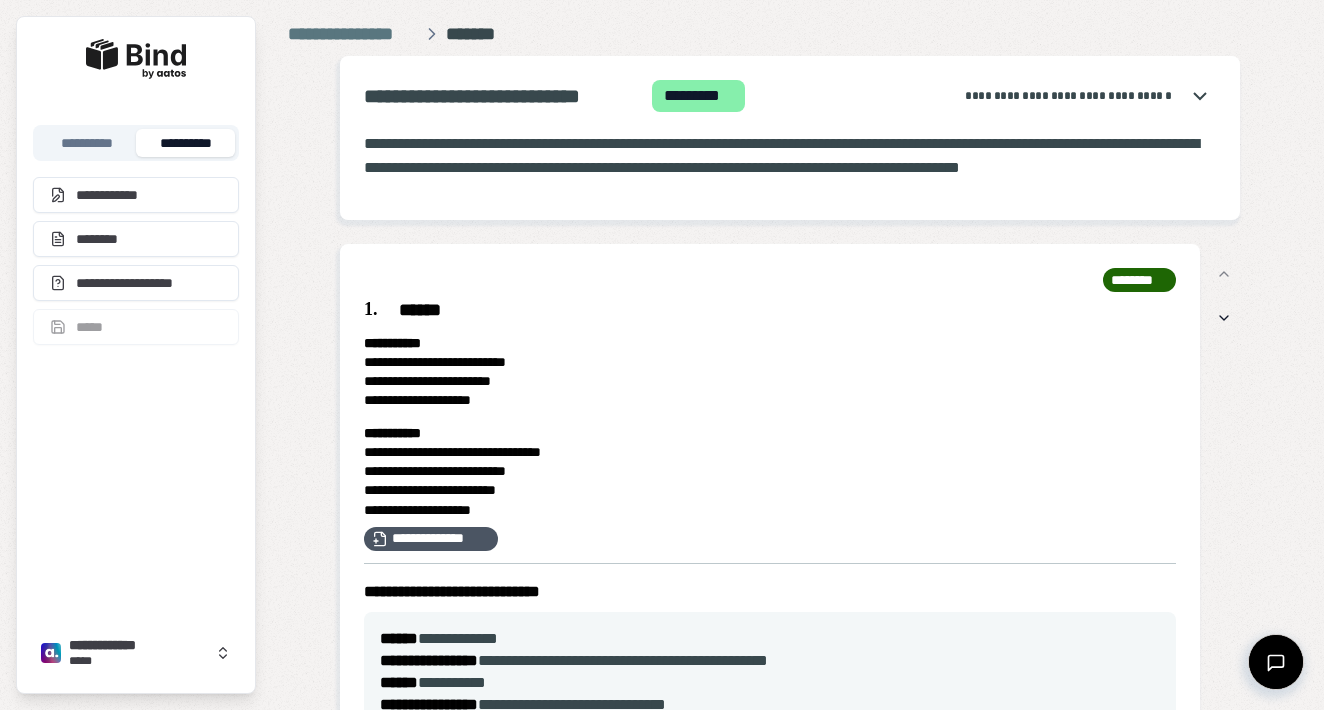 scroll, scrollTop: 0, scrollLeft: 0, axis: both 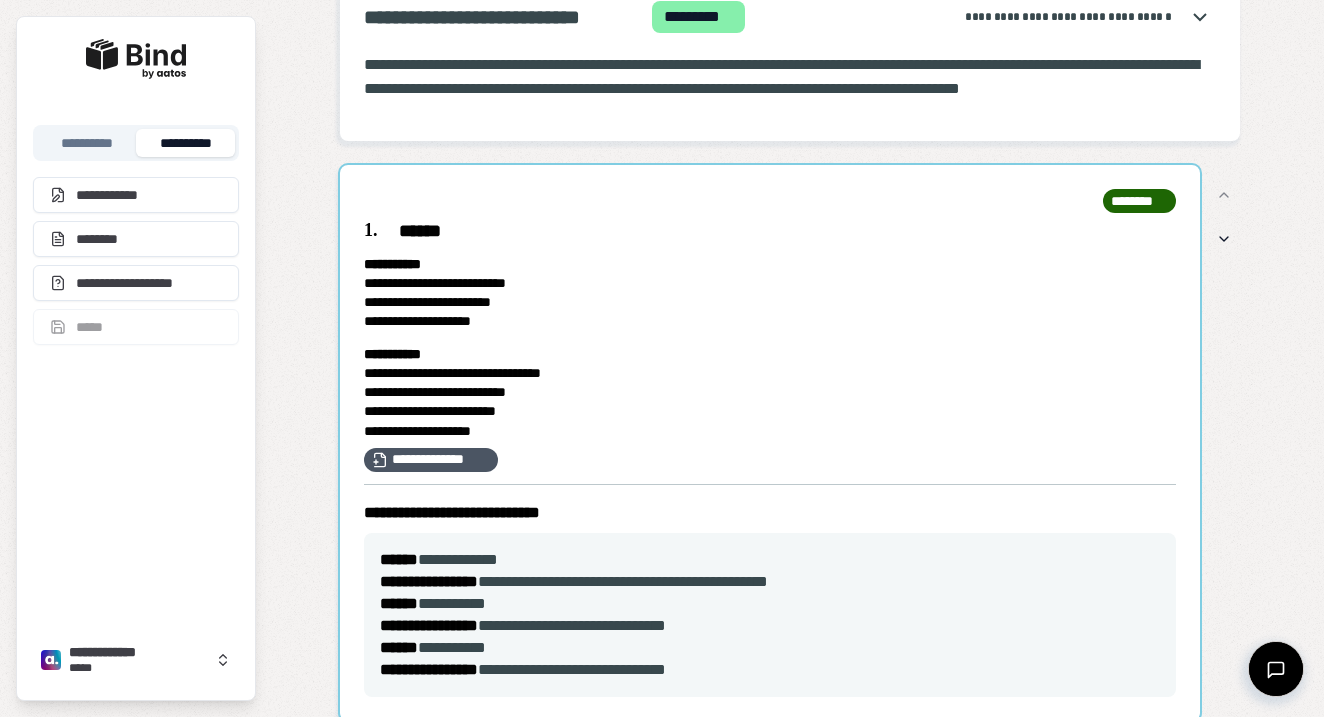 click at bounding box center [770, 443] 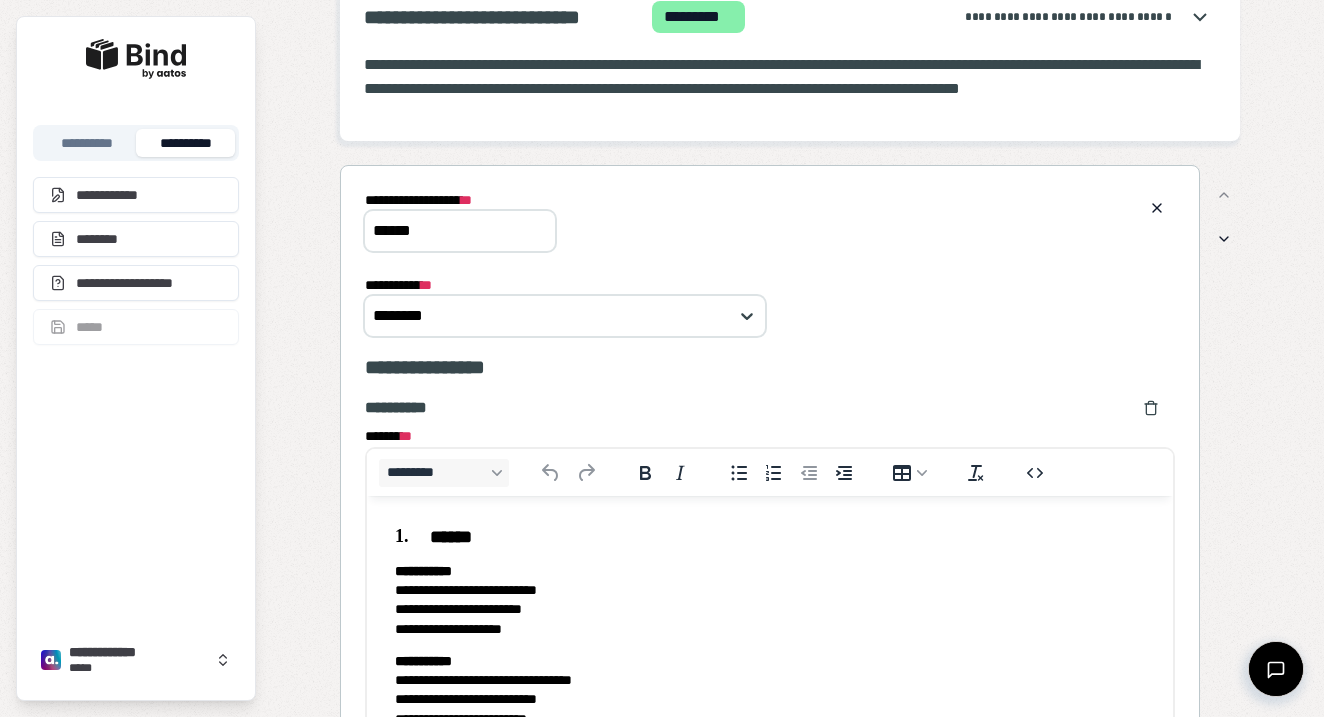 scroll, scrollTop: 0, scrollLeft: 0, axis: both 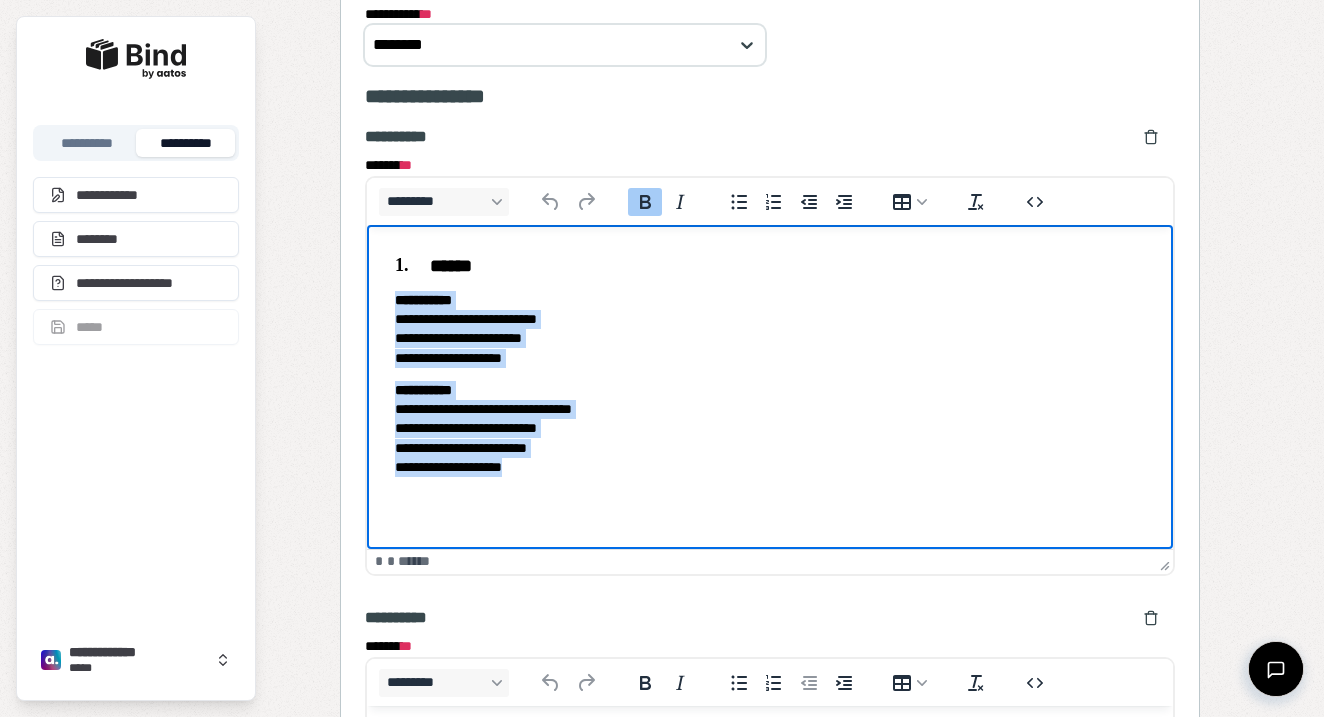 drag, startPoint x: 599, startPoint y: 471, endPoint x: 395, endPoint y: 304, distance: 263.638 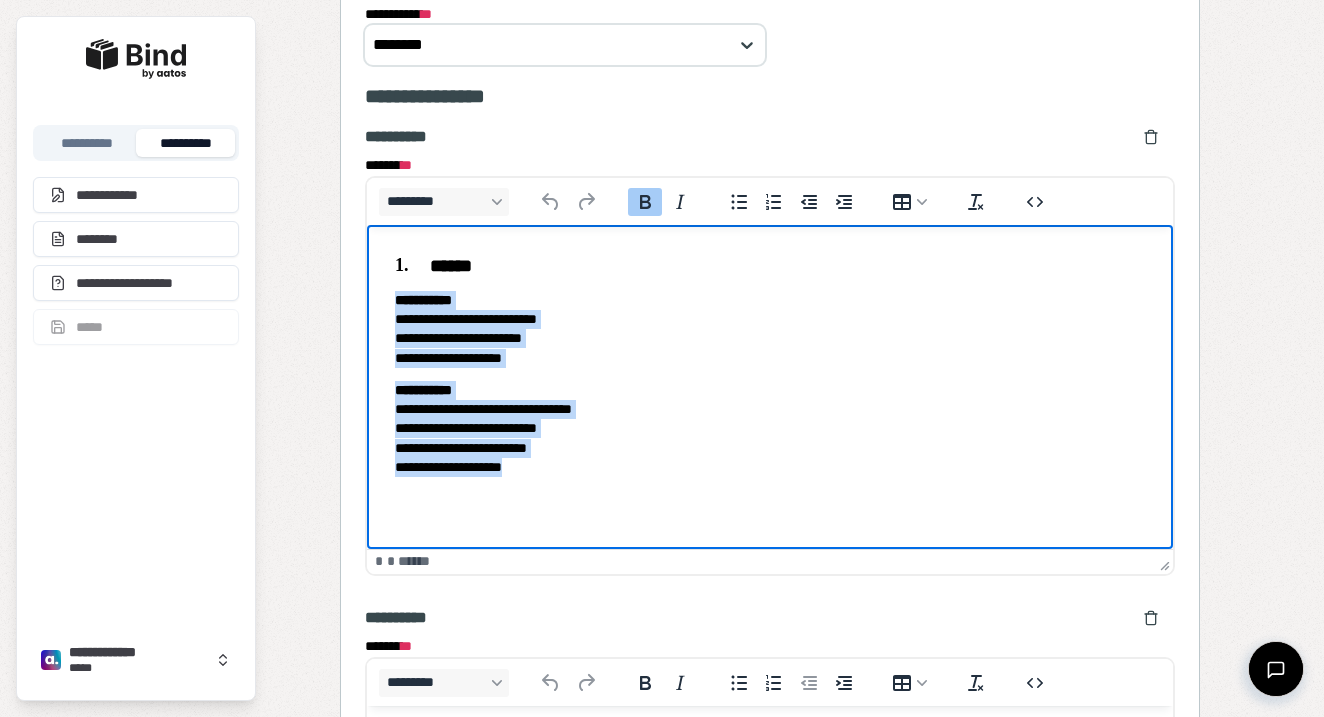 copy on "**********" 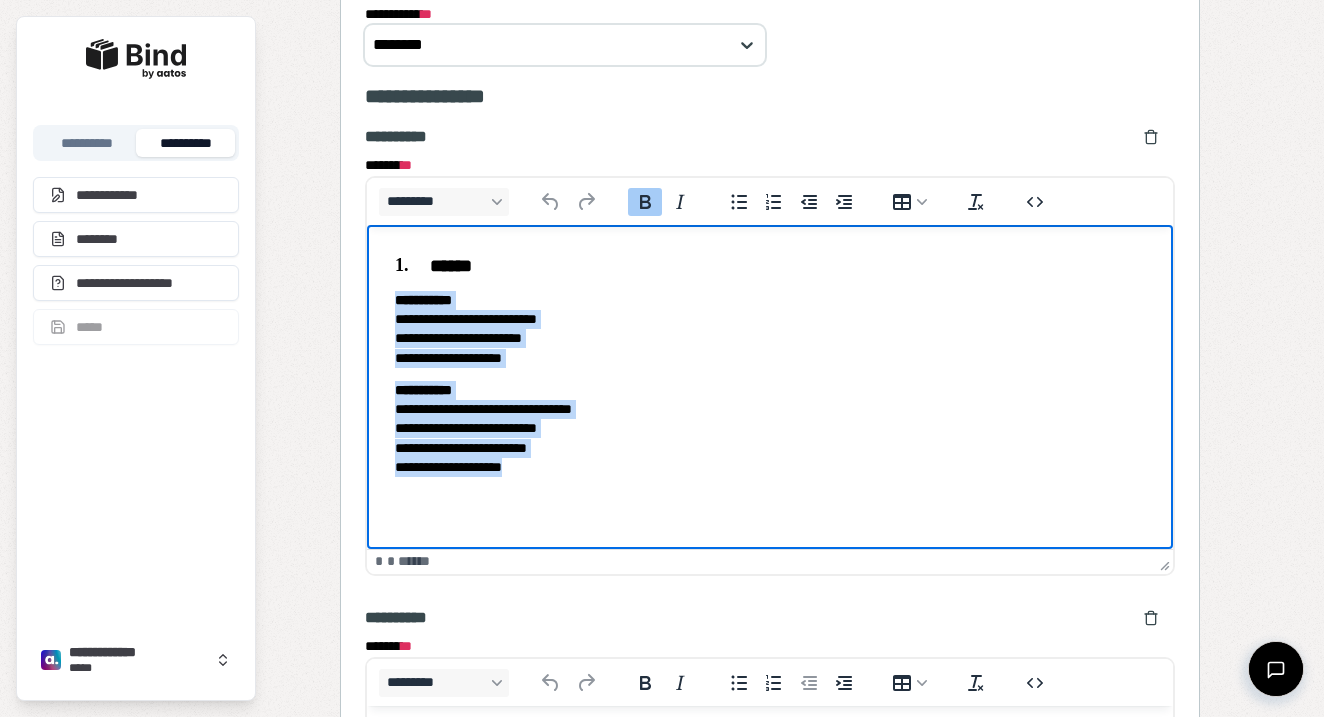 click on "**********" at bounding box center (770, 365) 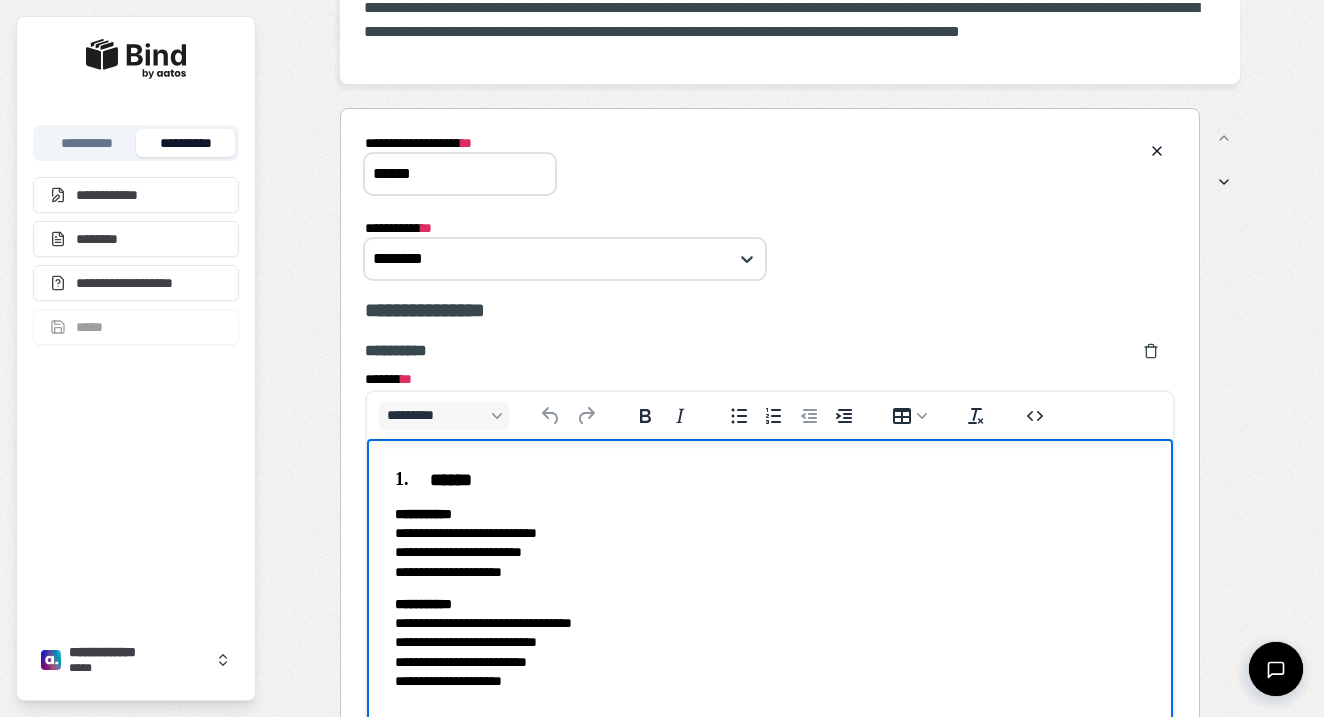 scroll, scrollTop: 0, scrollLeft: 0, axis: both 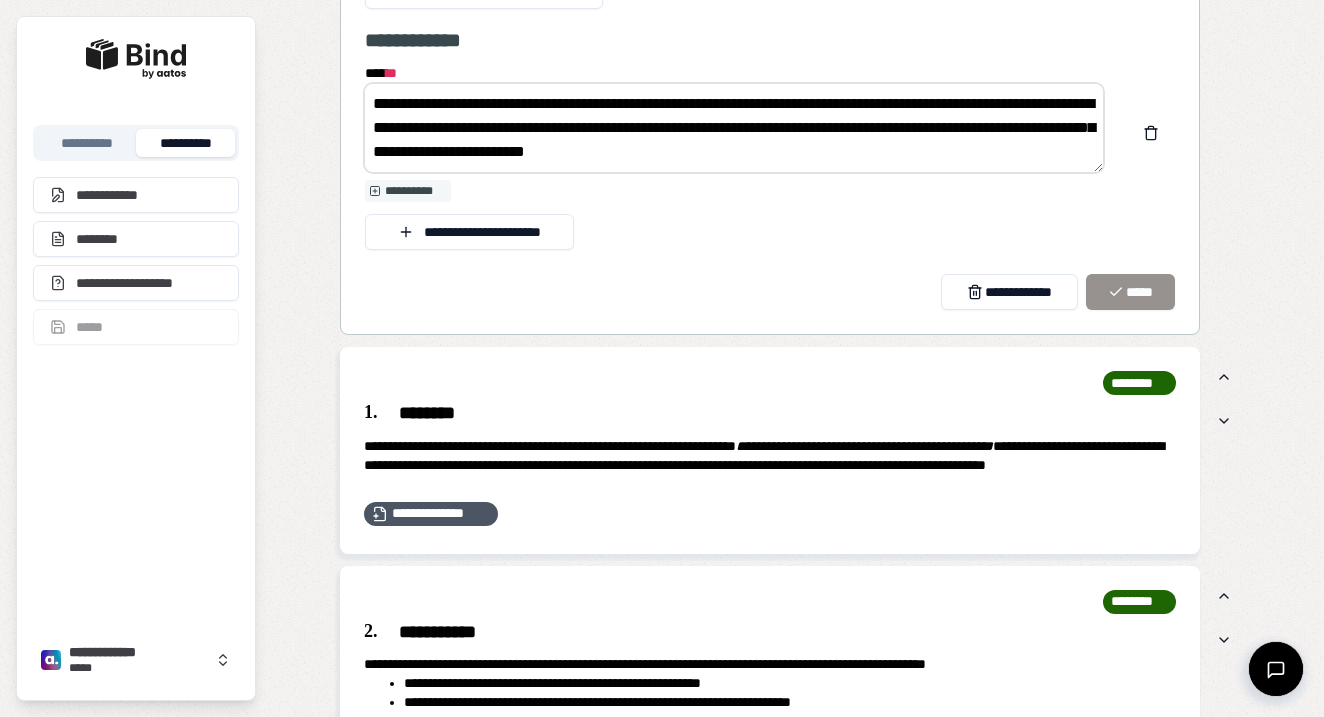 drag, startPoint x: 371, startPoint y: 100, endPoint x: 988, endPoint y: 245, distance: 633.80914 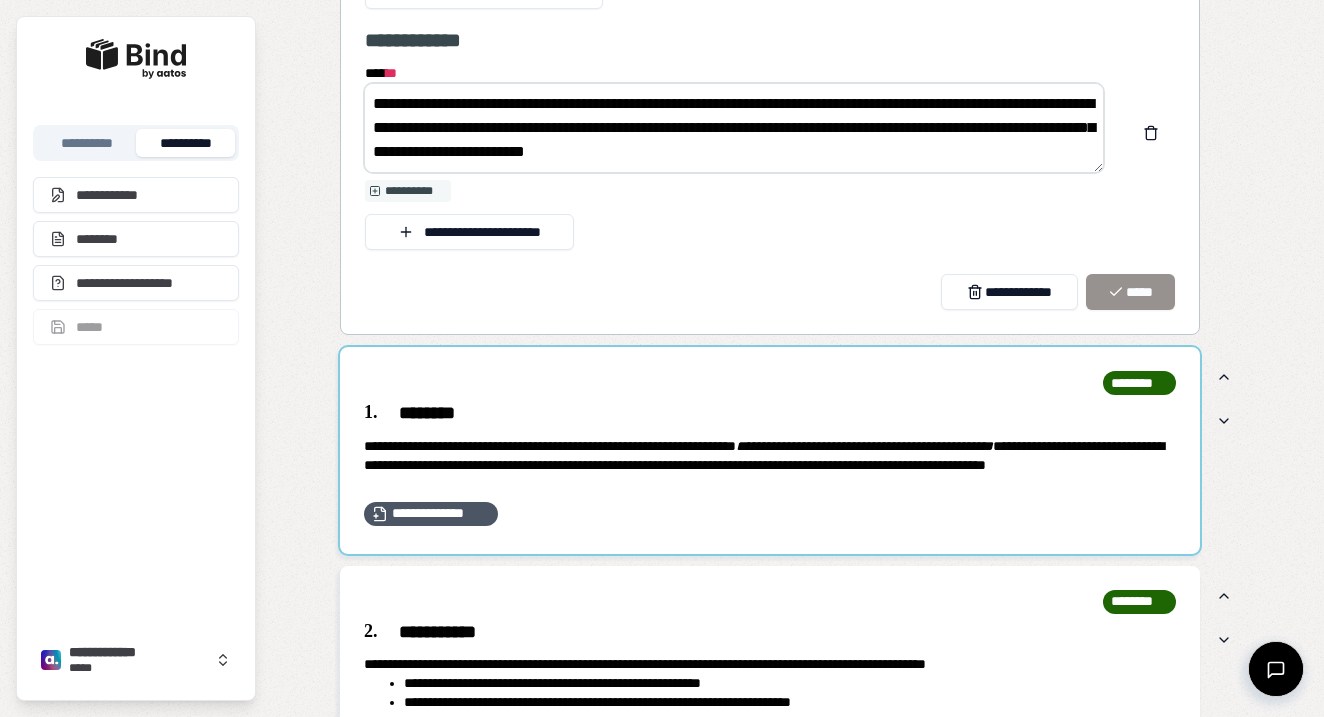 click at bounding box center [770, 450] 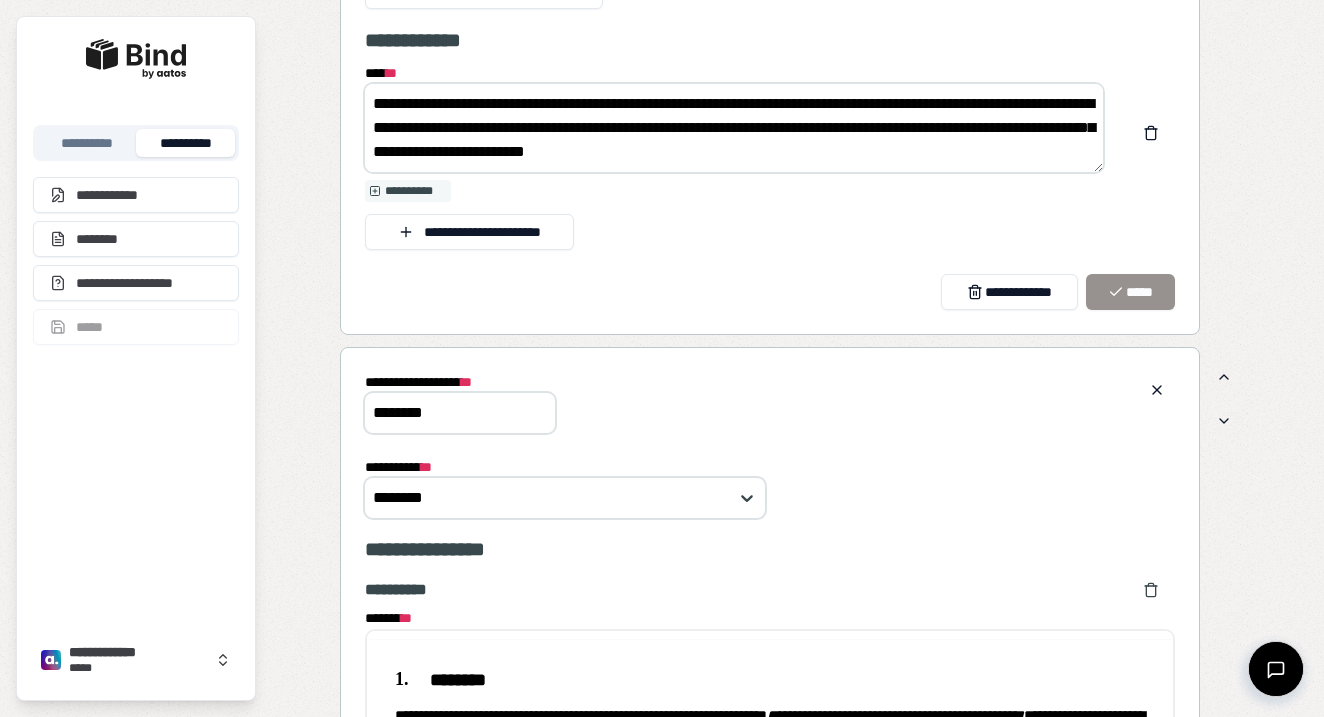scroll, scrollTop: 0, scrollLeft: 0, axis: both 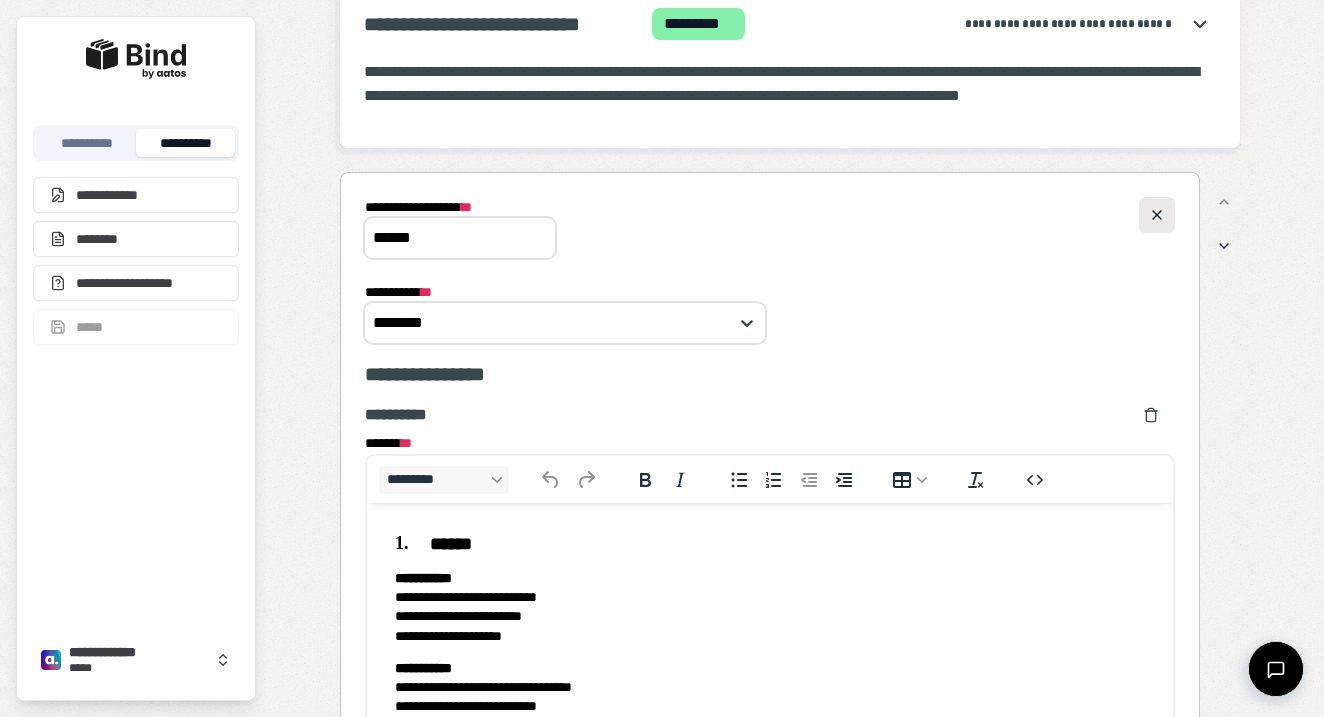 click at bounding box center (1157, 215) 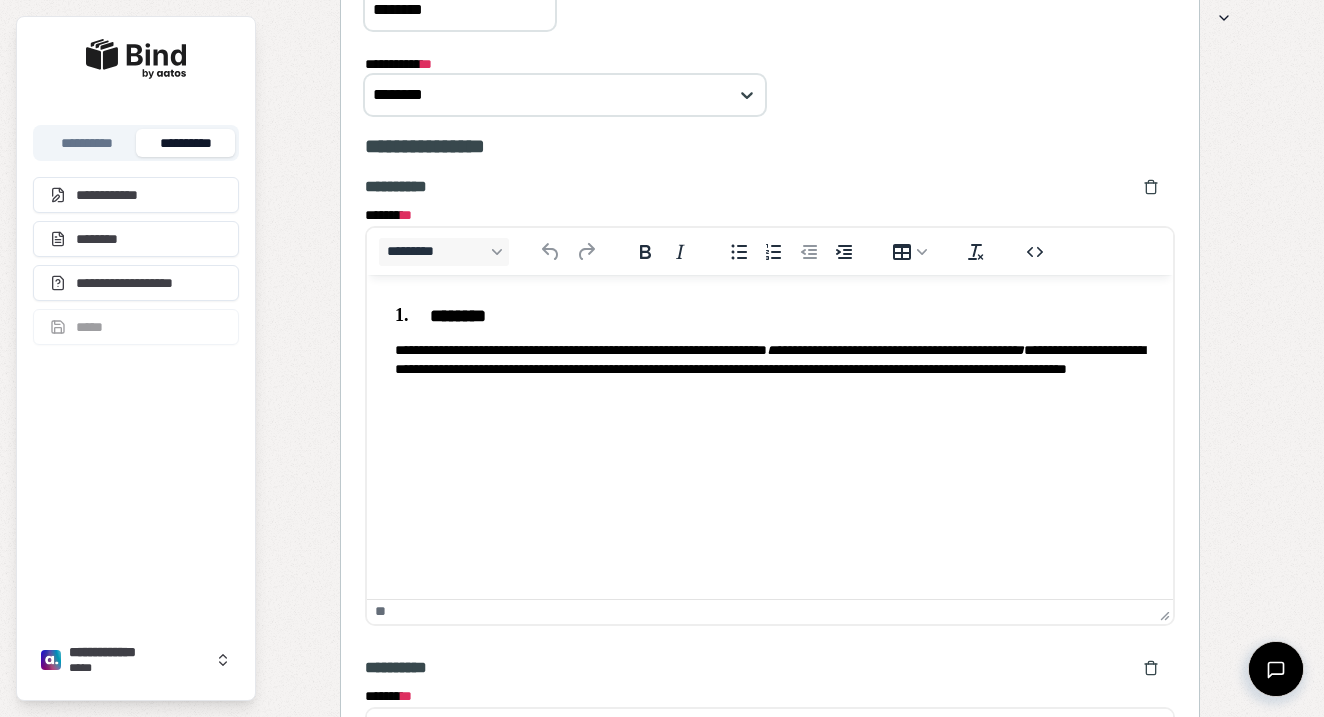 scroll, scrollTop: 866, scrollLeft: 0, axis: vertical 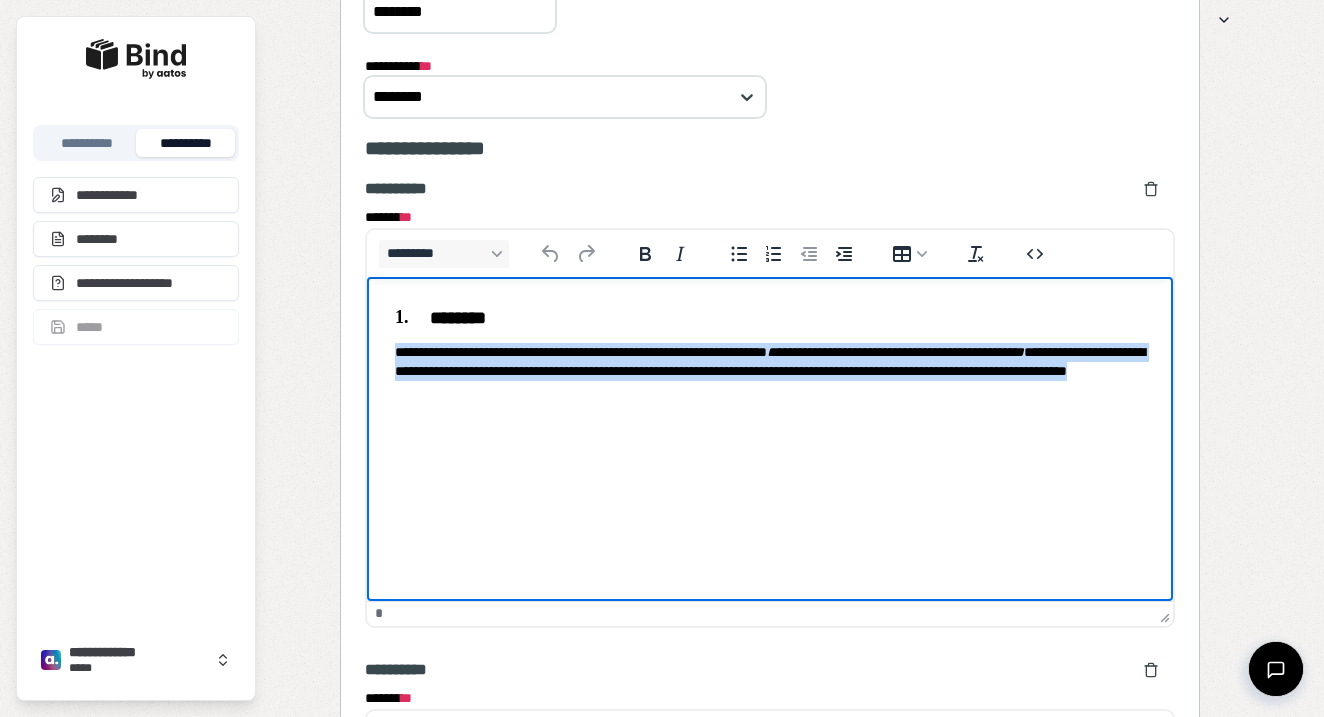 drag, startPoint x: 740, startPoint y: 386, endPoint x: 287, endPoint y: 338, distance: 455.53595 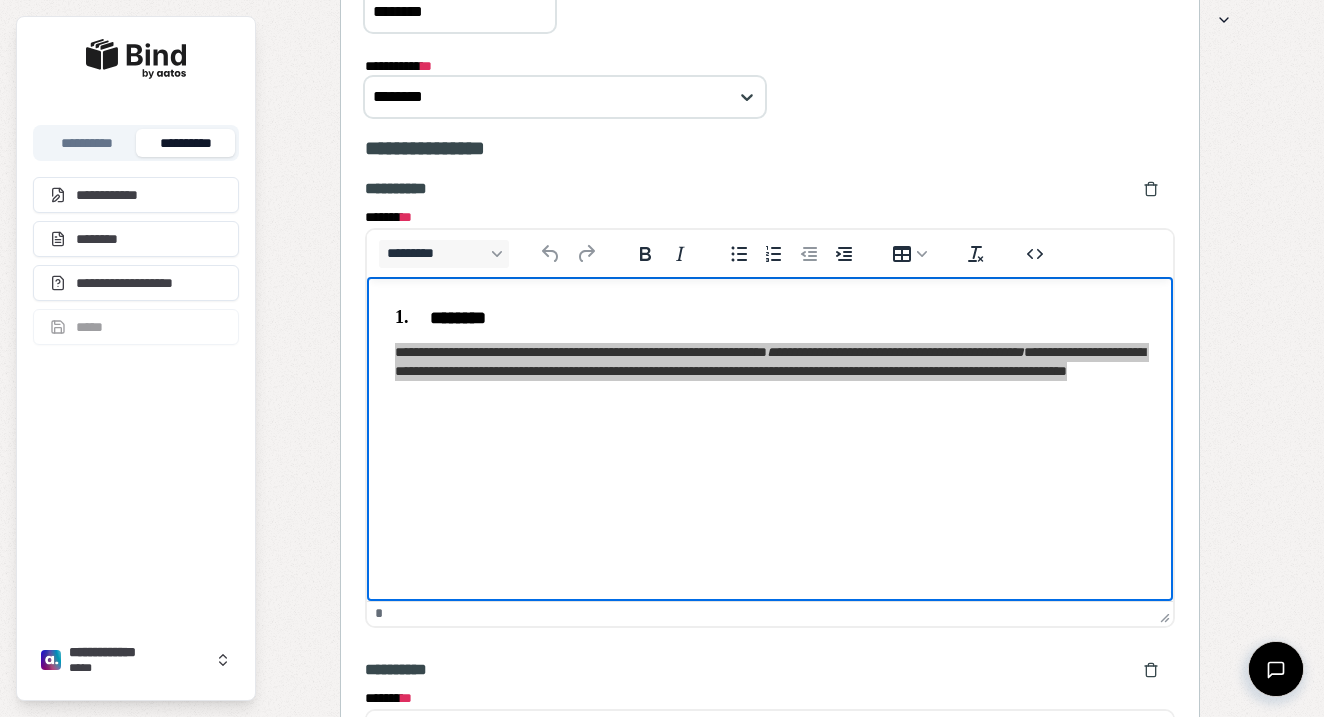 click at bounding box center (1224, 779) 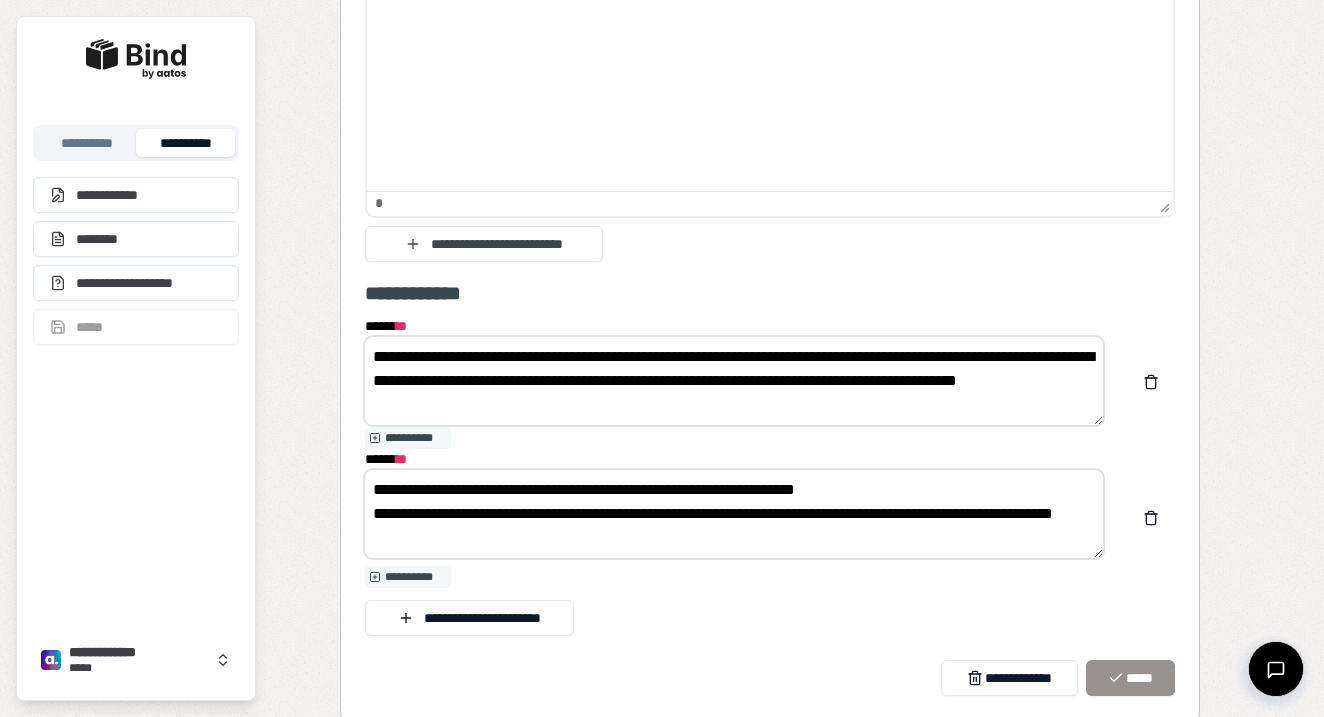 scroll, scrollTop: 1768, scrollLeft: 0, axis: vertical 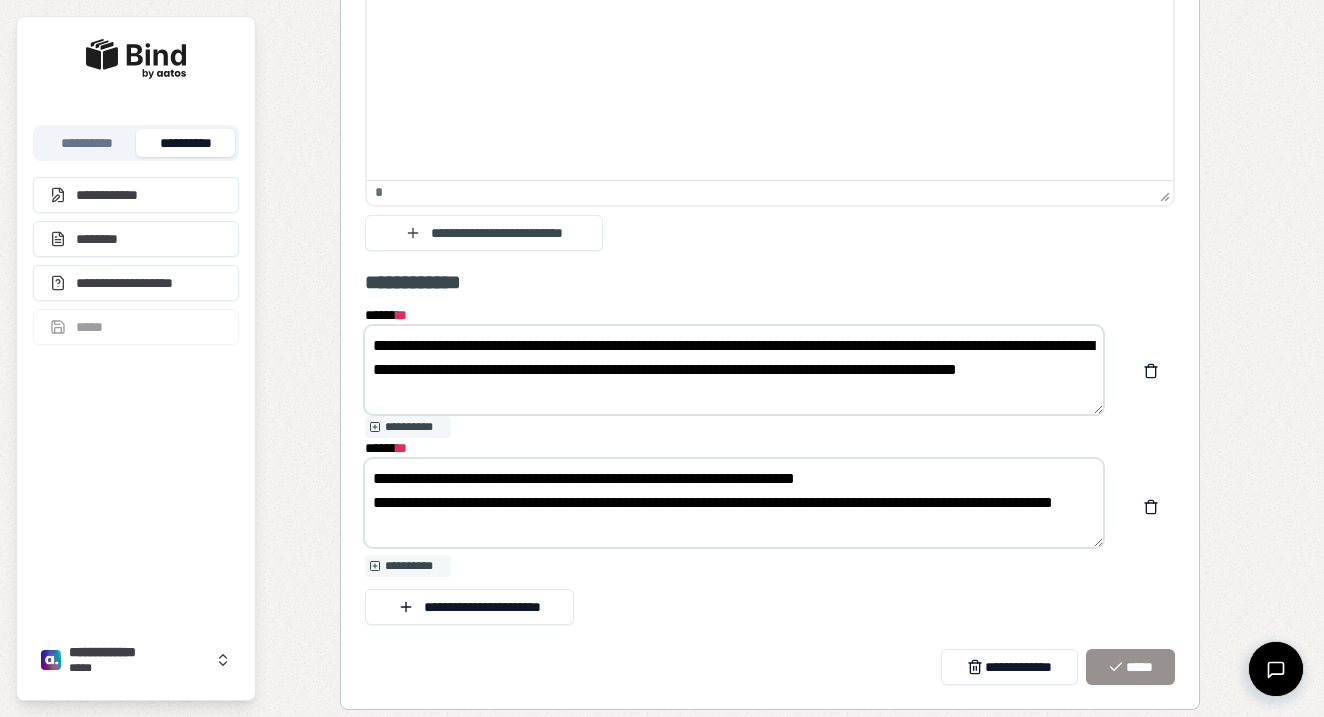 drag, startPoint x: 578, startPoint y: 402, endPoint x: 375, endPoint y: 318, distance: 219.69296 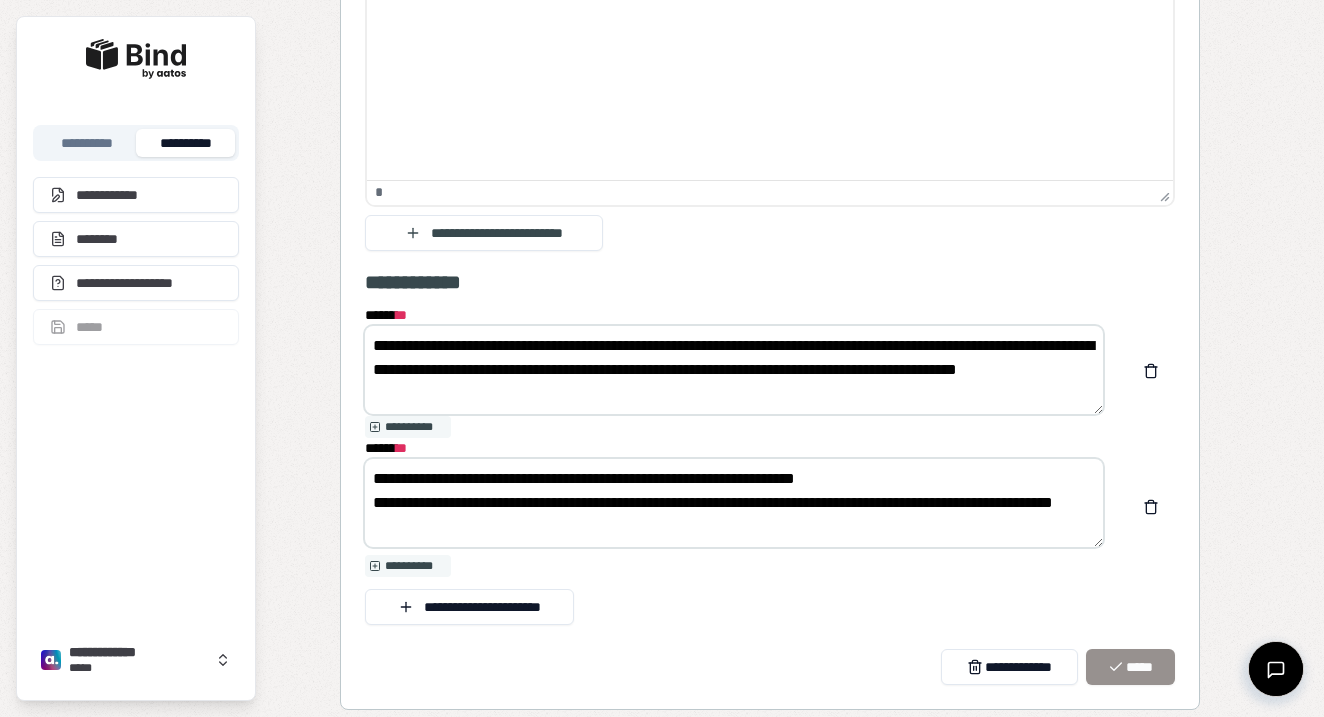 drag, startPoint x: 631, startPoint y: 524, endPoint x: 353, endPoint y: 458, distance: 285.72714 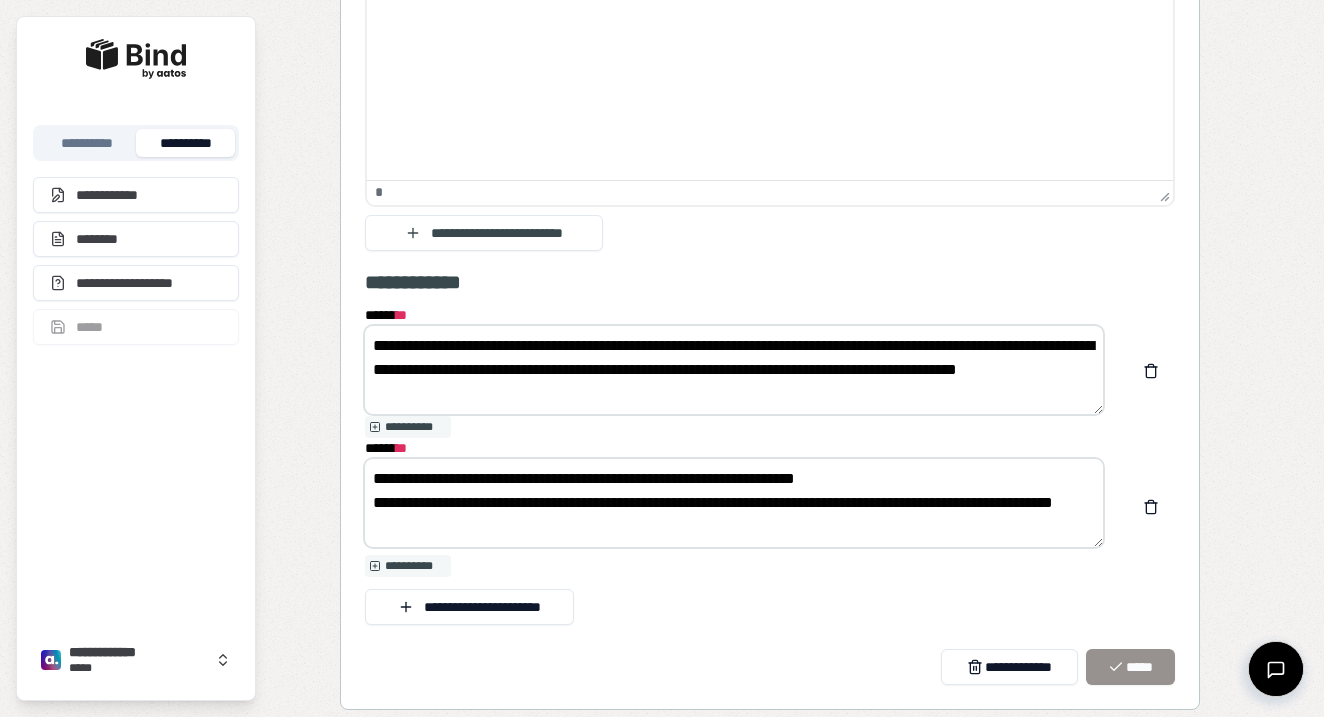 click on "**********" at bounding box center (770, 446) 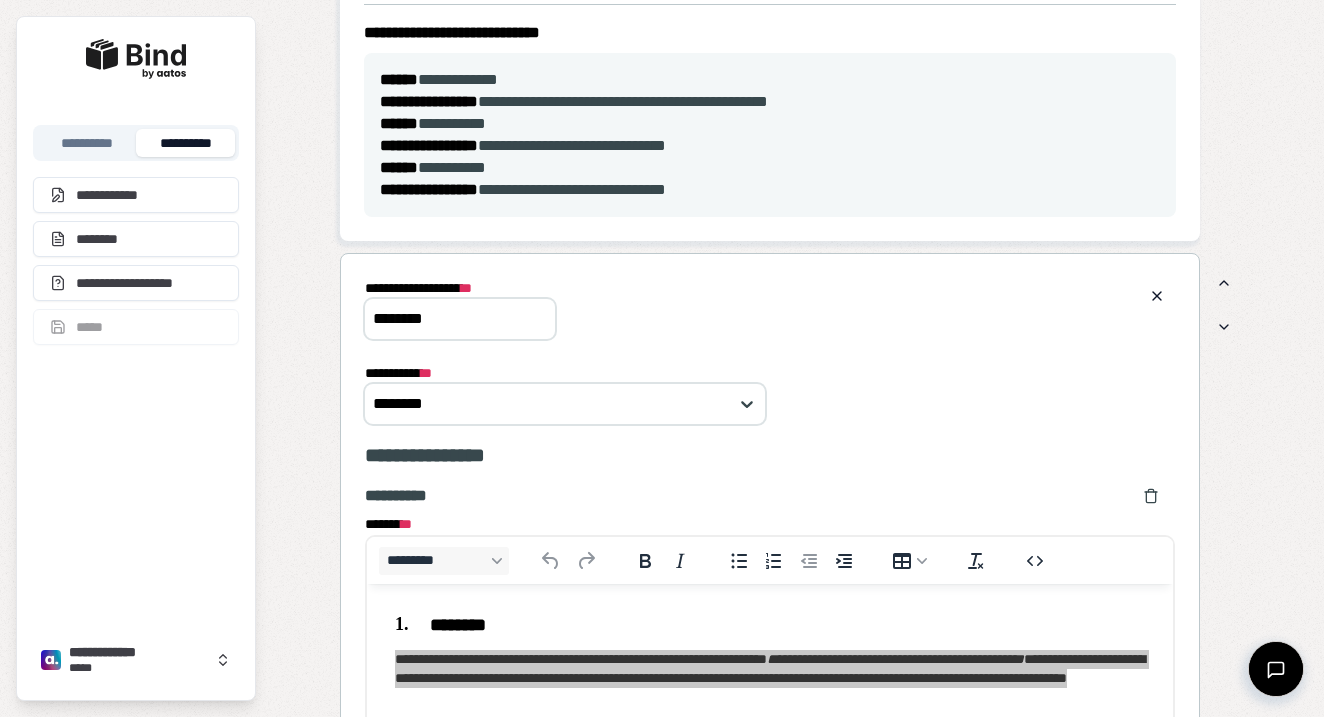 scroll, scrollTop: 617, scrollLeft: 0, axis: vertical 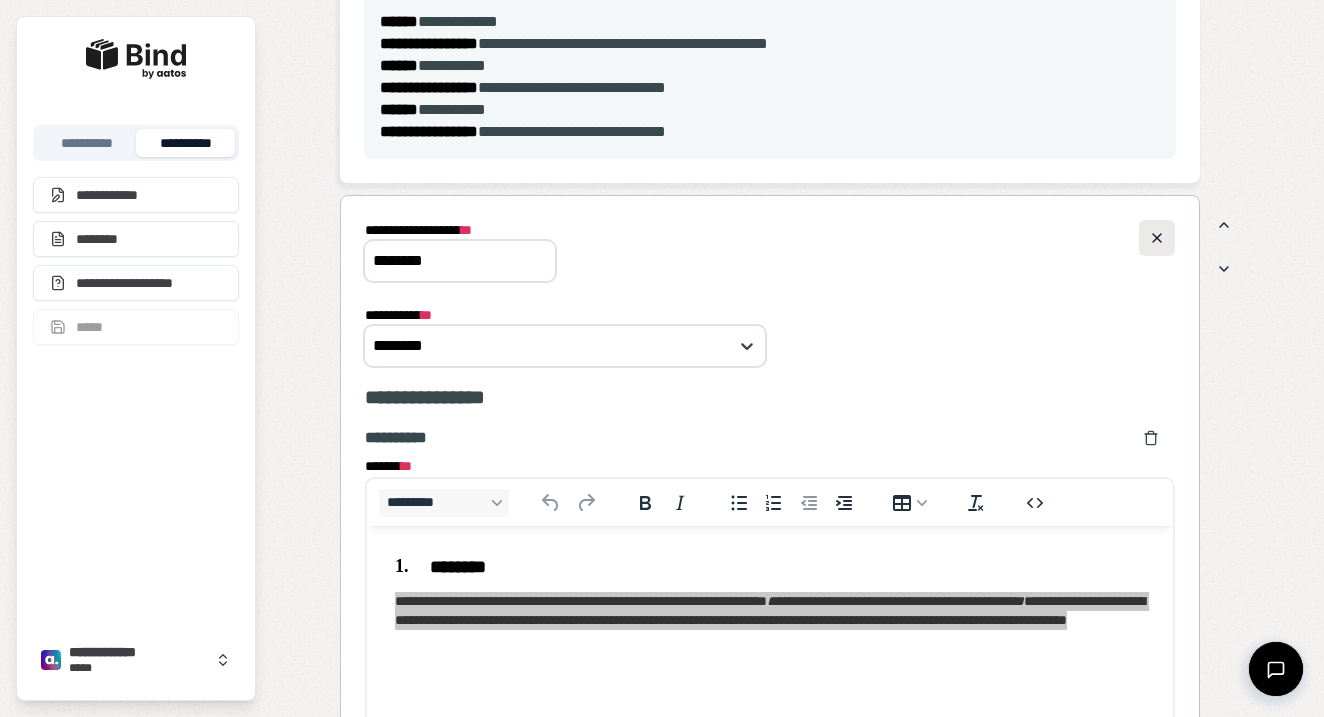 click at bounding box center [1157, 238] 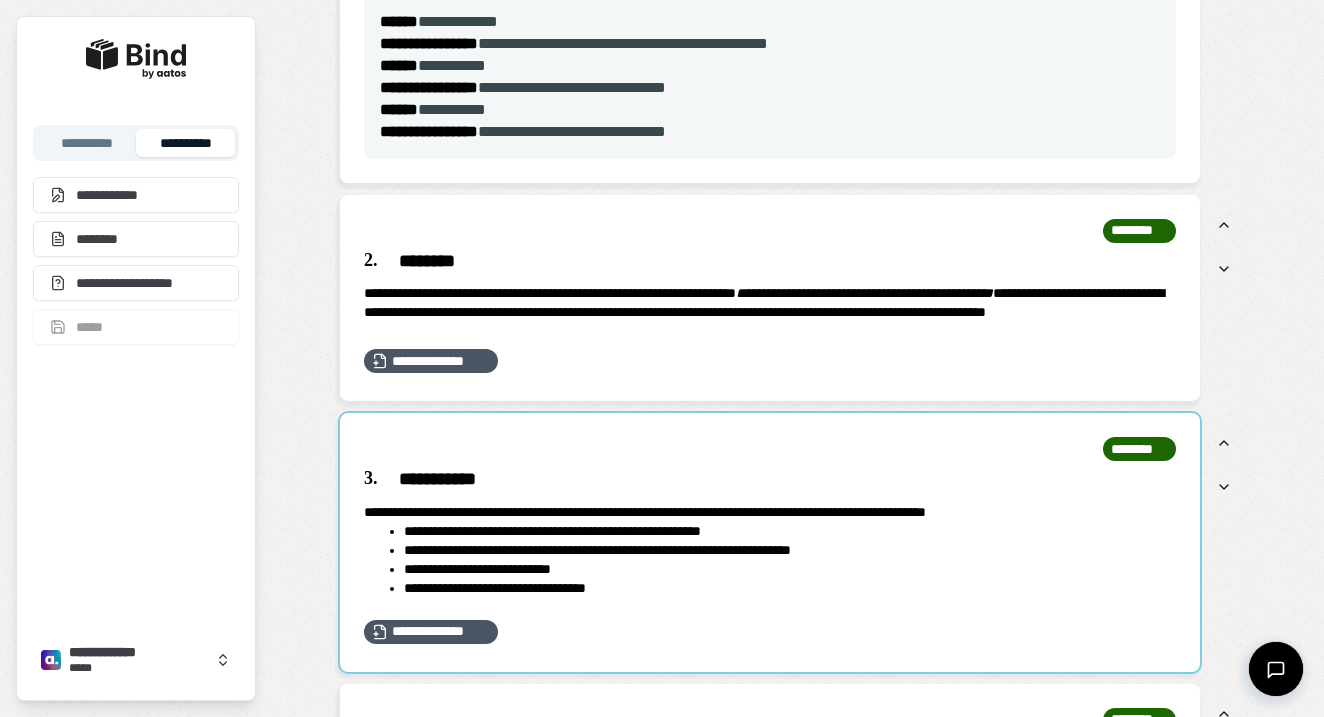 click at bounding box center (770, 542) 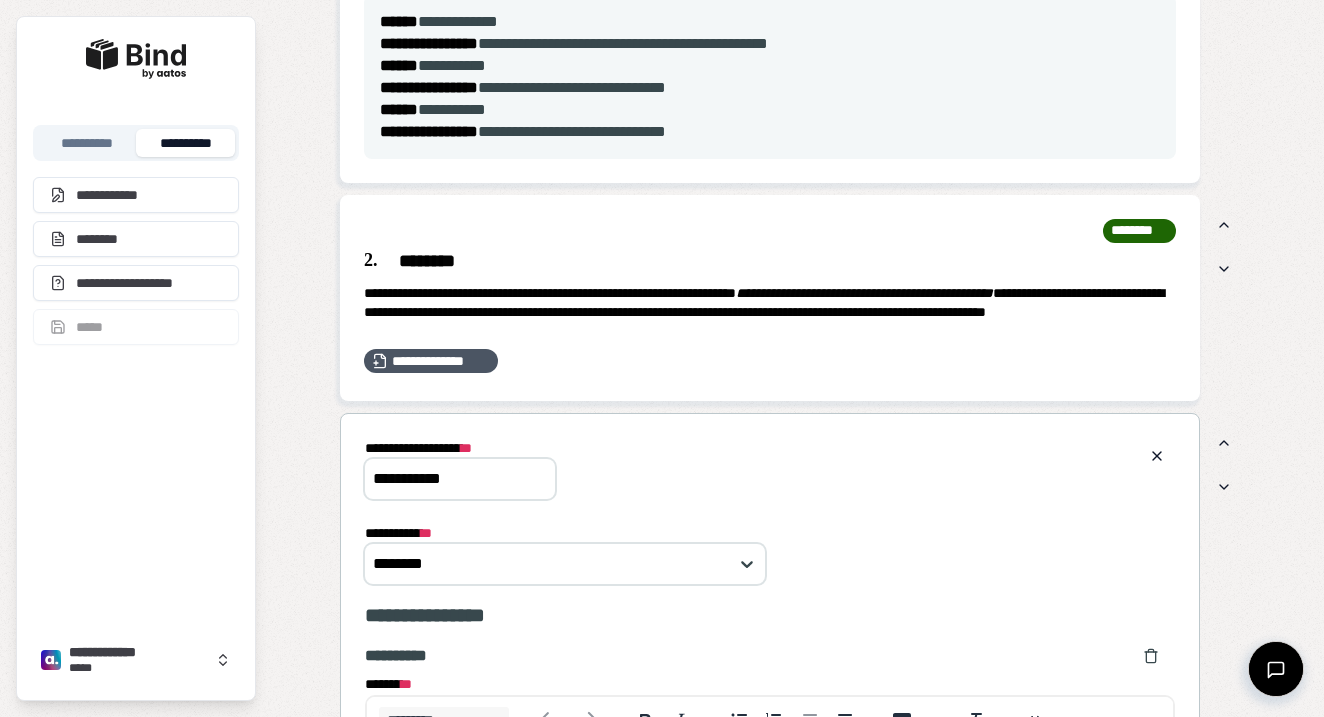 scroll, scrollTop: 0, scrollLeft: 0, axis: both 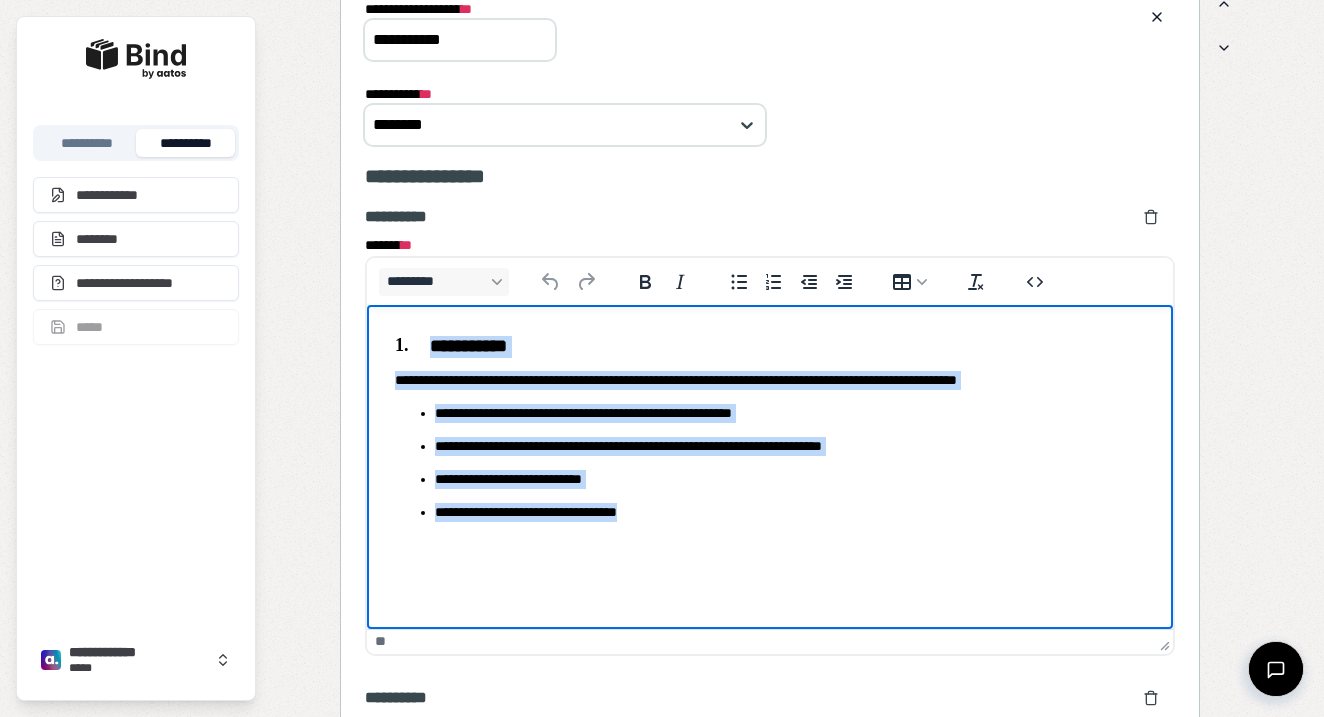 drag, startPoint x: 674, startPoint y: 521, endPoint x: 391, endPoint y: 348, distance: 331.6896 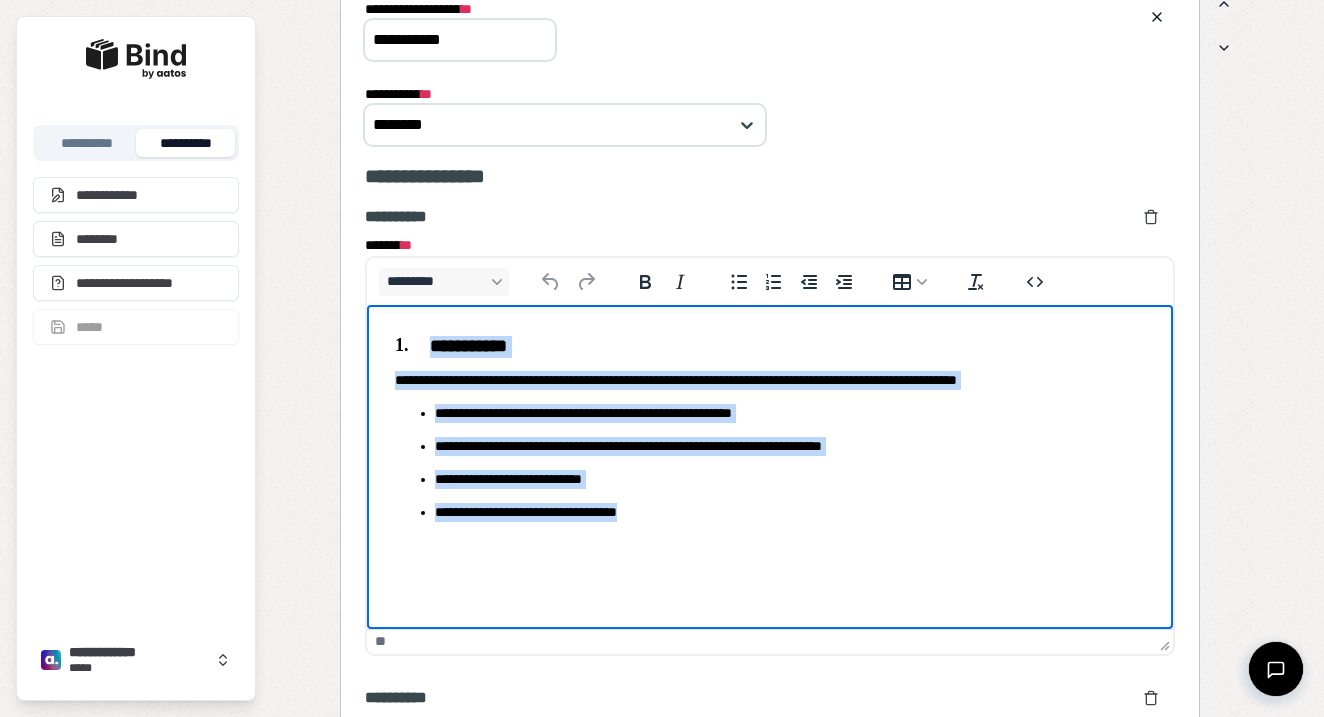 copy on "**********" 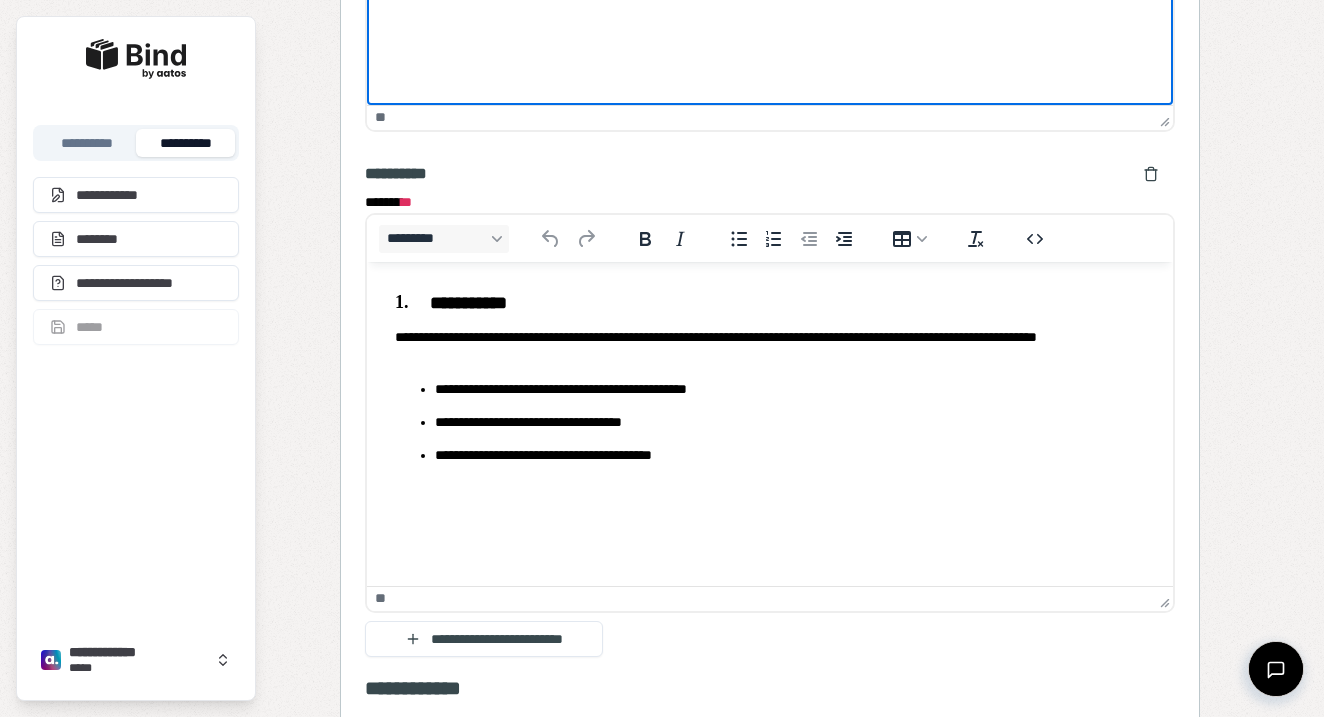scroll, scrollTop: 1636, scrollLeft: 0, axis: vertical 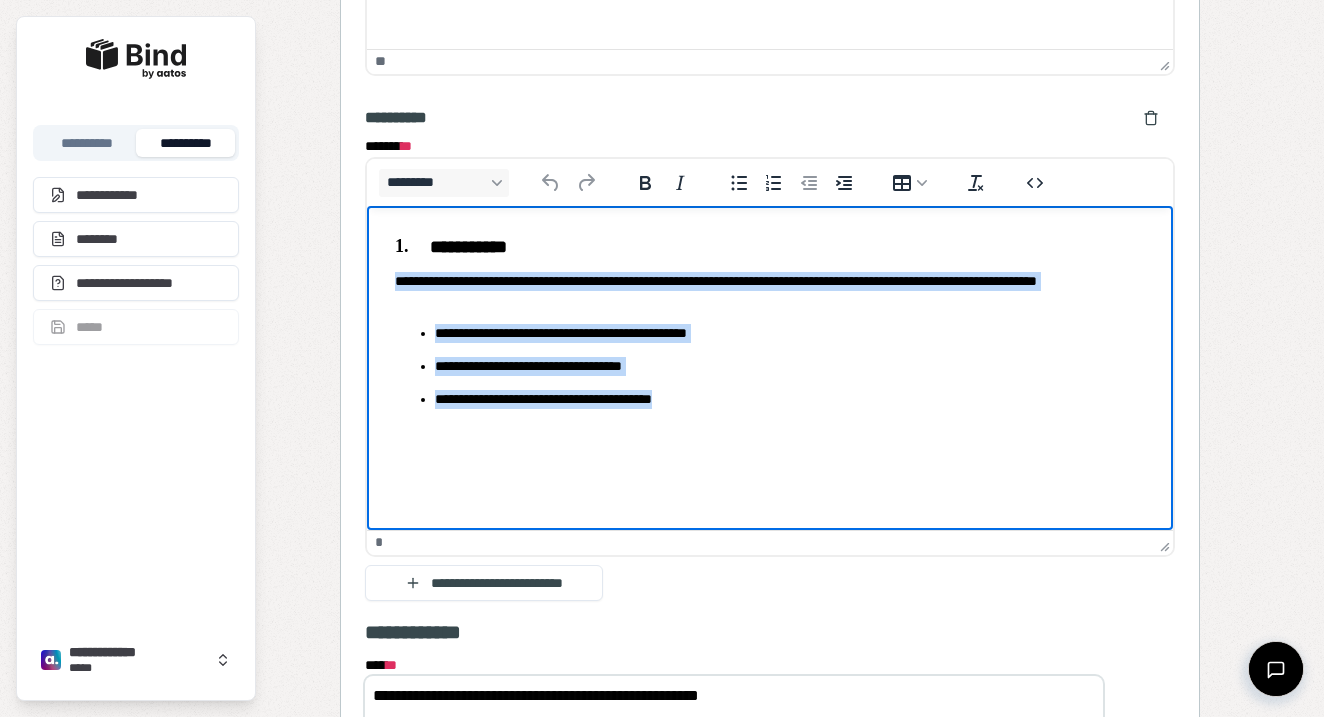 drag, startPoint x: 761, startPoint y: 408, endPoint x: 394, endPoint y: 281, distance: 388.35294 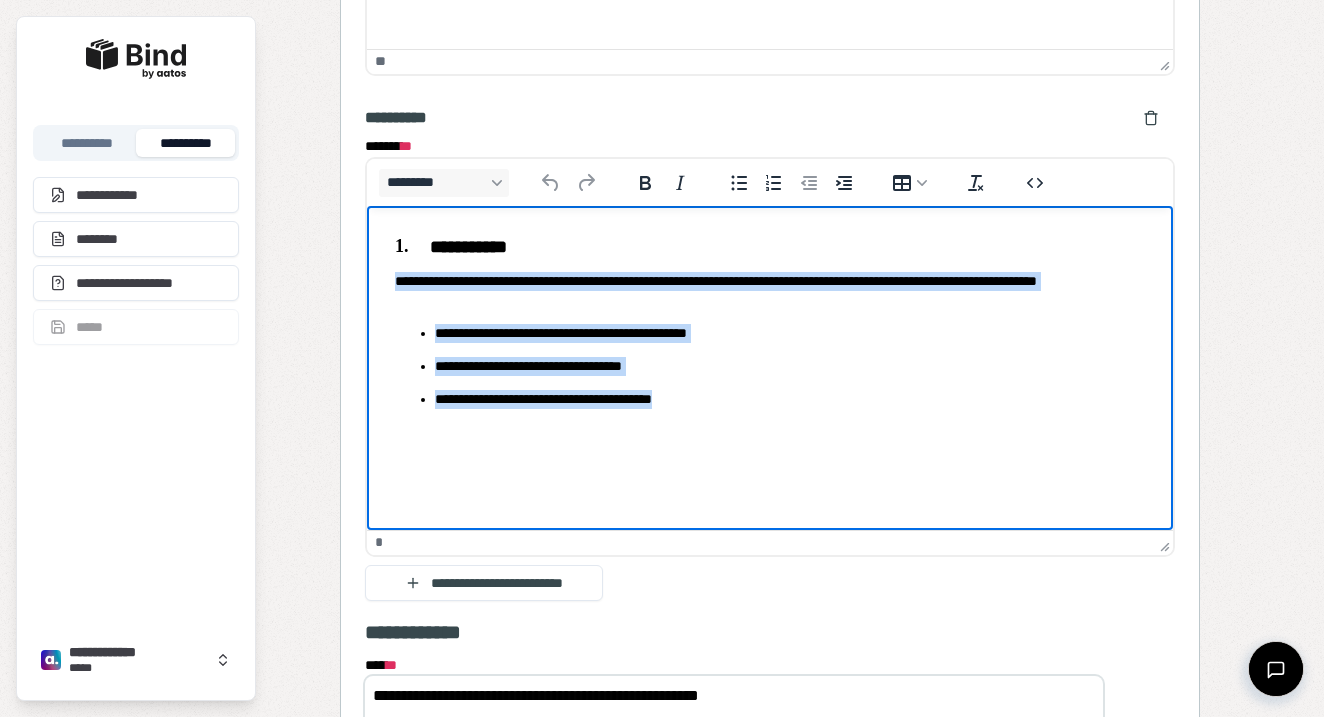 copy on "**********" 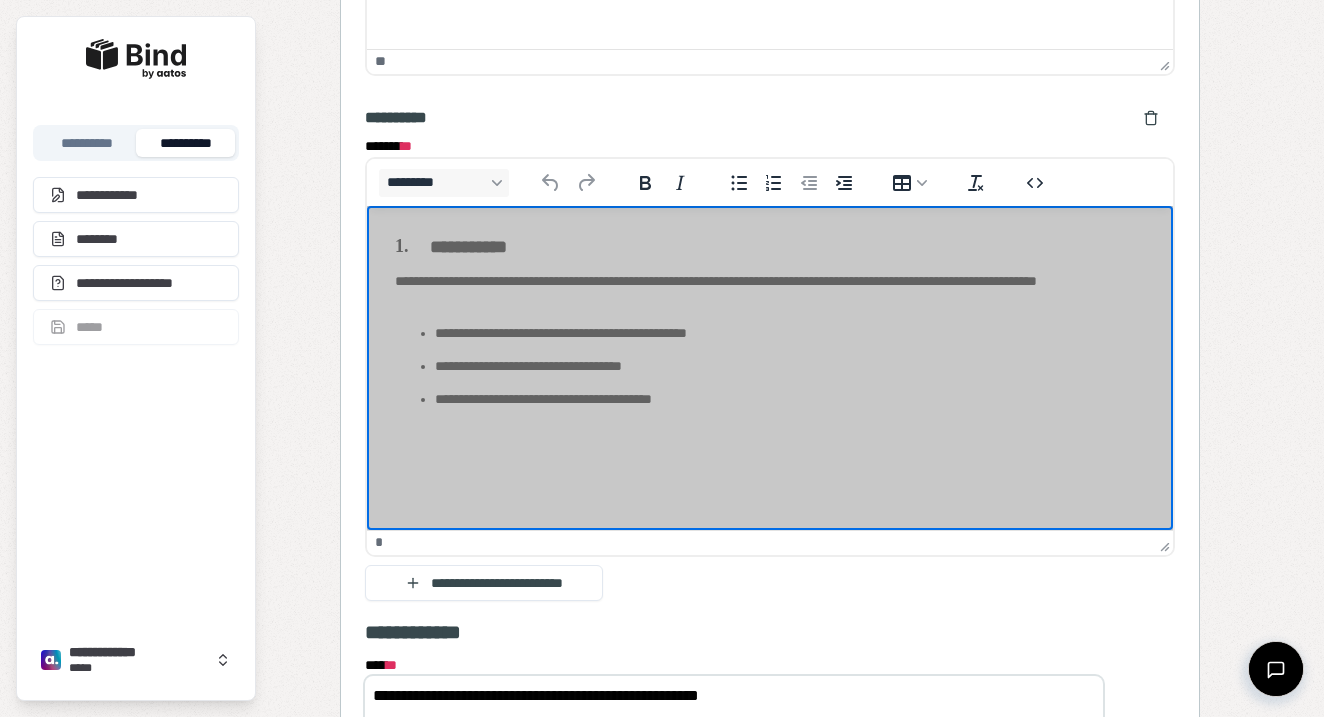 click on "**********" at bounding box center (770, 322) 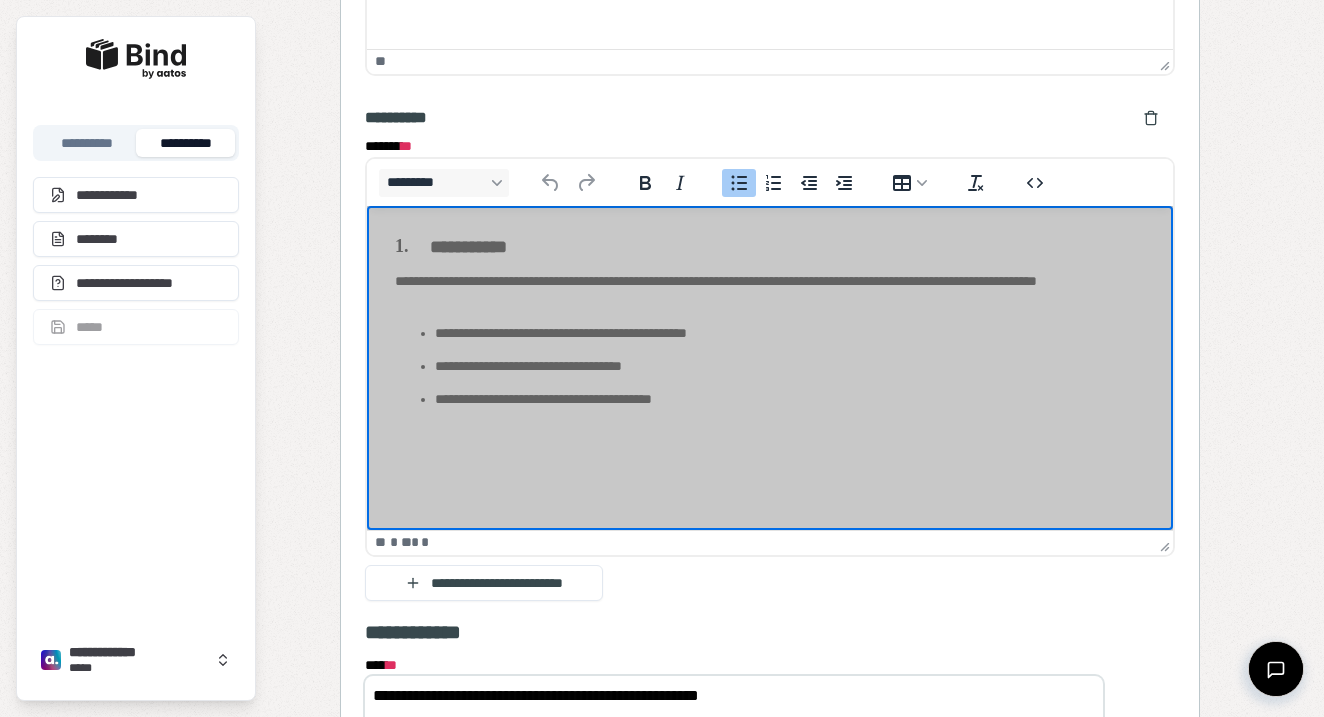 click on "**********" at bounding box center [770, 322] 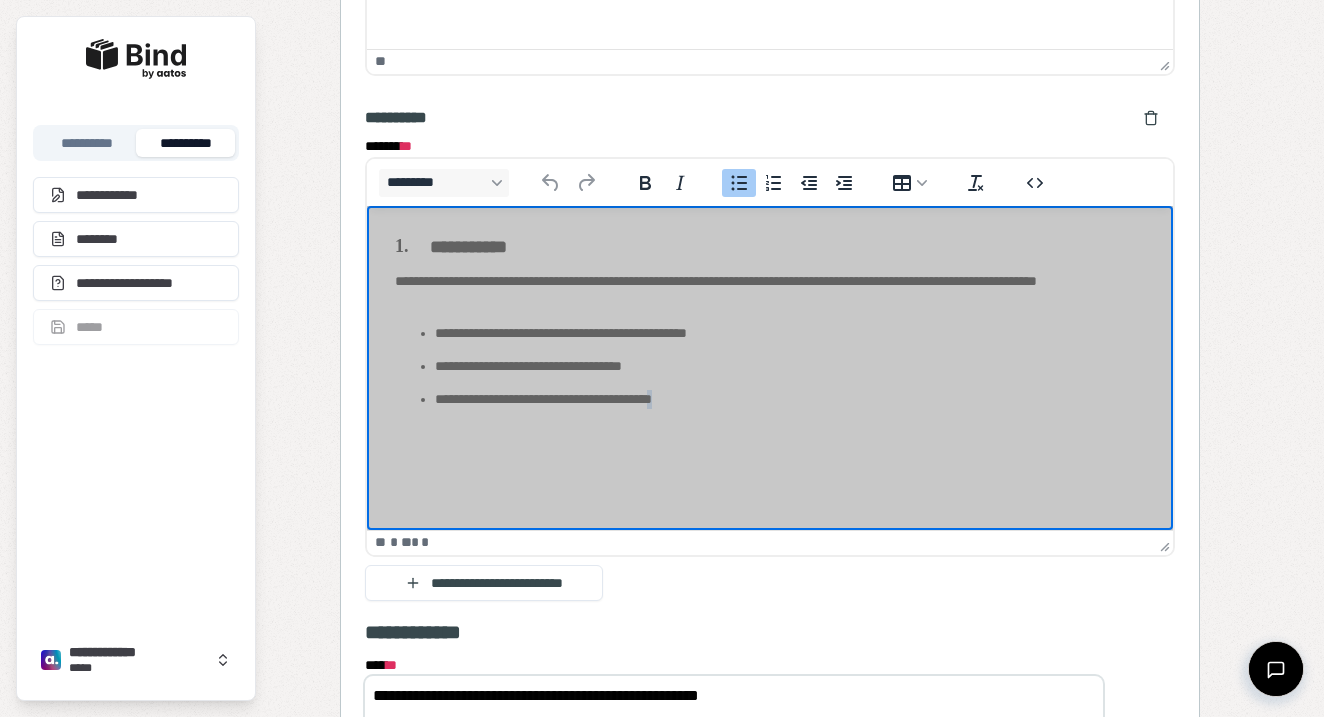 click on "**********" at bounding box center (770, 322) 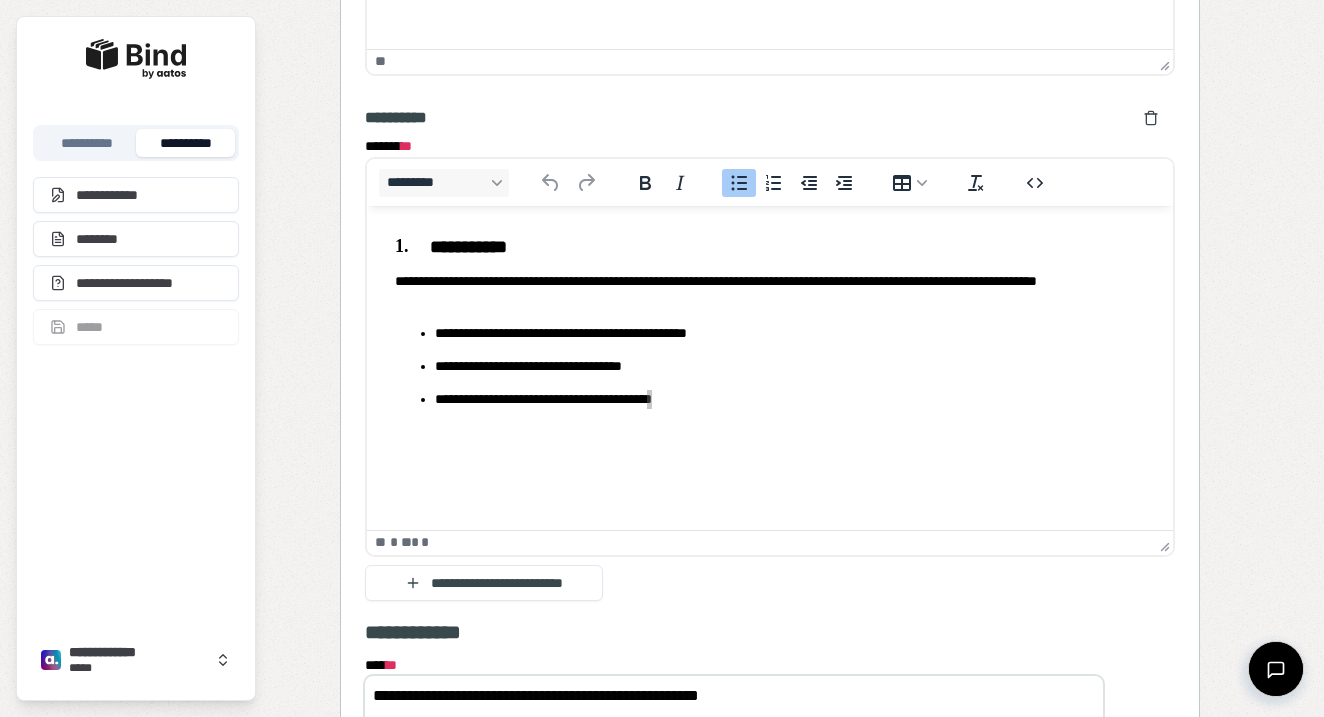 click on "**********" at bounding box center [770, 91] 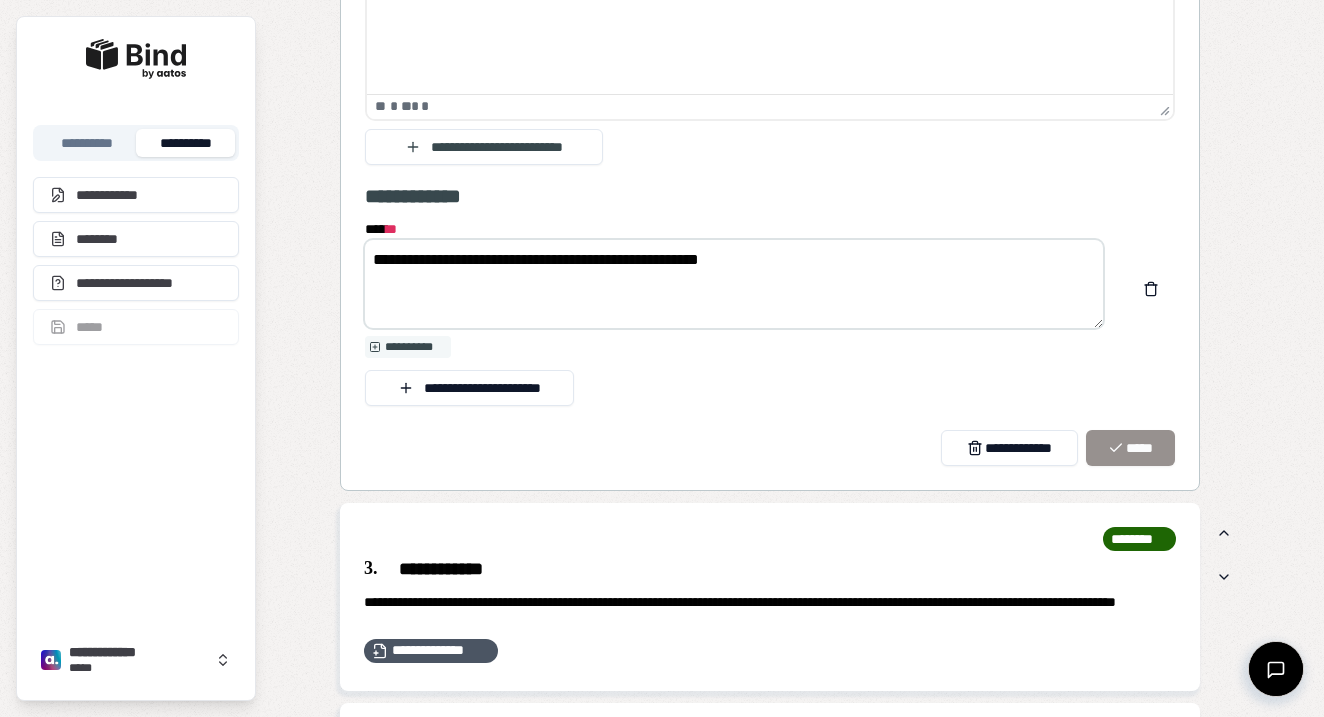 scroll, scrollTop: 2075, scrollLeft: 0, axis: vertical 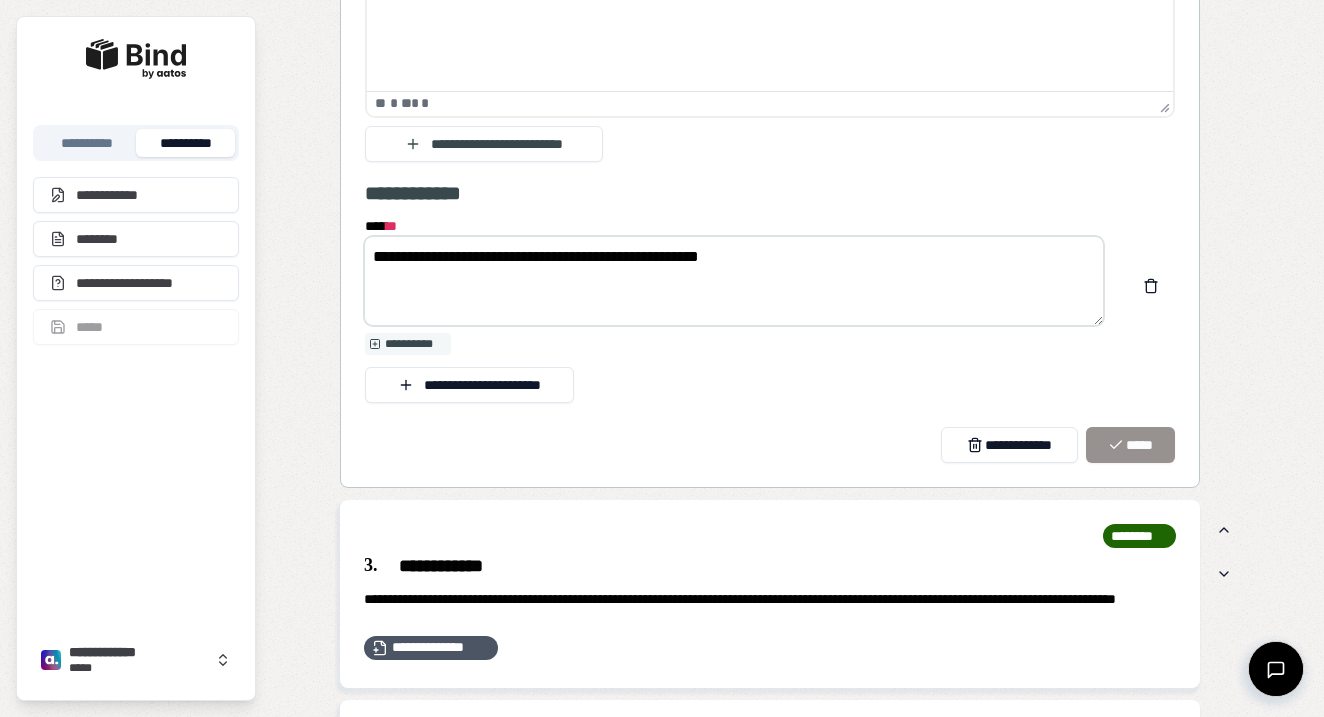 click on "**********" at bounding box center [734, 281] 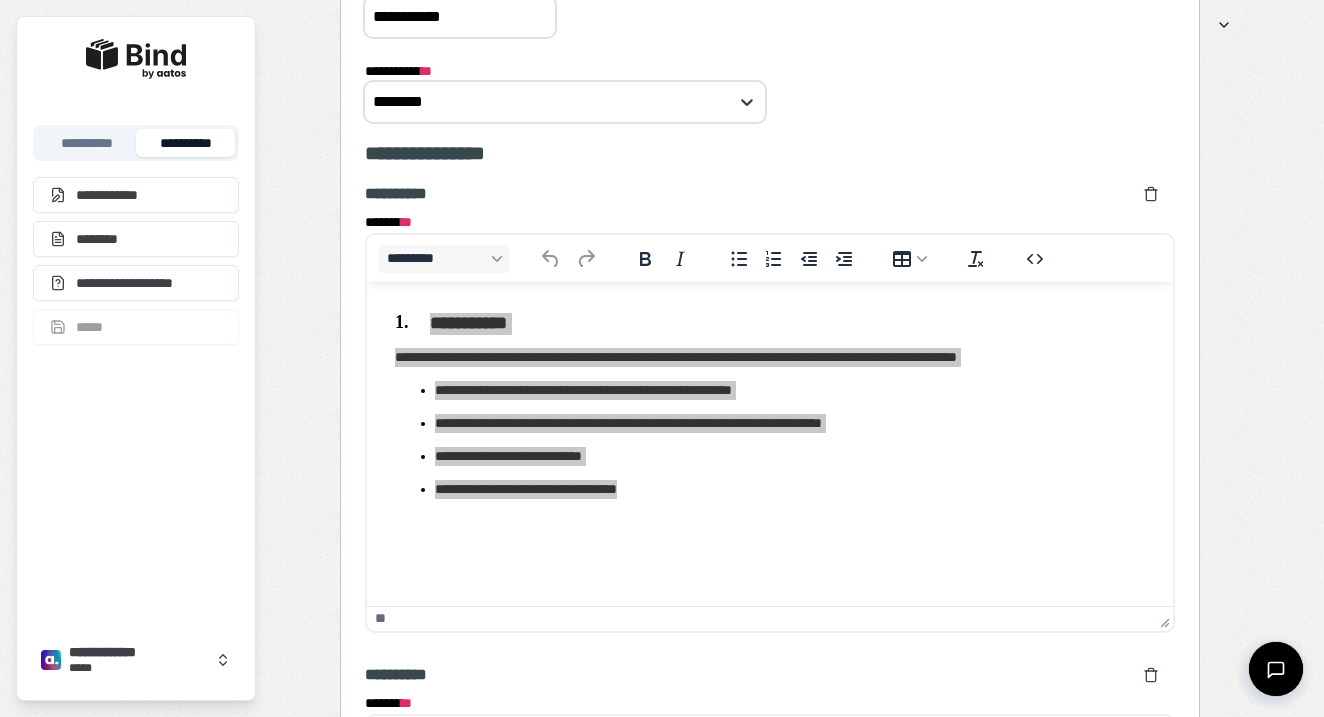 scroll, scrollTop: 739, scrollLeft: 0, axis: vertical 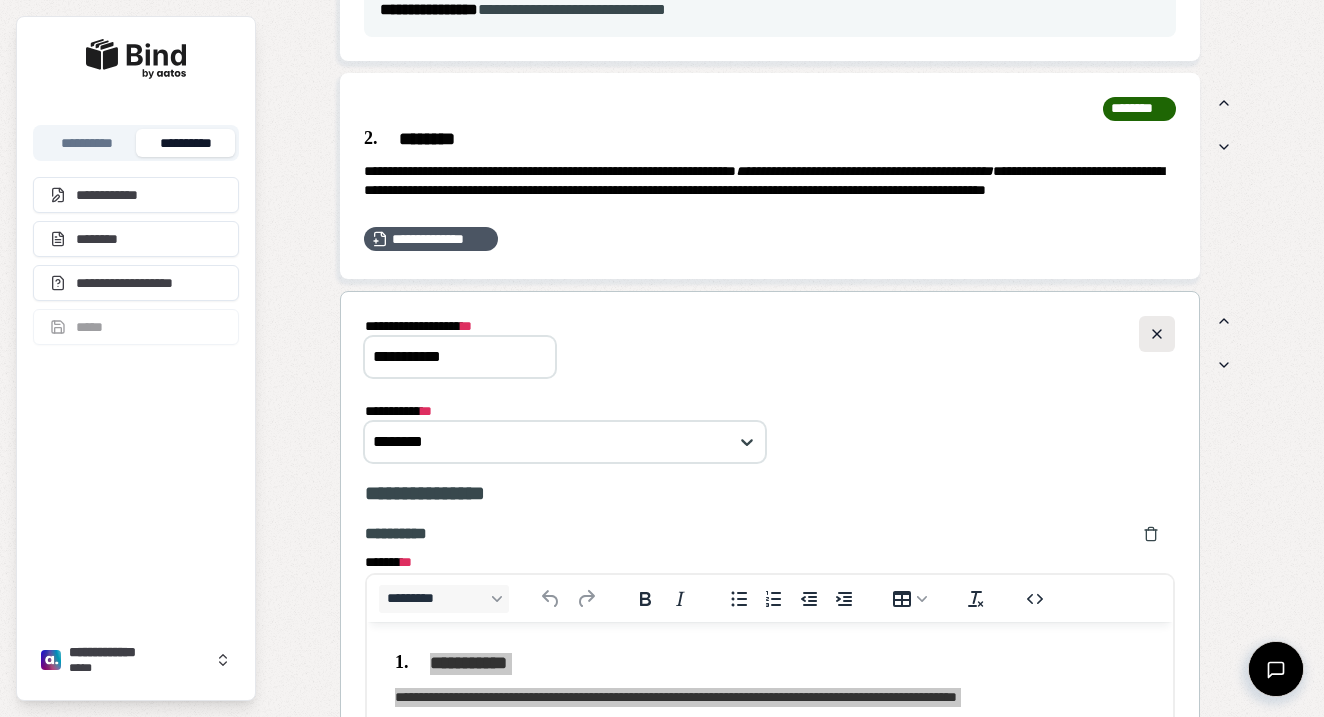 click at bounding box center [1157, 334] 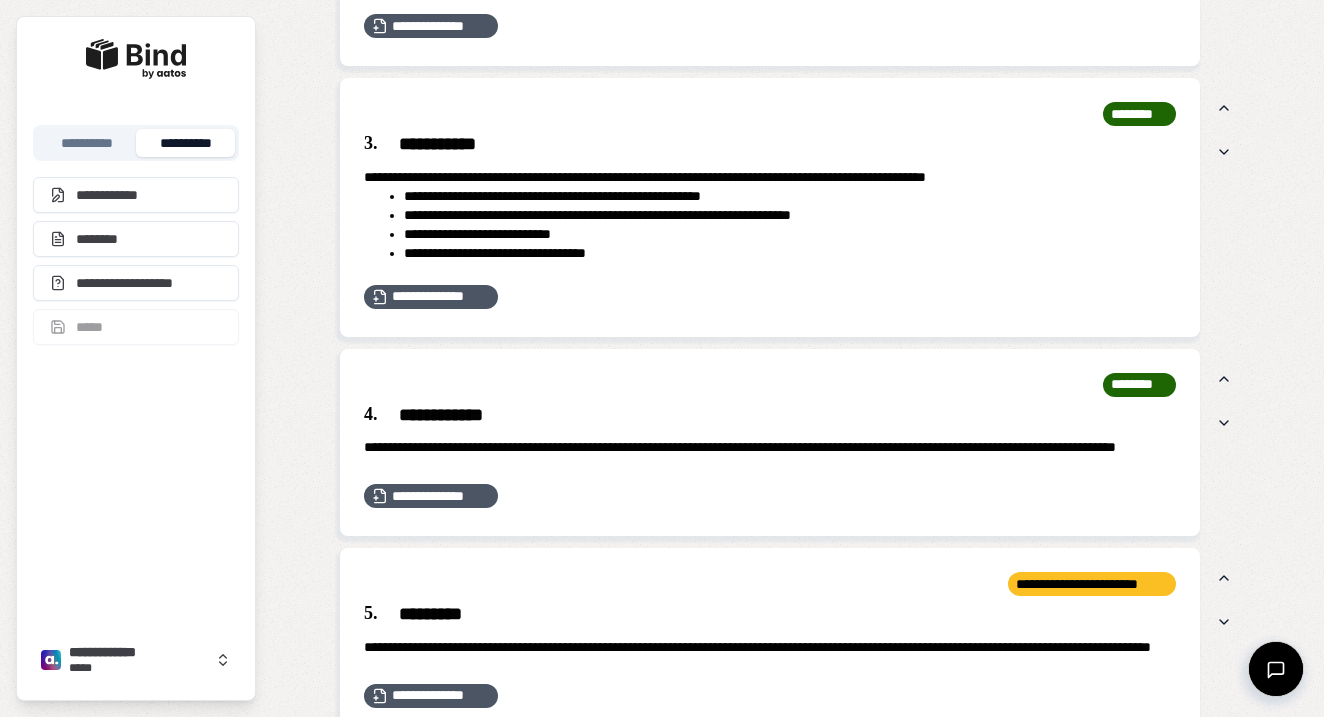scroll, scrollTop: 954, scrollLeft: 0, axis: vertical 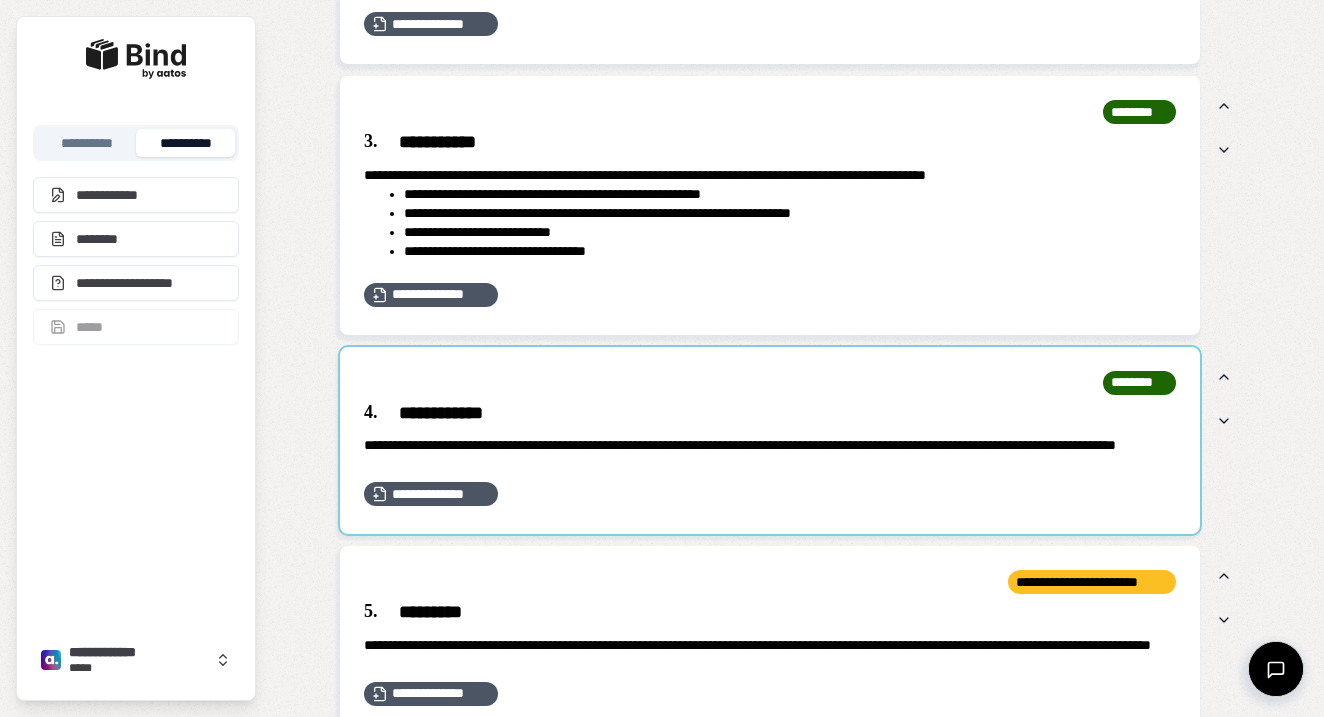 click at bounding box center (770, 441) 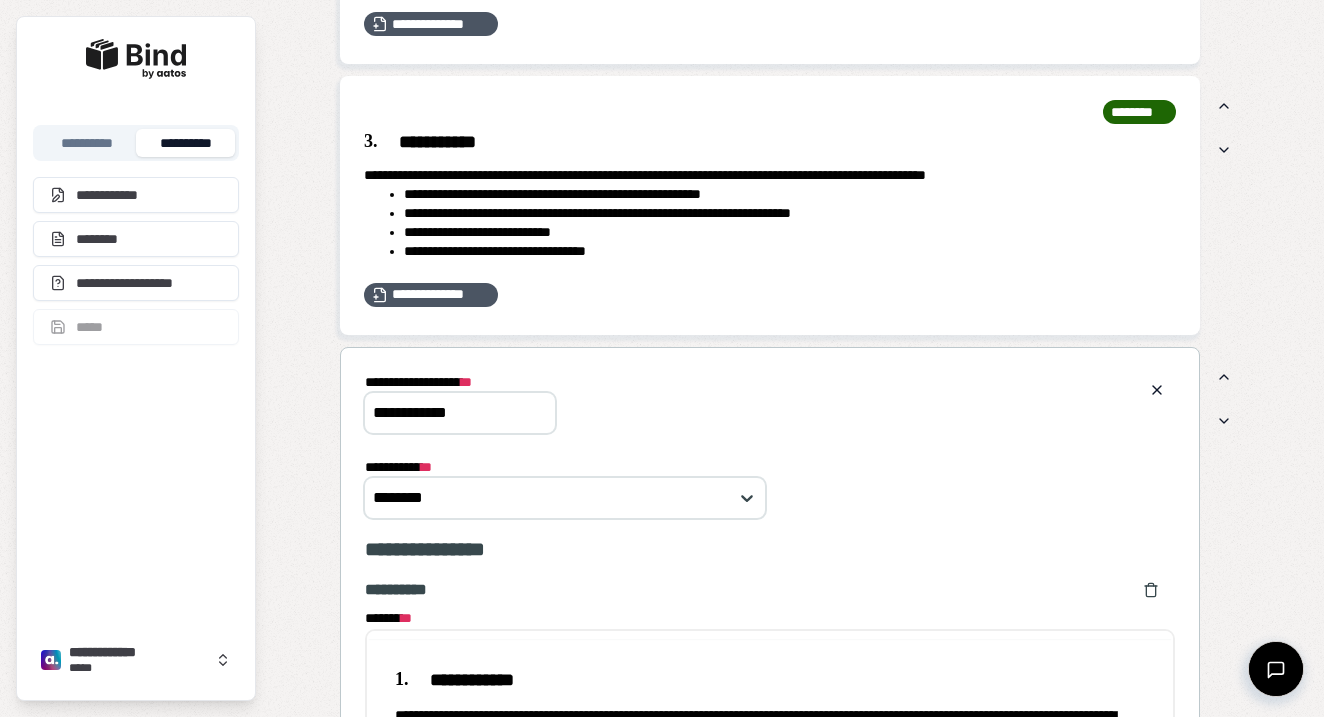scroll, scrollTop: 0, scrollLeft: 0, axis: both 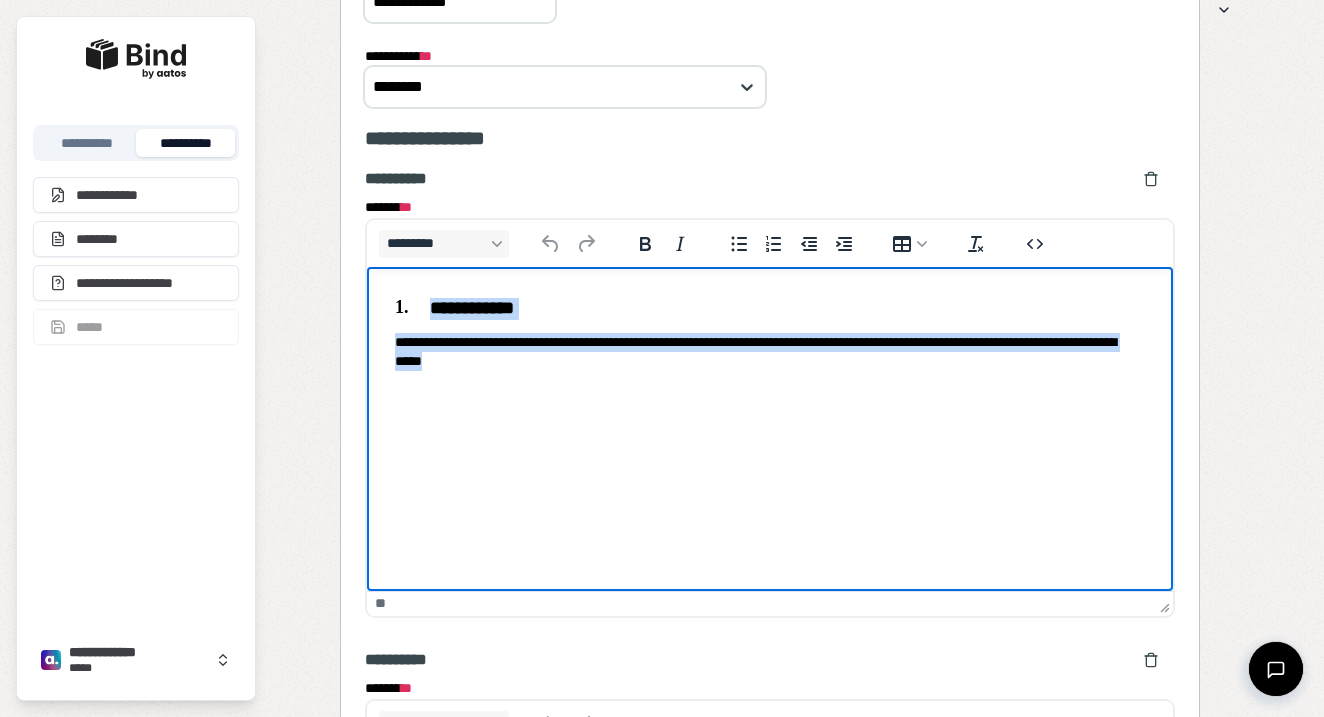 drag, startPoint x: 604, startPoint y: 357, endPoint x: 339, endPoint y: 309, distance: 269.31207 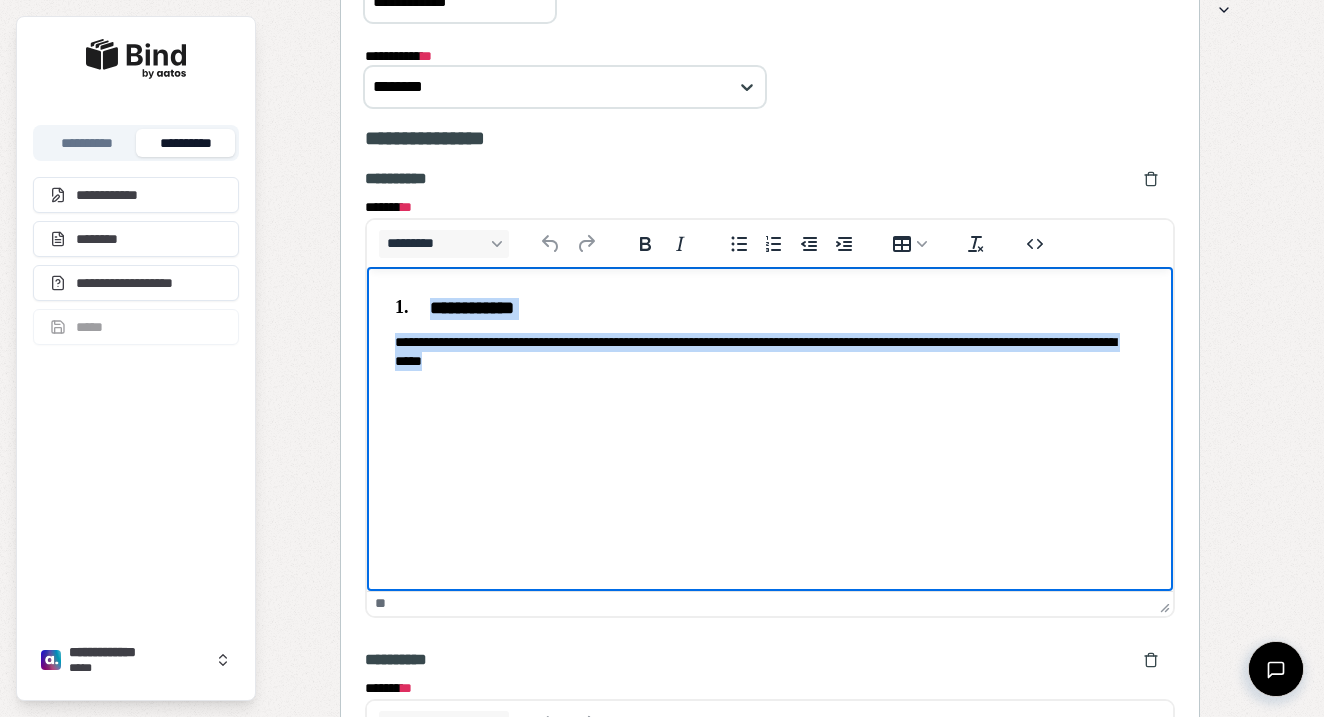 copy on "**********" 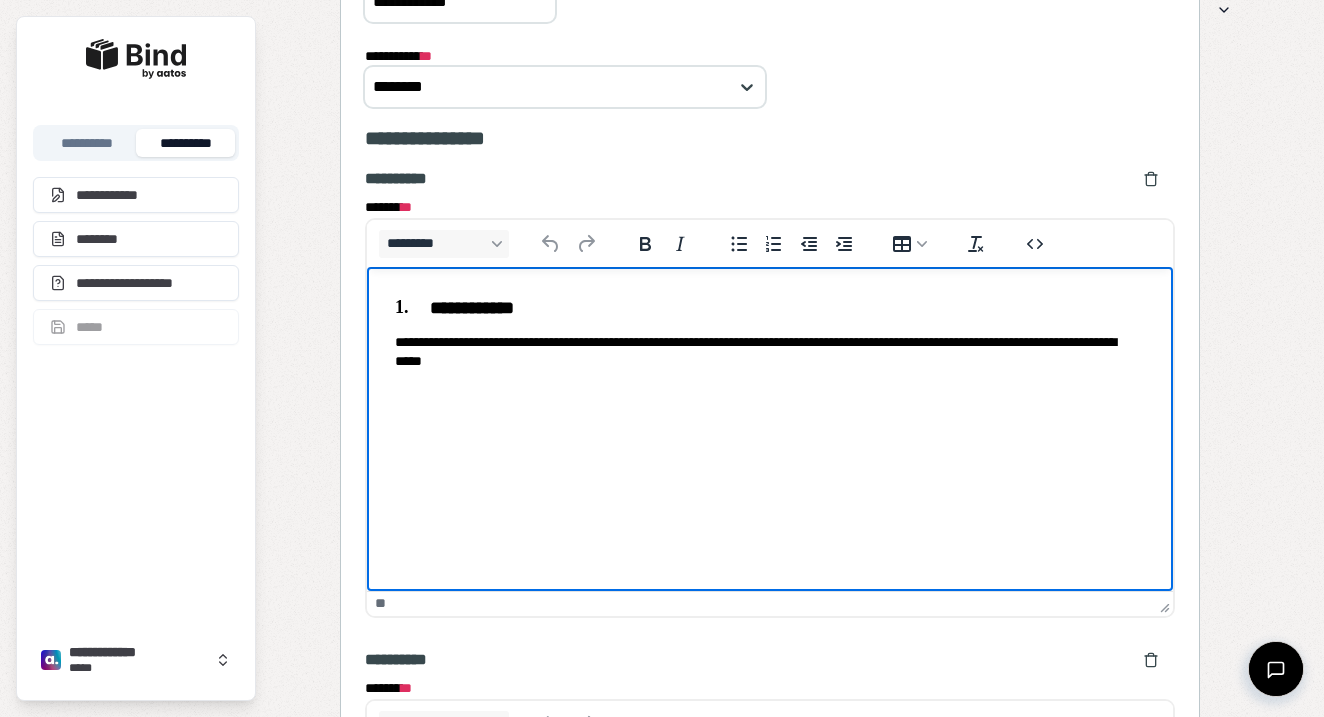click on "**********" at bounding box center (770, 333) 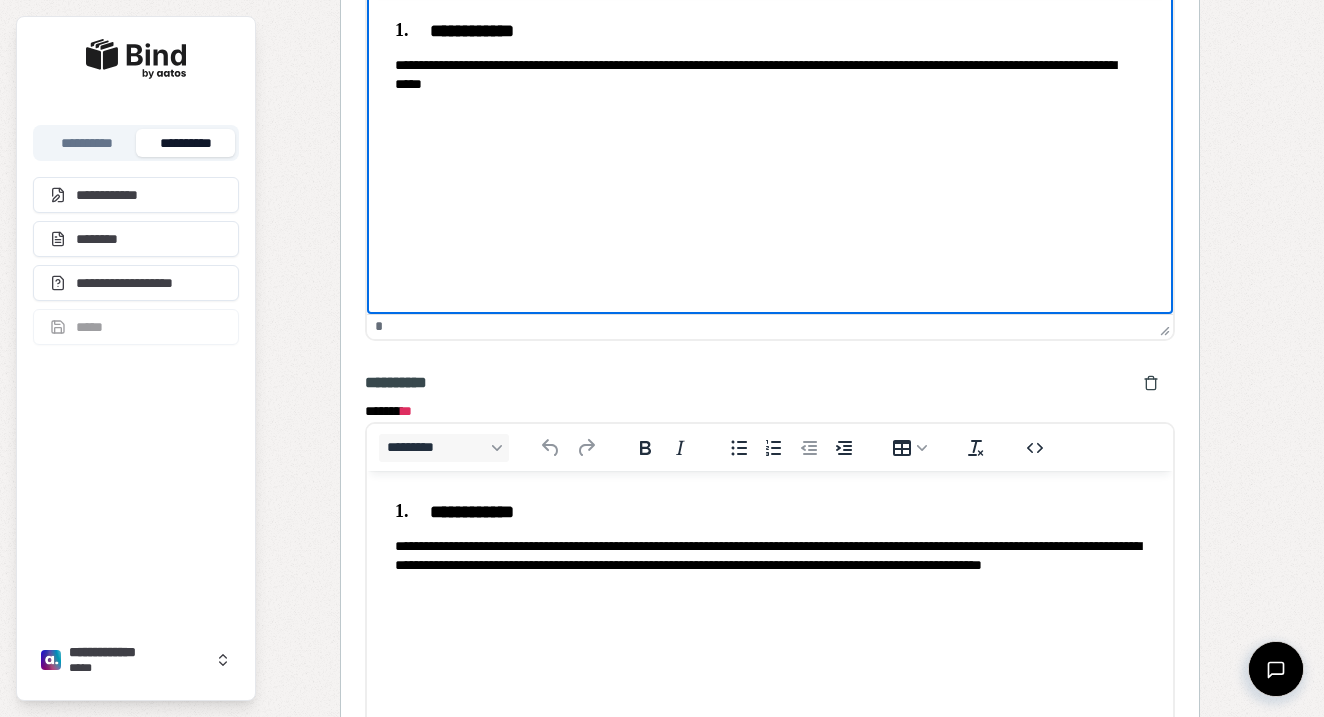 scroll, scrollTop: 1718, scrollLeft: 0, axis: vertical 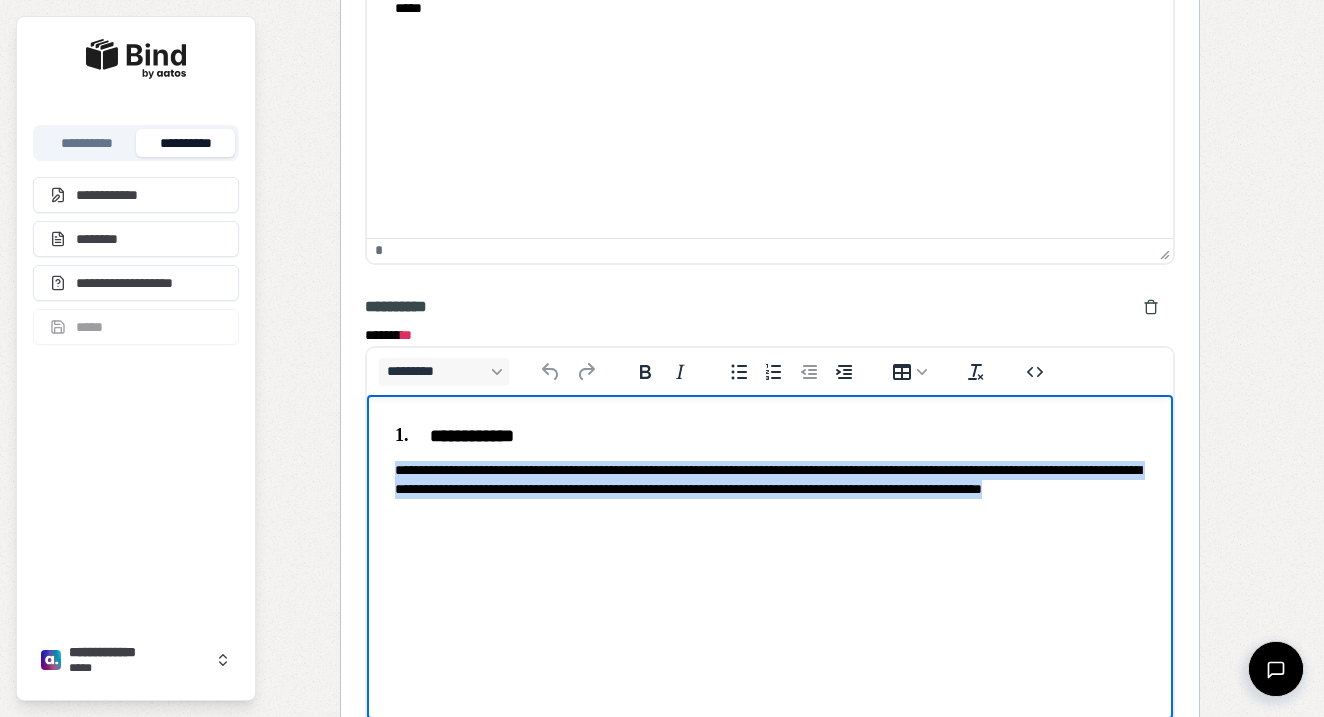 drag, startPoint x: 592, startPoint y: 513, endPoint x: 370, endPoint y: 474, distance: 225.39964 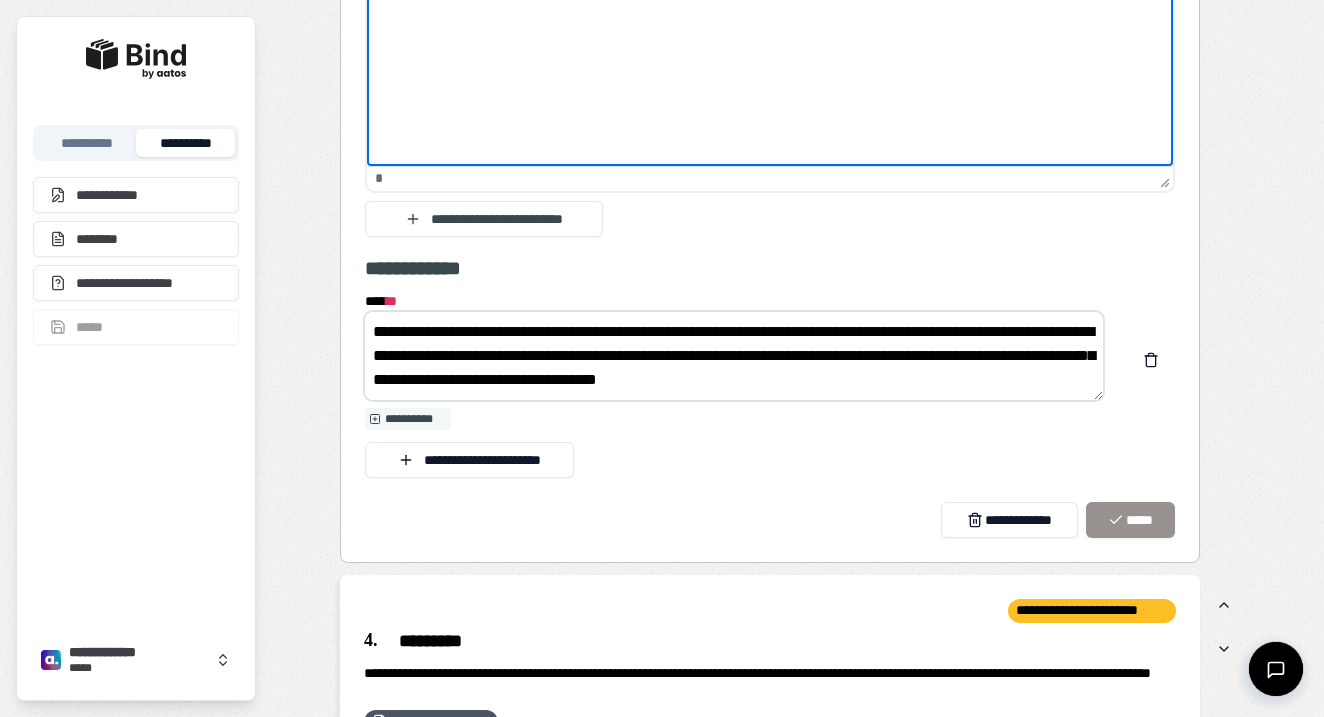 scroll, scrollTop: 2283, scrollLeft: 0, axis: vertical 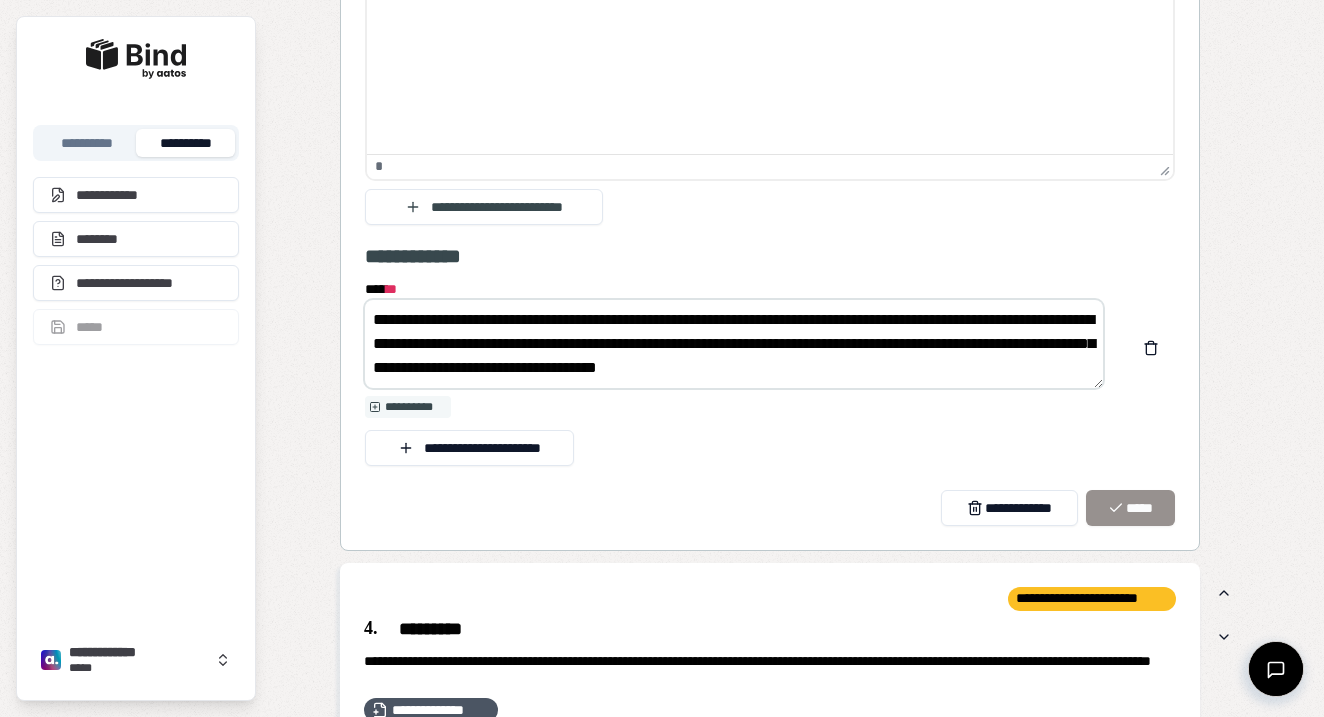 click on "**********" at bounding box center (734, 344) 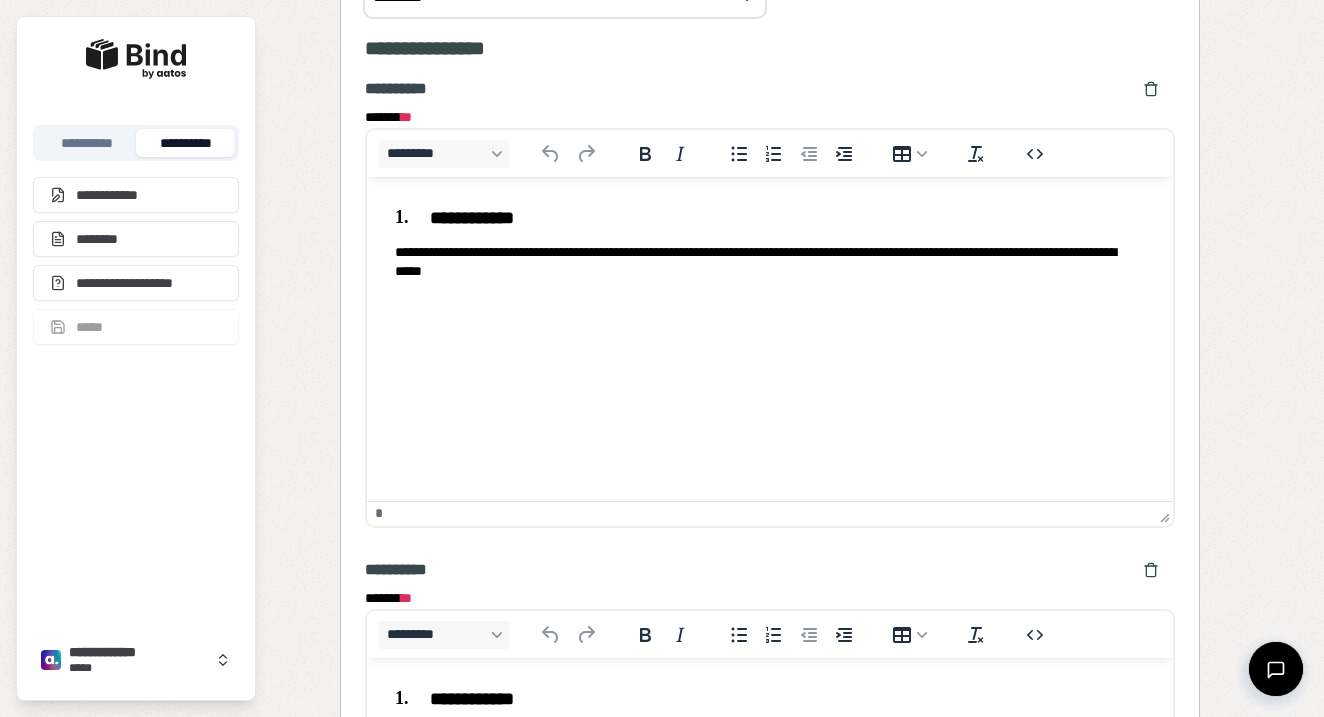 scroll, scrollTop: 1011, scrollLeft: 0, axis: vertical 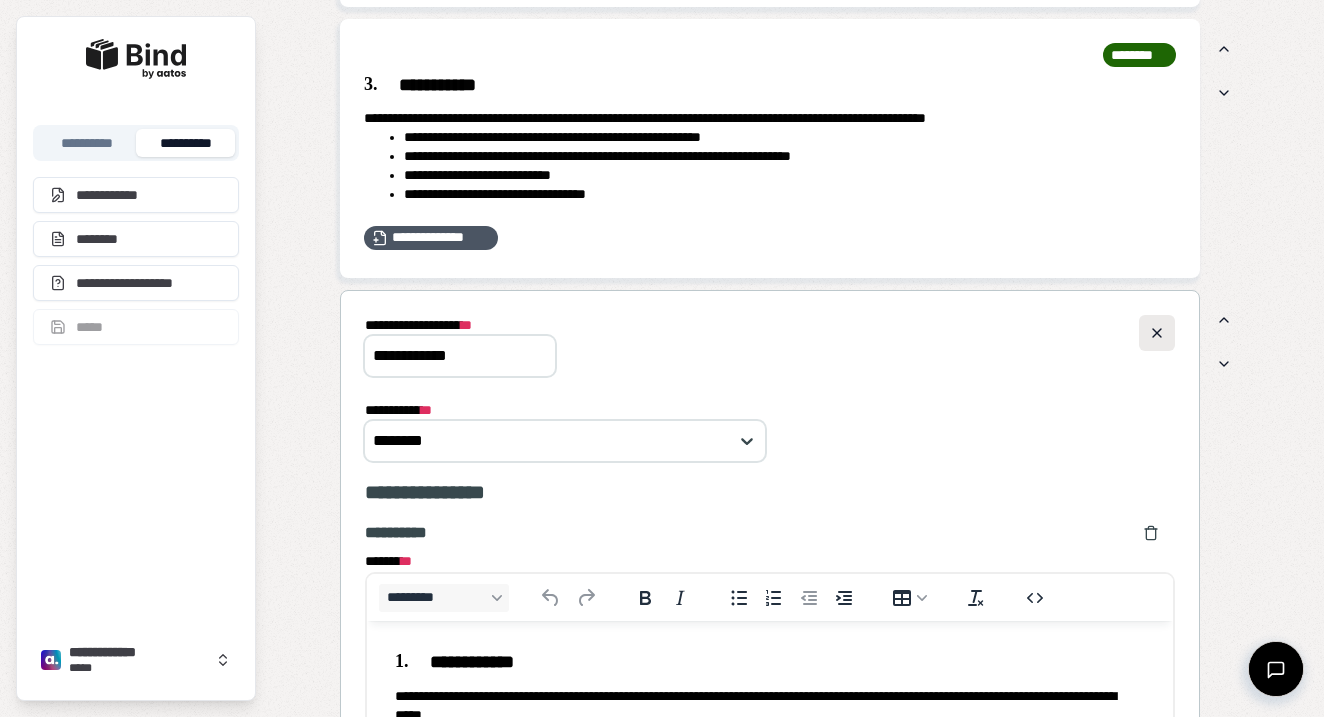 click at bounding box center [1157, 333] 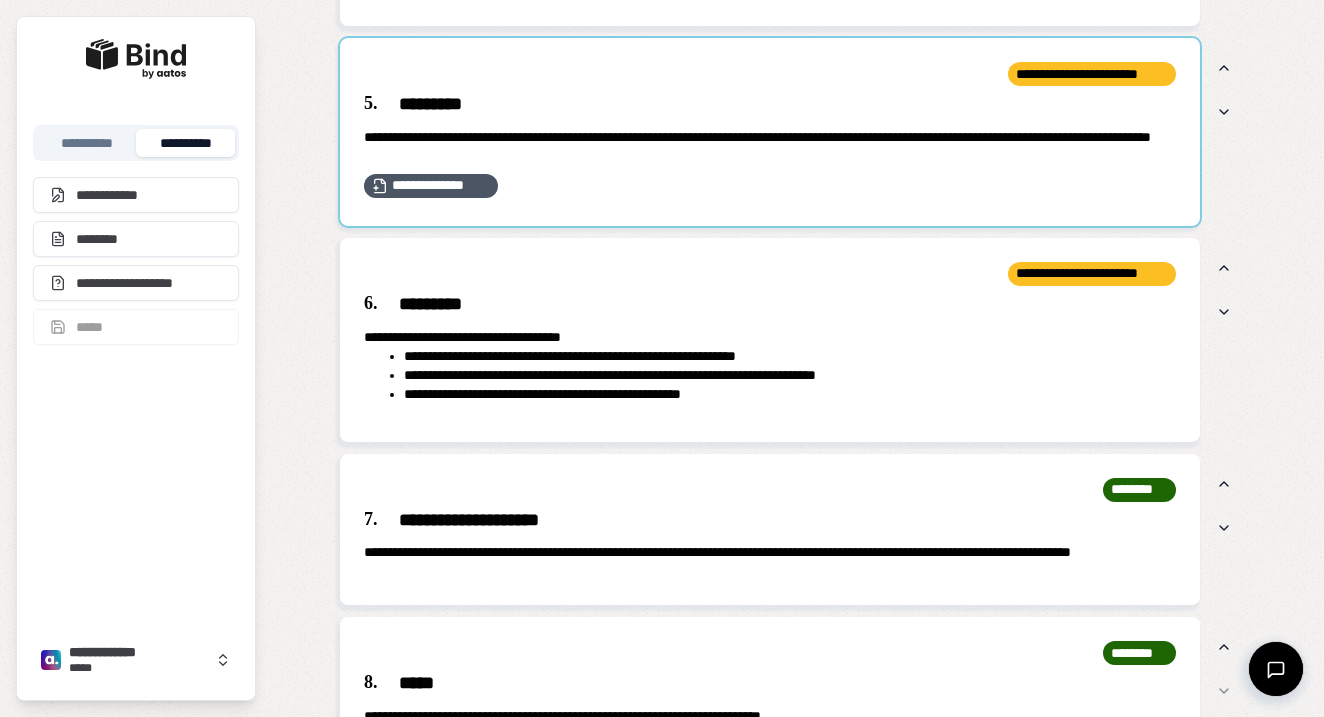 scroll, scrollTop: 1421, scrollLeft: 0, axis: vertical 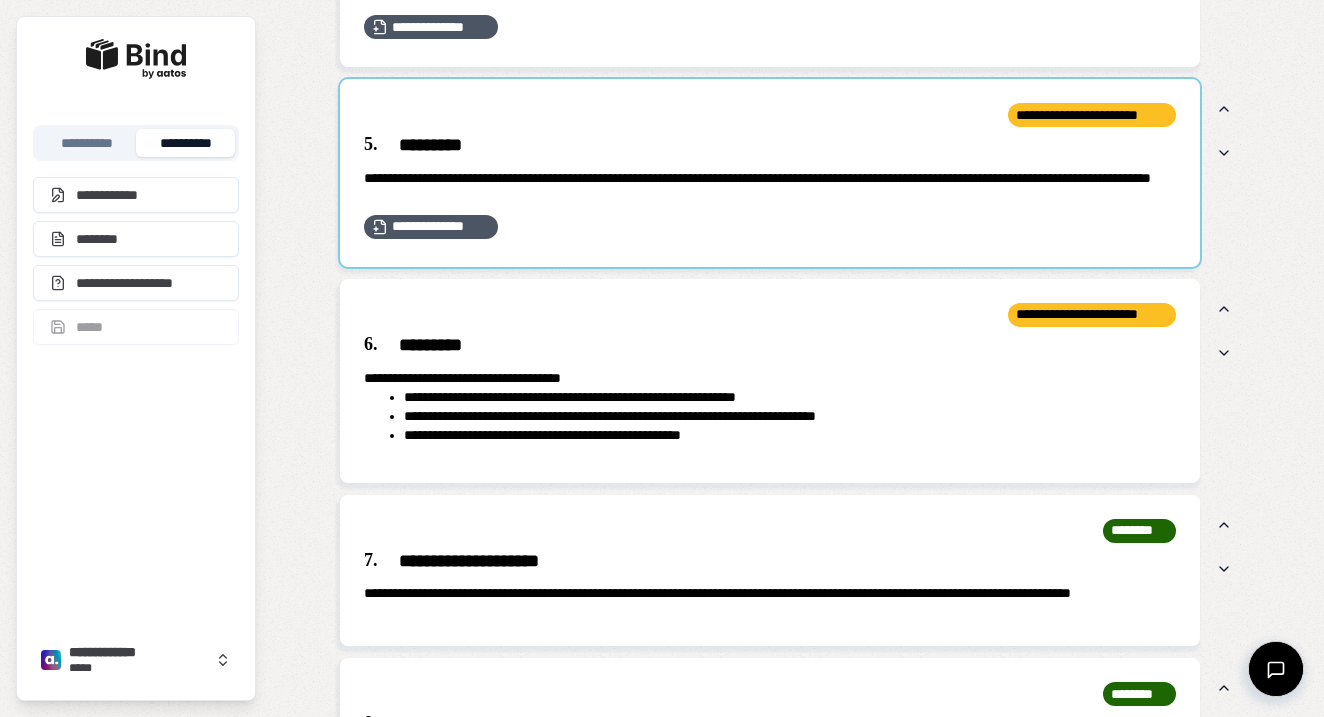 click at bounding box center (770, 173) 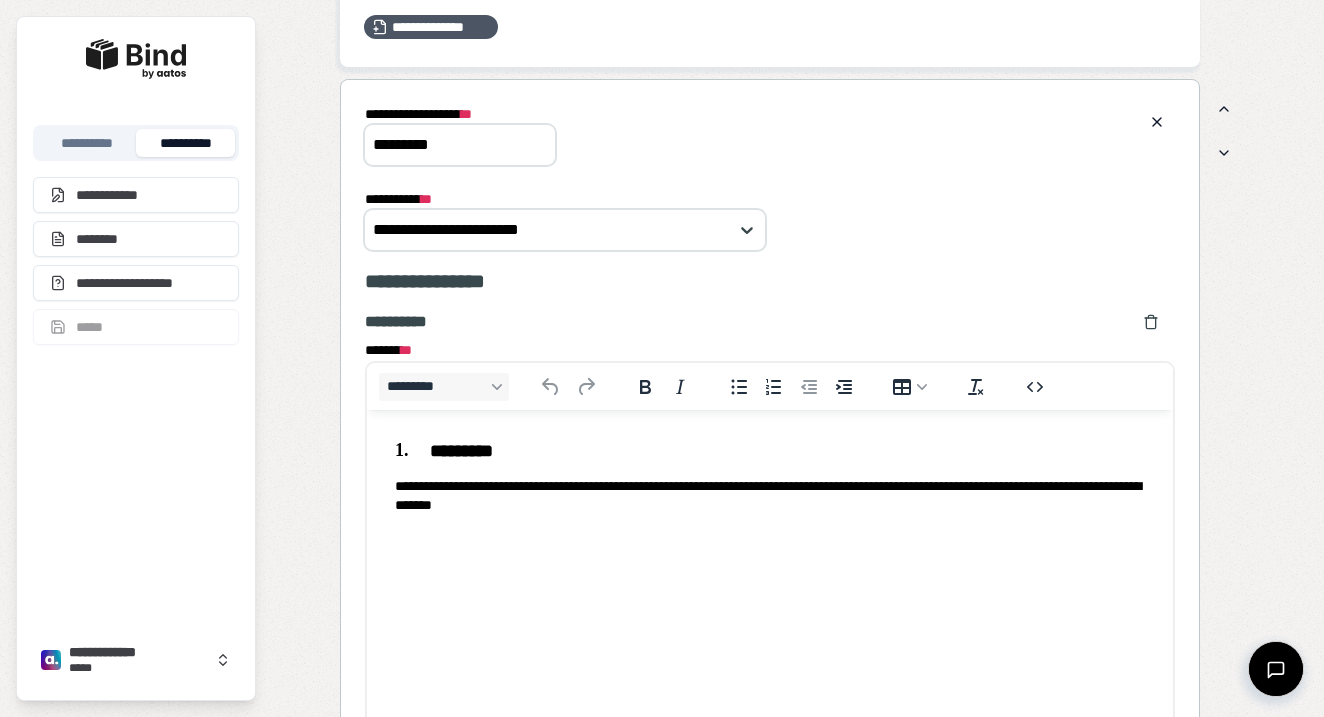 scroll, scrollTop: 0, scrollLeft: 0, axis: both 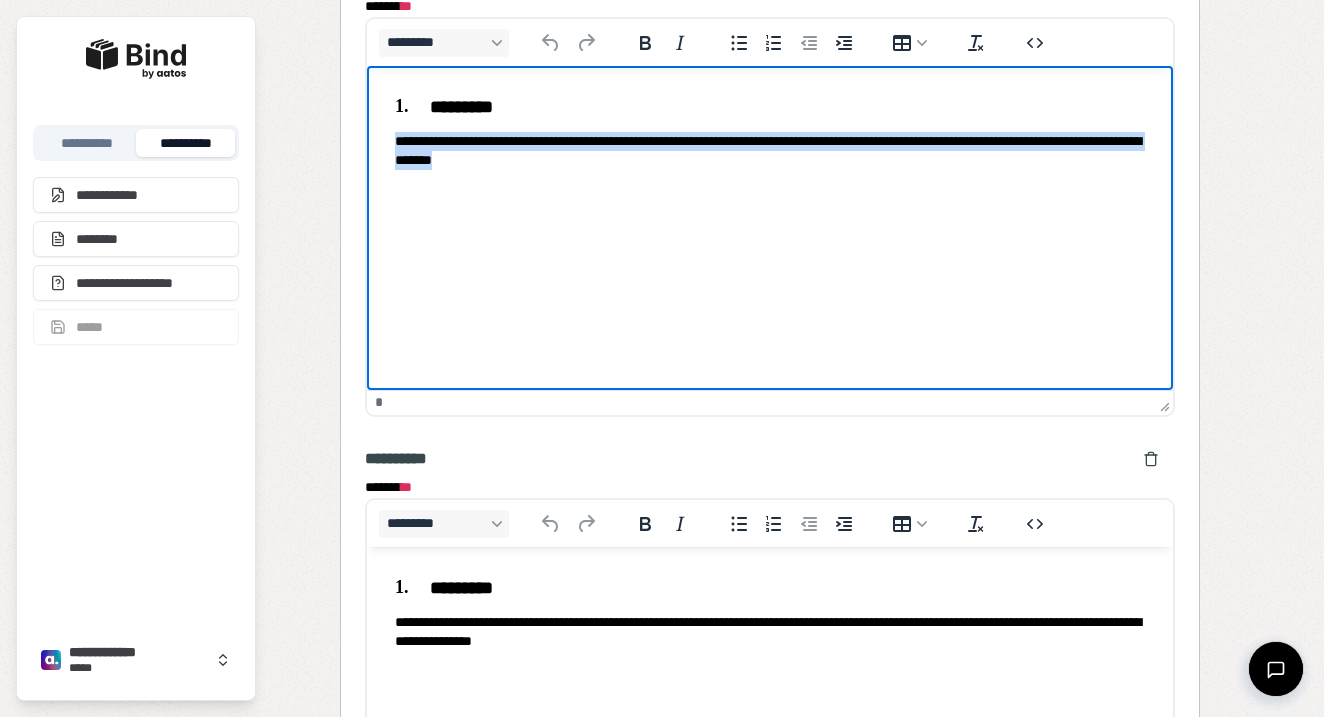 drag, startPoint x: 615, startPoint y: 172, endPoint x: 348, endPoint y: 144, distance: 268.46414 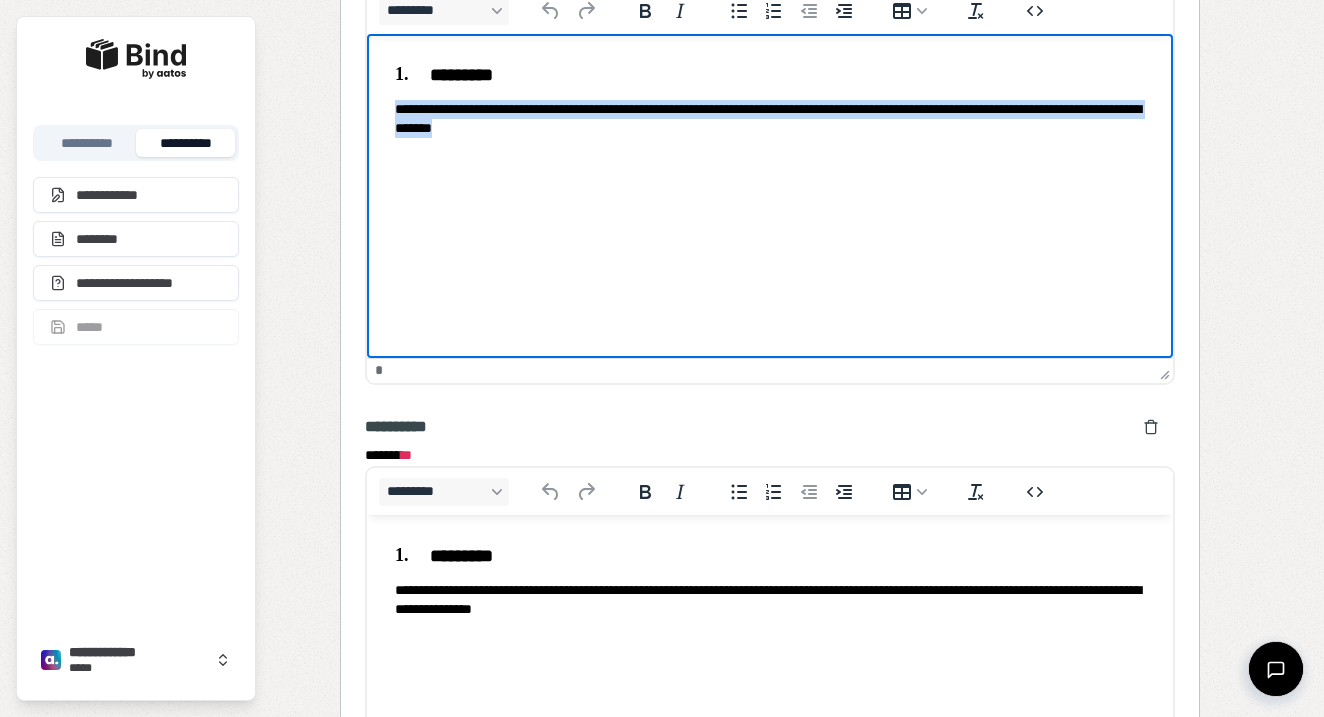 scroll, scrollTop: 1575, scrollLeft: 0, axis: vertical 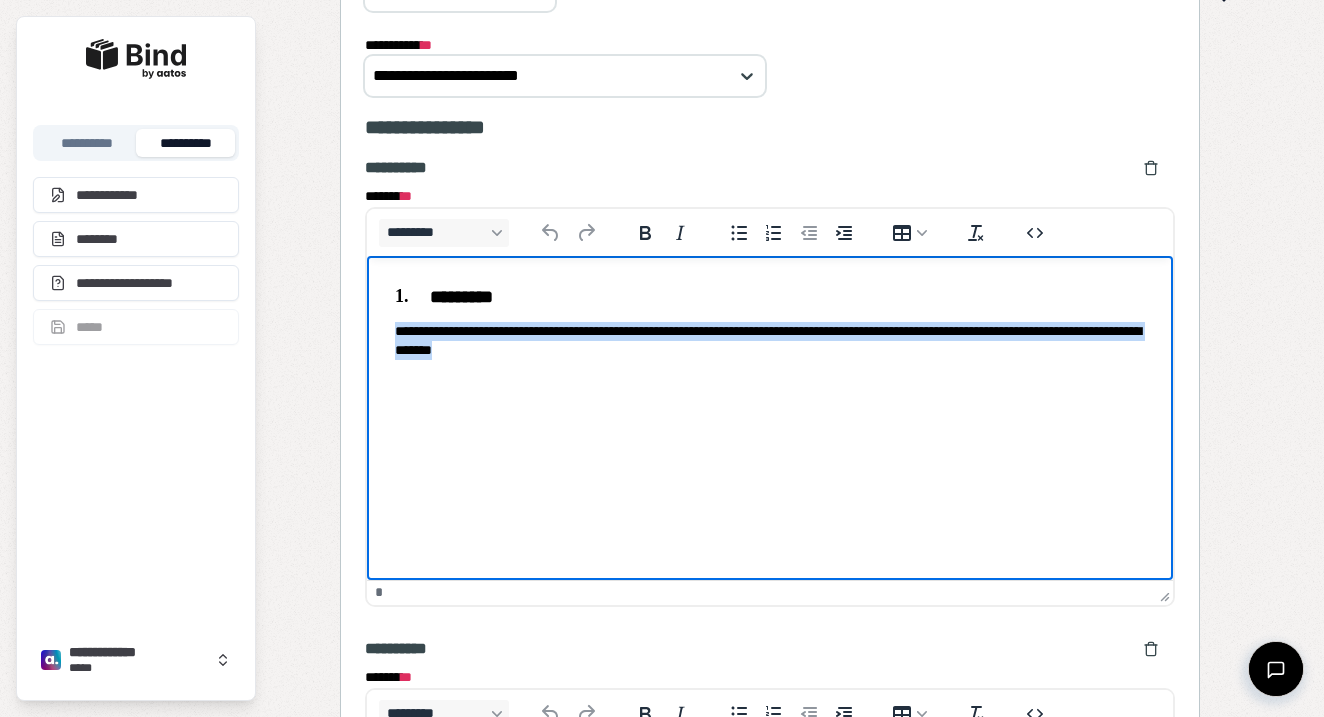 click on "*********" at bounding box center (770, 297) 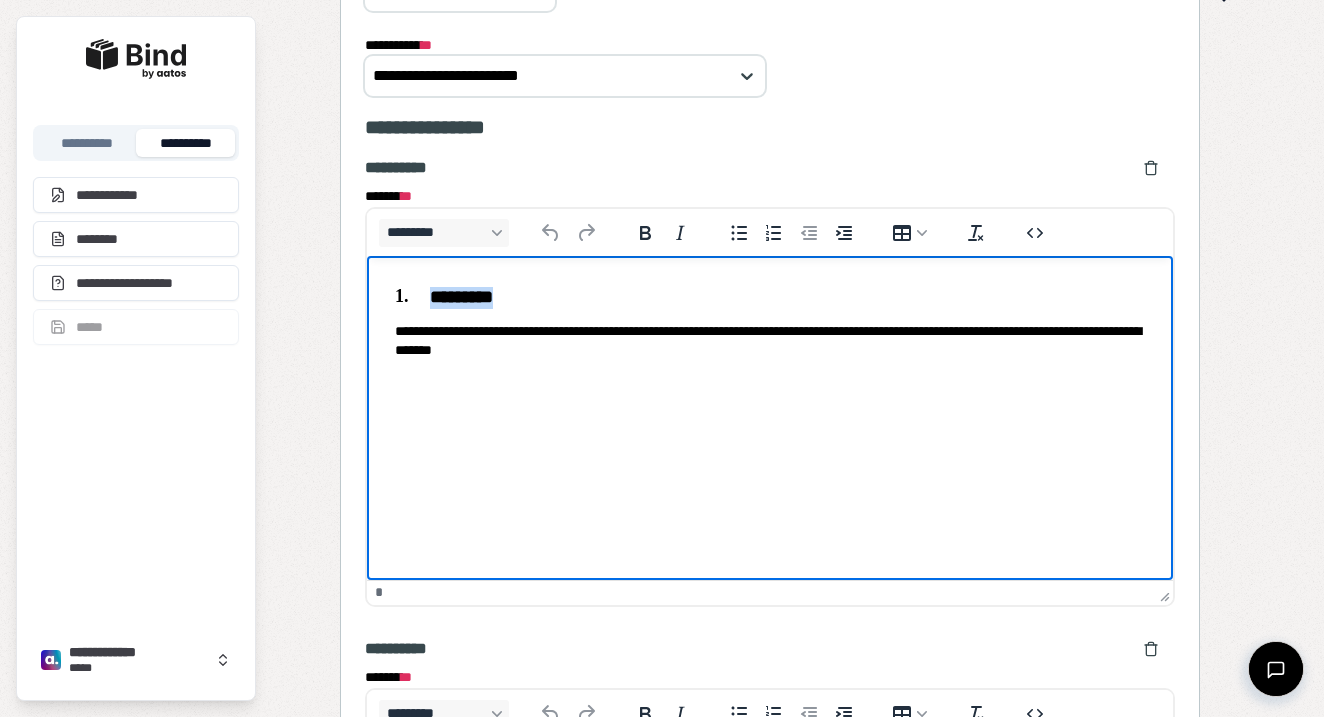 click on "*********" at bounding box center [770, 297] 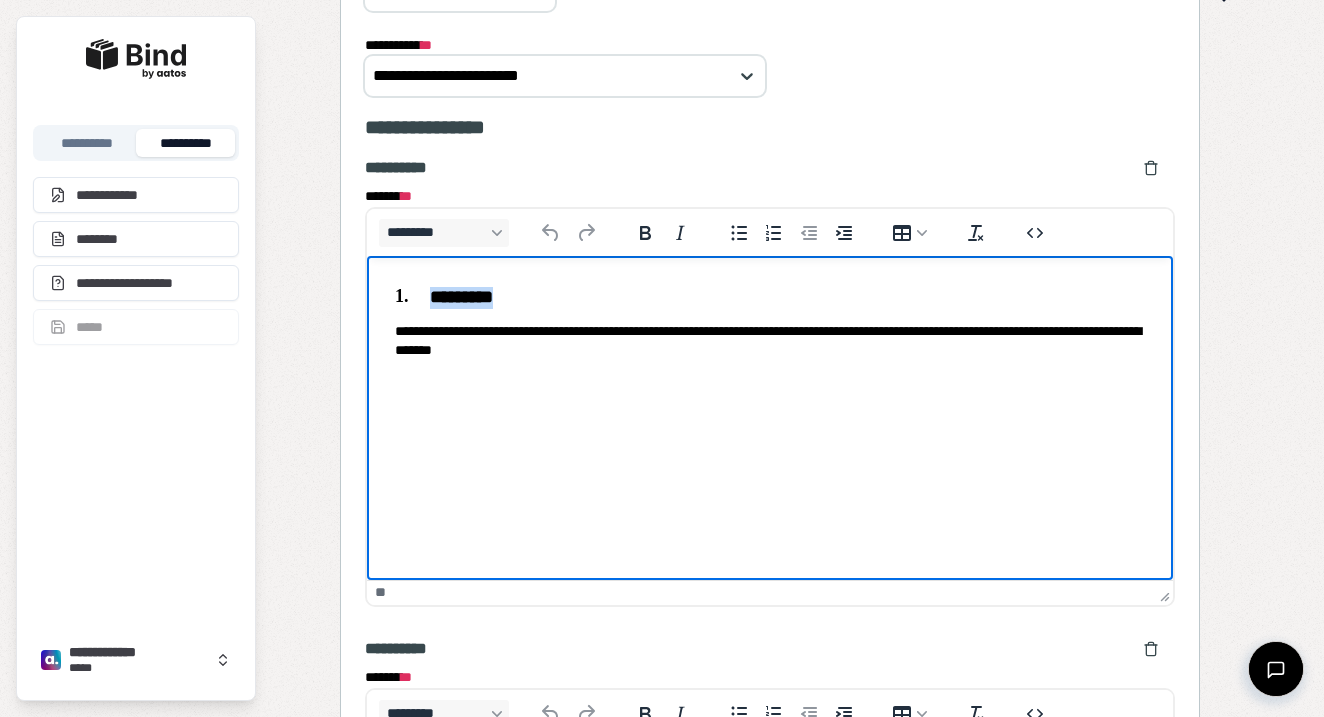 copy on "*********" 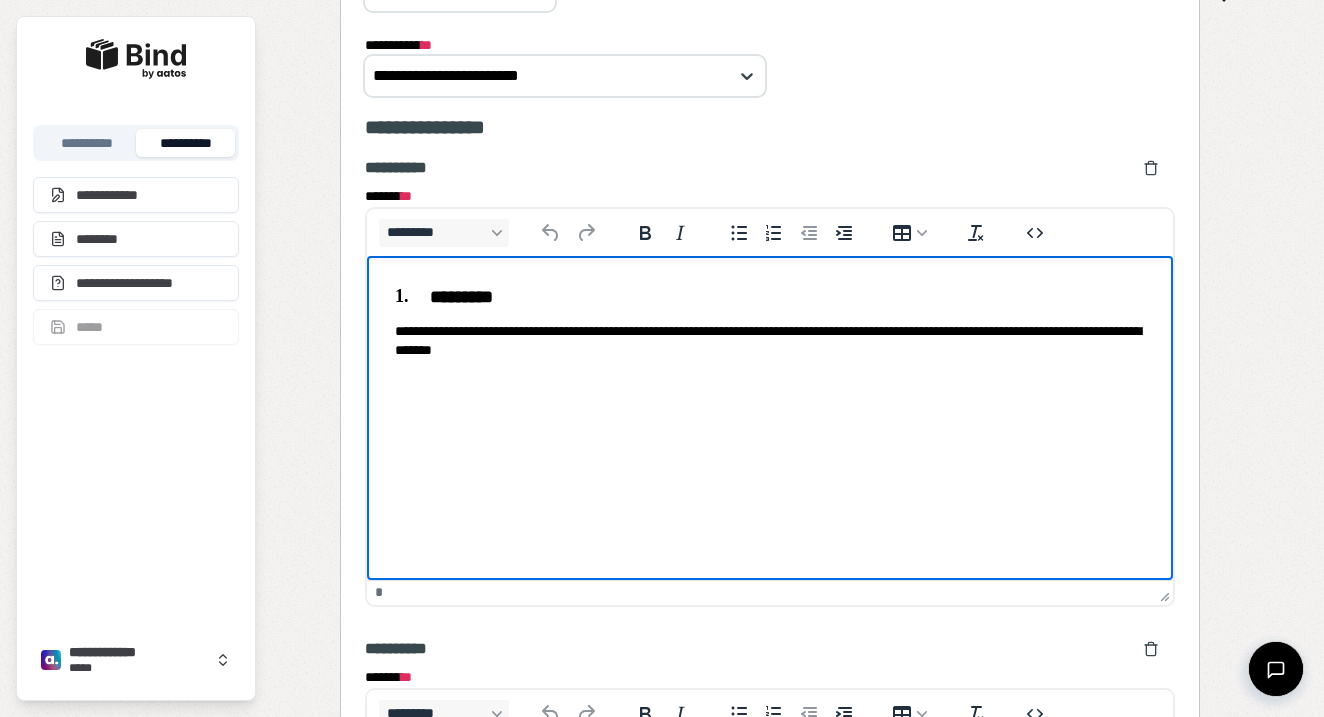 click on "**********" at bounding box center (770, 323) 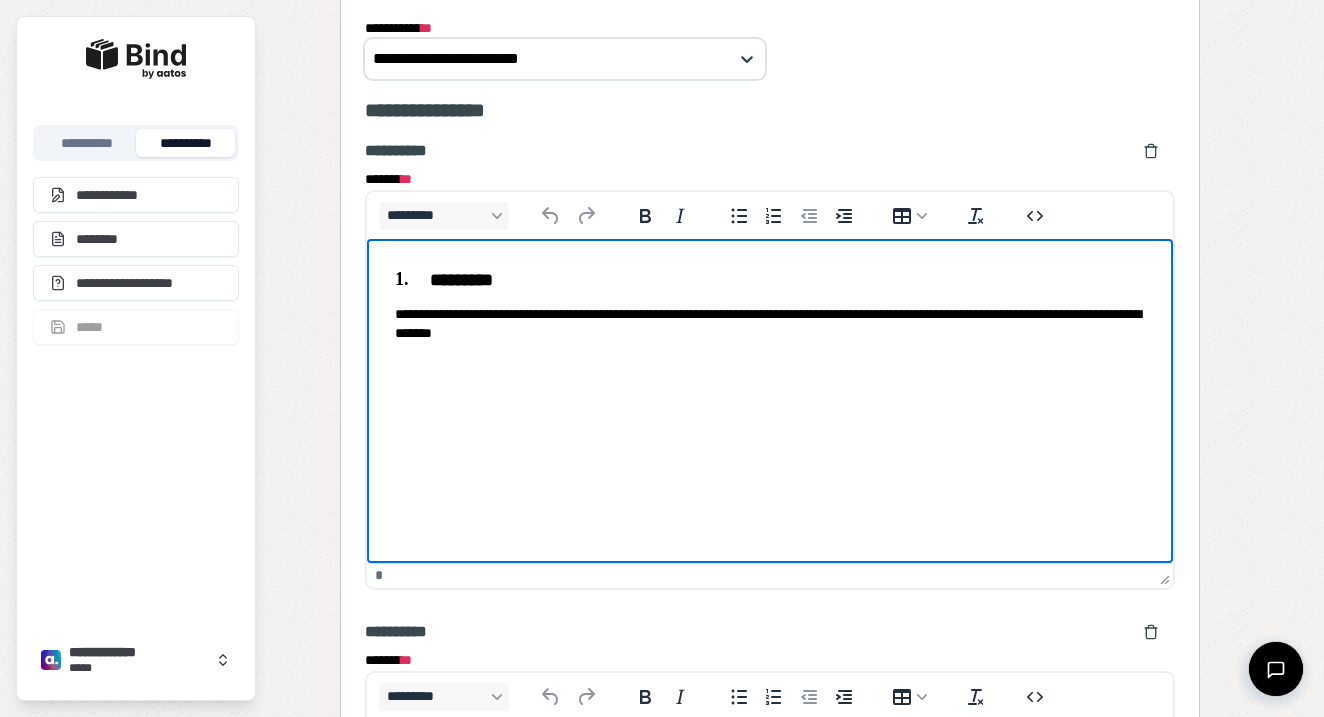scroll, scrollTop: 1595, scrollLeft: 0, axis: vertical 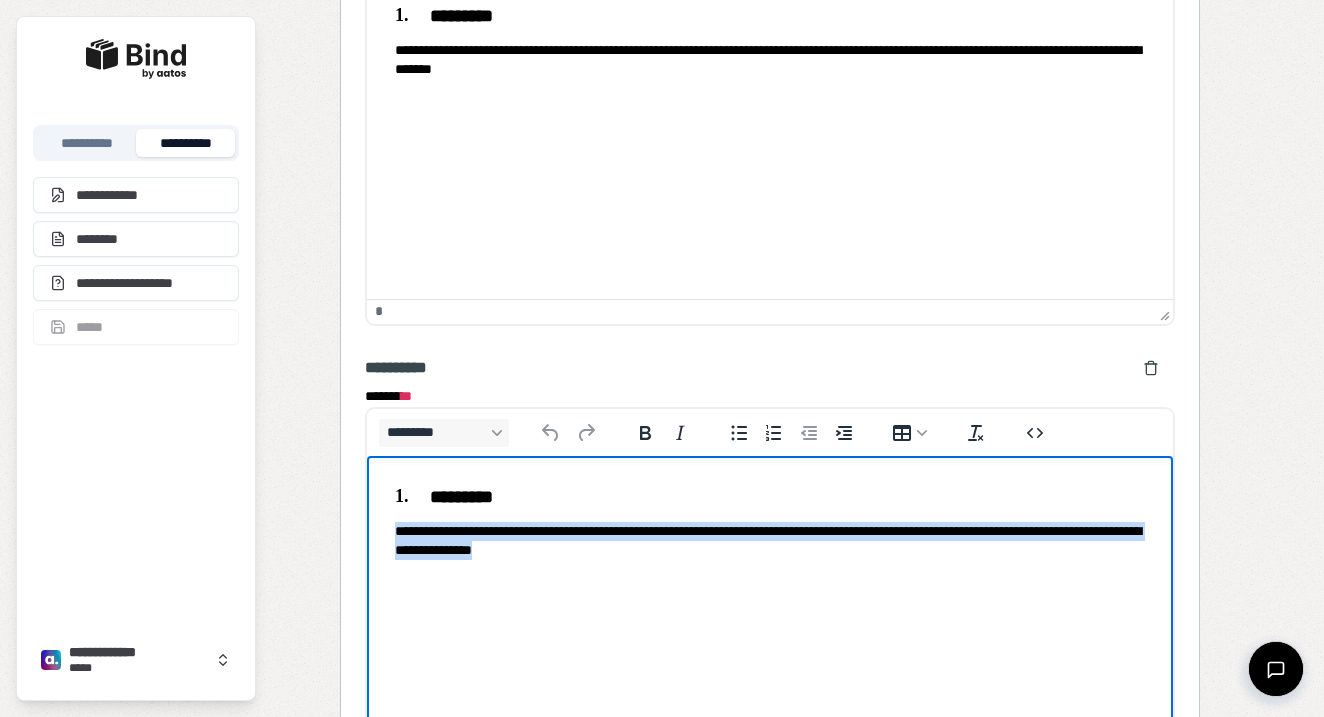 drag, startPoint x: 739, startPoint y: 559, endPoint x: 387, endPoint y: 536, distance: 352.7506 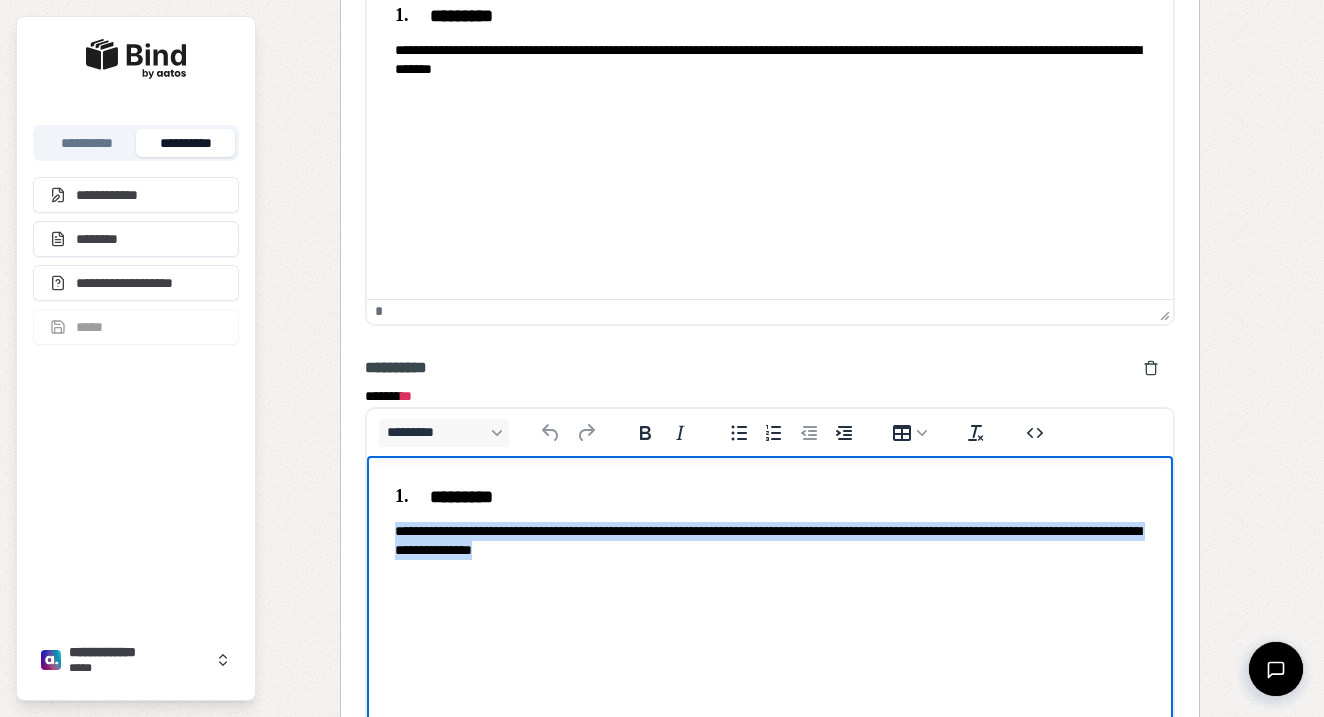 copy on "**********" 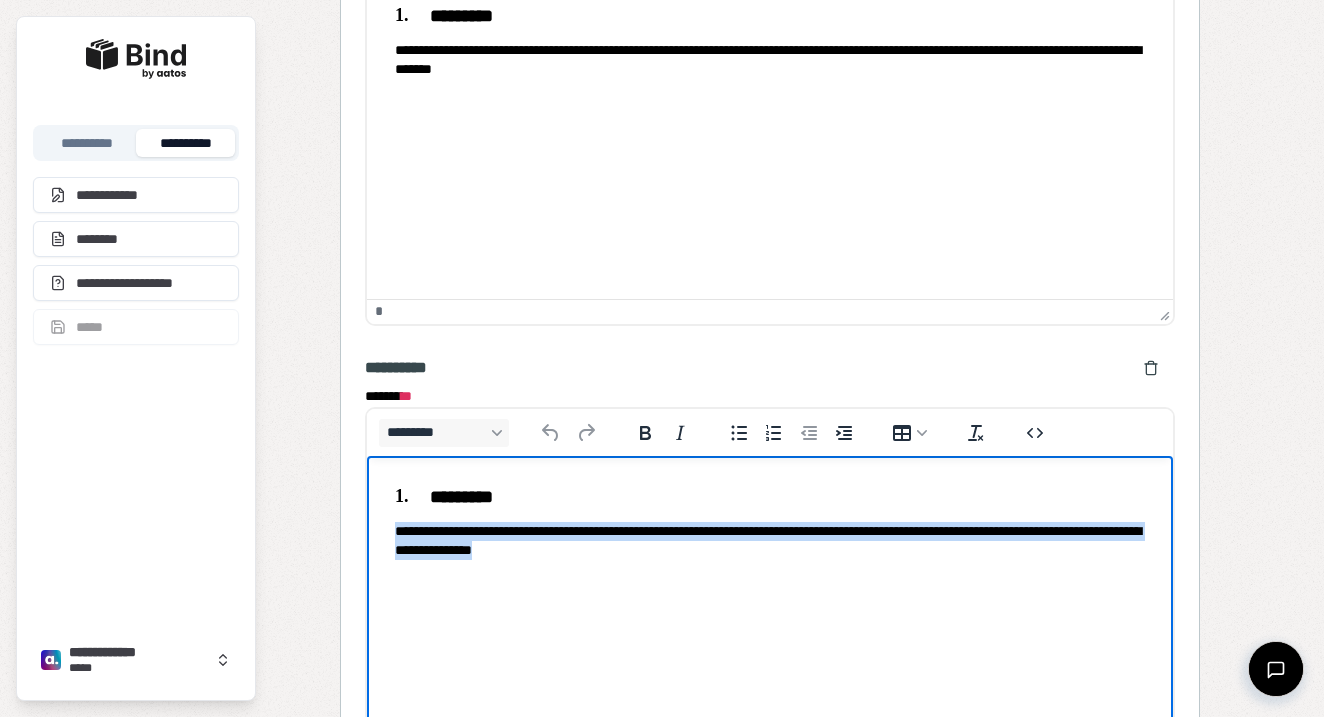 click on "**********" at bounding box center [770, 541] 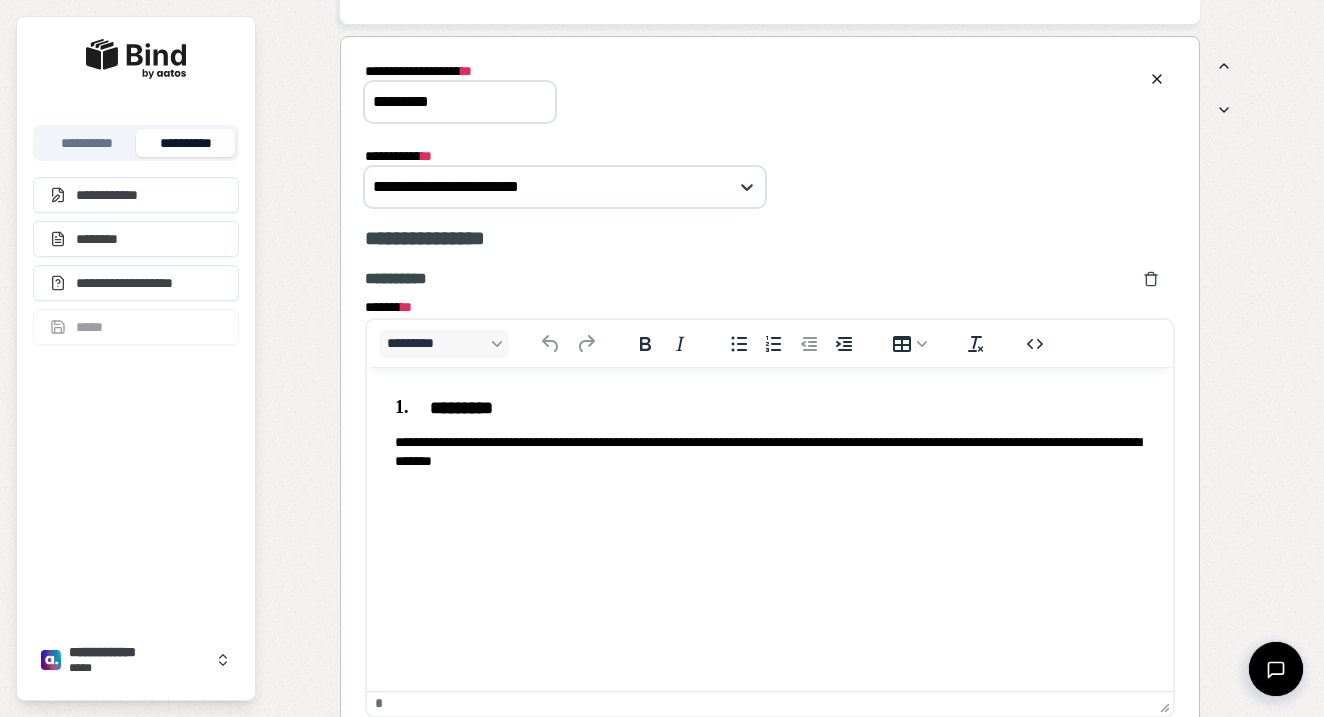 scroll, scrollTop: 1026, scrollLeft: 0, axis: vertical 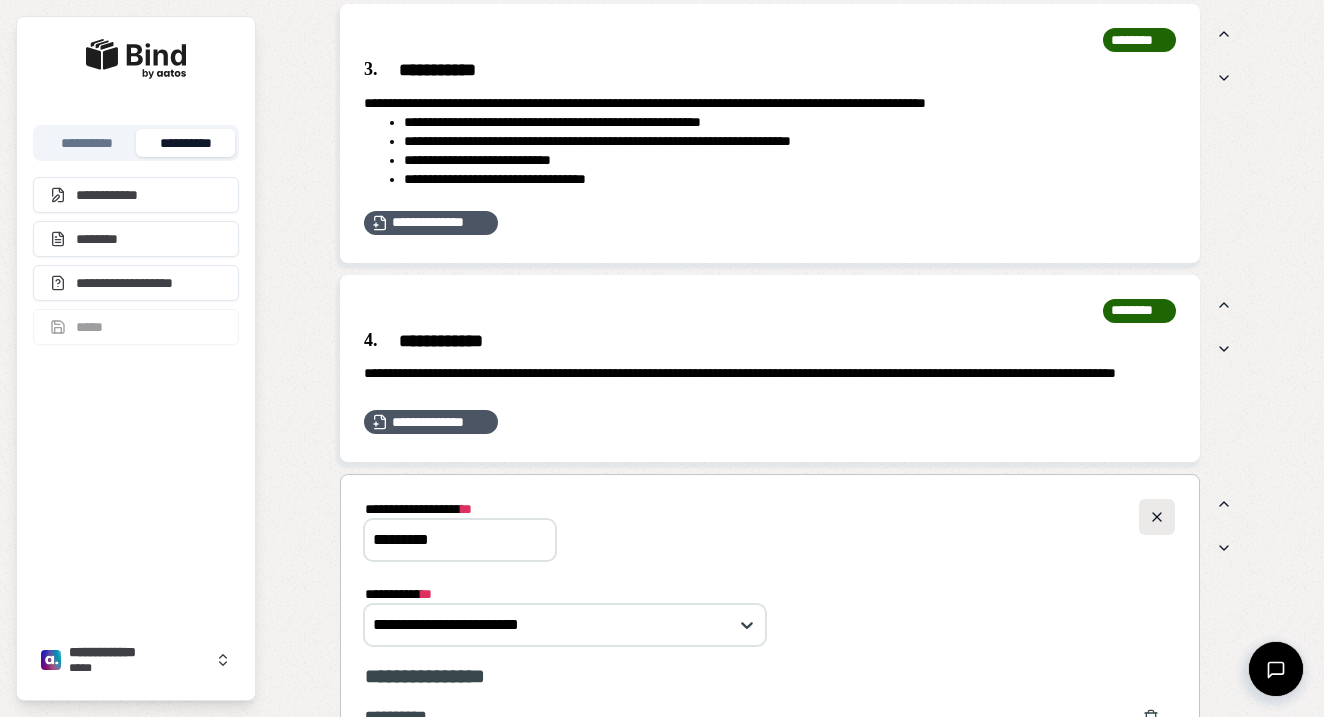 click at bounding box center [1157, 517] 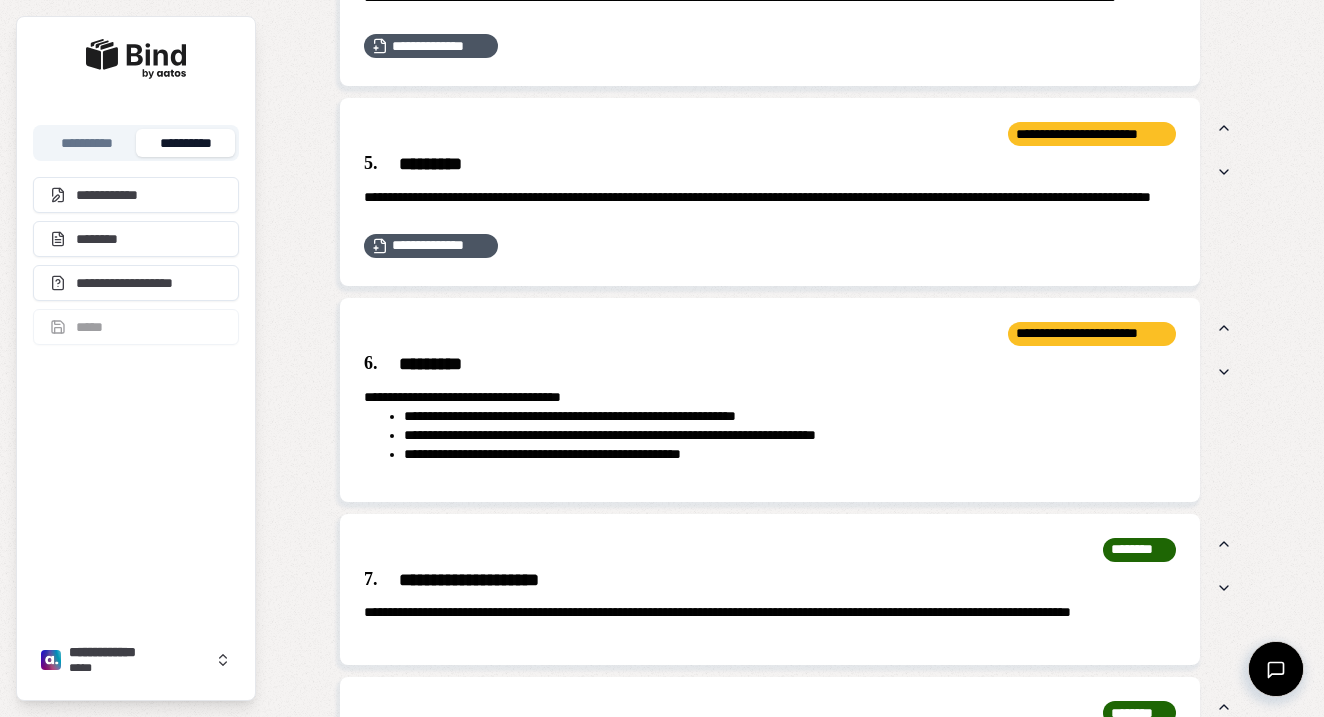 scroll, scrollTop: 1415, scrollLeft: 0, axis: vertical 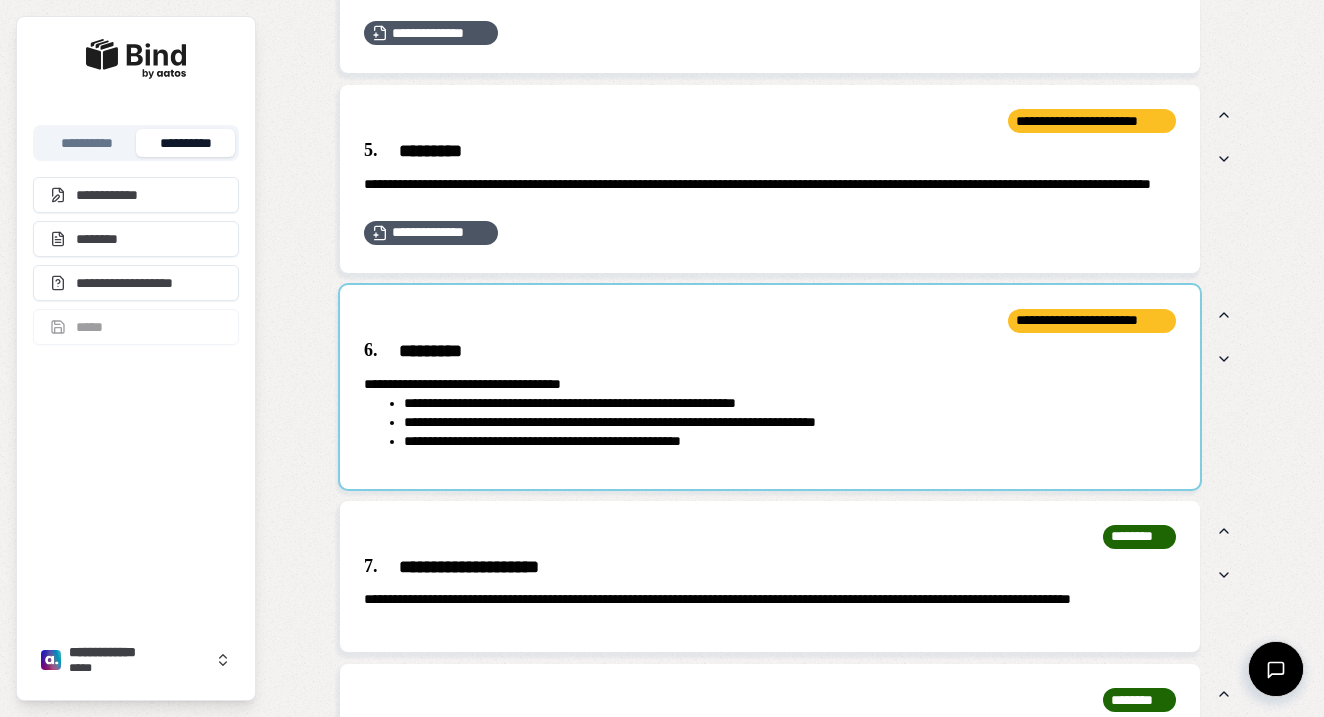 click at bounding box center (770, 387) 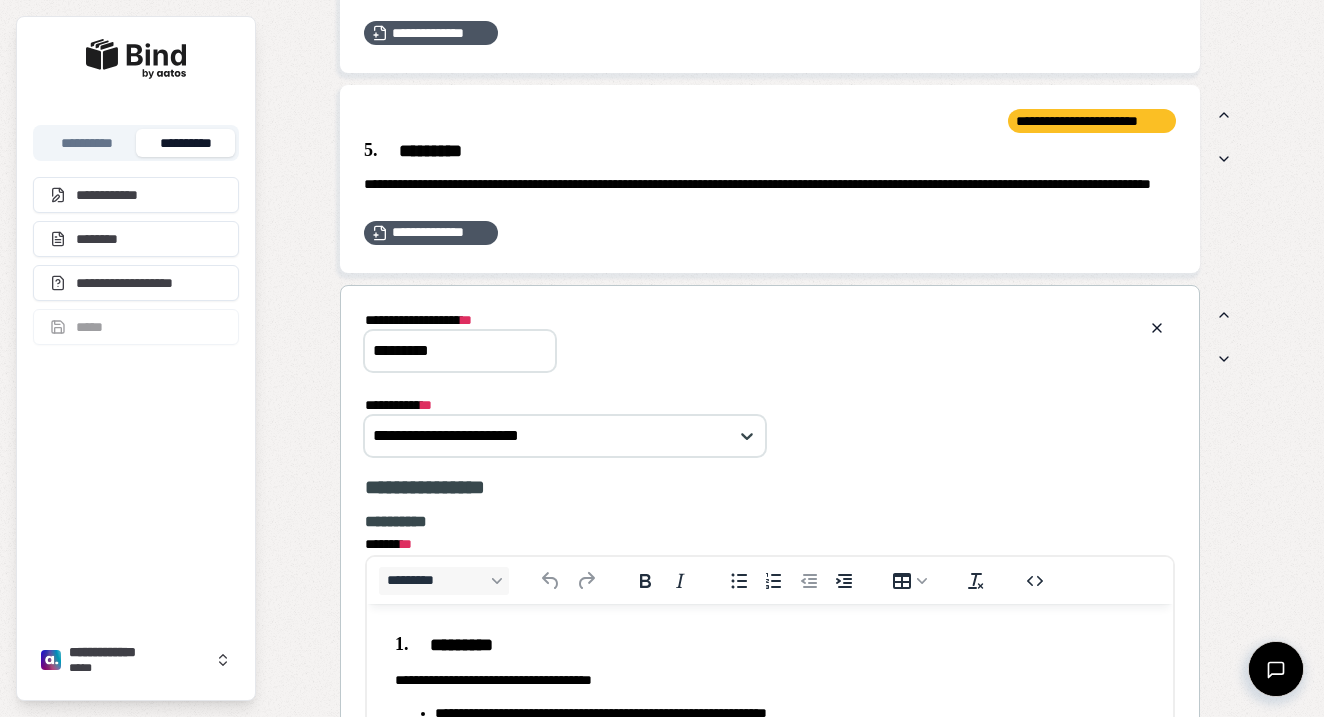 scroll, scrollTop: 0, scrollLeft: 0, axis: both 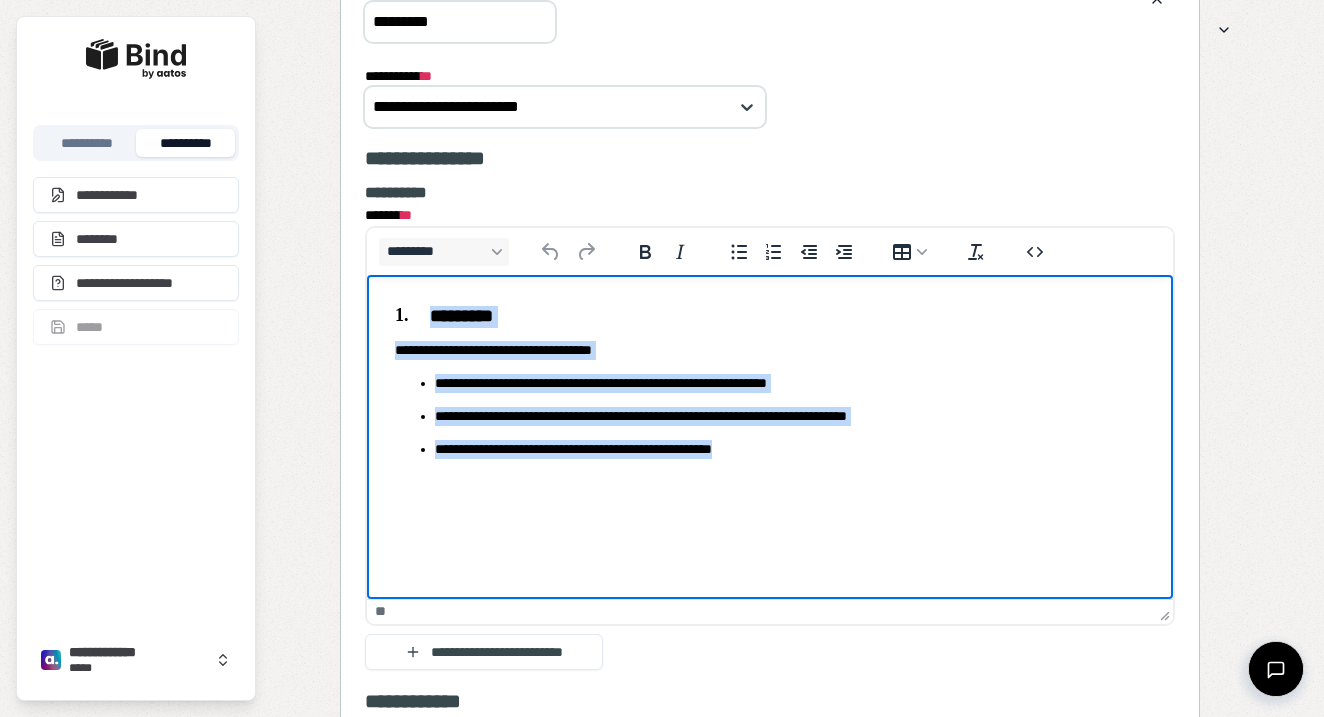 drag, startPoint x: 765, startPoint y: 452, endPoint x: 399, endPoint y: 310, distance: 392.5812 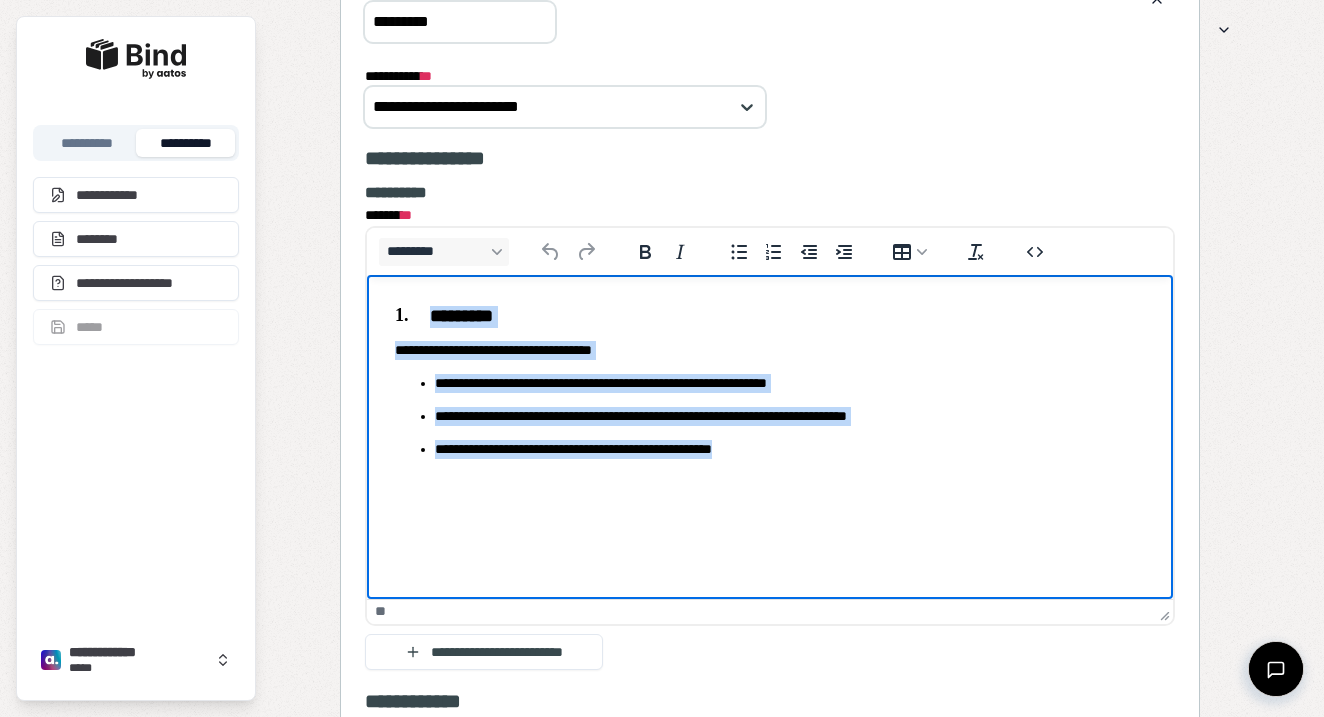 copy on "**********" 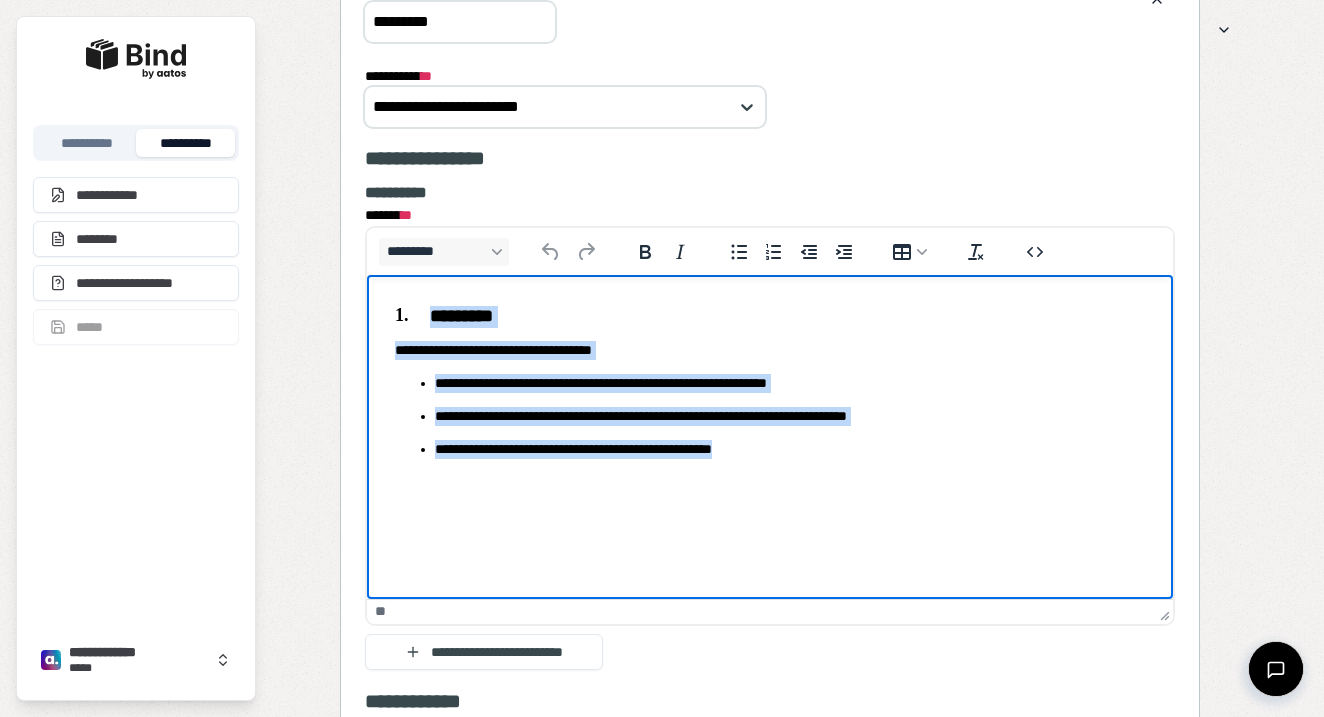 click on "**********" at bounding box center (770, 381) 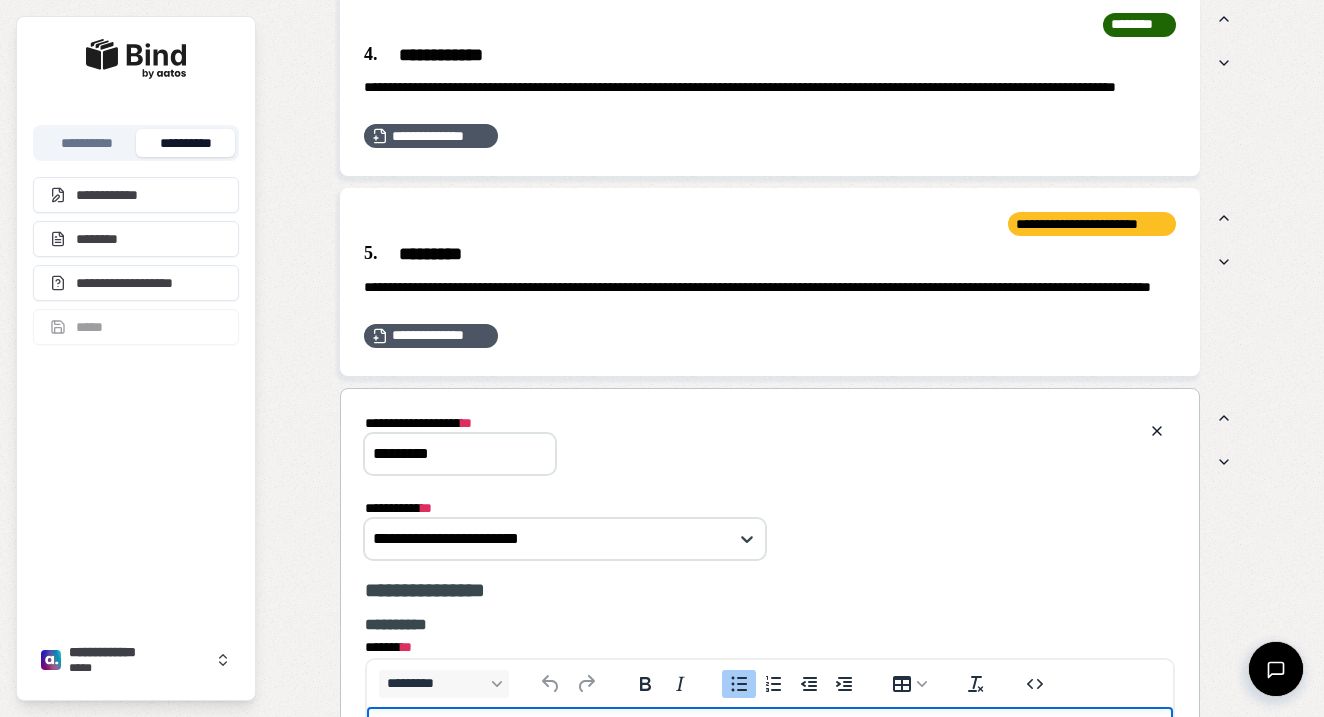scroll, scrollTop: 1151, scrollLeft: 0, axis: vertical 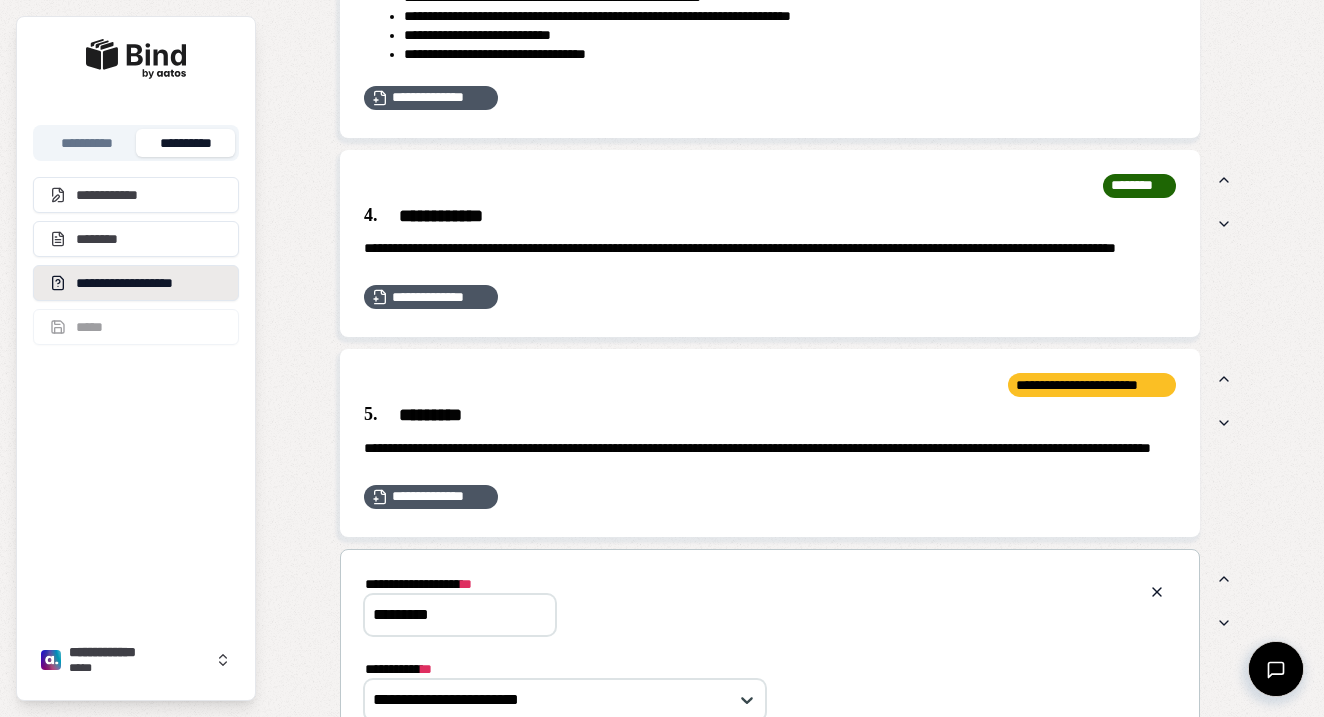 click at bounding box center (1157, 592) 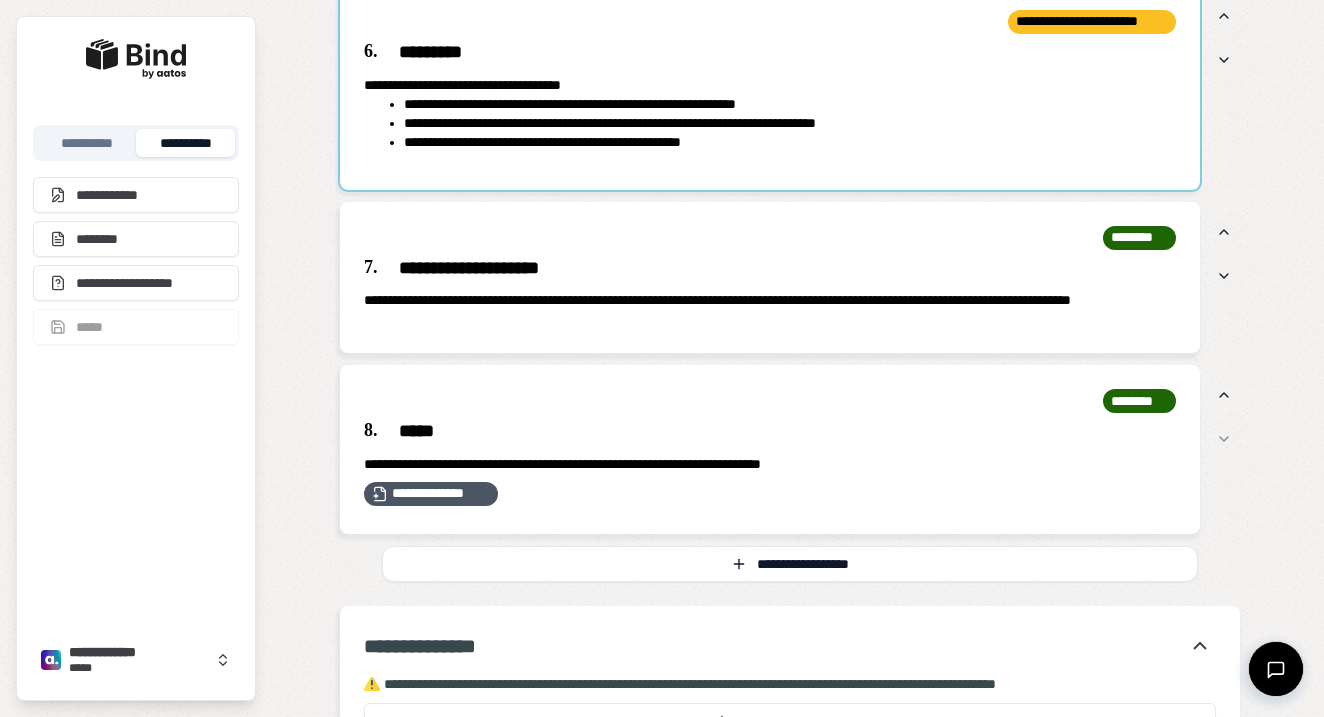 scroll, scrollTop: 1718, scrollLeft: 0, axis: vertical 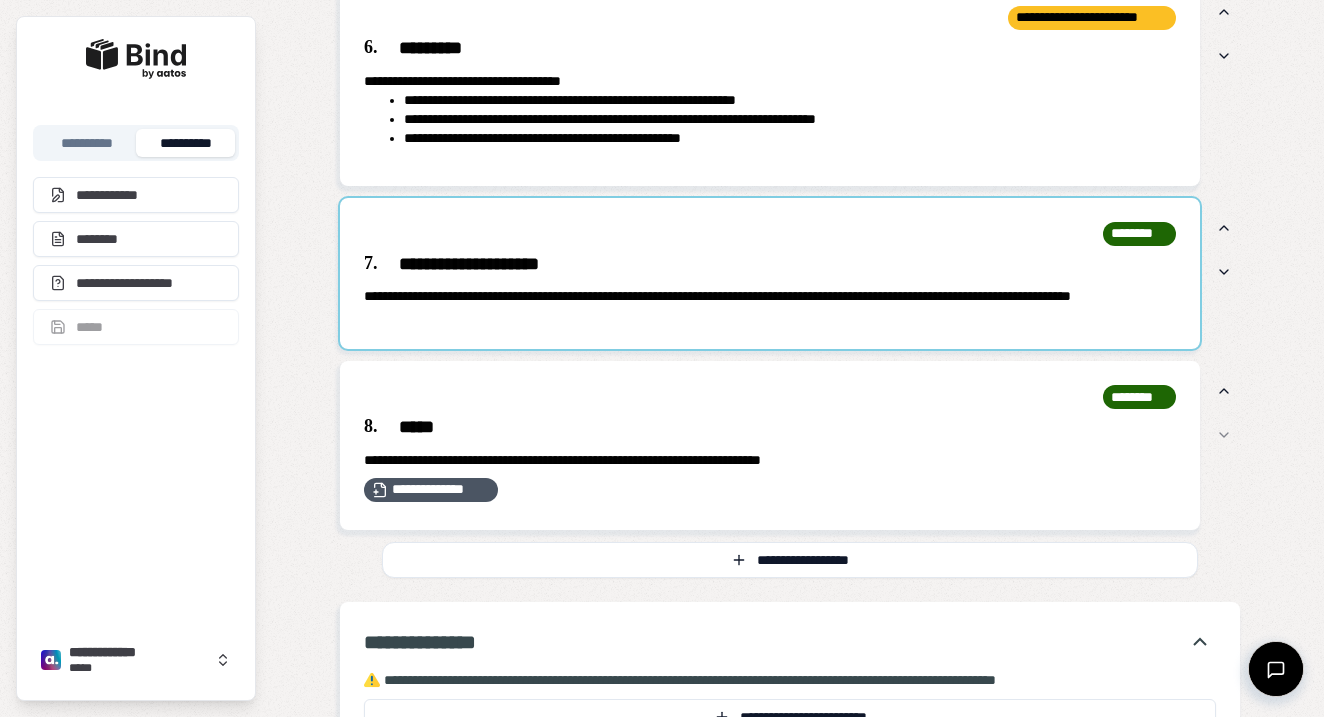 click at bounding box center (770, 274) 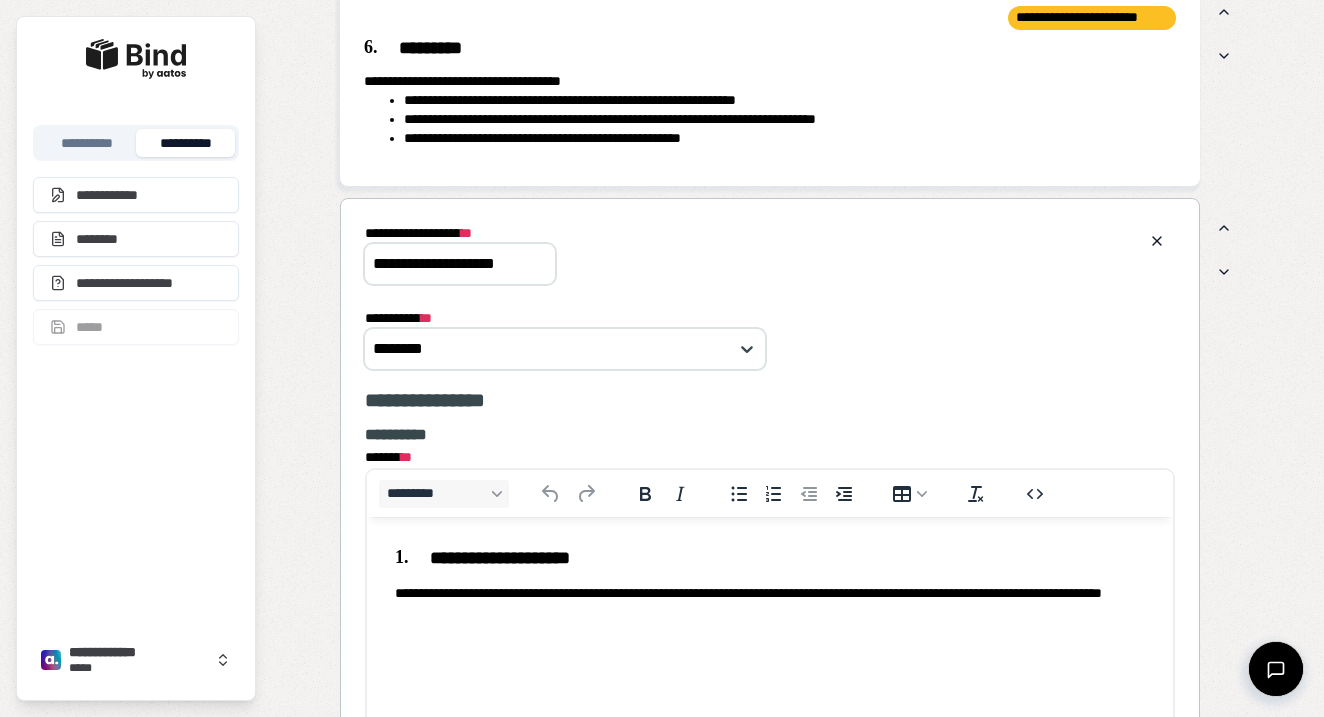 scroll, scrollTop: 0, scrollLeft: 0, axis: both 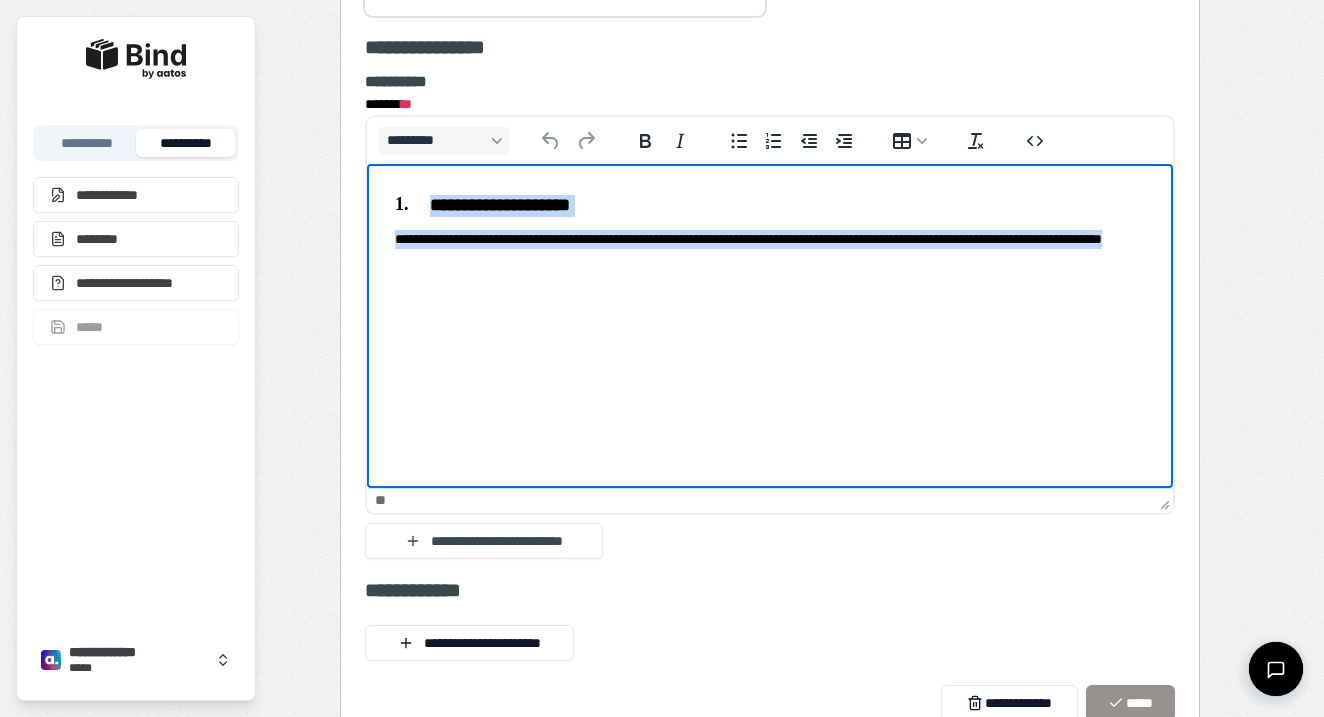 drag, startPoint x: 536, startPoint y: 269, endPoint x: 403, endPoint y: 195, distance: 152.20053 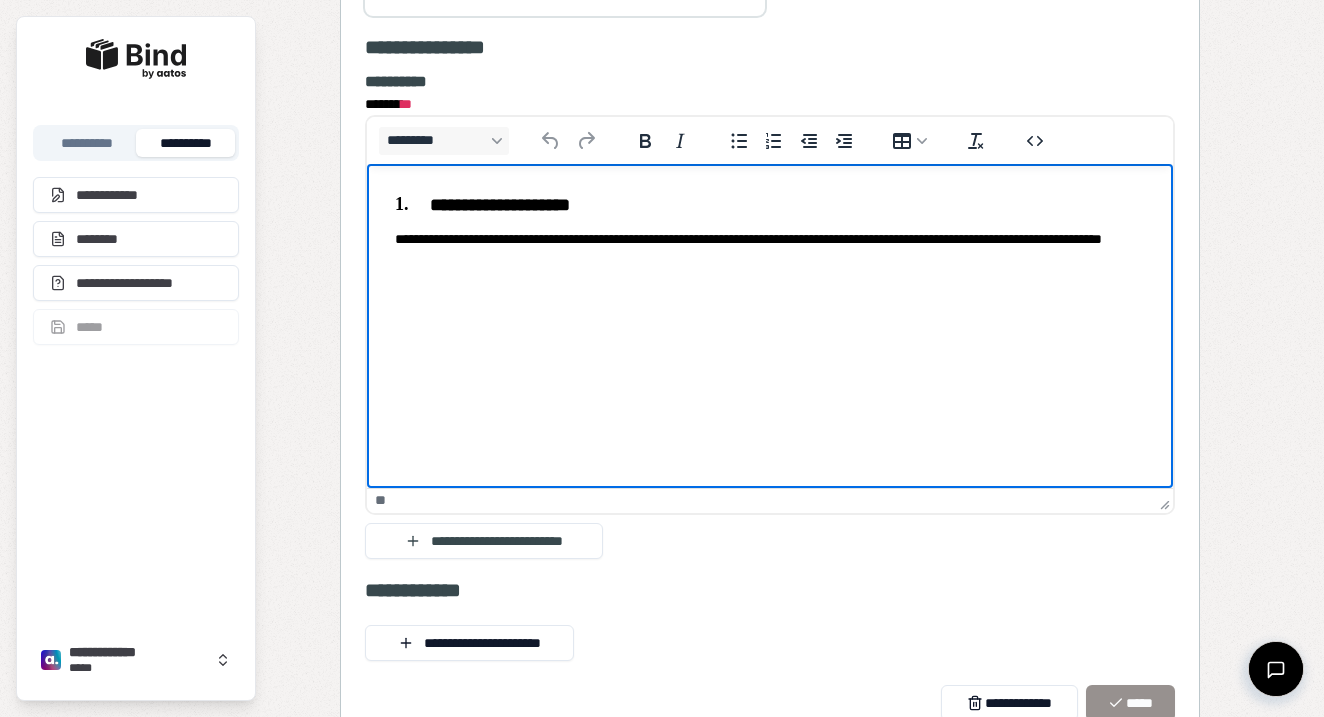 click on "**********" at bounding box center [770, 230] 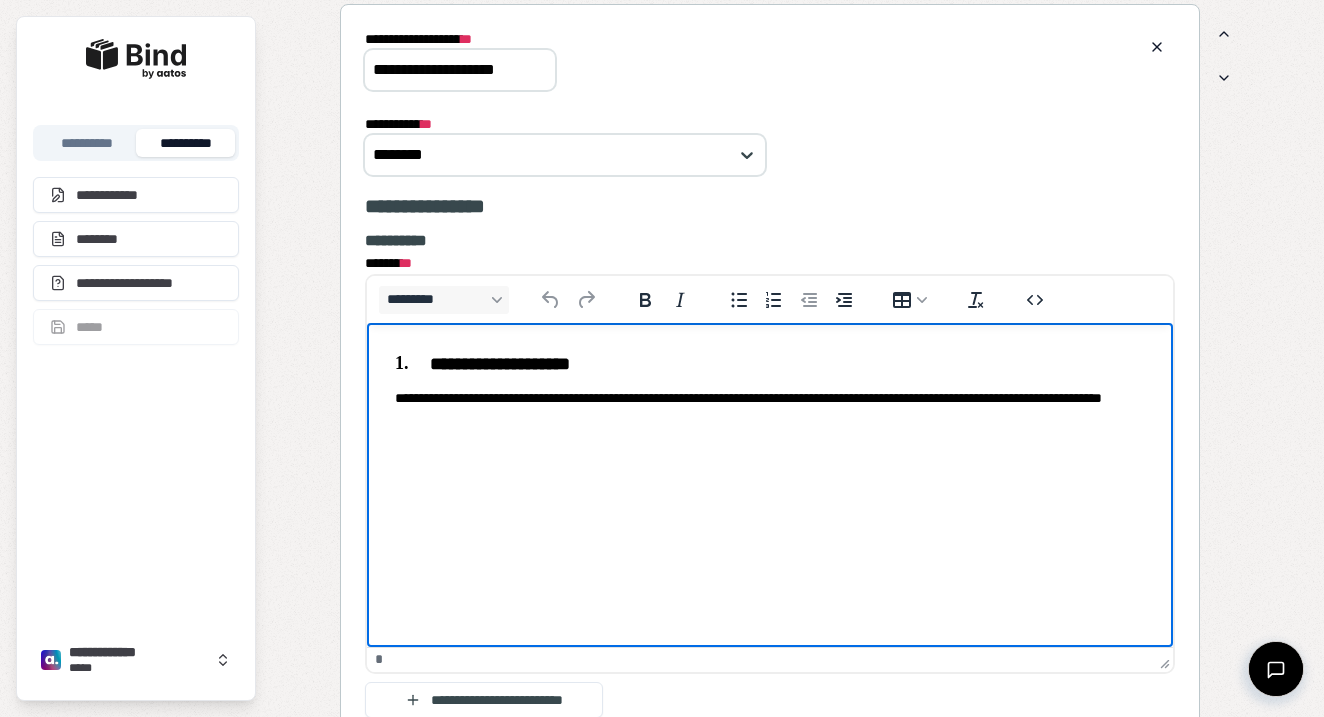 scroll, scrollTop: 1894, scrollLeft: 0, axis: vertical 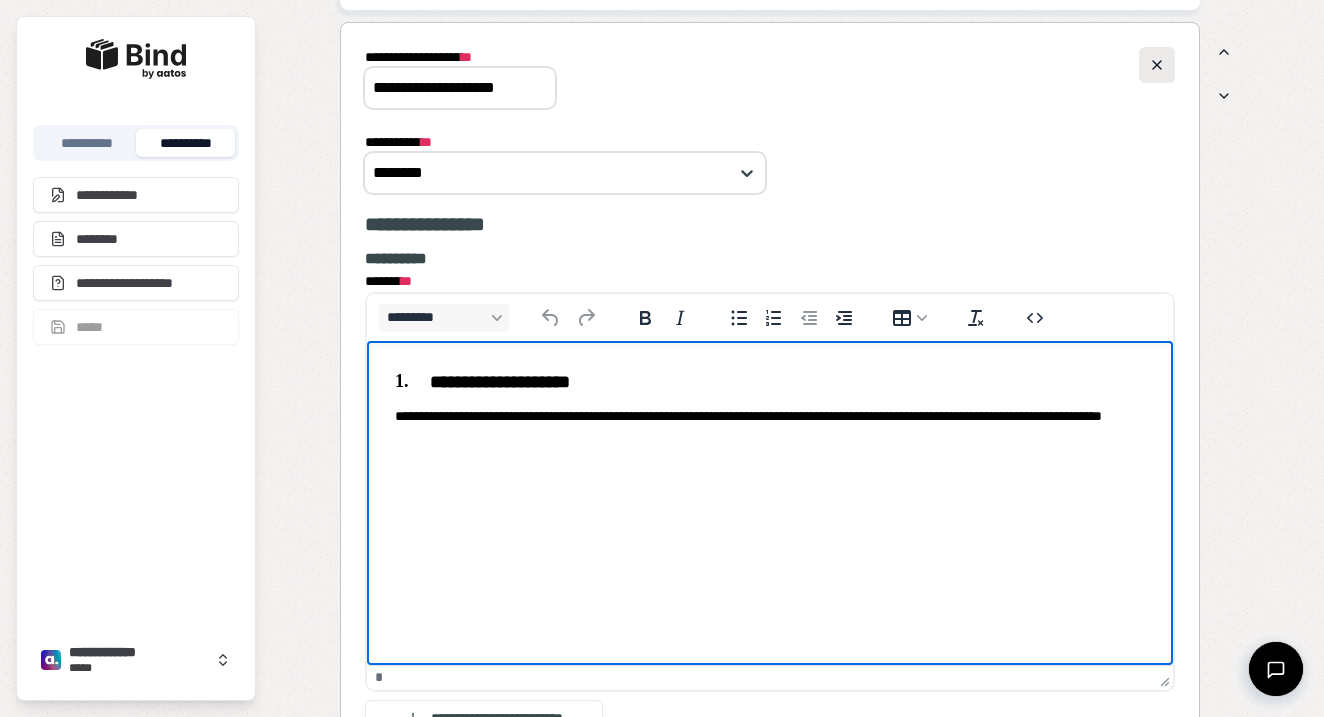 click at bounding box center [1157, 65] 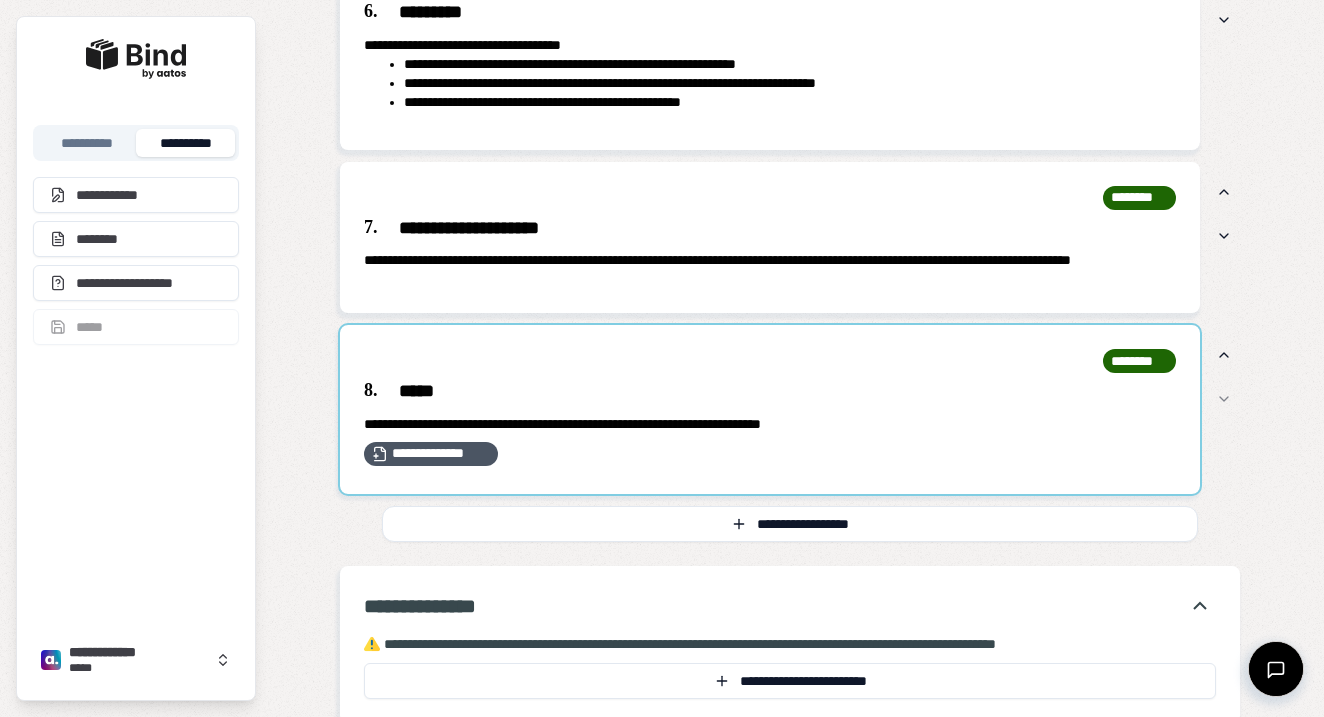 scroll, scrollTop: 0, scrollLeft: 0, axis: both 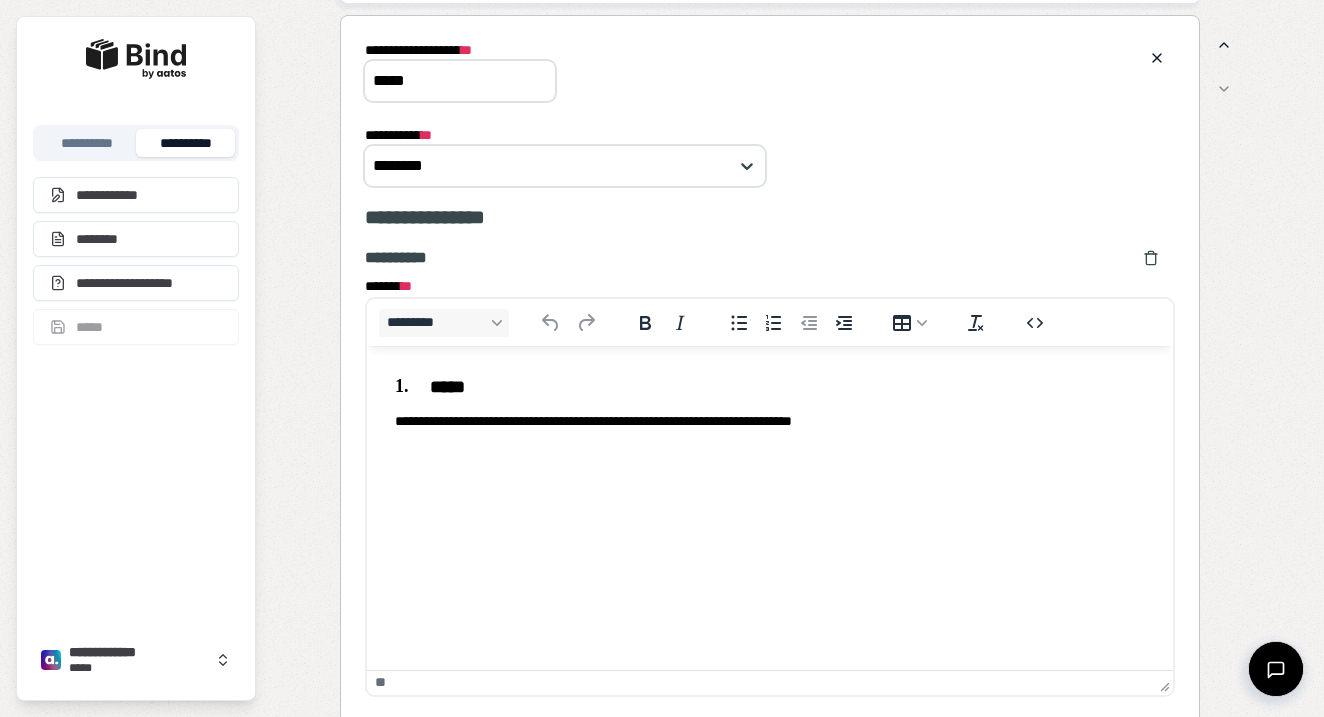 click on "**********" at bounding box center [770, 403] 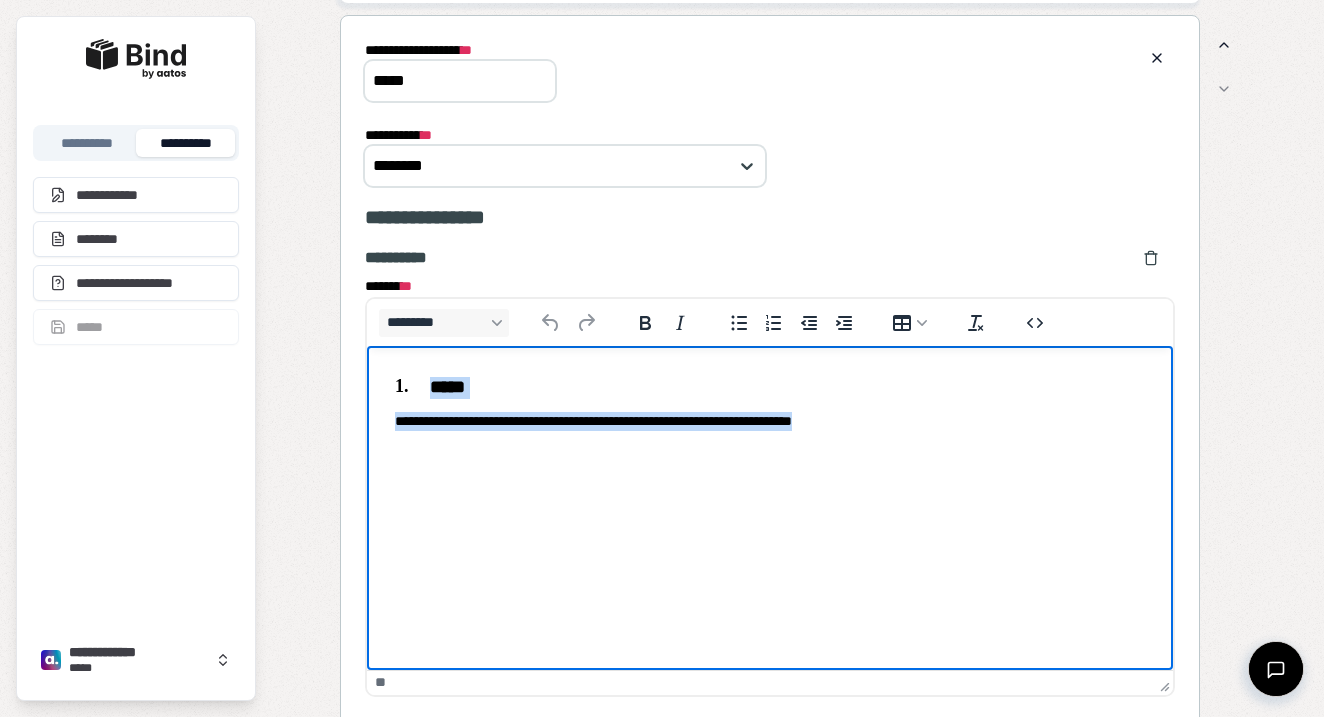 drag, startPoint x: 927, startPoint y: 438, endPoint x: 442, endPoint y: 358, distance: 491.55365 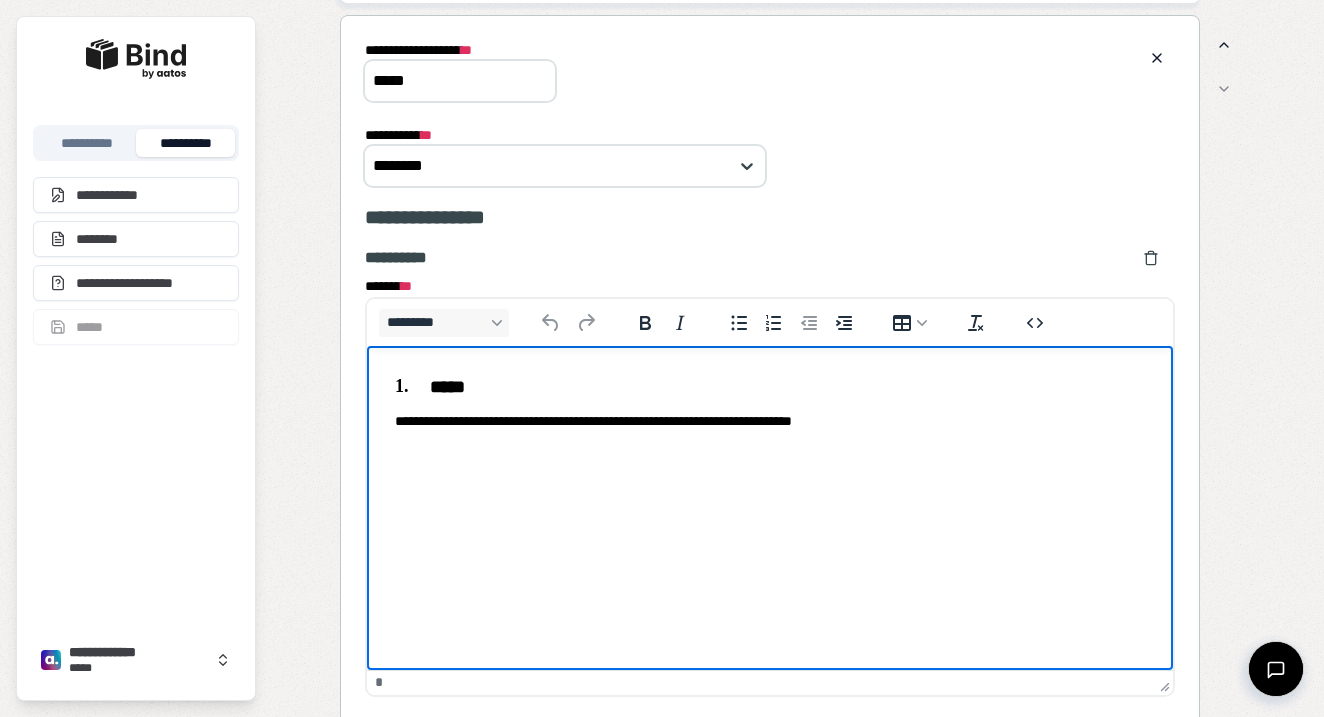 click on "**********" at bounding box center [770, 403] 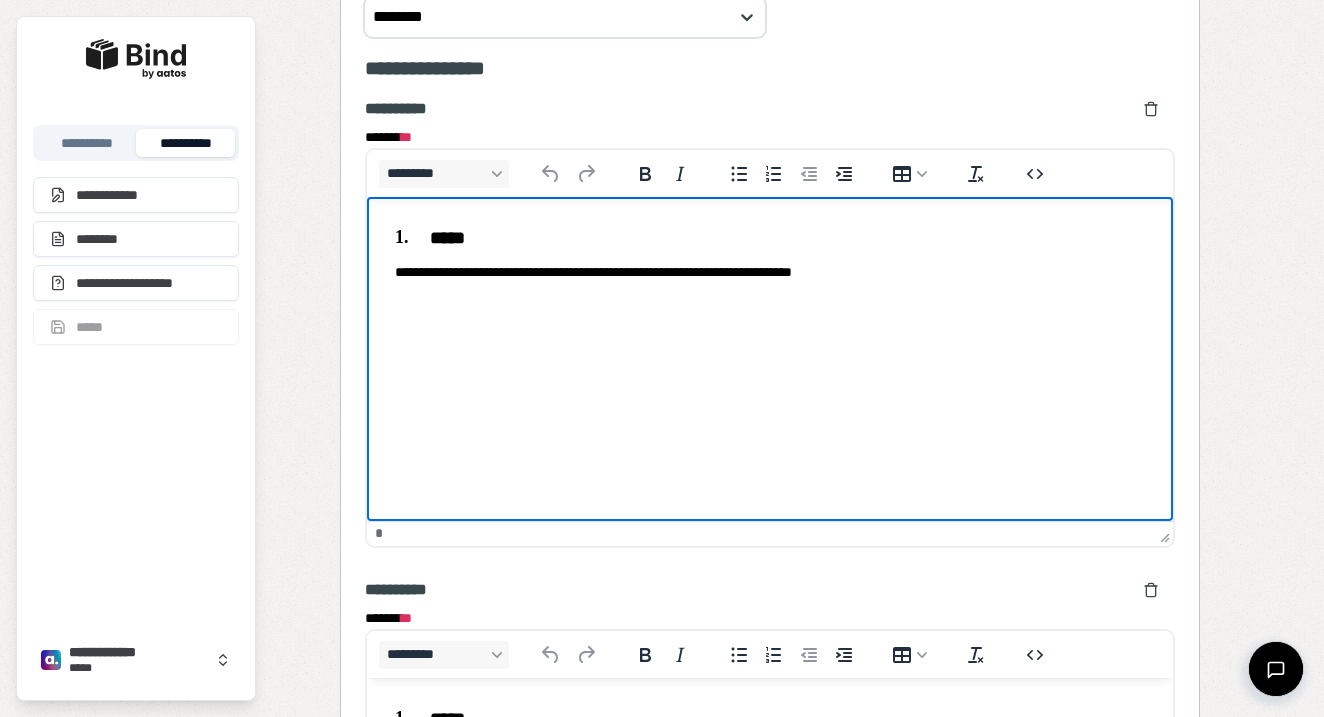 scroll, scrollTop: 2191, scrollLeft: 0, axis: vertical 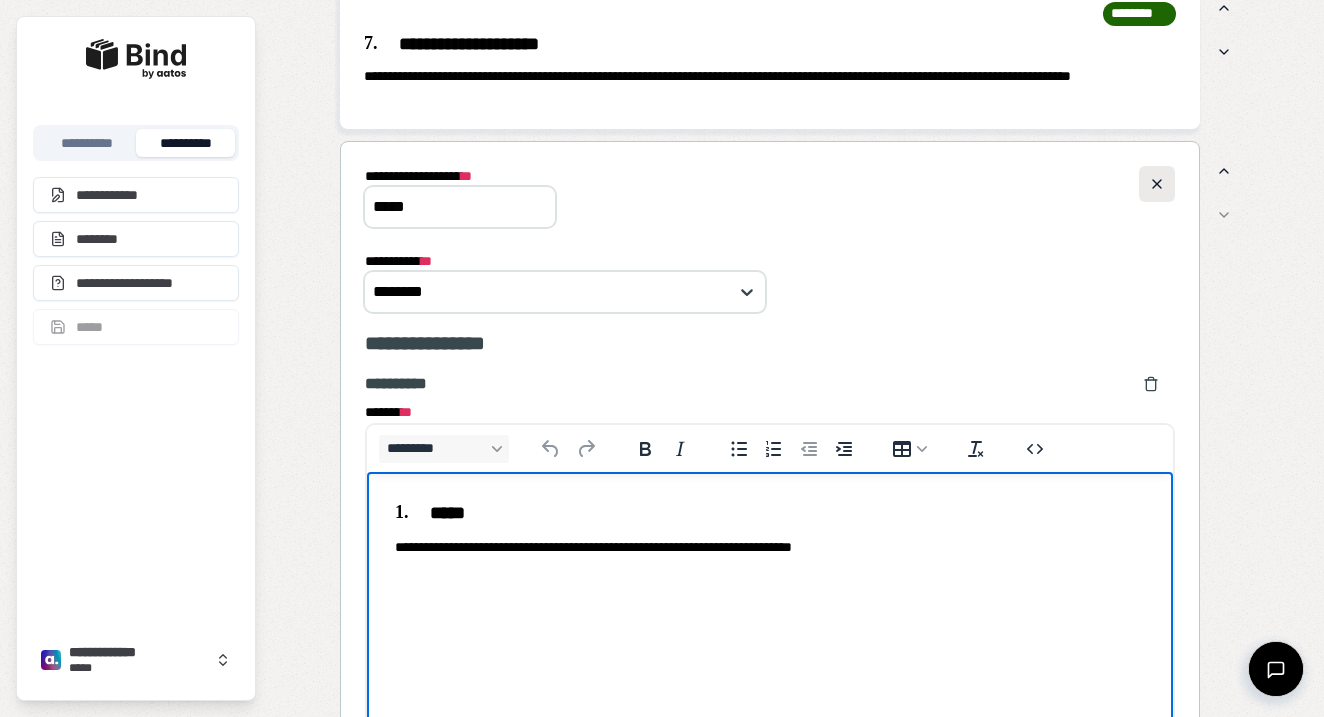 click at bounding box center [1157, 184] 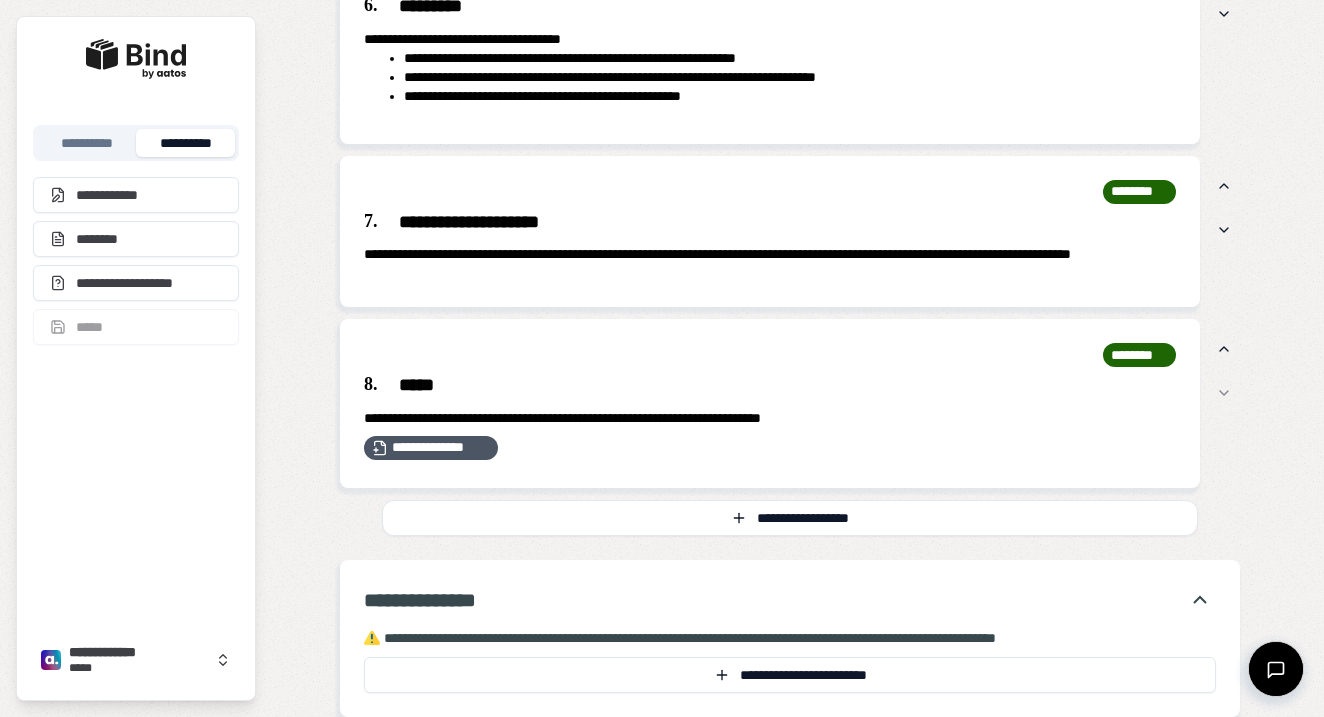 scroll, scrollTop: 1754, scrollLeft: 0, axis: vertical 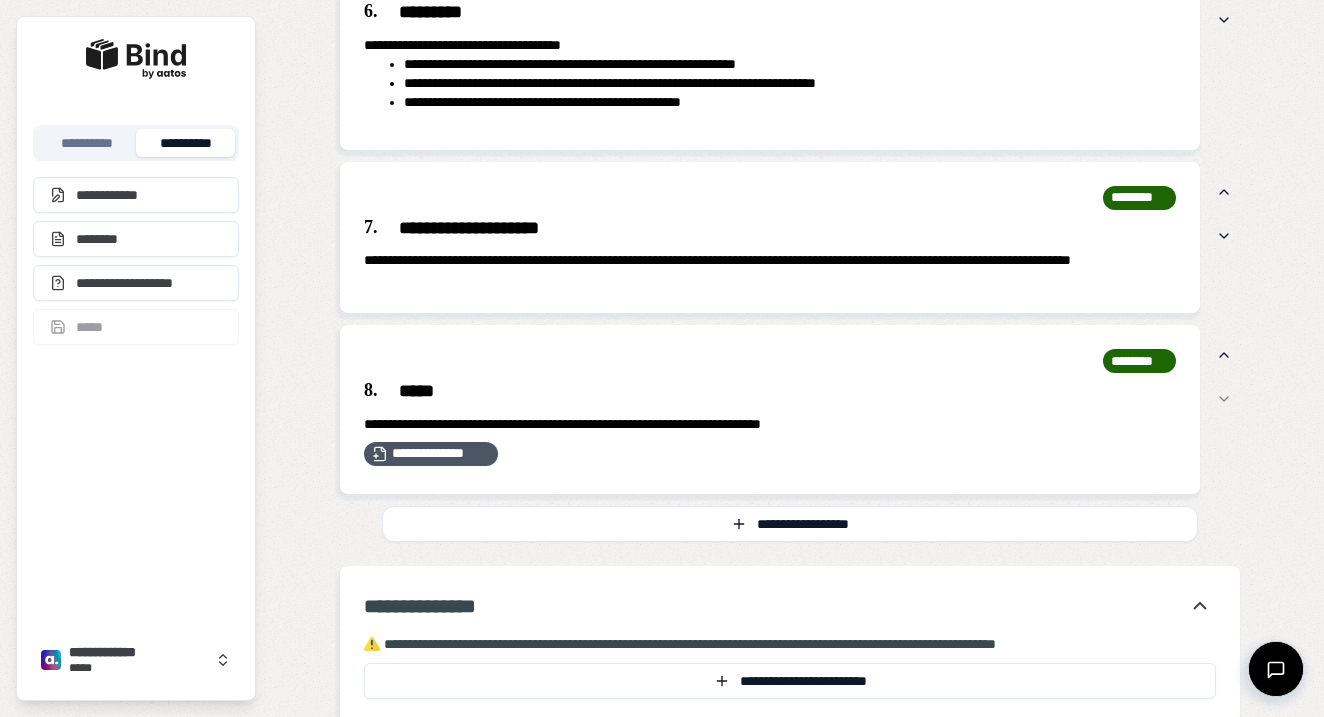 click on "**********" at bounding box center [790, 358] 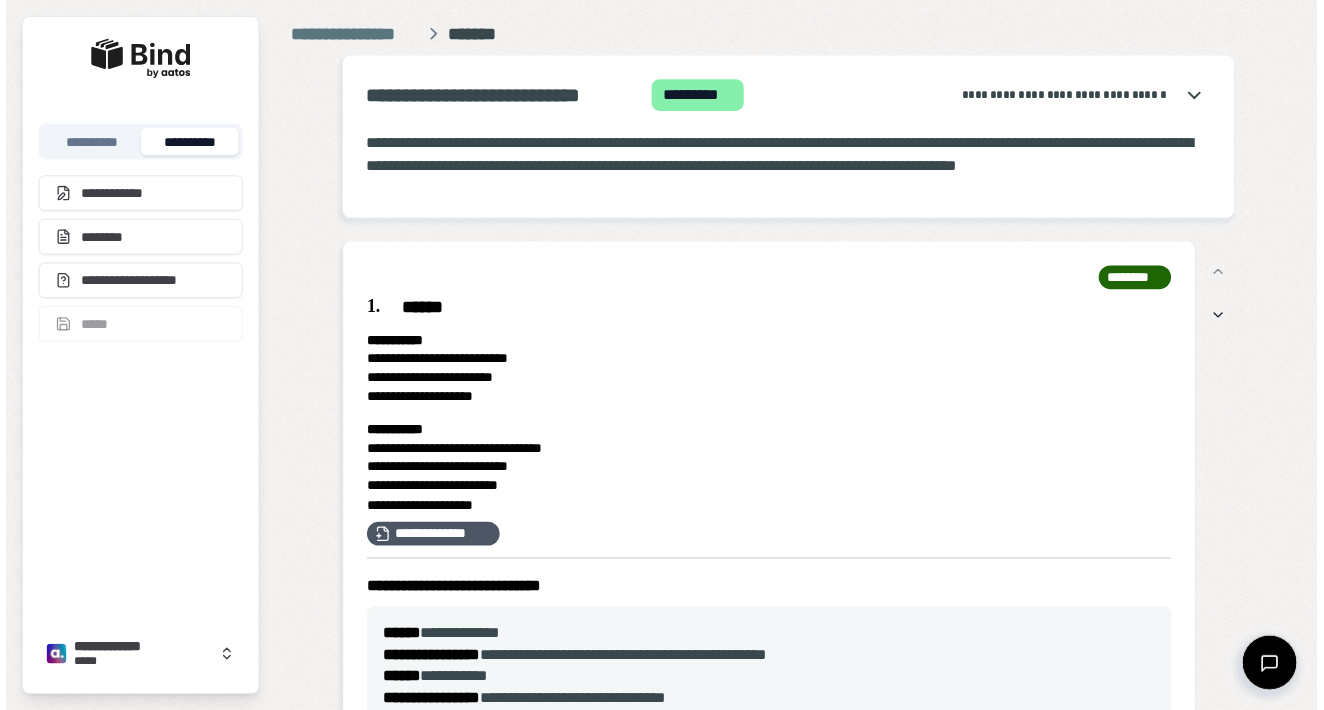 scroll, scrollTop: 0, scrollLeft: 0, axis: both 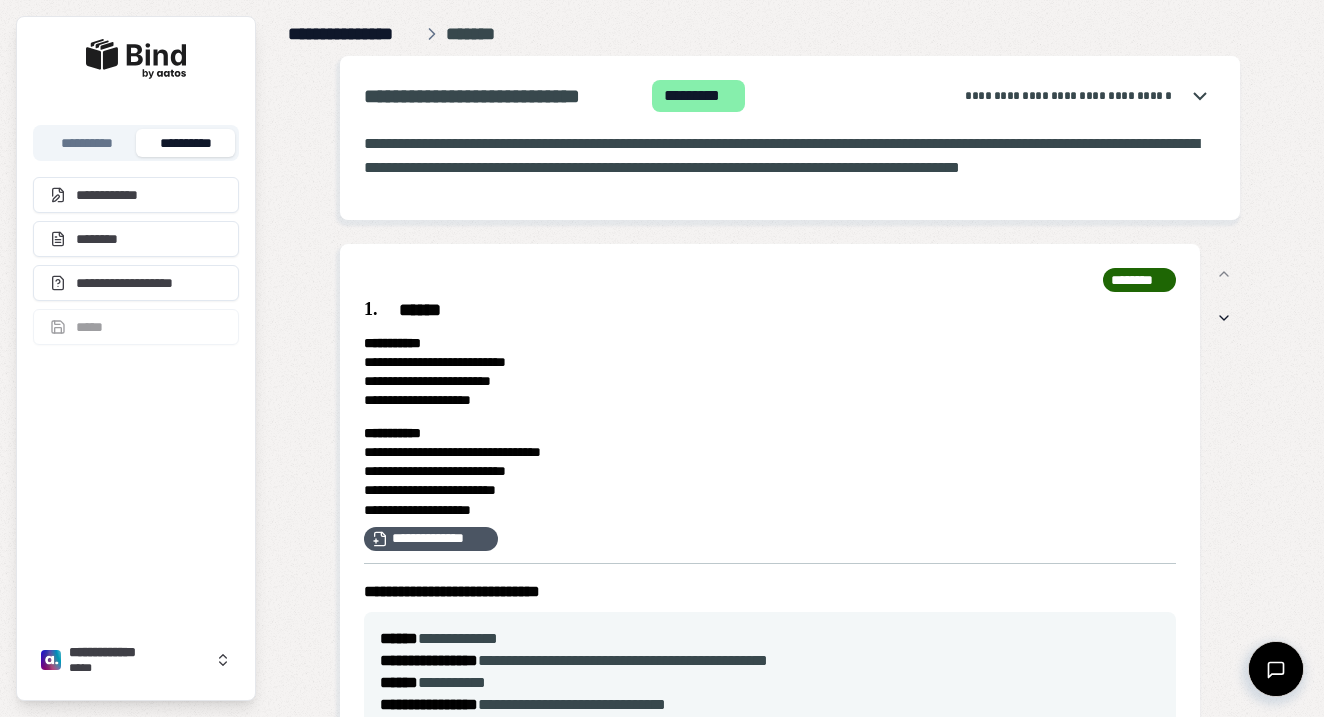 click on "**********" at bounding box center [353, 34] 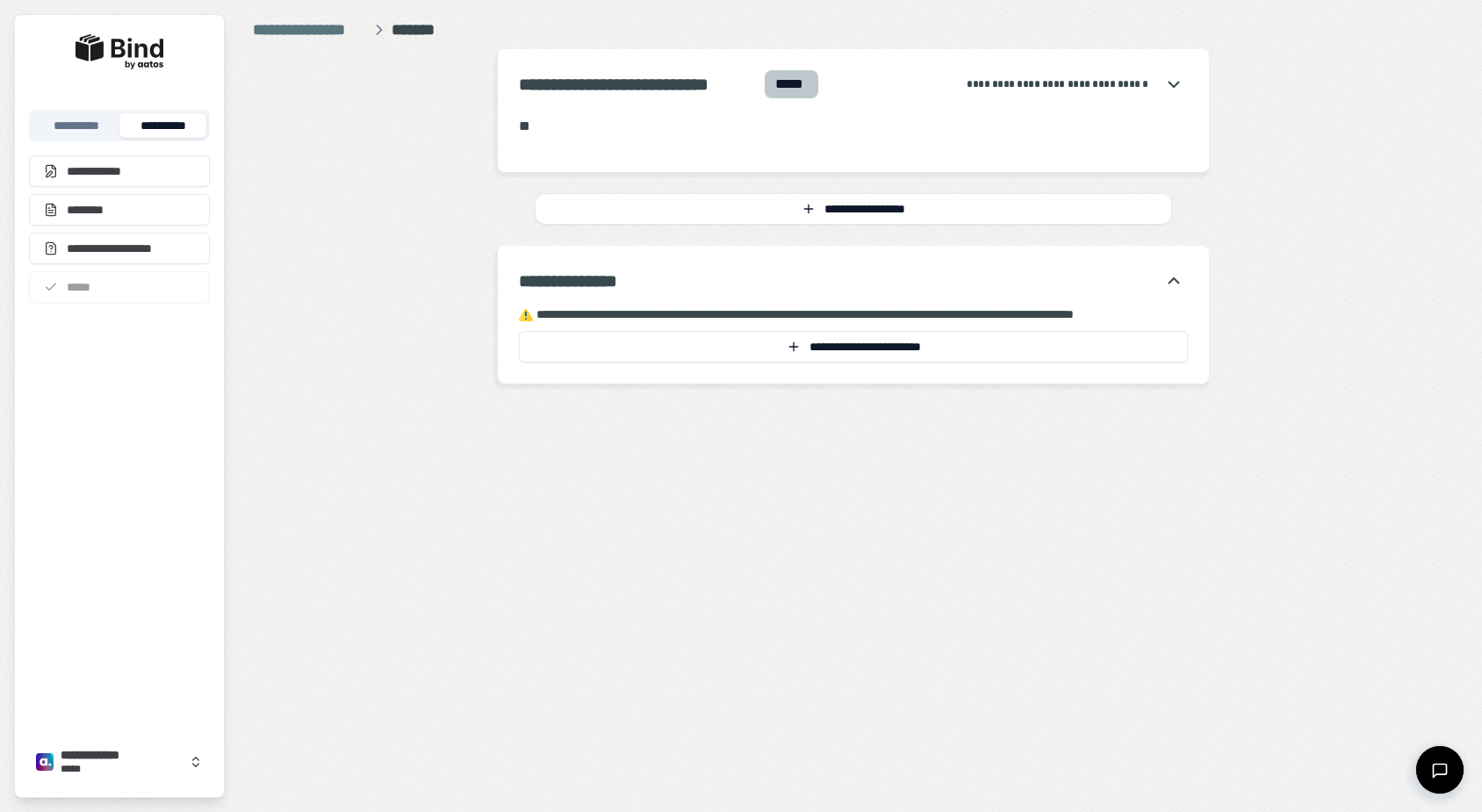 scroll, scrollTop: 0, scrollLeft: 0, axis: both 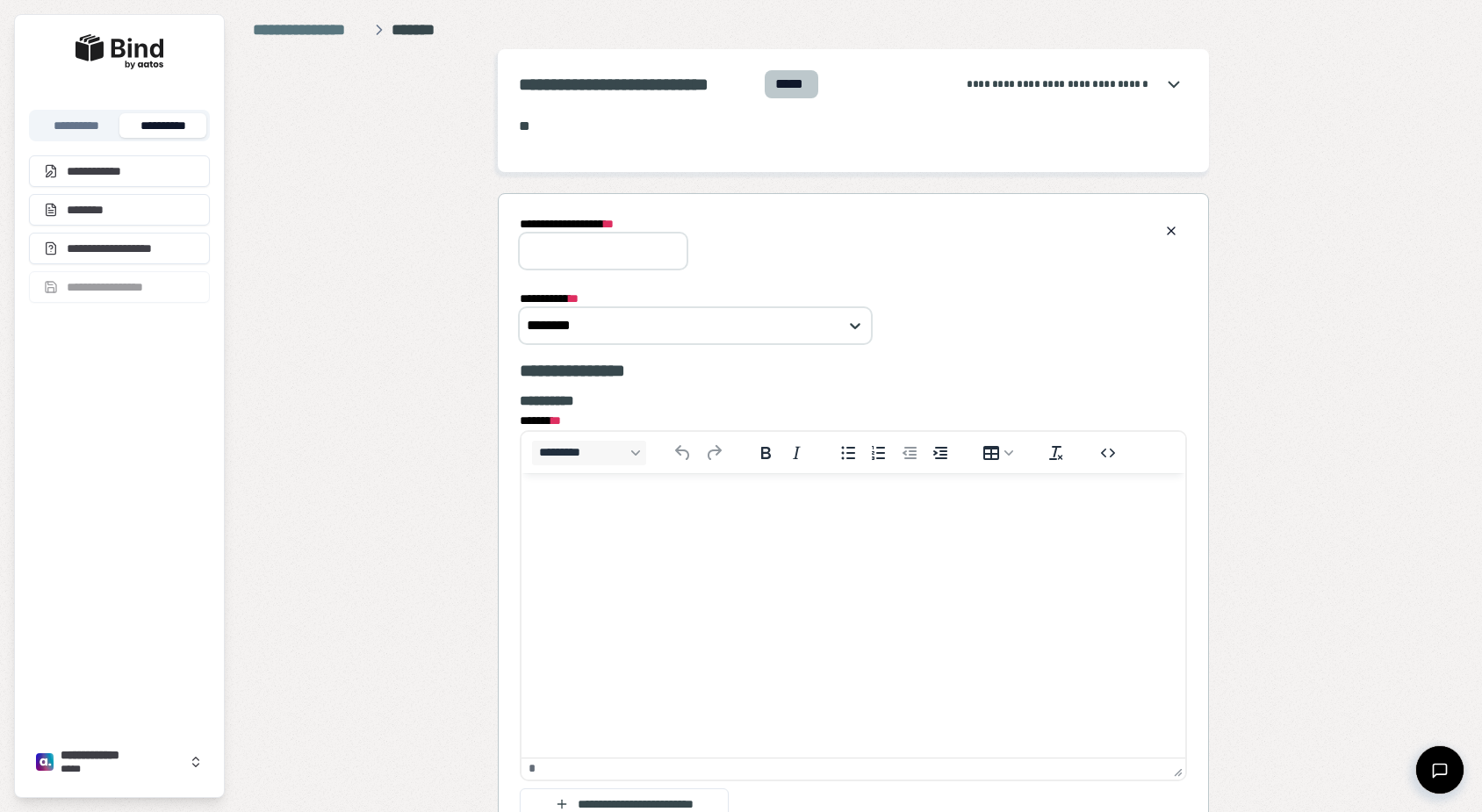 click on "**********" at bounding box center [603, 251] 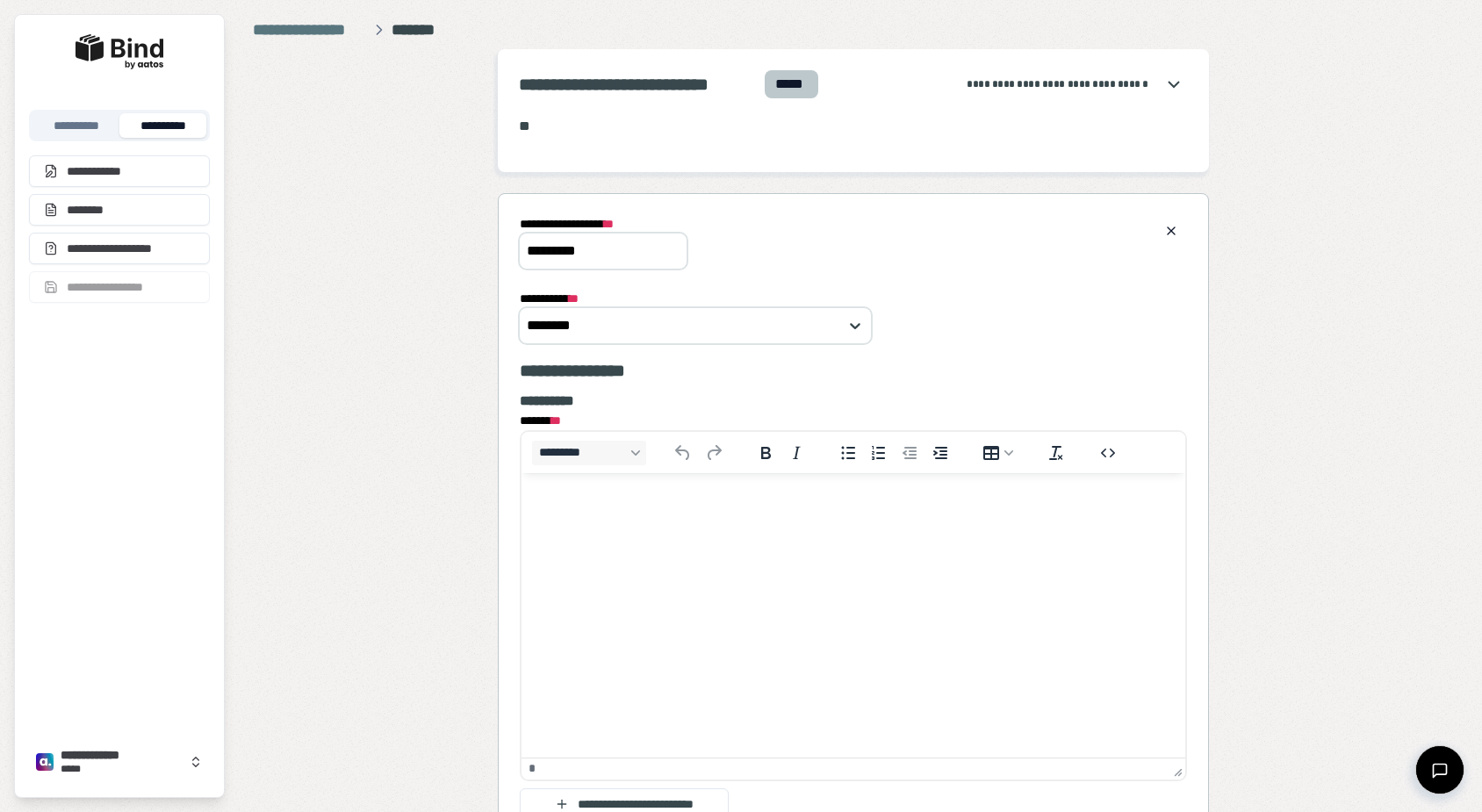 type on "*********" 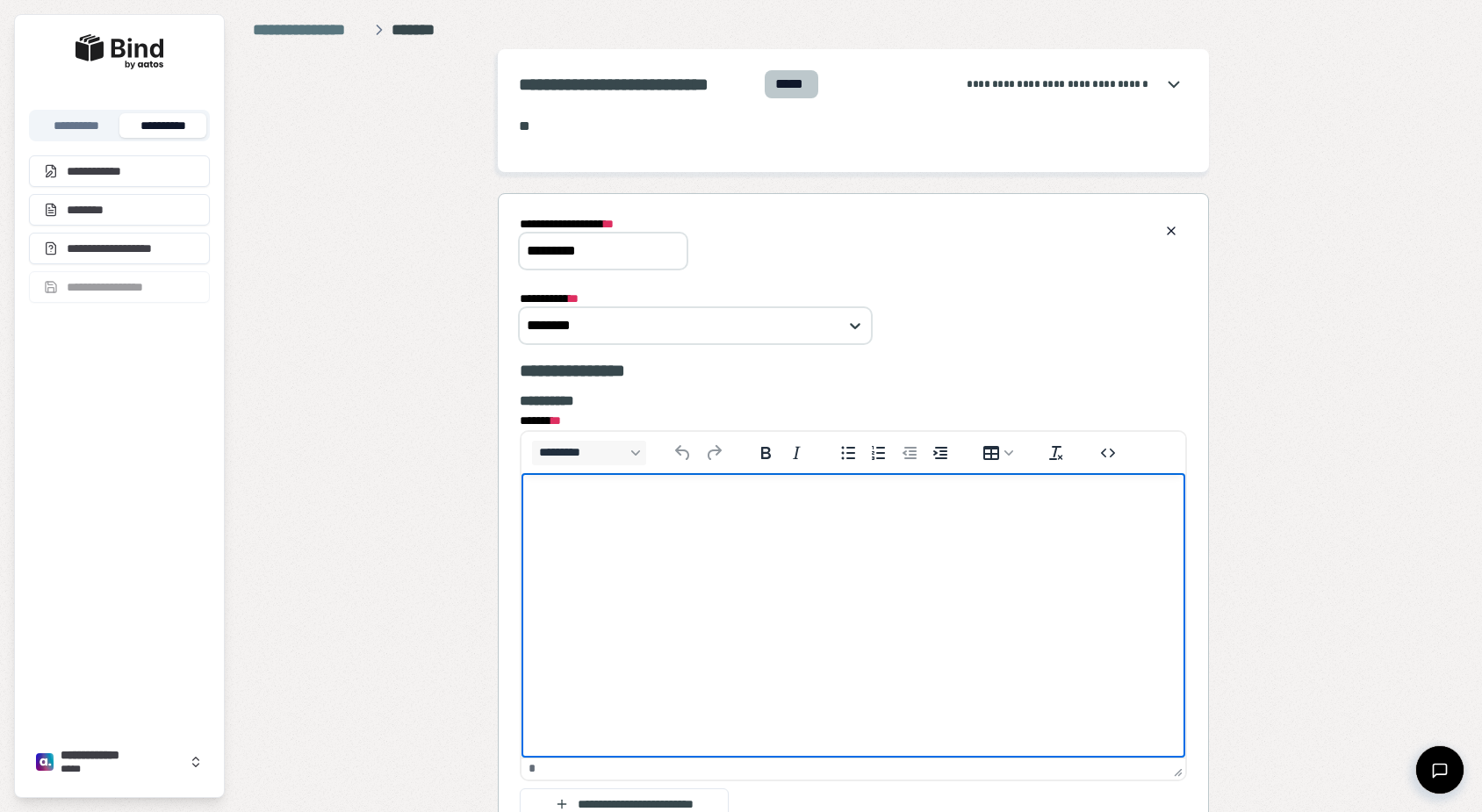 click at bounding box center [853, 507] 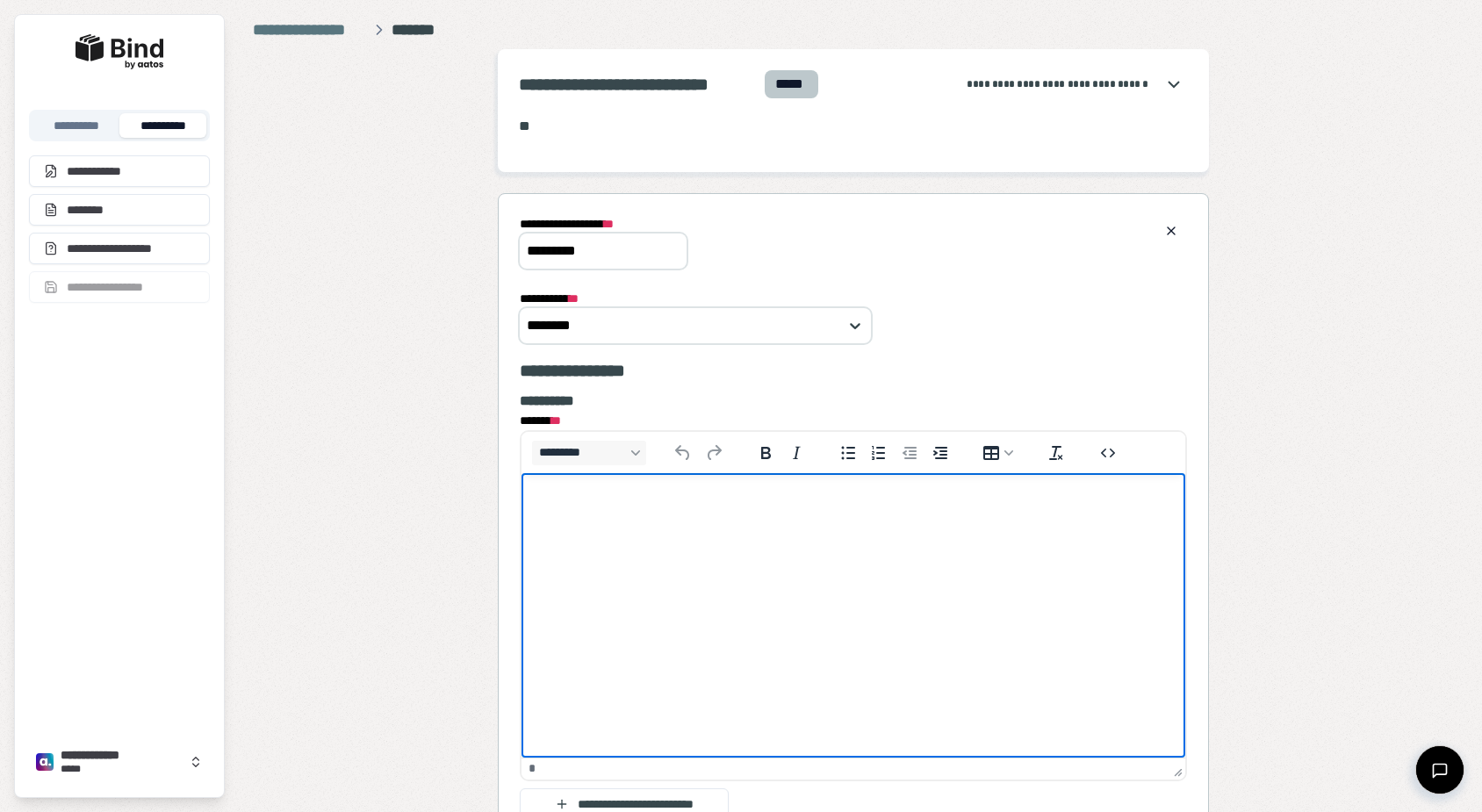 type 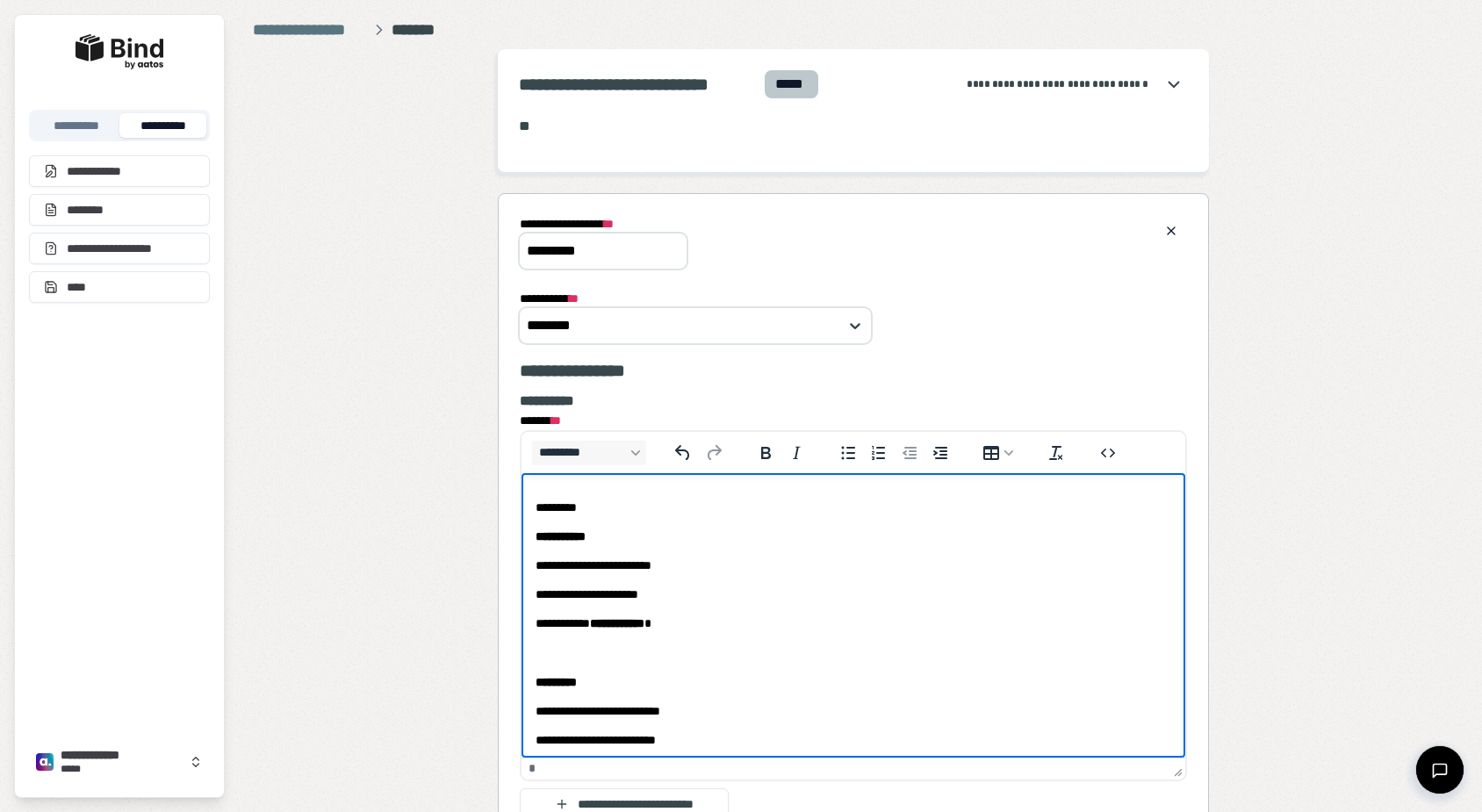 scroll, scrollTop: 0, scrollLeft: 0, axis: both 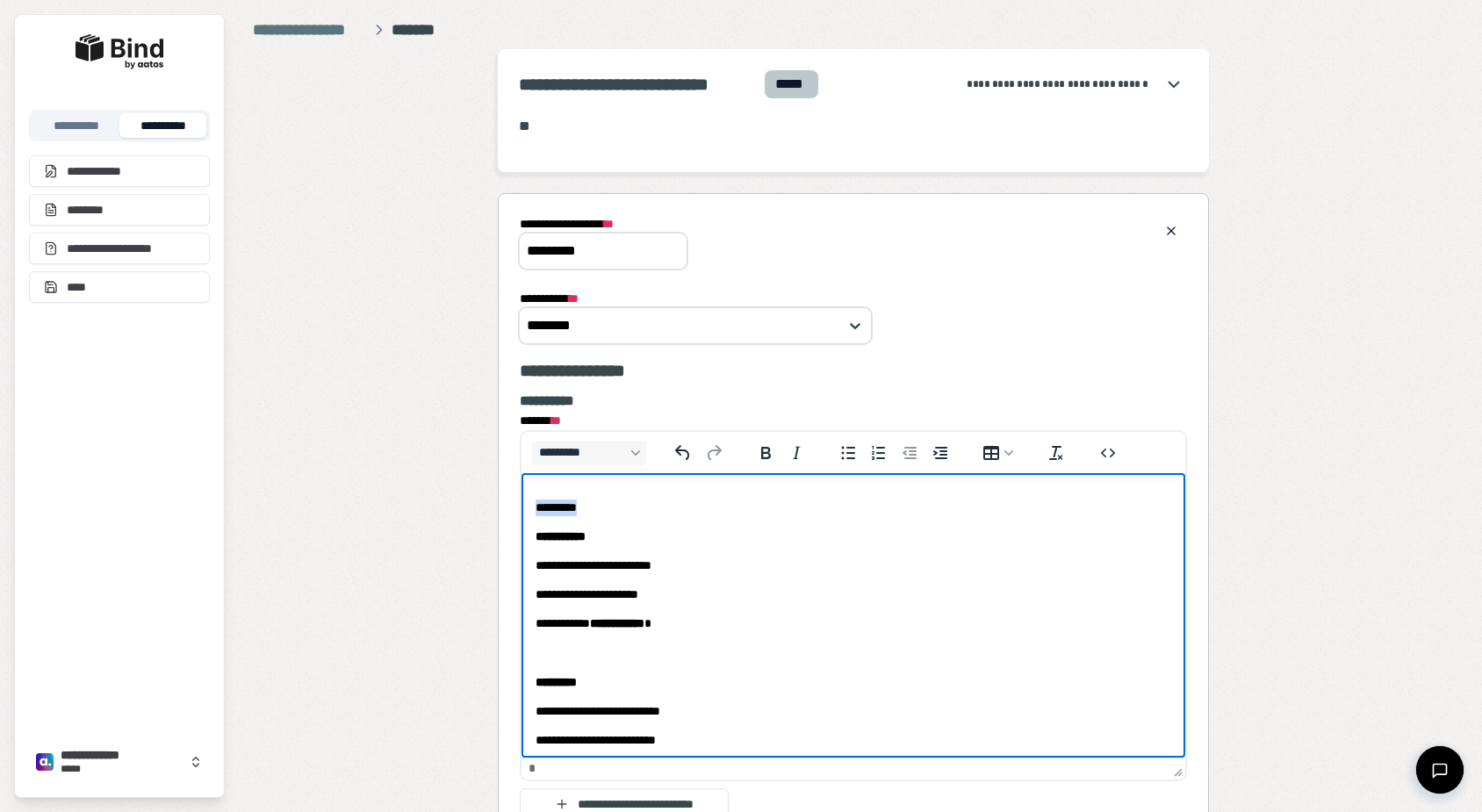 drag, startPoint x: 590, startPoint y: 510, endPoint x: 500, endPoint y: 498, distance: 90.7965 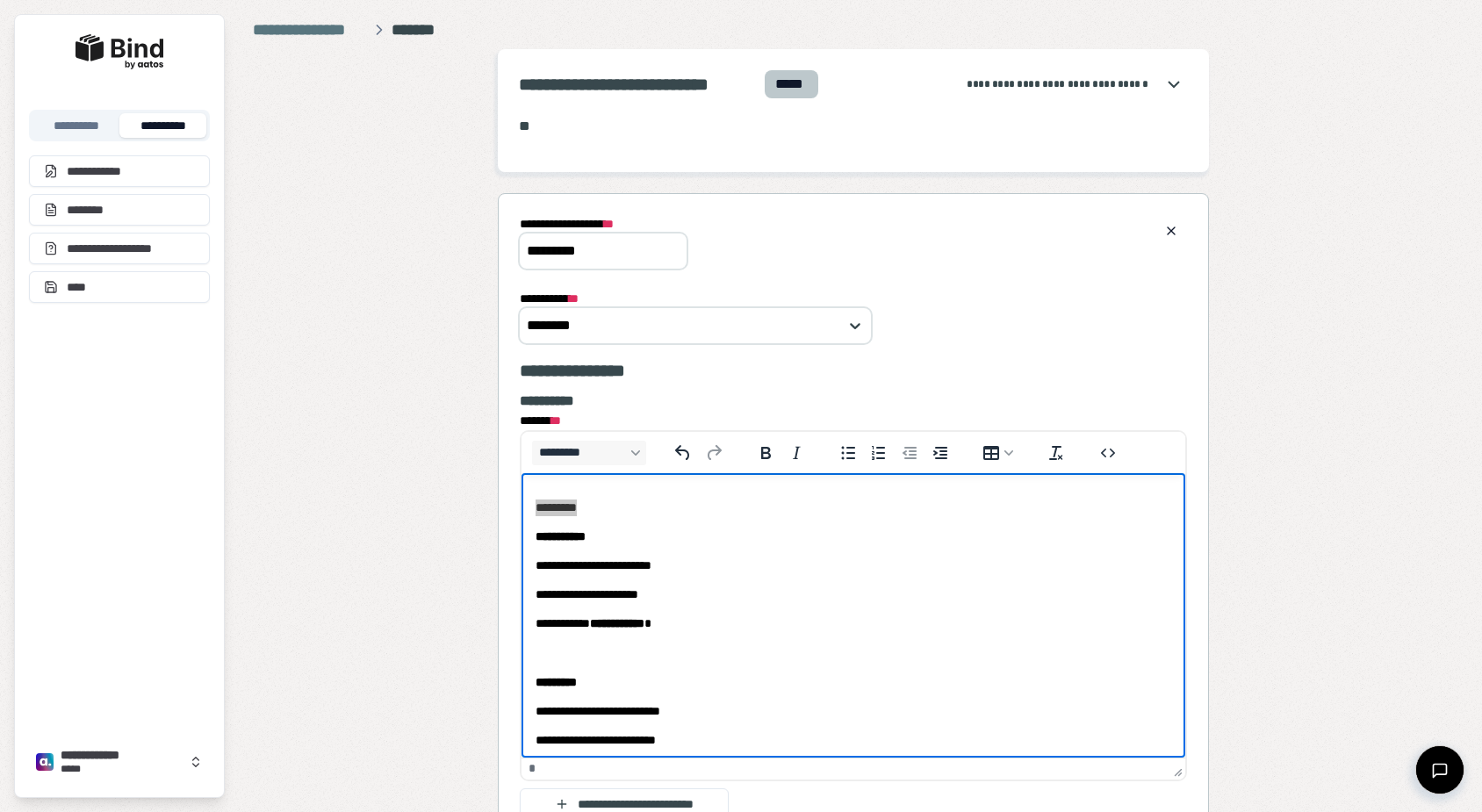 click on "******* *" at bounding box center [853, 420] 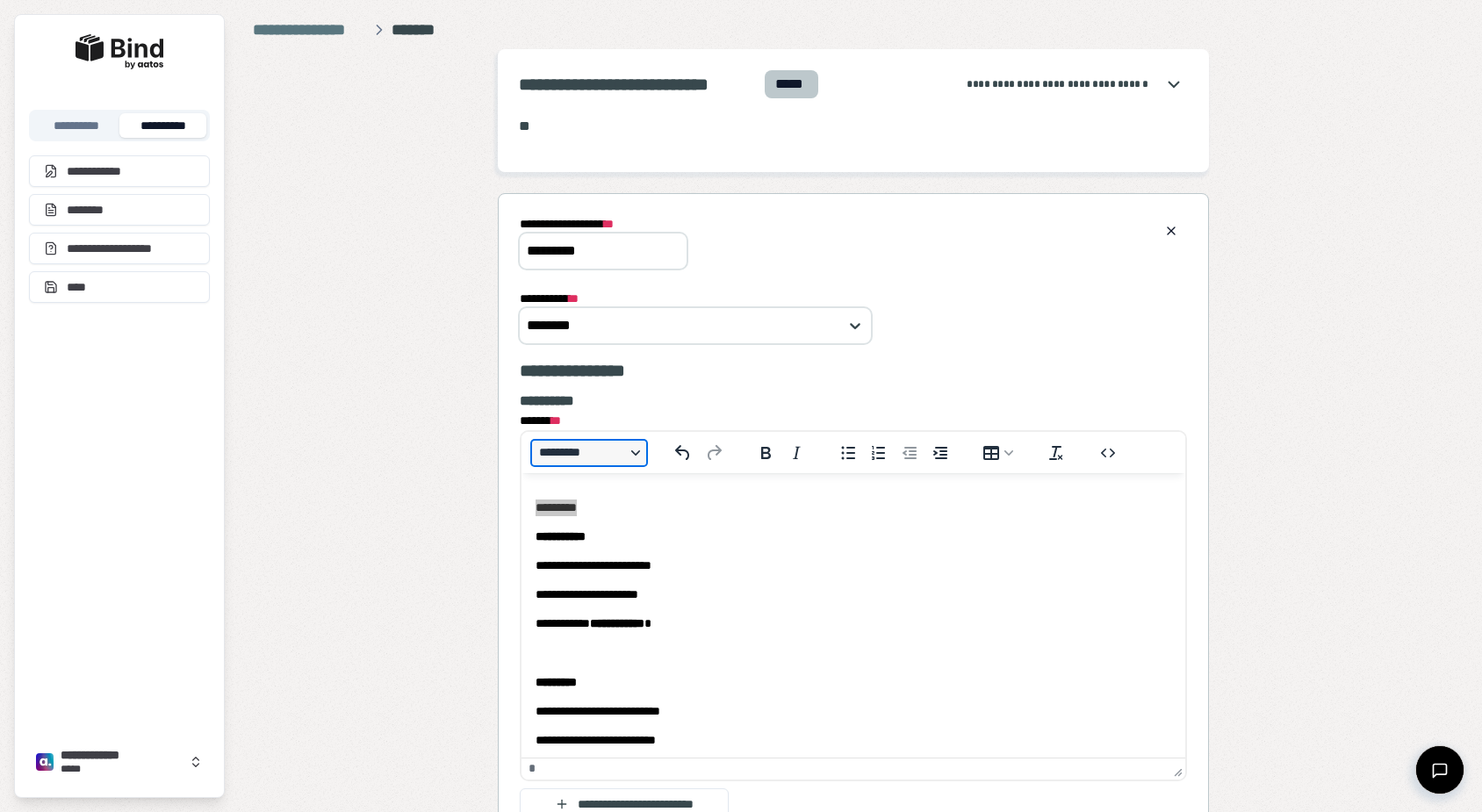 click on "*********" at bounding box center [589, 453] 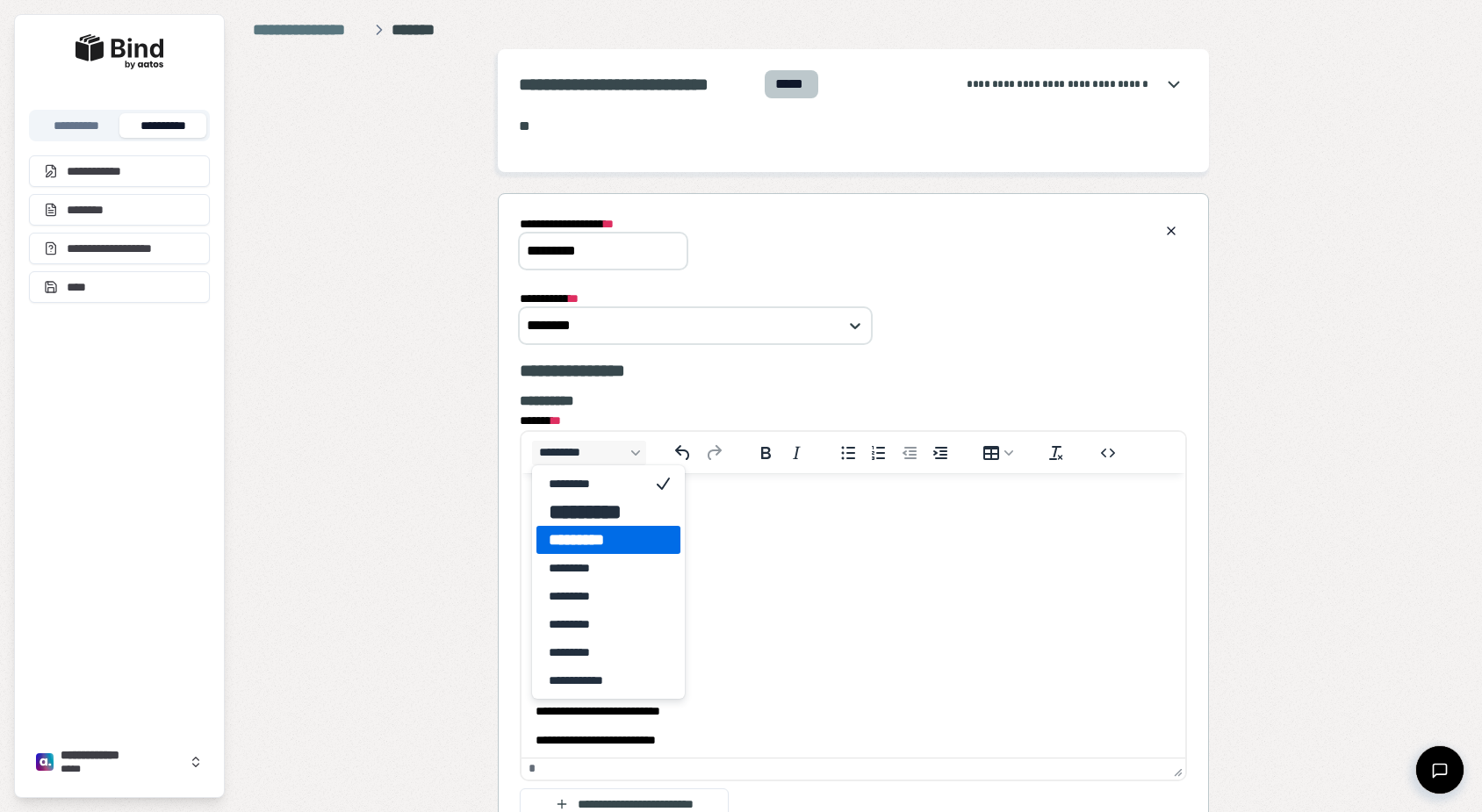 click on "*********" at bounding box center (596, 540) 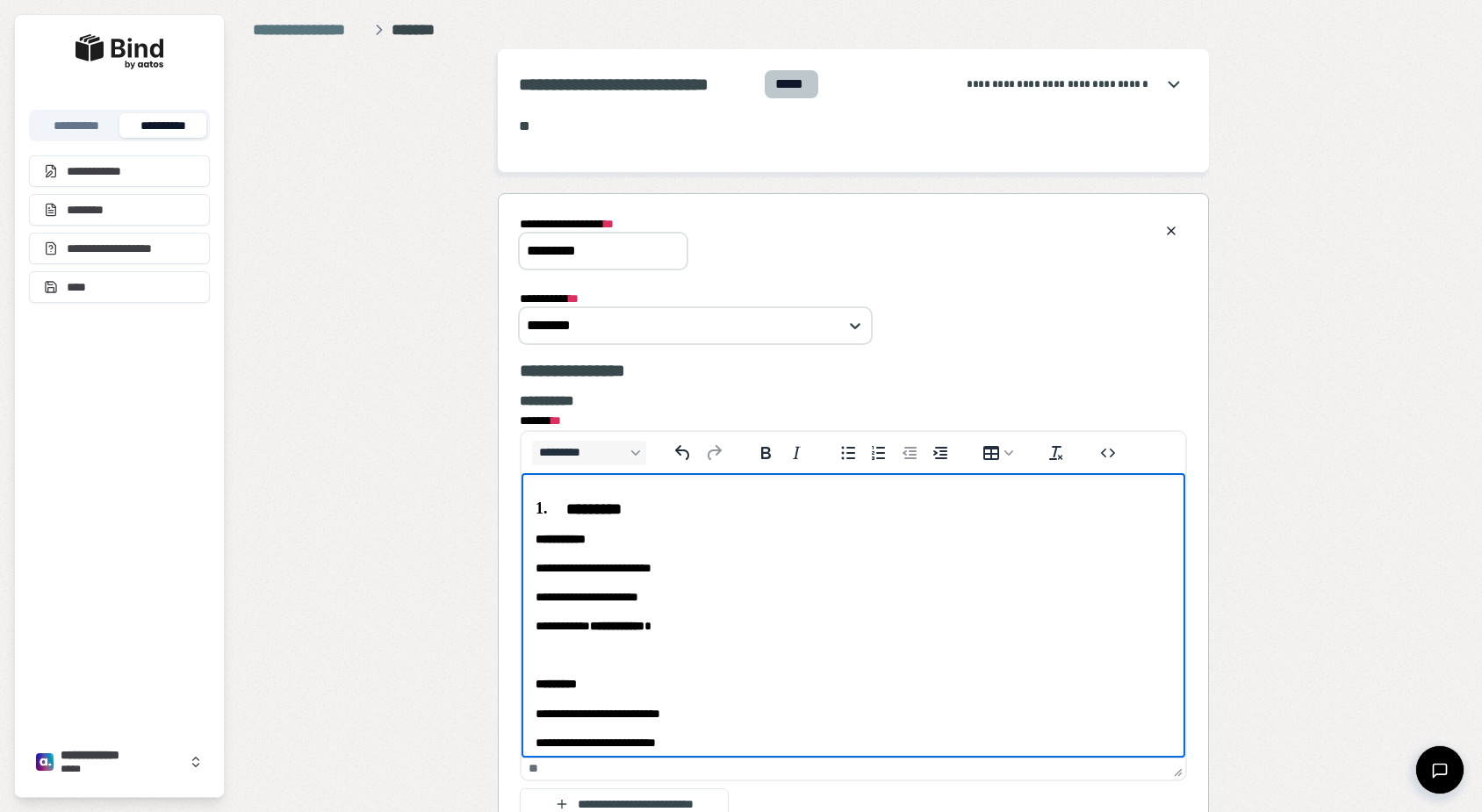 click on "**********" at bounding box center (853, 654) 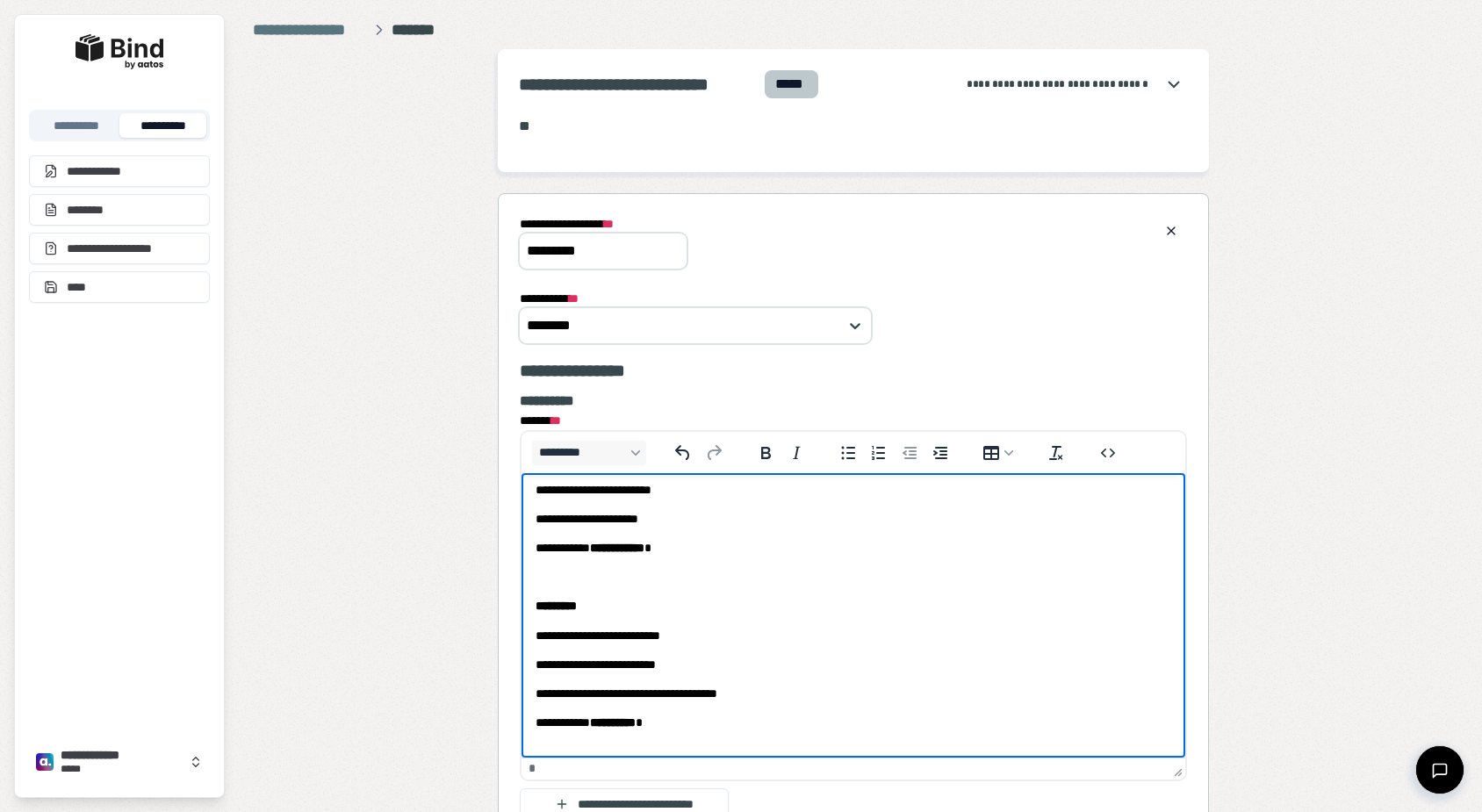 scroll, scrollTop: 77, scrollLeft: 0, axis: vertical 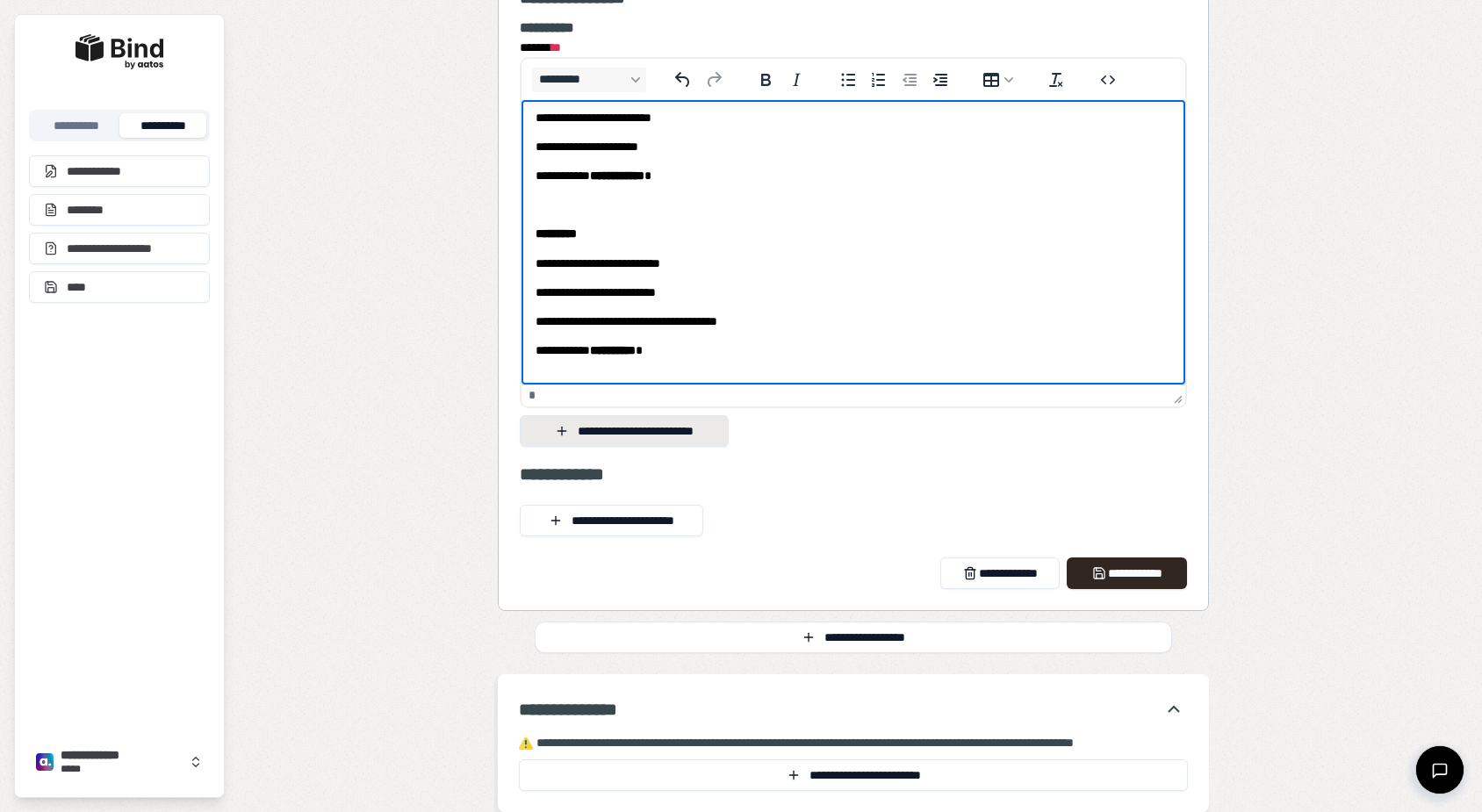 click on "**********" at bounding box center [624, 431] 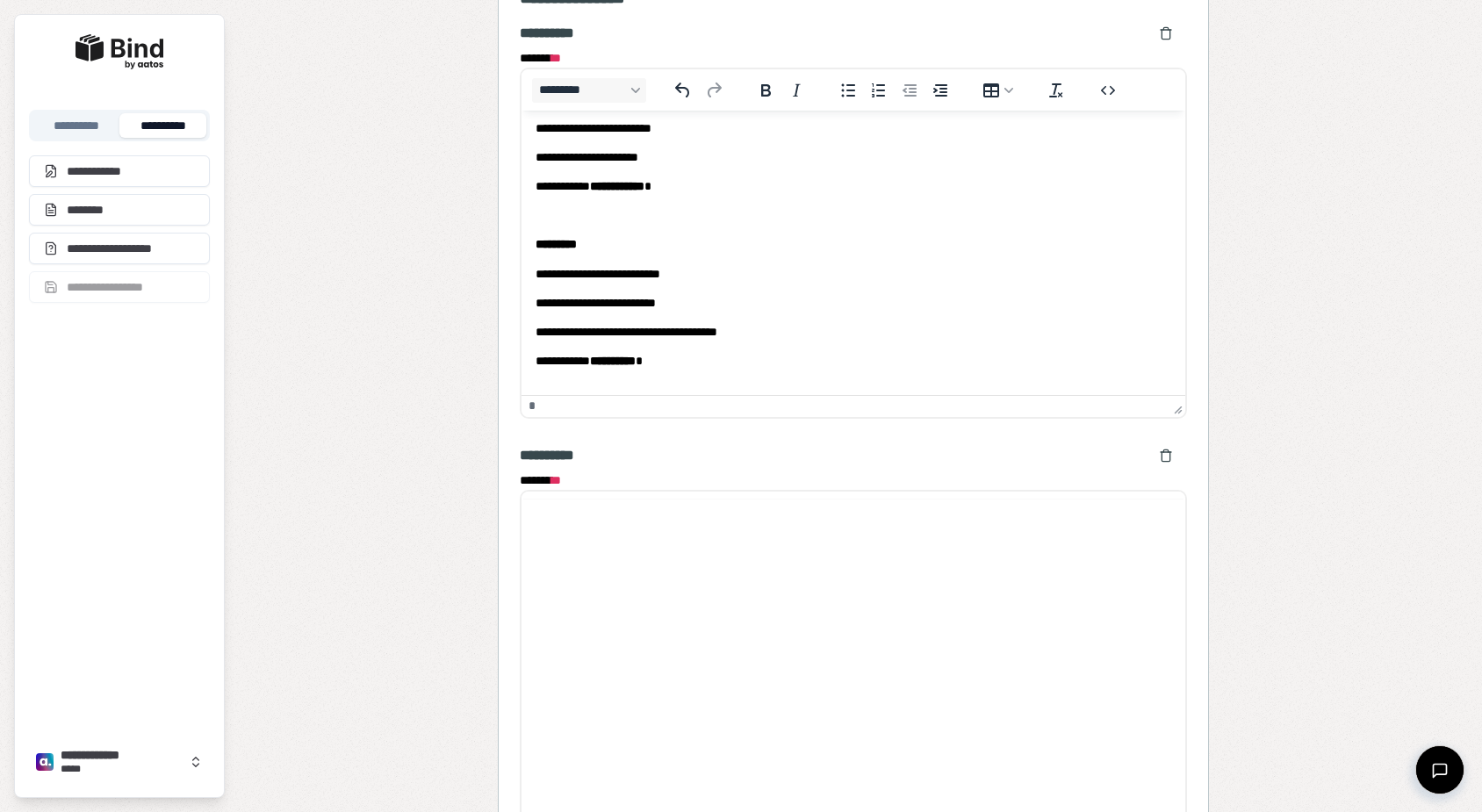 scroll, scrollTop: 0, scrollLeft: 0, axis: both 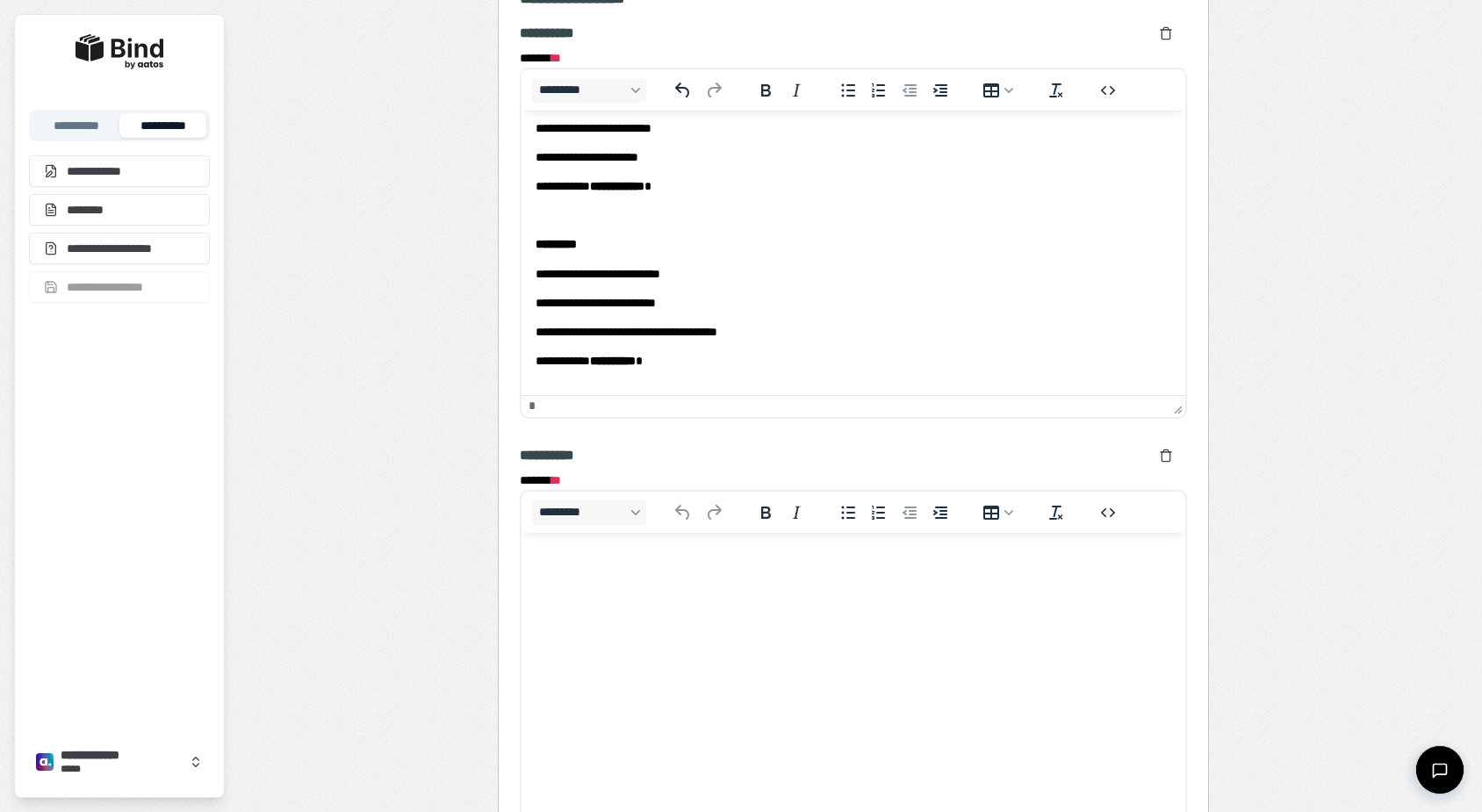 click on "**********" at bounding box center [853, 432] 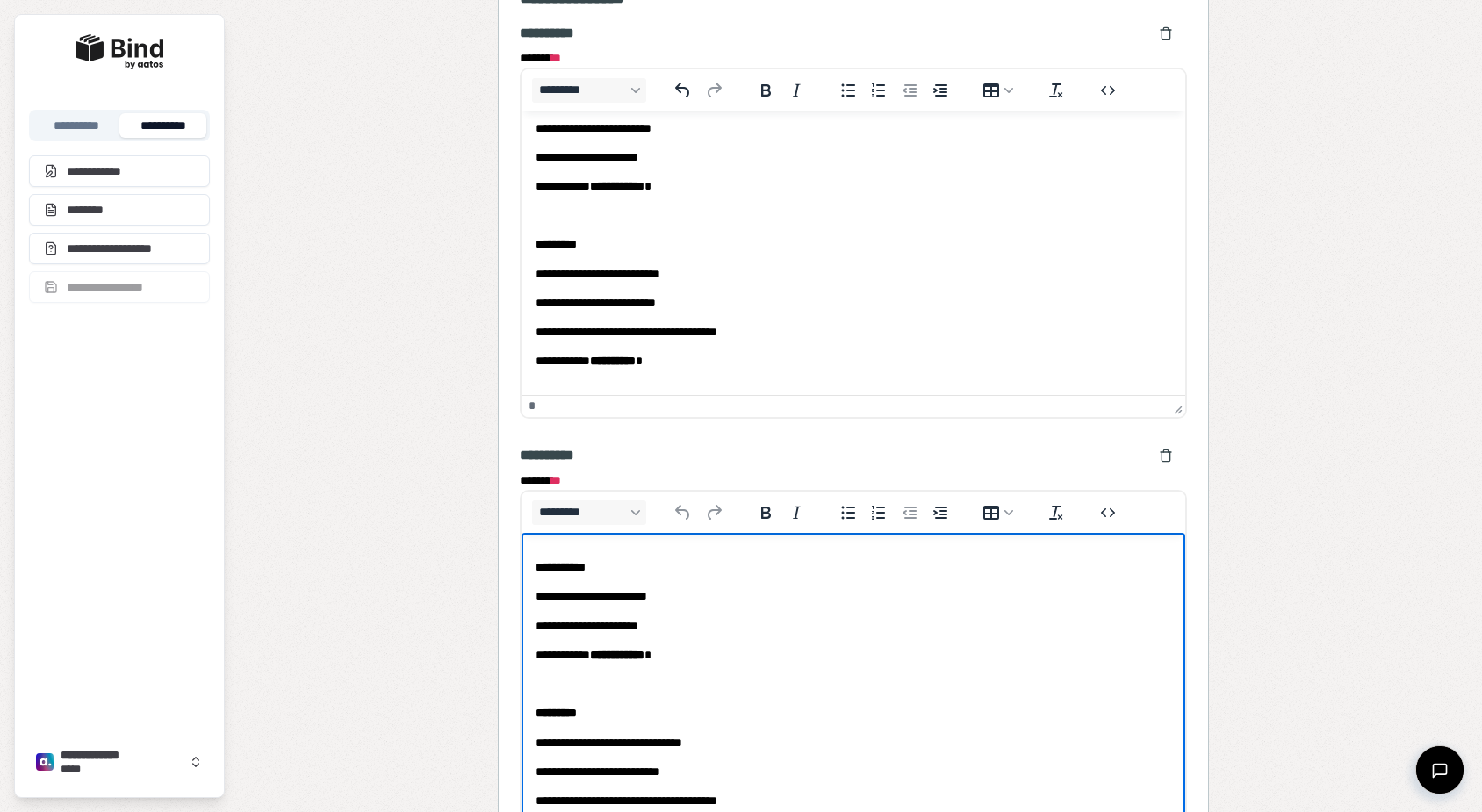 scroll, scrollTop: 18, scrollLeft: 0, axis: vertical 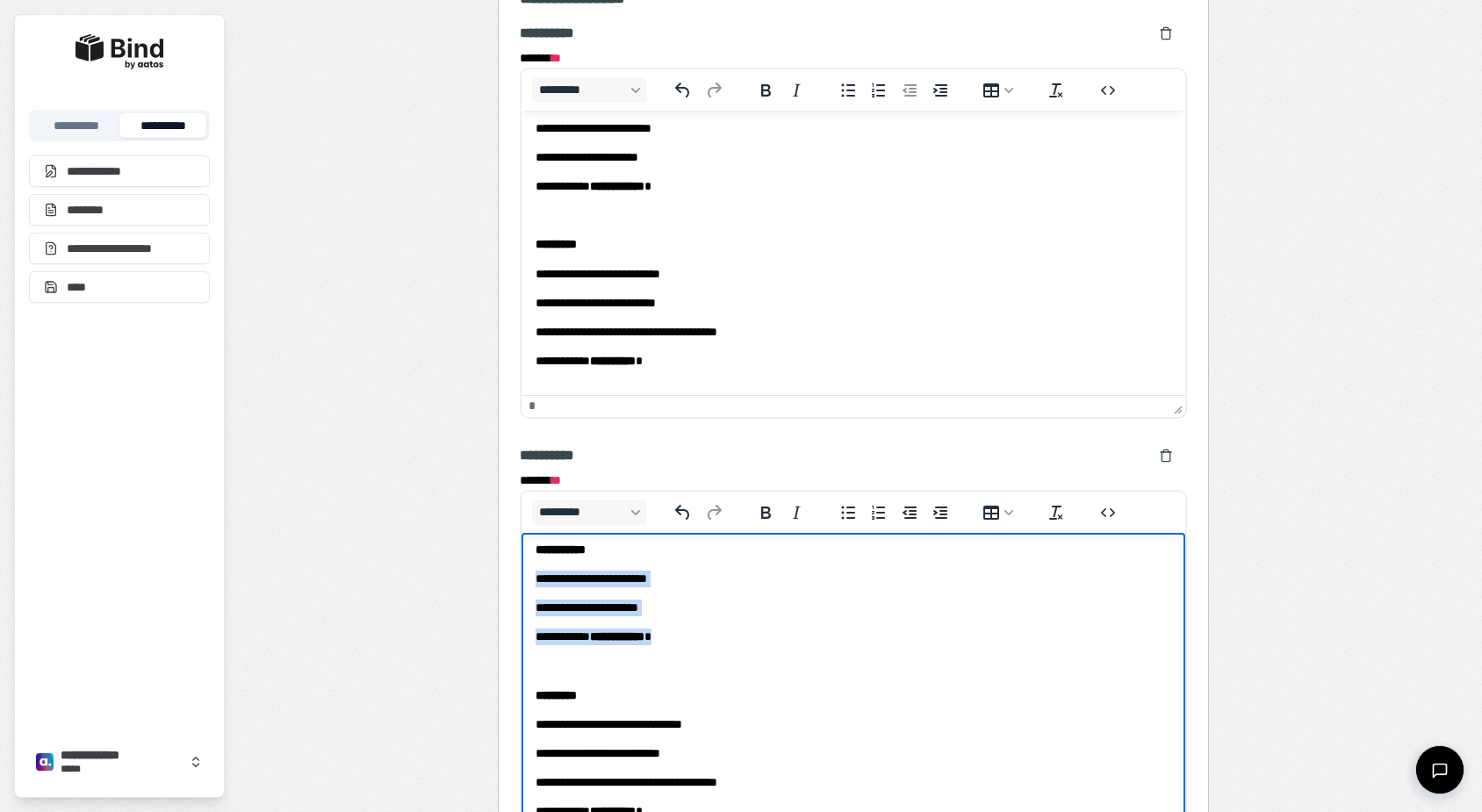 drag, startPoint x: 702, startPoint y: 641, endPoint x: 524, endPoint y: 578, distance: 188.82002 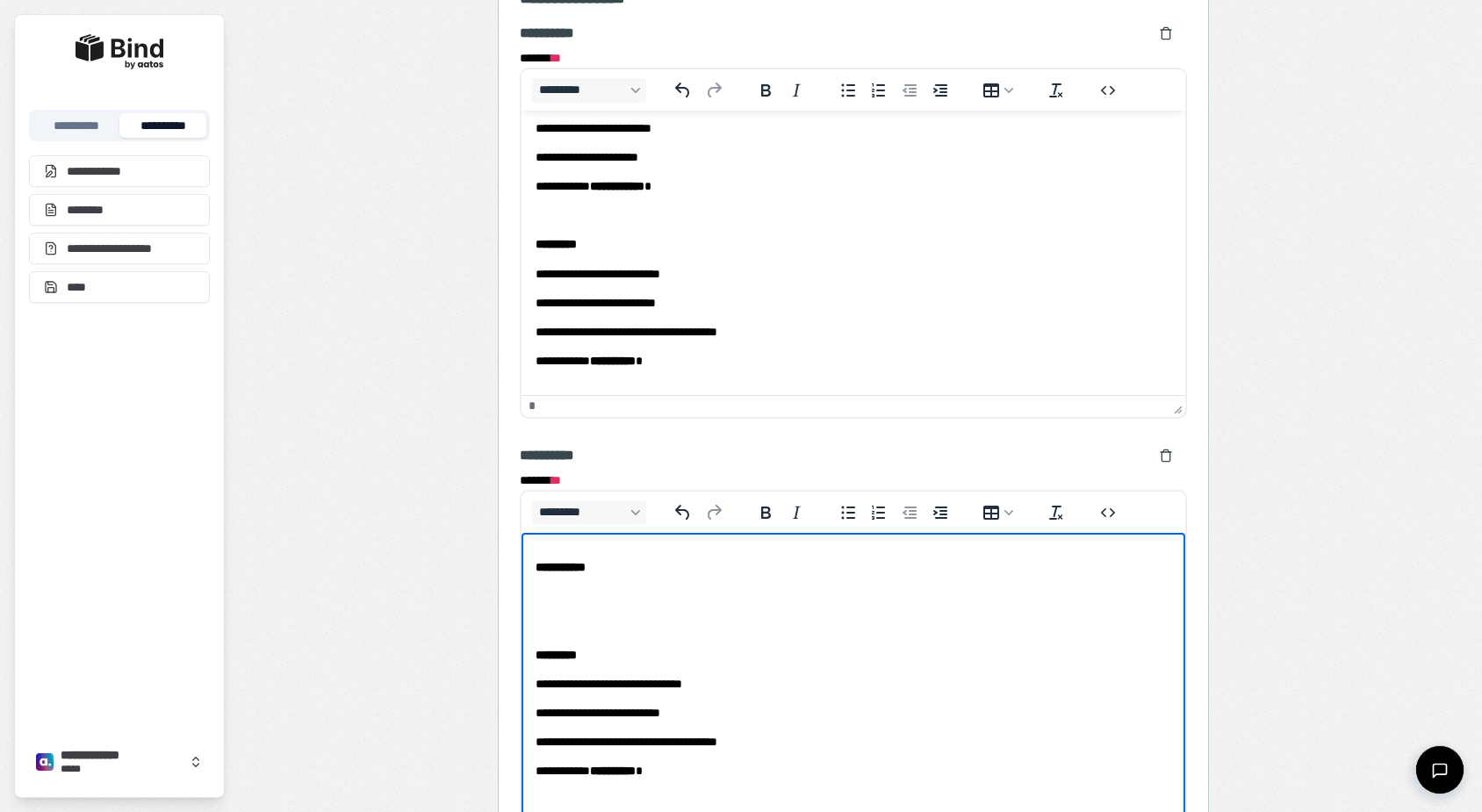 scroll, scrollTop: 0, scrollLeft: 0, axis: both 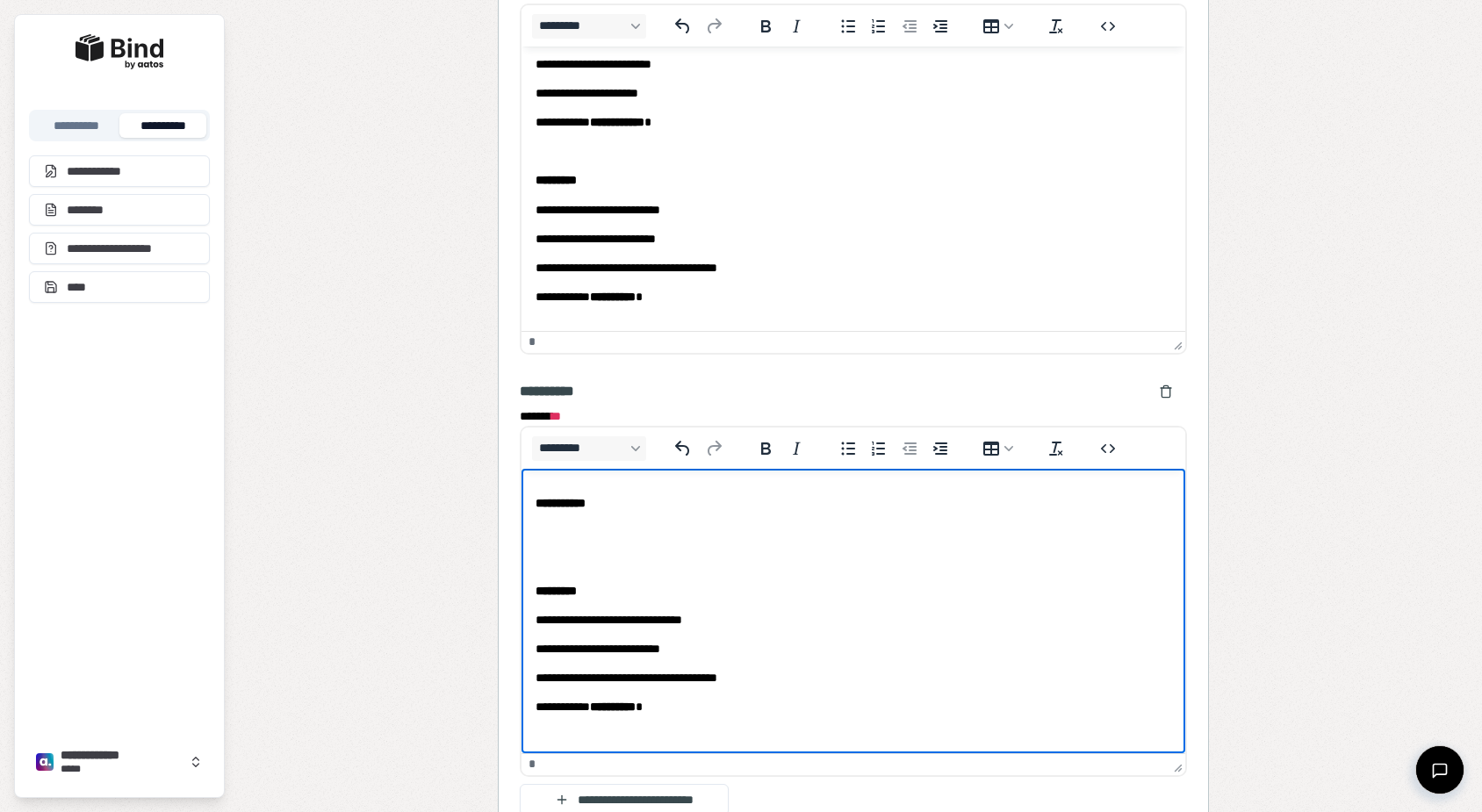 click on "**********" at bounding box center (853, 707) 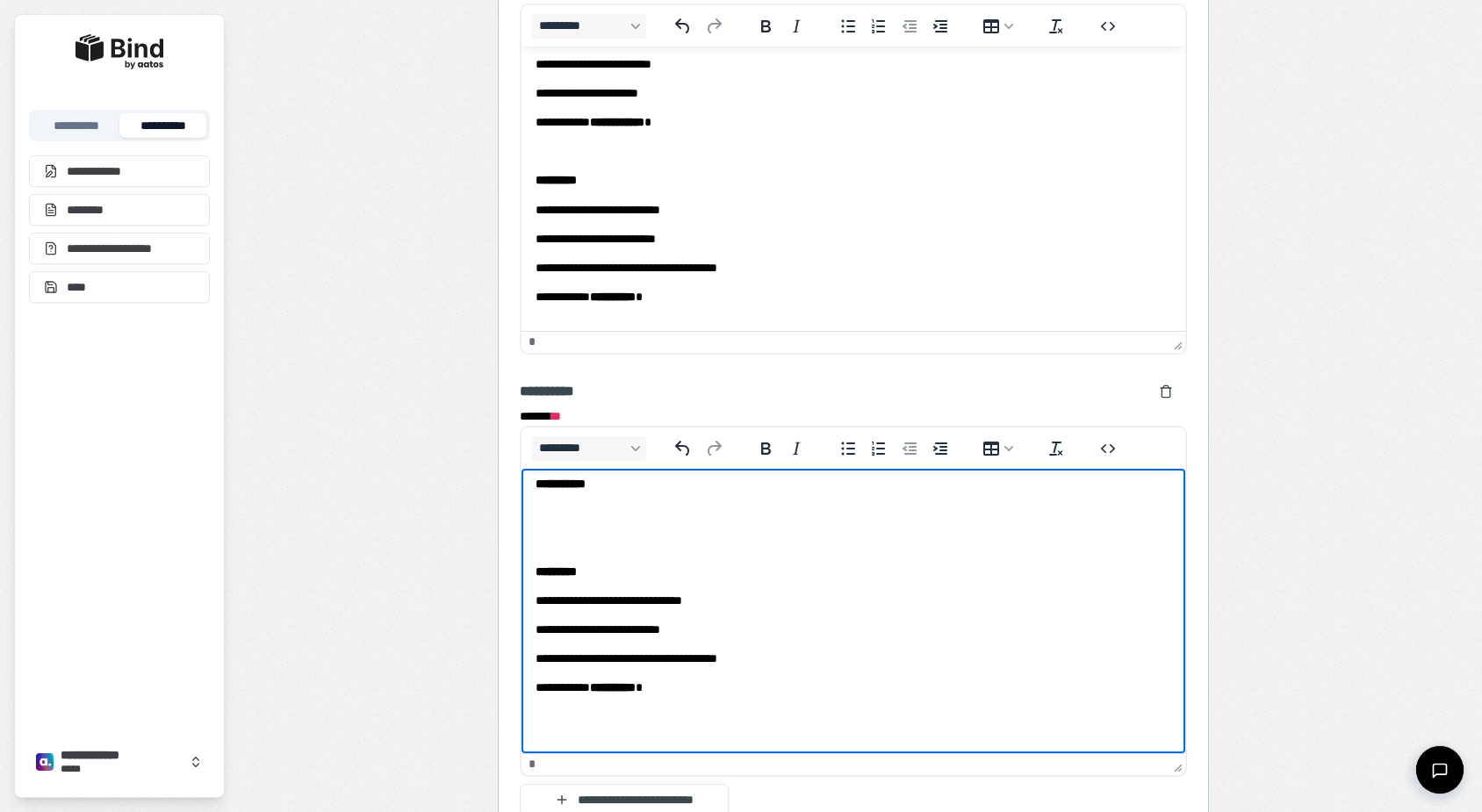 paste 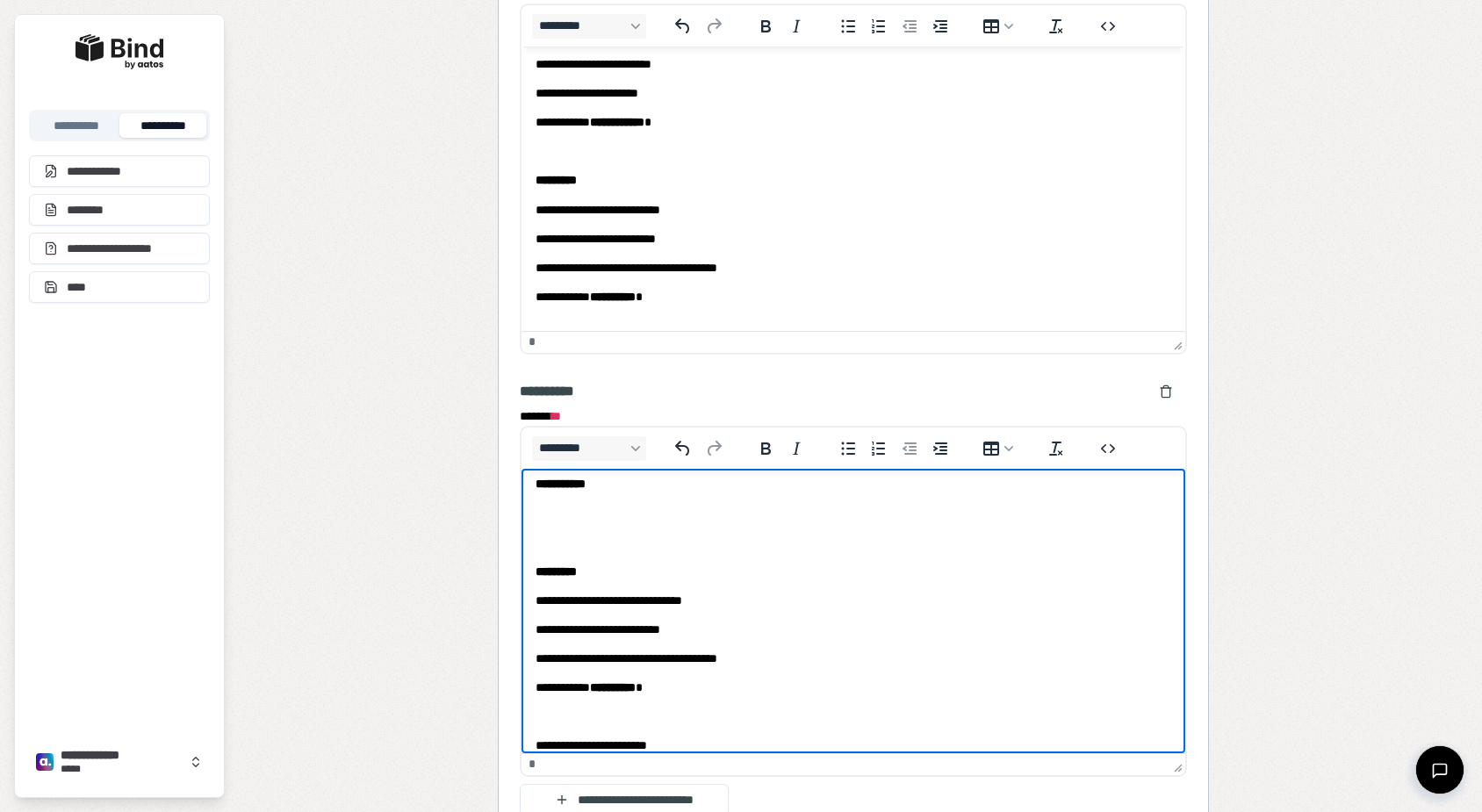 scroll, scrollTop: 75, scrollLeft: 0, axis: vertical 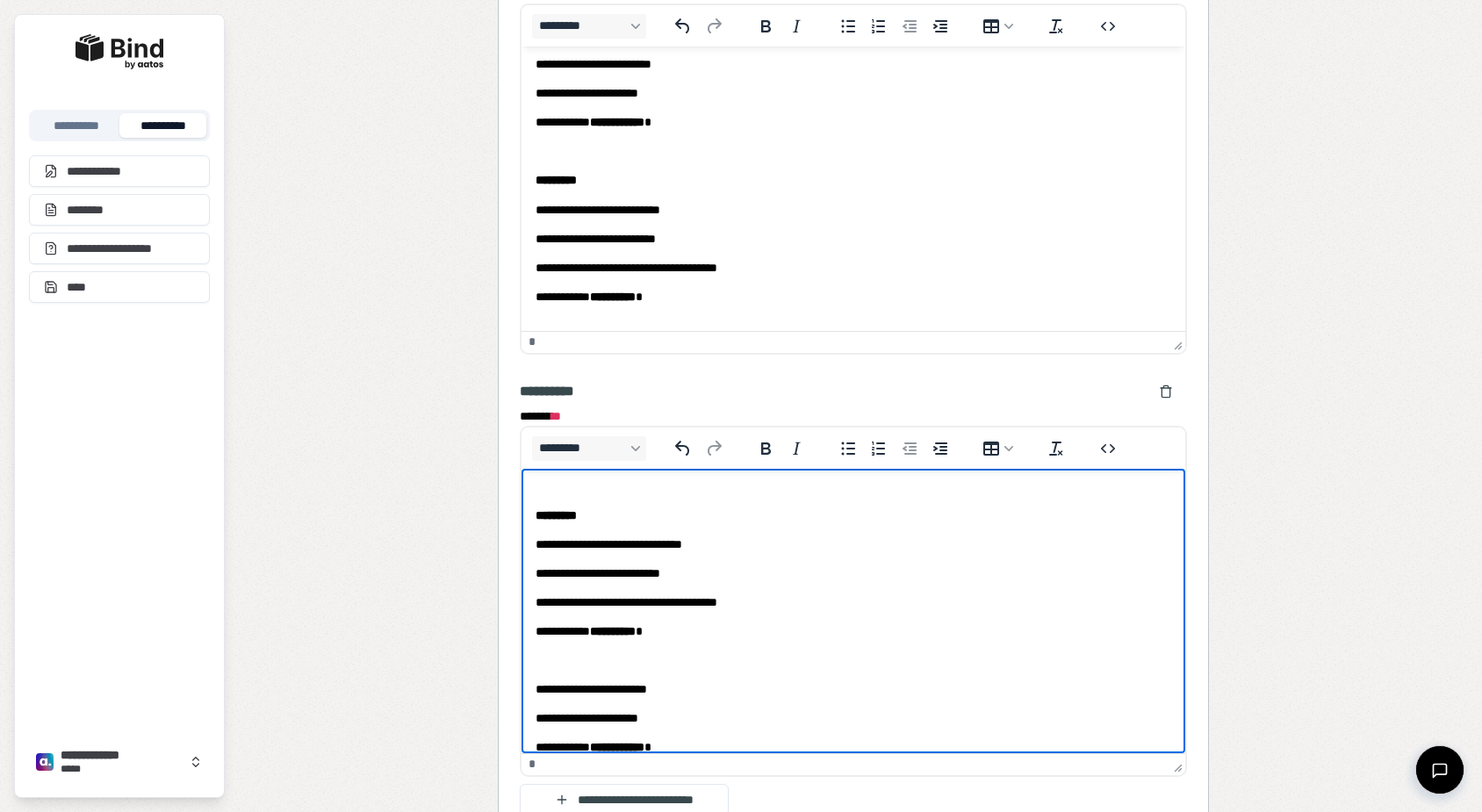 click on "**********" at bounding box center [853, 587] 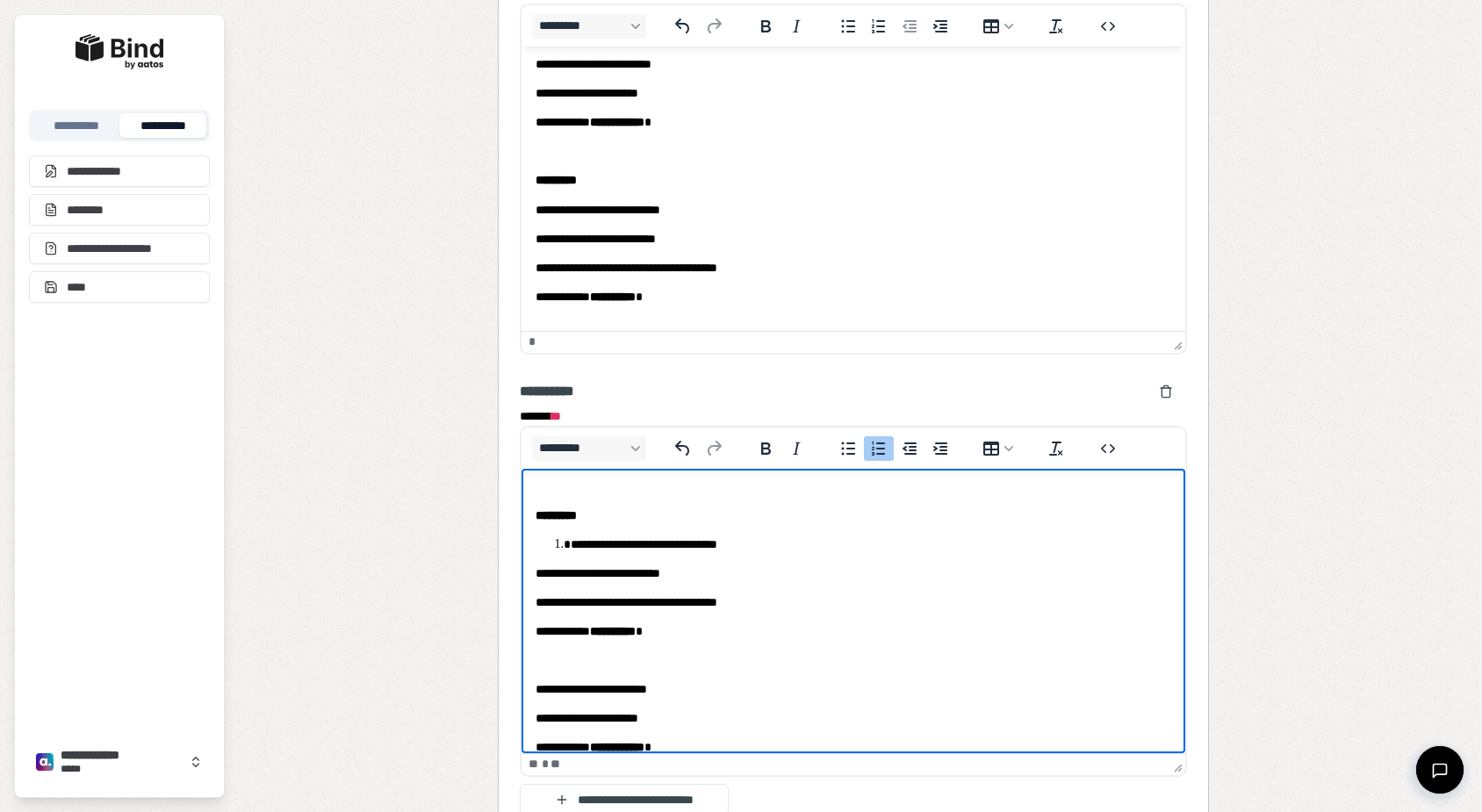 click on "**********" at bounding box center [853, 573] 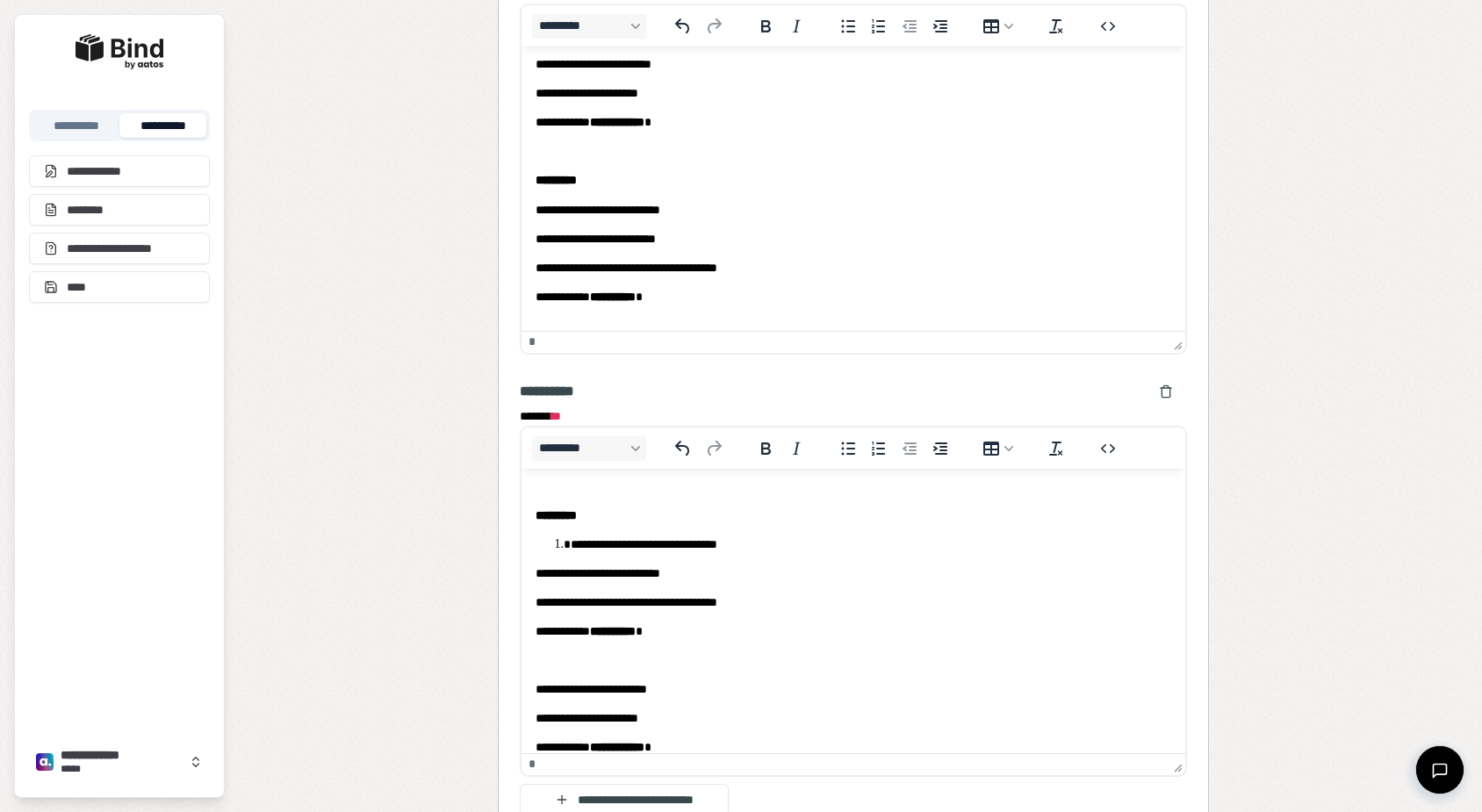 click on "**********" at bounding box center (870, 544) 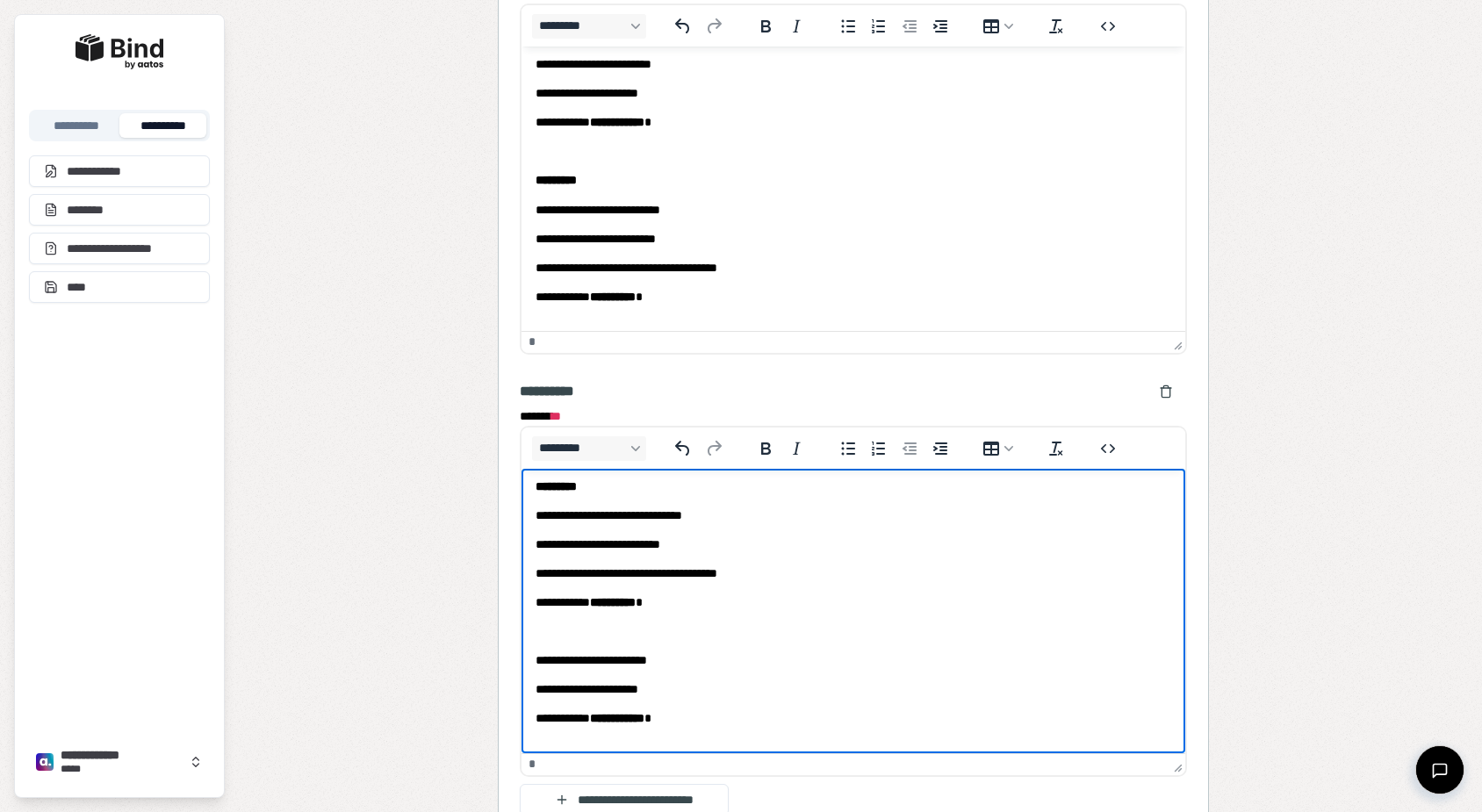 scroll, scrollTop: 104, scrollLeft: 0, axis: vertical 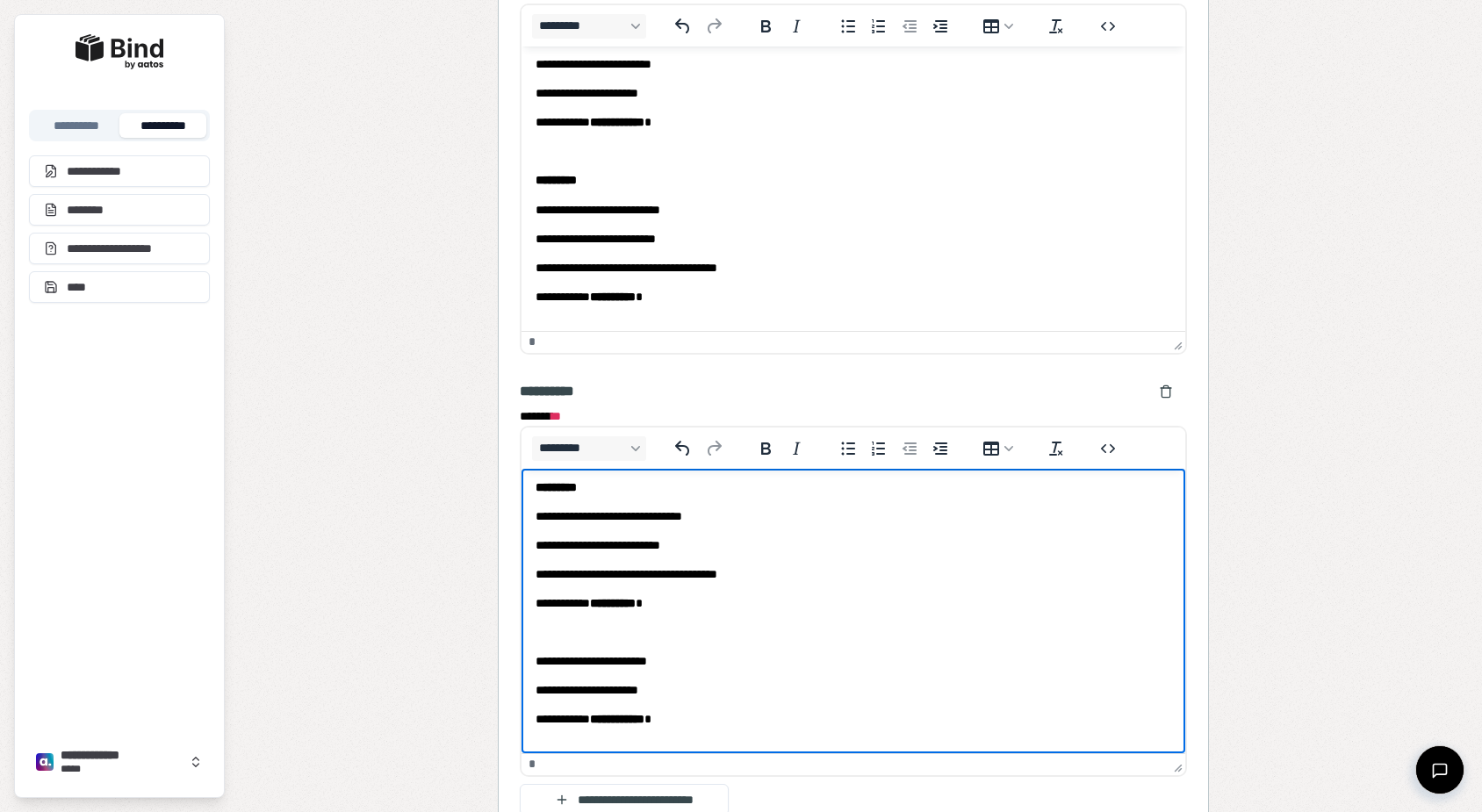 click on "**********" at bounding box center (616, 719) 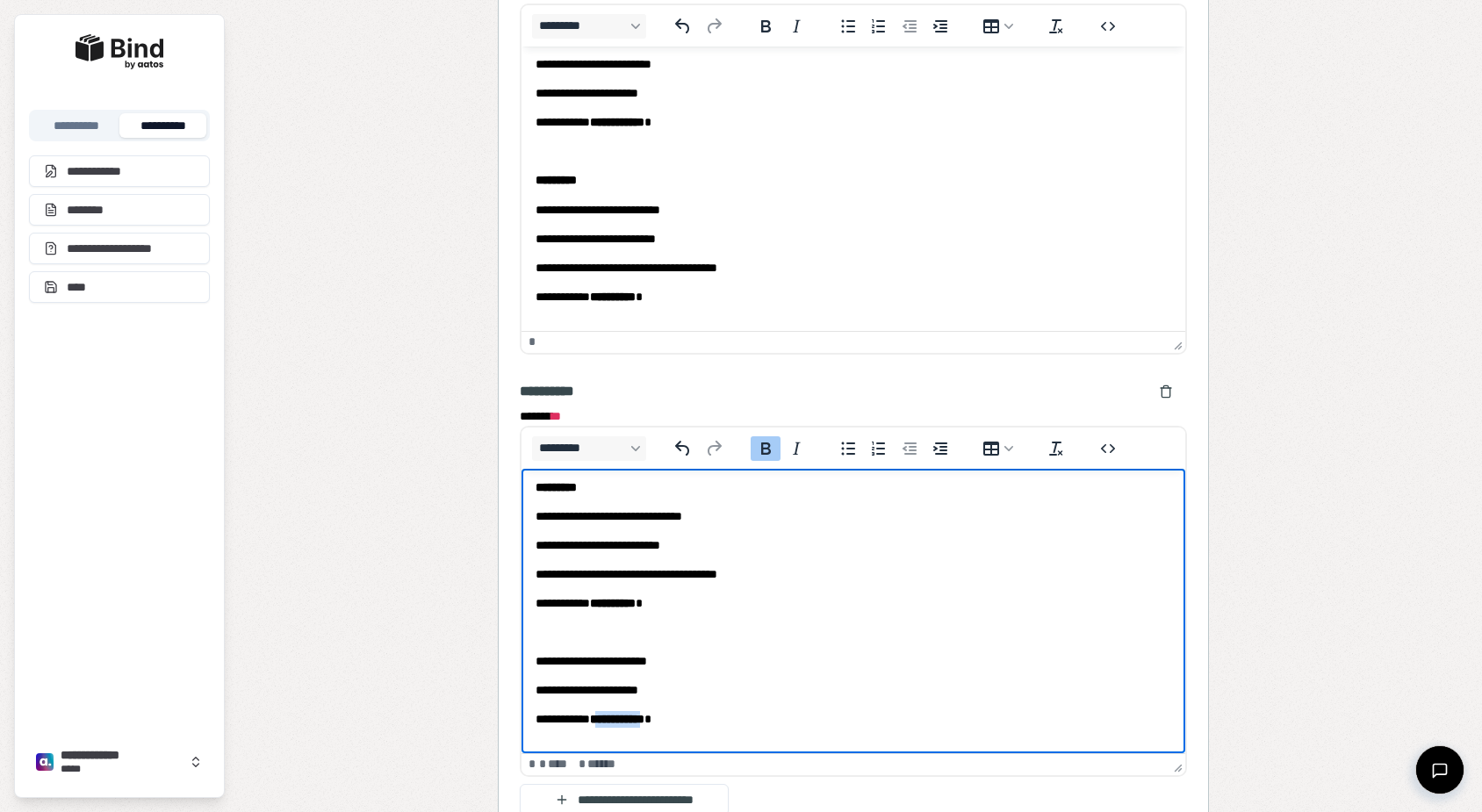 click on "**********" at bounding box center [616, 719] 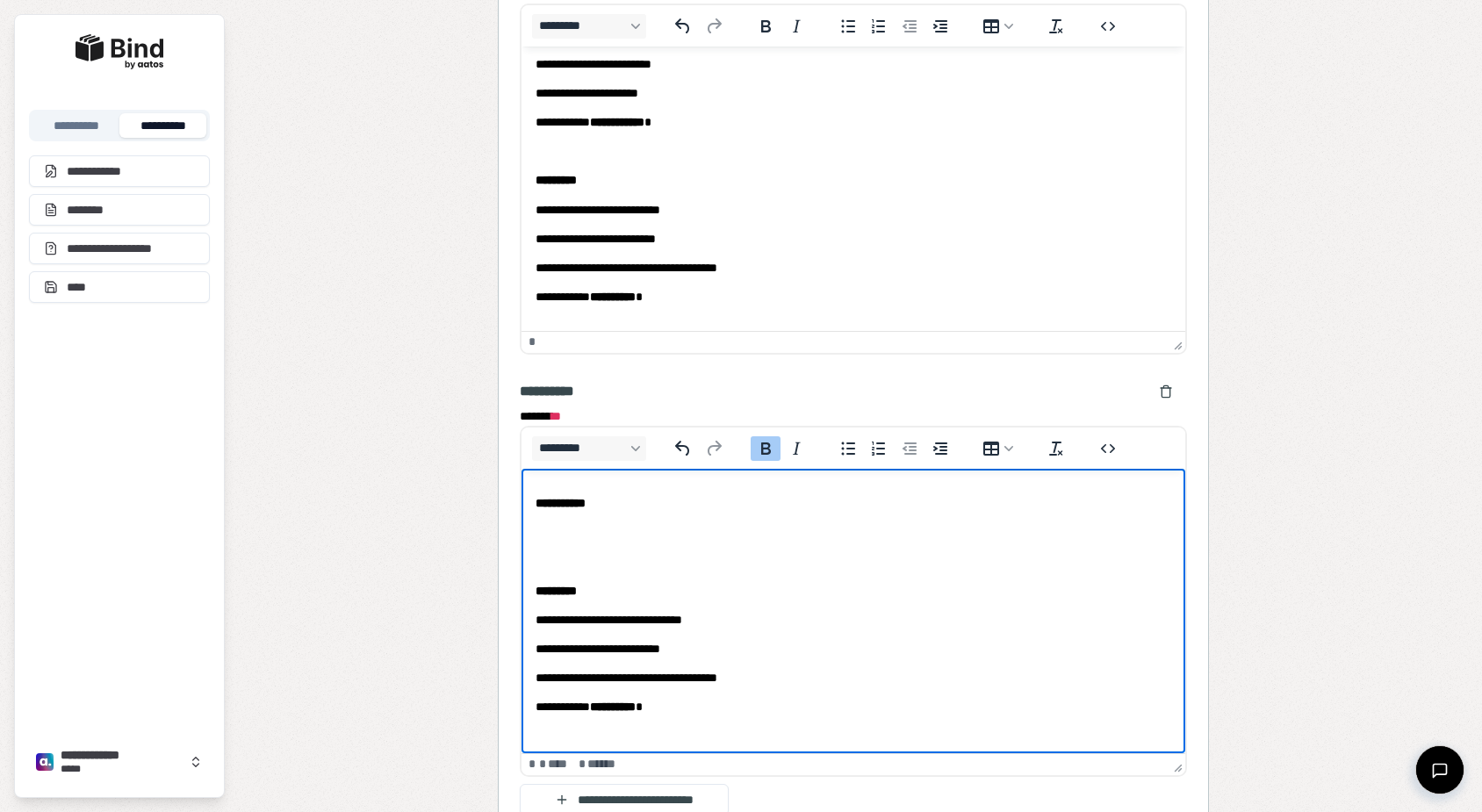 scroll, scrollTop: 0, scrollLeft: 0, axis: both 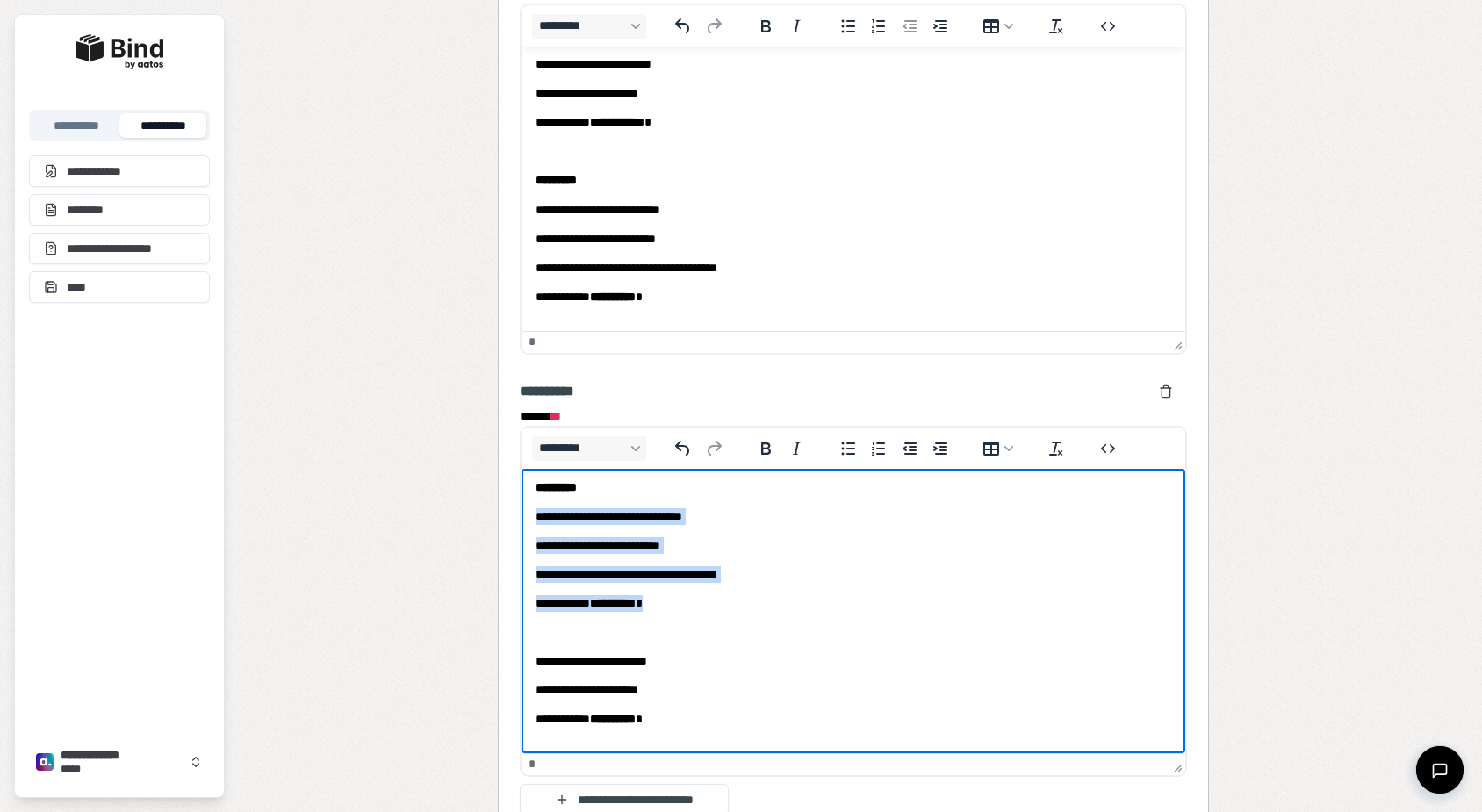 drag, startPoint x: 690, startPoint y: 600, endPoint x: 536, endPoint y: 514, distance: 176.38594 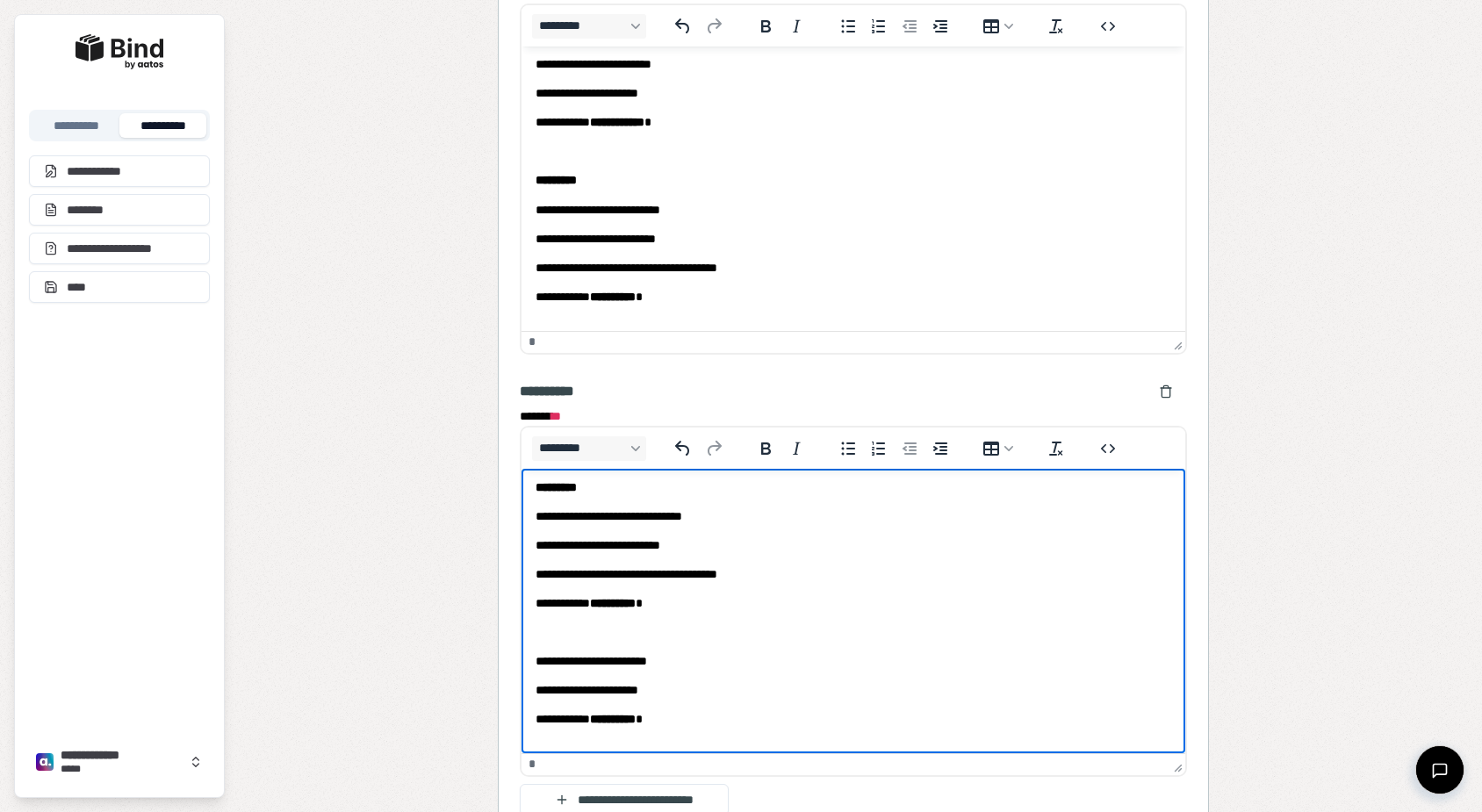 click on "**********" at bounding box center (853, 516) 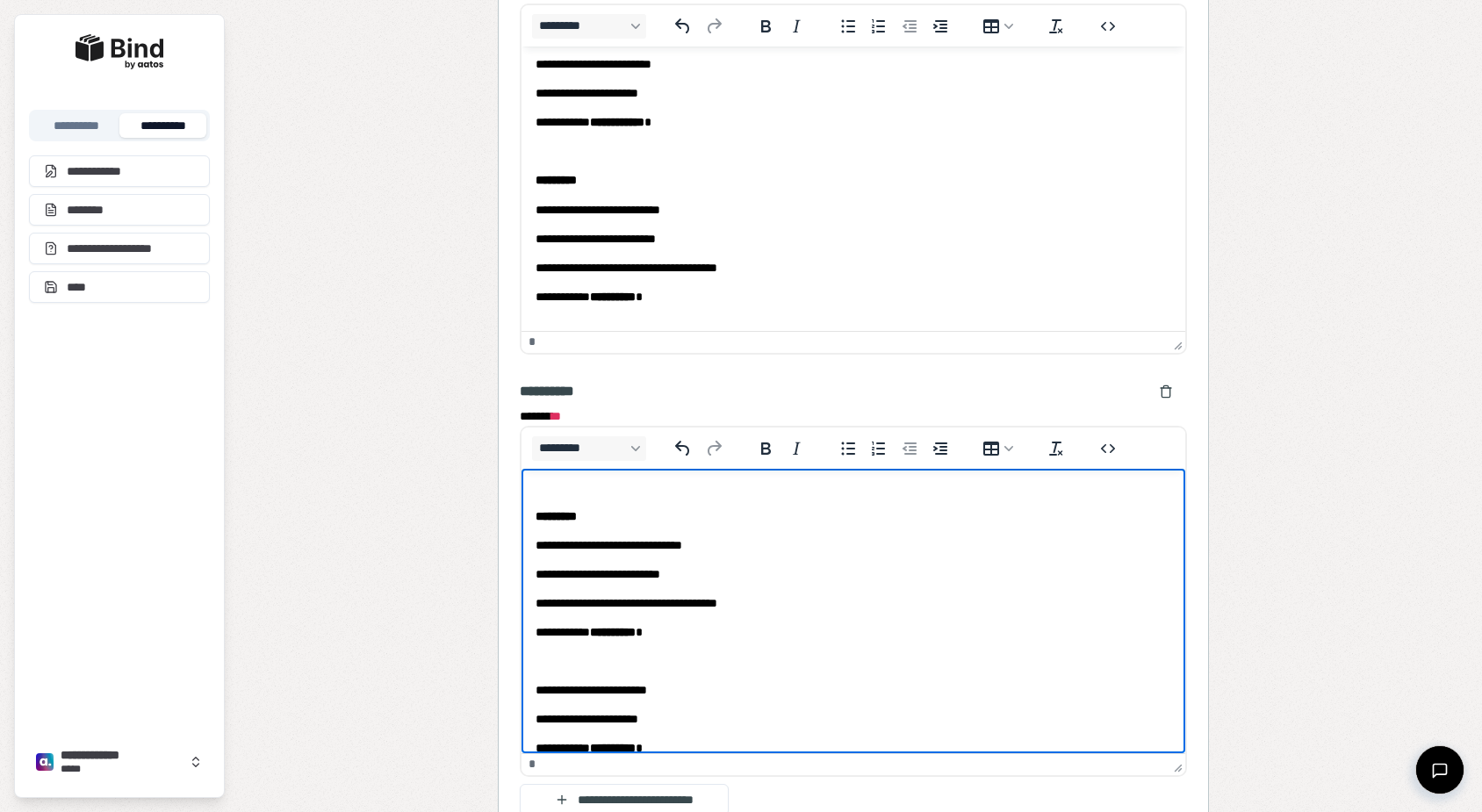 click on "**********" at bounding box center [853, 545] 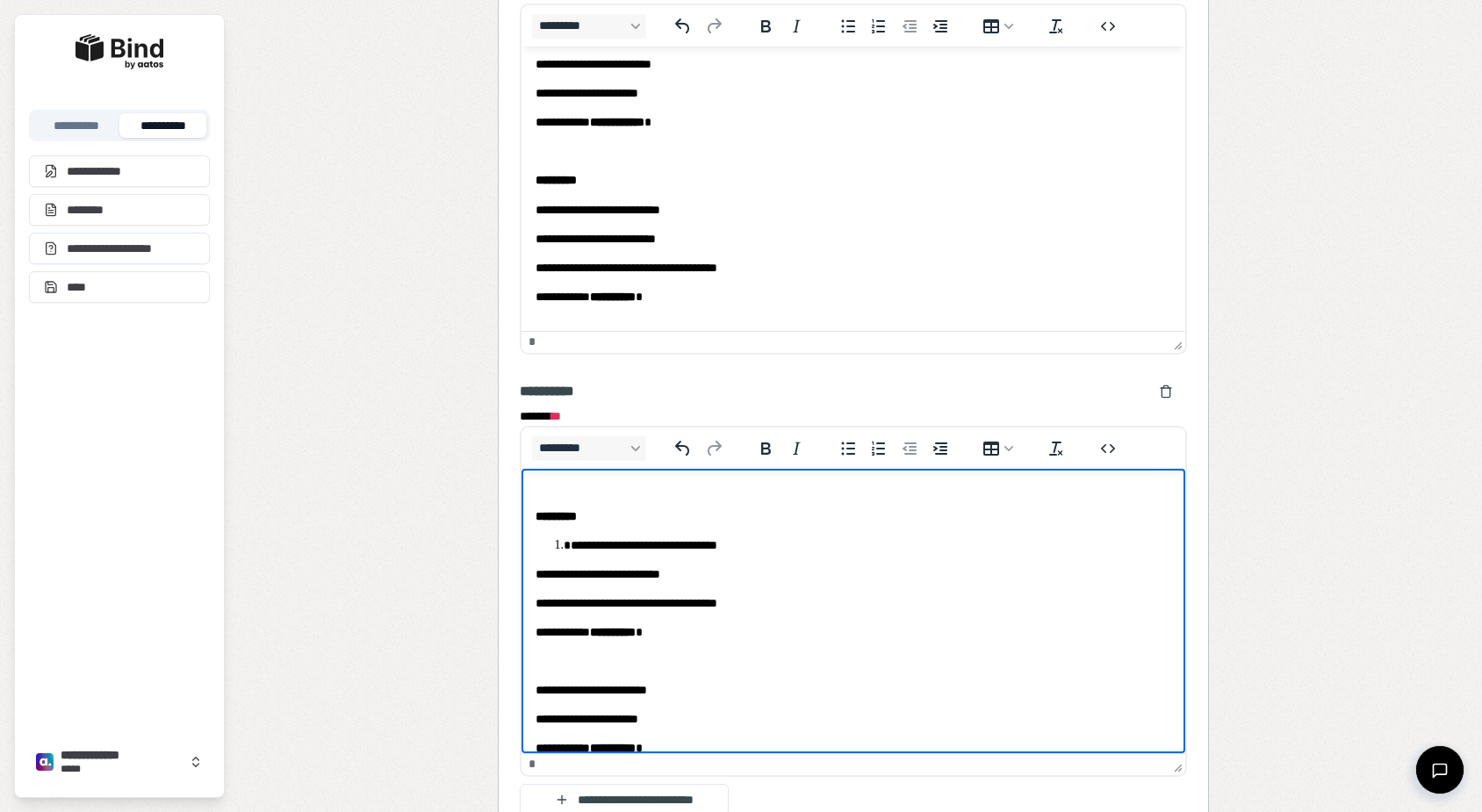 click on "**********" at bounding box center (853, 574) 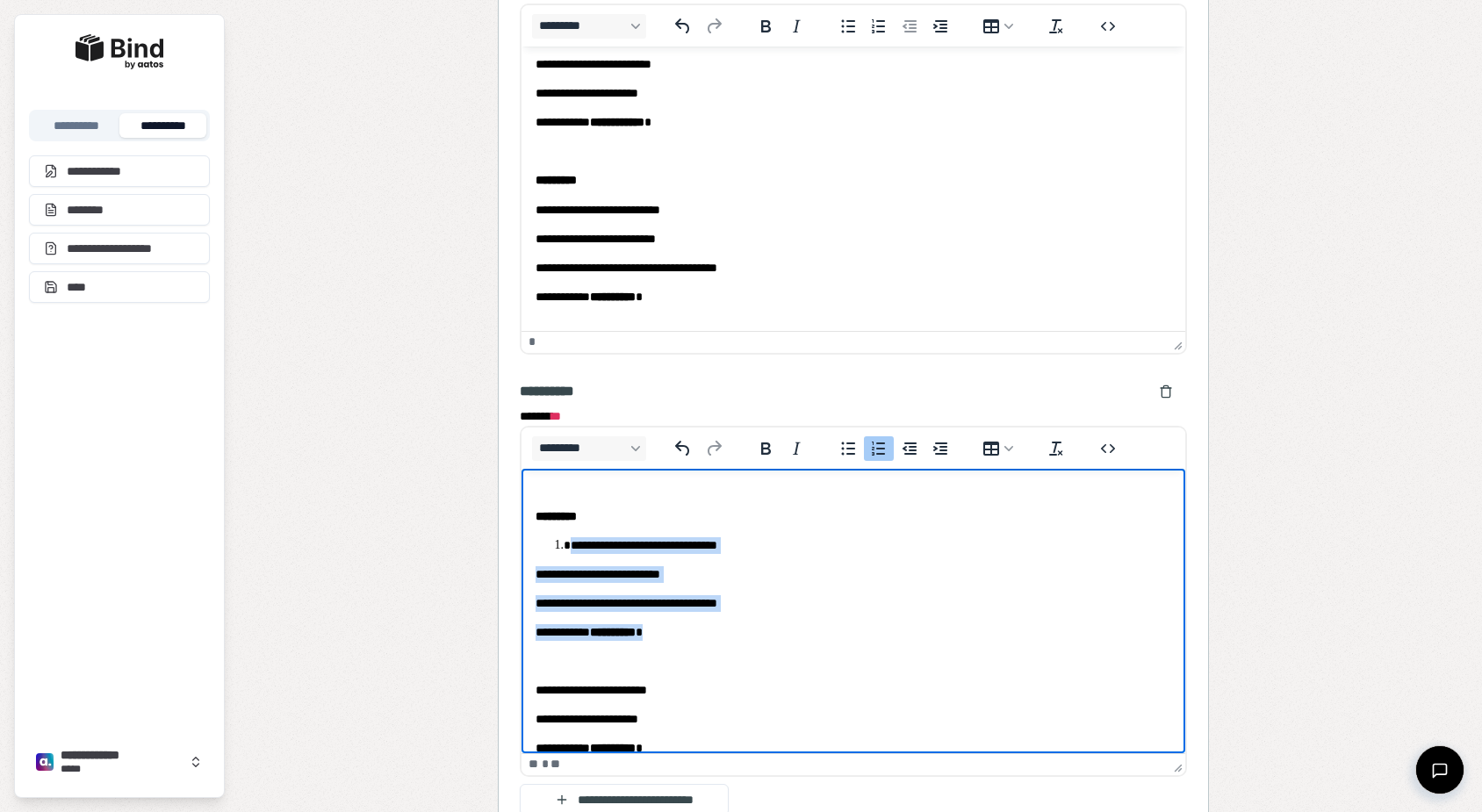 drag, startPoint x: 683, startPoint y: 639, endPoint x: 572, endPoint y: 543, distance: 146.7549 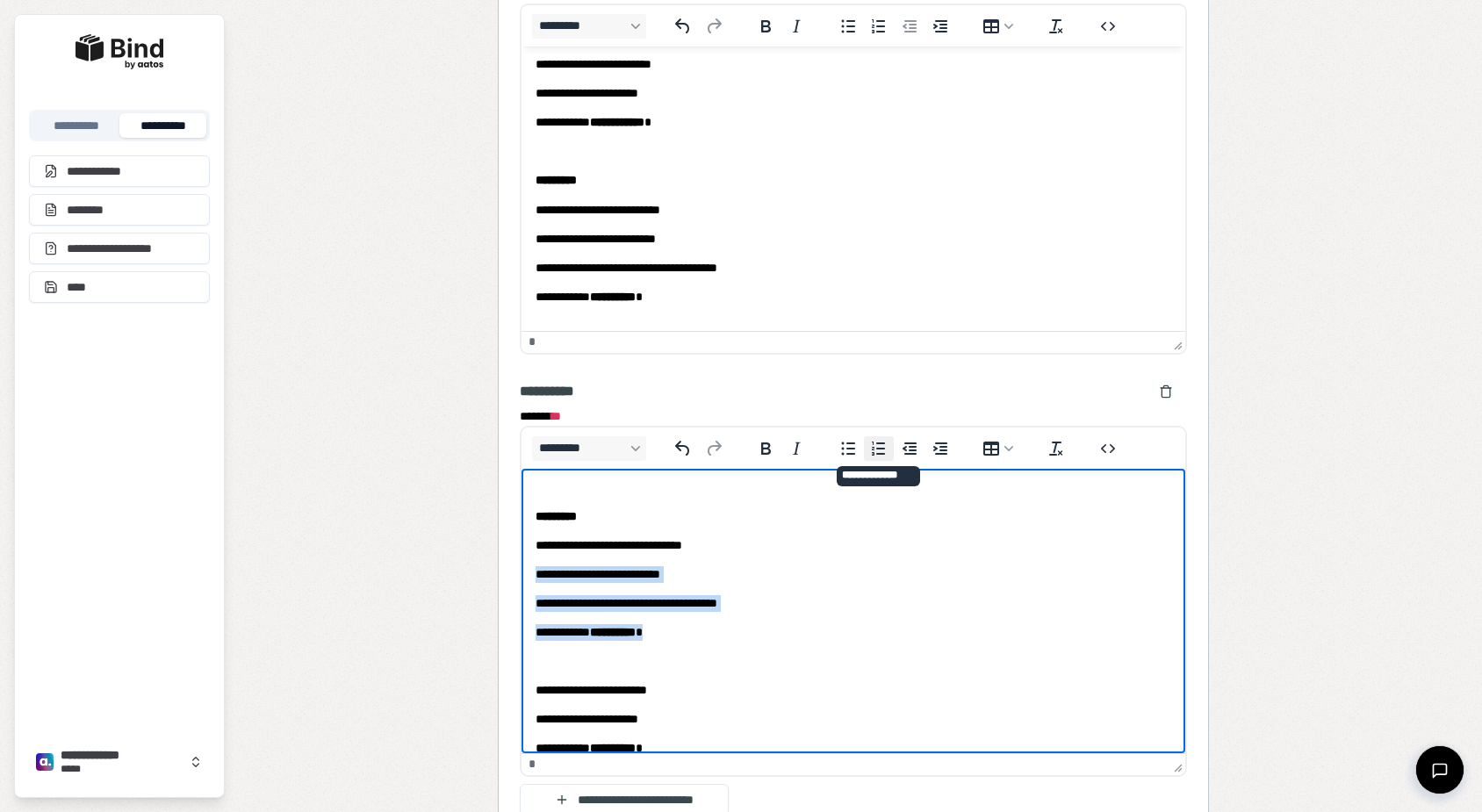 click 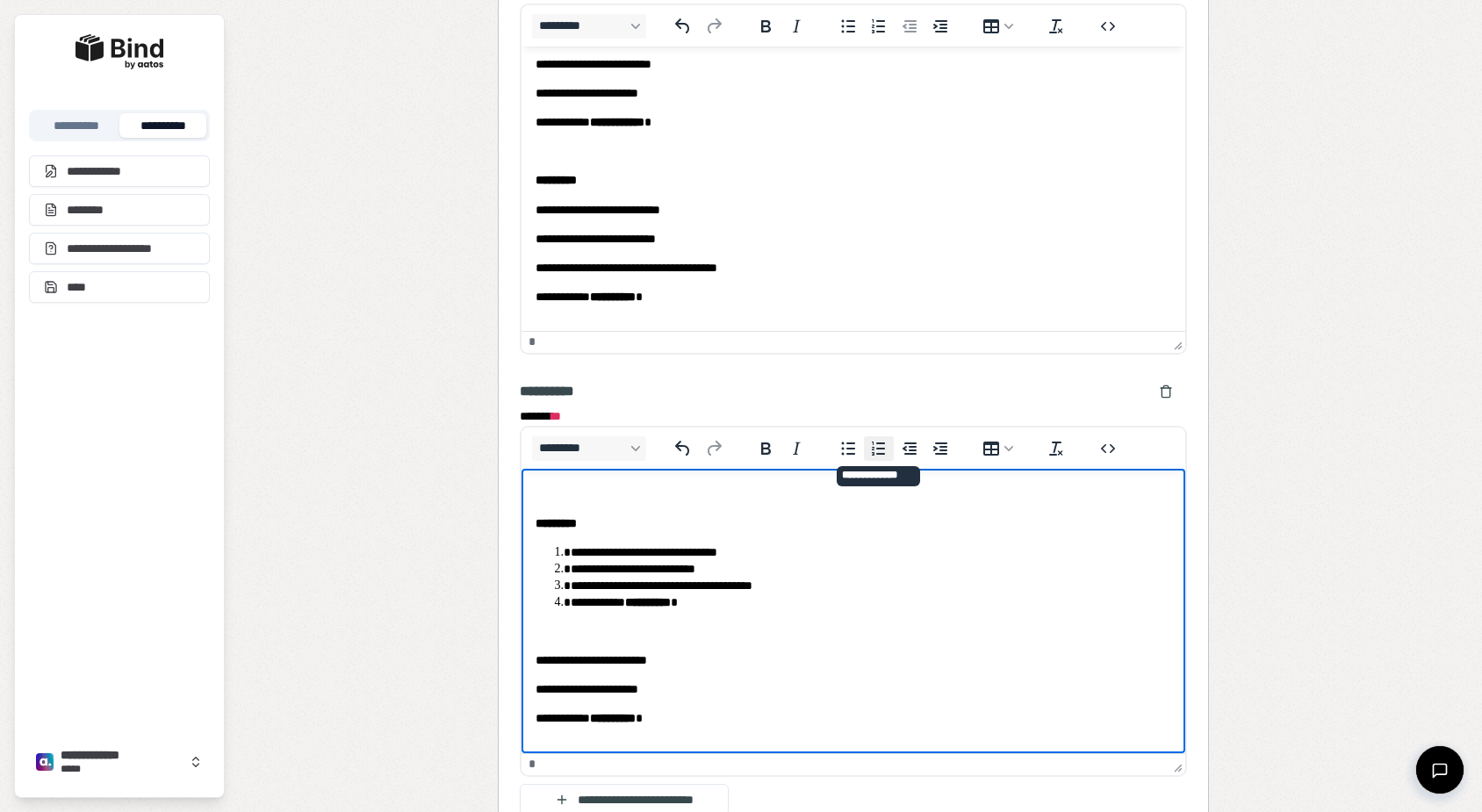 scroll, scrollTop: 154, scrollLeft: 0, axis: vertical 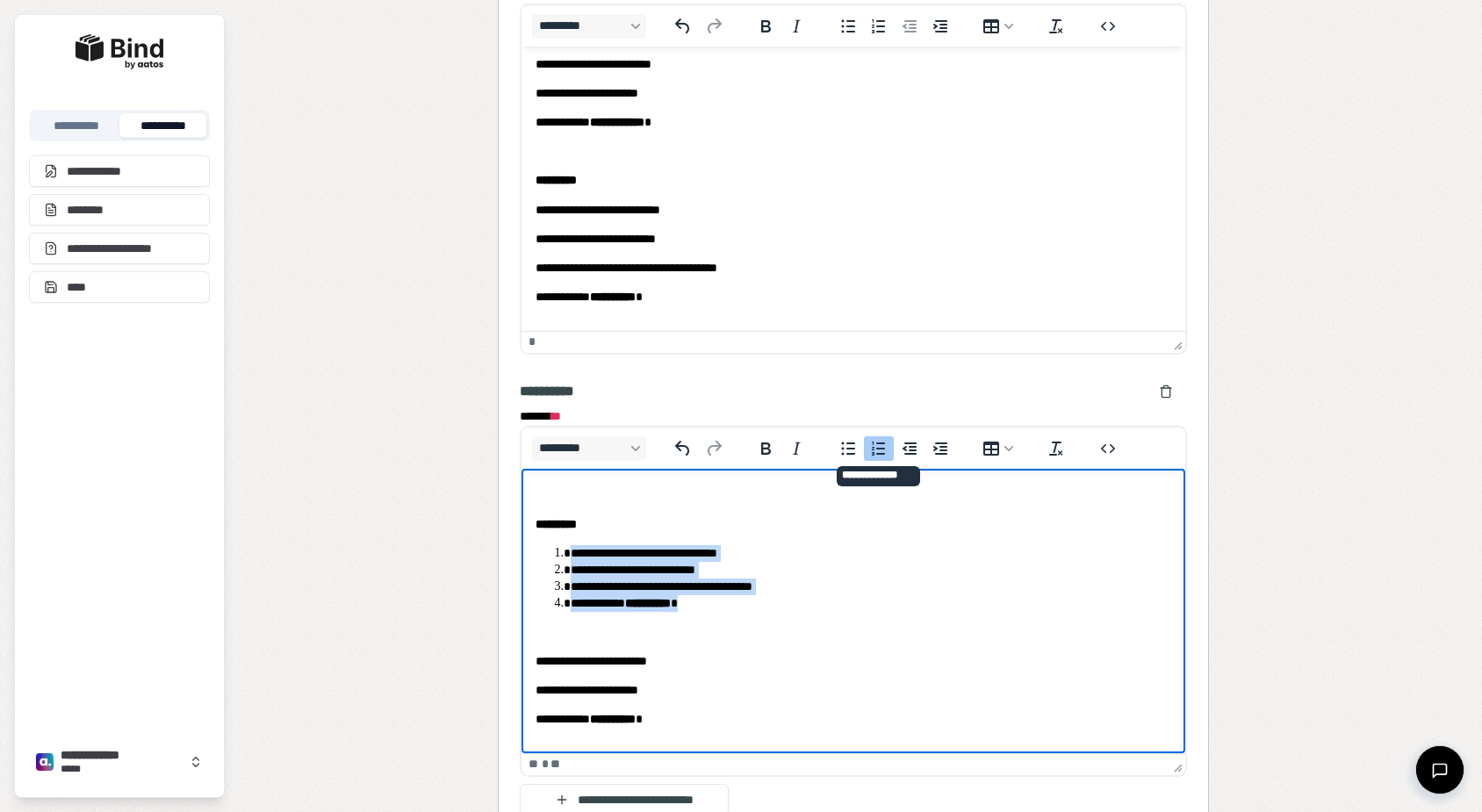 click 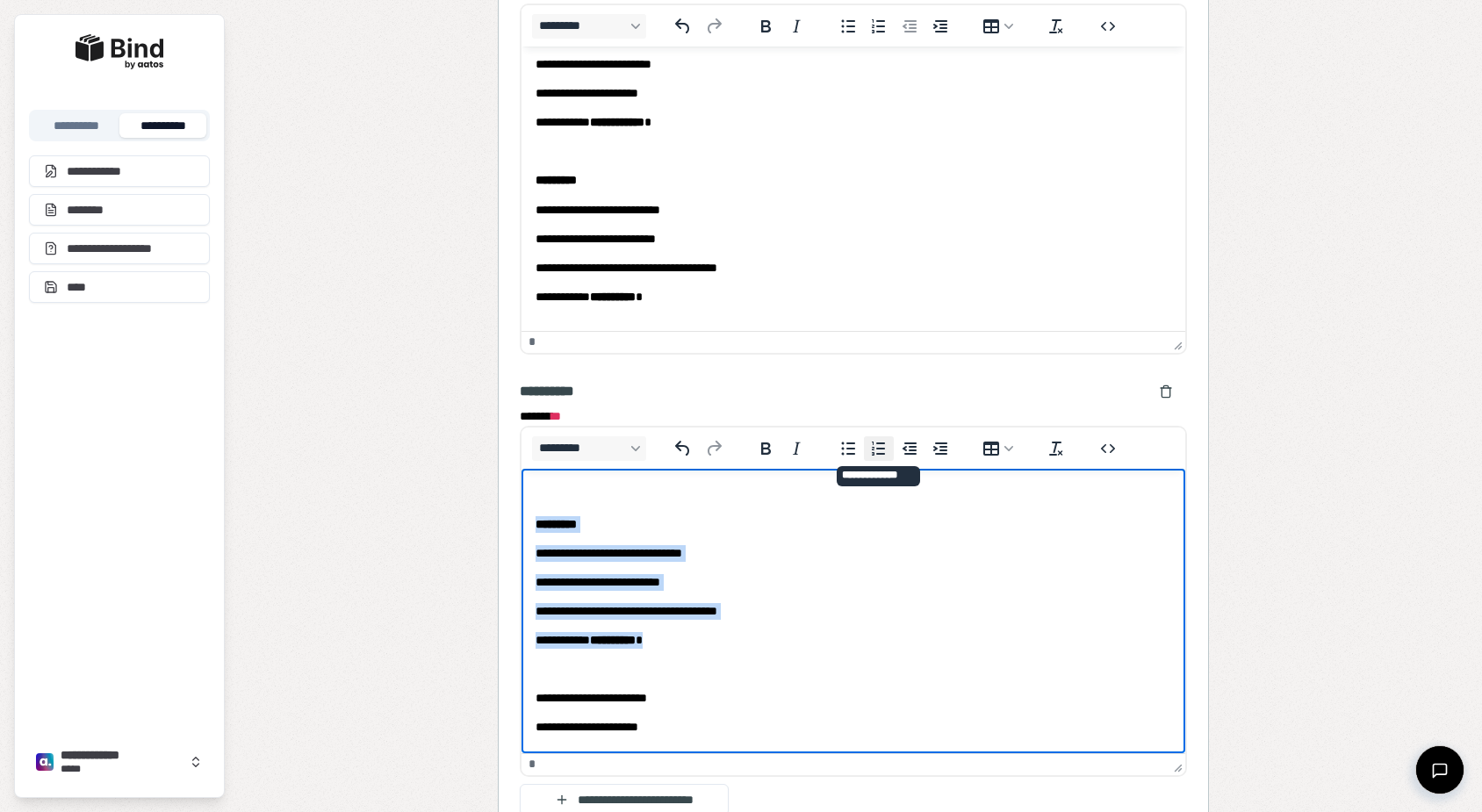 click 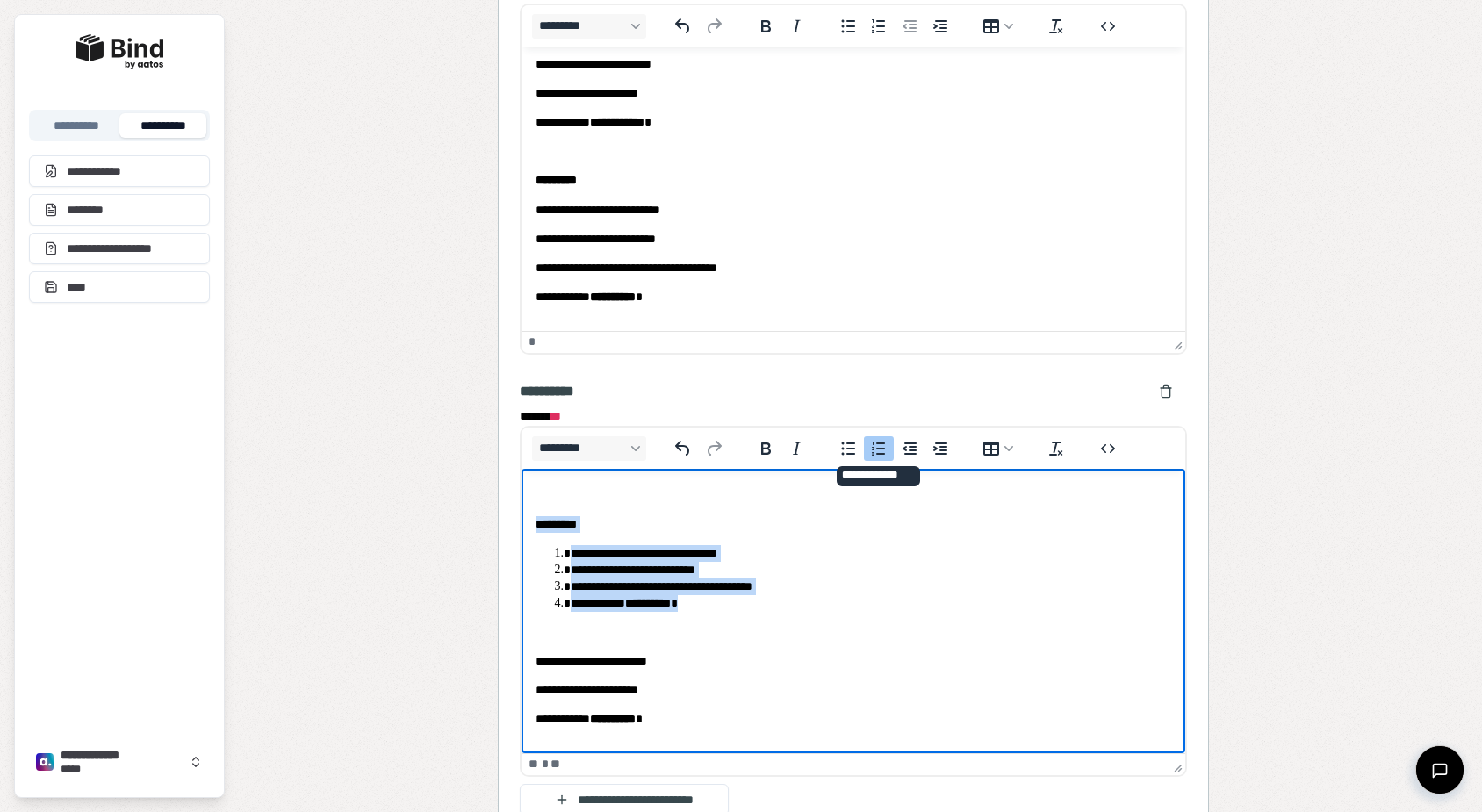 click 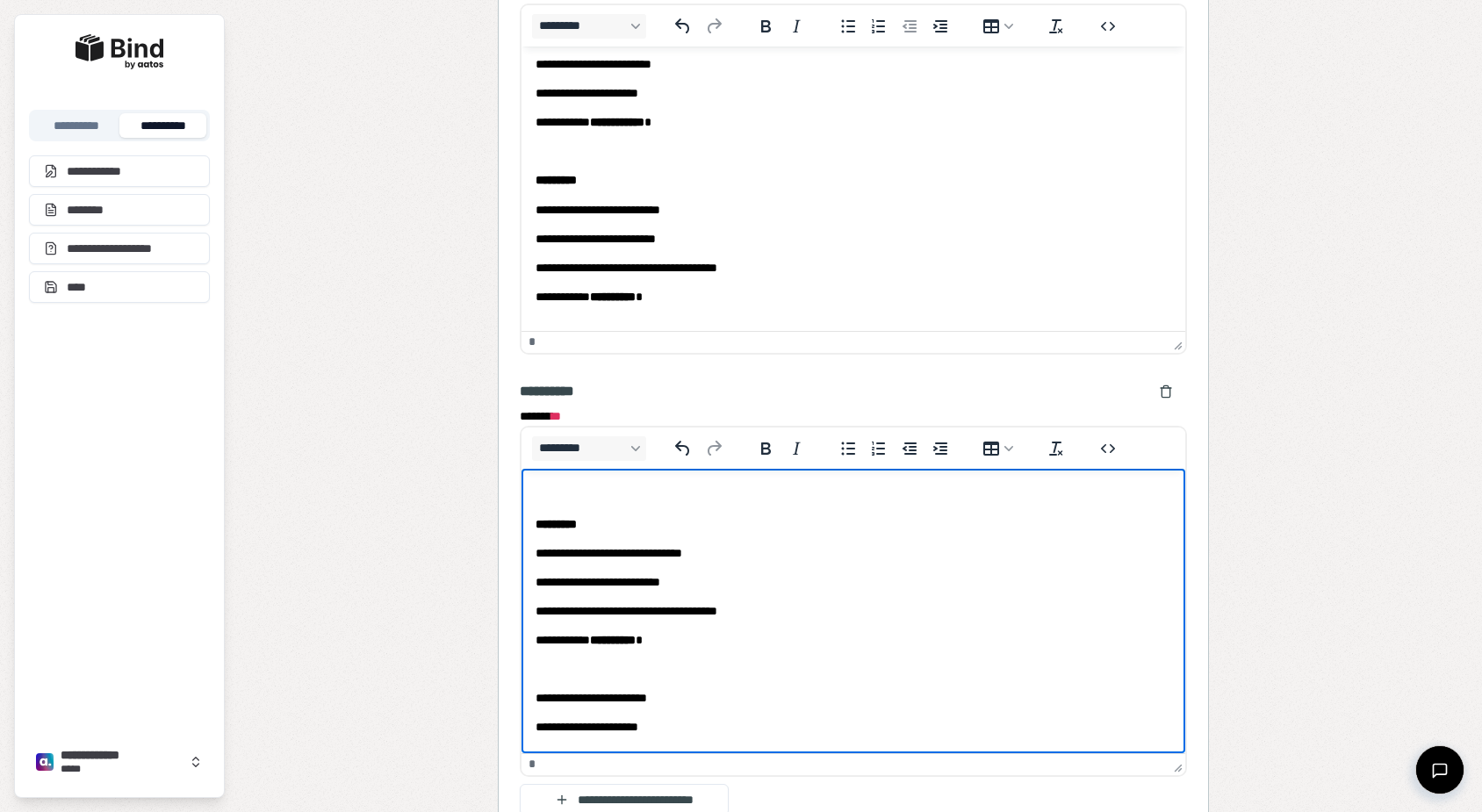 click on "**********" at bounding box center [853, 553] 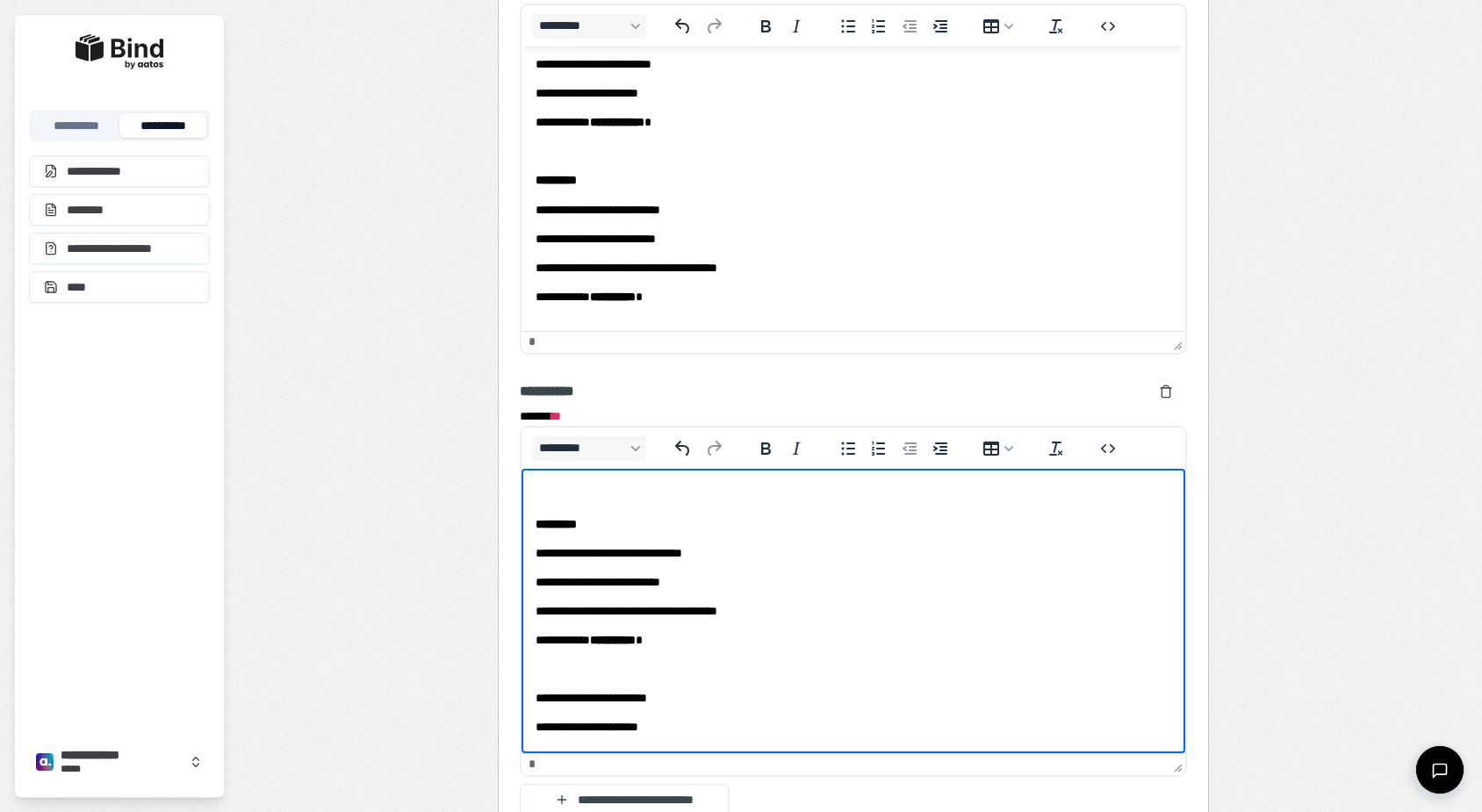 click on "**********" at bounding box center (853, 582) 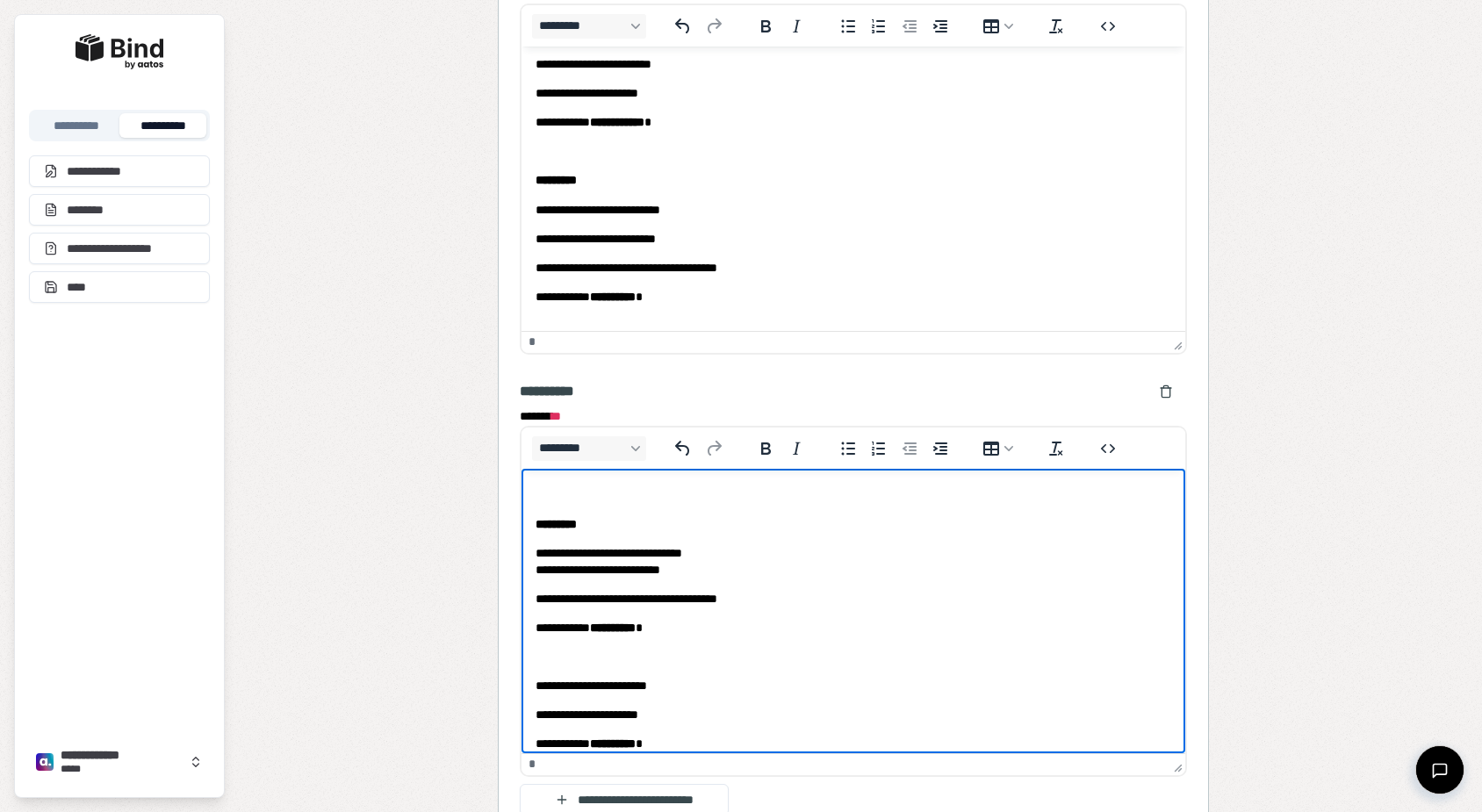 click on "**********" at bounding box center (853, 599) 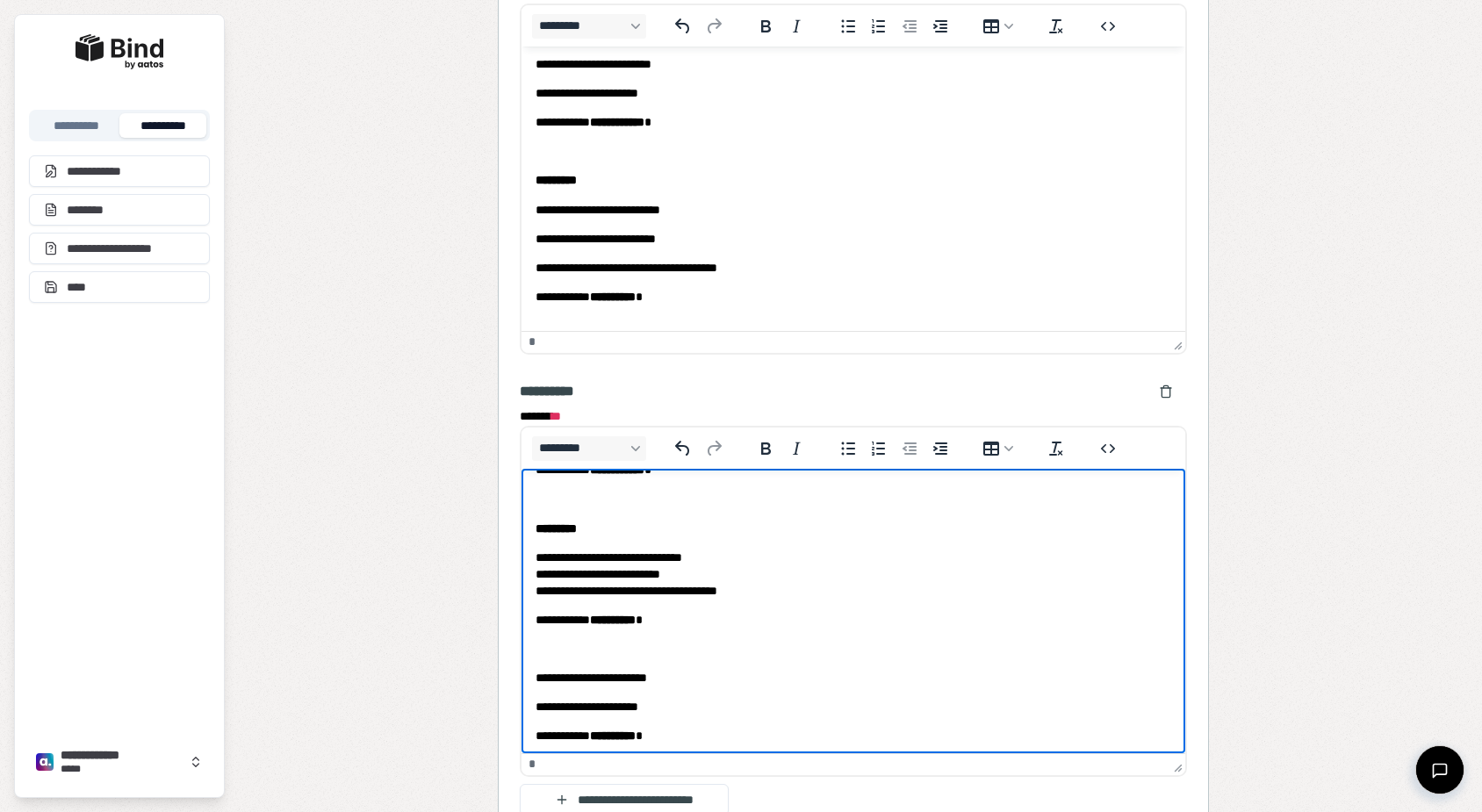 click on "**********" at bounding box center [853, 620] 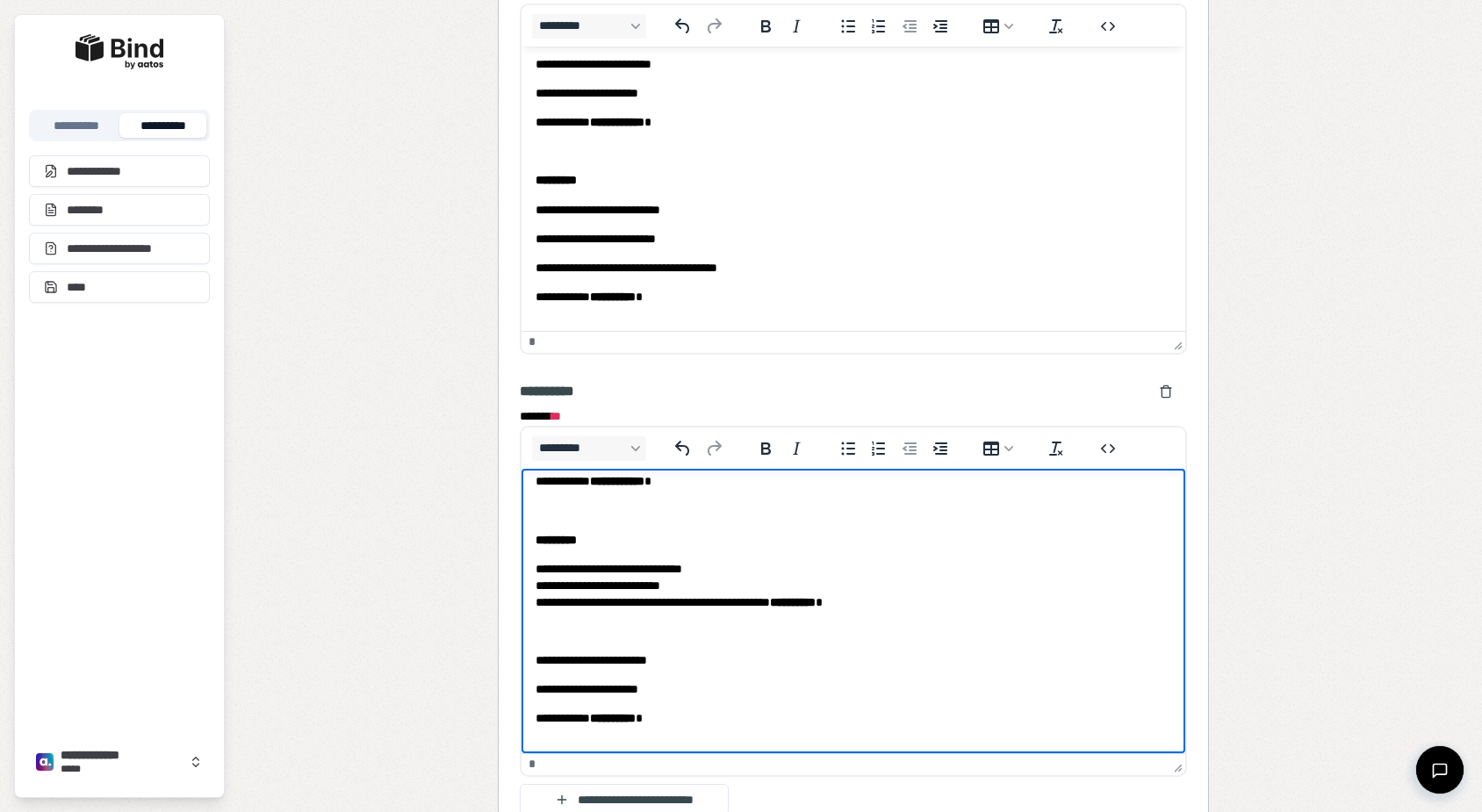 scroll, scrollTop: 137, scrollLeft: 0, axis: vertical 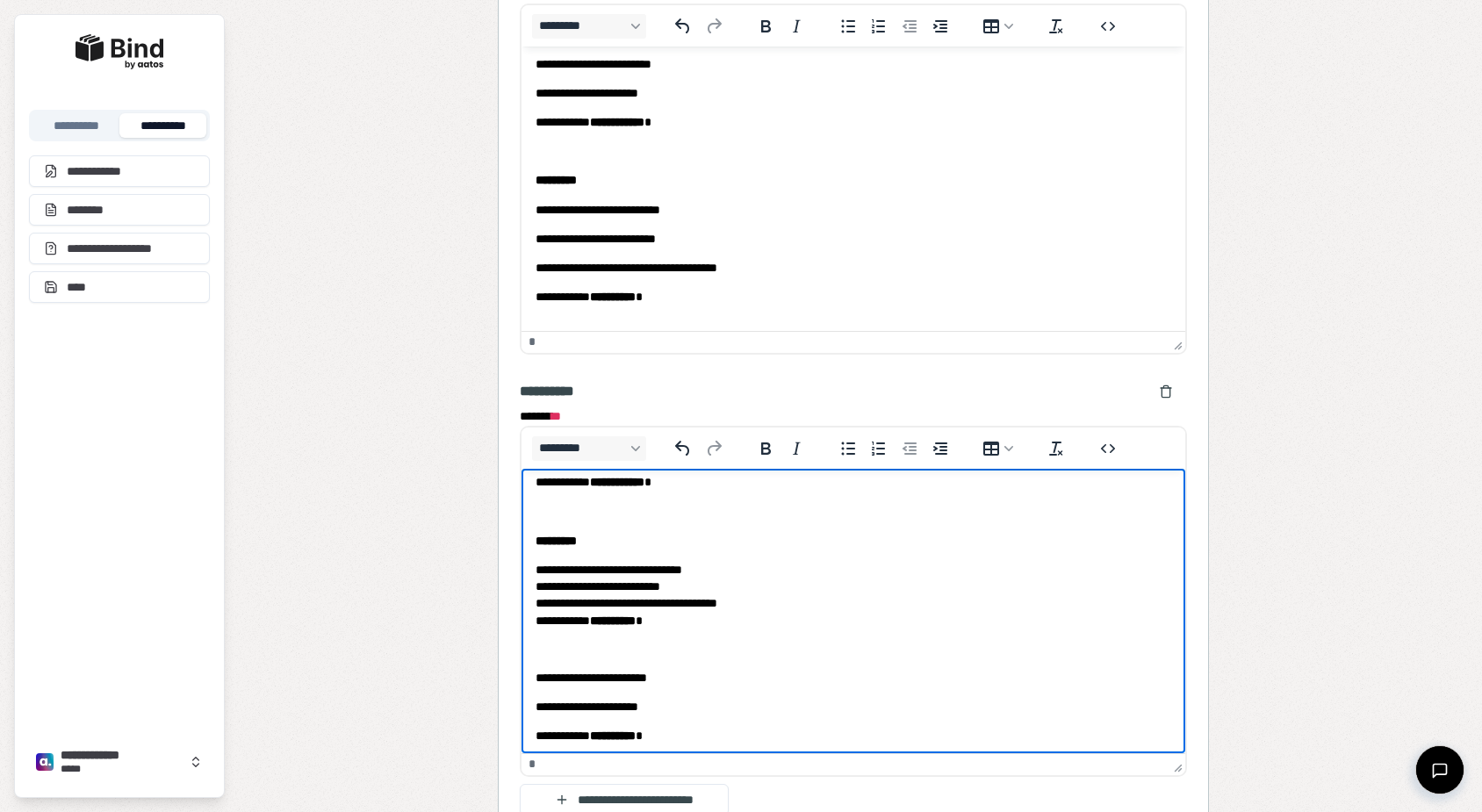 click on "**********" at bounding box center (853, 551) 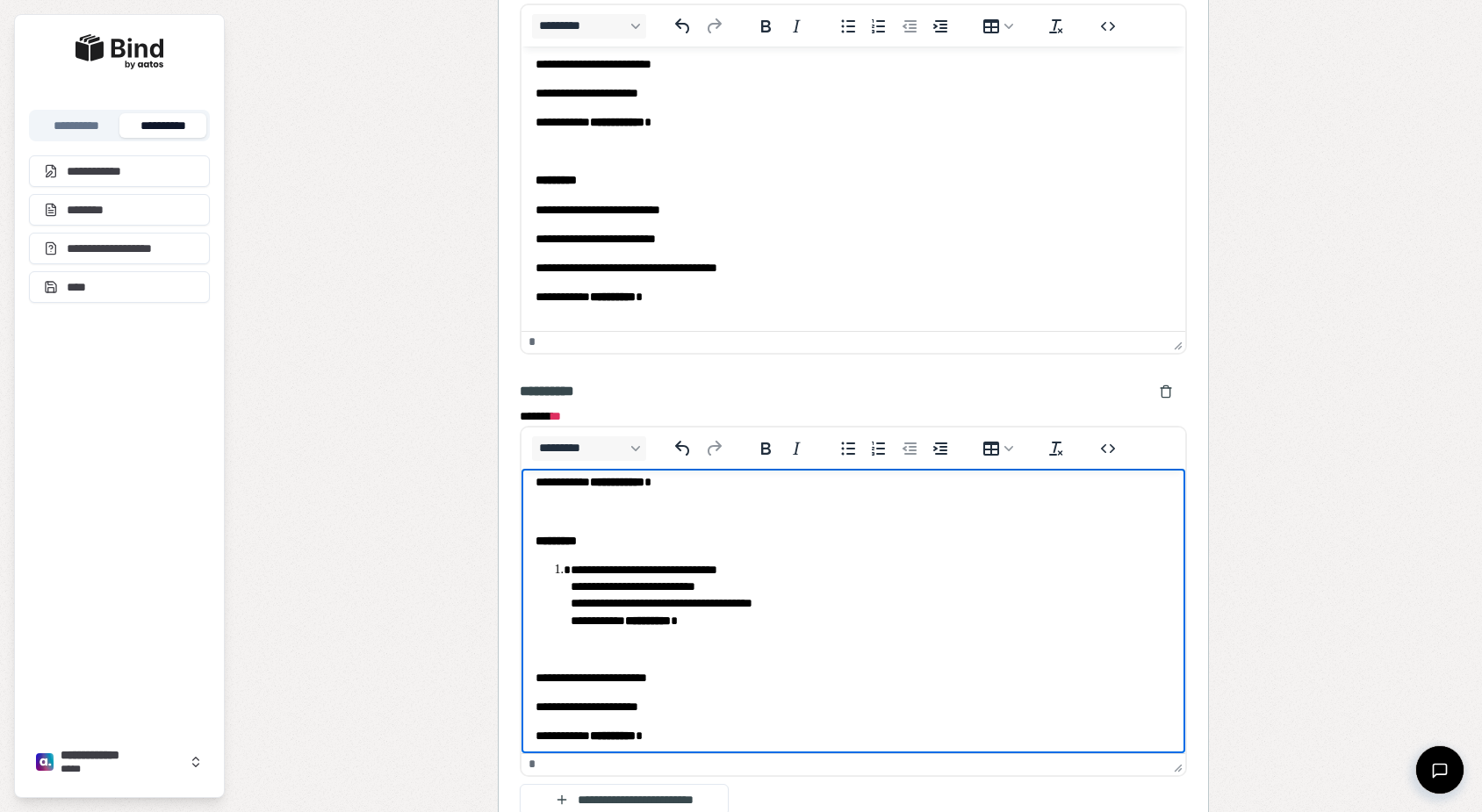 click on "**********" at bounding box center (853, 678) 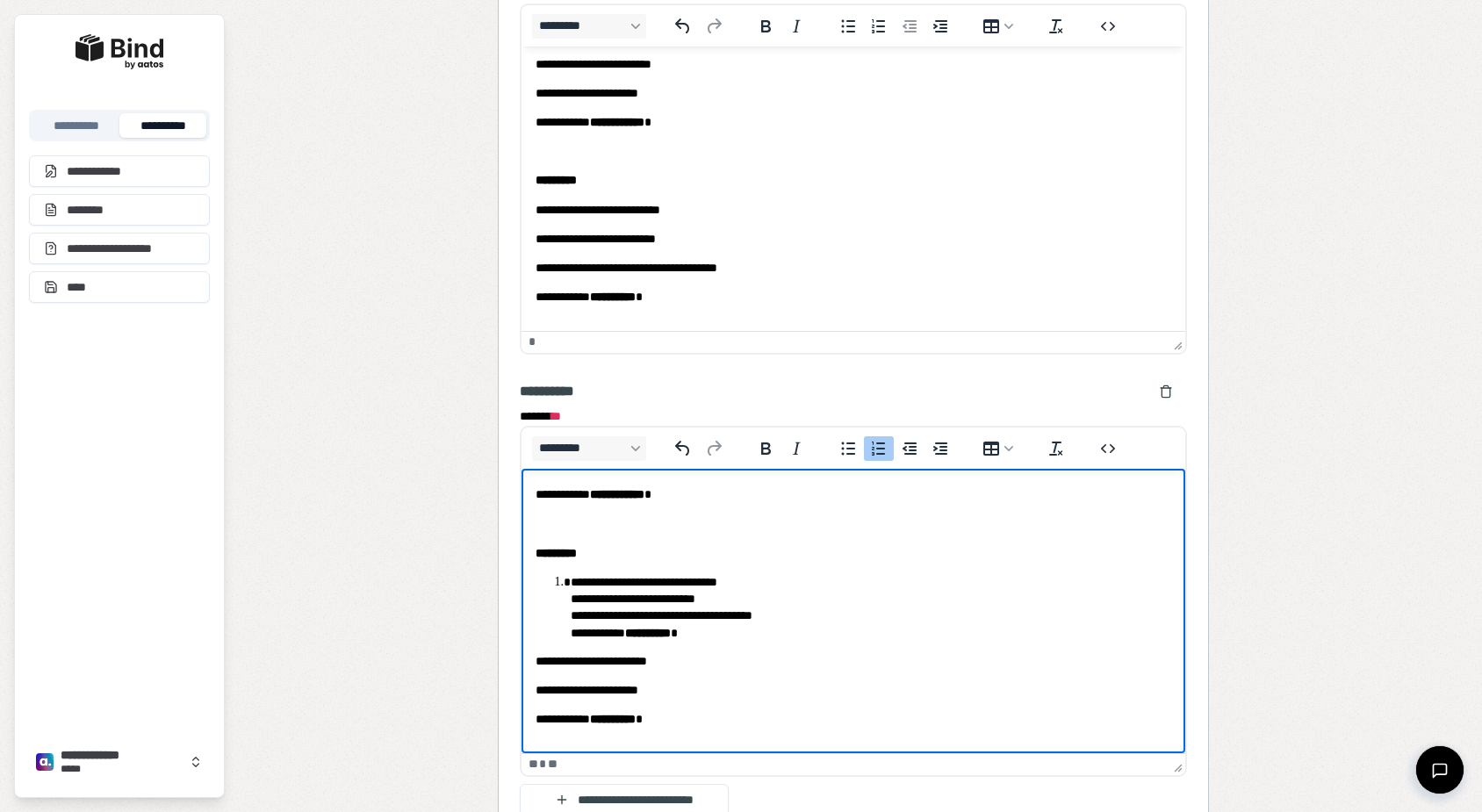 scroll, scrollTop: 96, scrollLeft: 0, axis: vertical 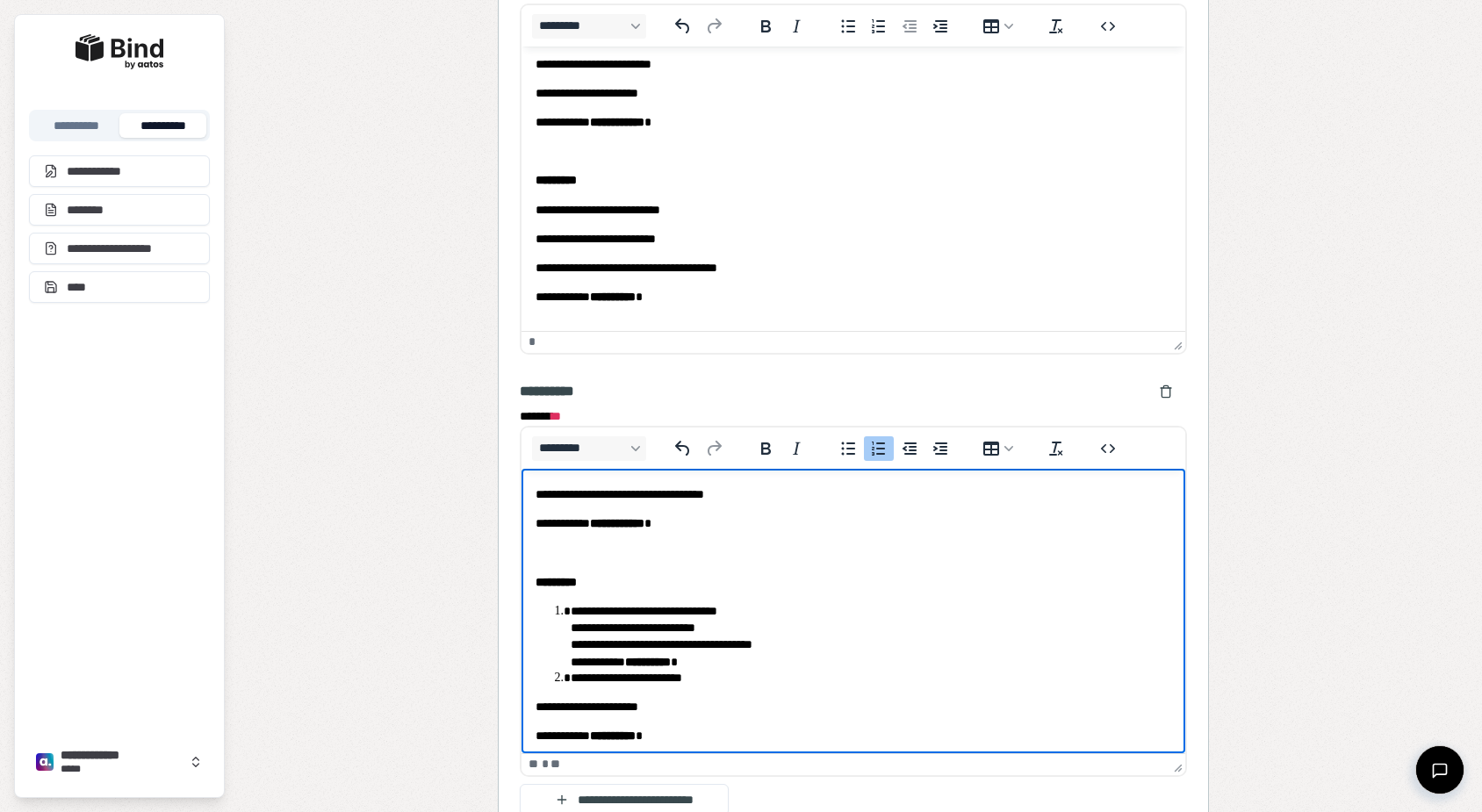 click on "**********" at bounding box center [870, 636] 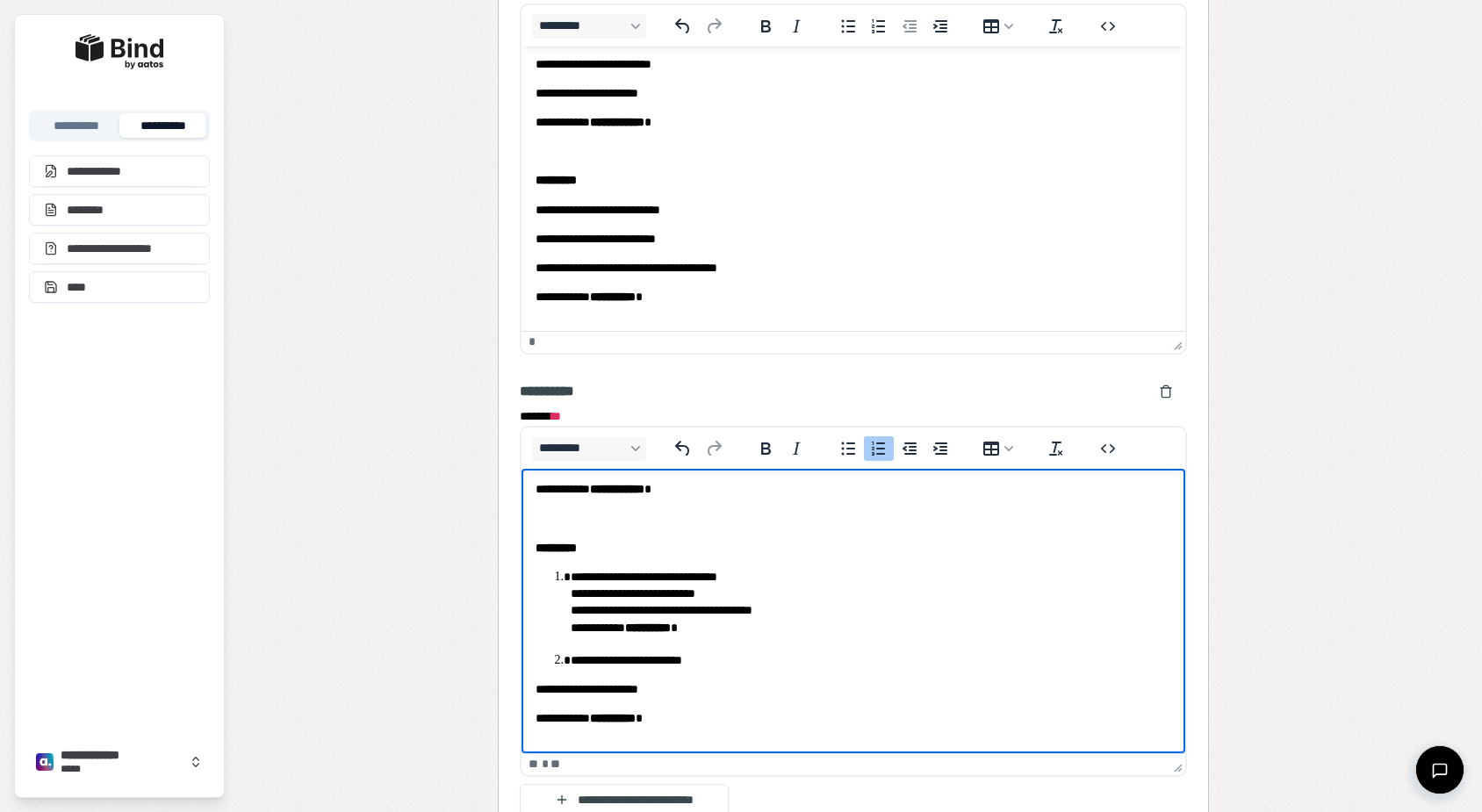 scroll, scrollTop: 129, scrollLeft: 0, axis: vertical 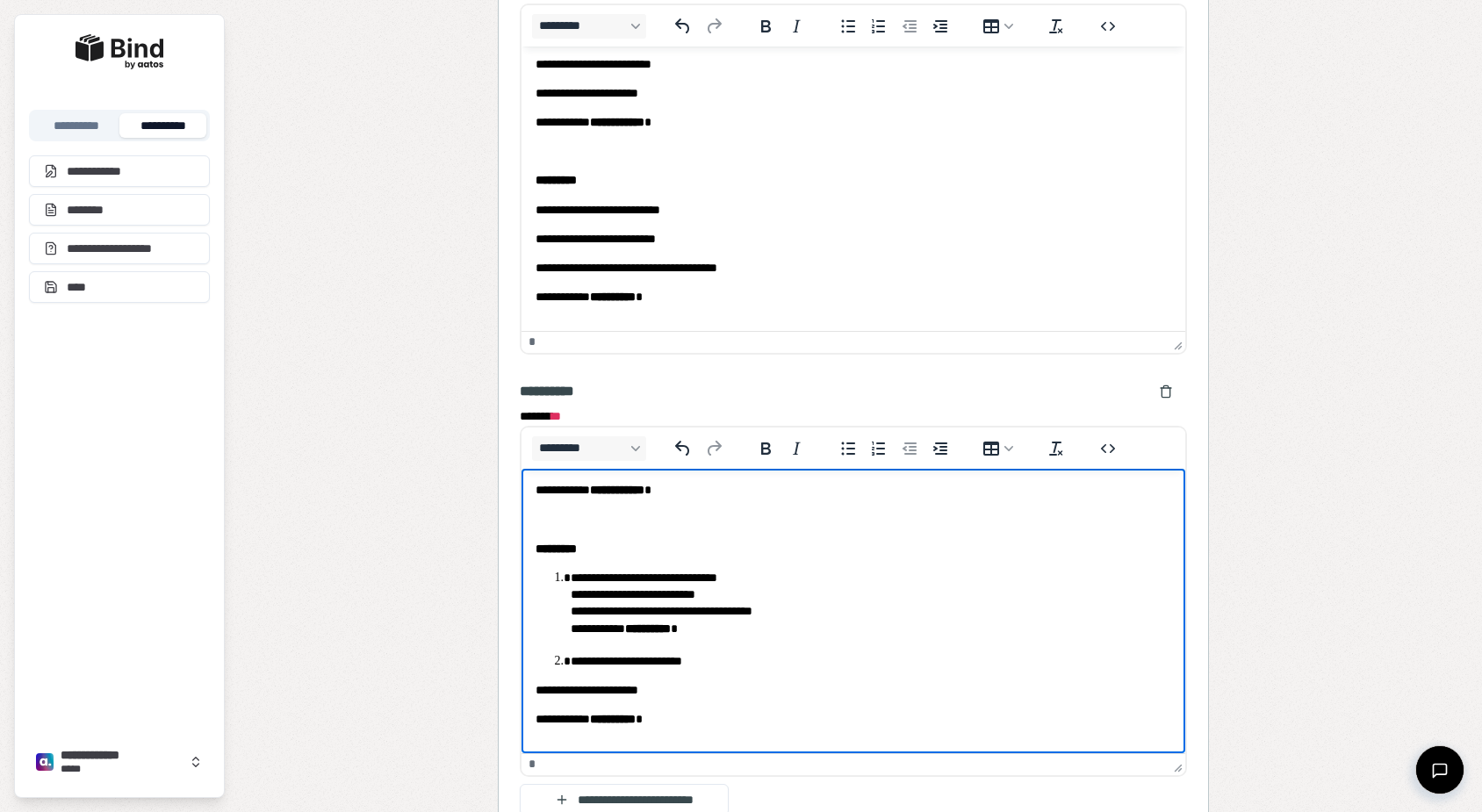click on "**********" at bounding box center [853, 547] 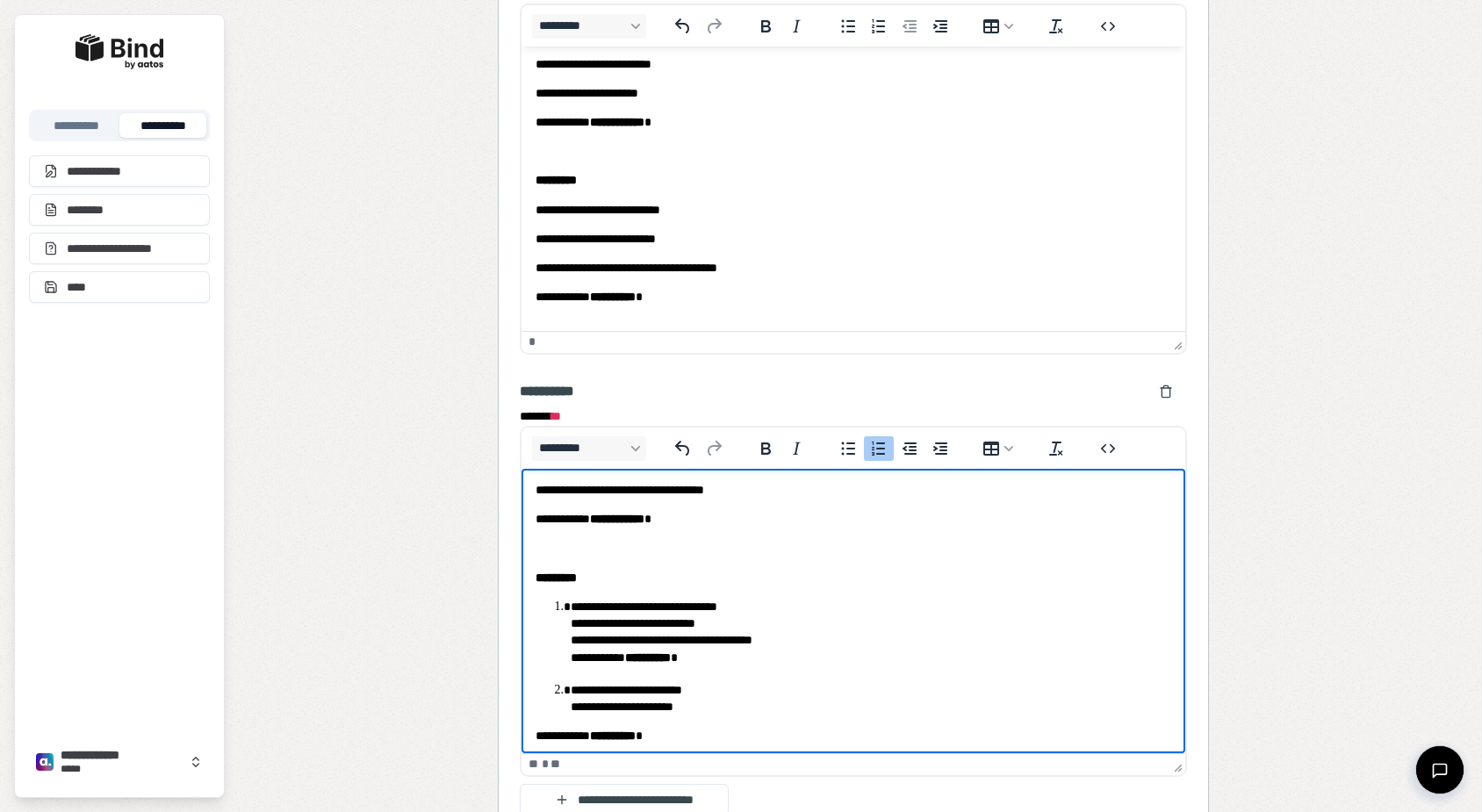 click on "**********" at bounding box center (853, 736) 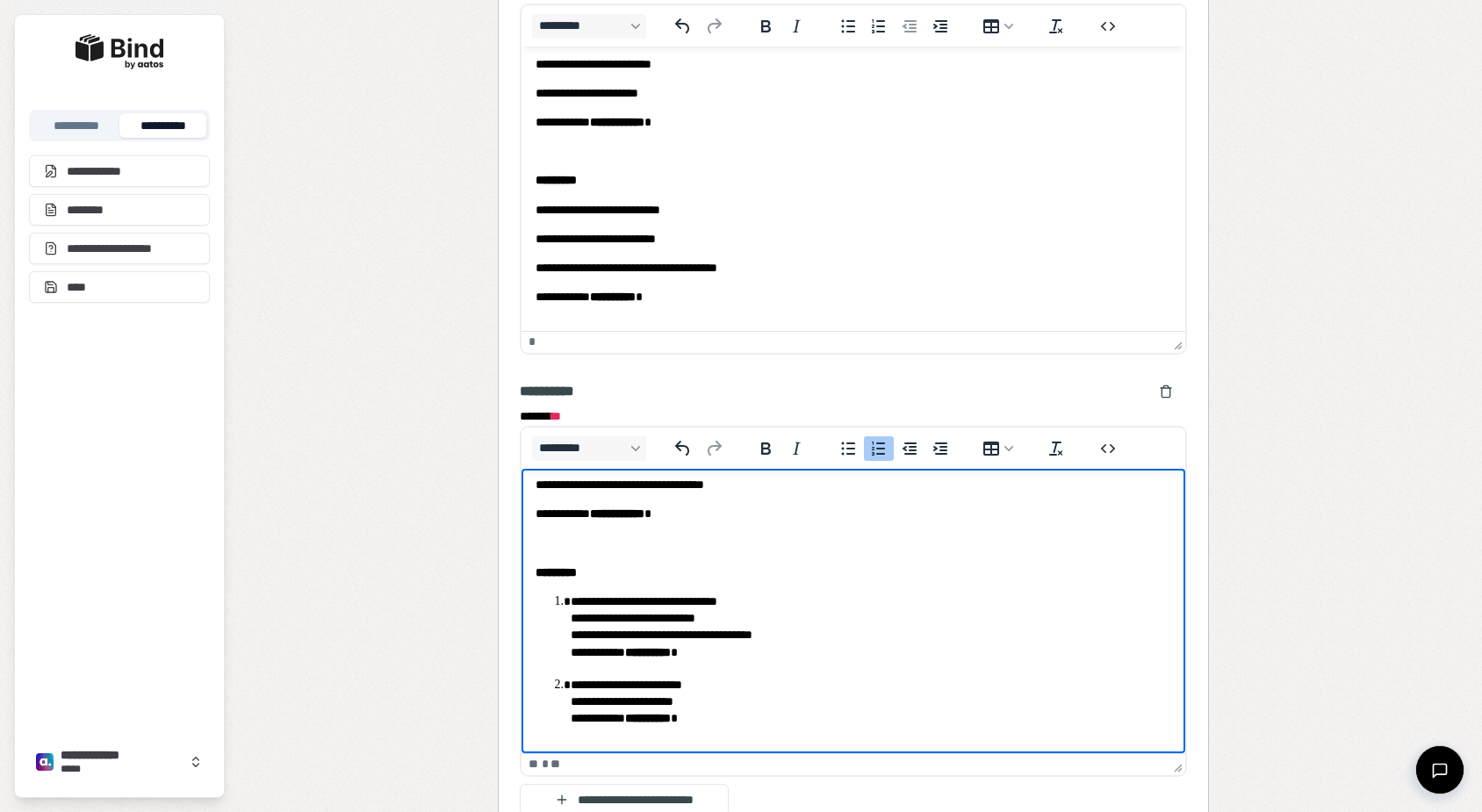 scroll, scrollTop: 104, scrollLeft: 0, axis: vertical 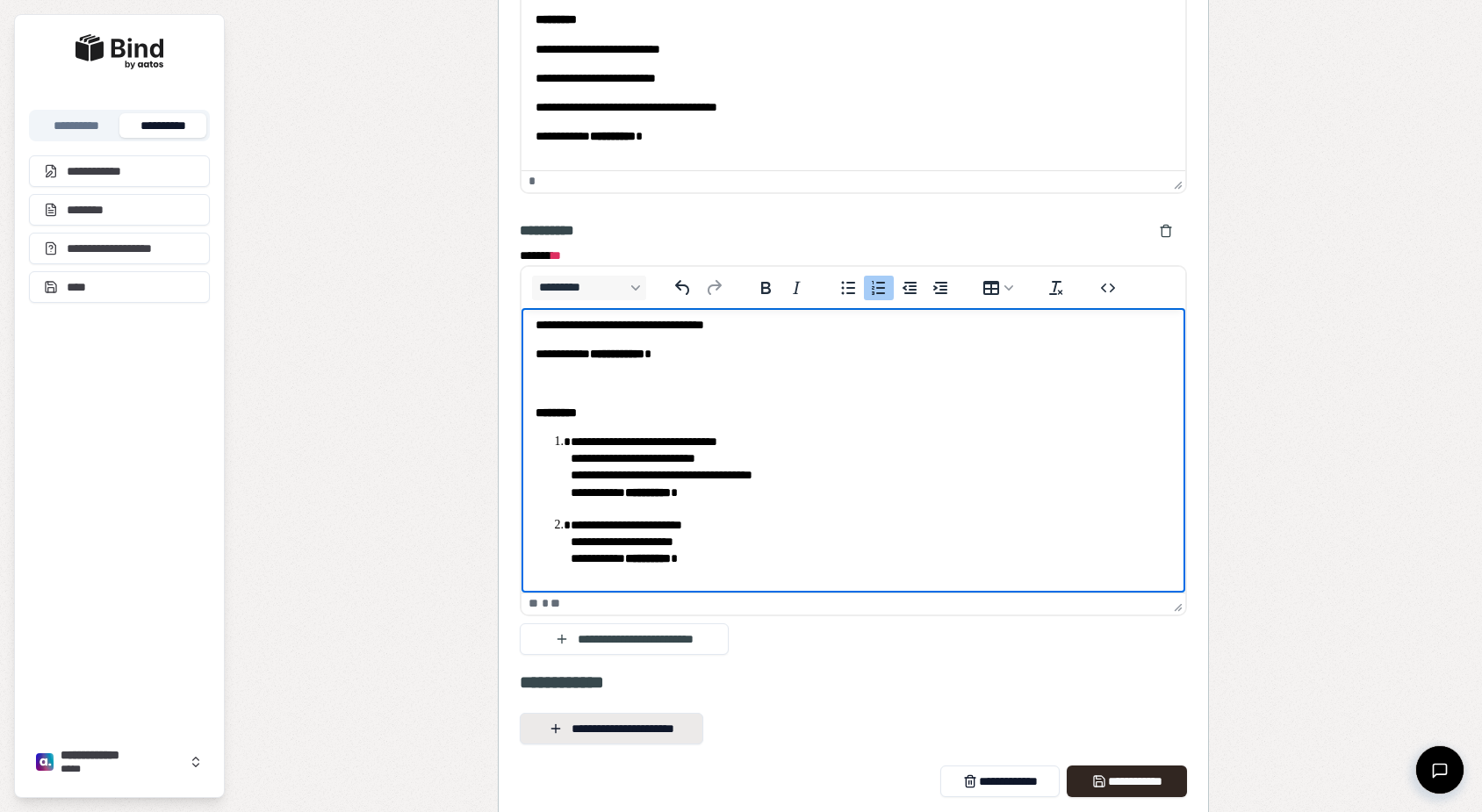 click on "**********" at bounding box center (611, 729) 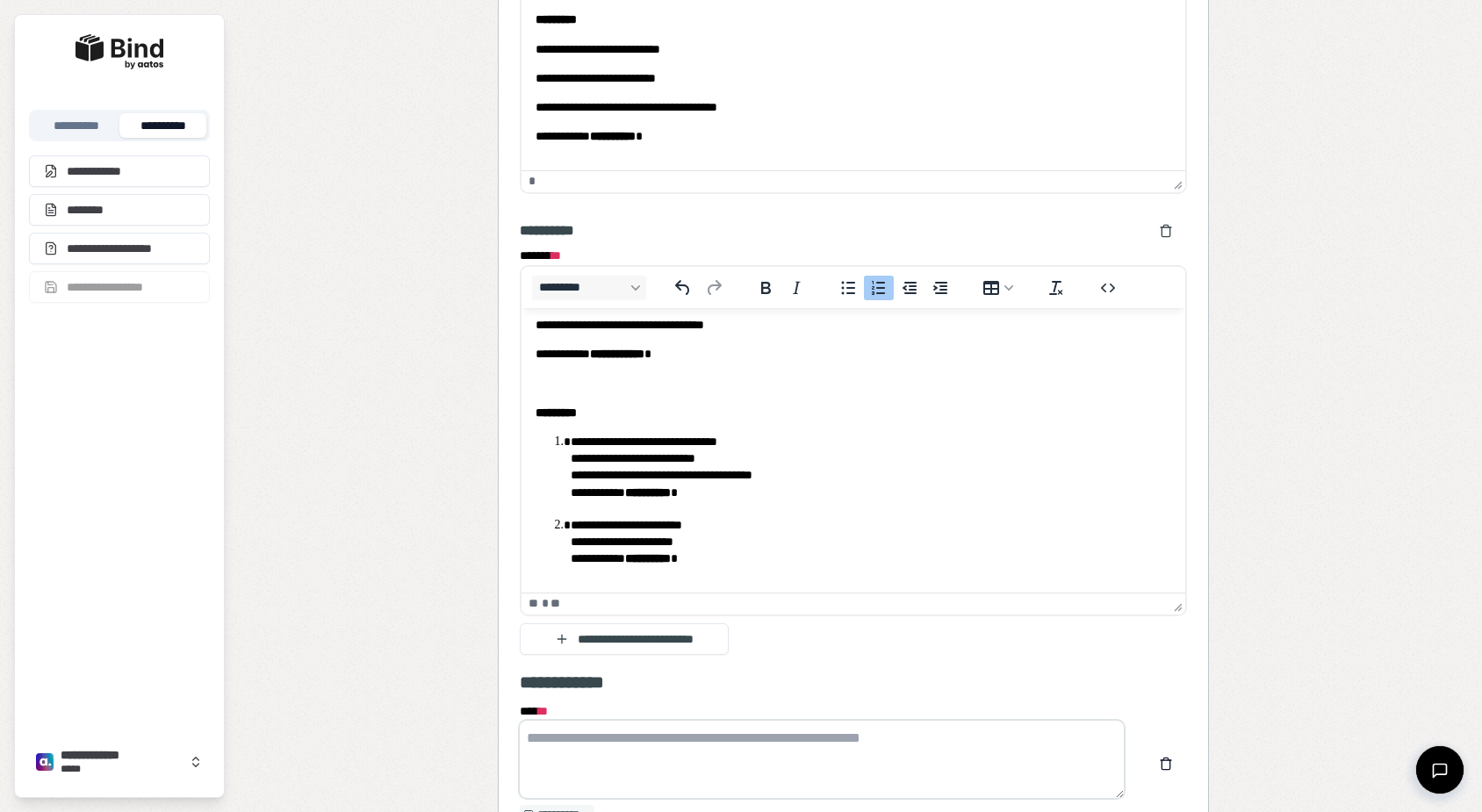 click on "**** *" at bounding box center [822, 759] 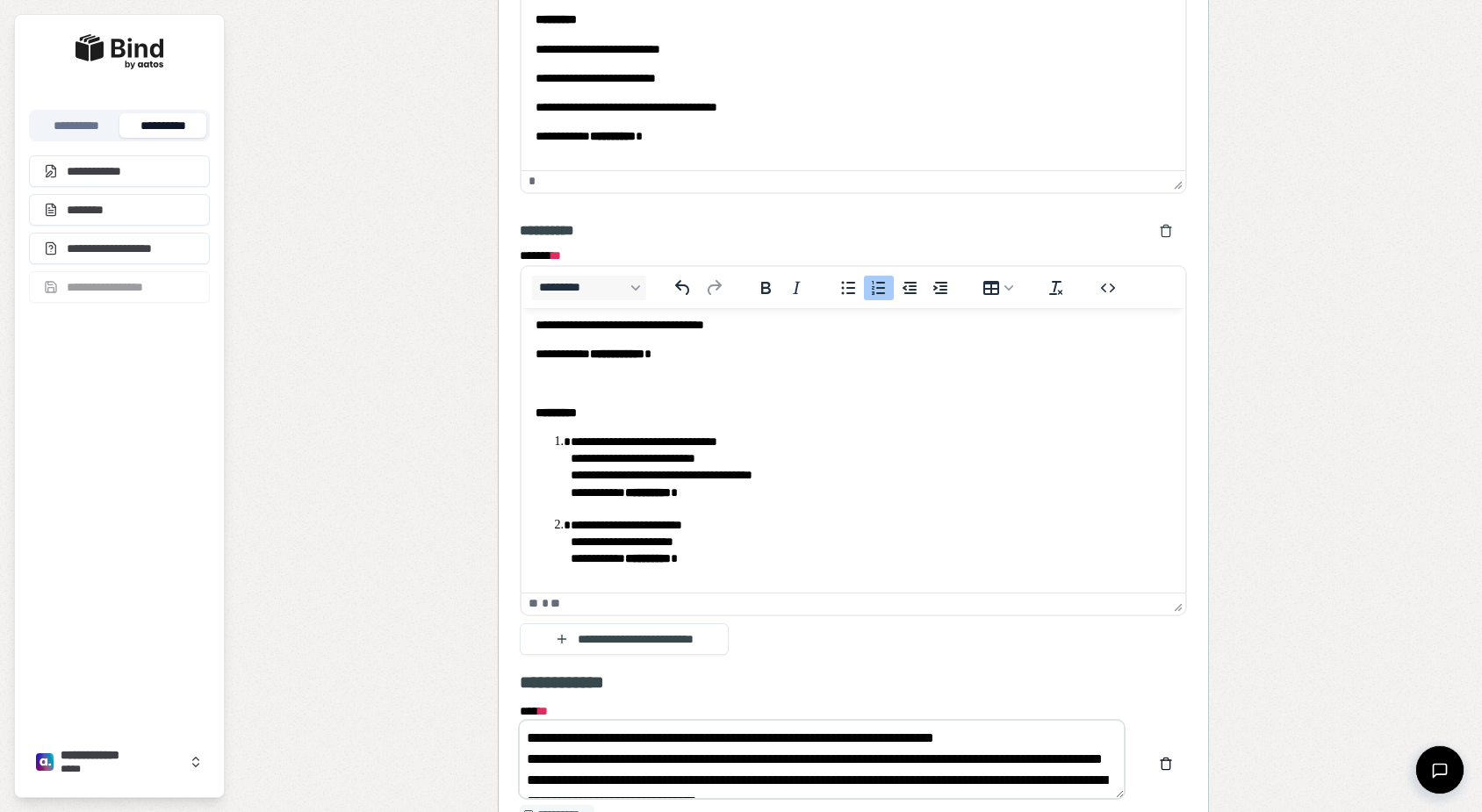 scroll, scrollTop: 169, scrollLeft: 0, axis: vertical 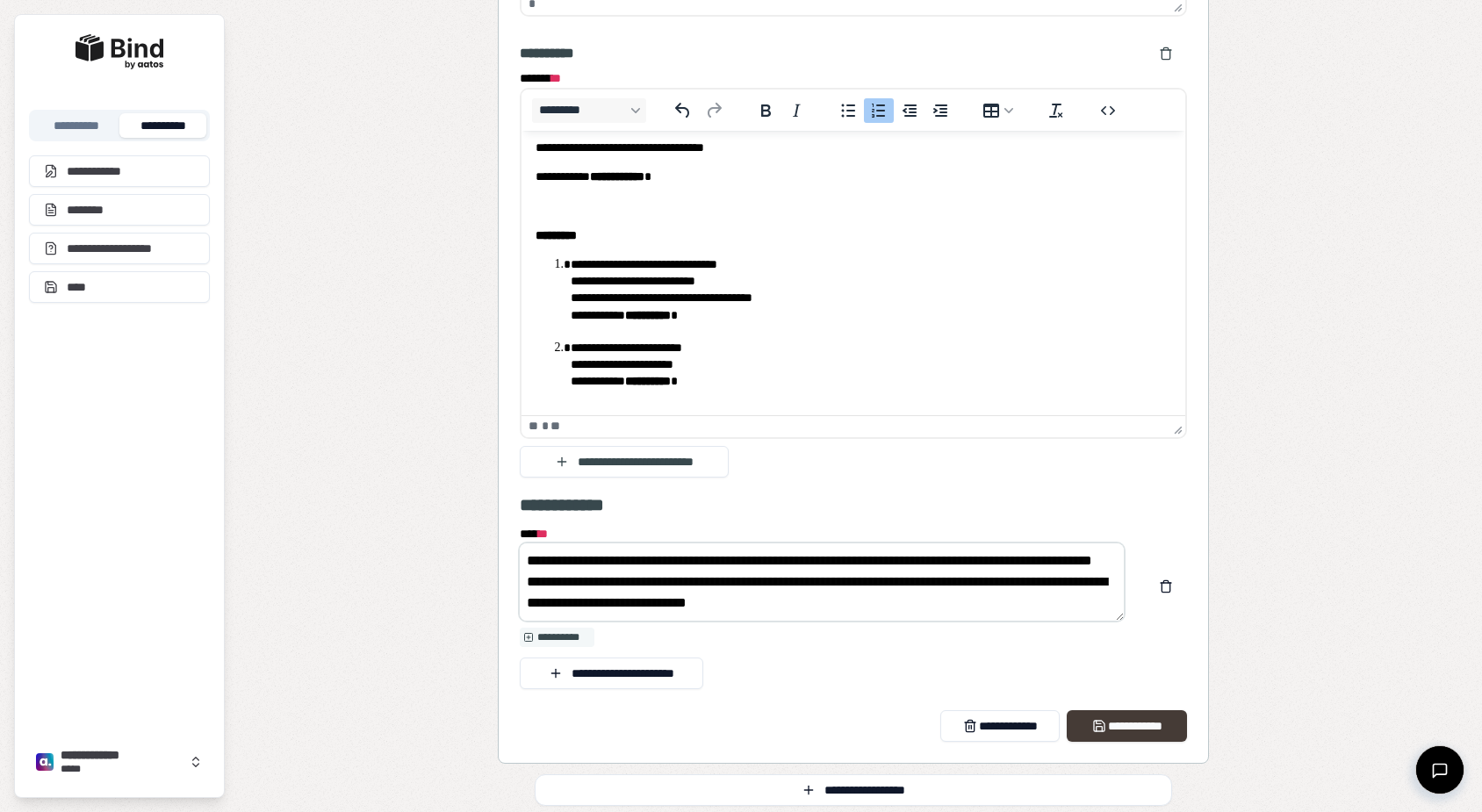 type on "**********" 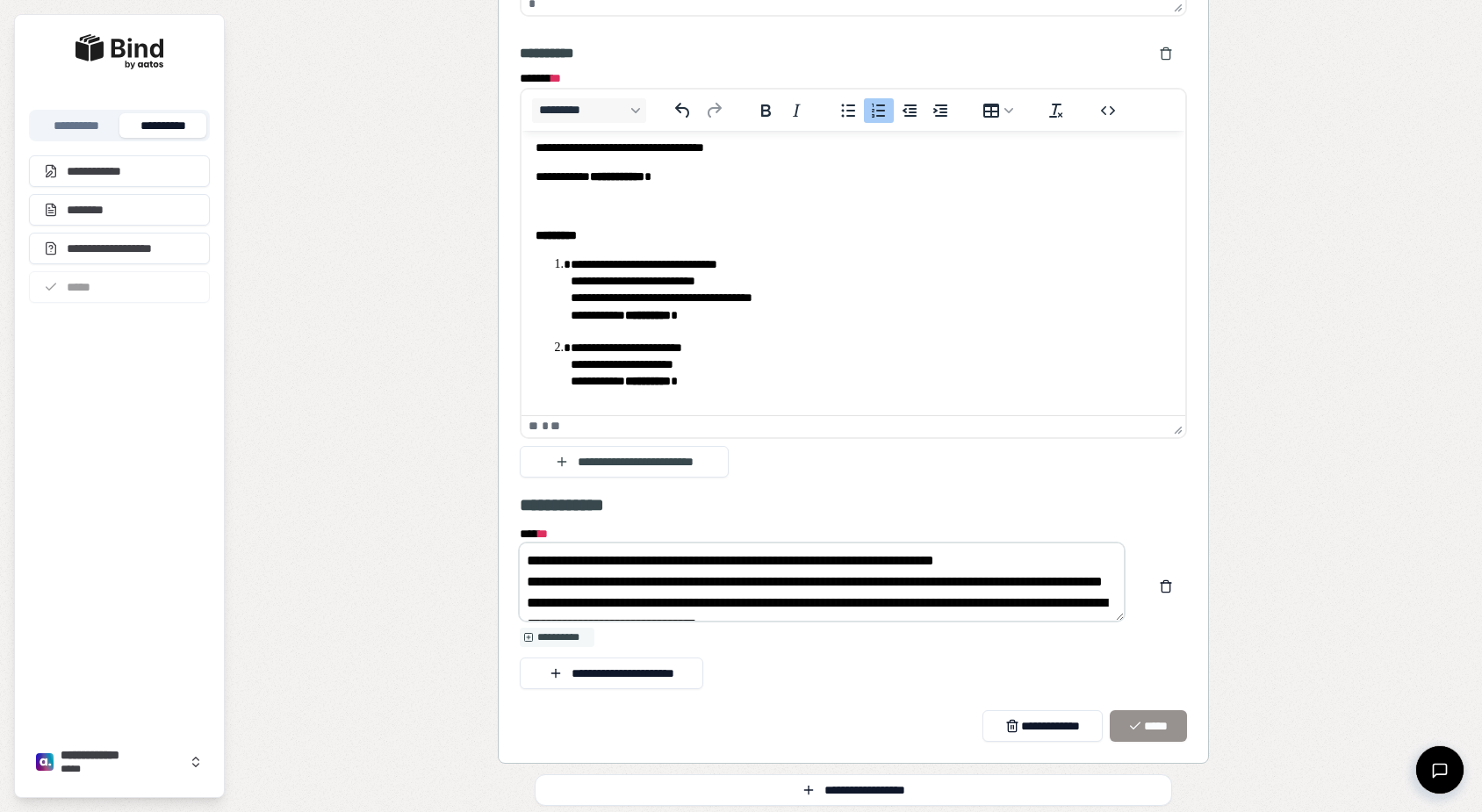 click on "**********" at bounding box center (853, 590) 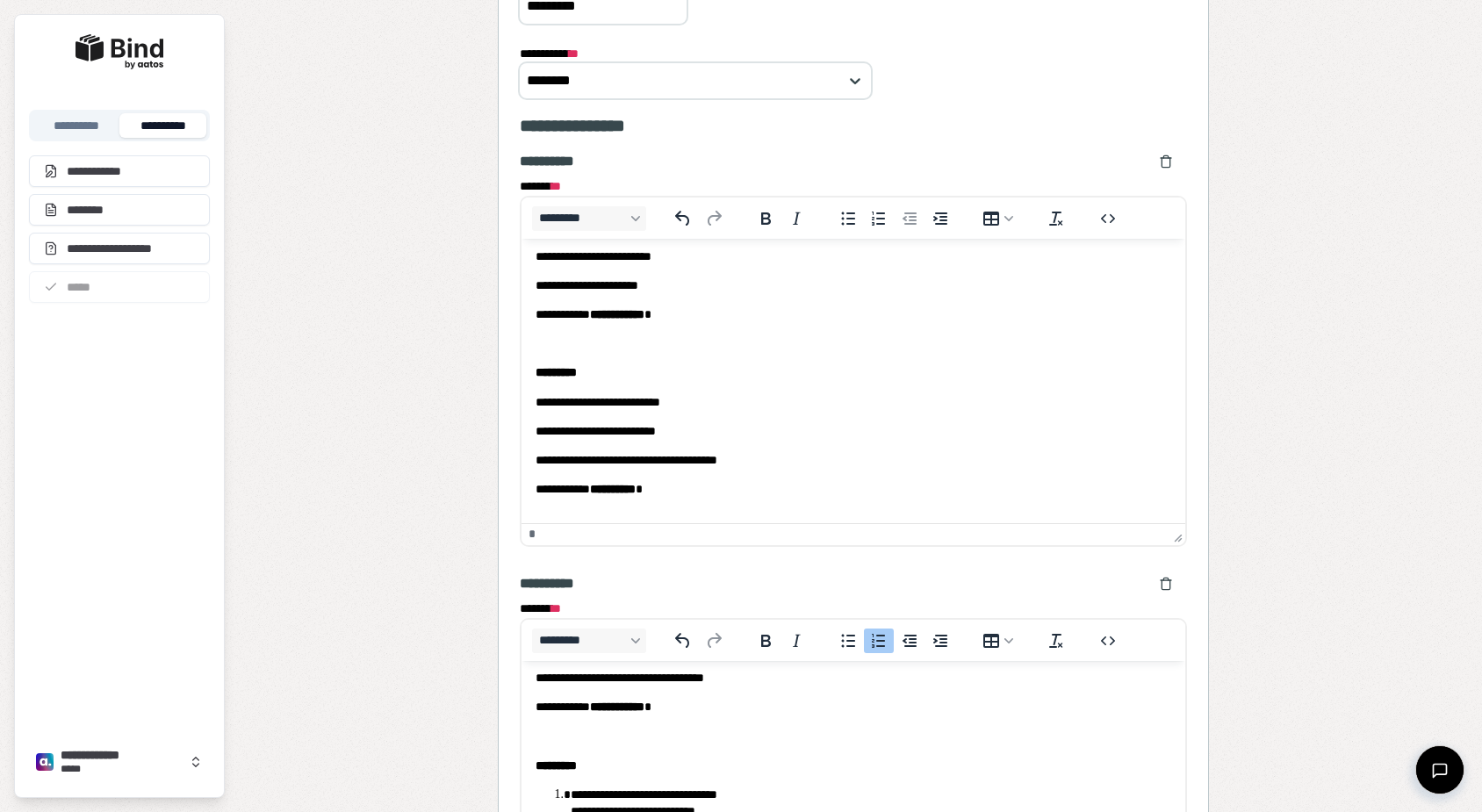 scroll, scrollTop: 150, scrollLeft: 0, axis: vertical 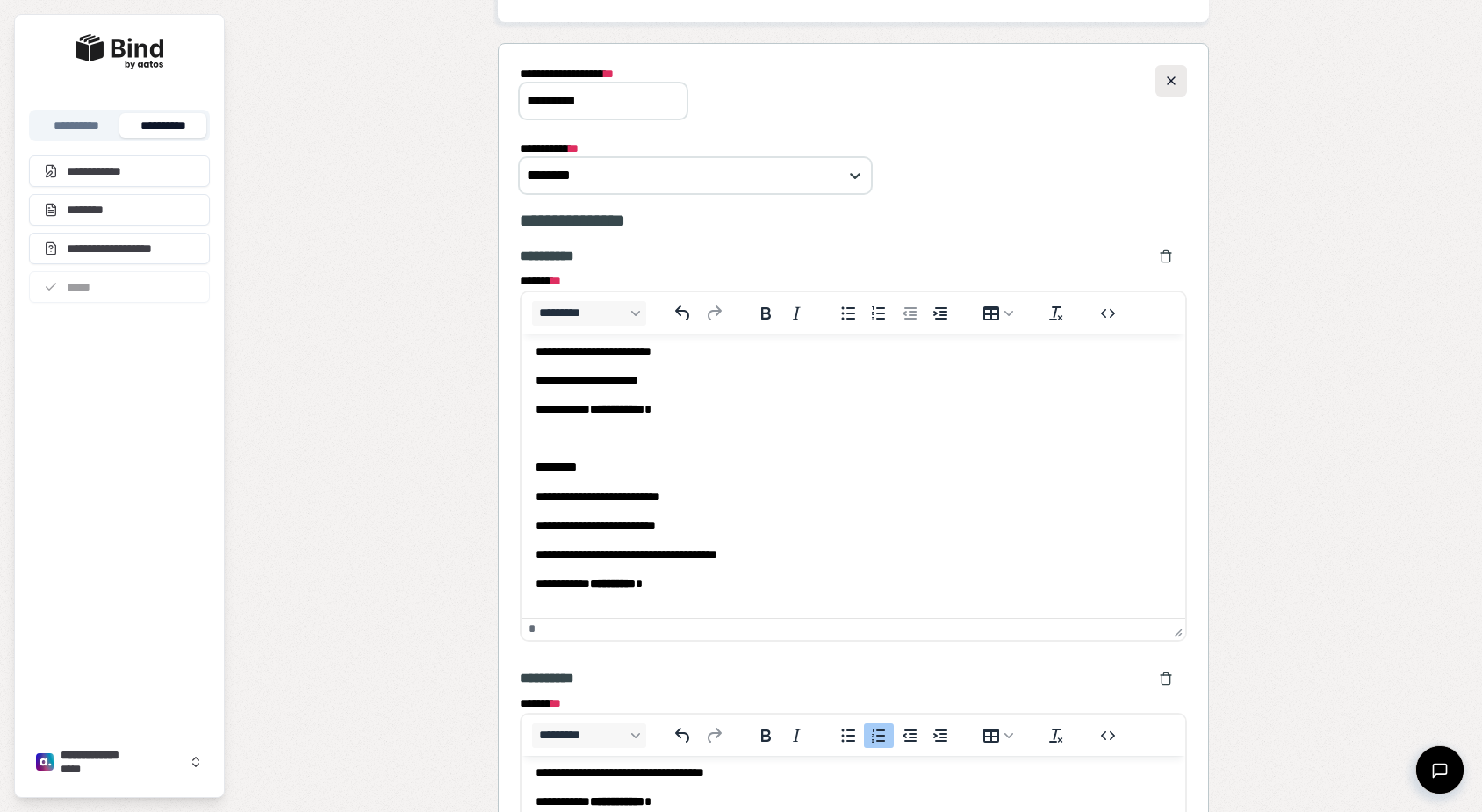 click at bounding box center (1171, 81) 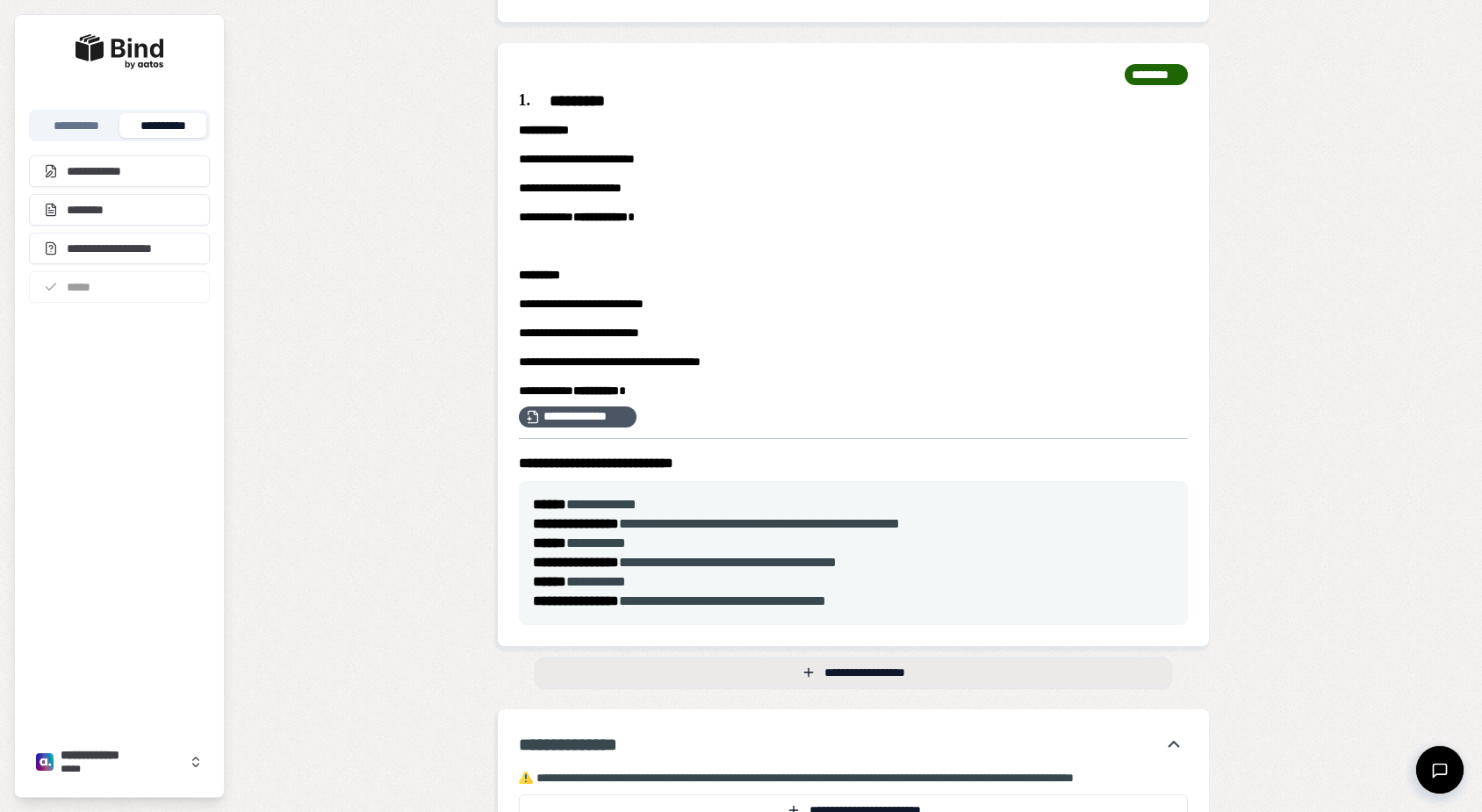 click on "**********" at bounding box center (853, 672) 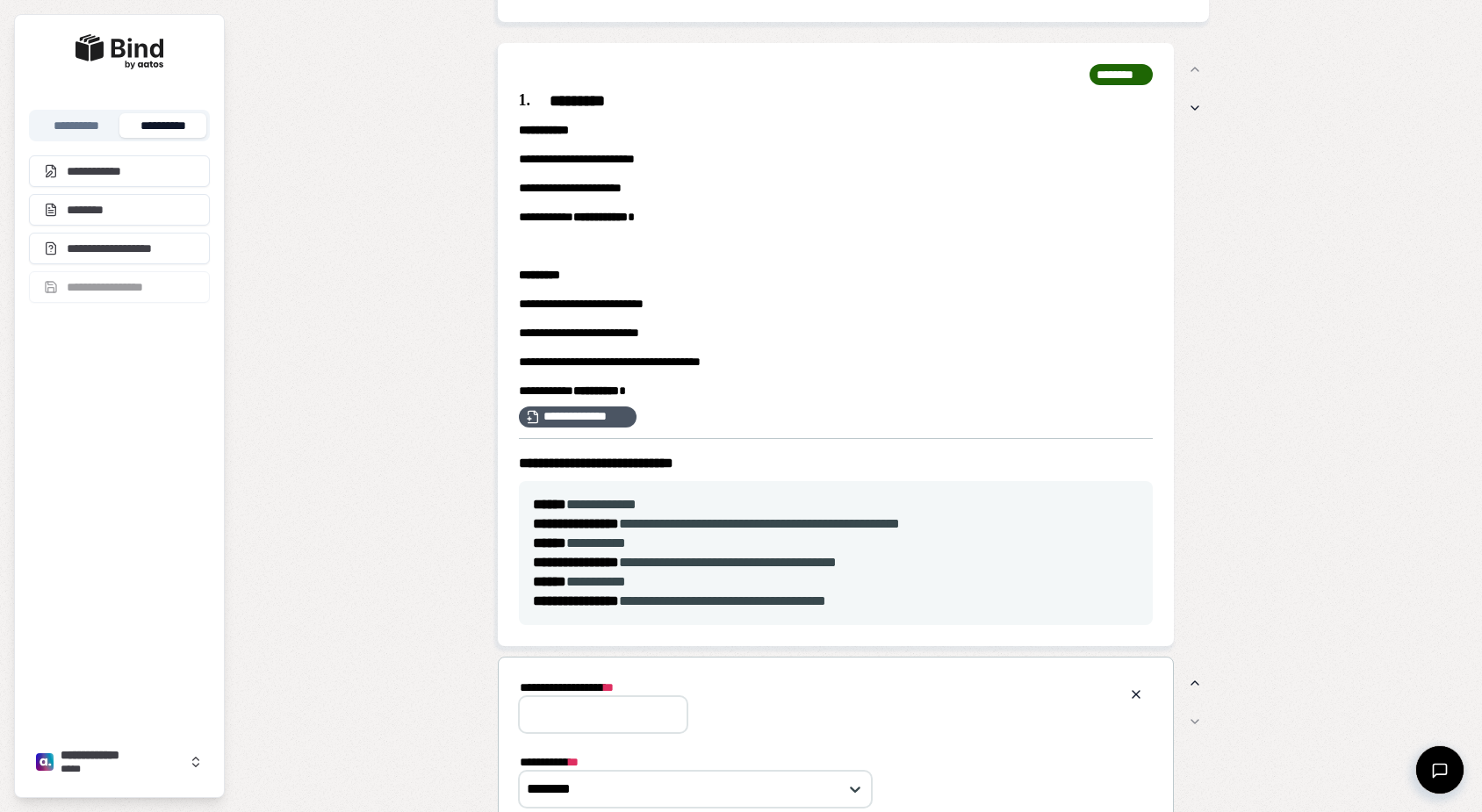 scroll, scrollTop: 0, scrollLeft: 0, axis: both 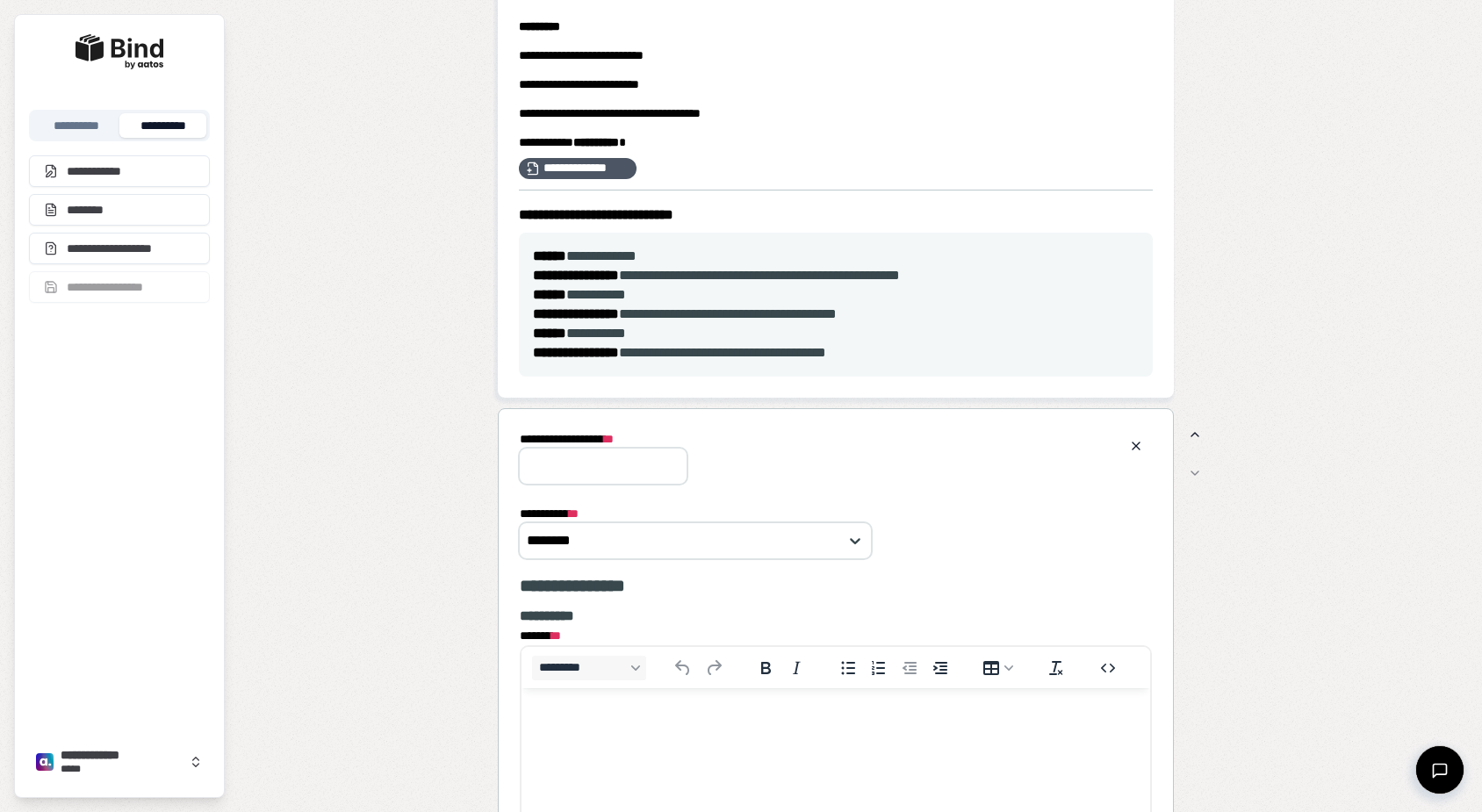 click on "**********" at bounding box center (603, 466) 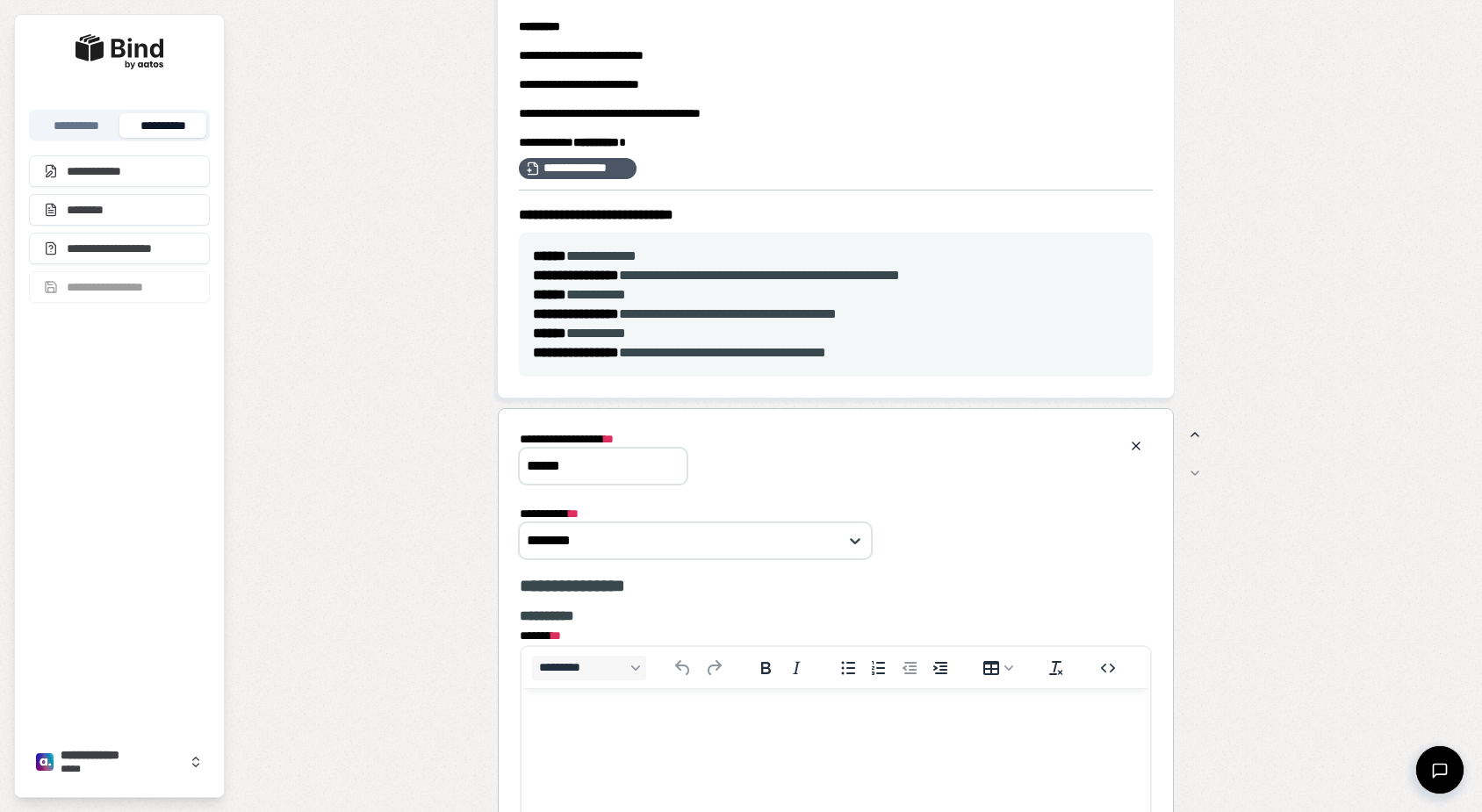 type on "******" 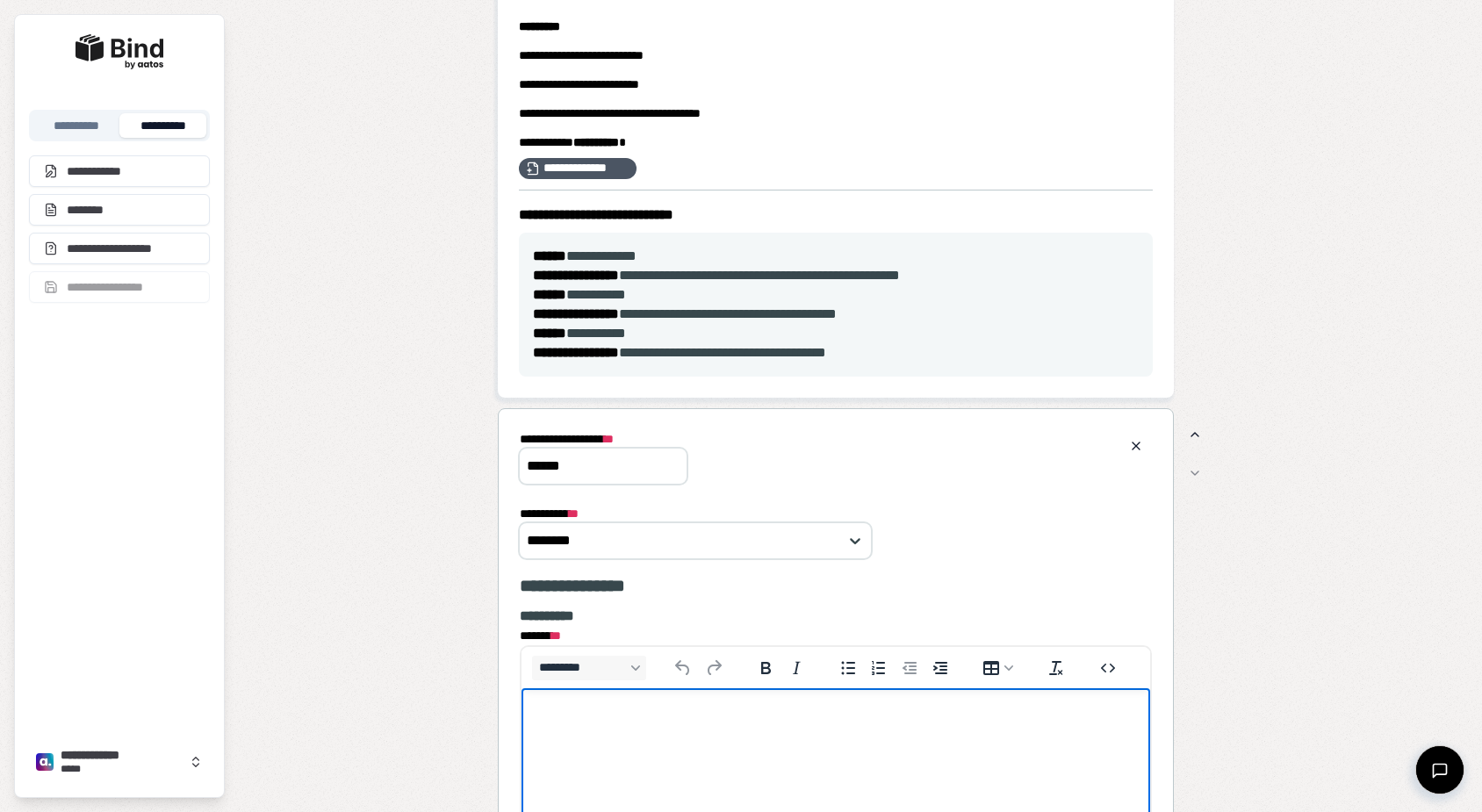 click at bounding box center [835, 722] 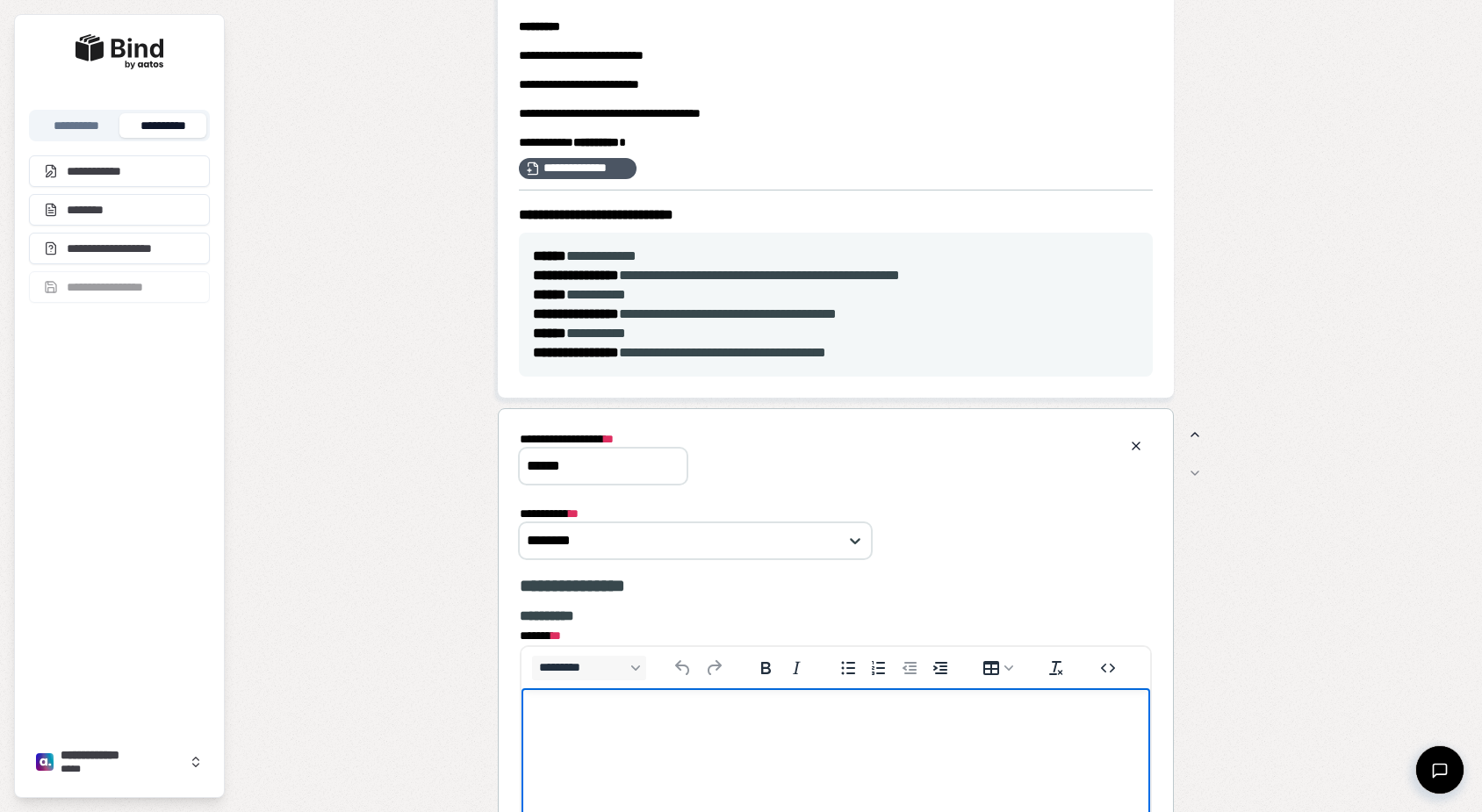 type 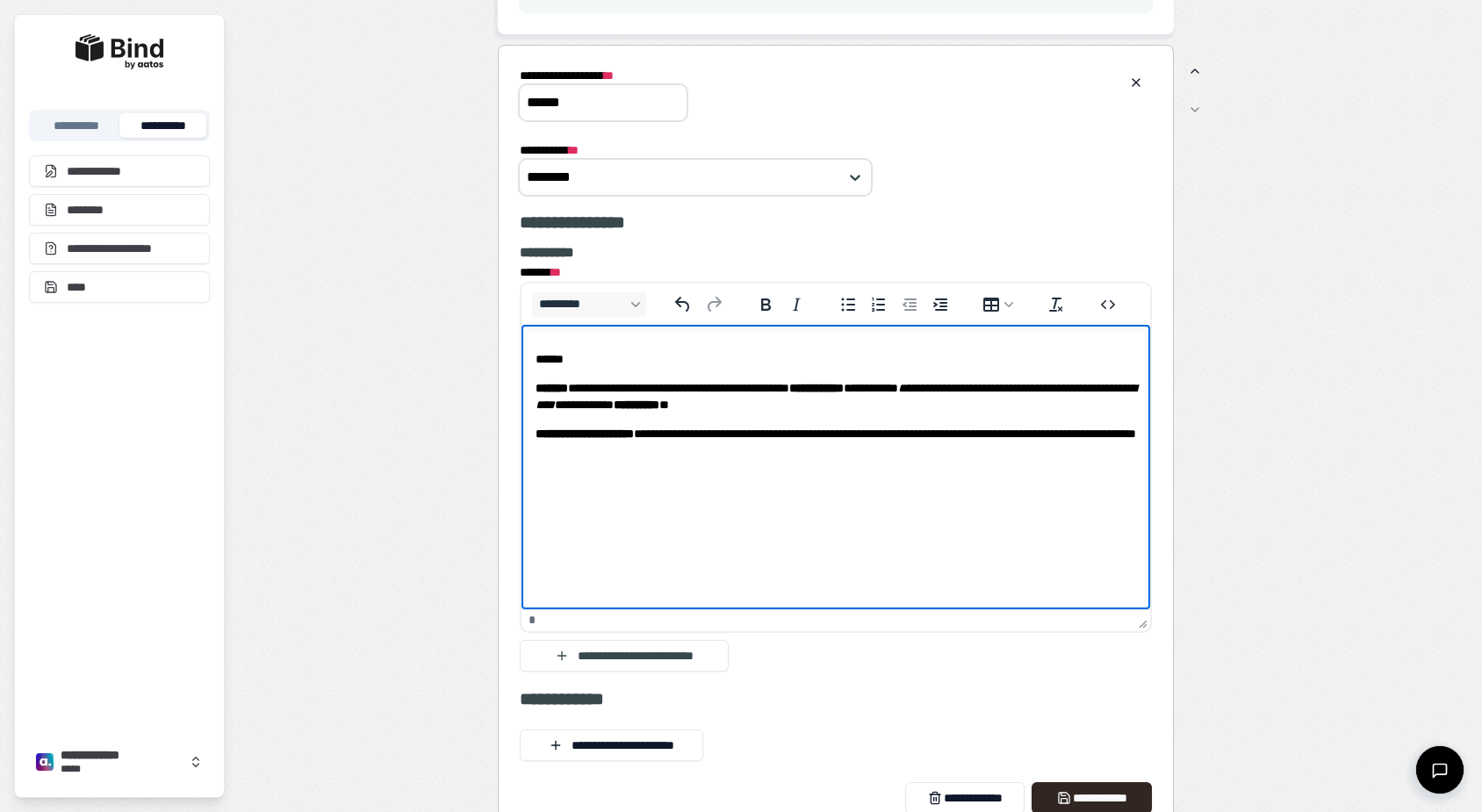 scroll, scrollTop: 853, scrollLeft: 0, axis: vertical 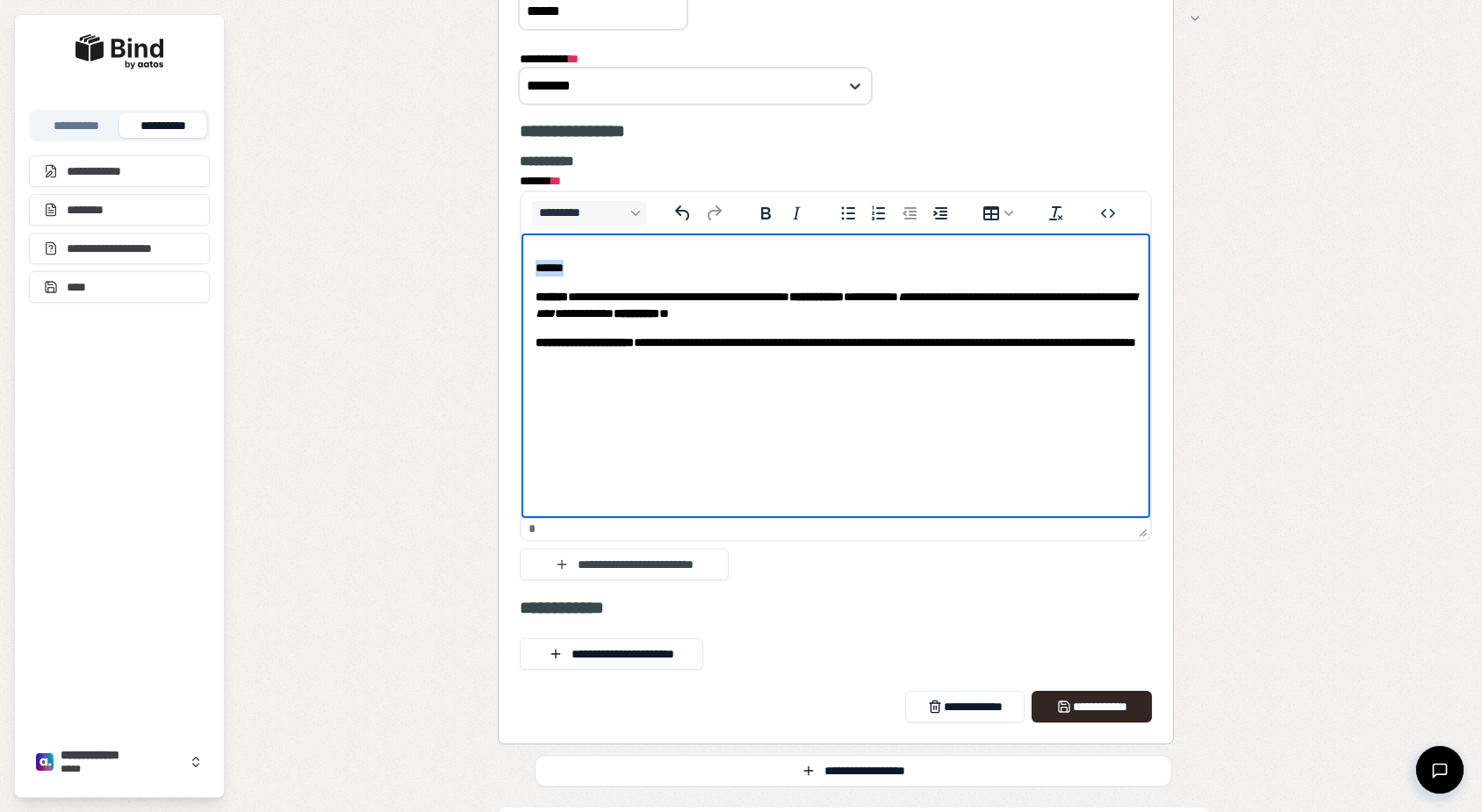 drag, startPoint x: 577, startPoint y: 264, endPoint x: 536, endPoint y: 264, distance: 41 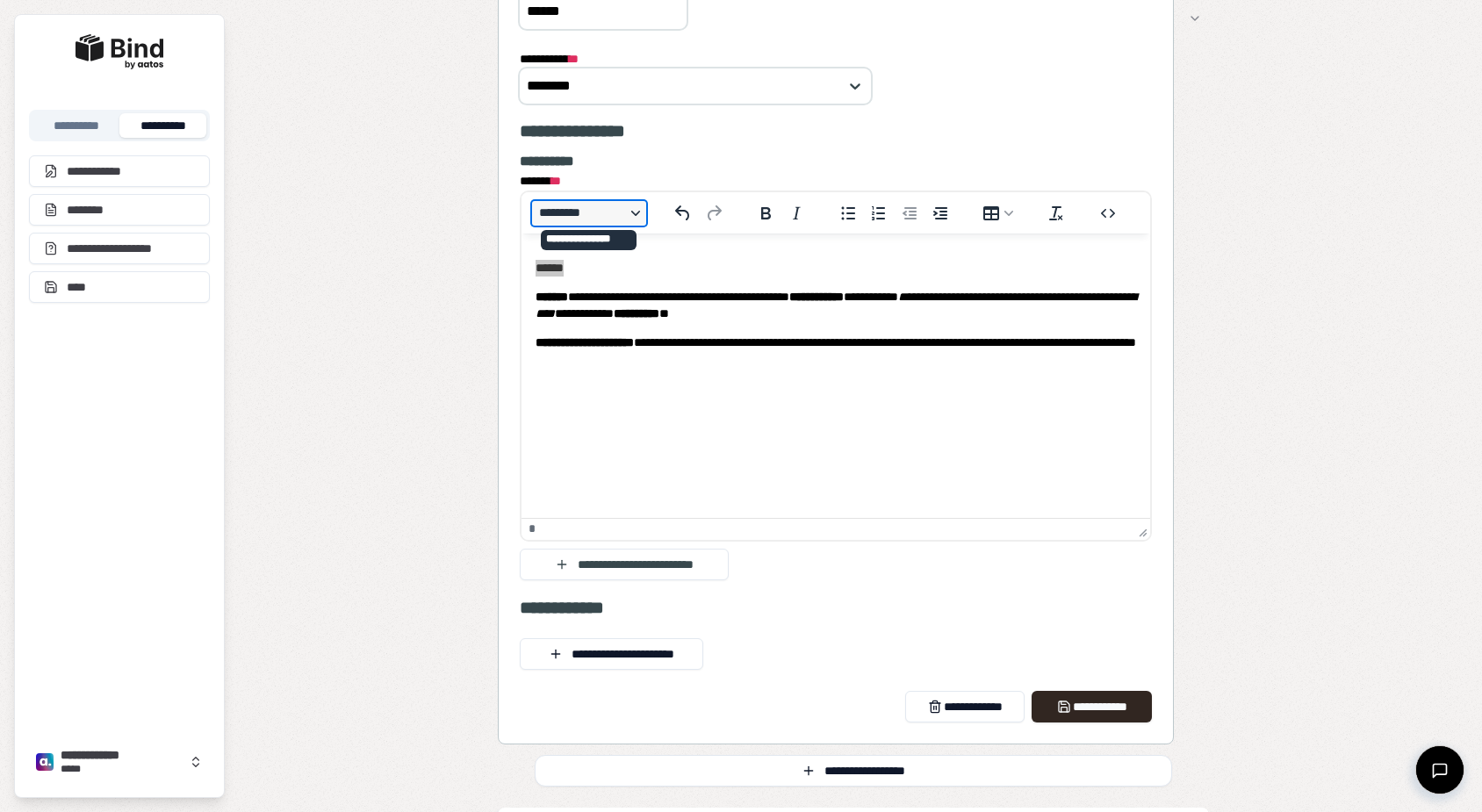 click on "*********" at bounding box center [589, 213] 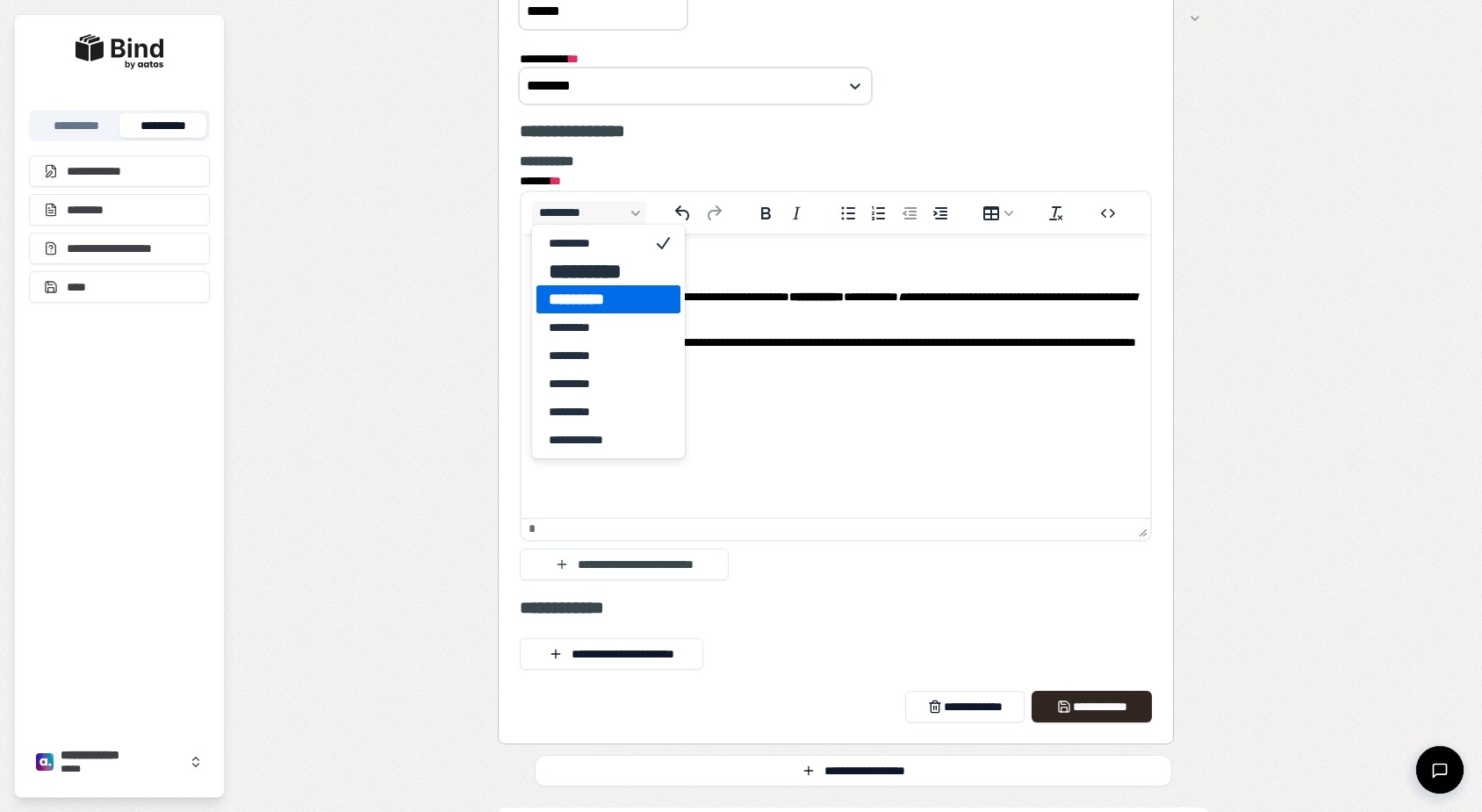click on "*********" at bounding box center (596, 299) 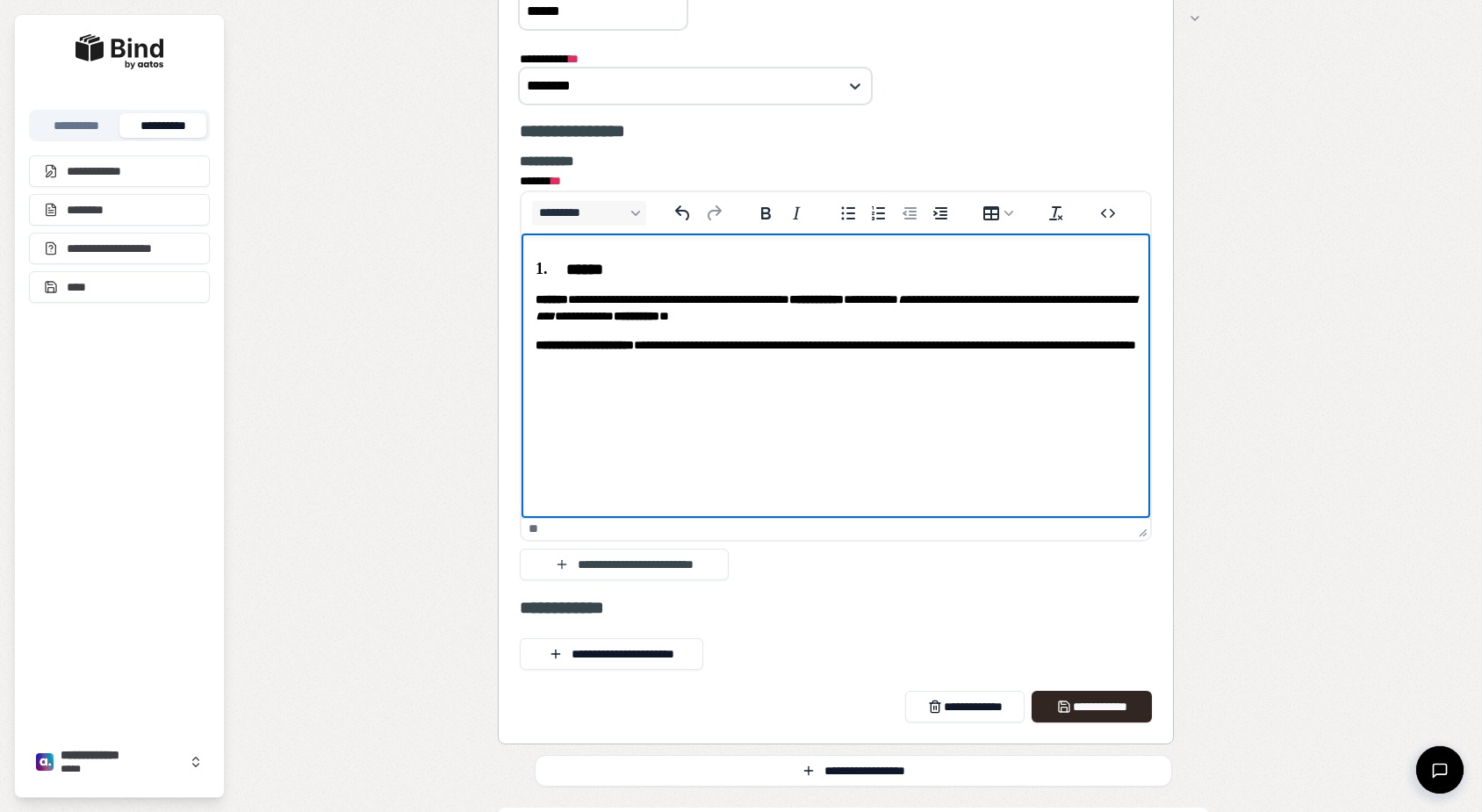 click on "**********" at bounding box center [835, 314] 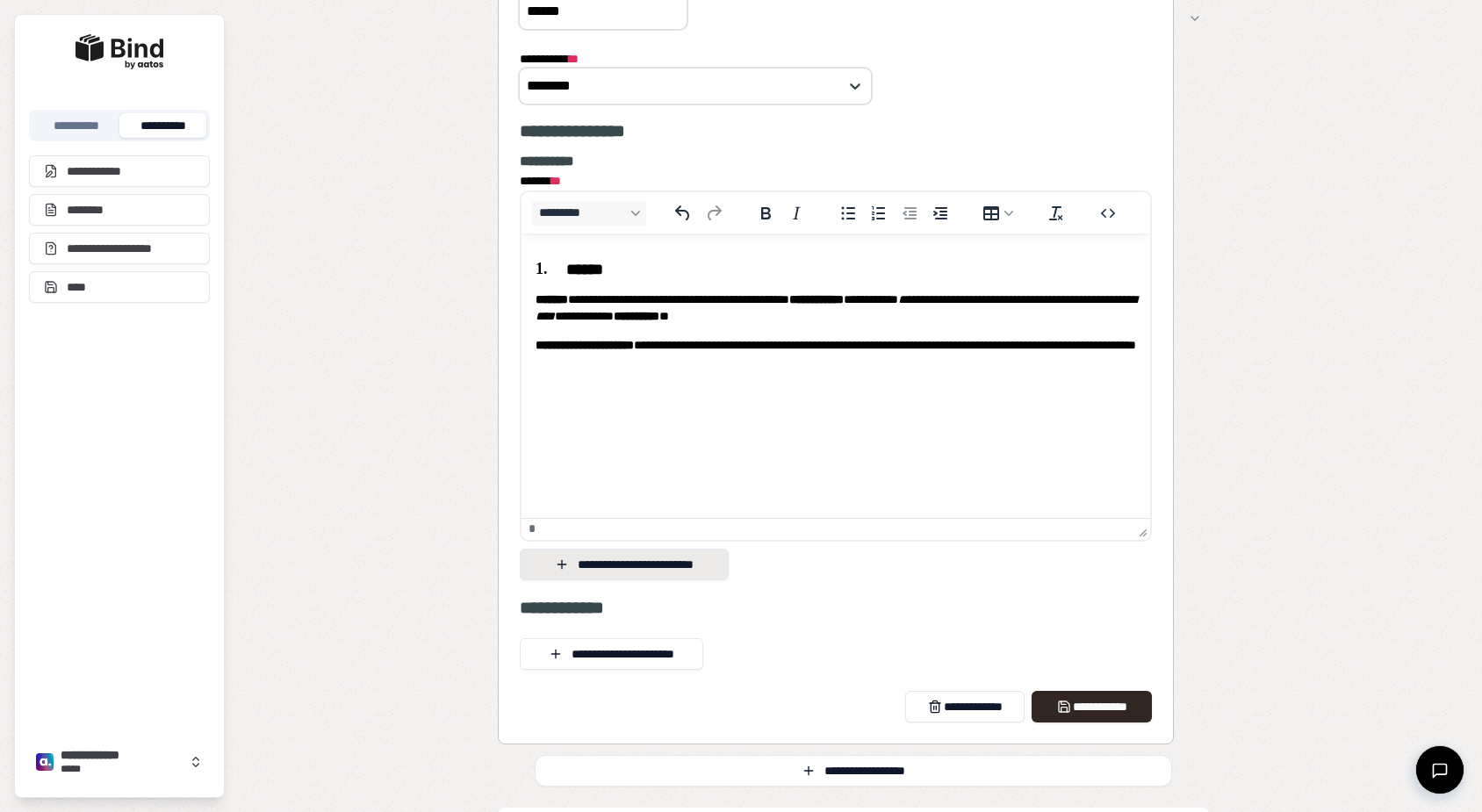click on "**********" at bounding box center (624, 564) 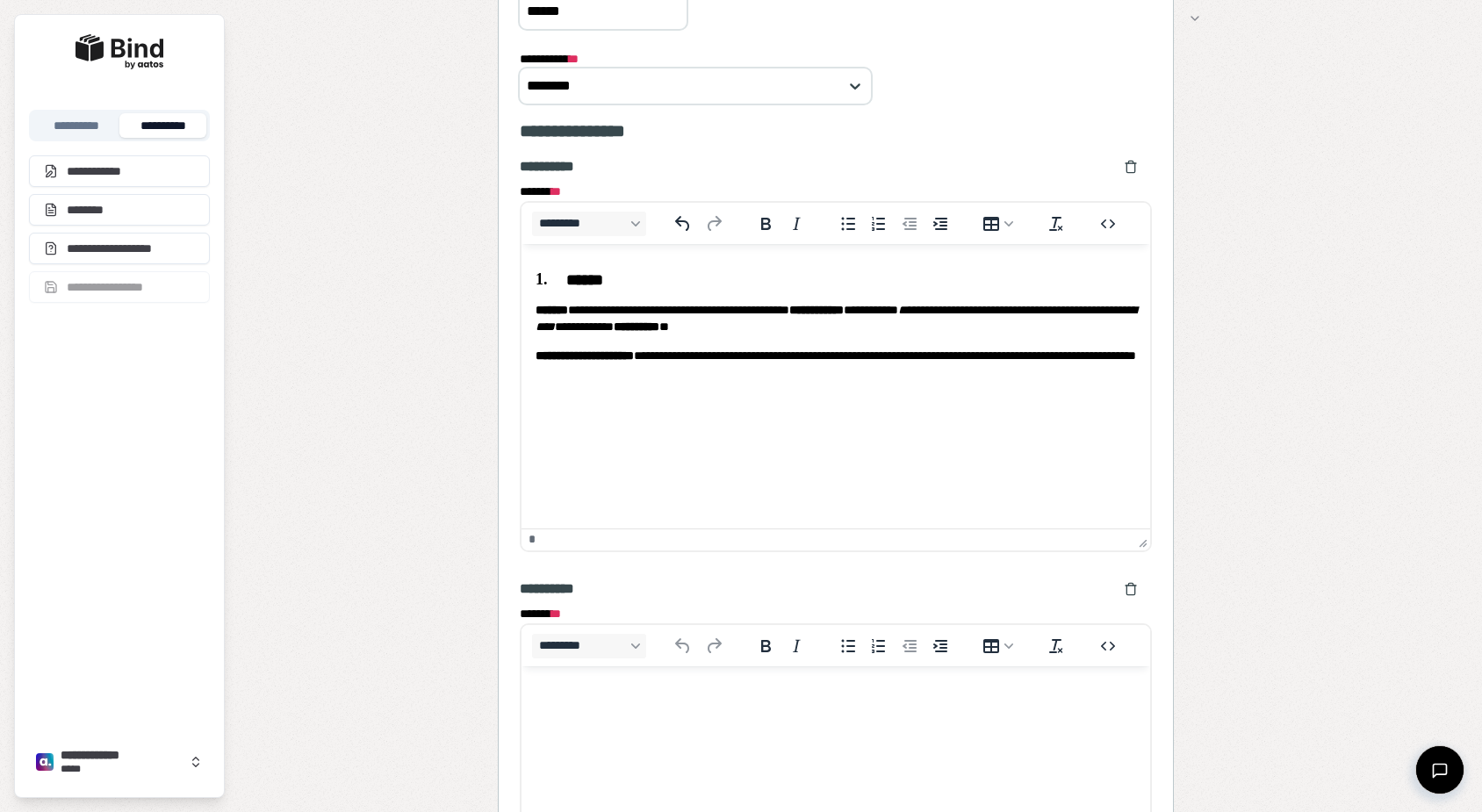scroll, scrollTop: 0, scrollLeft: 0, axis: both 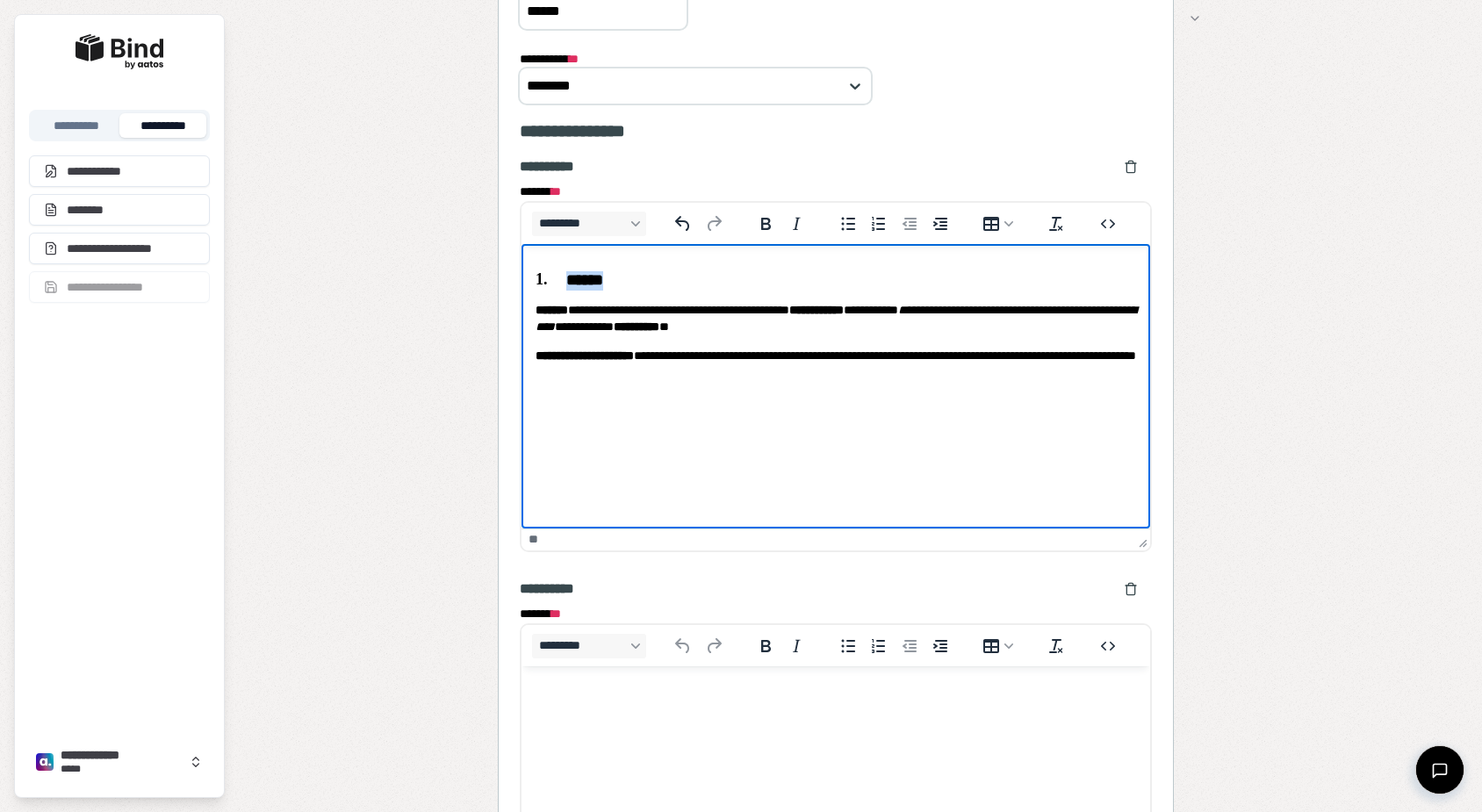 drag, startPoint x: 620, startPoint y: 284, endPoint x: 393, endPoint y: 282, distance: 227.00881 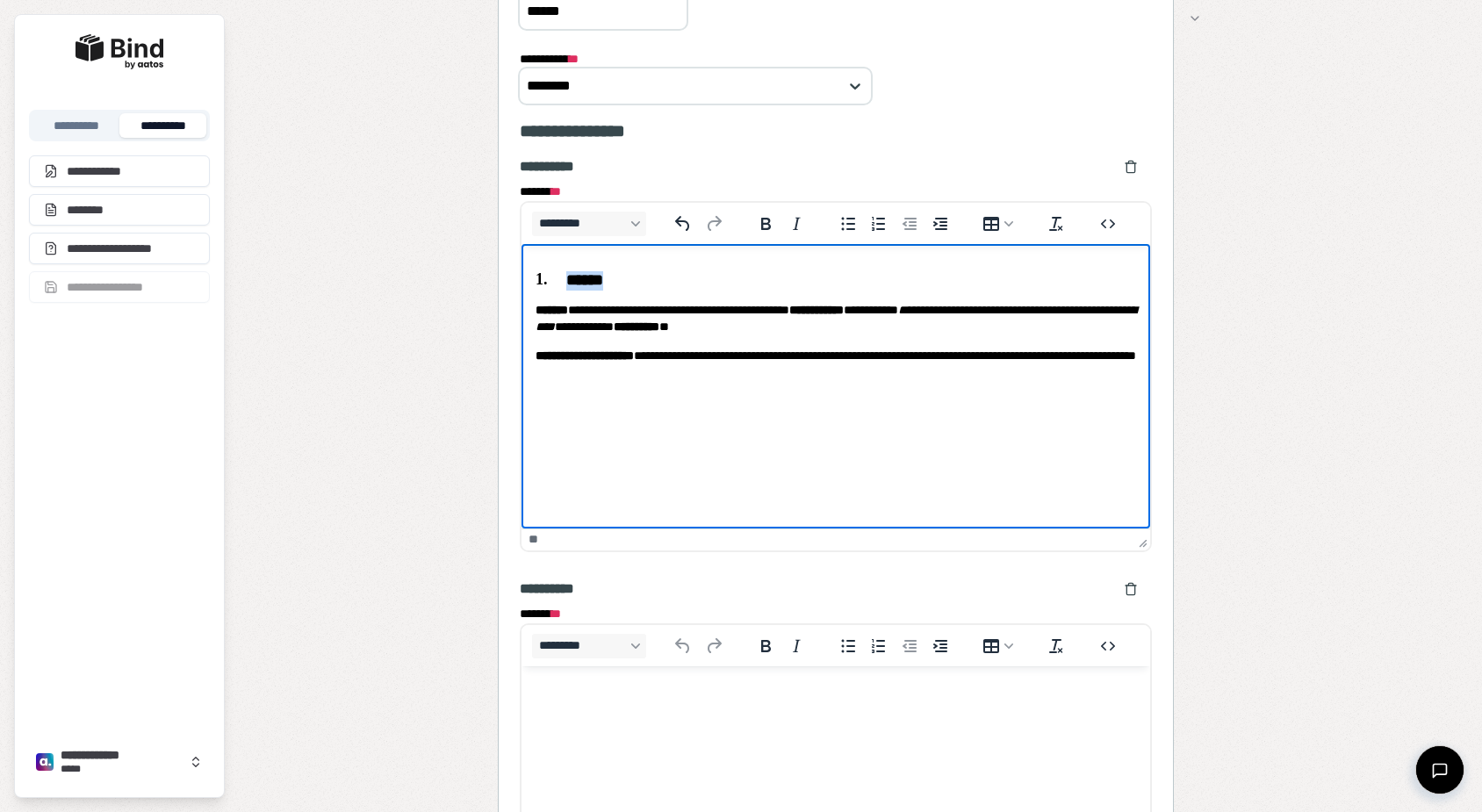 copy on "******" 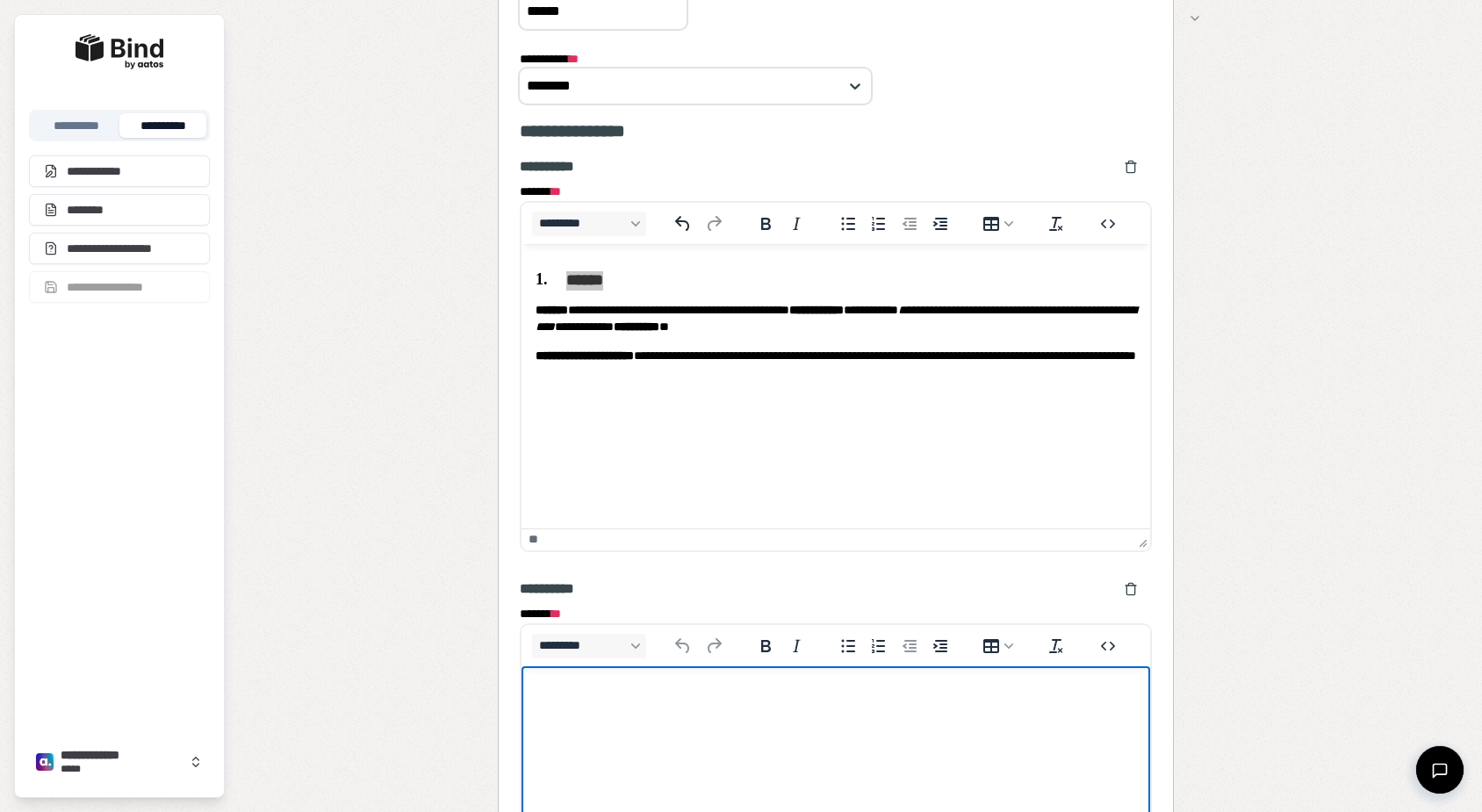 click at bounding box center (835, 700) 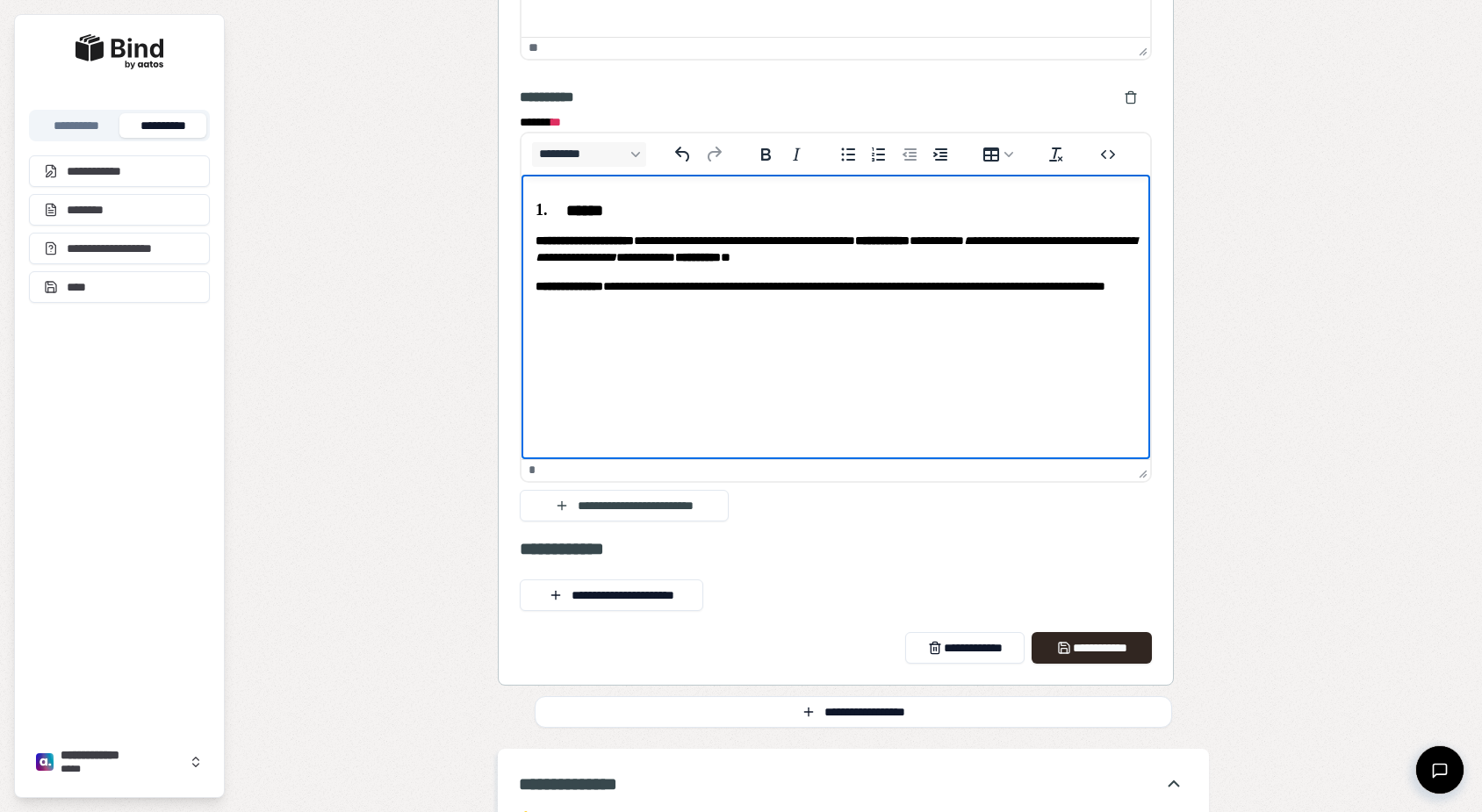 scroll, scrollTop: 1412, scrollLeft: 0, axis: vertical 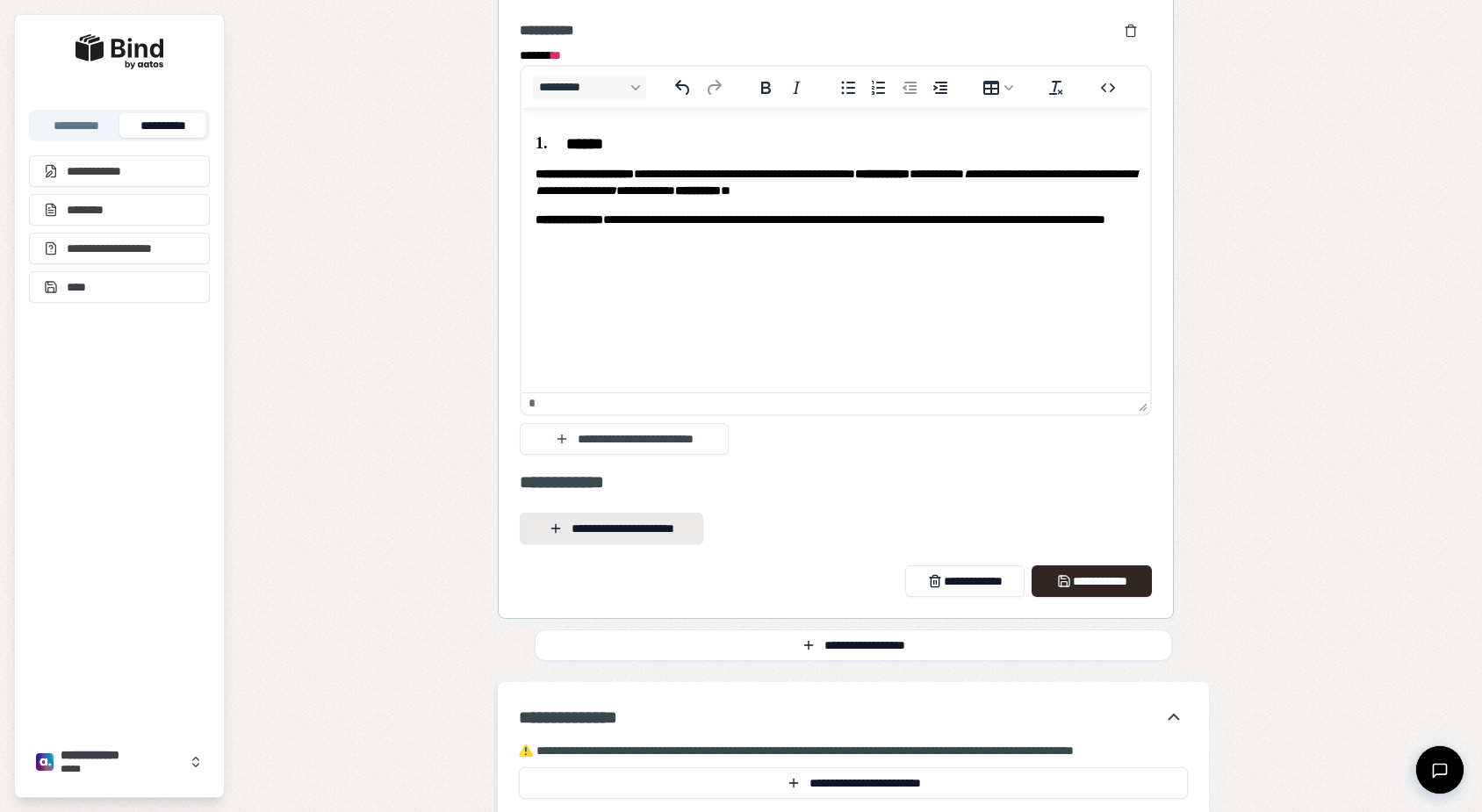click on "**********" at bounding box center (611, 528) 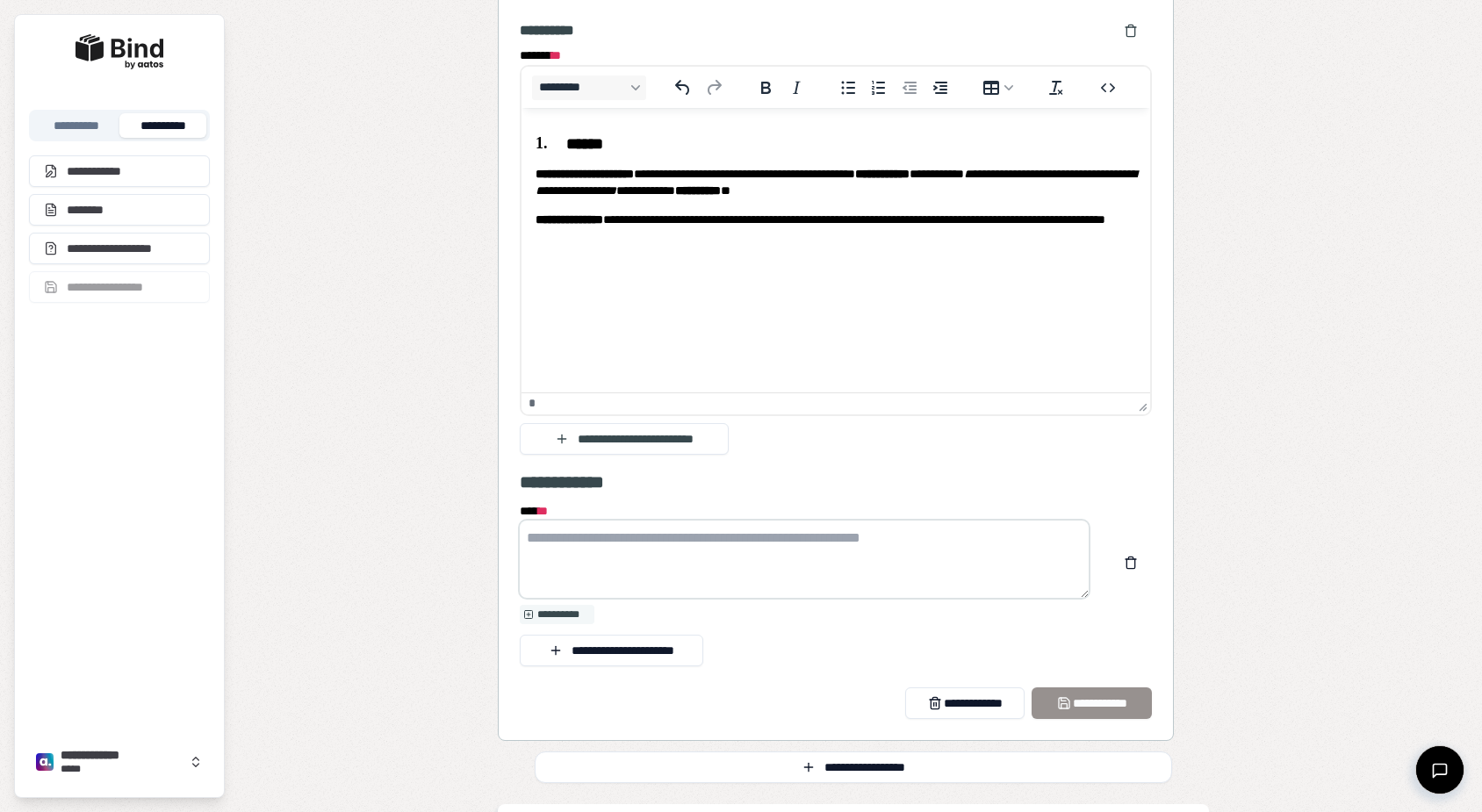 click on "**** *" at bounding box center (804, 559) 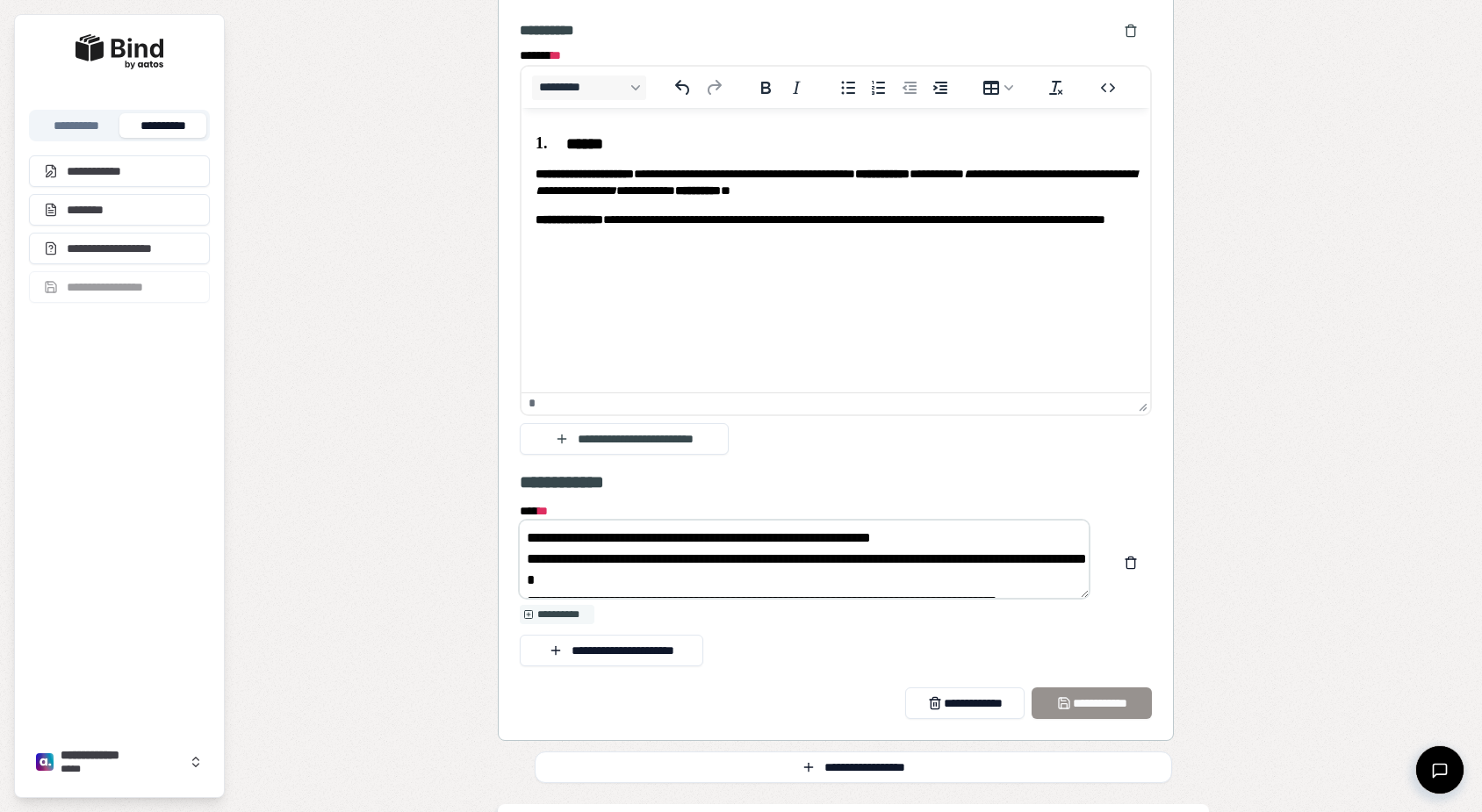 scroll, scrollTop: 11, scrollLeft: 0, axis: vertical 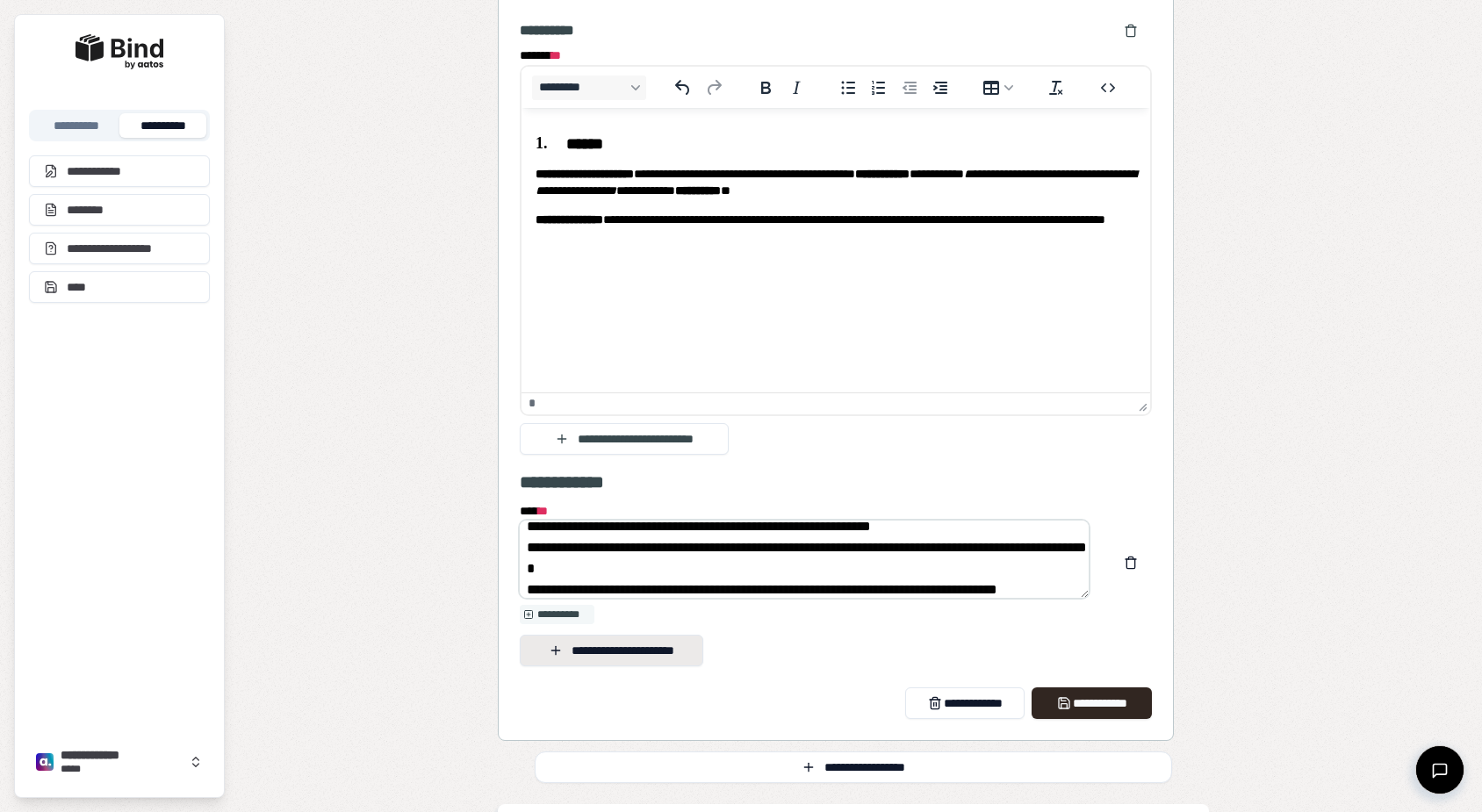 type on "**********" 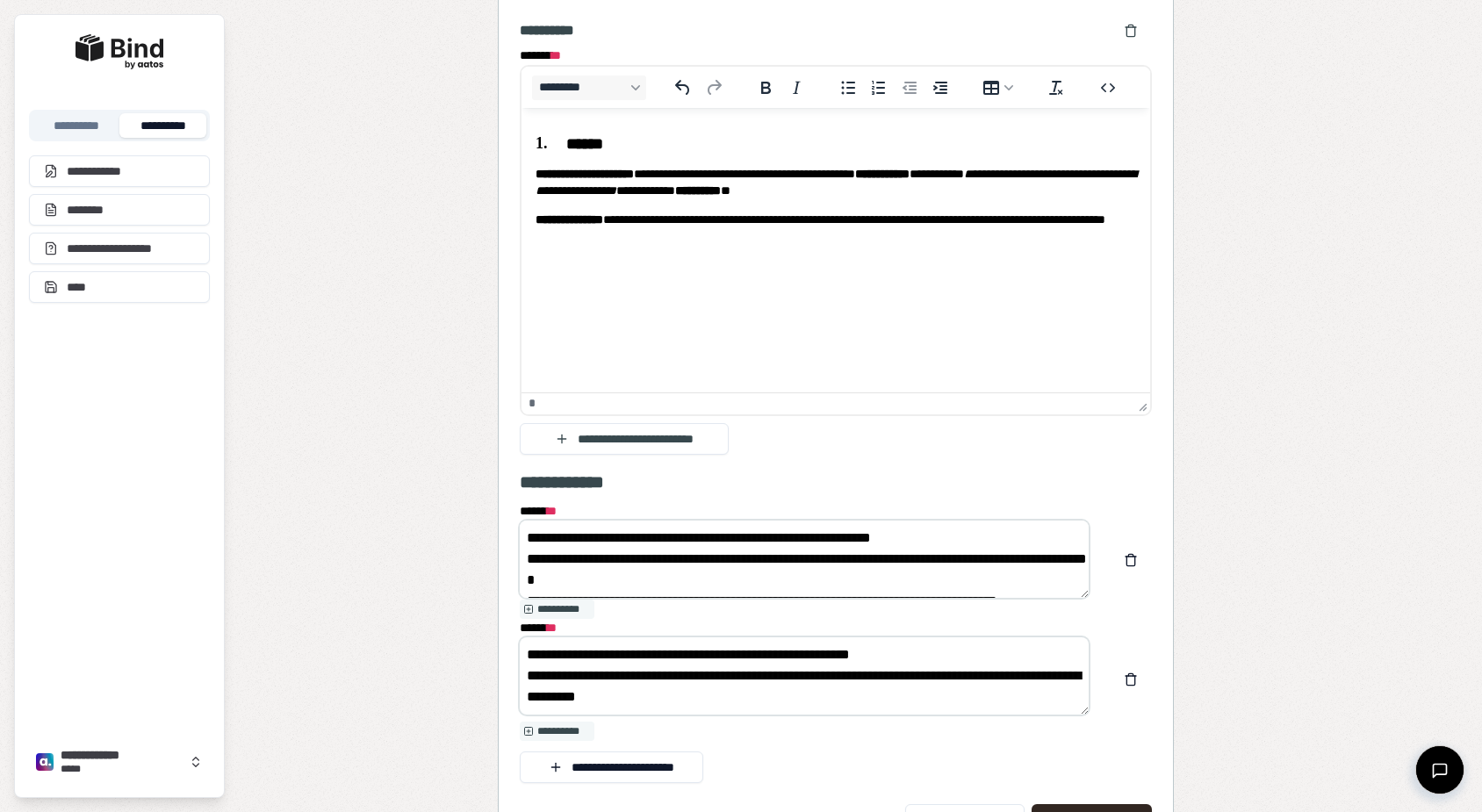 scroll, scrollTop: 0, scrollLeft: 0, axis: both 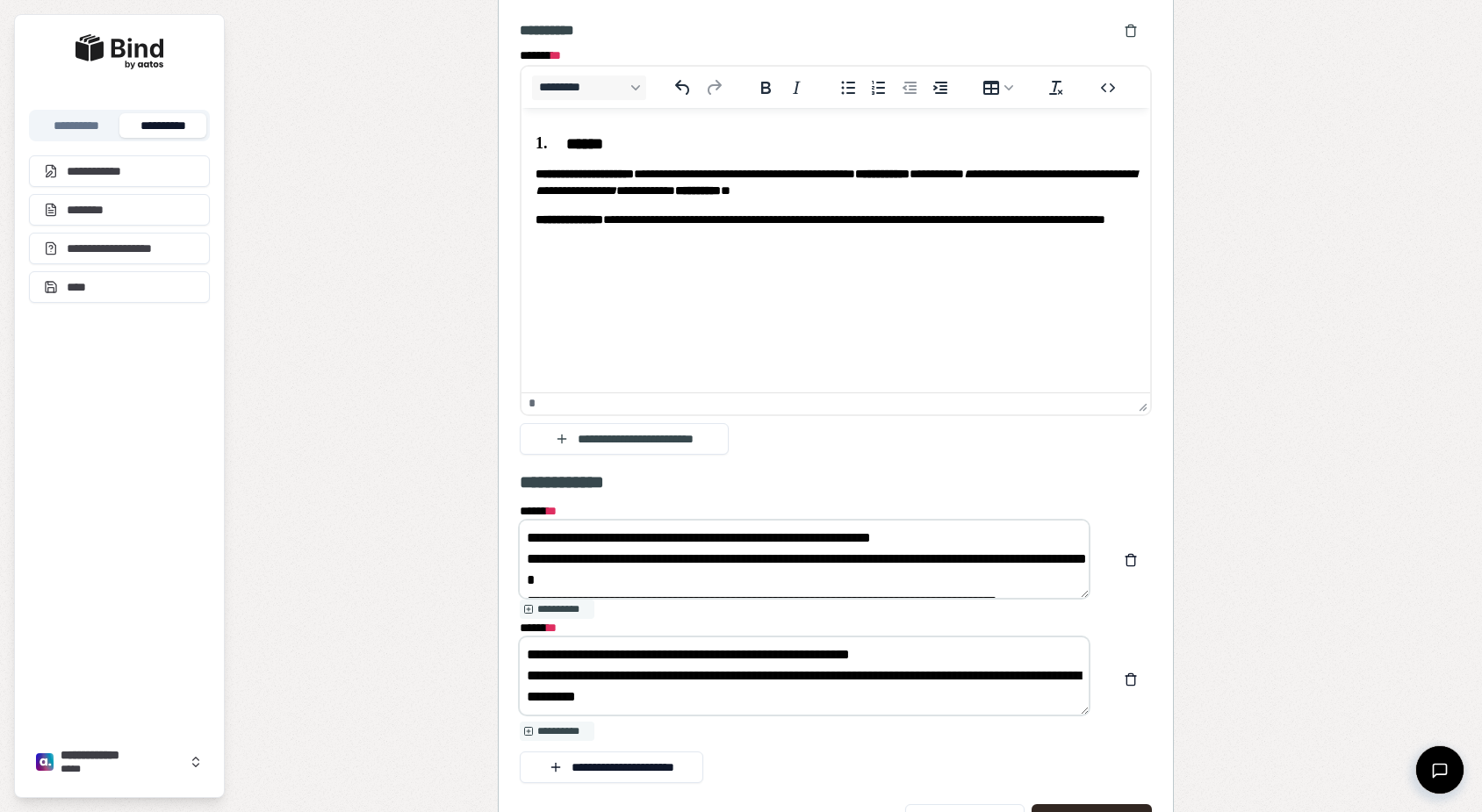 click on "**********" at bounding box center (804, 559) 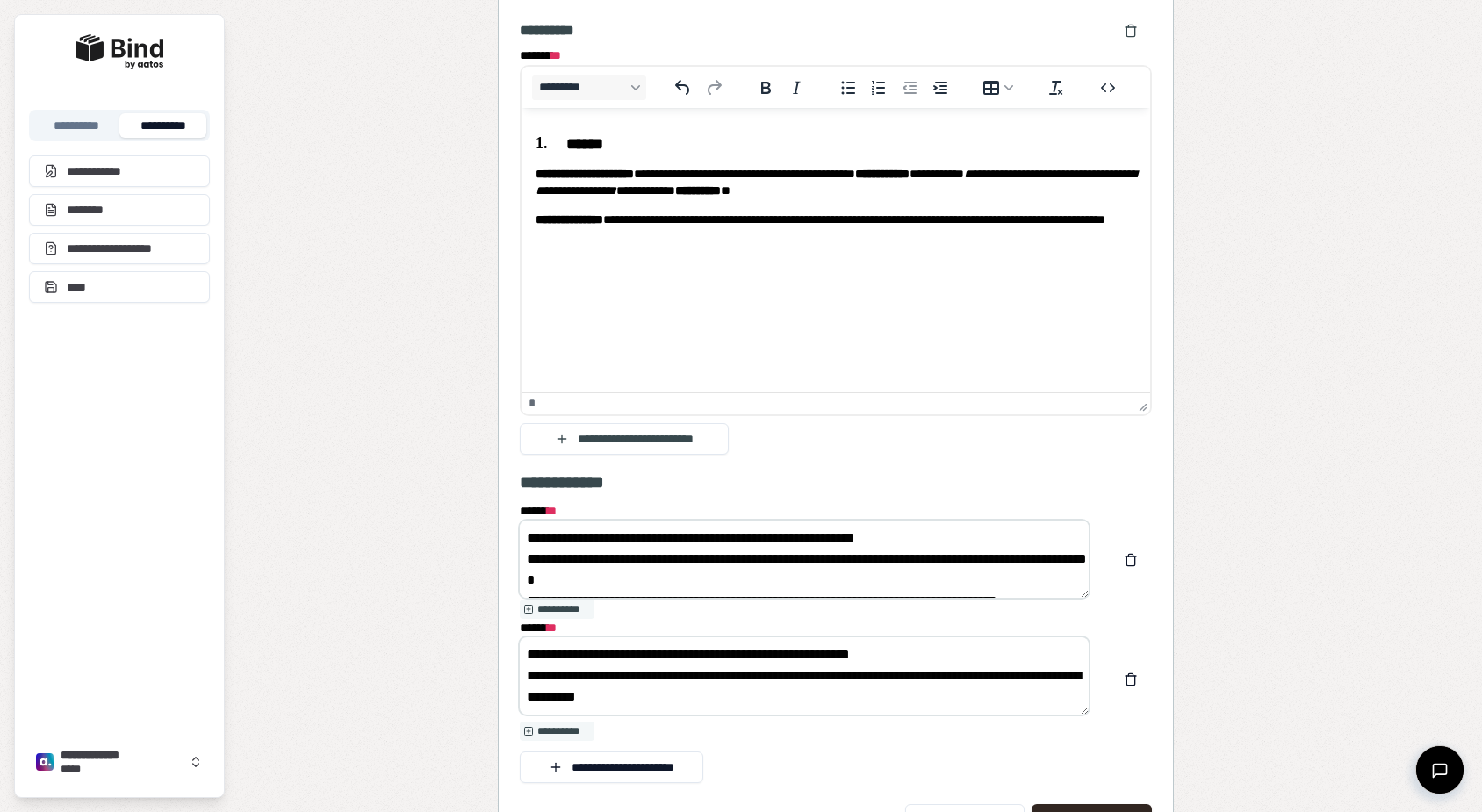 scroll, scrollTop: 22, scrollLeft: 0, axis: vertical 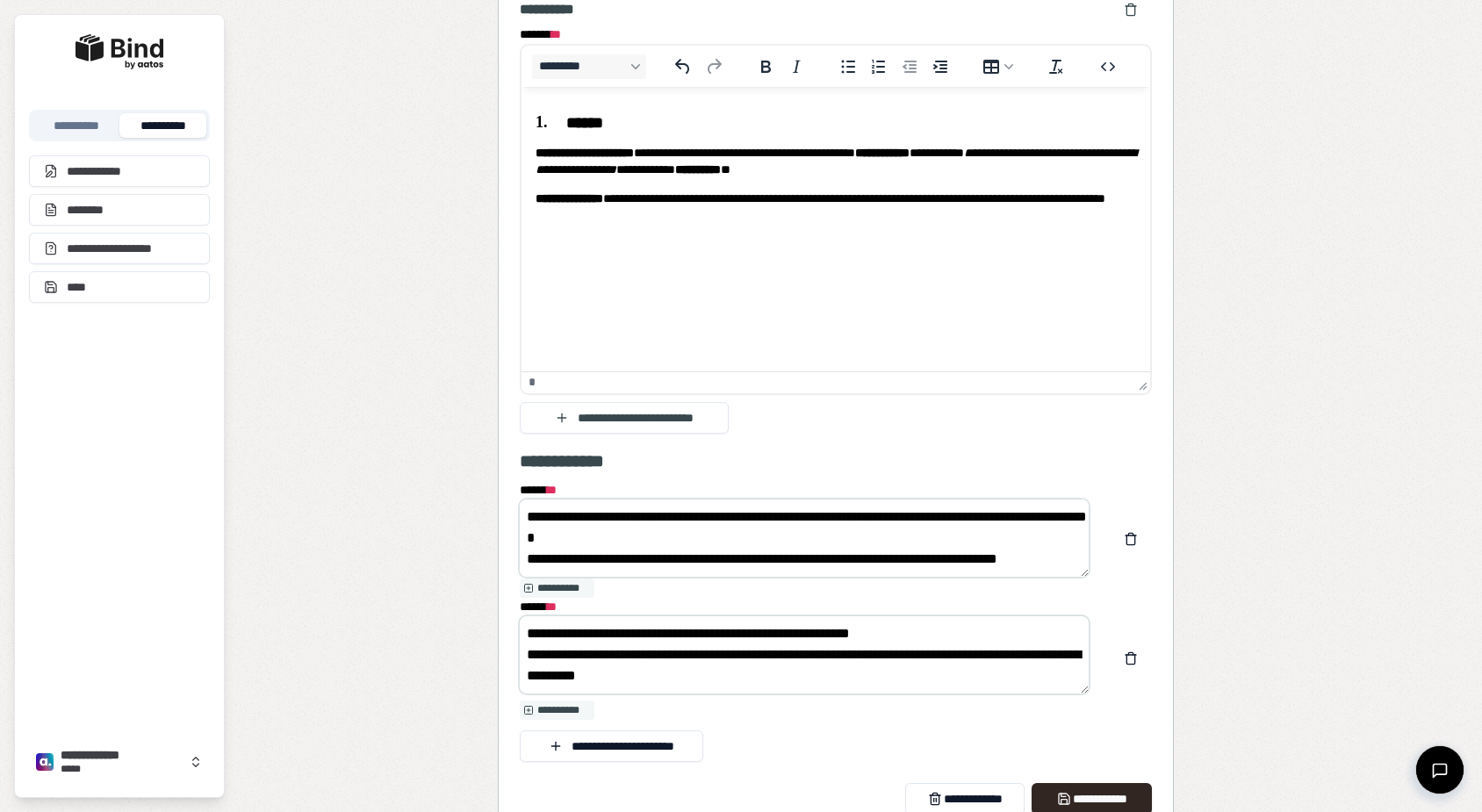 click on "**********" at bounding box center [804, 538] 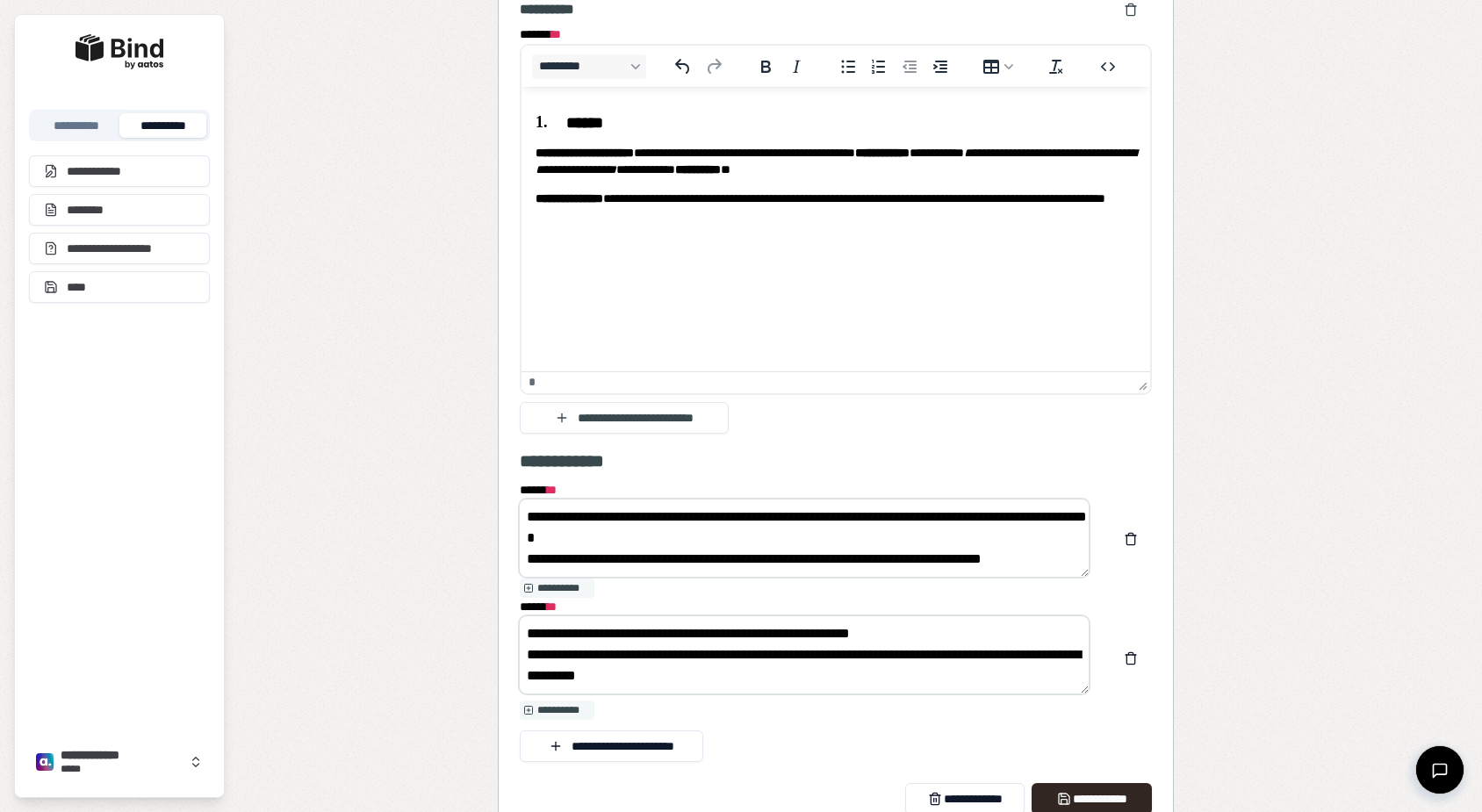 click on "**********" at bounding box center (804, 538) 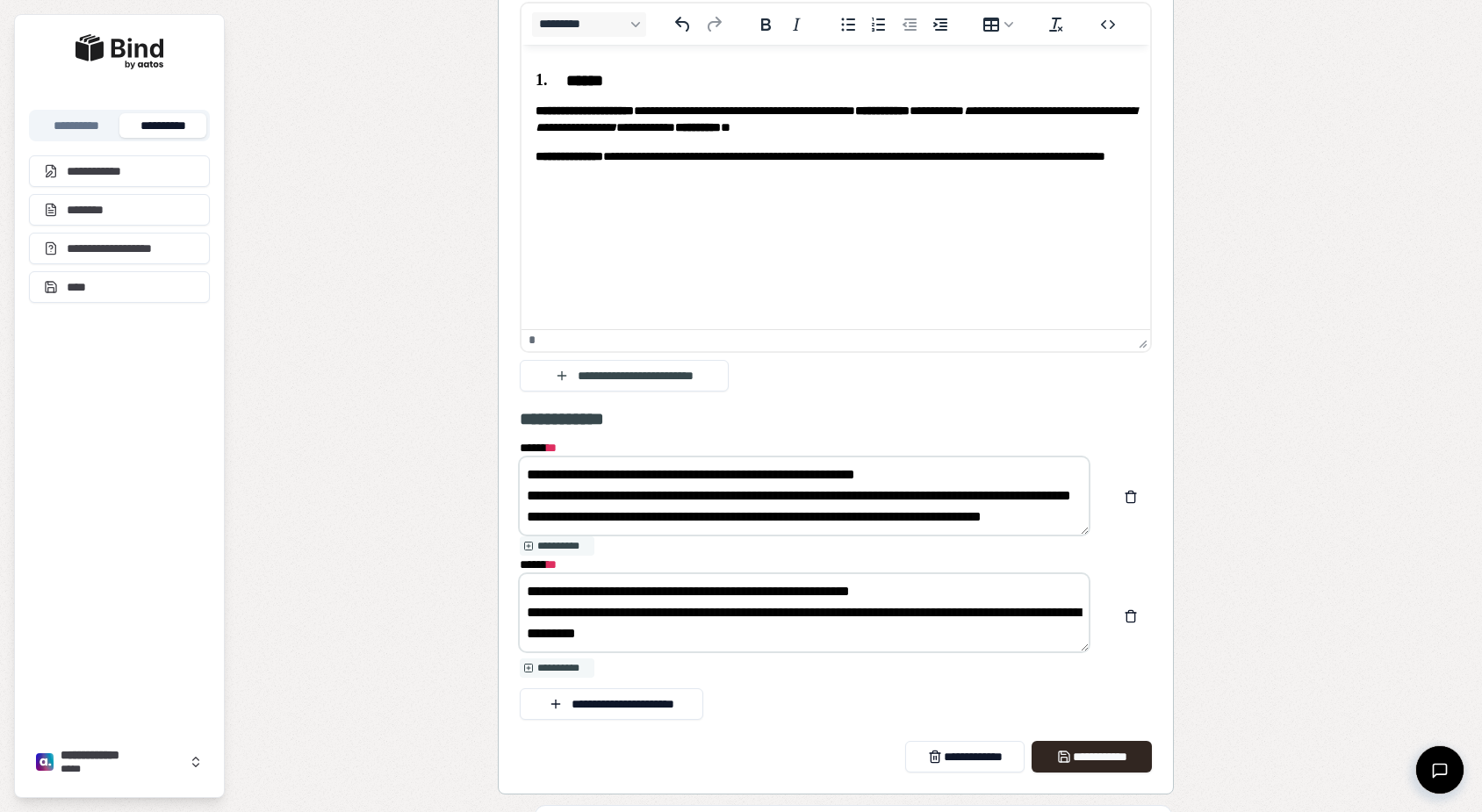 scroll, scrollTop: 1477, scrollLeft: 0, axis: vertical 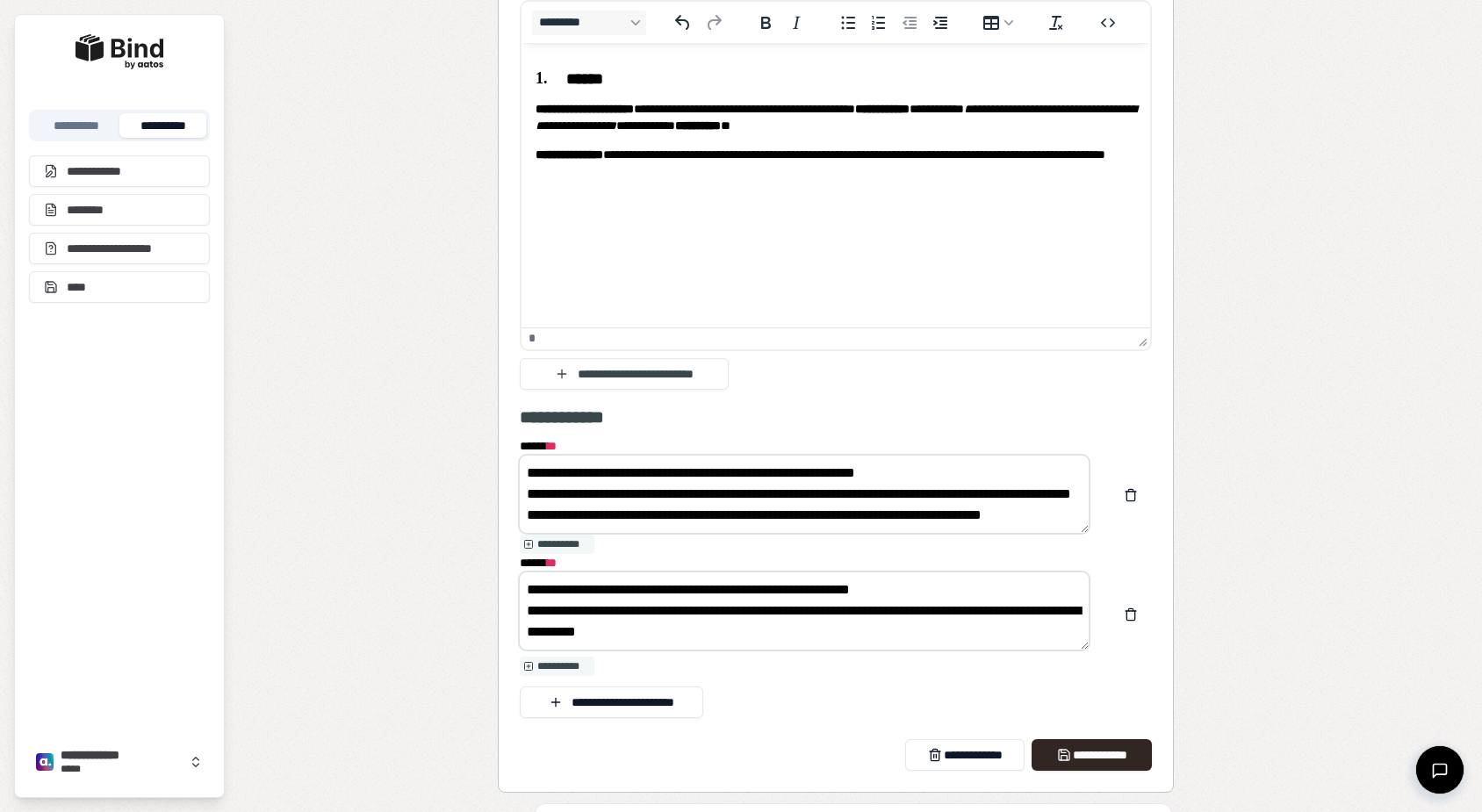 type on "**********" 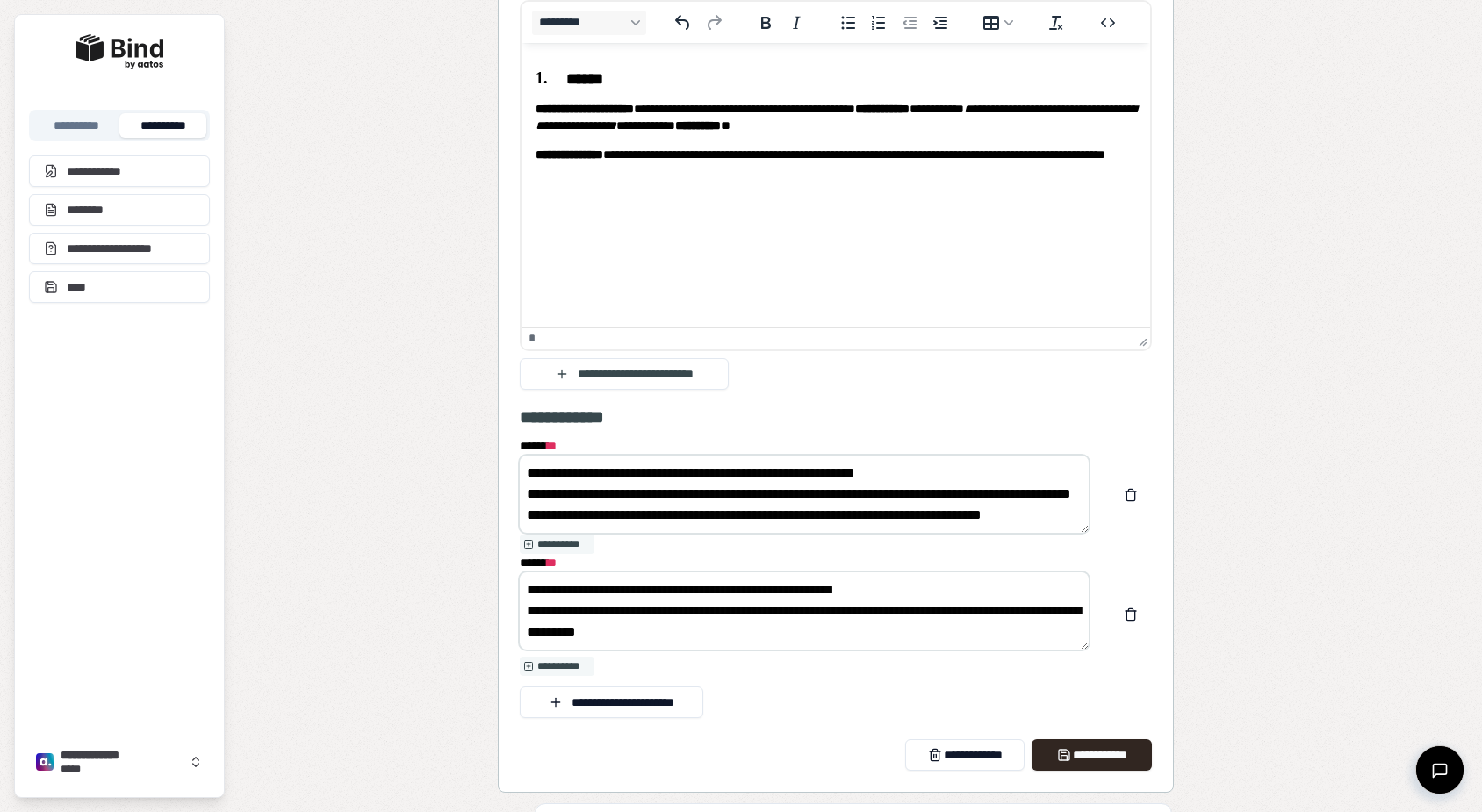click on "**********" at bounding box center [804, 611] 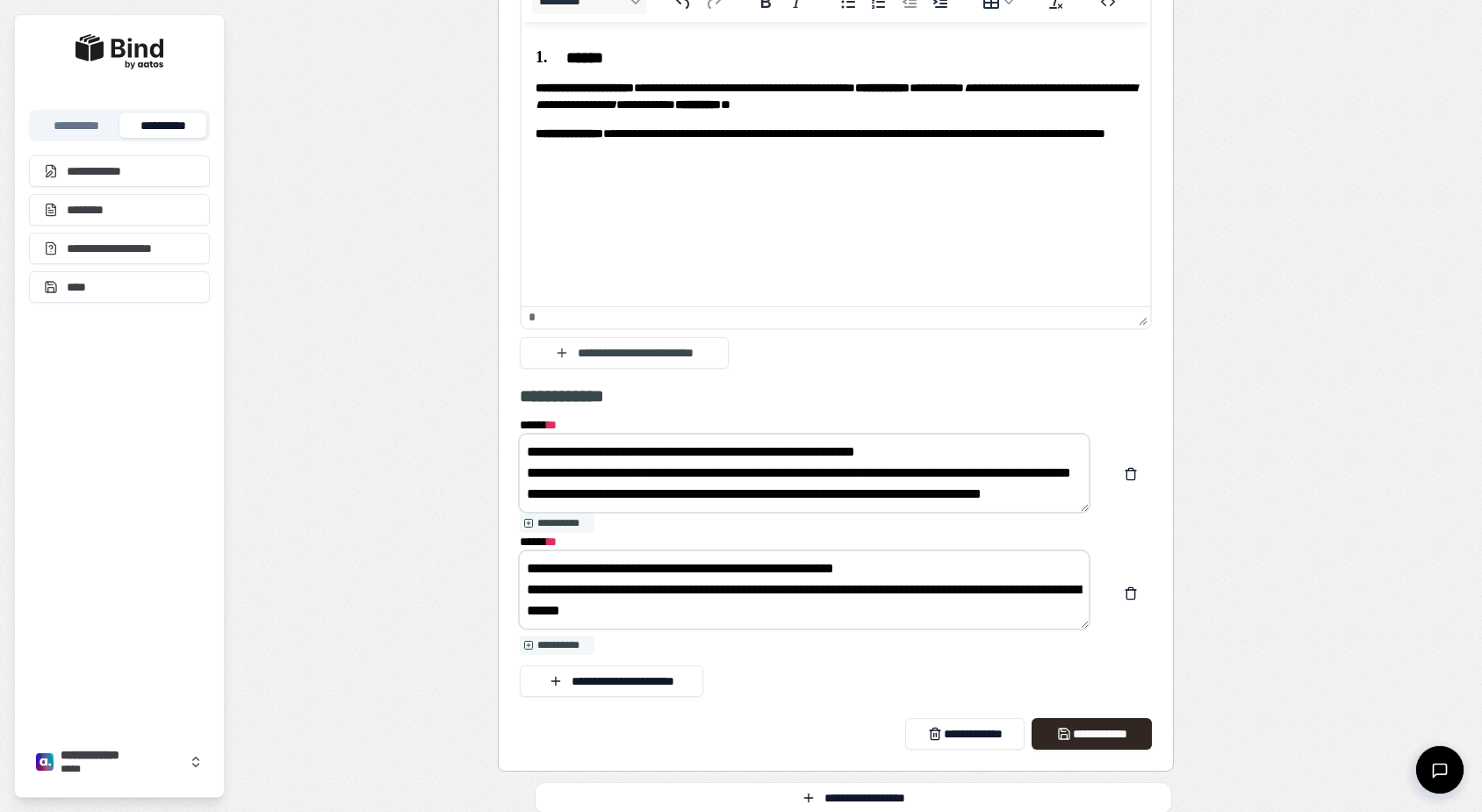 scroll, scrollTop: 1499, scrollLeft: 0, axis: vertical 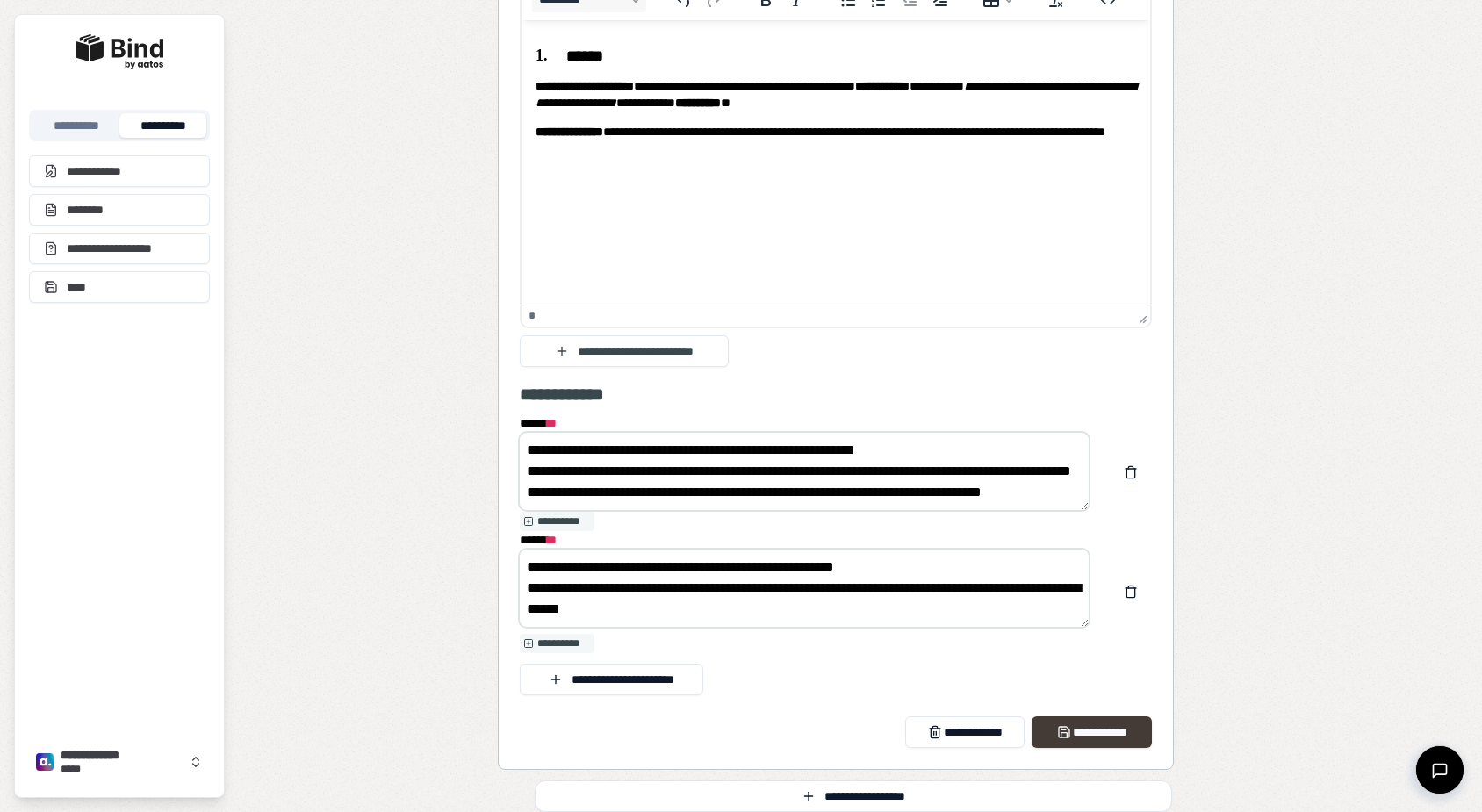 type on "[PHONE]
[EMAIL]" 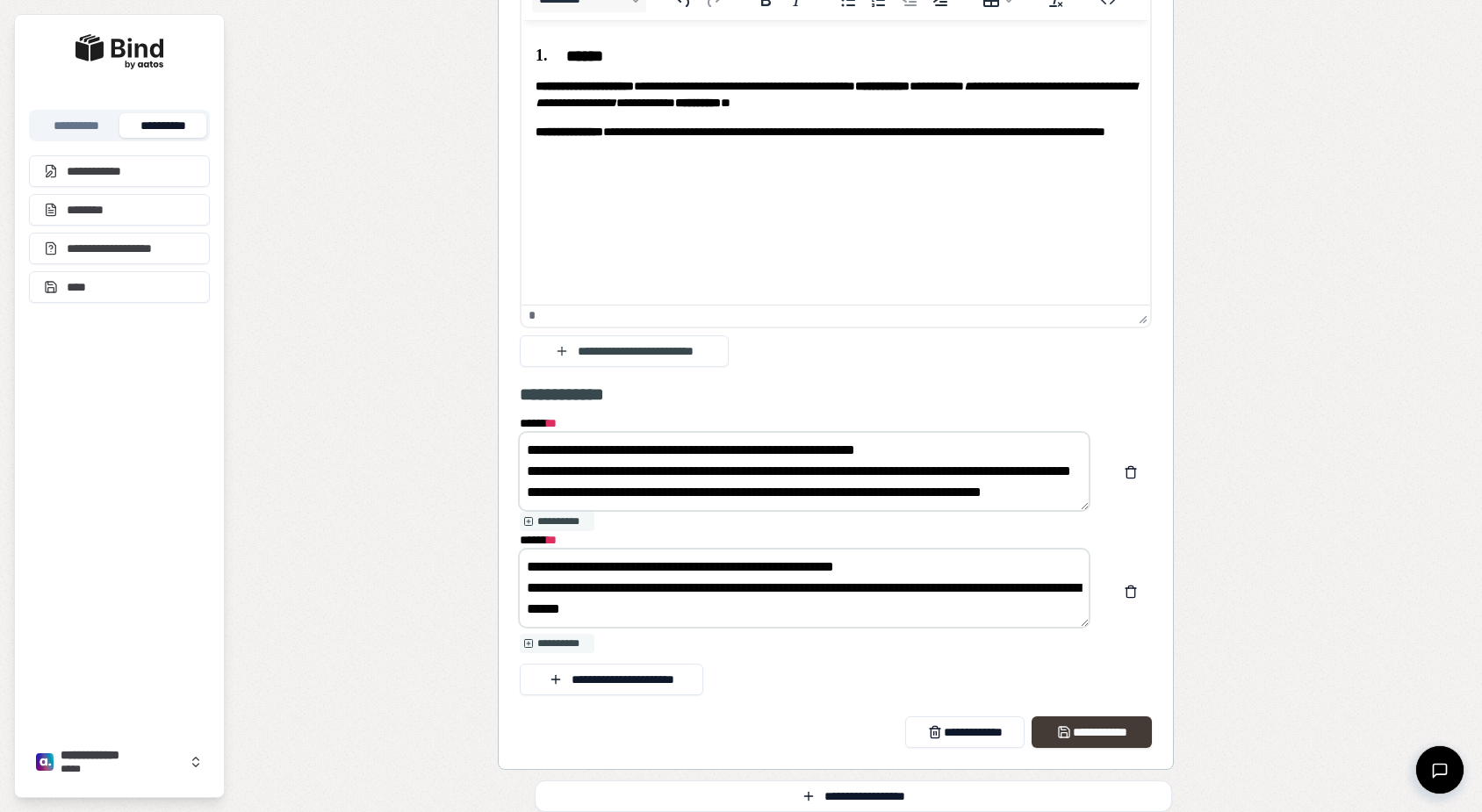 click on "**********" at bounding box center (1091, 732) 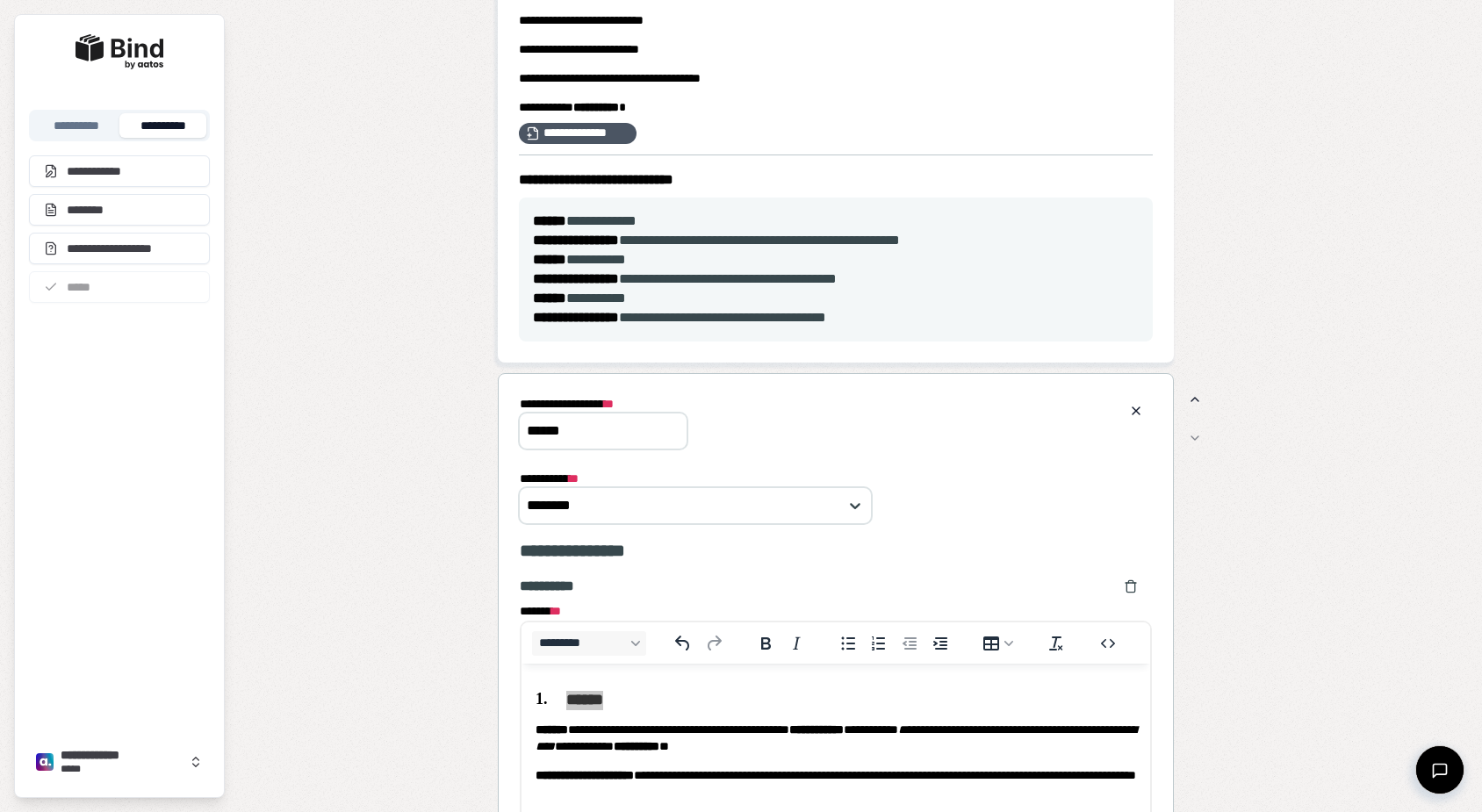 scroll, scrollTop: 366, scrollLeft: 0, axis: vertical 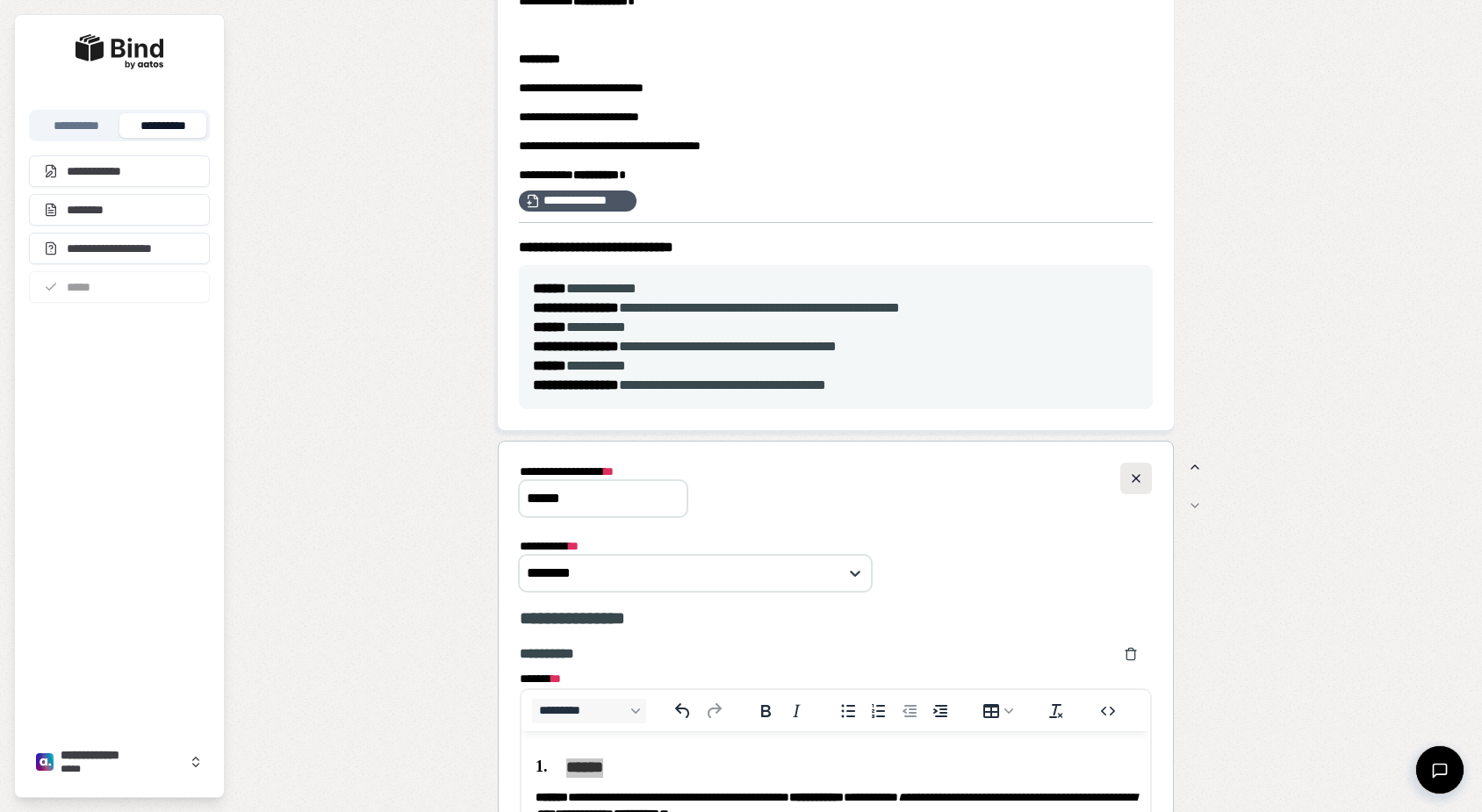 click at bounding box center [1136, 478] 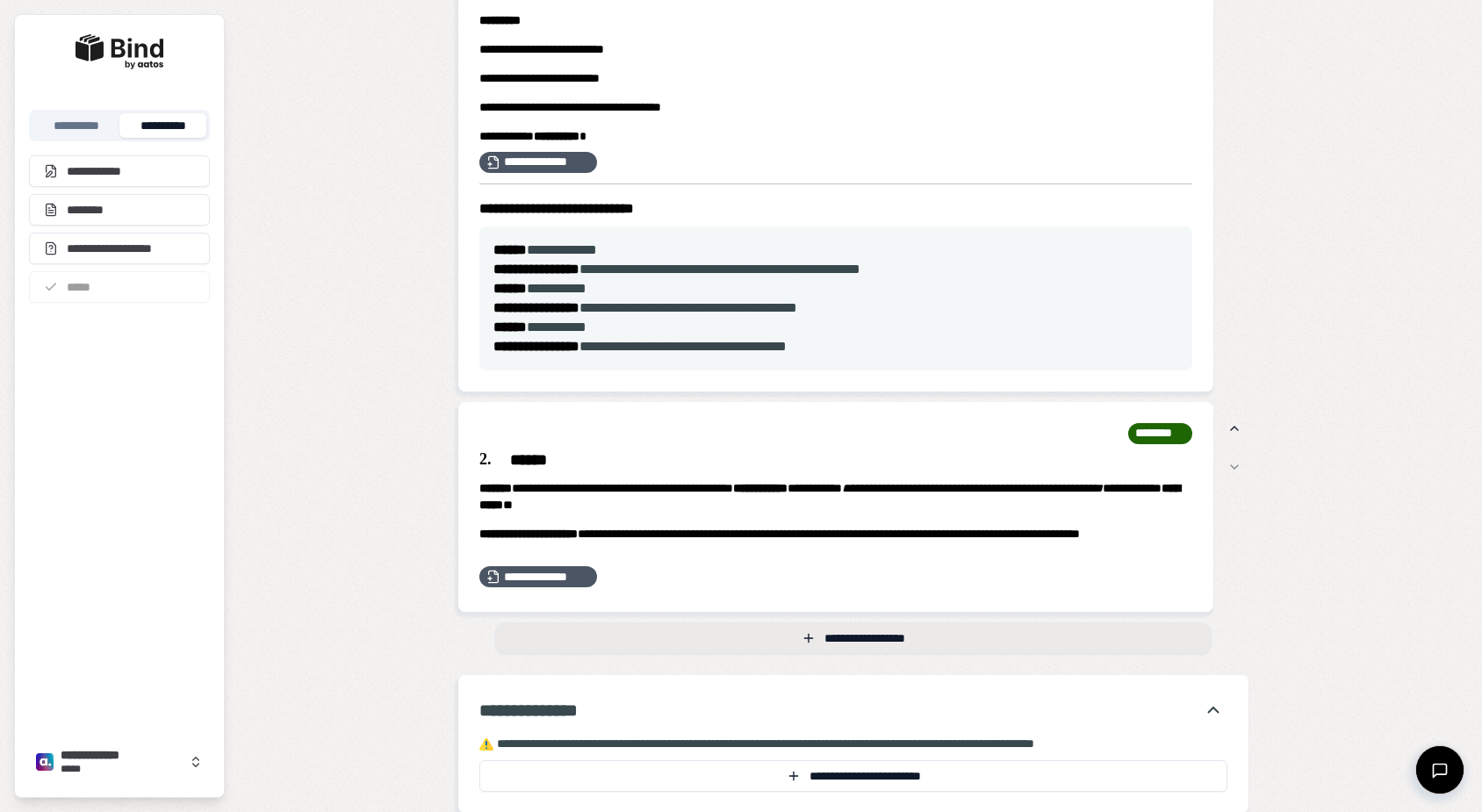 scroll, scrollTop: 404, scrollLeft: 0, axis: vertical 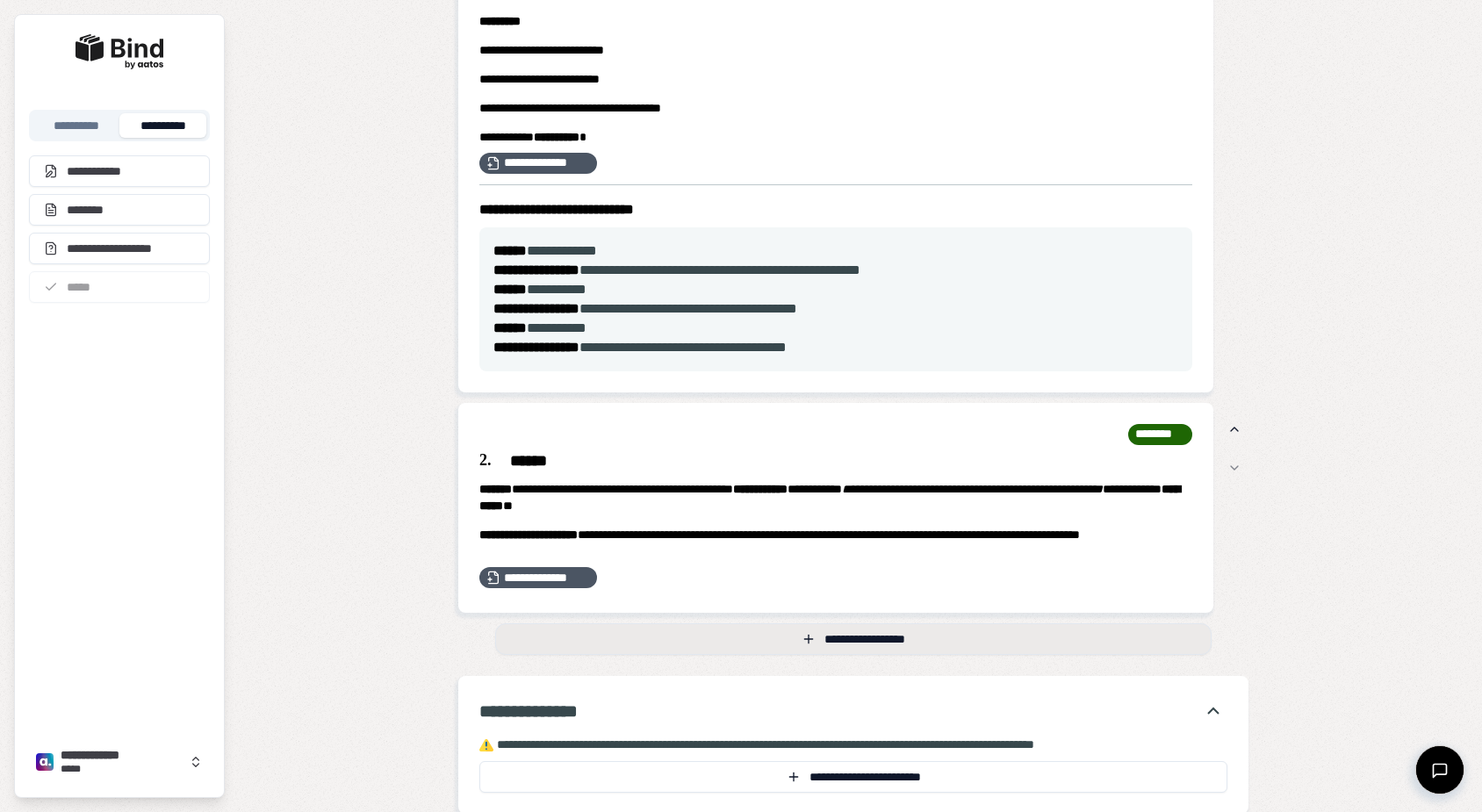 click on "**********" at bounding box center [853, 639] 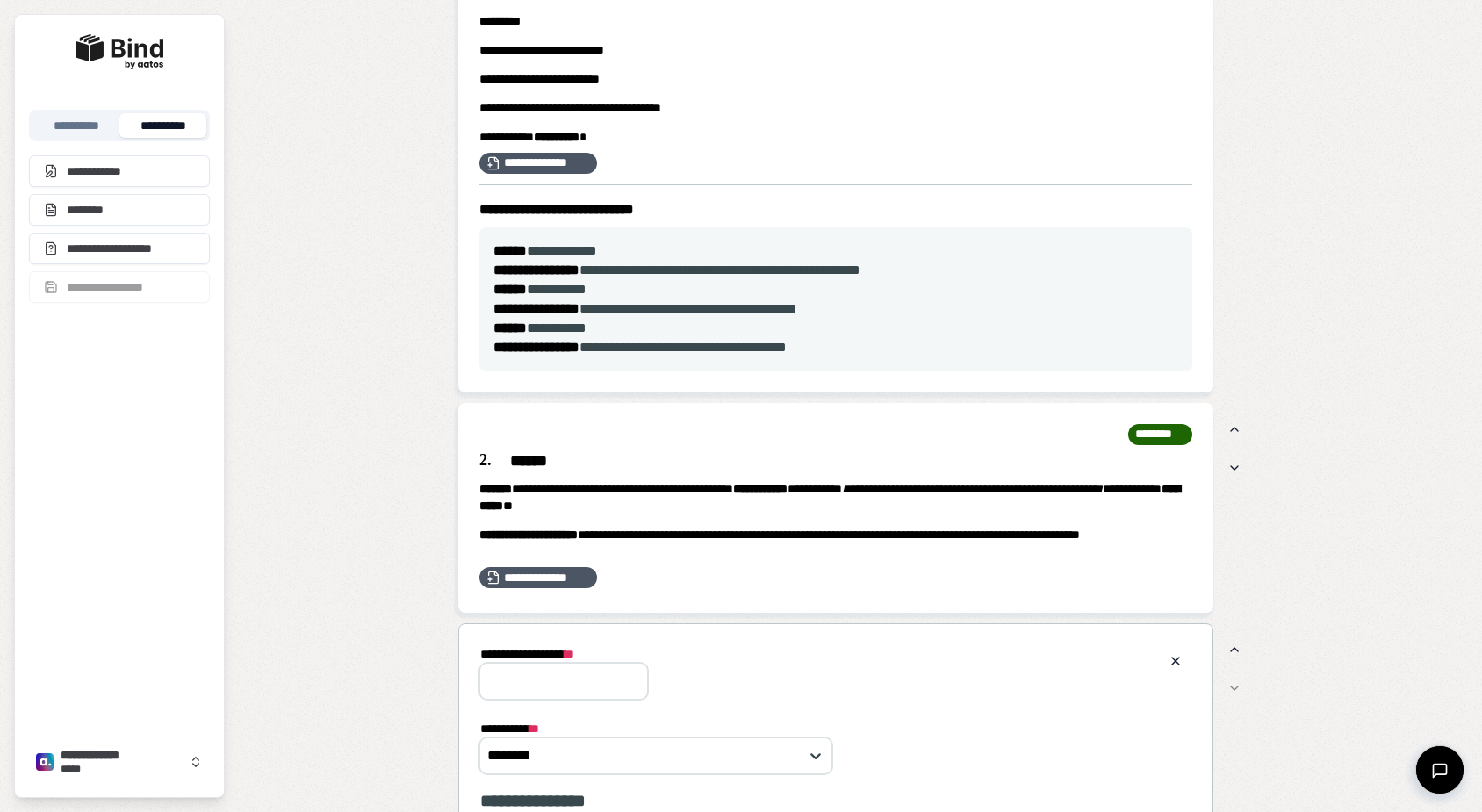 scroll, scrollTop: 0, scrollLeft: 0, axis: both 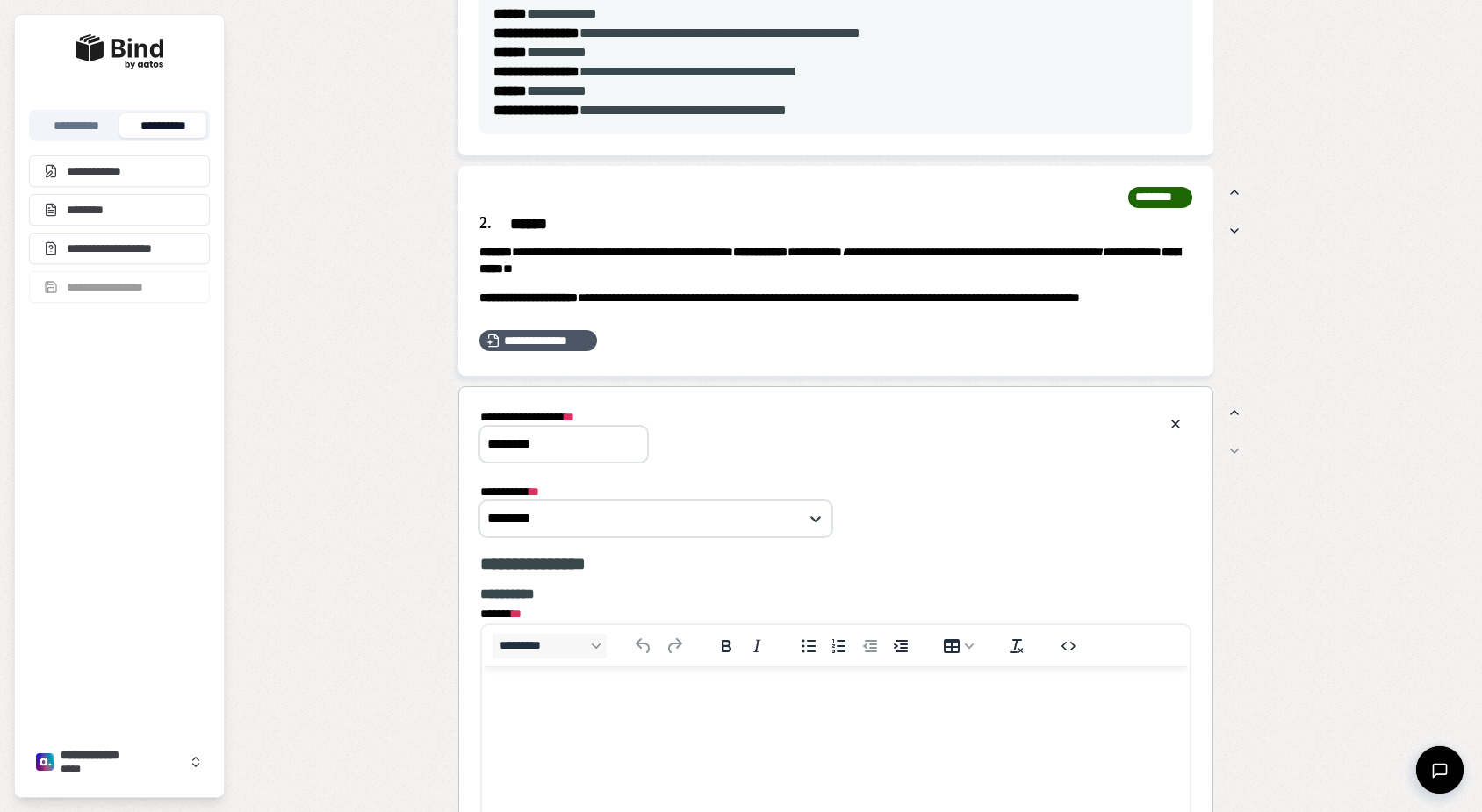type on "********" 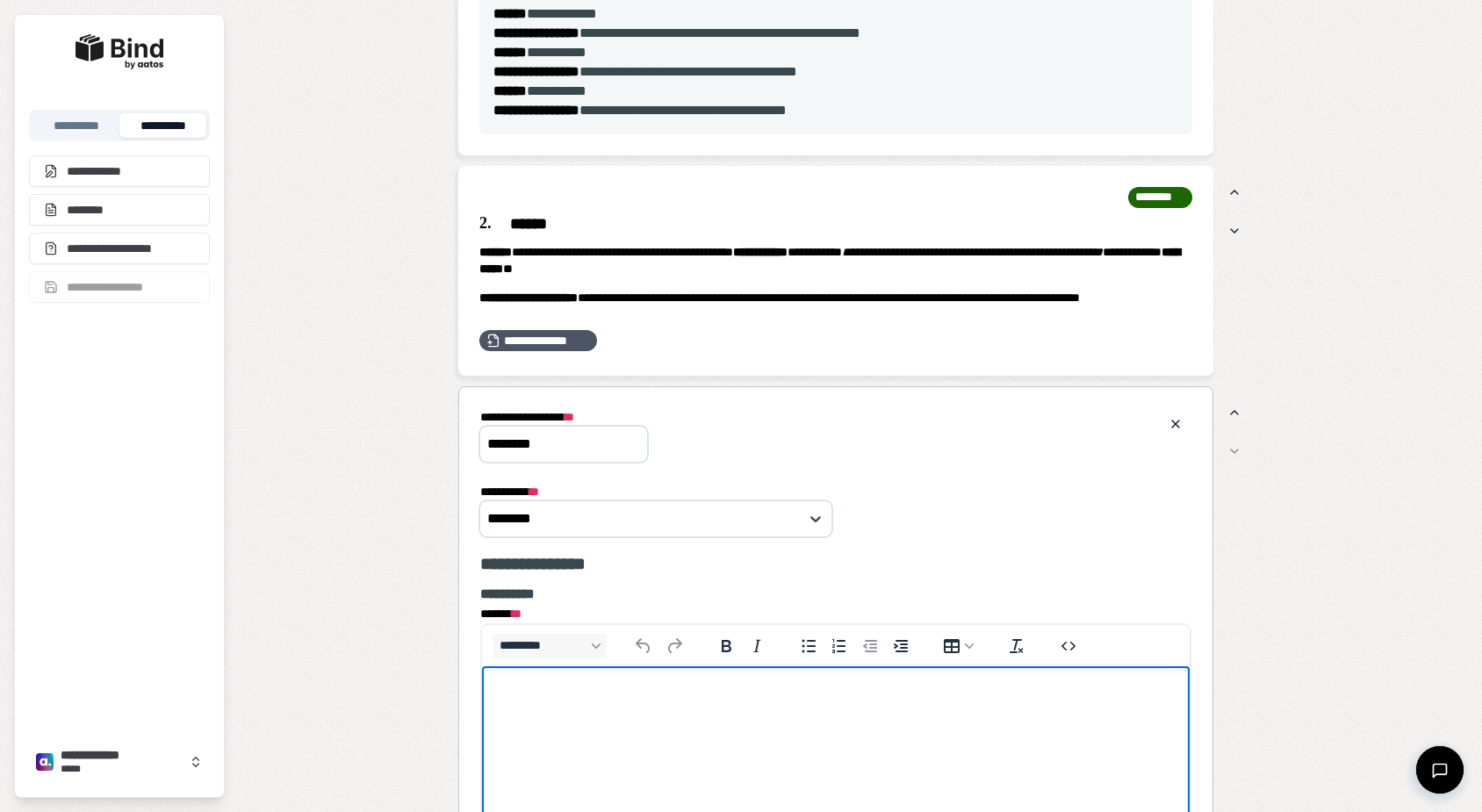 type 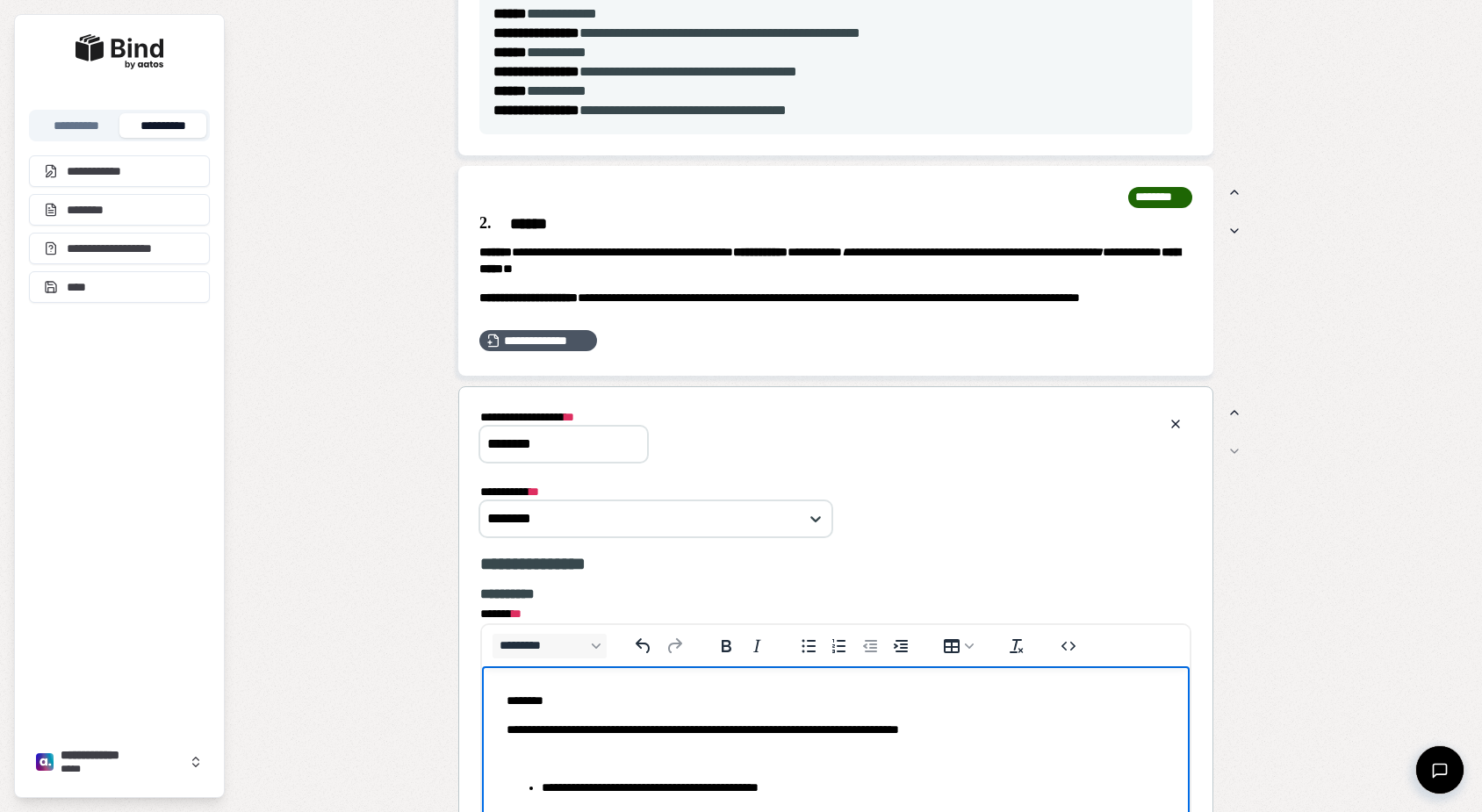 scroll, scrollTop: 737, scrollLeft: 0, axis: vertical 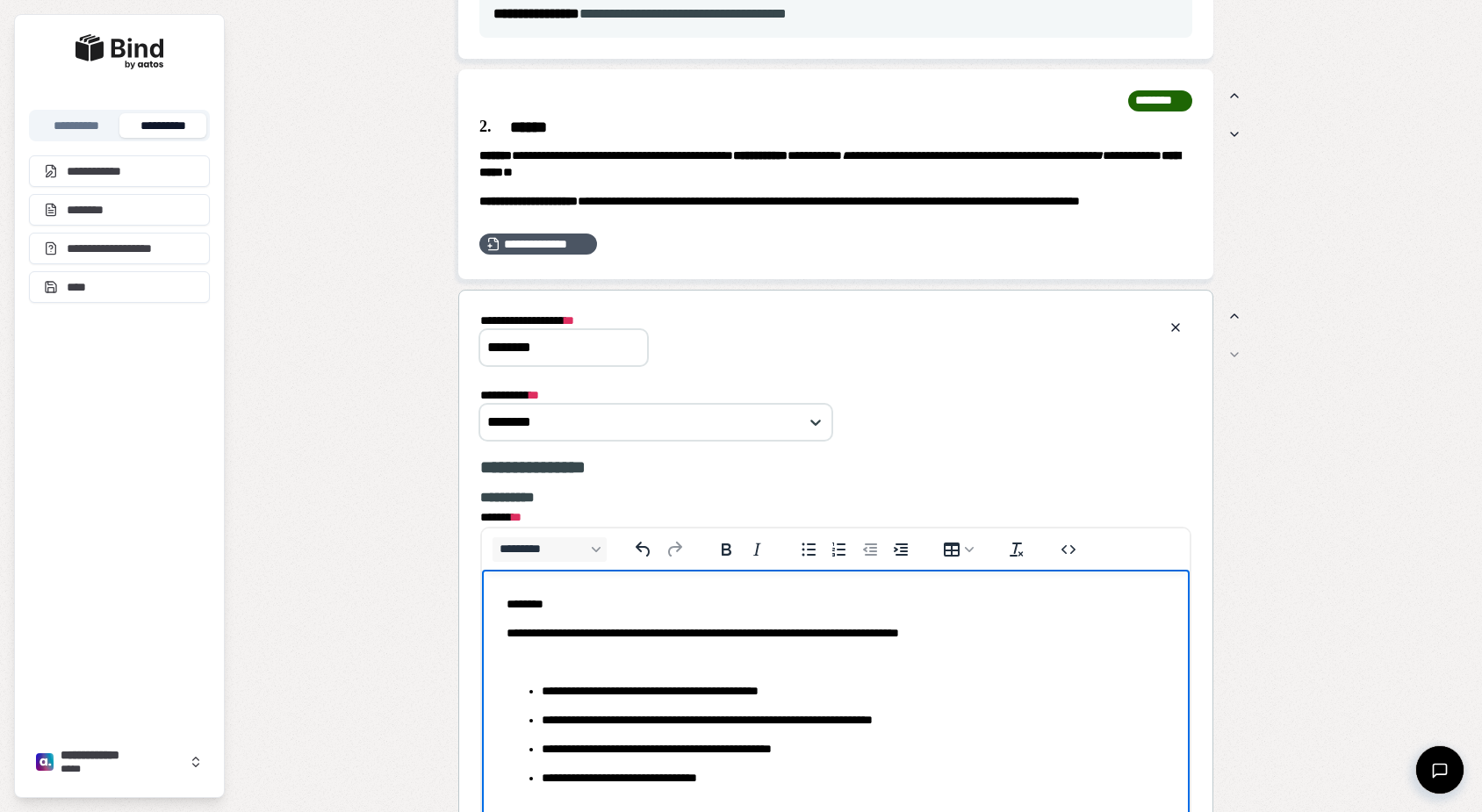 click on "**********" at bounding box center (836, 706) 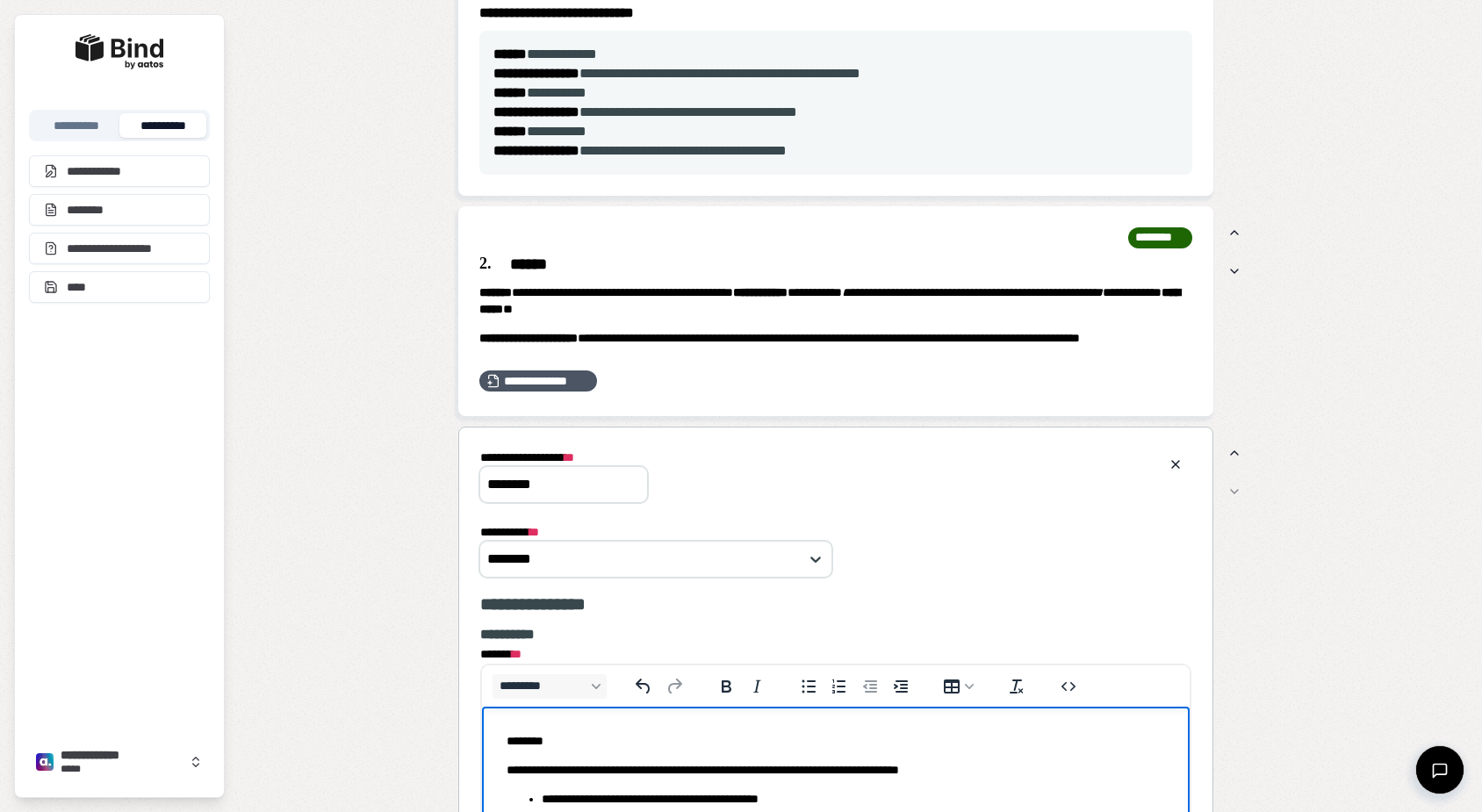 scroll, scrollTop: 748, scrollLeft: 0, axis: vertical 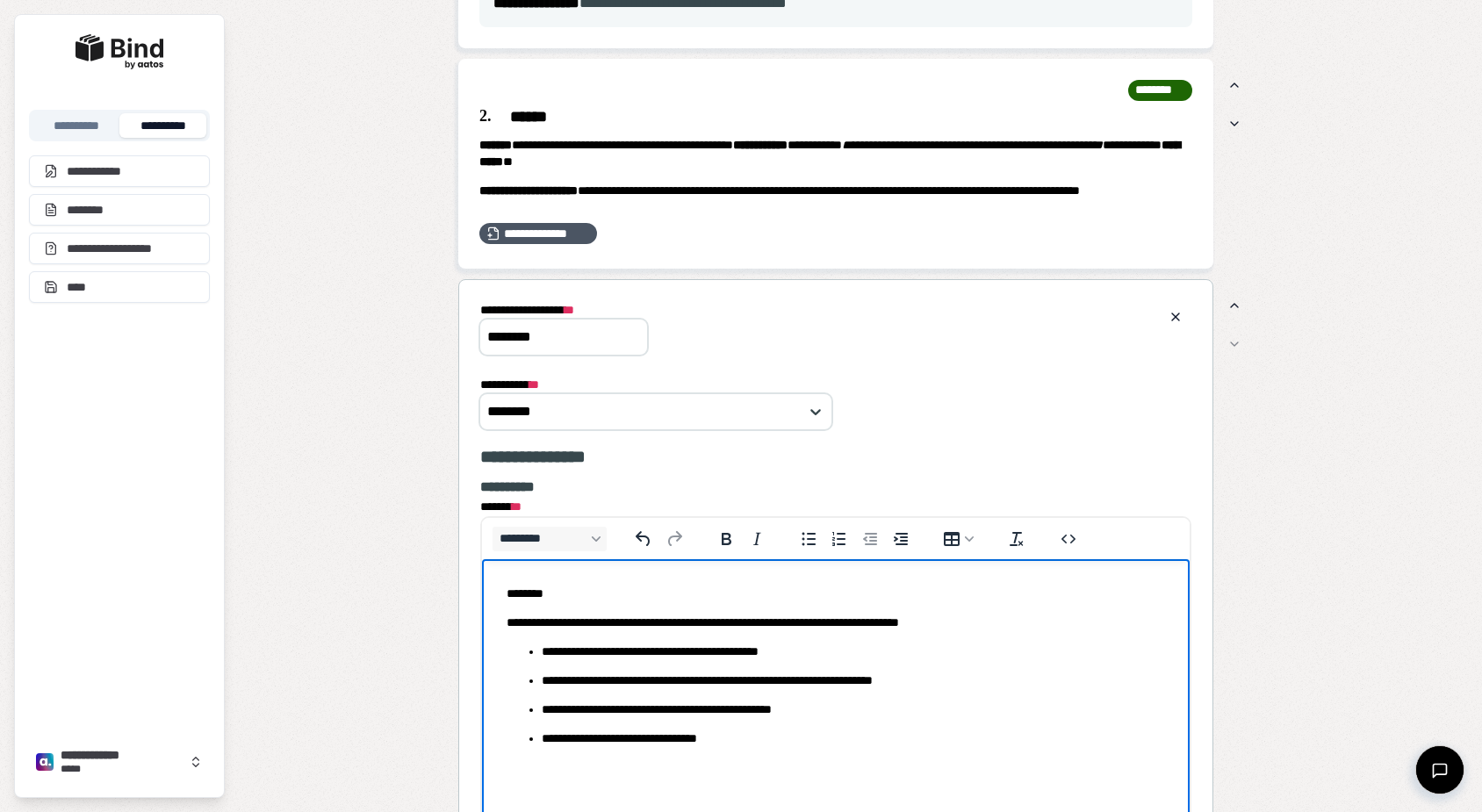 click on "**********" at bounding box center [836, 622] 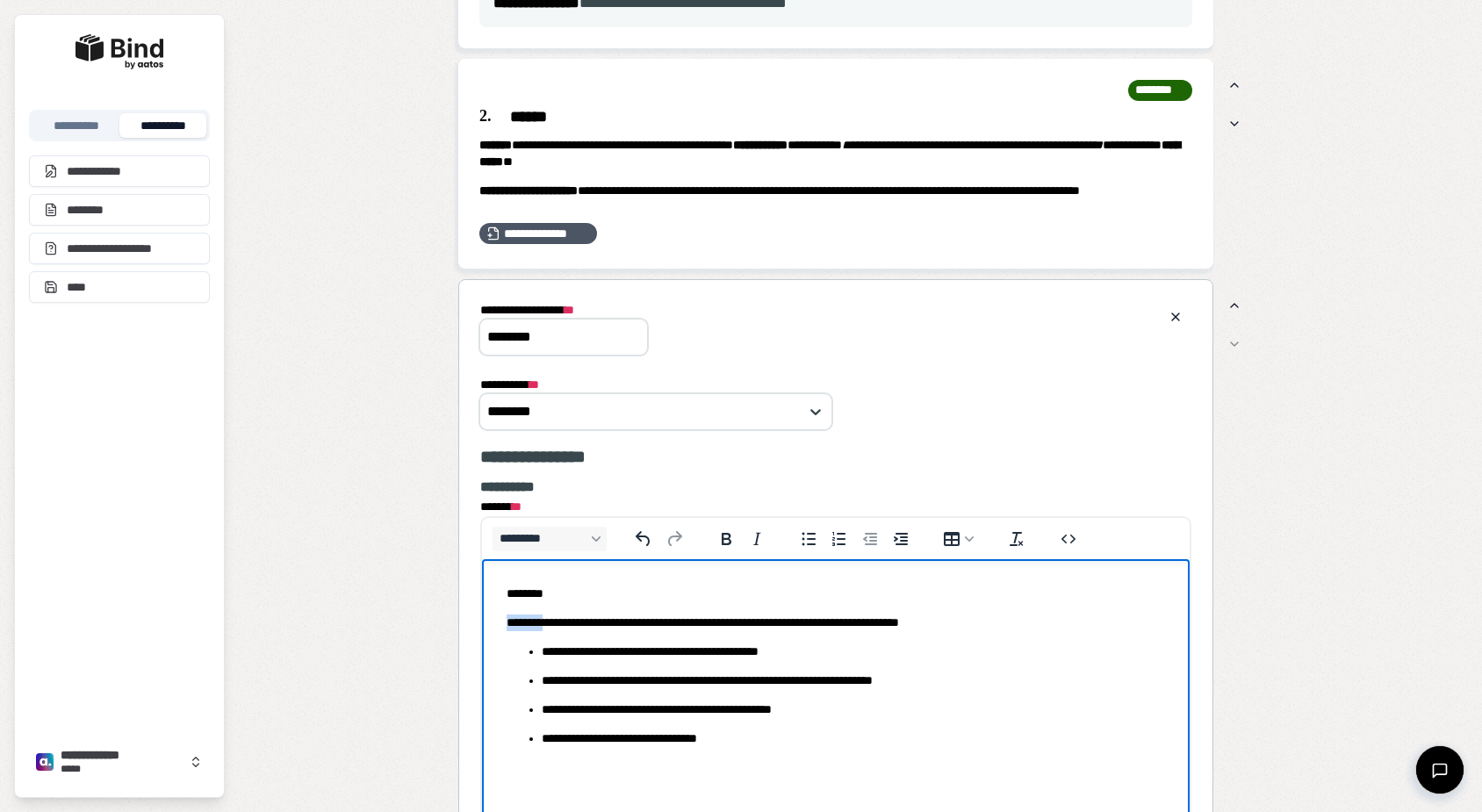click on "**********" at bounding box center (836, 622) 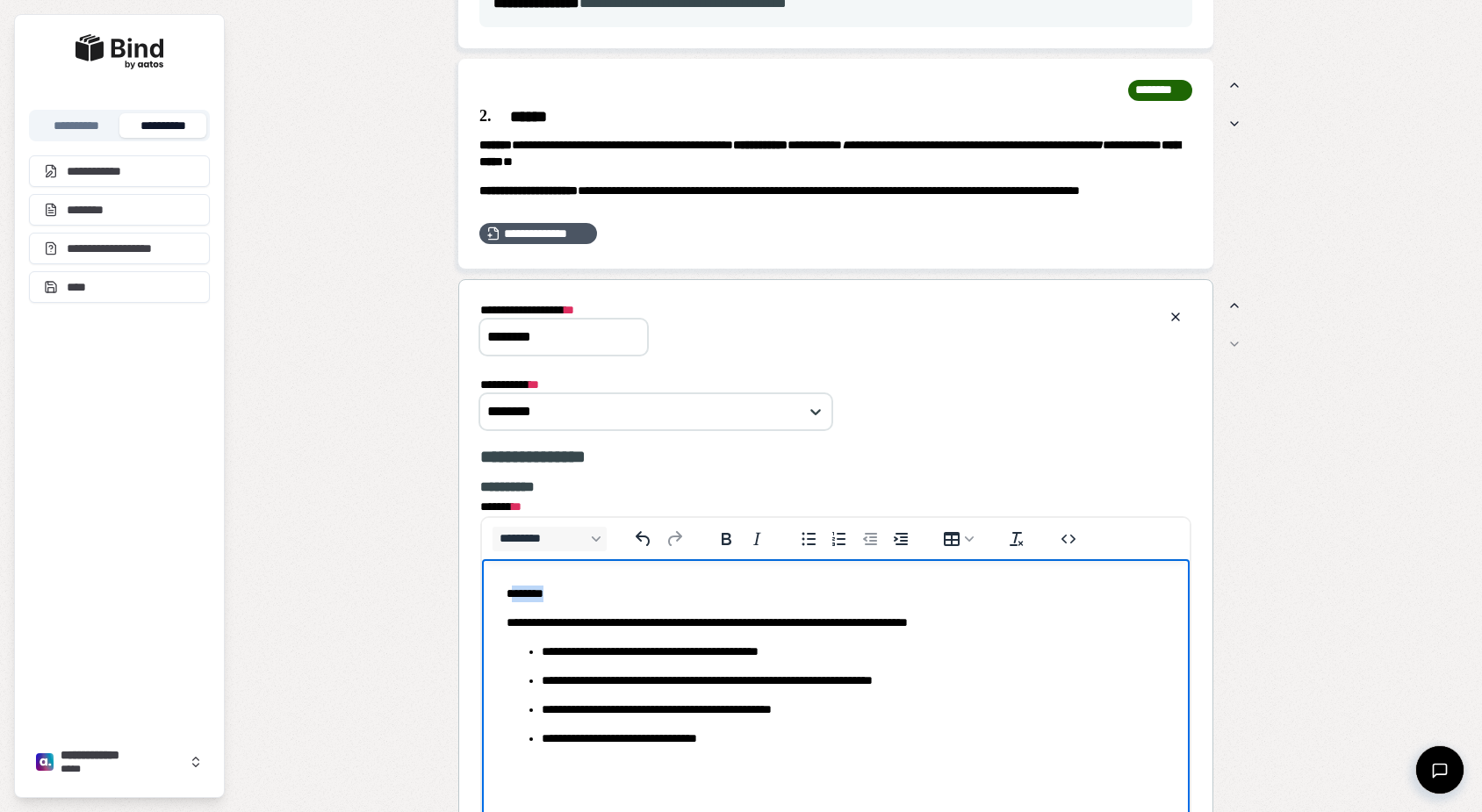 drag, startPoint x: 571, startPoint y: 595, endPoint x: 512, endPoint y: 595, distance: 59 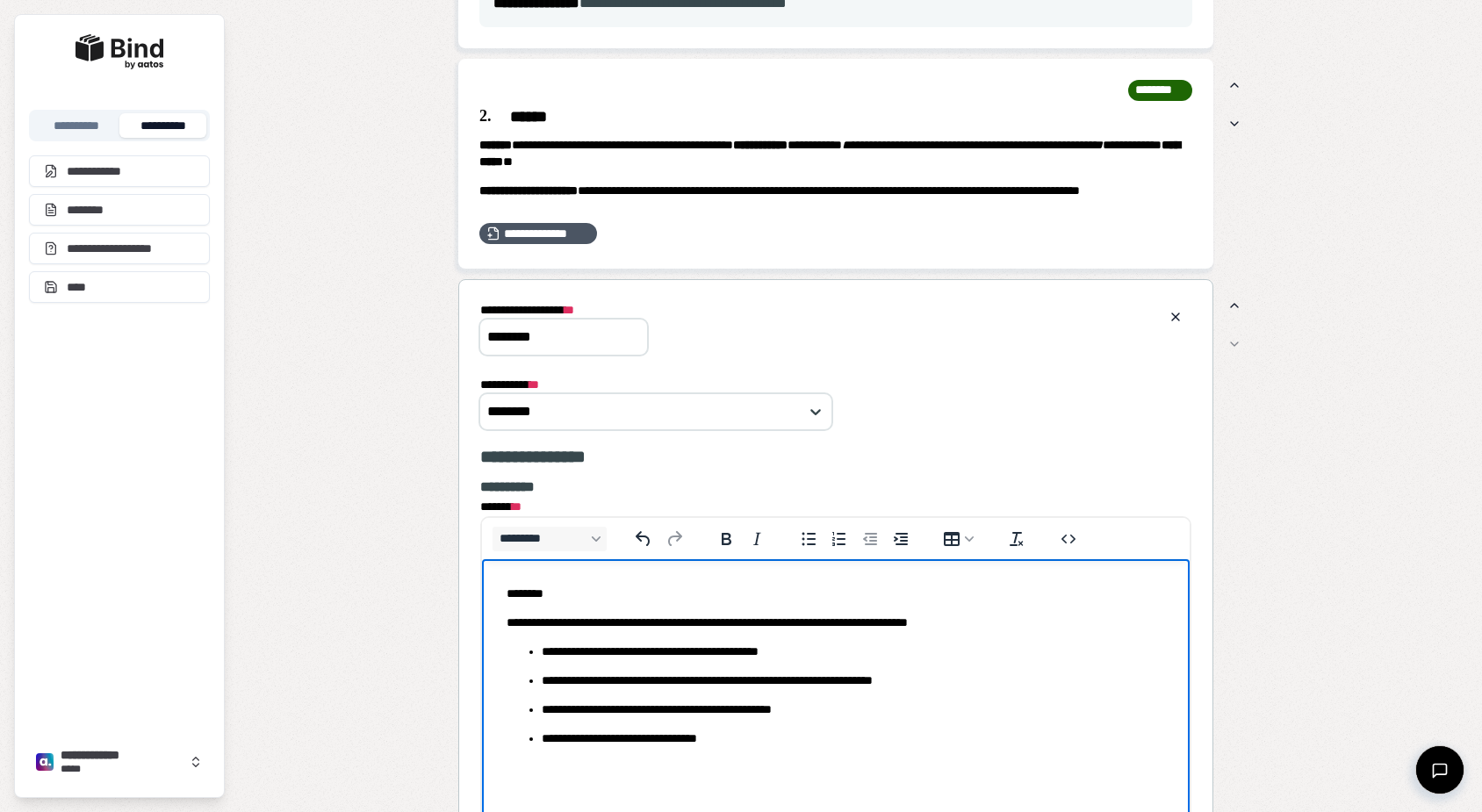 click on "********" at bounding box center (836, 593) 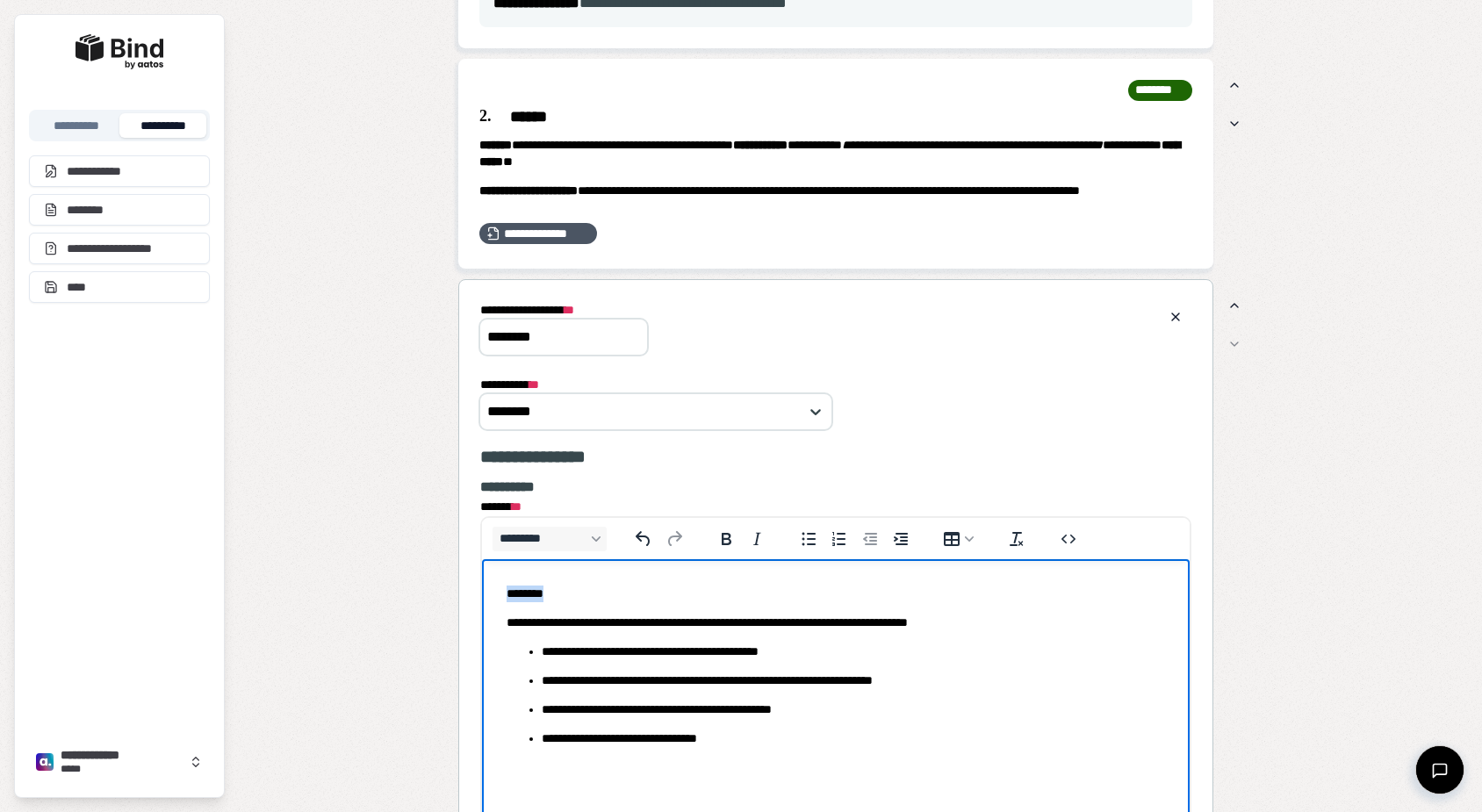 drag, startPoint x: 565, startPoint y: 589, endPoint x: 376, endPoint y: 571, distance: 189.85521 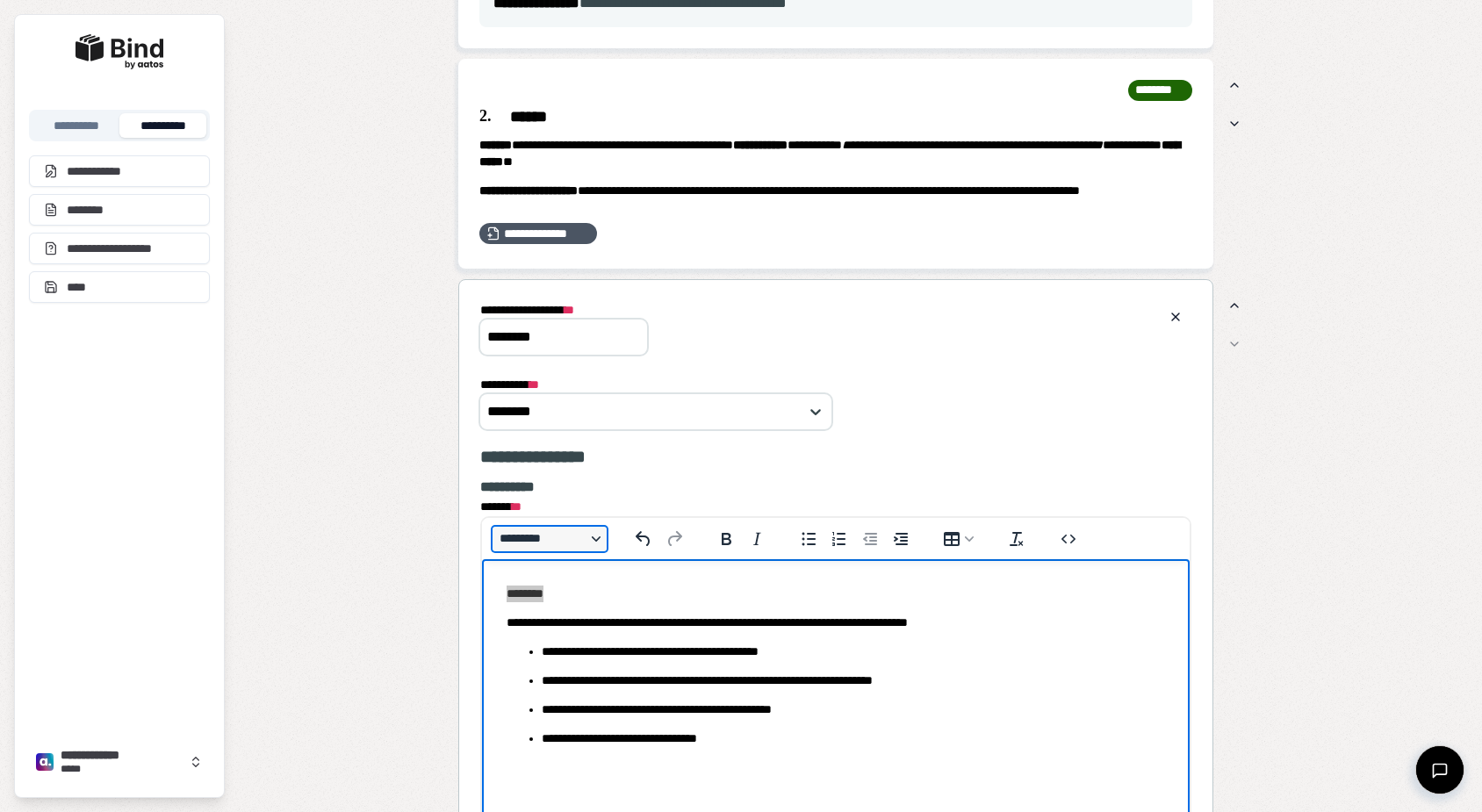 click on "*********" at bounding box center (550, 539) 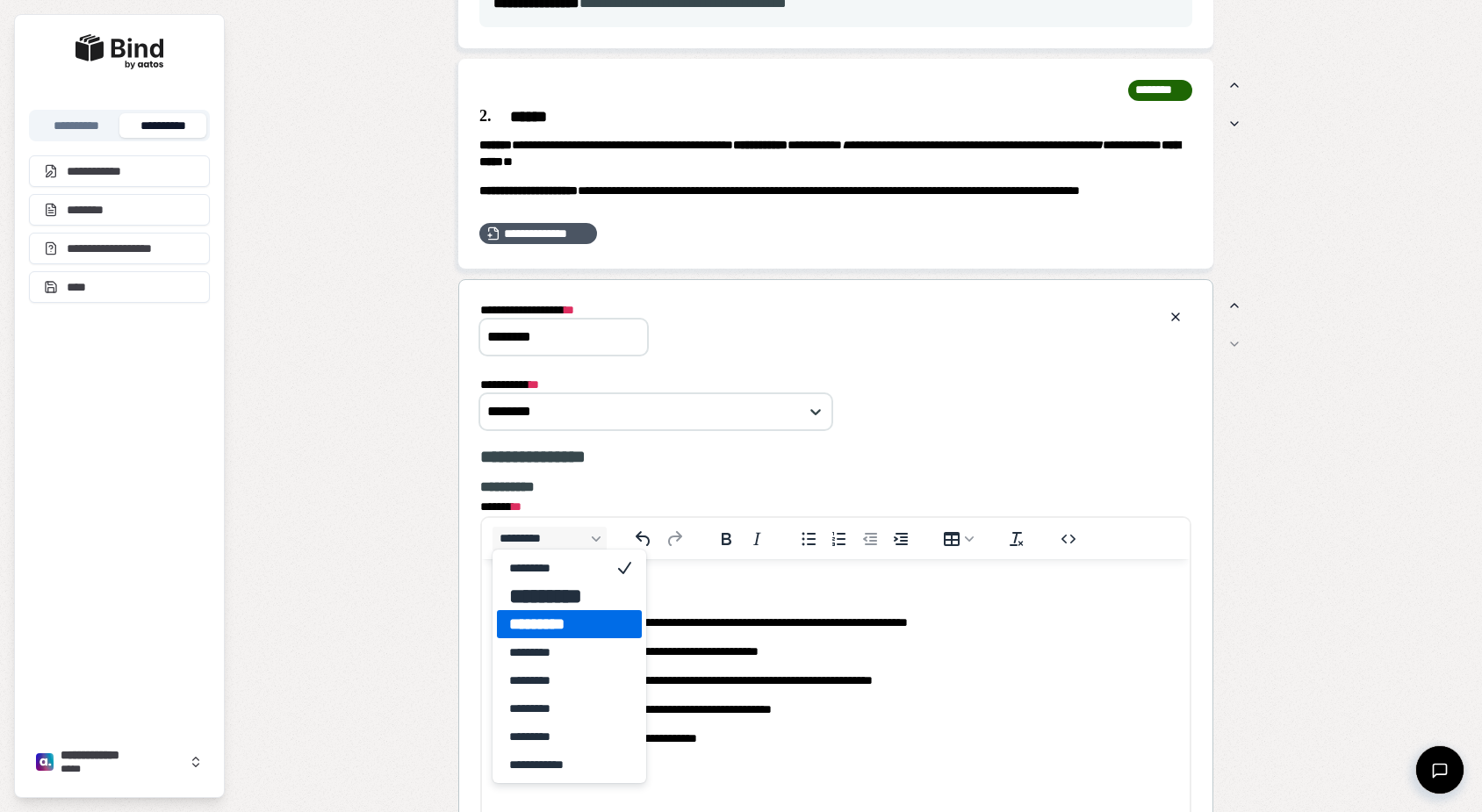 click on "*********" at bounding box center [557, 624] 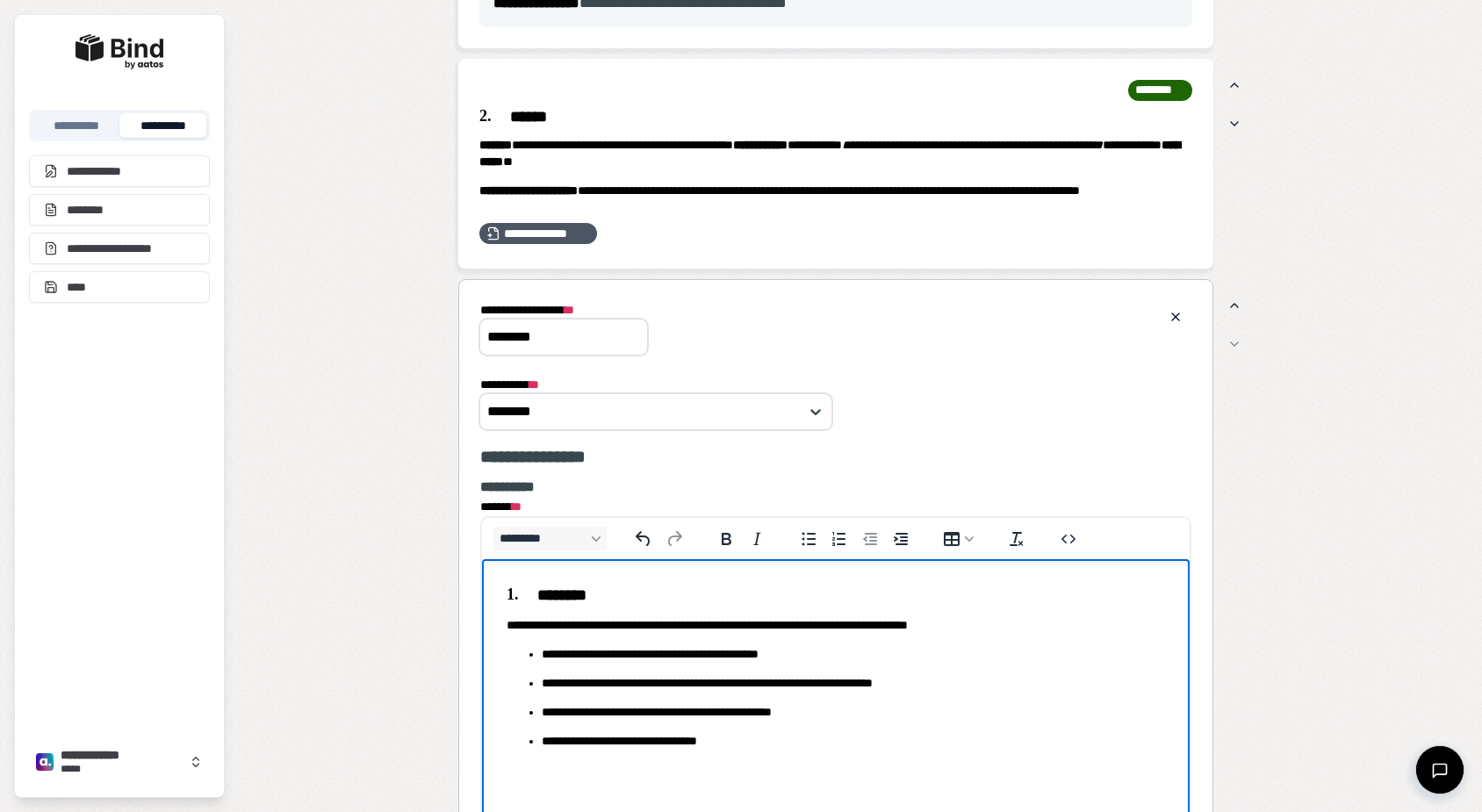 click on "**********" at bounding box center [853, 741] 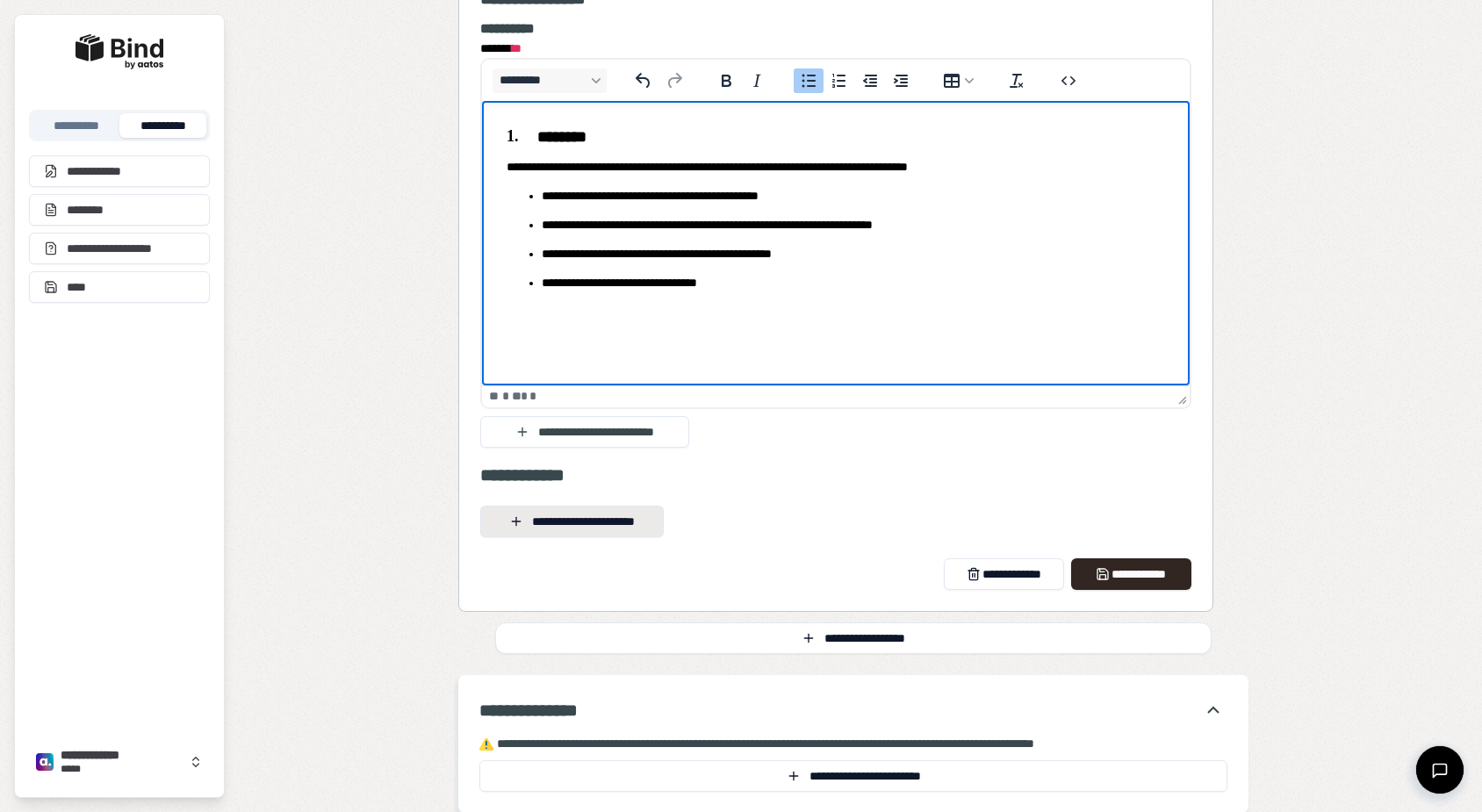 scroll, scrollTop: 1205, scrollLeft: 0, axis: vertical 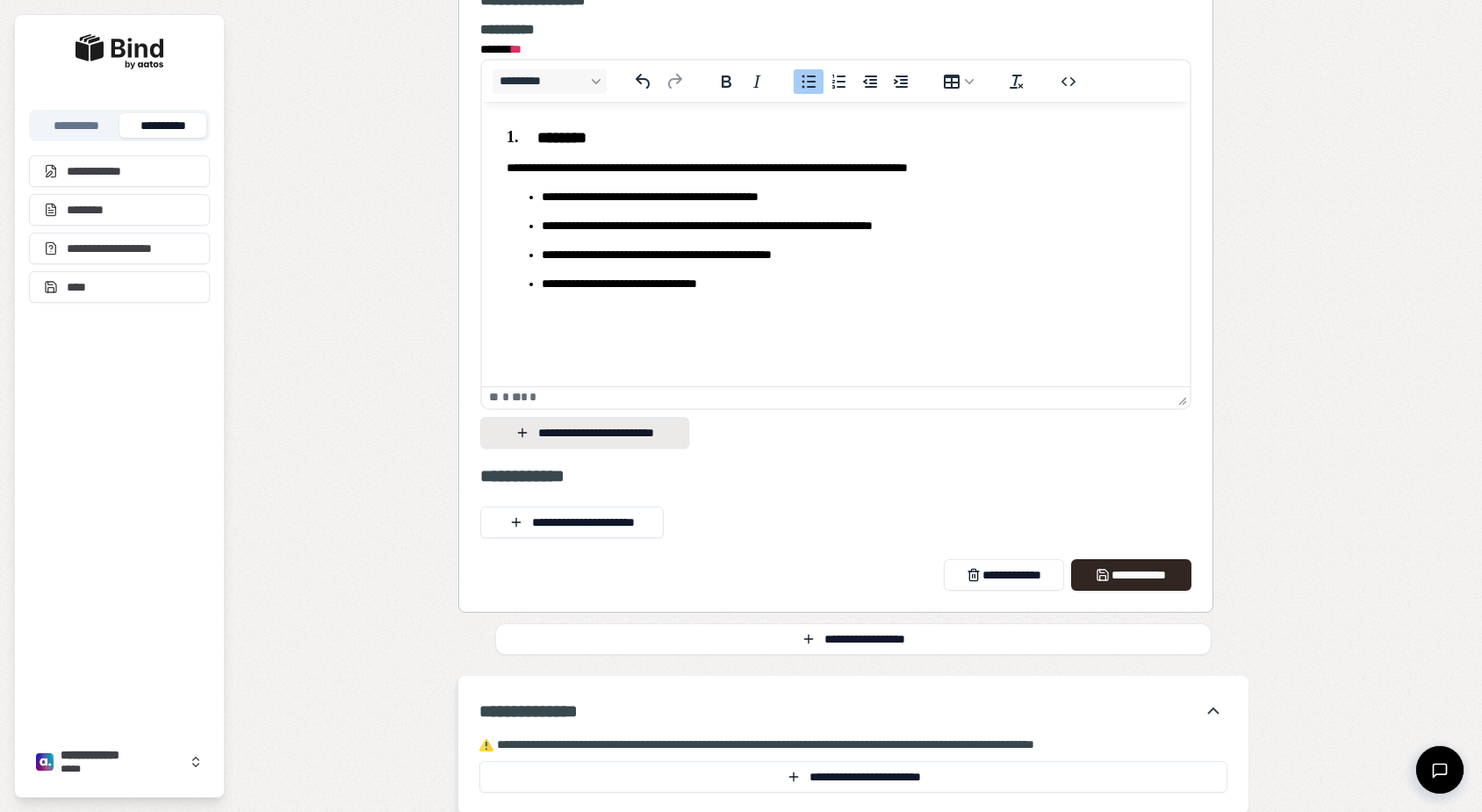 click on "**********" at bounding box center (585, 433) 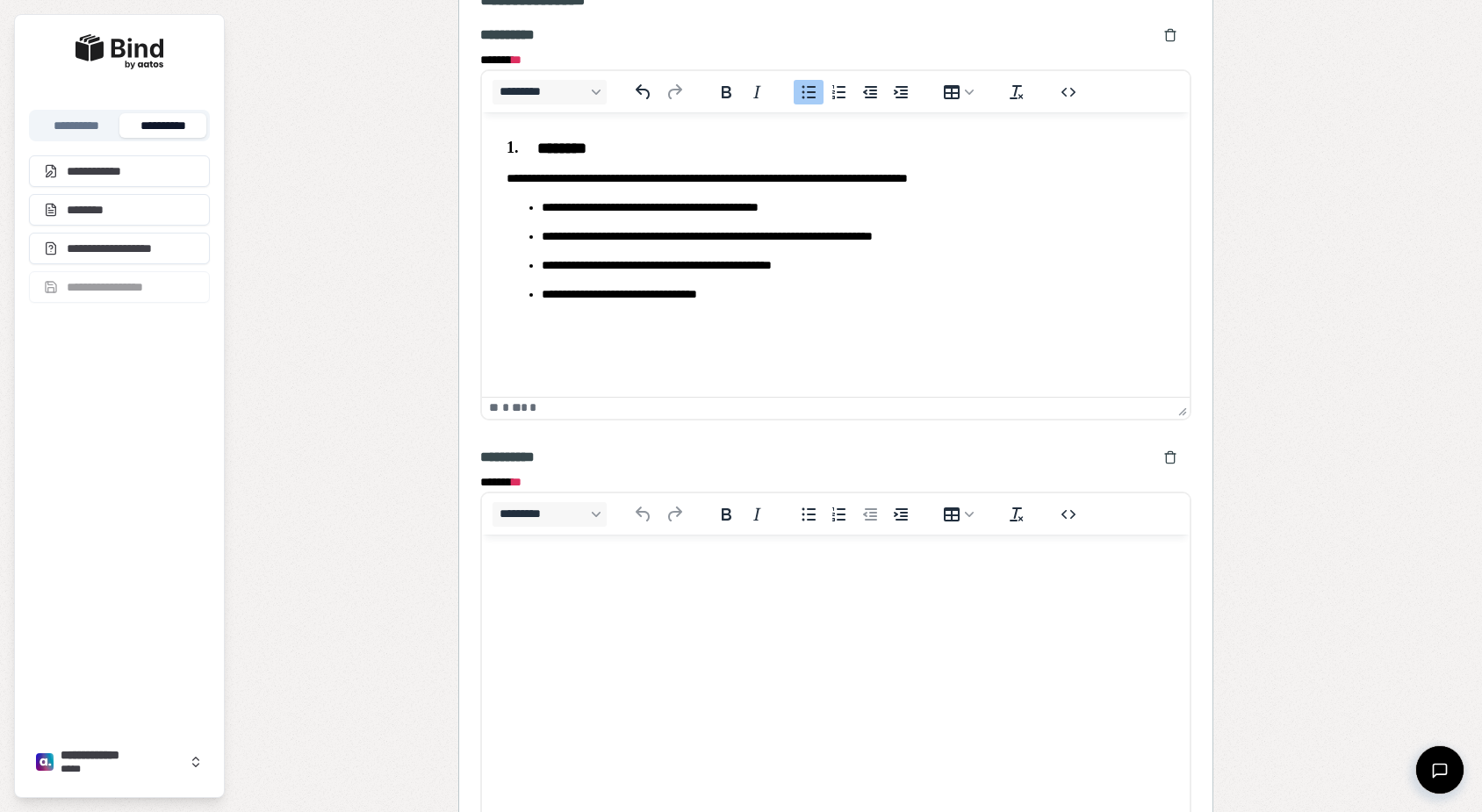 scroll, scrollTop: 0, scrollLeft: 0, axis: both 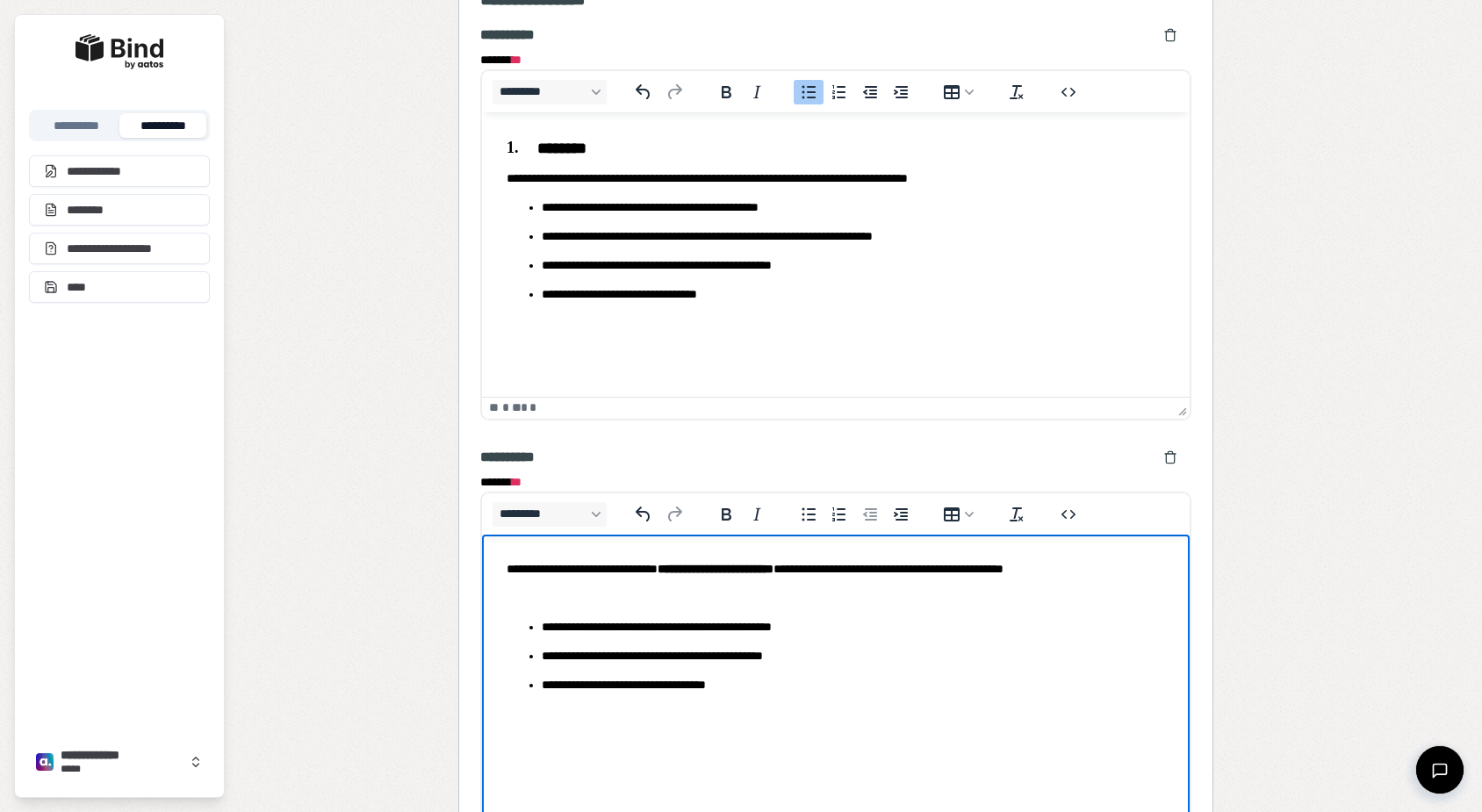 click on "**********" at bounding box center (836, 642) 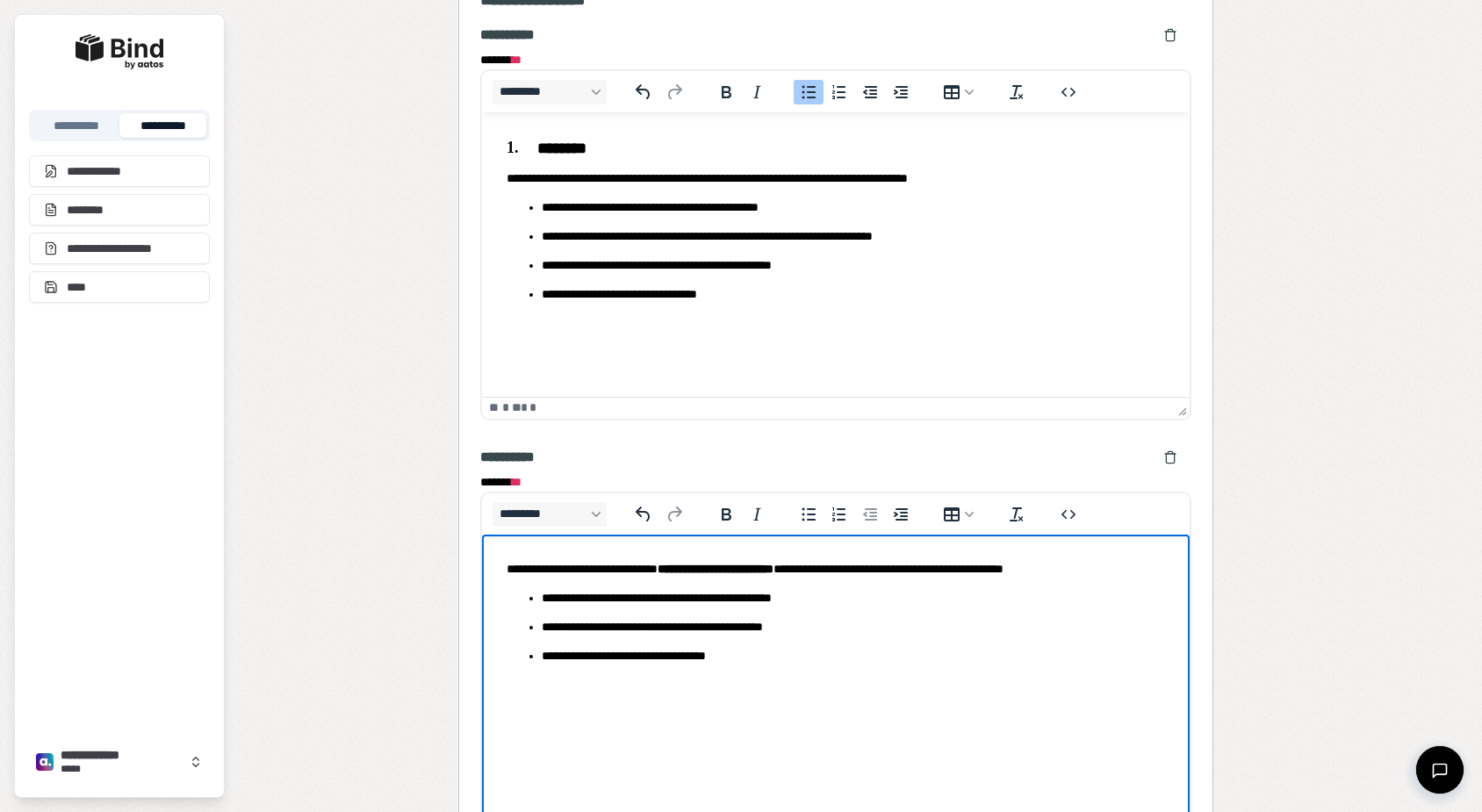 click on "**********" at bounding box center (836, 627) 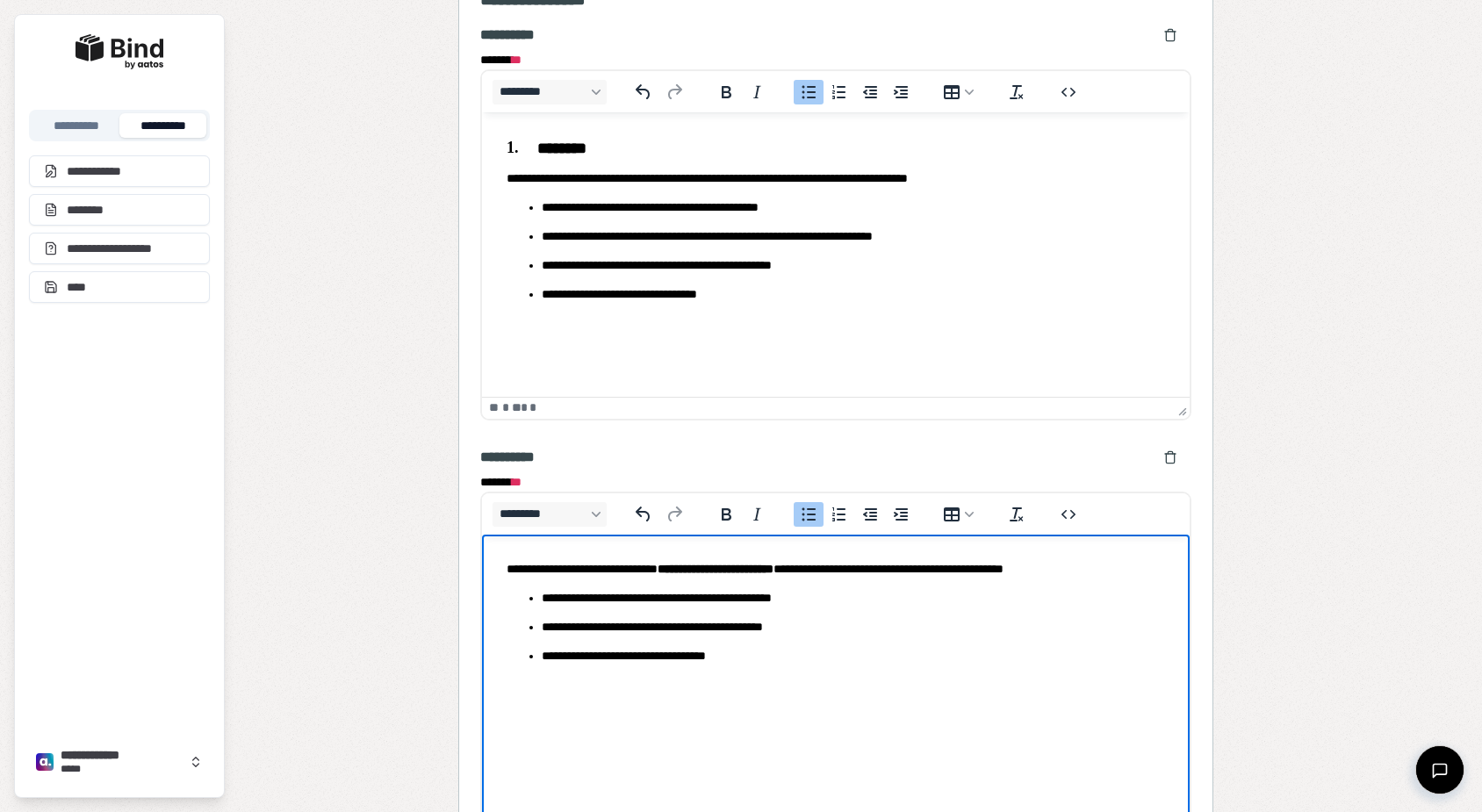 click on "**********" at bounding box center (836, 569) 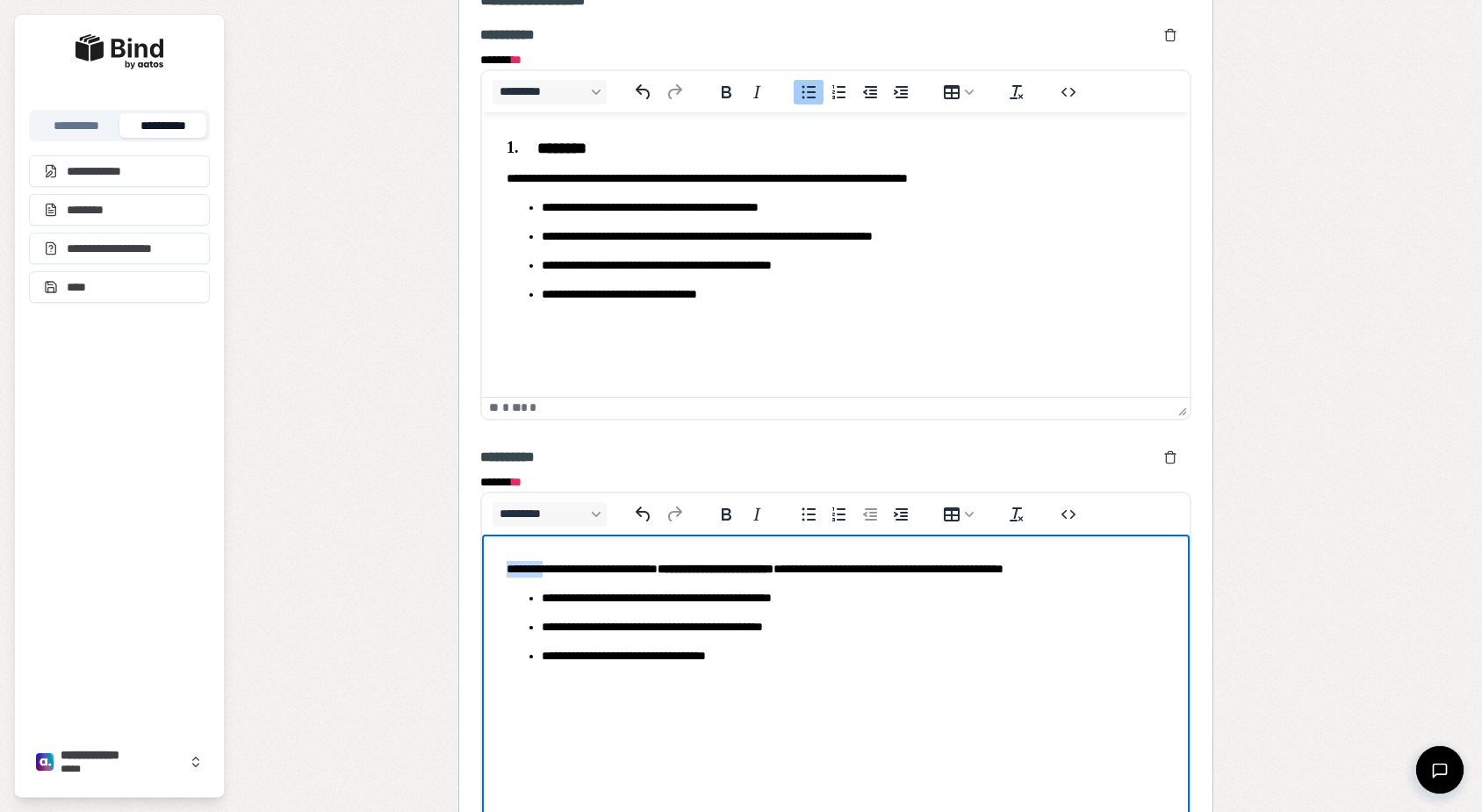 click on "**********" at bounding box center [836, 569] 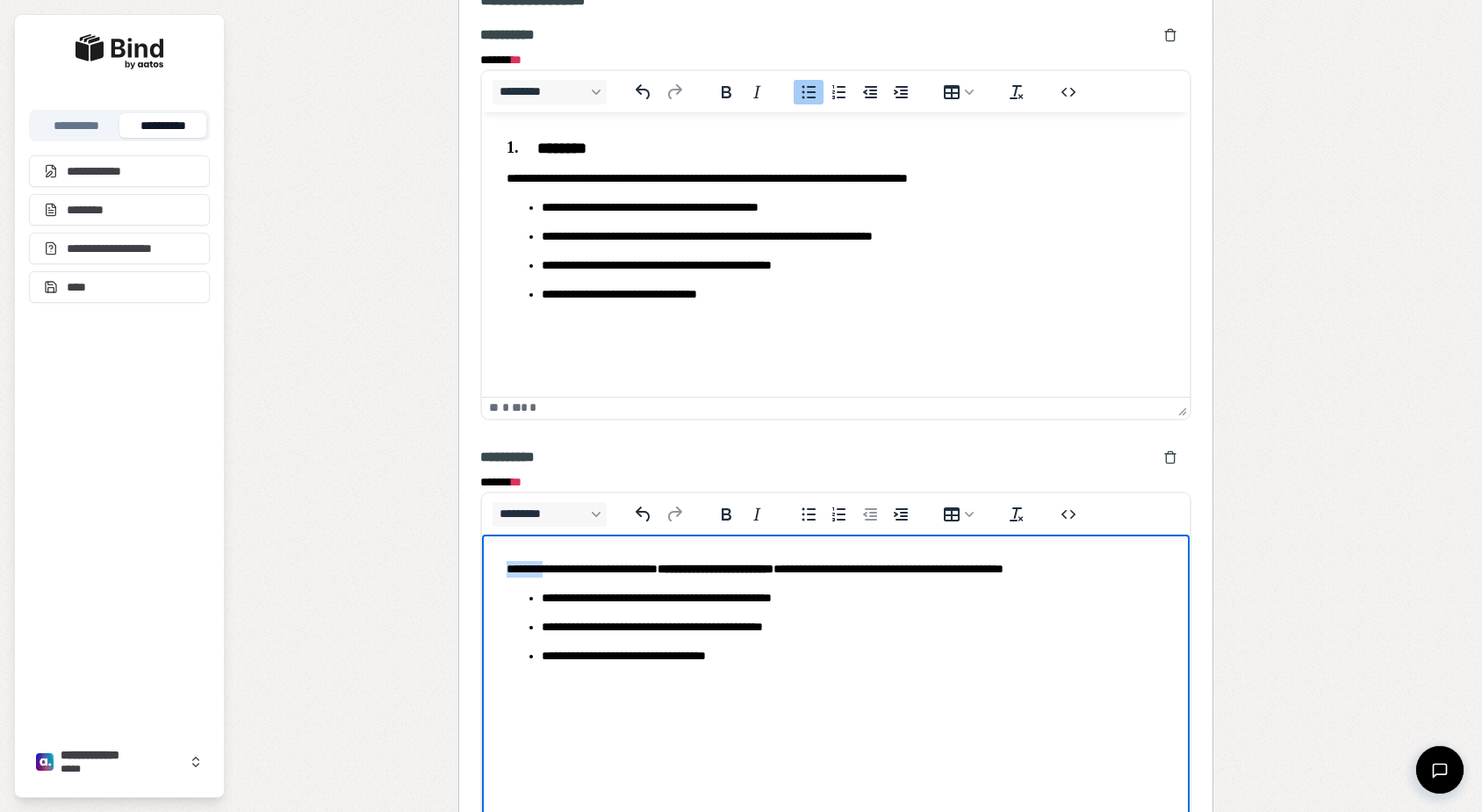 type 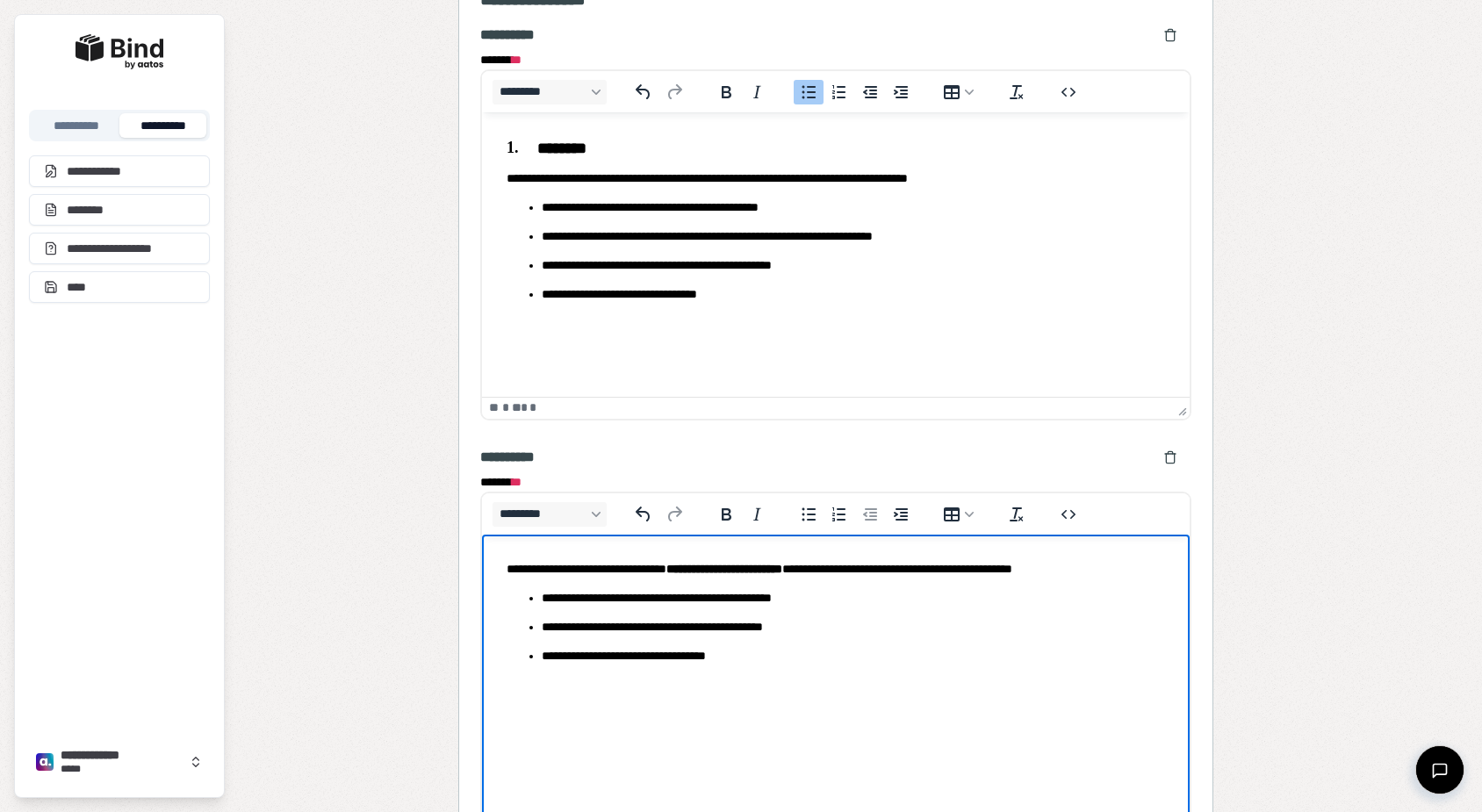 click on "**********" at bounding box center (836, 613) 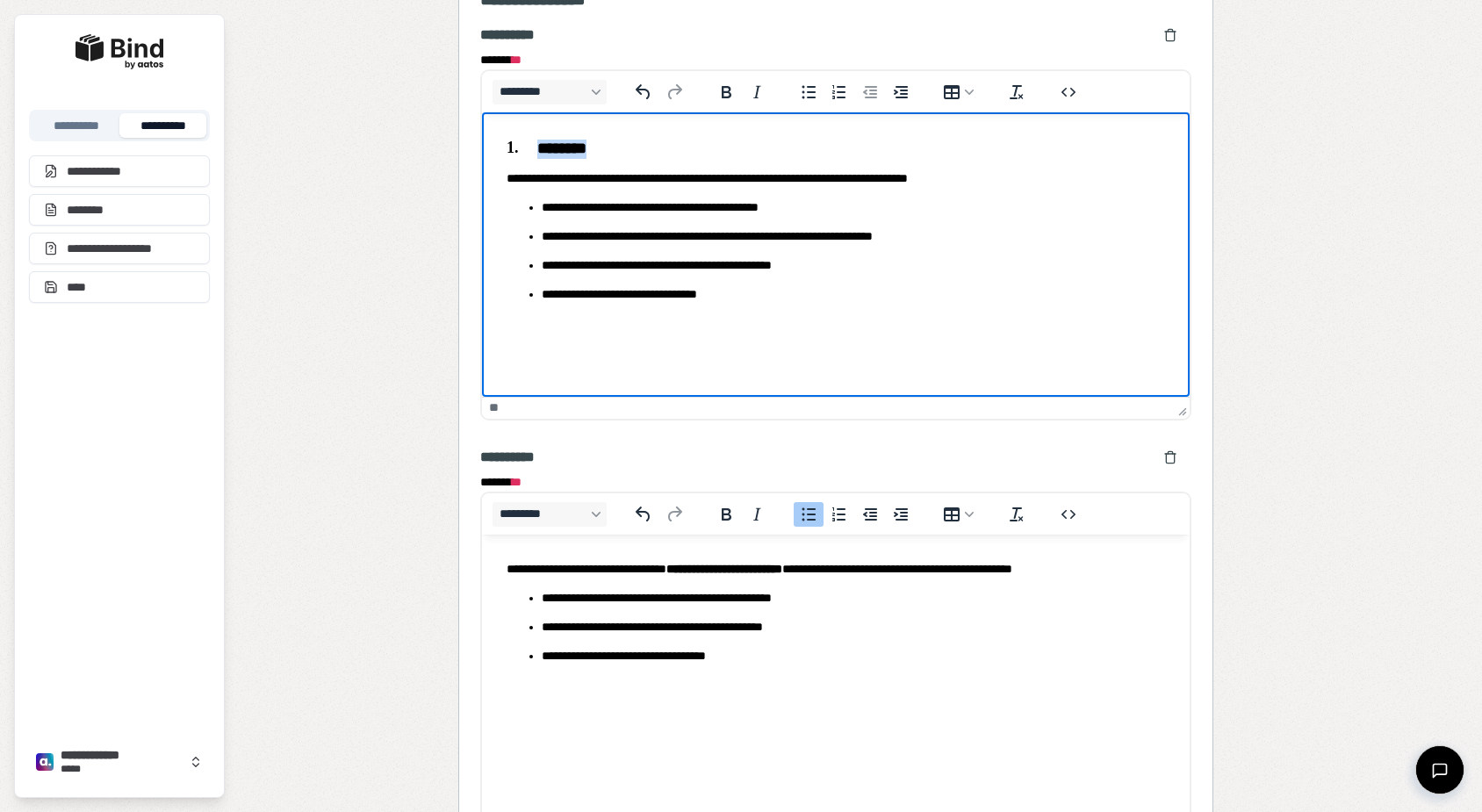 drag, startPoint x: 616, startPoint y: 144, endPoint x: 450, endPoint y: 144, distance: 166 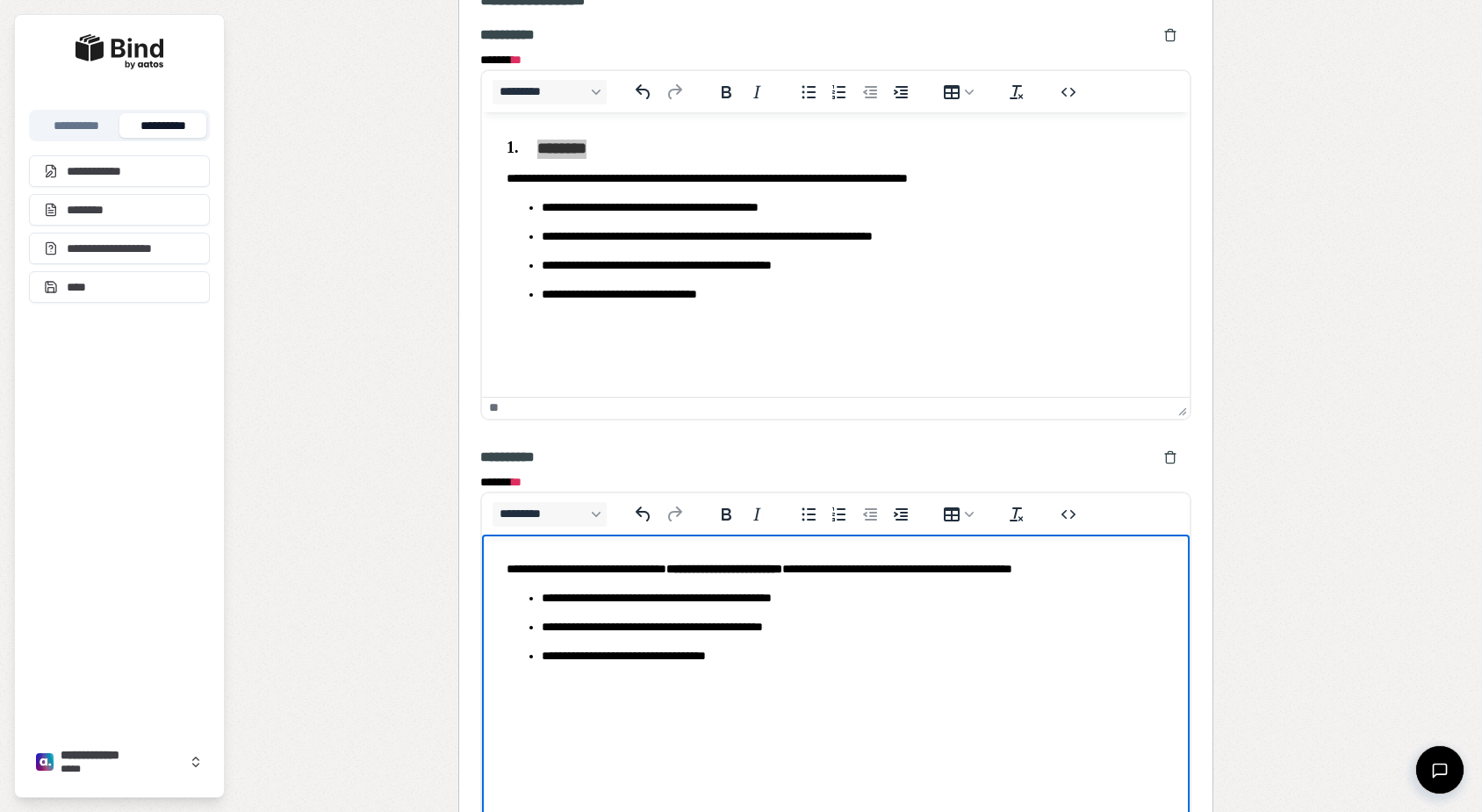 click on "**********" at bounding box center (836, 613) 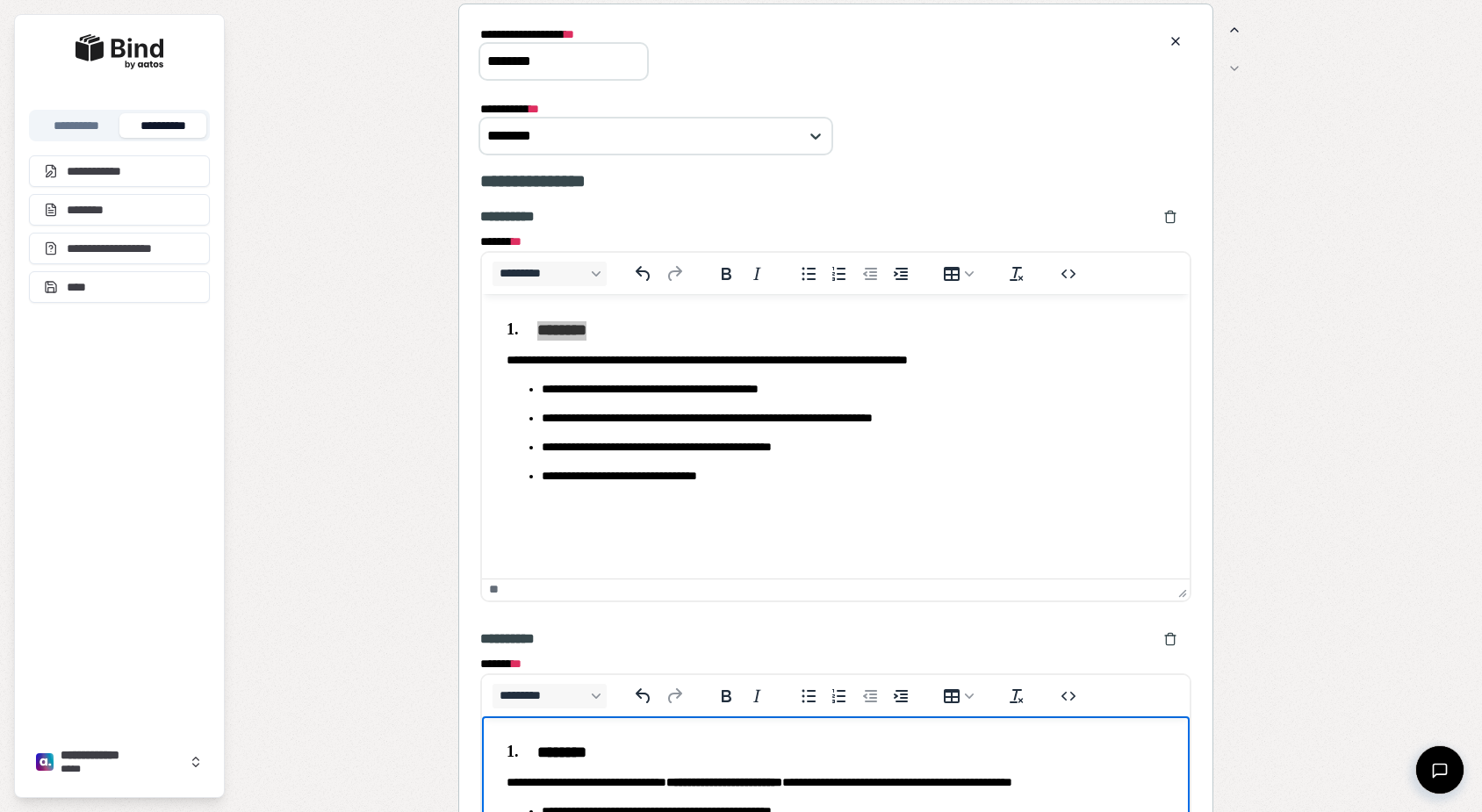 scroll, scrollTop: 965, scrollLeft: 0, axis: vertical 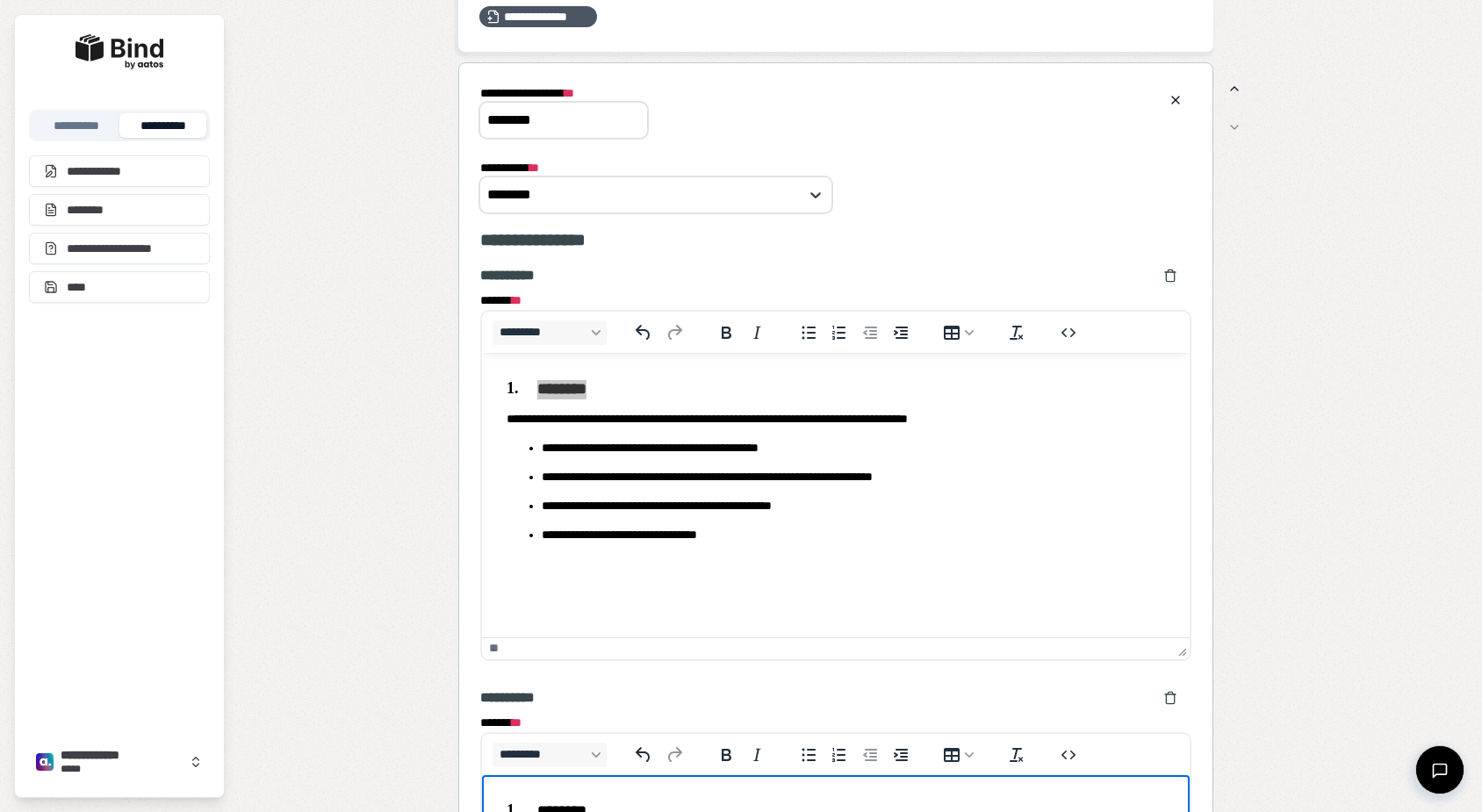 click on "********" at bounding box center [564, 120] 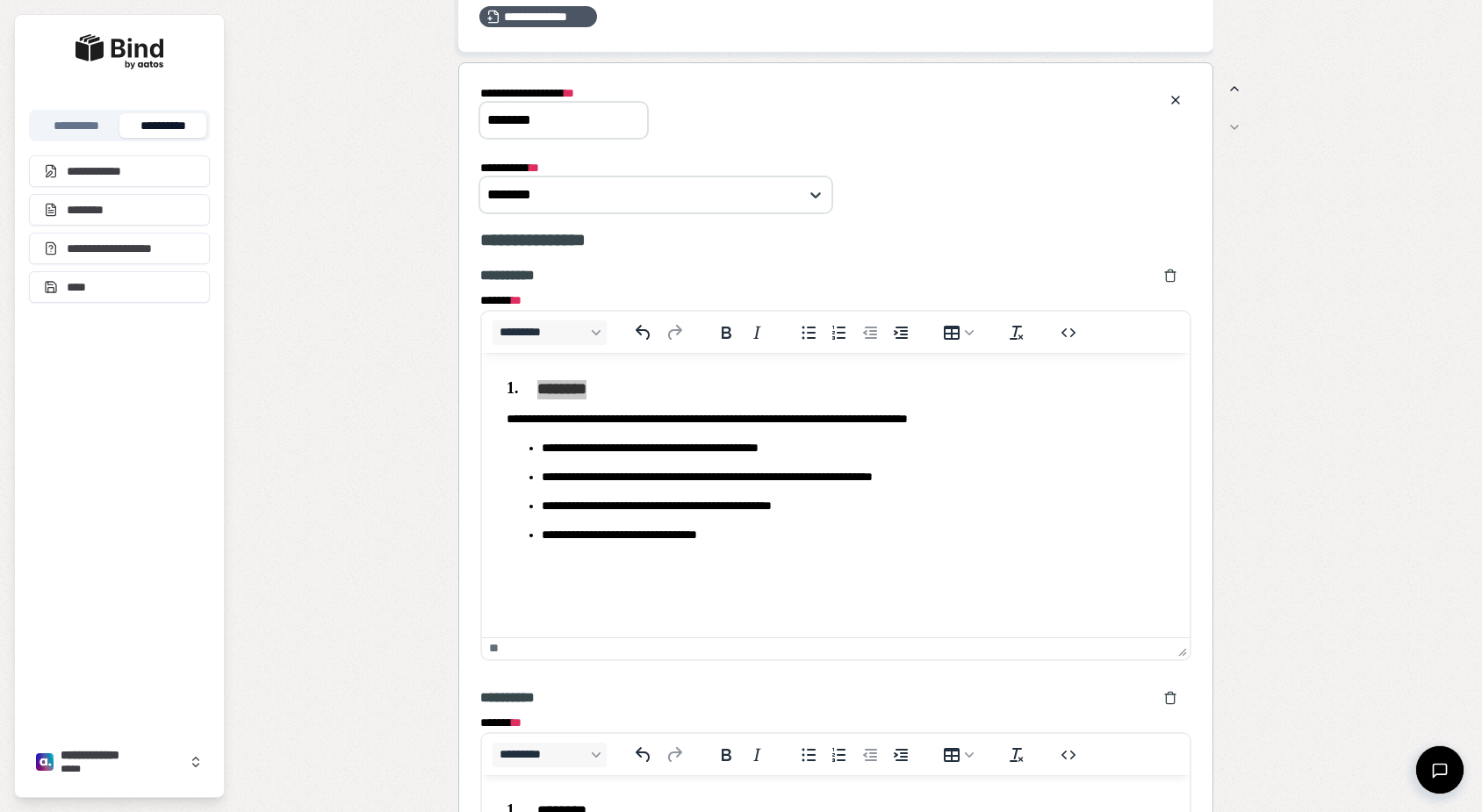 click on "********" at bounding box center [564, 120] 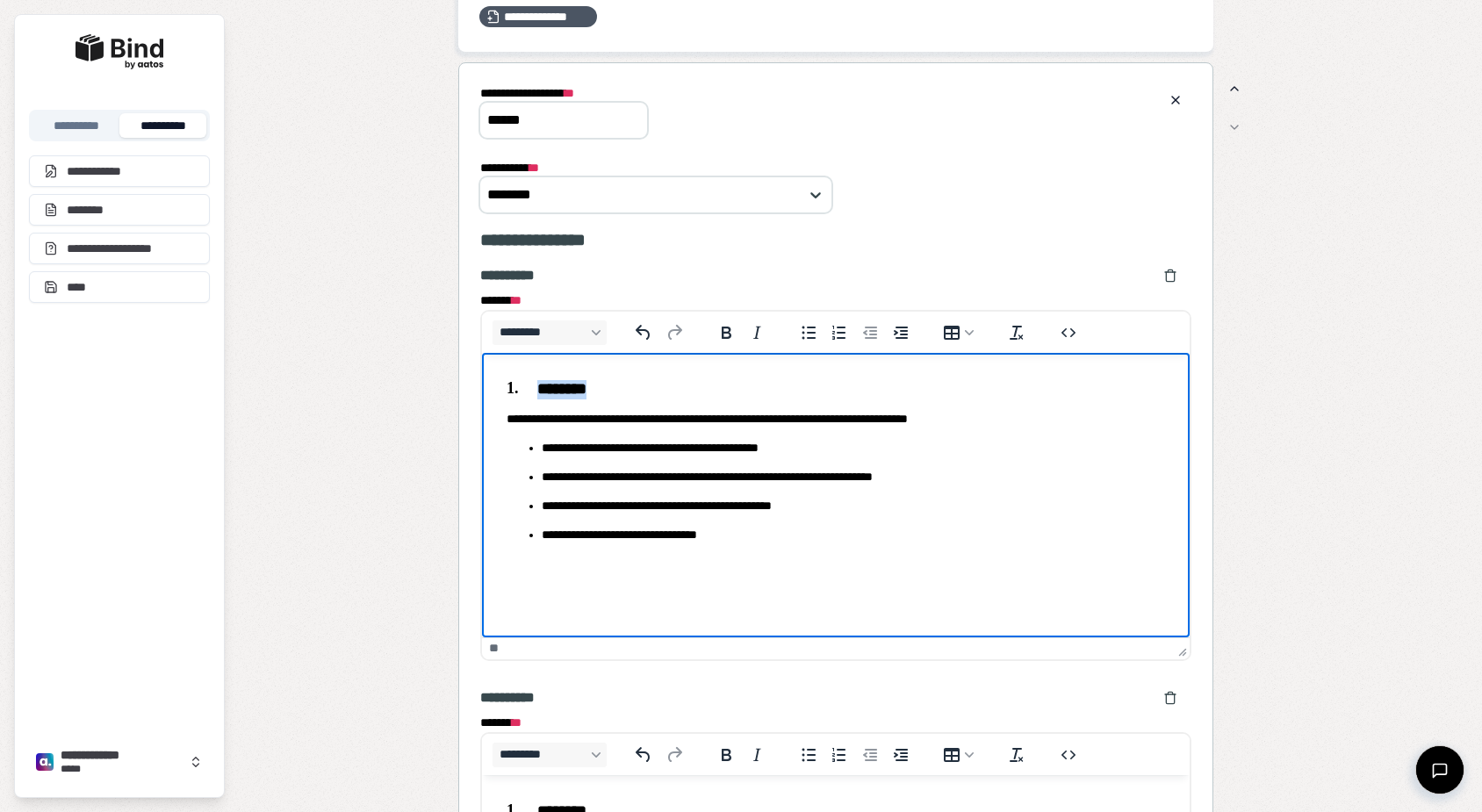 click on "********" at bounding box center [836, 389] 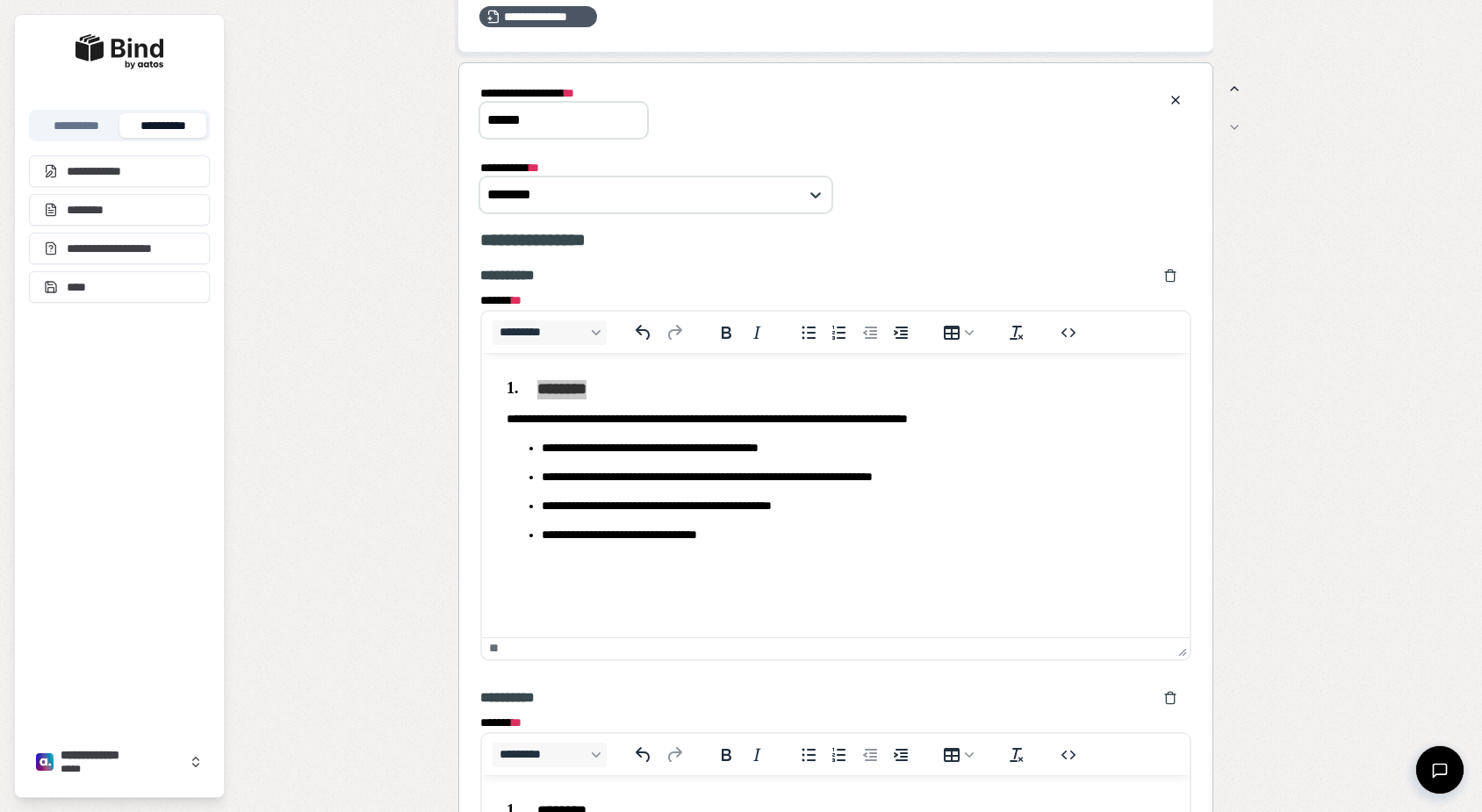 click on "******" at bounding box center (564, 120) 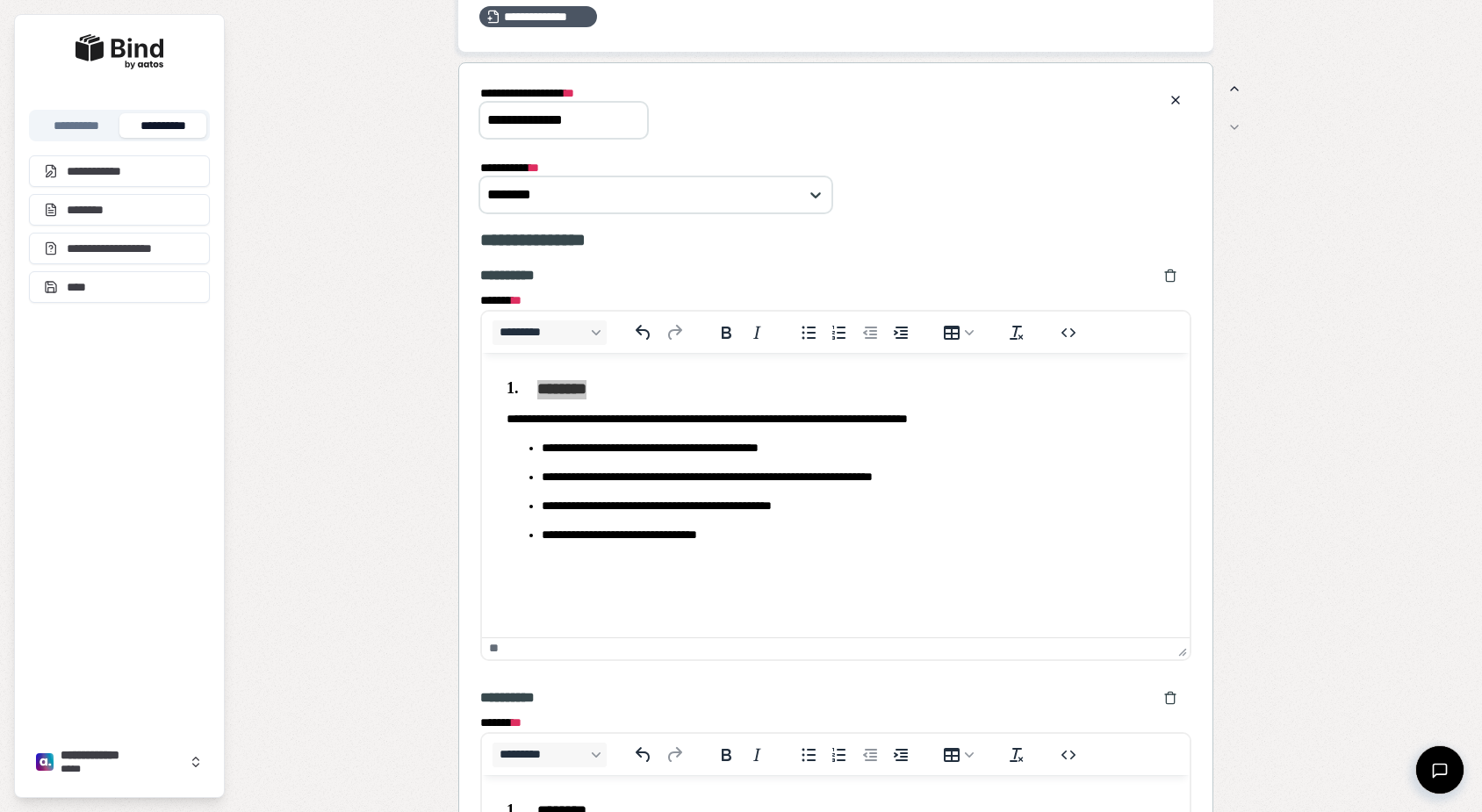 type on "**********" 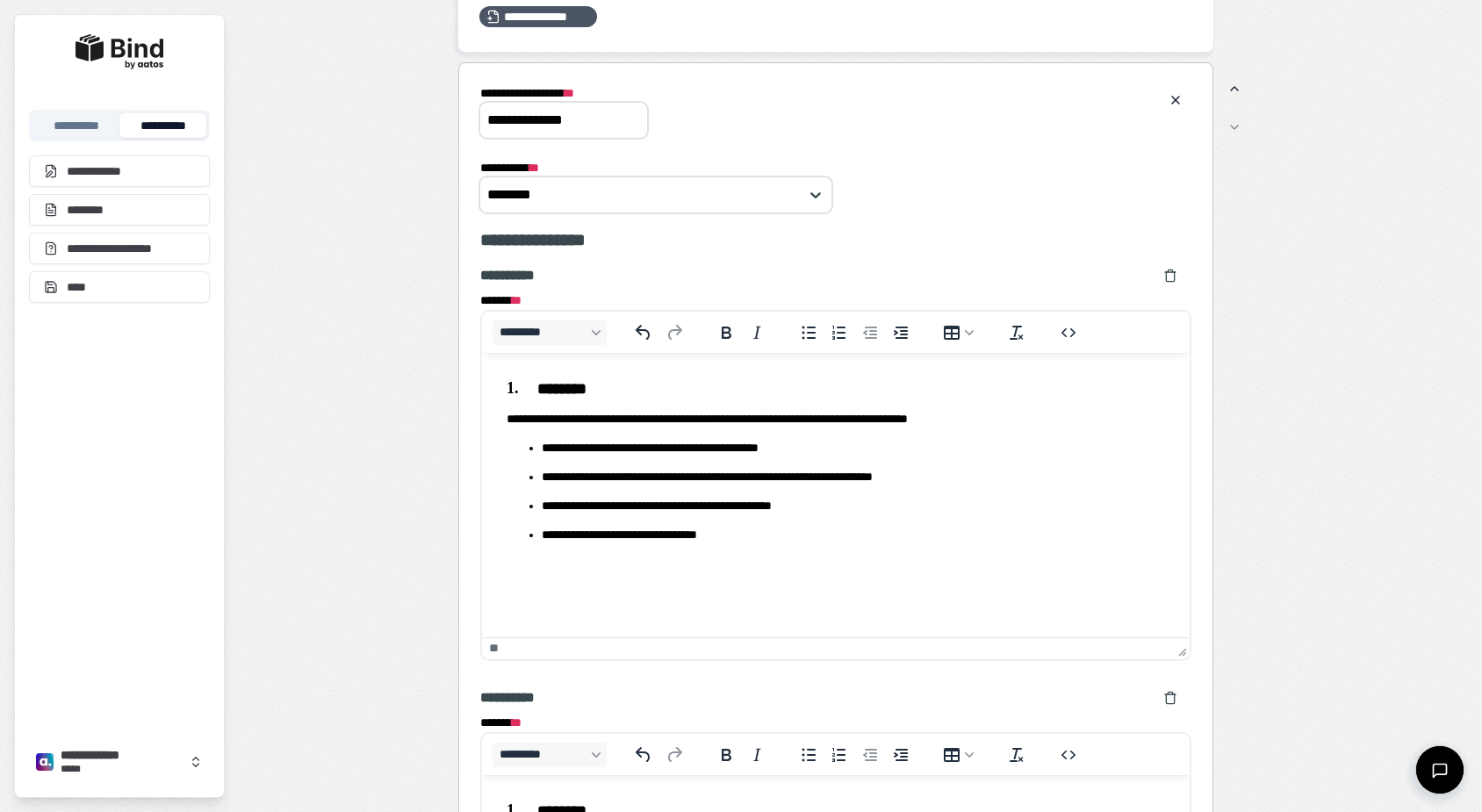click on "**********" at bounding box center (836, 476) 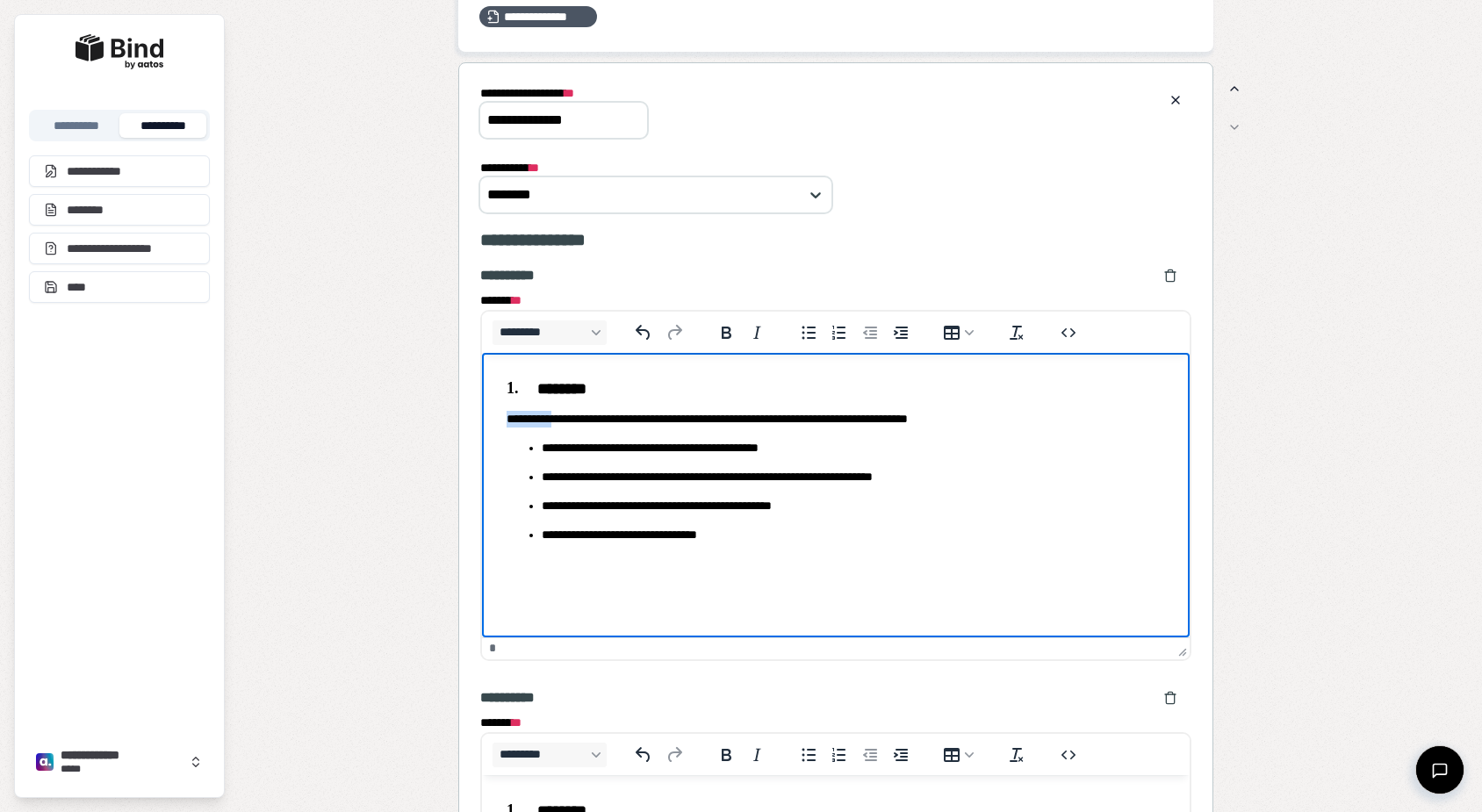 click on "**********" at bounding box center [836, 476] 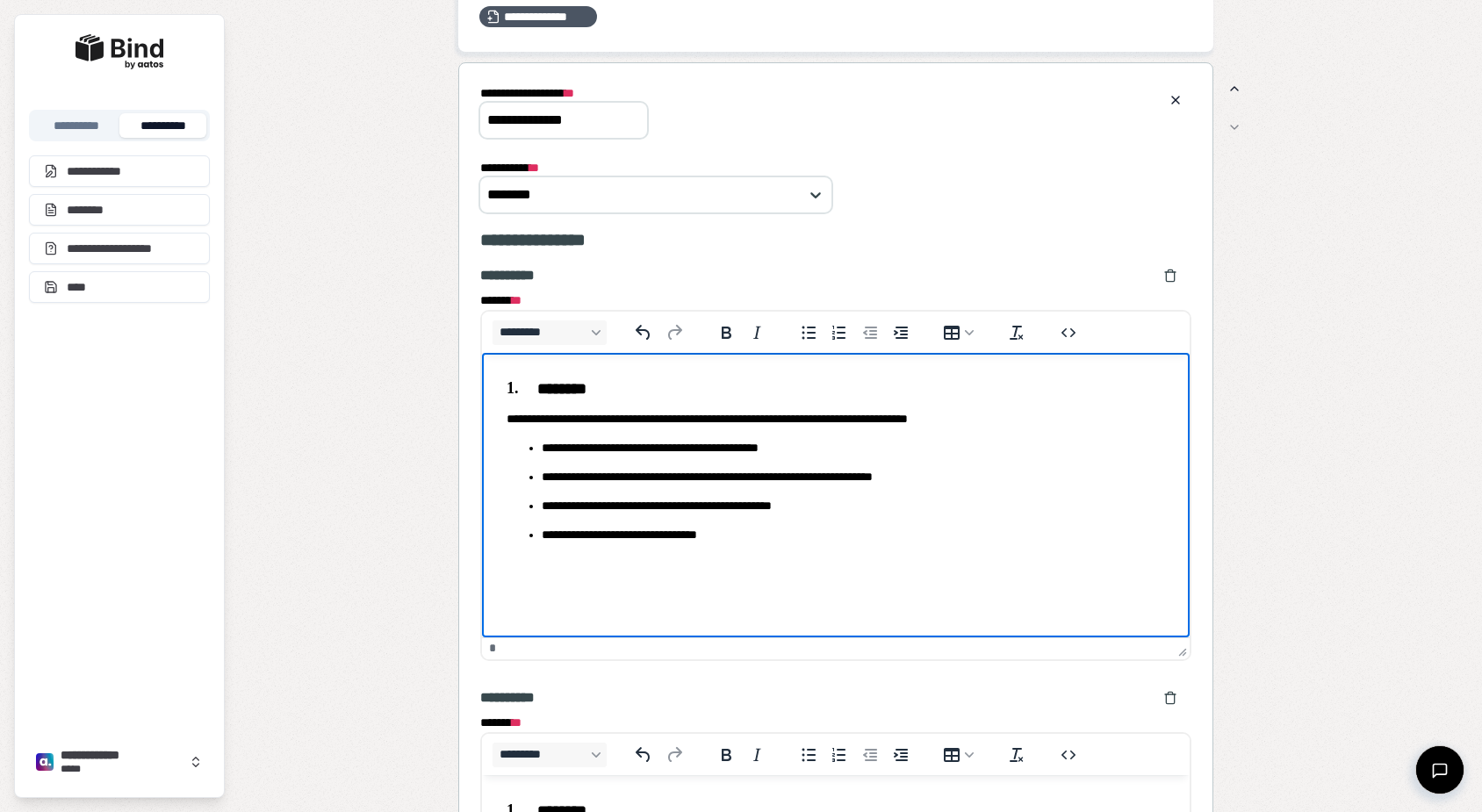 click on "********" at bounding box center (836, 389) 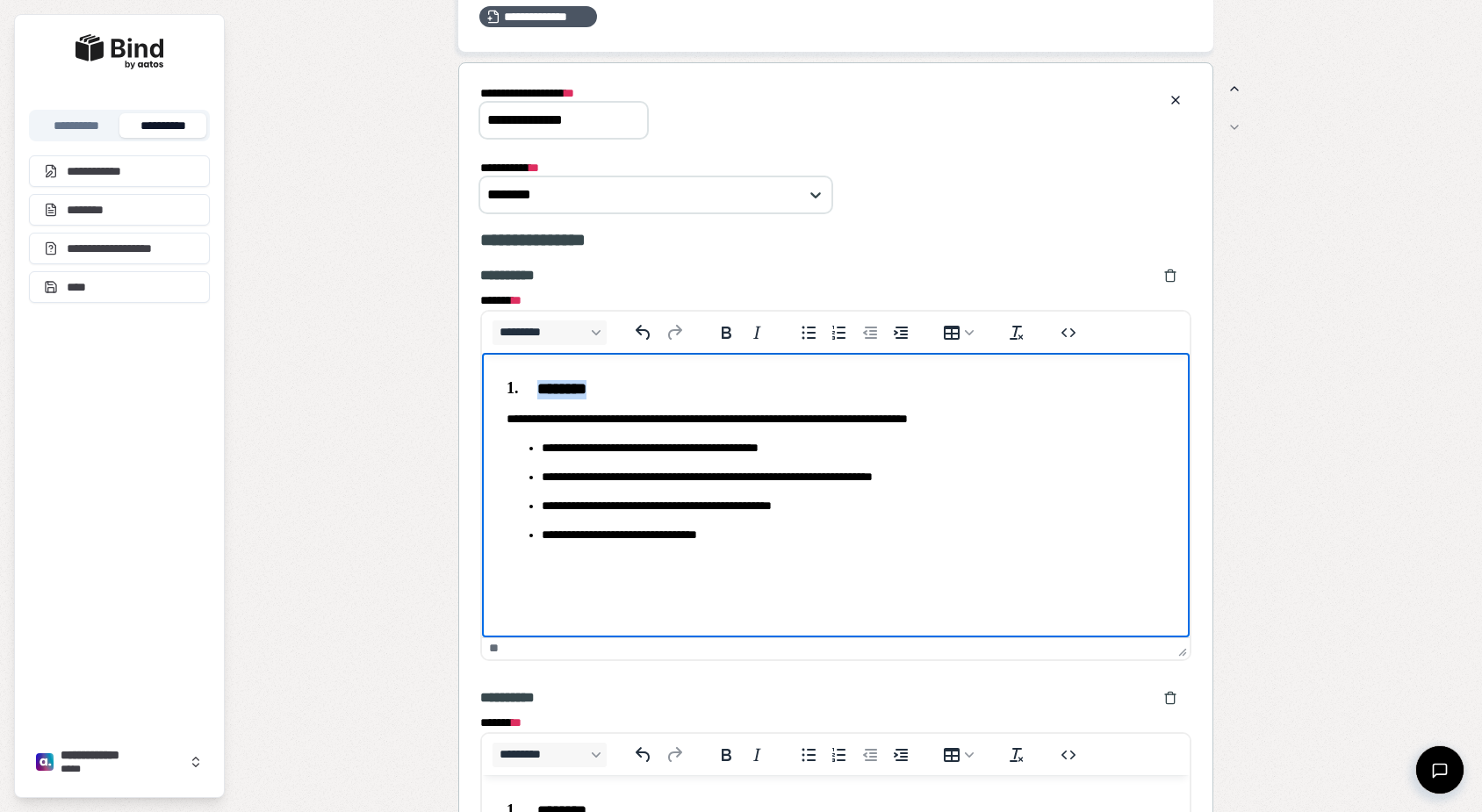 click on "********" at bounding box center (836, 389) 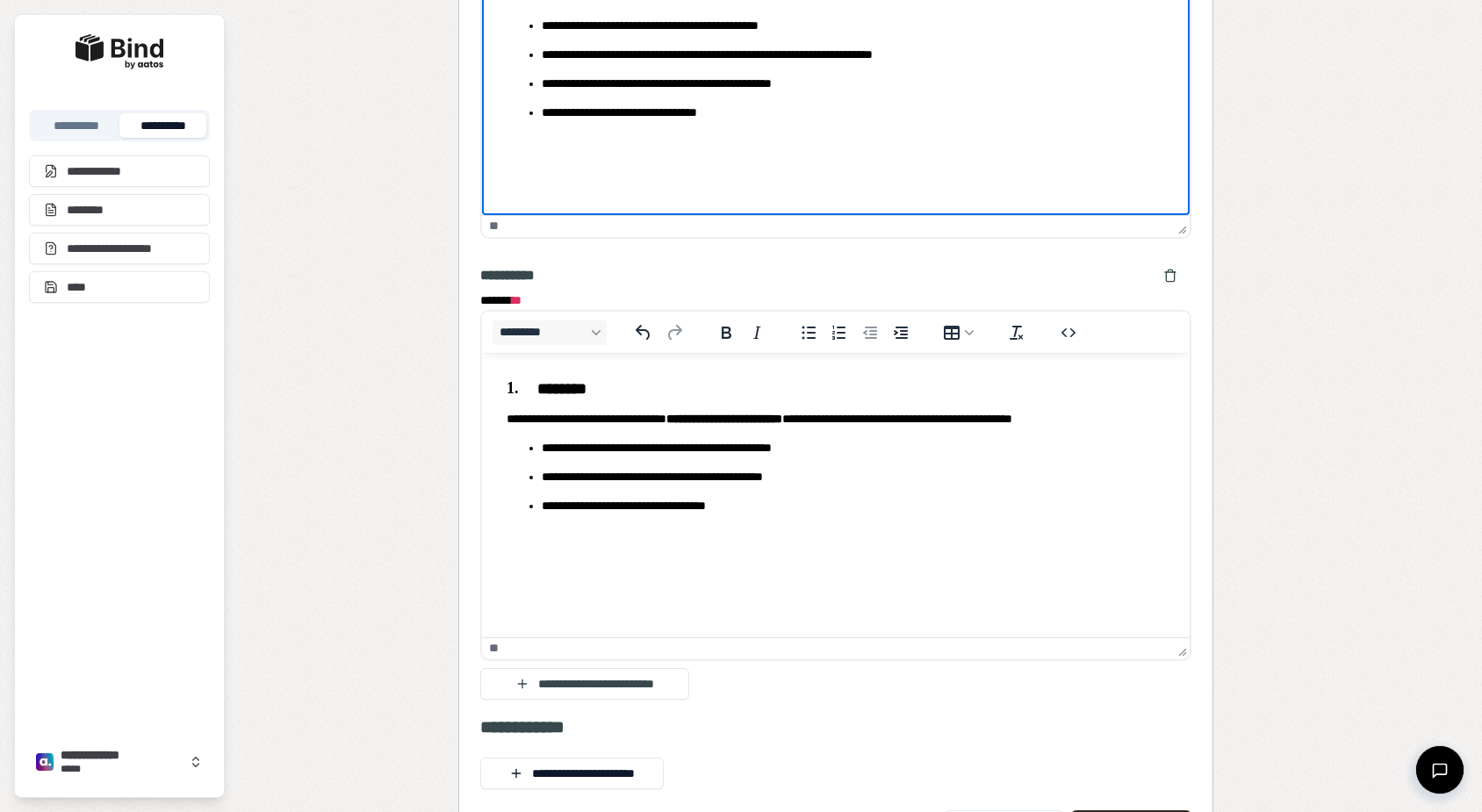 scroll, scrollTop: 1445, scrollLeft: 0, axis: vertical 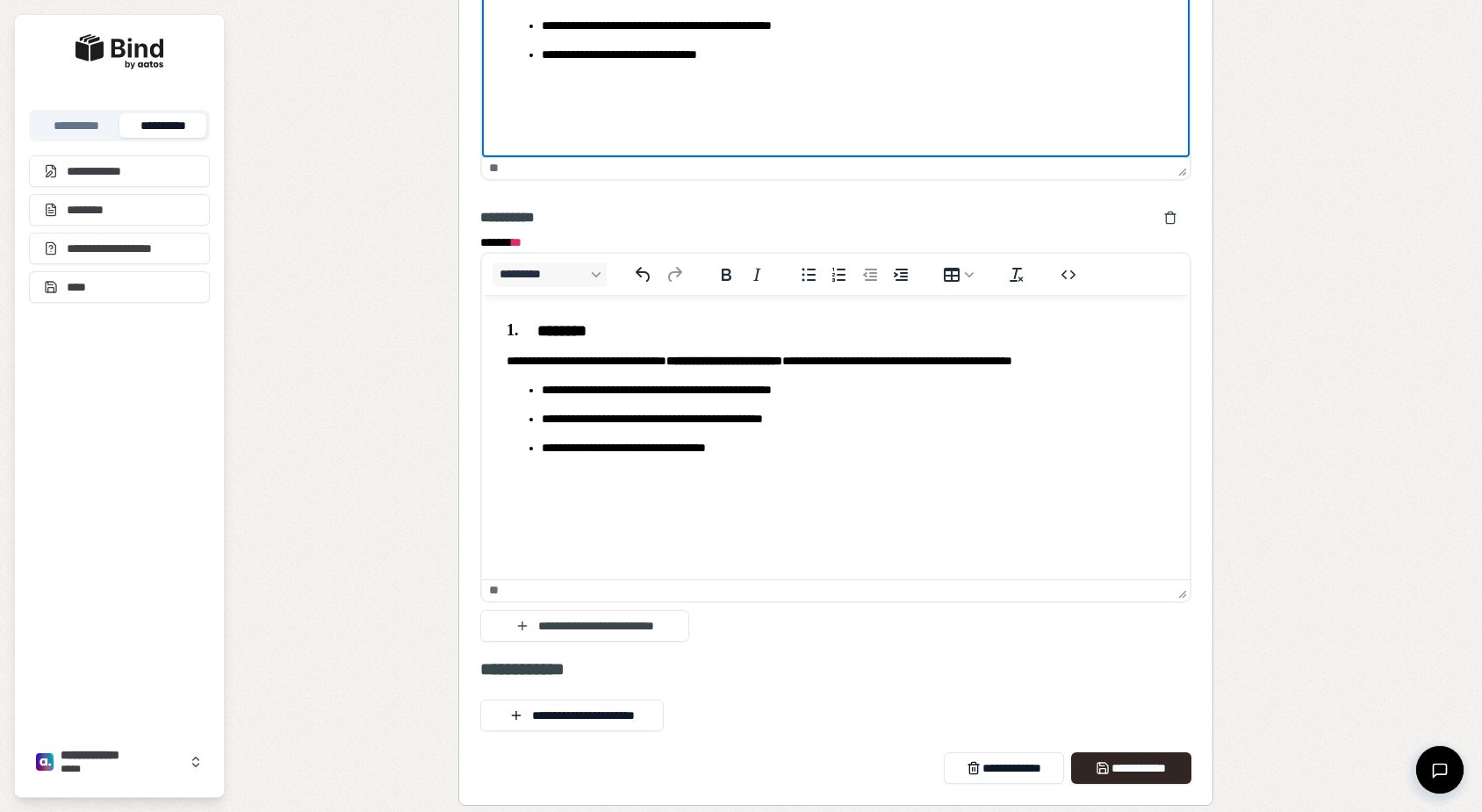 click on "********" at bounding box center (836, 331) 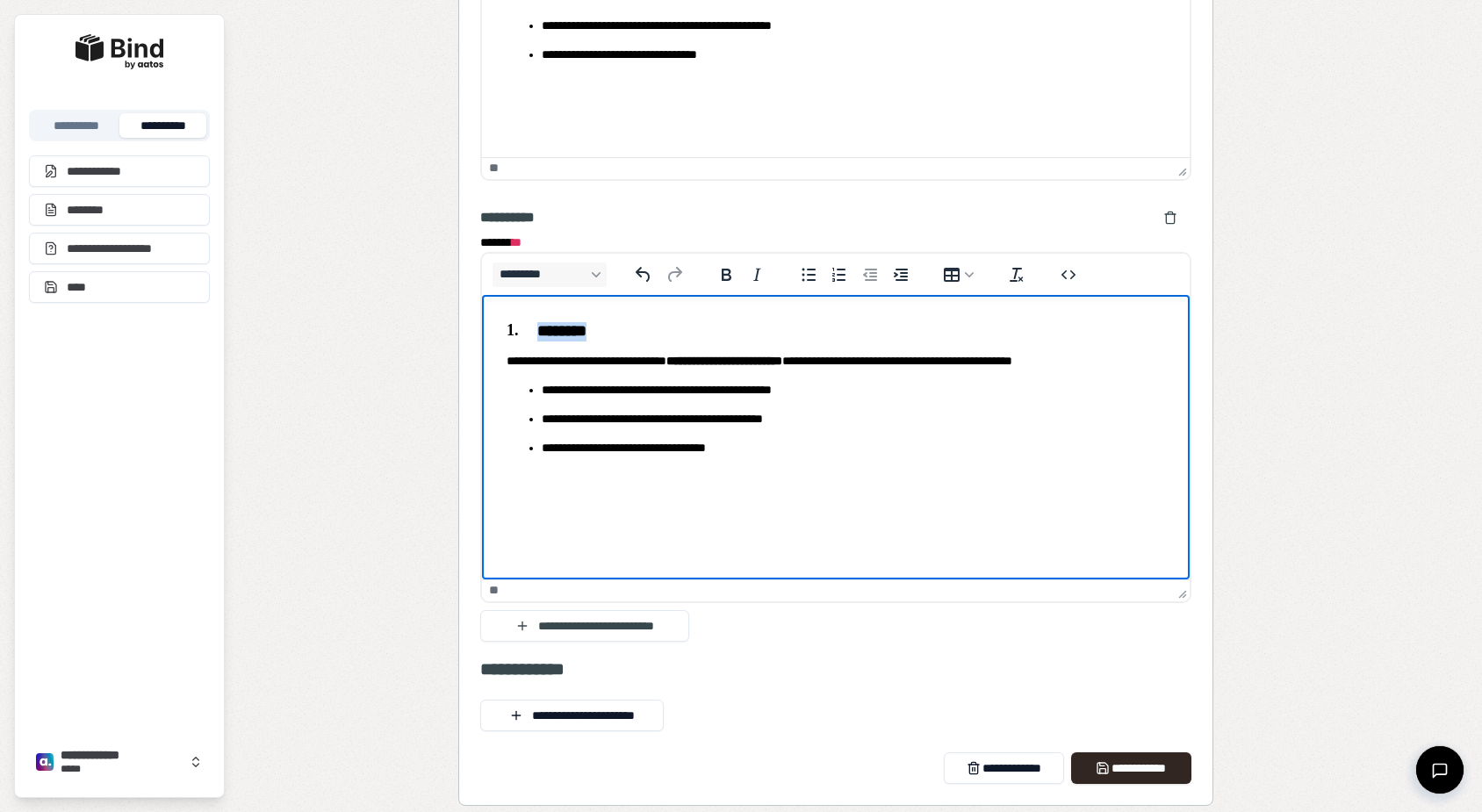 click on "********" at bounding box center (836, 331) 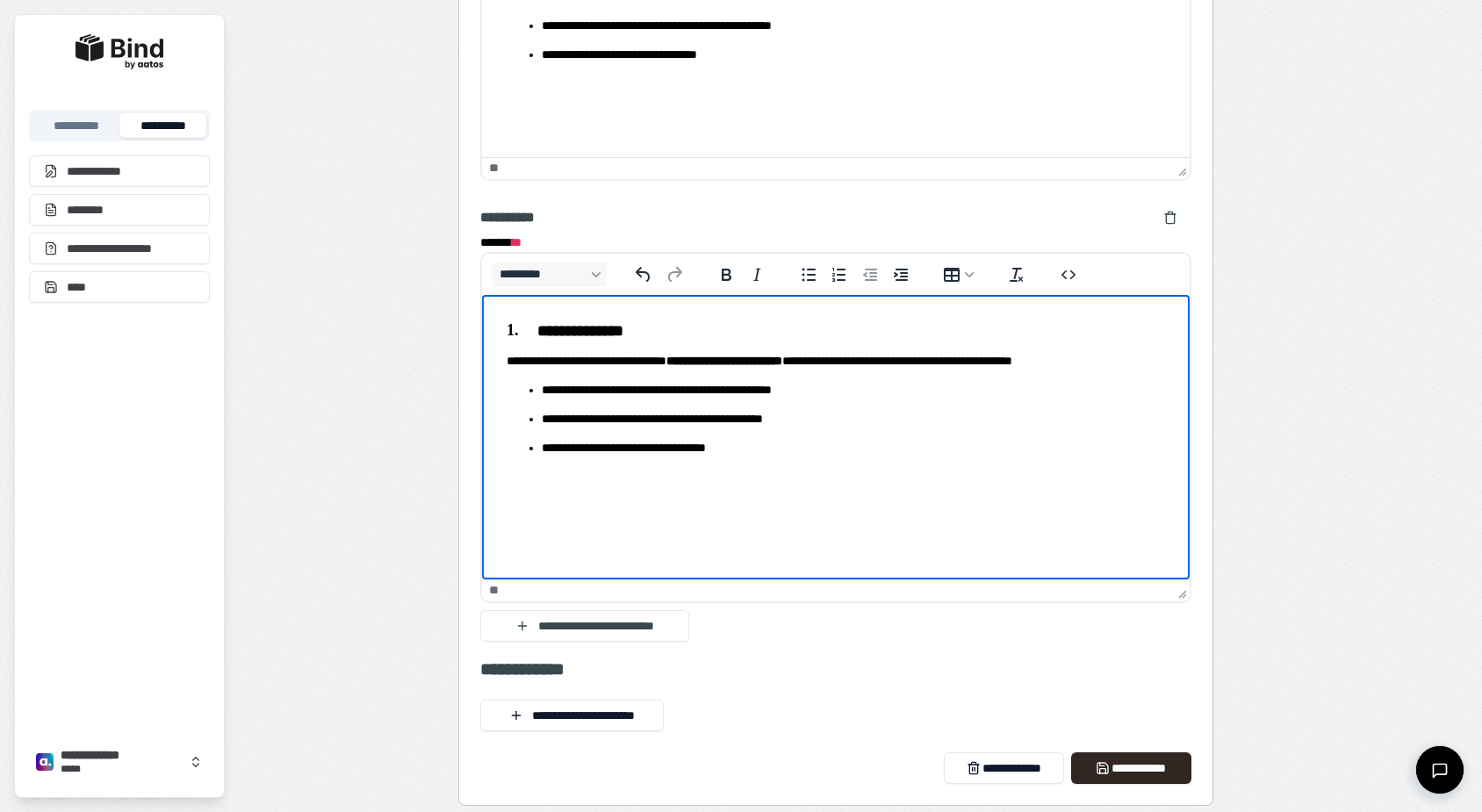 scroll, scrollTop: 1588, scrollLeft: 0, axis: vertical 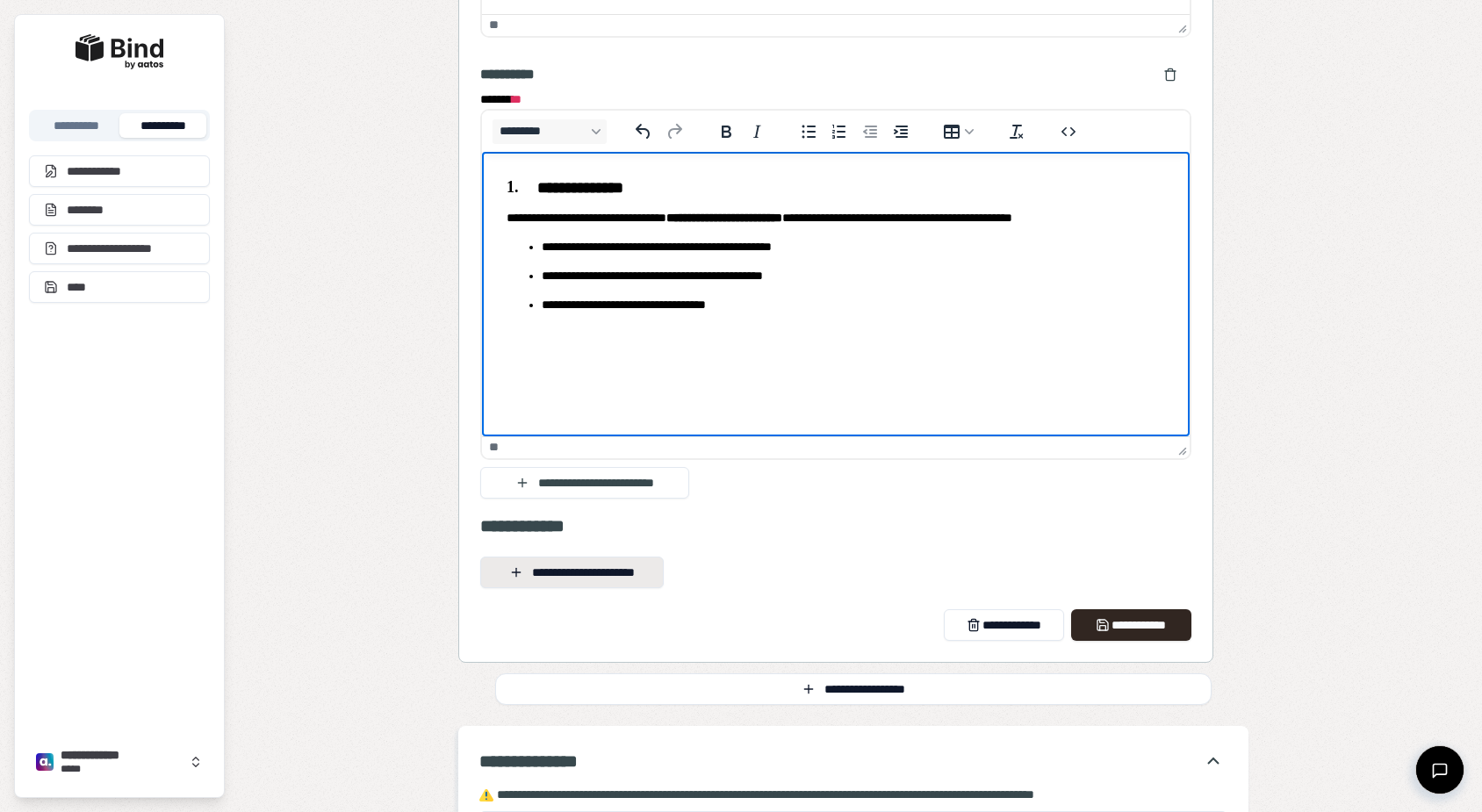 click on "**********" at bounding box center (572, 572) 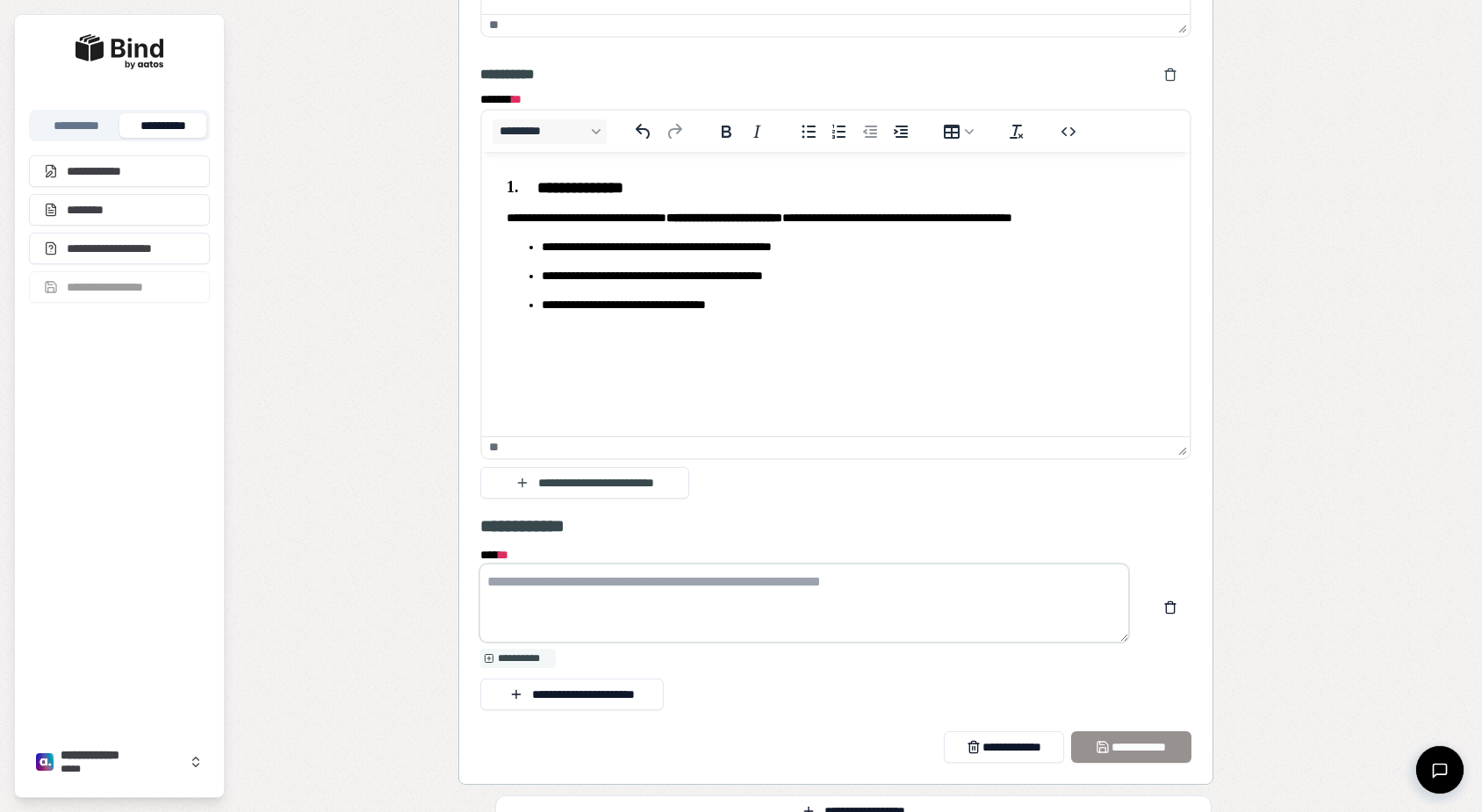 click on "**** *" at bounding box center [804, 603] 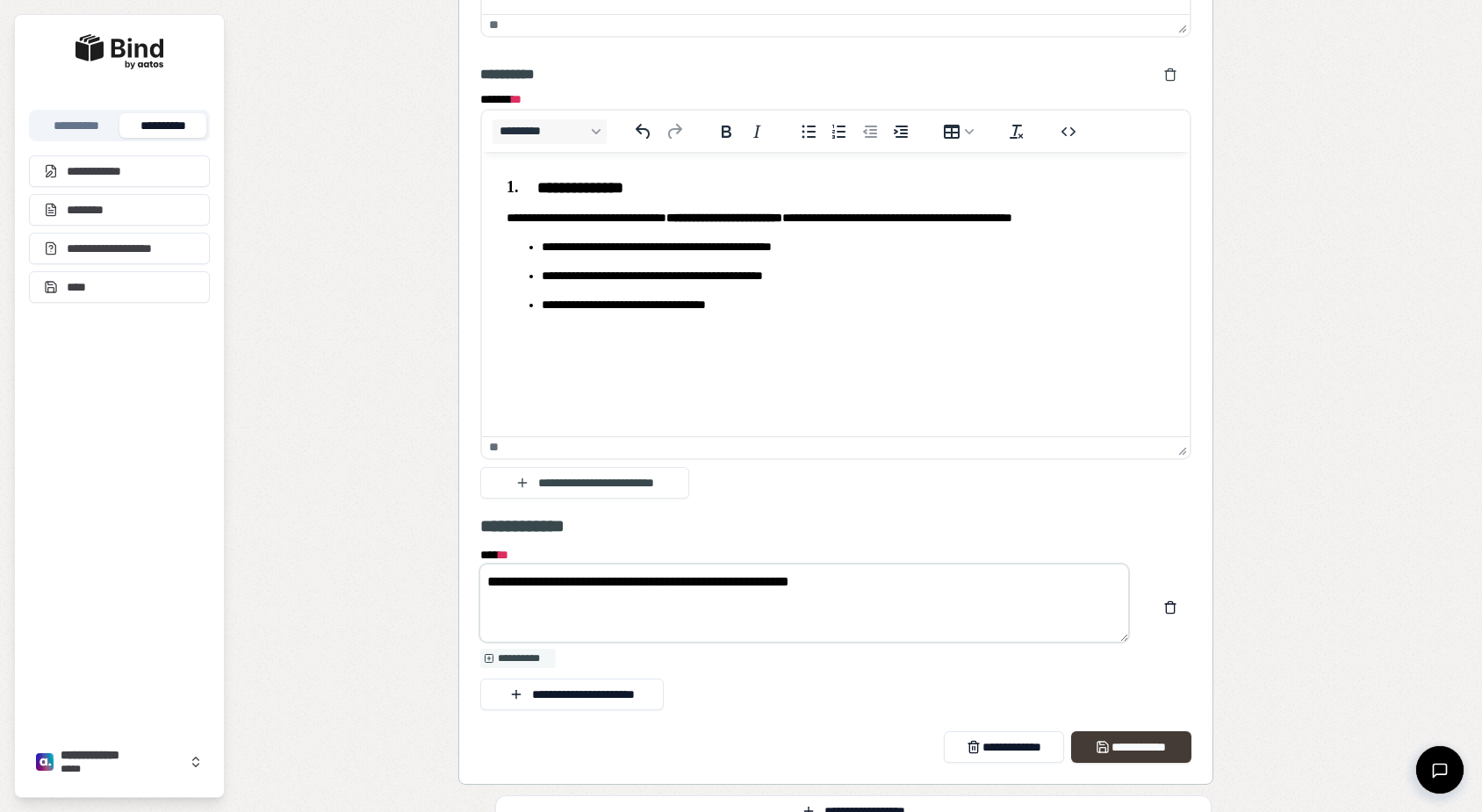 type on "**********" 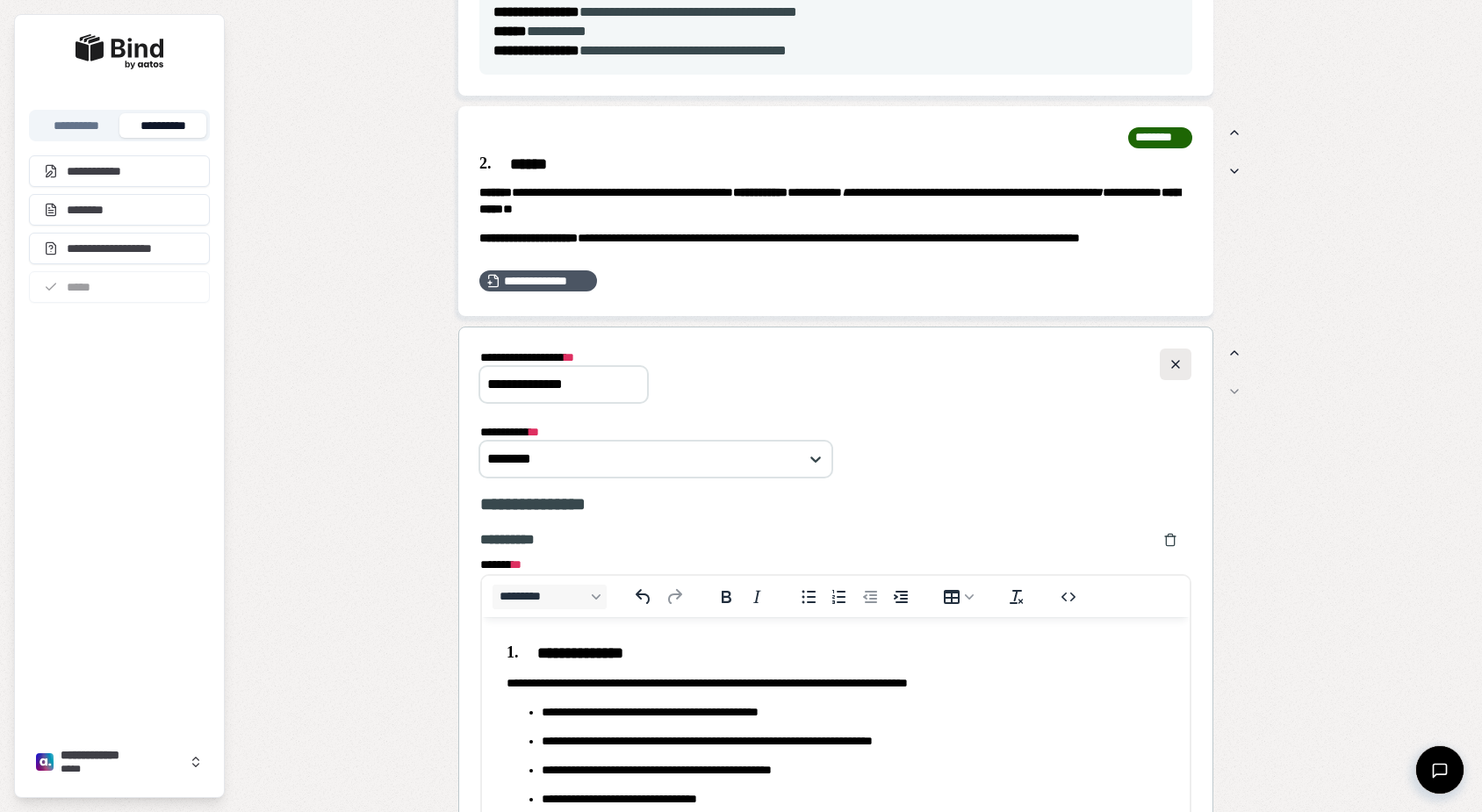 click at bounding box center [1176, 364] 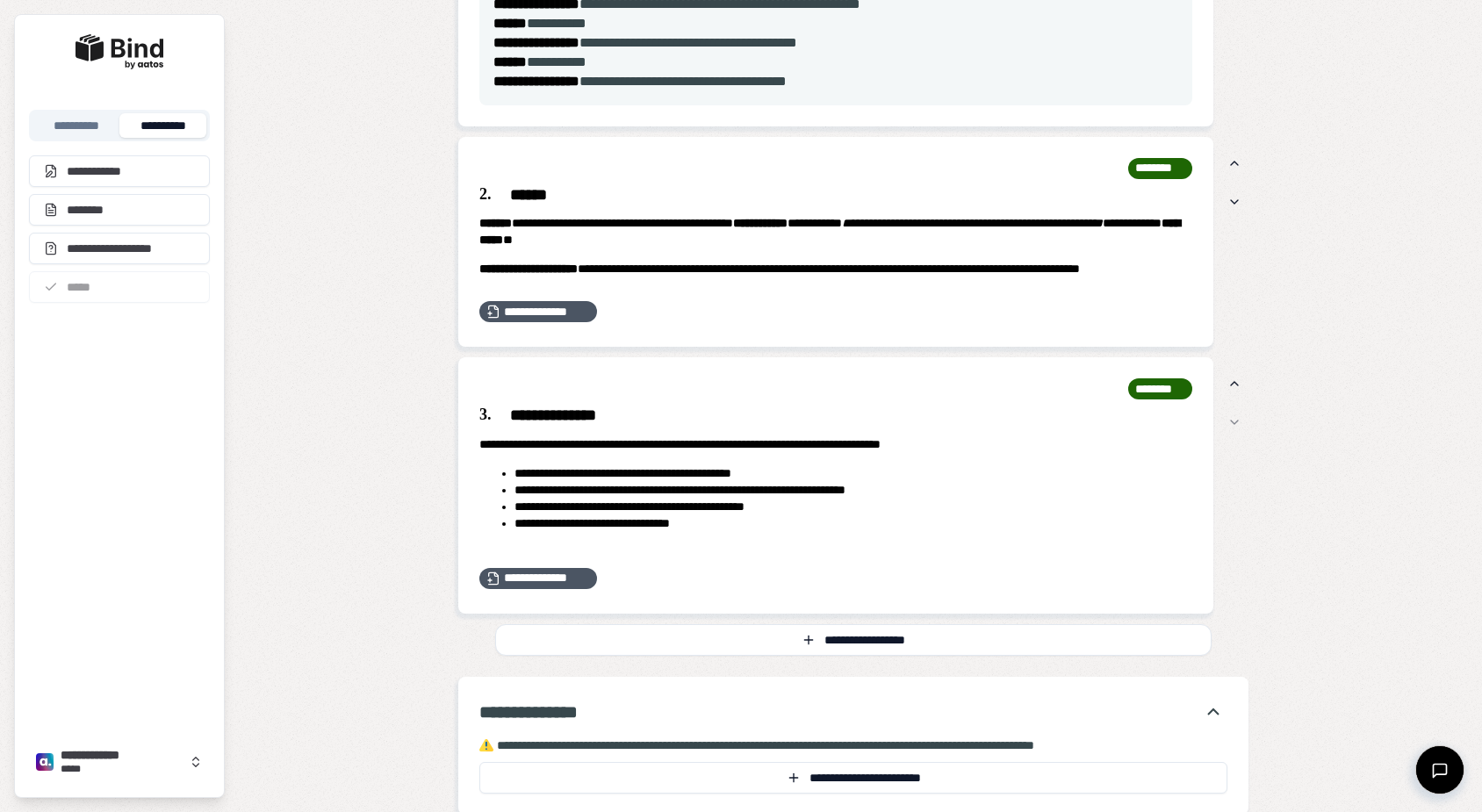 click on "**********" at bounding box center [836, 415] 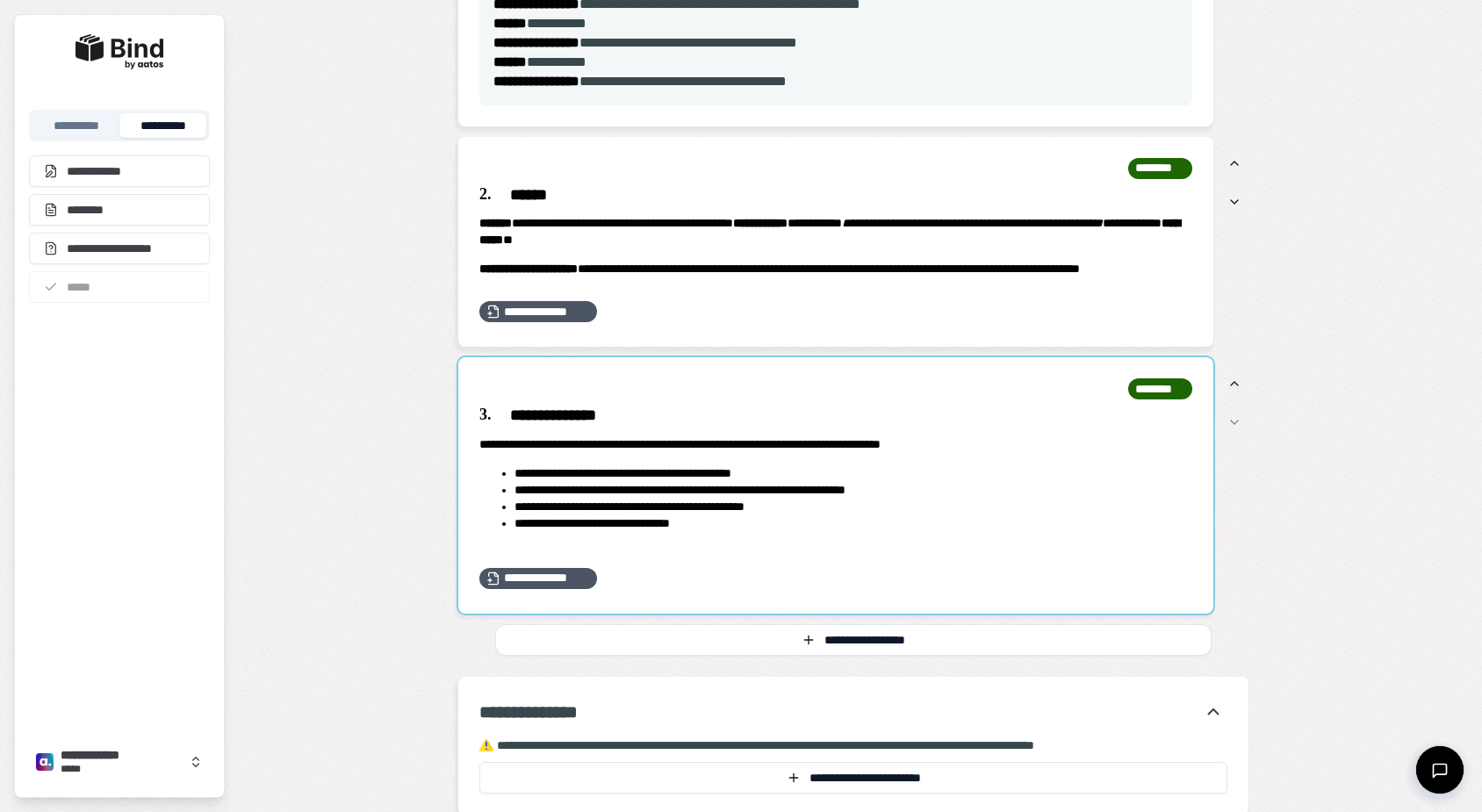 click at bounding box center [836, 485] 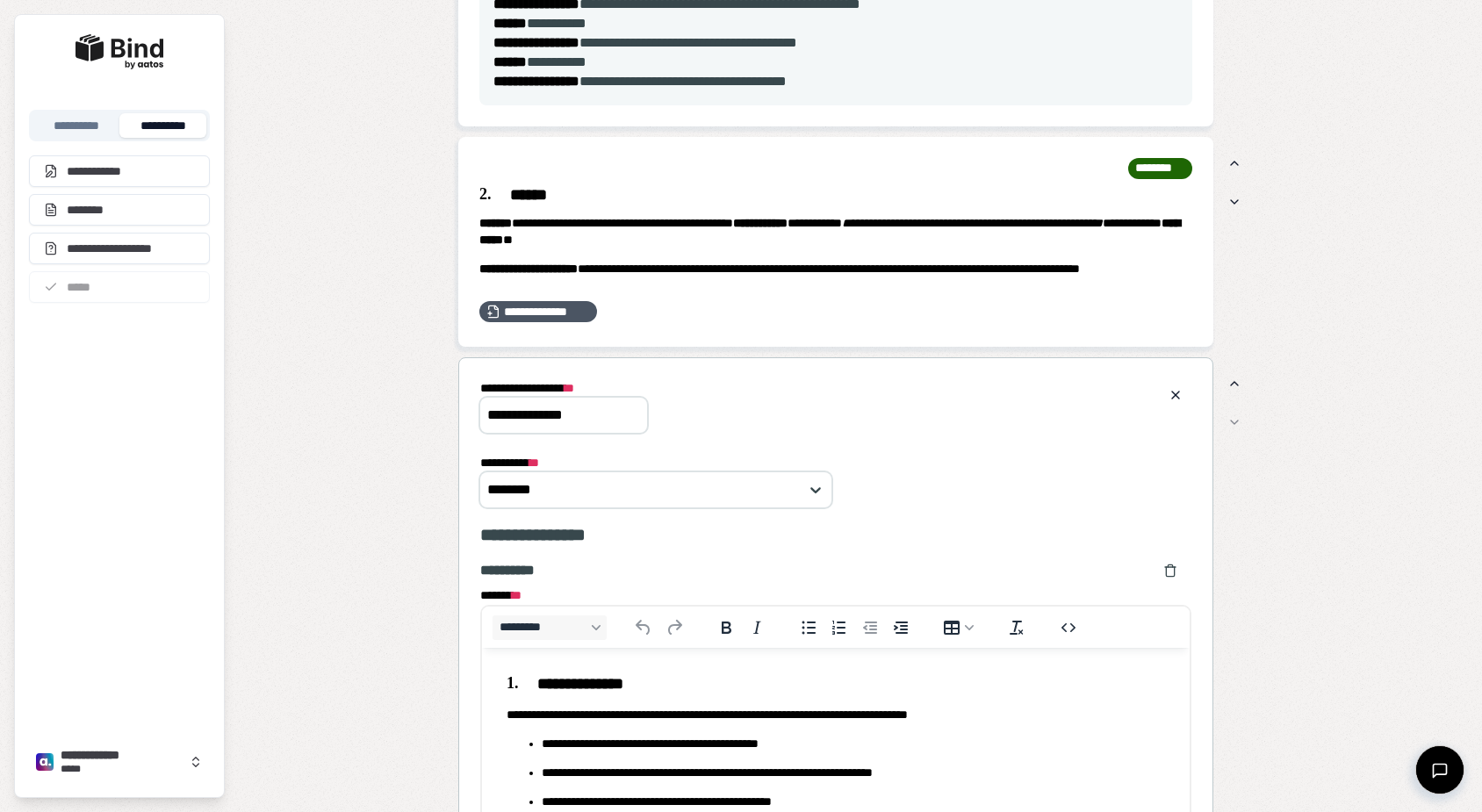 scroll, scrollTop: 0, scrollLeft: 0, axis: both 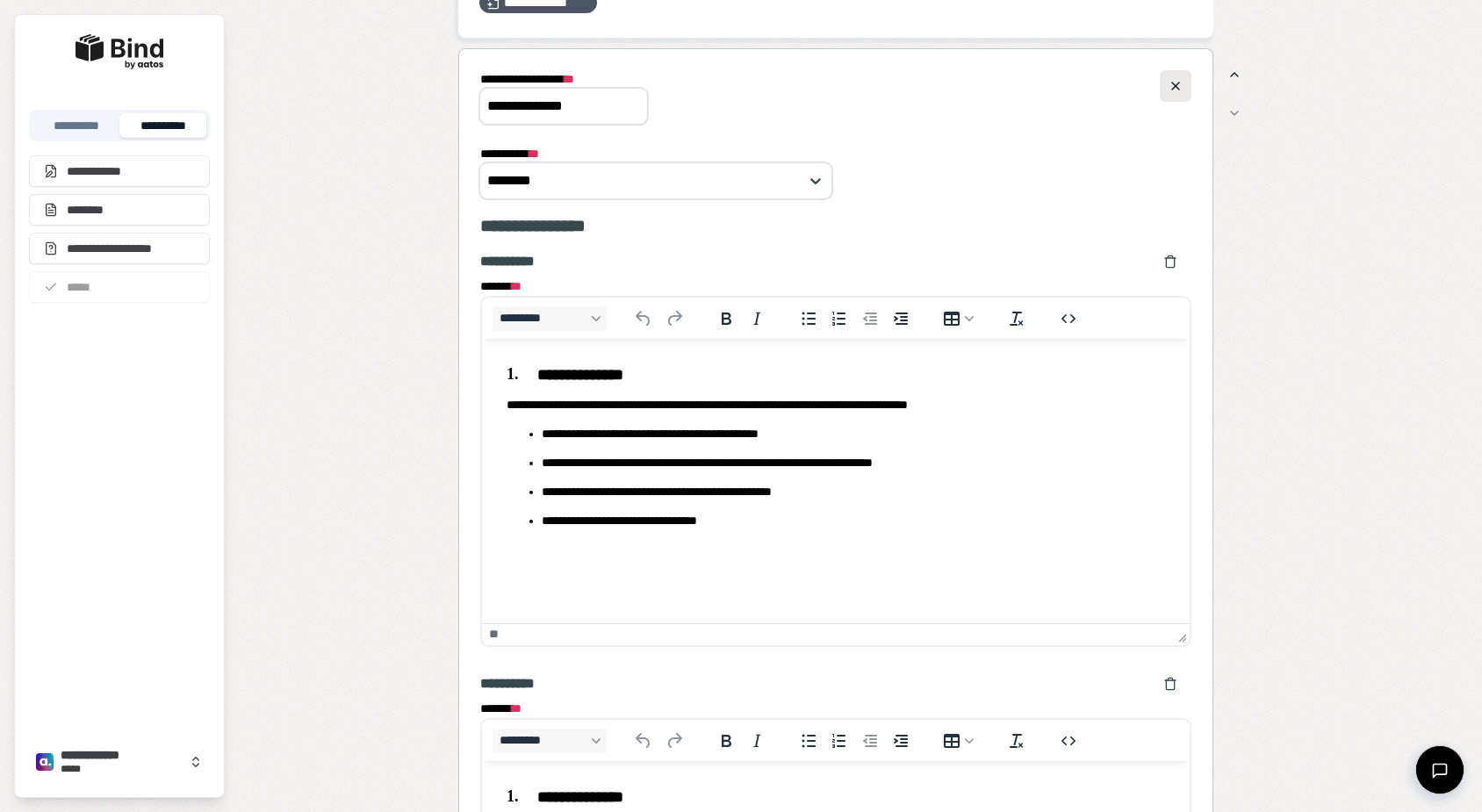 click at bounding box center [1176, 86] 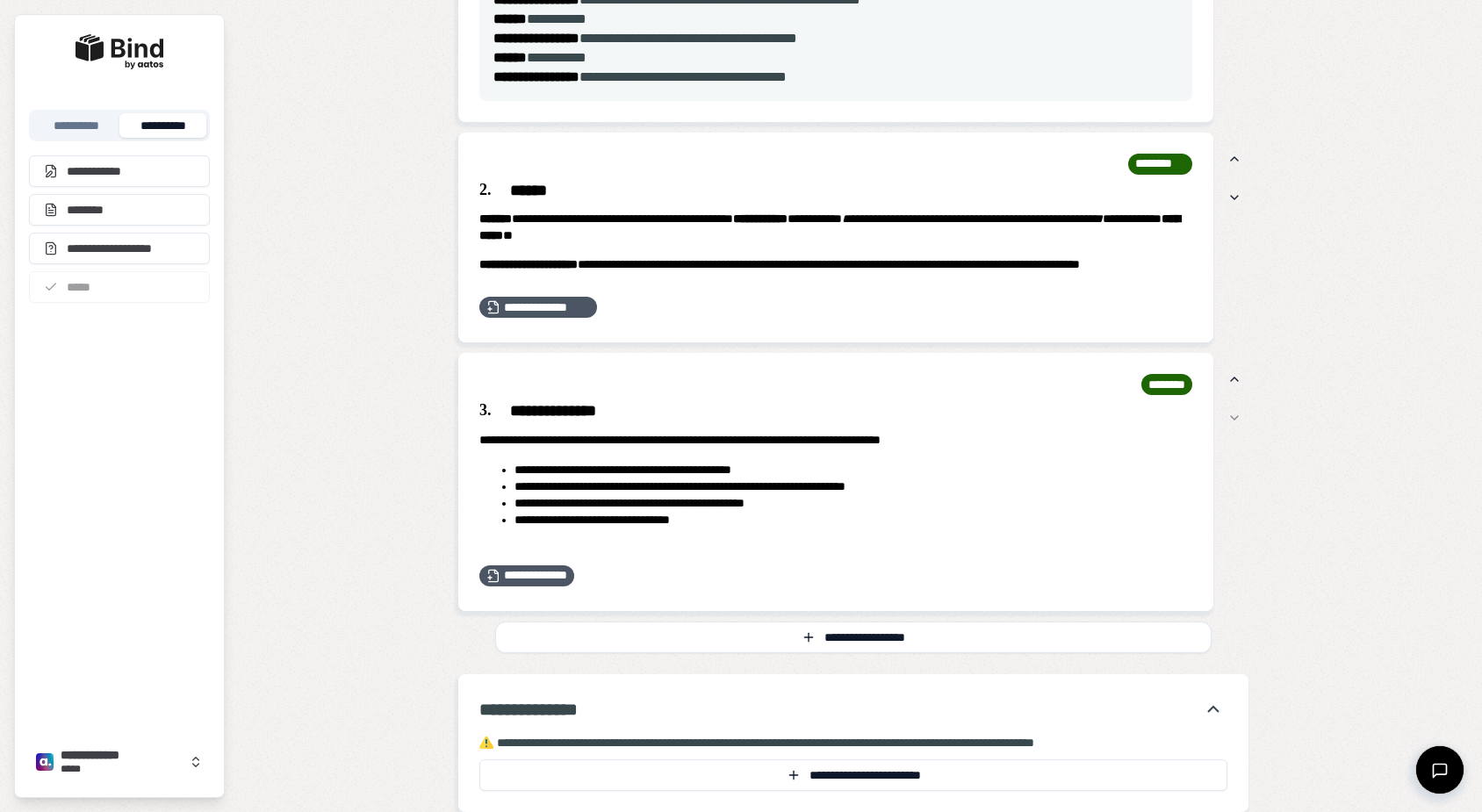 scroll, scrollTop: 670, scrollLeft: 0, axis: vertical 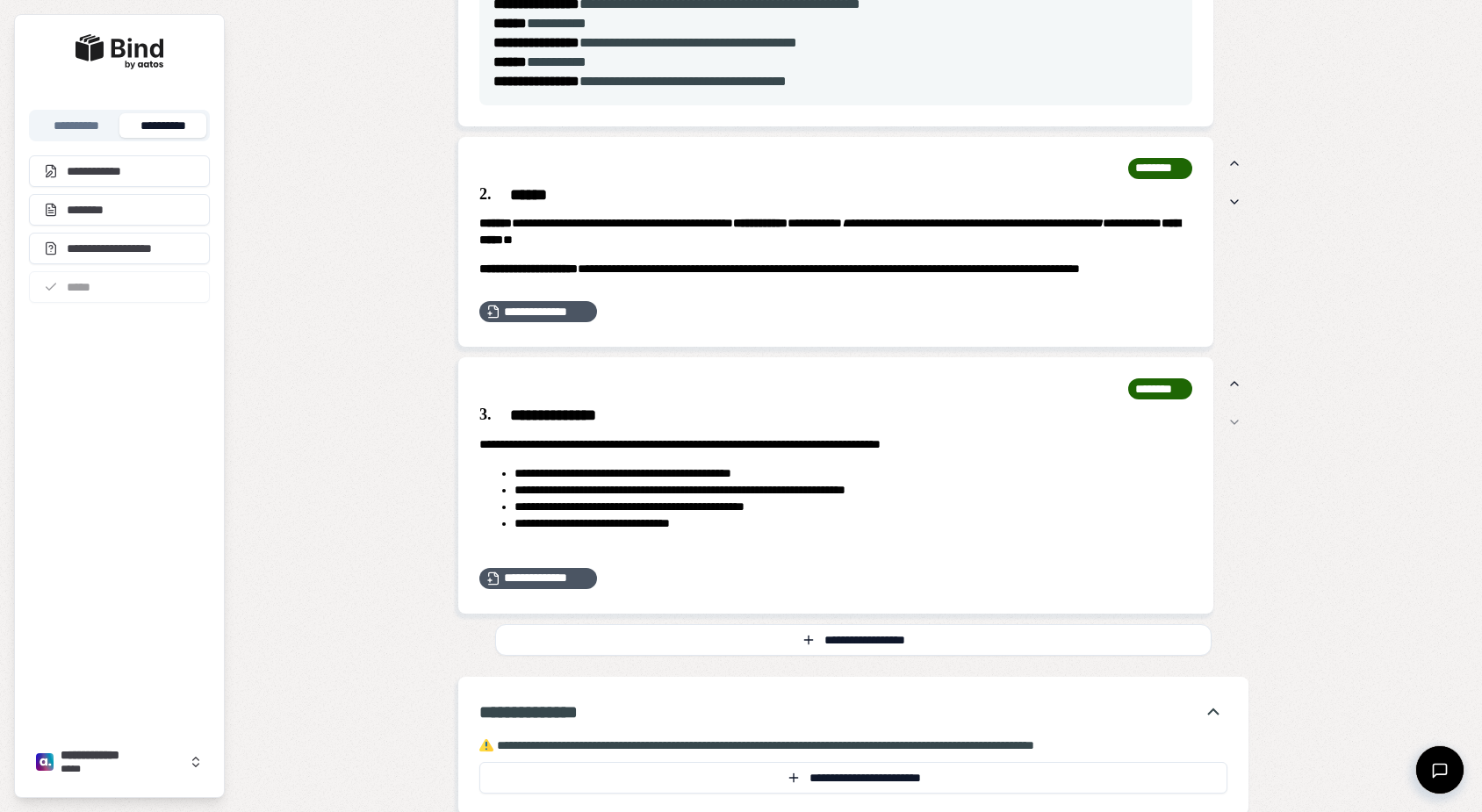 click on "**********" at bounding box center [853, 97] 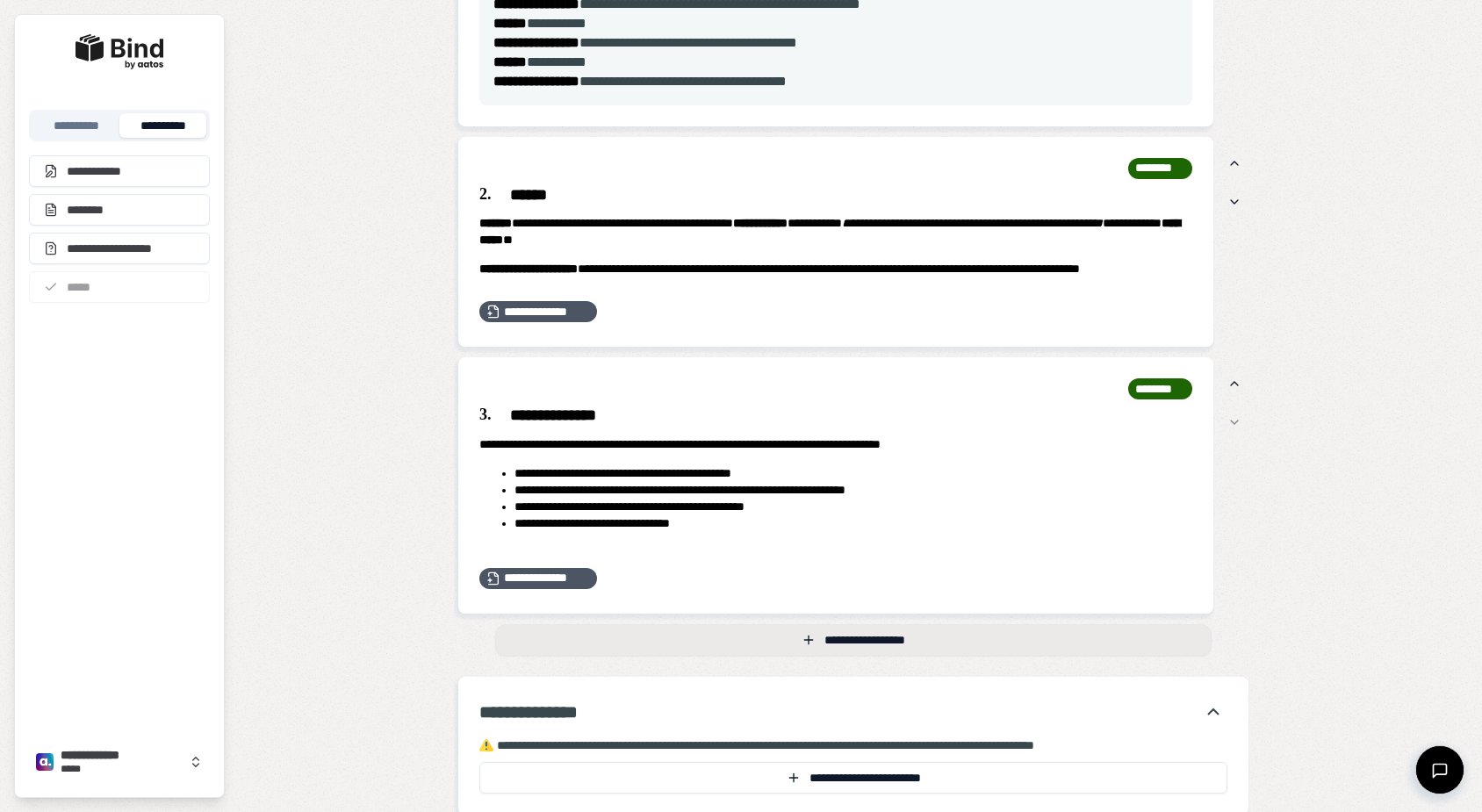 click on "**********" at bounding box center (853, 640) 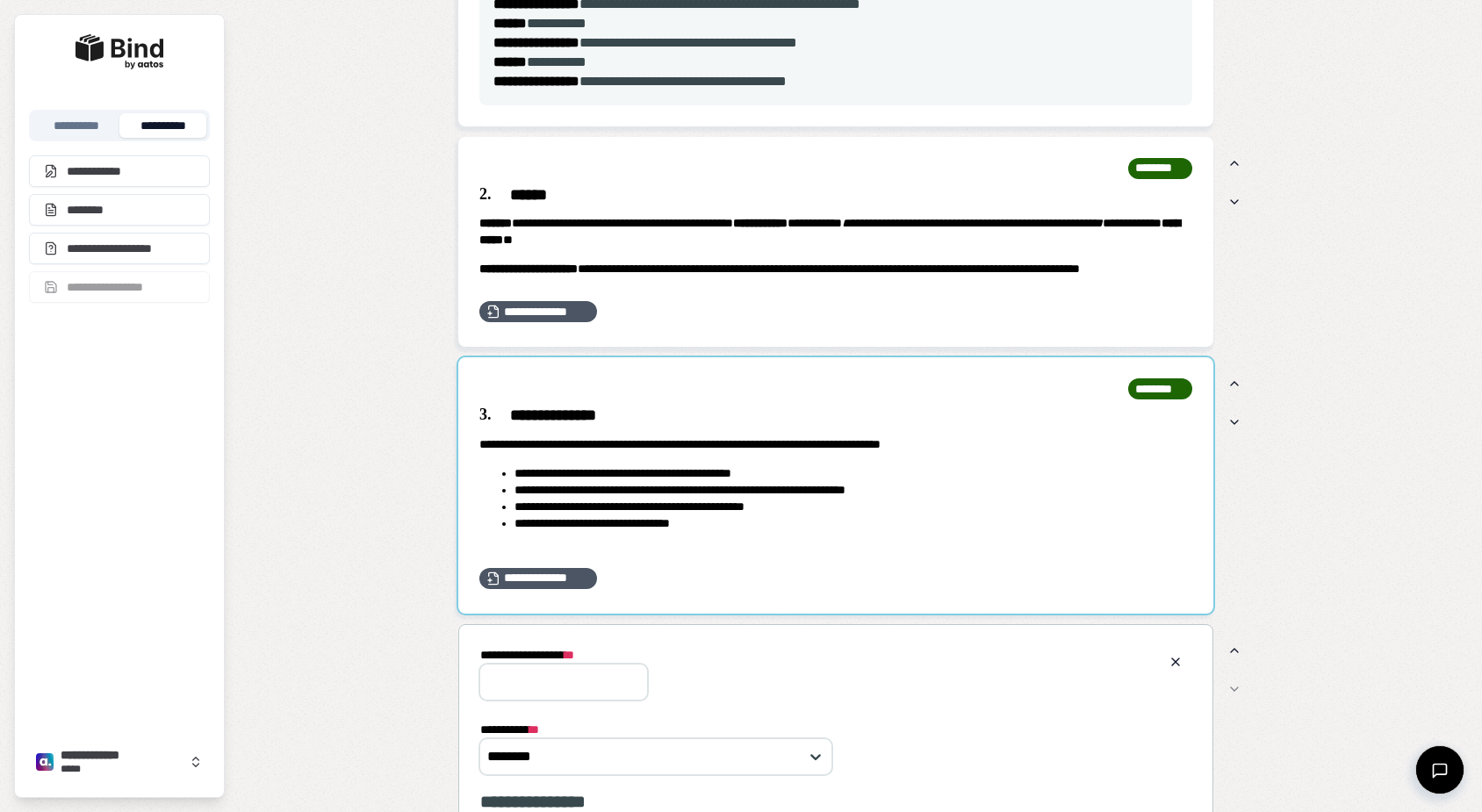 scroll, scrollTop: 0, scrollLeft: 0, axis: both 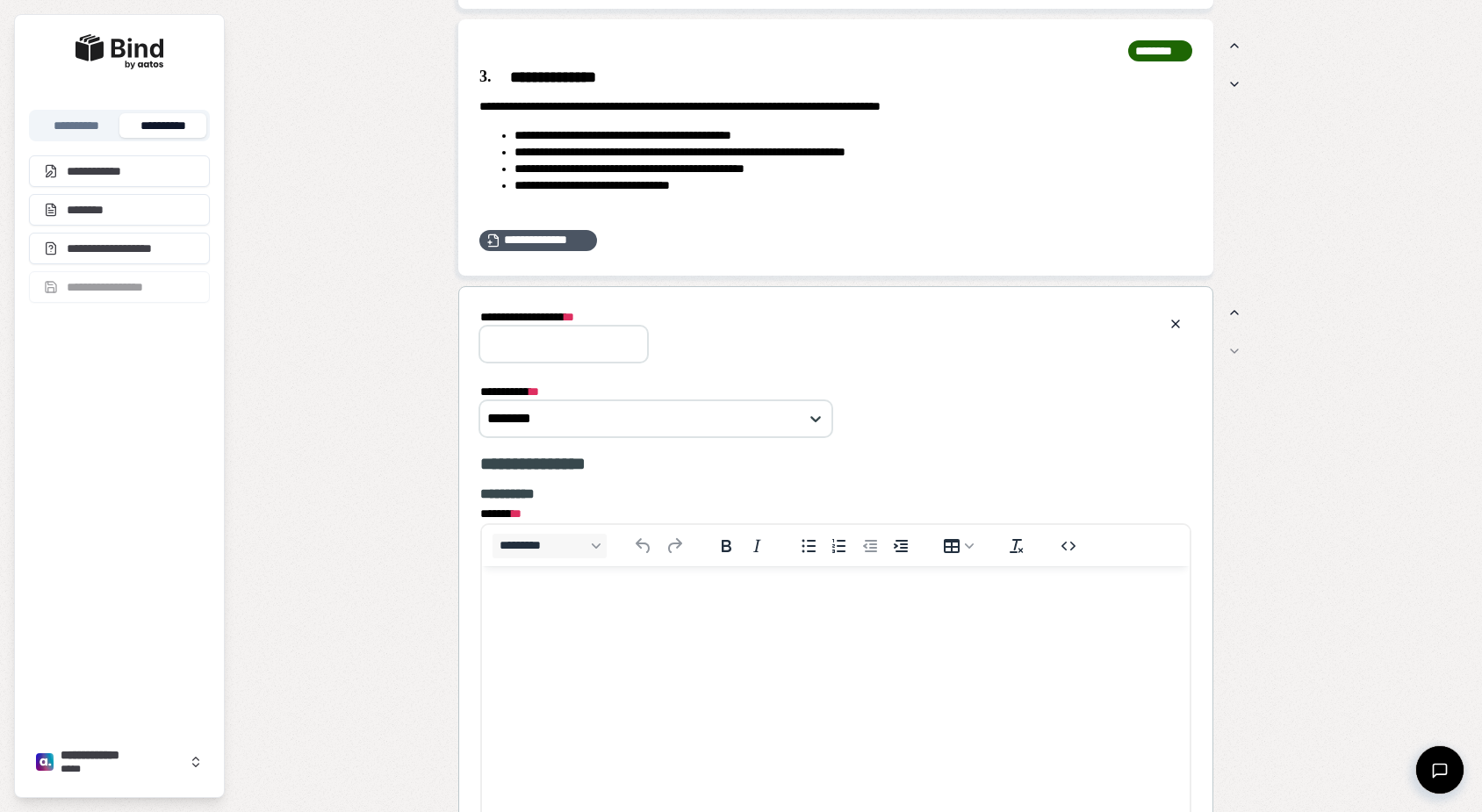 click on "**********" at bounding box center (564, 344) 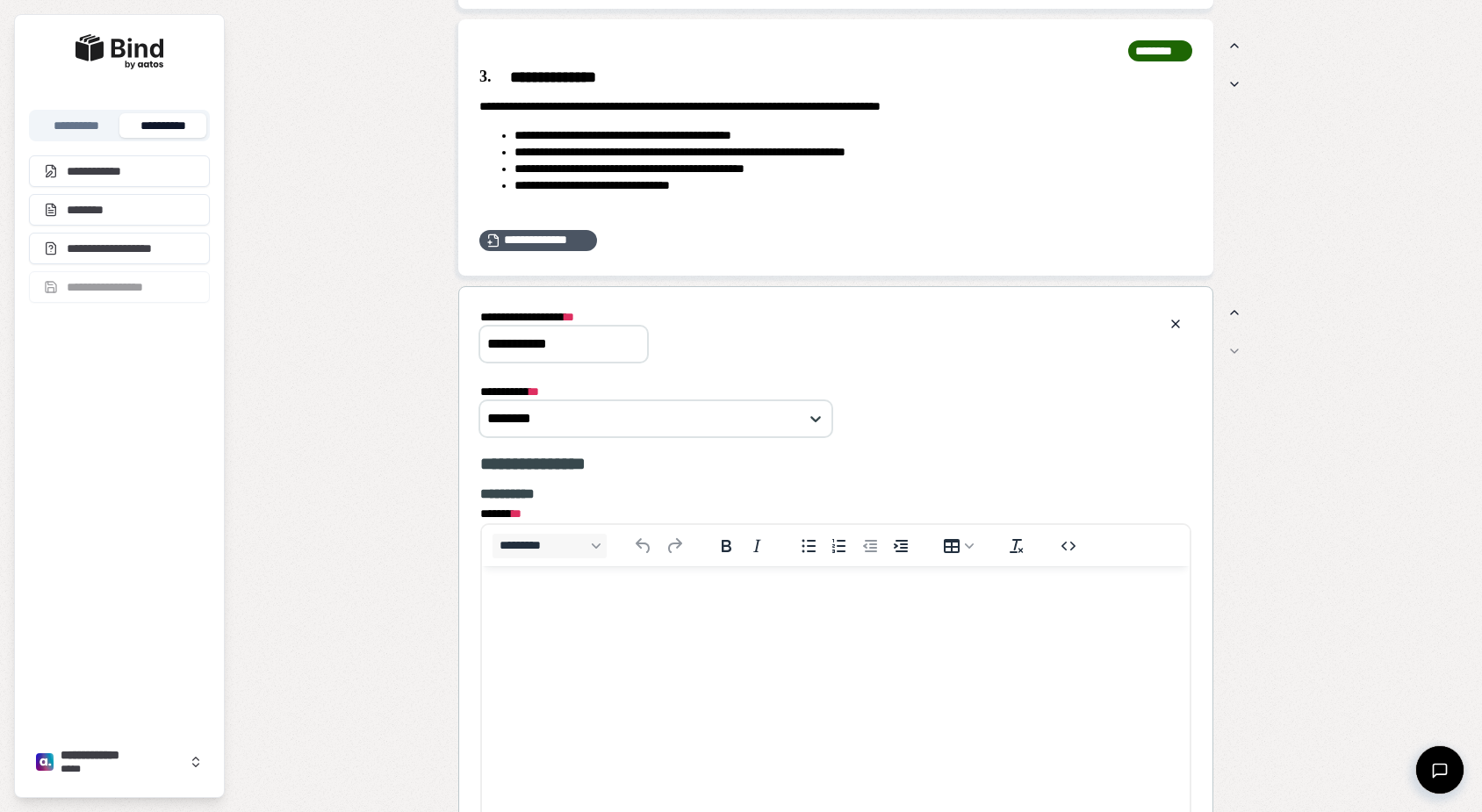 type on "**********" 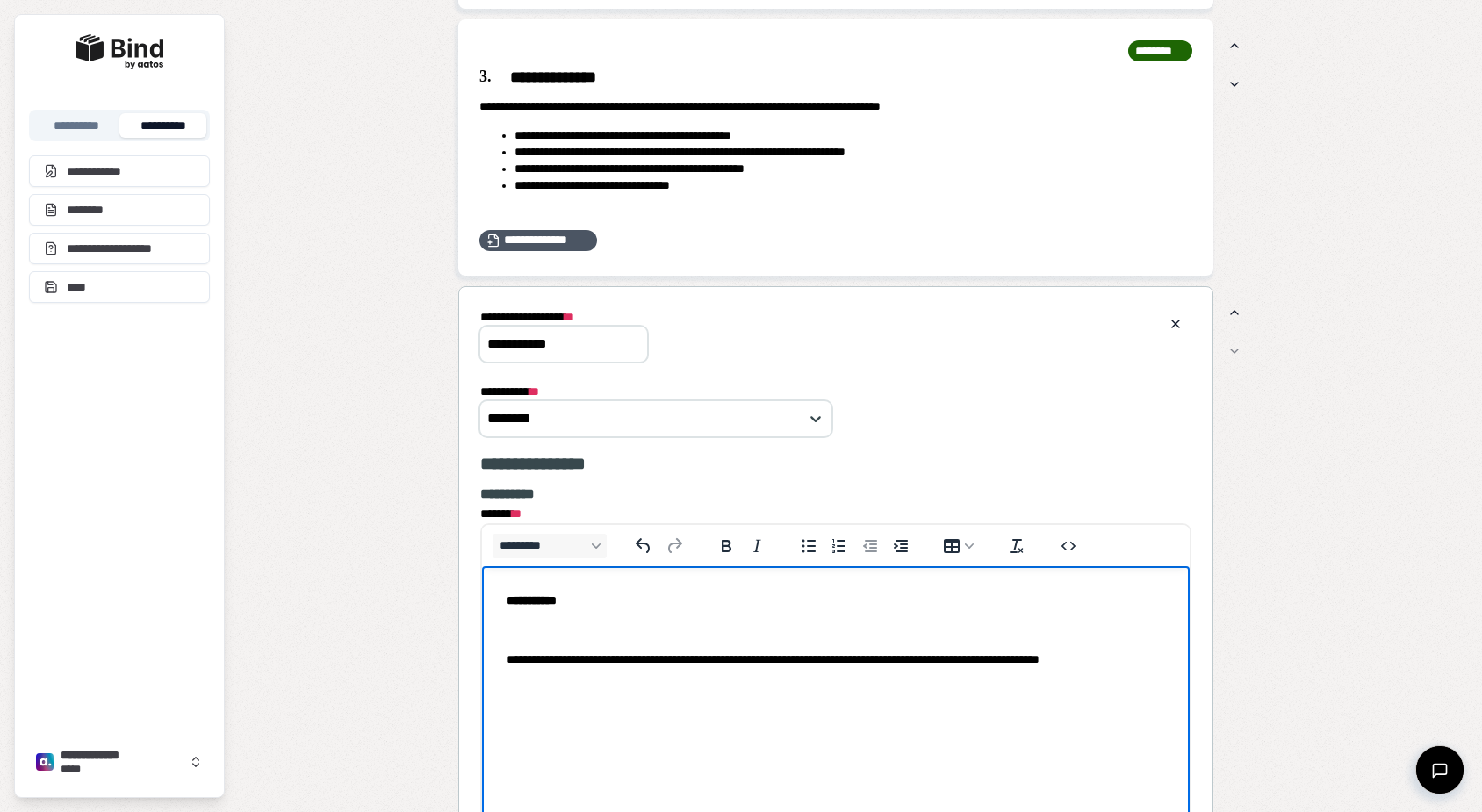 click at bounding box center (836, 629) 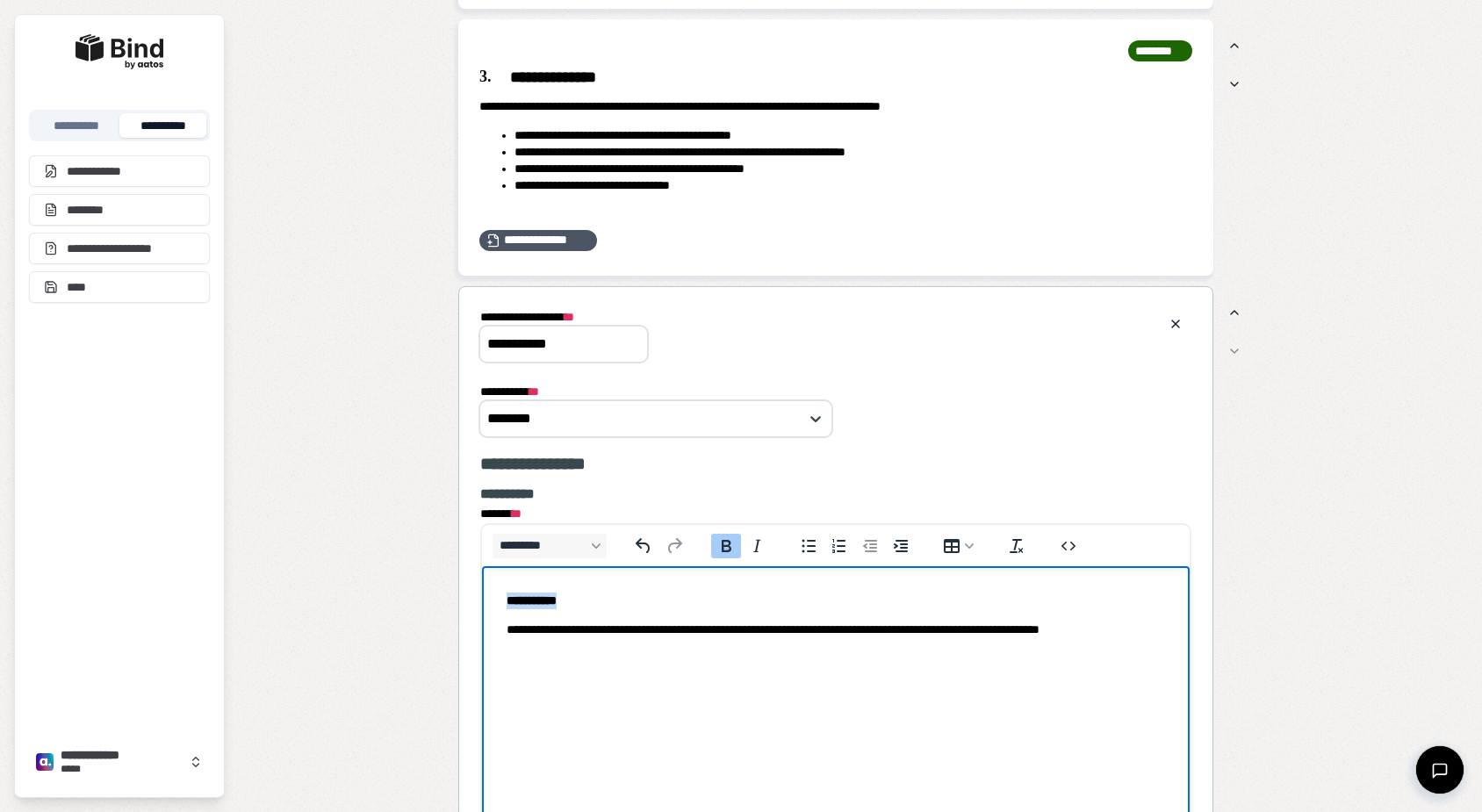 drag, startPoint x: 589, startPoint y: 603, endPoint x: 433, endPoint y: 603, distance: 156 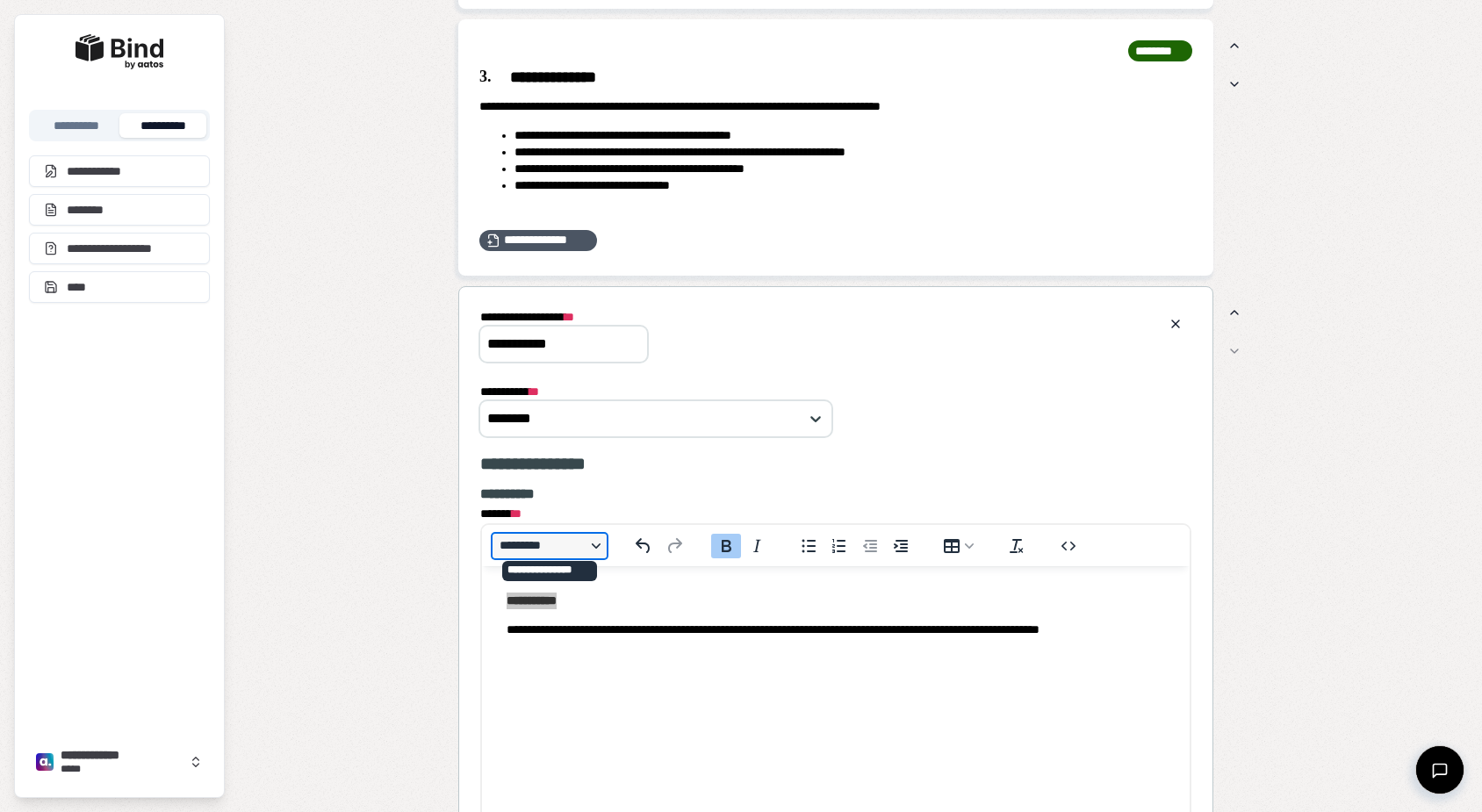 click on "*********" at bounding box center (550, 546) 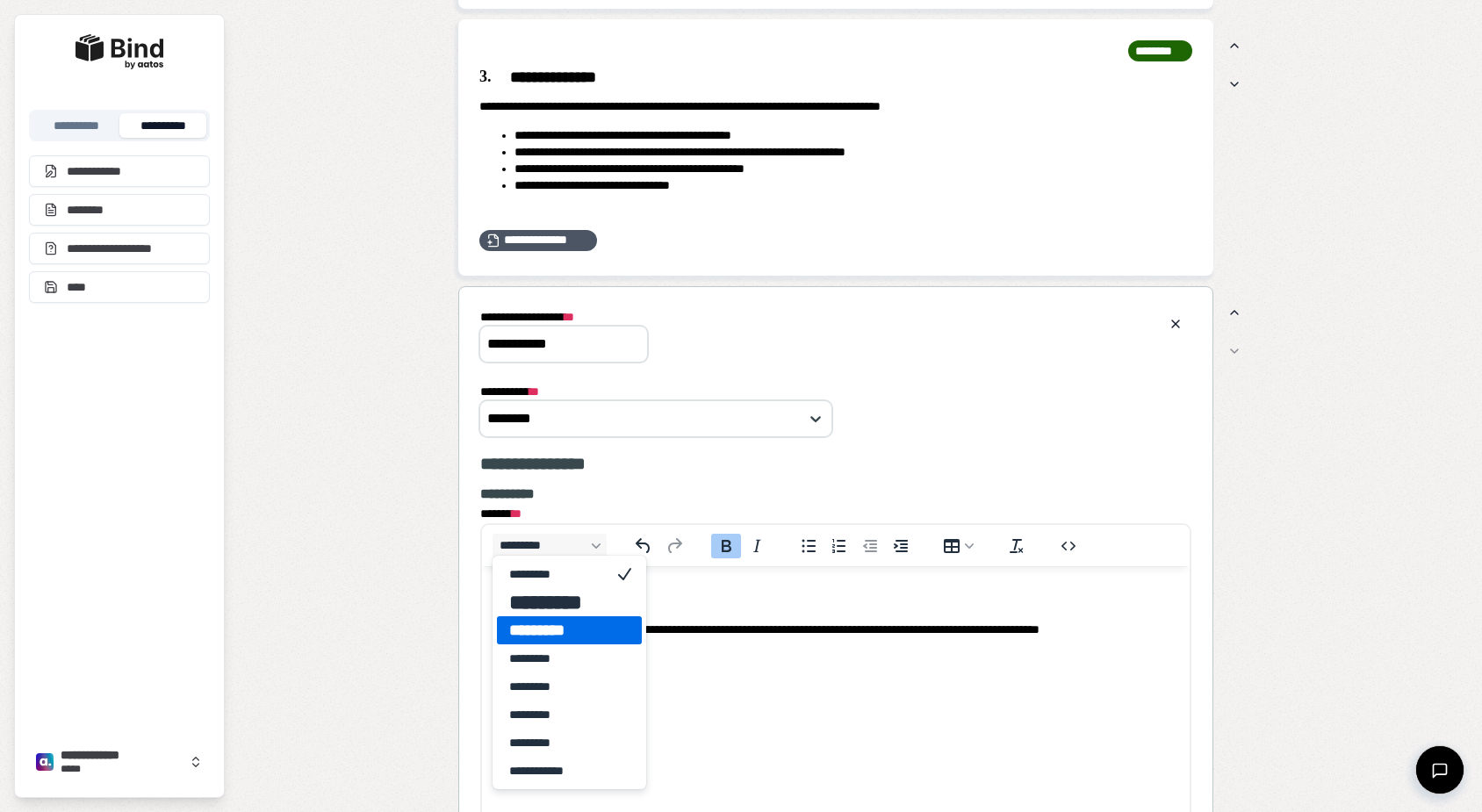 click on "*********" at bounding box center [557, 630] 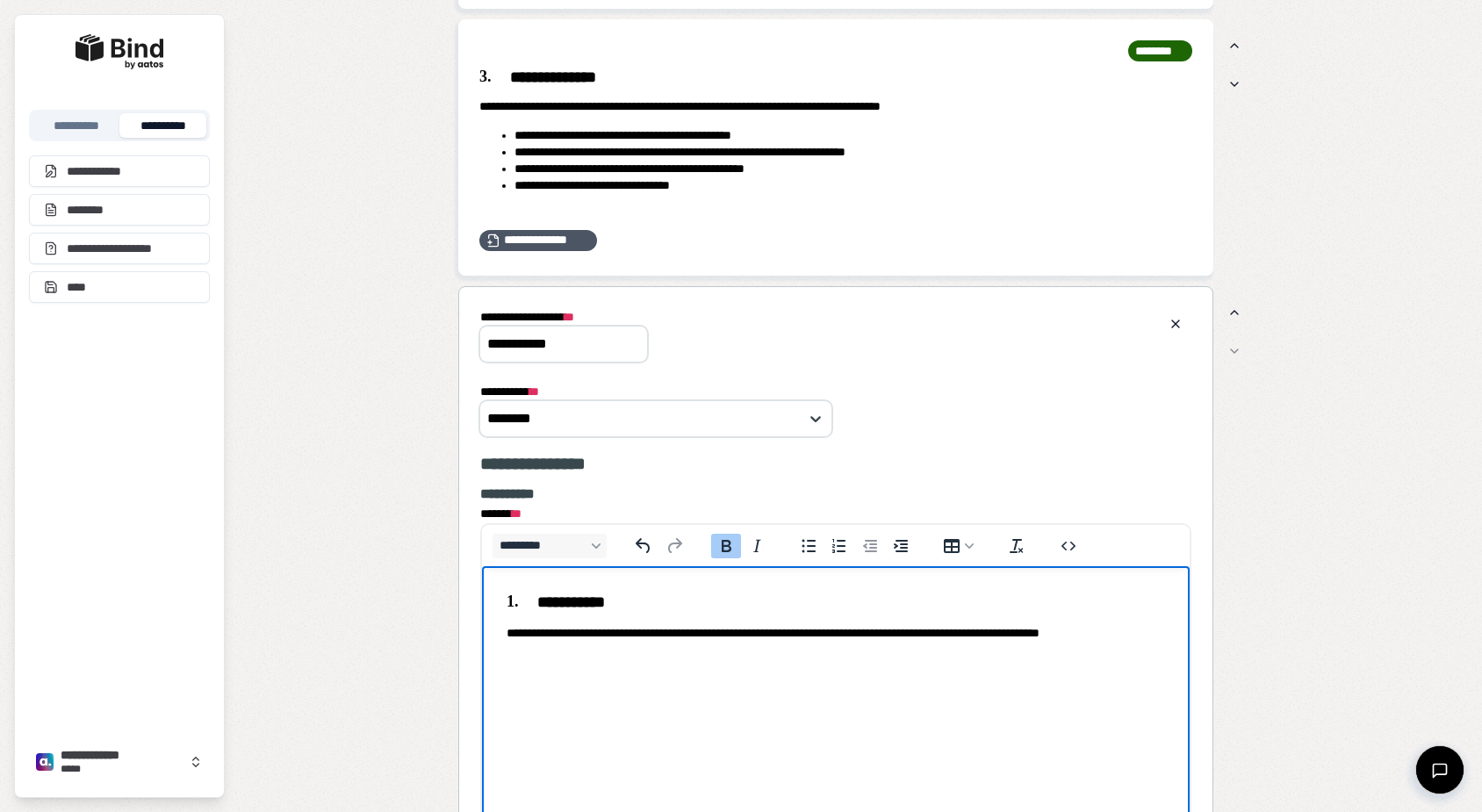 click on "**********" at bounding box center [836, 616] 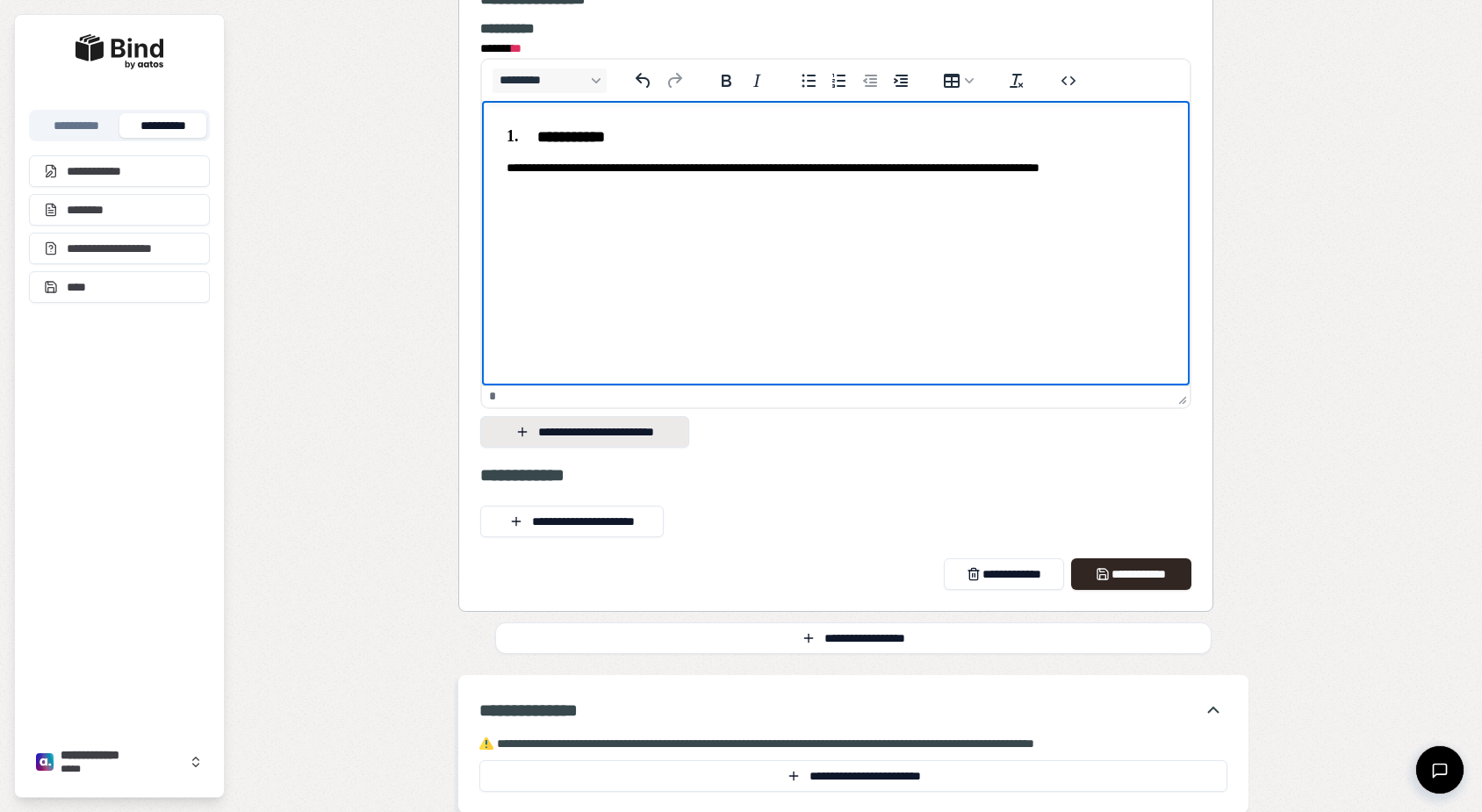 scroll, scrollTop: 1471, scrollLeft: 0, axis: vertical 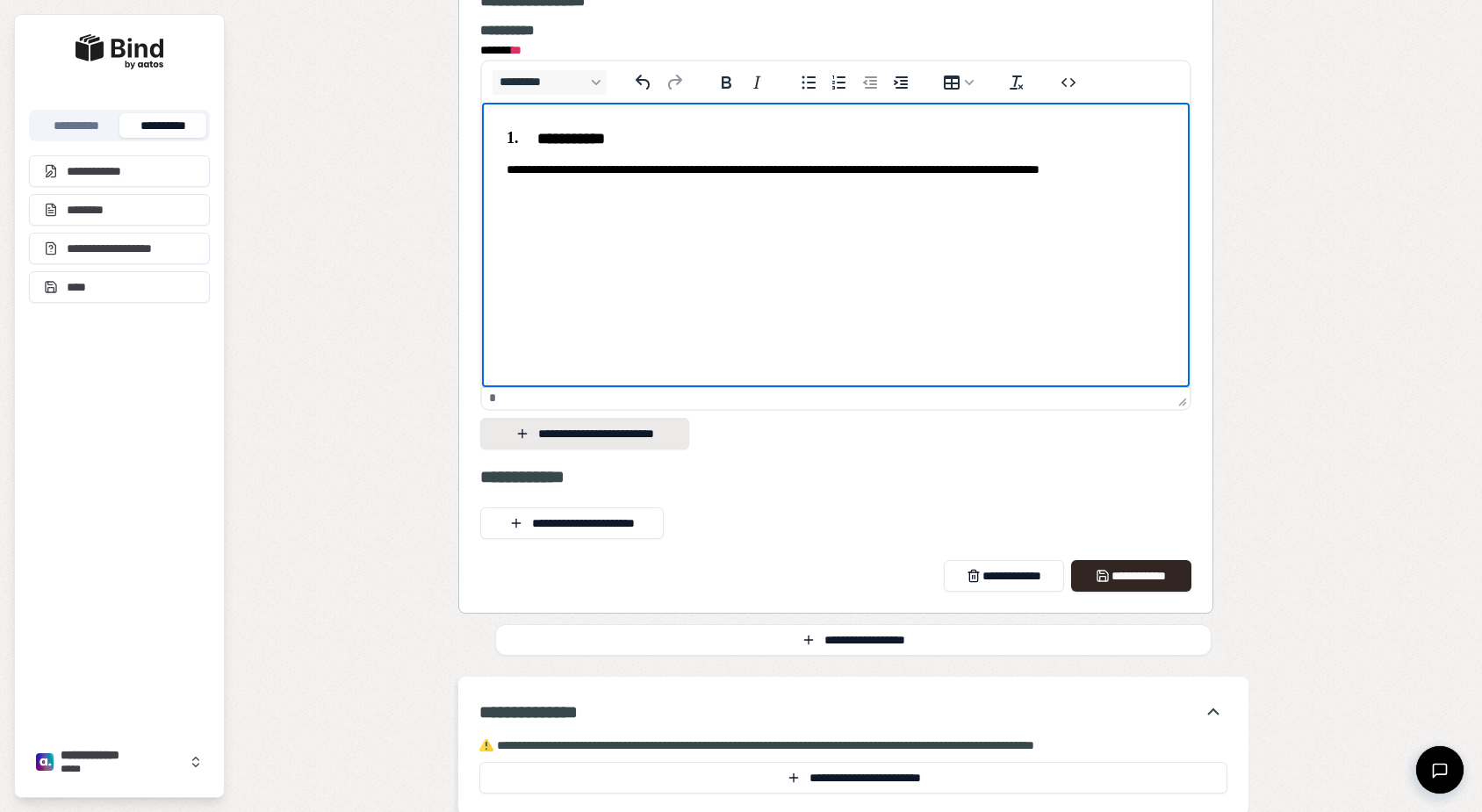 click on "**********" at bounding box center [585, 434] 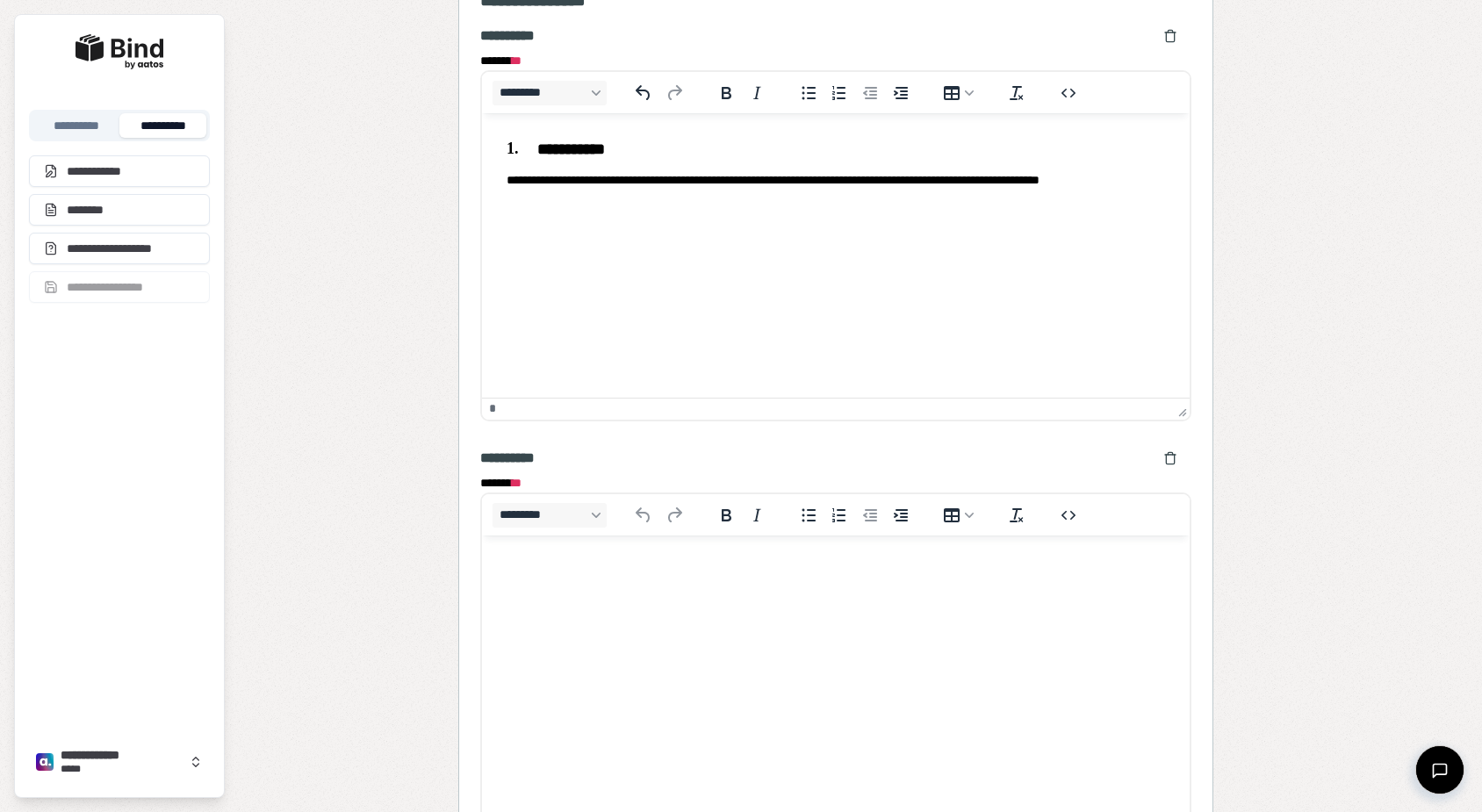 click on "*********" at bounding box center [836, 514] 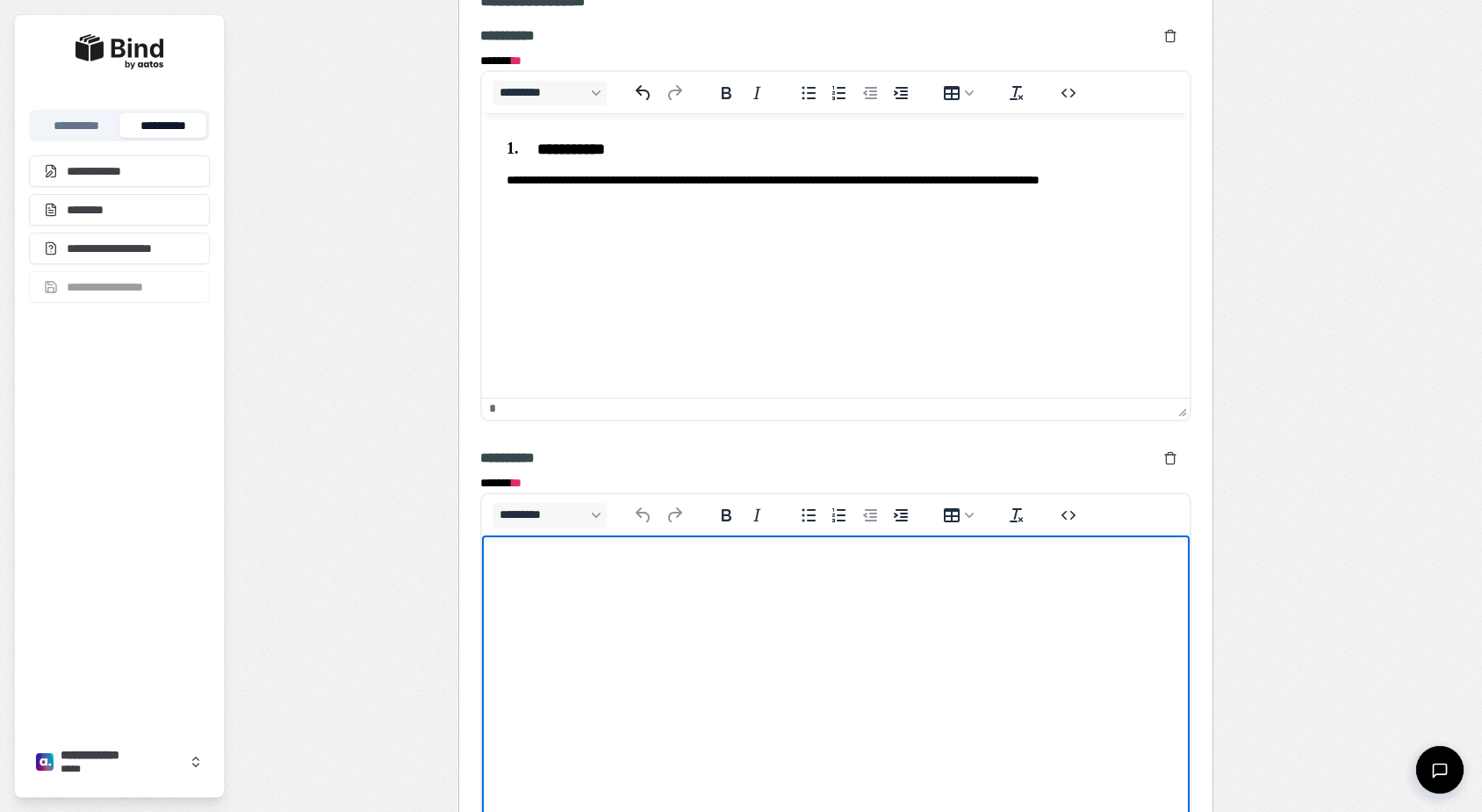 scroll, scrollTop: 0, scrollLeft: 0, axis: both 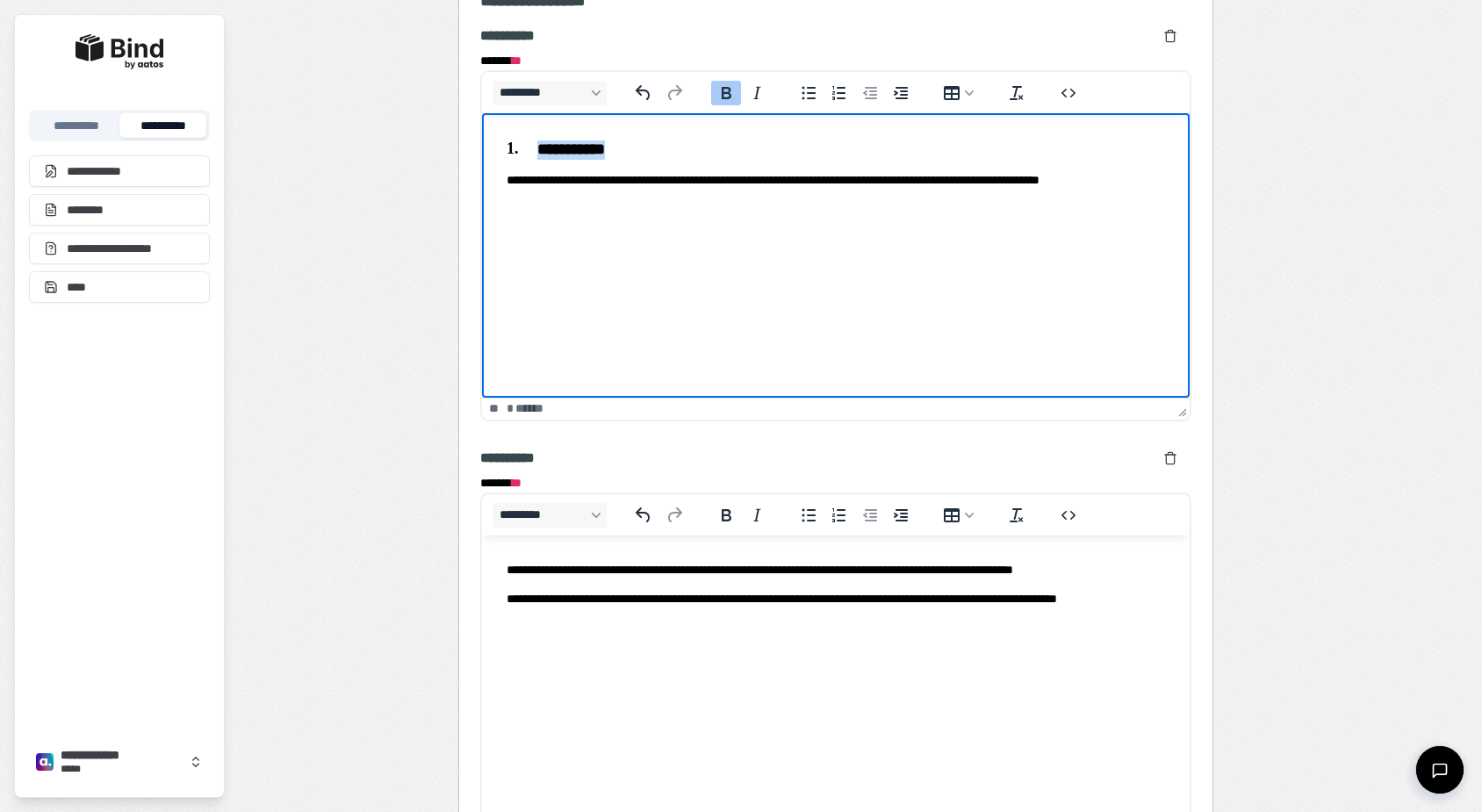 drag, startPoint x: 651, startPoint y: 153, endPoint x: 409, endPoint y: 135, distance: 242.6685 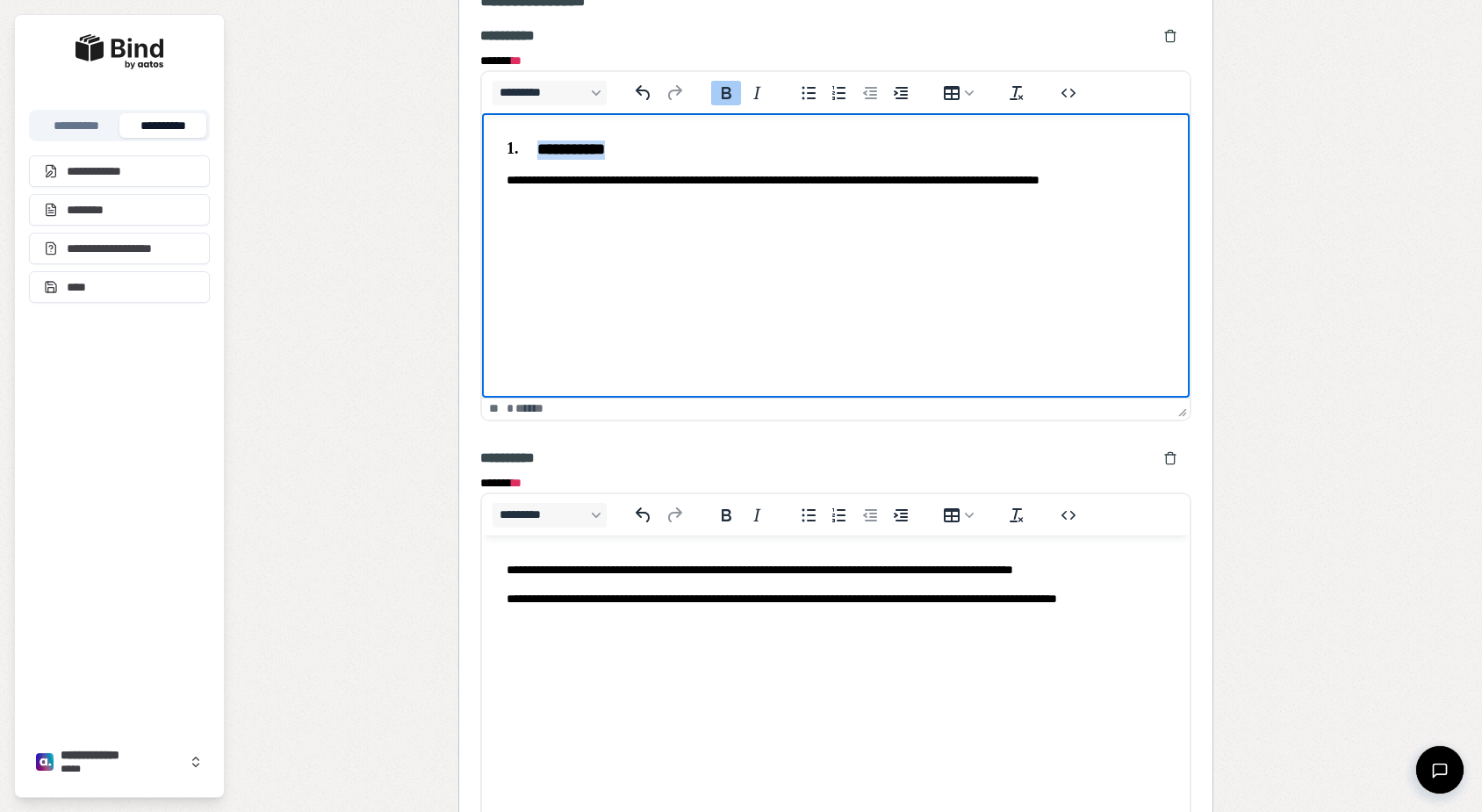 copy on "**********" 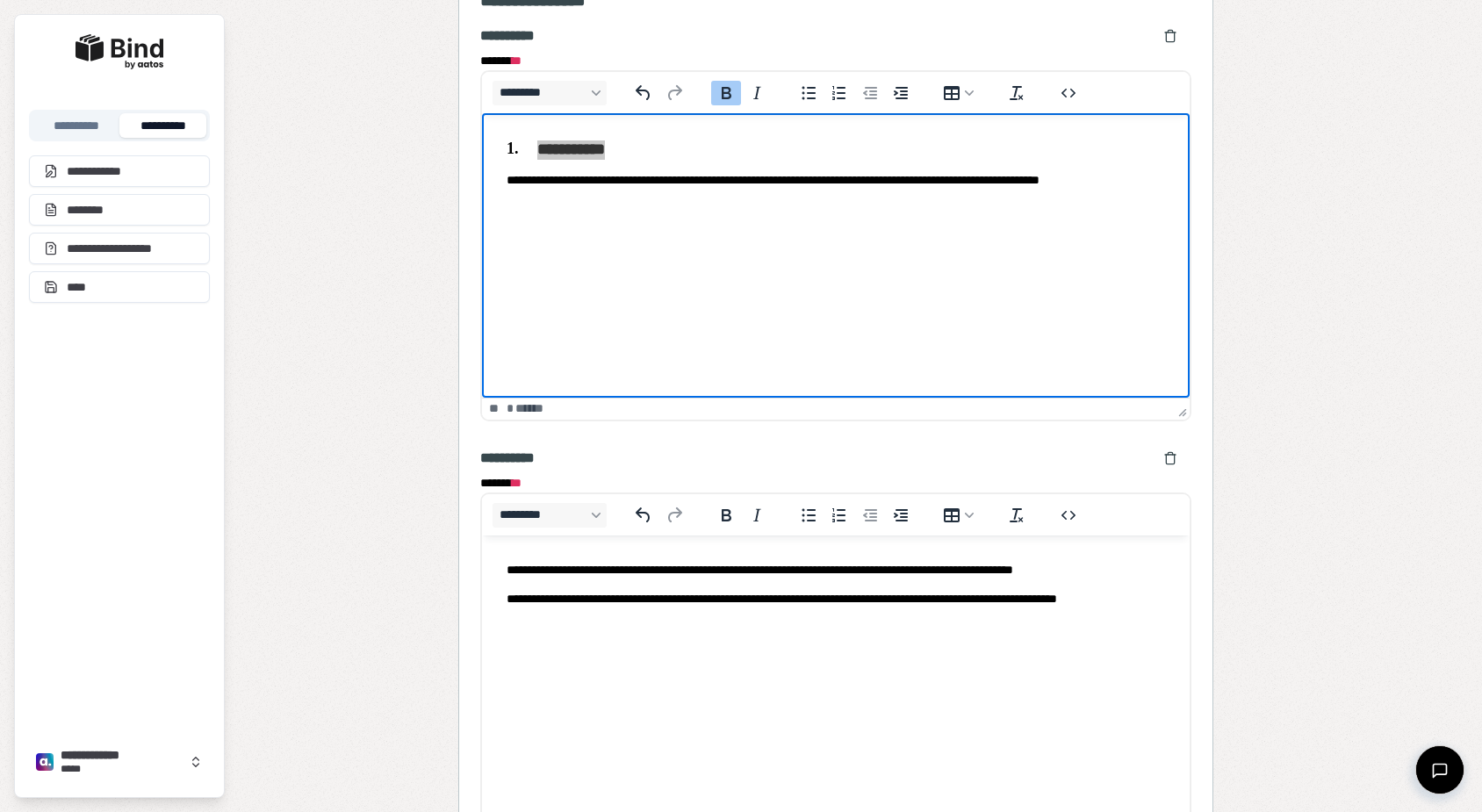 click on "**********" at bounding box center [836, 592] 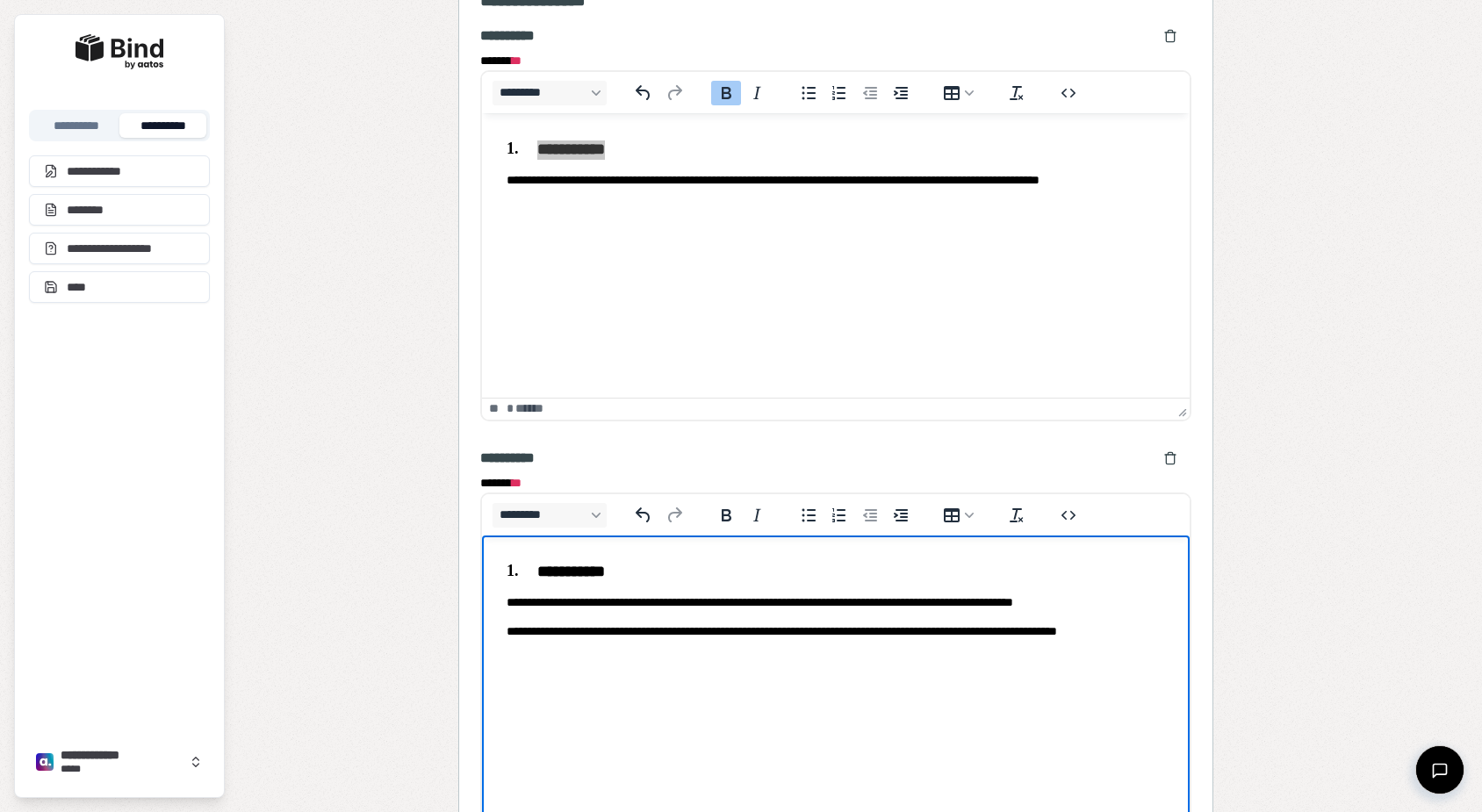 click on "**********" at bounding box center (836, 639) 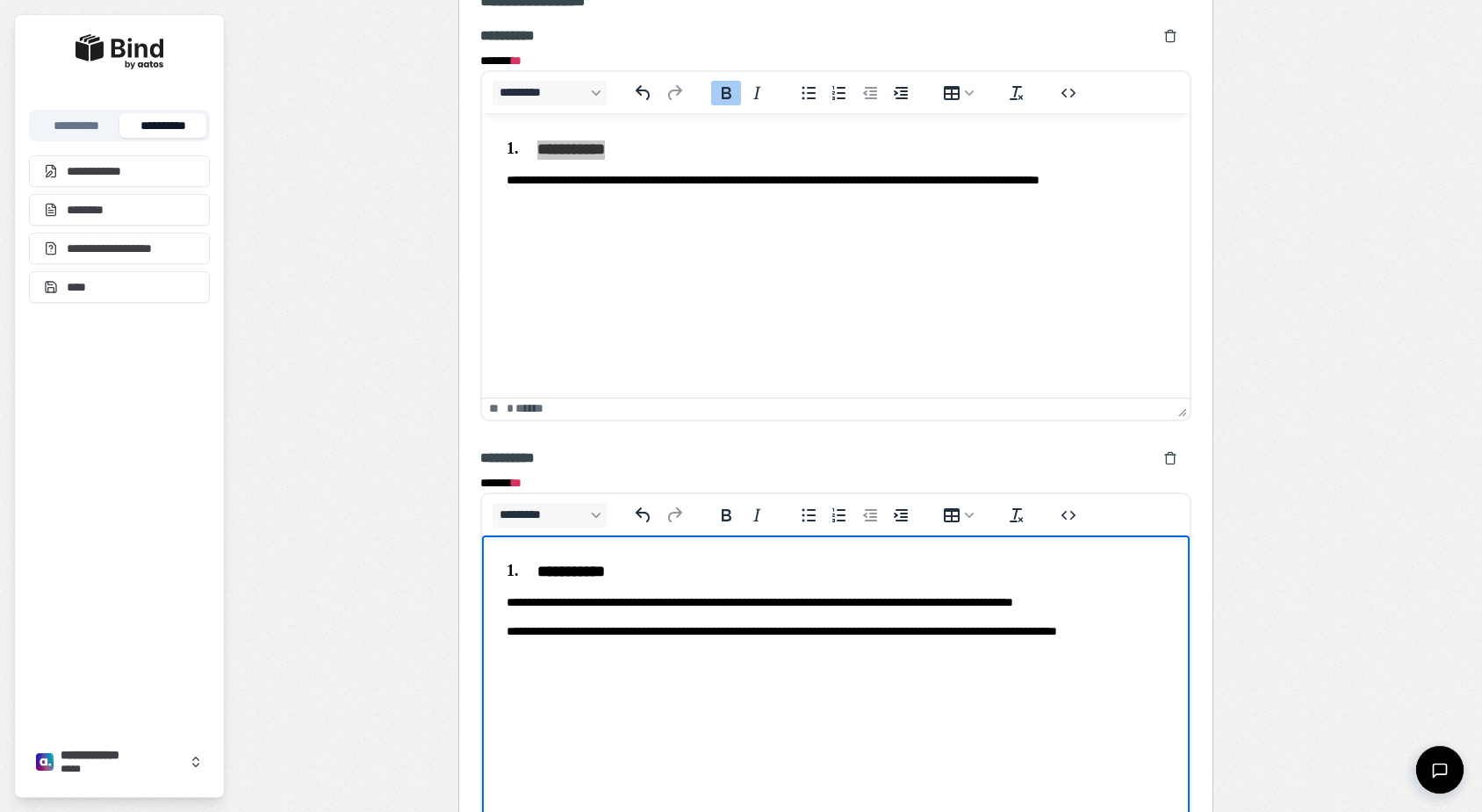click on "**********" at bounding box center [836, 639] 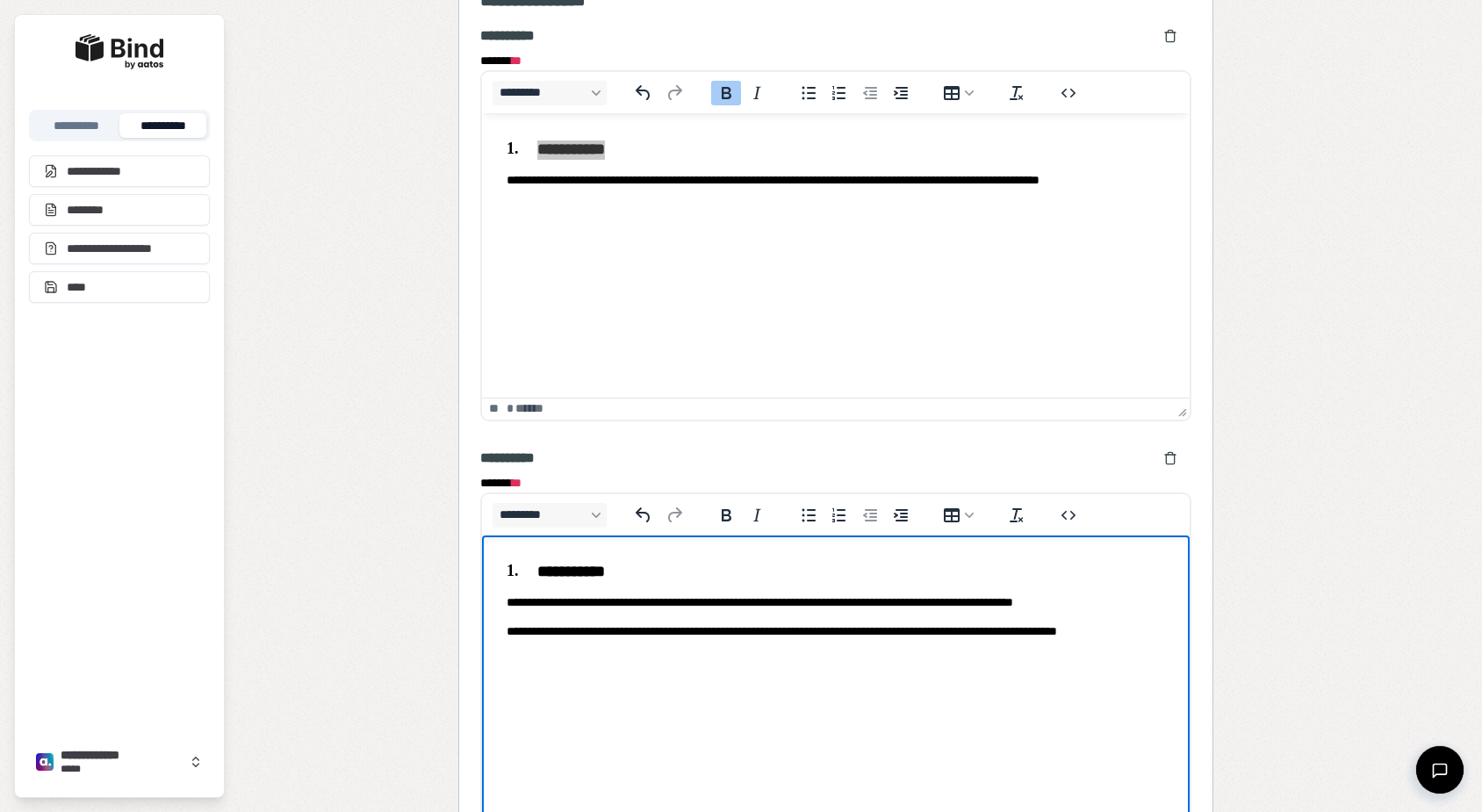 click on "**********" at bounding box center (836, 639) 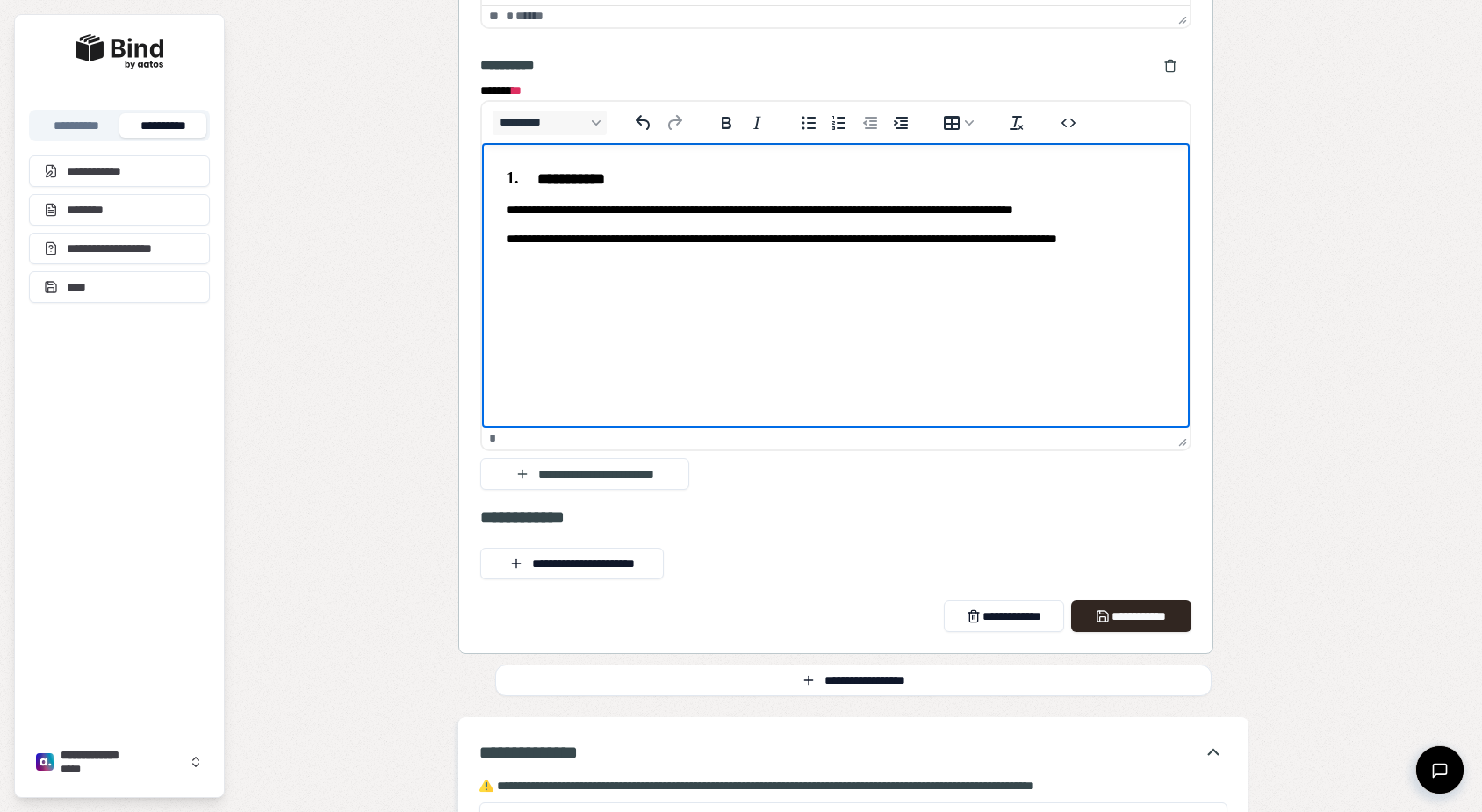 scroll, scrollTop: 1866, scrollLeft: 0, axis: vertical 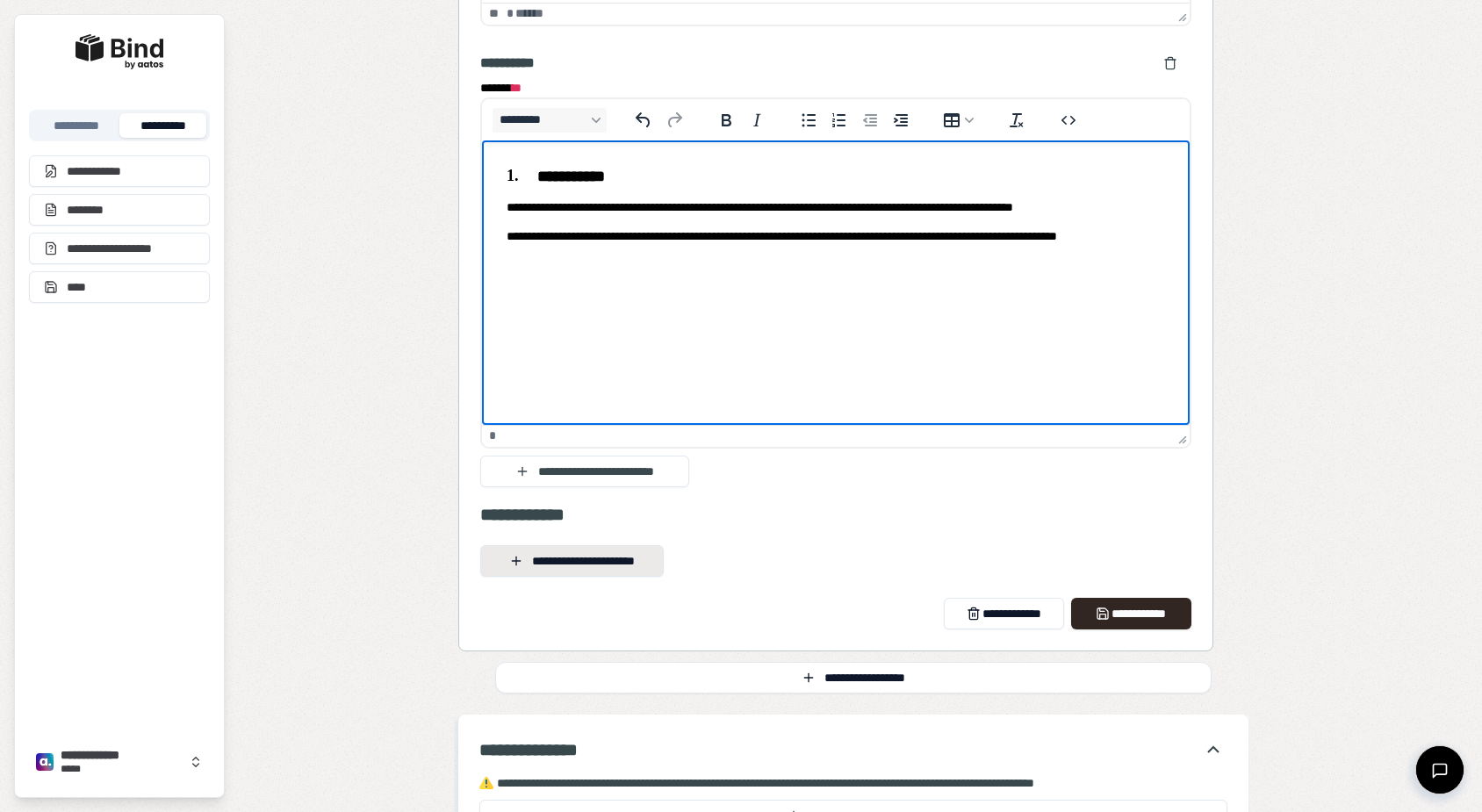 click on "**********" at bounding box center (572, 561) 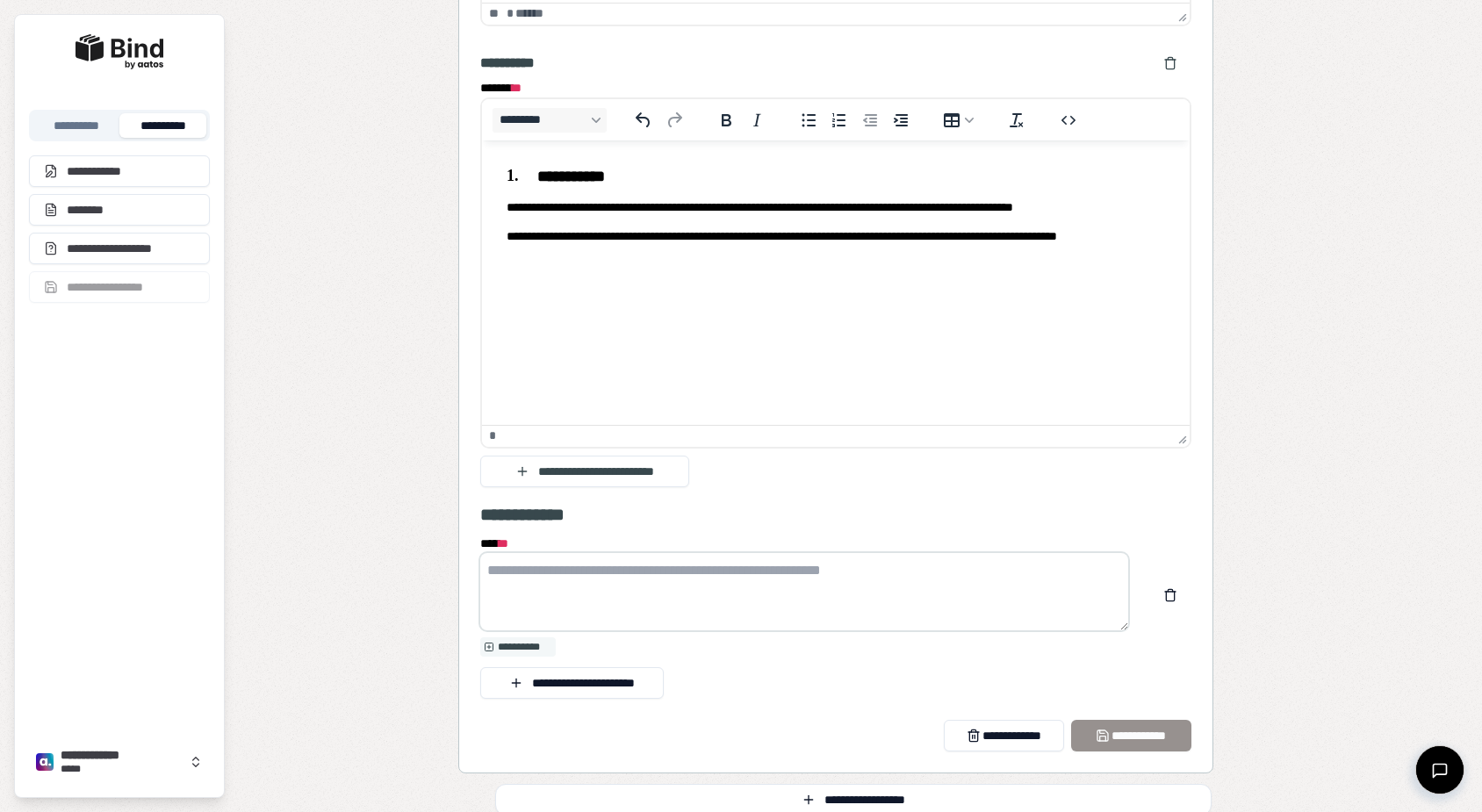 click on "**** *" at bounding box center (804, 592) 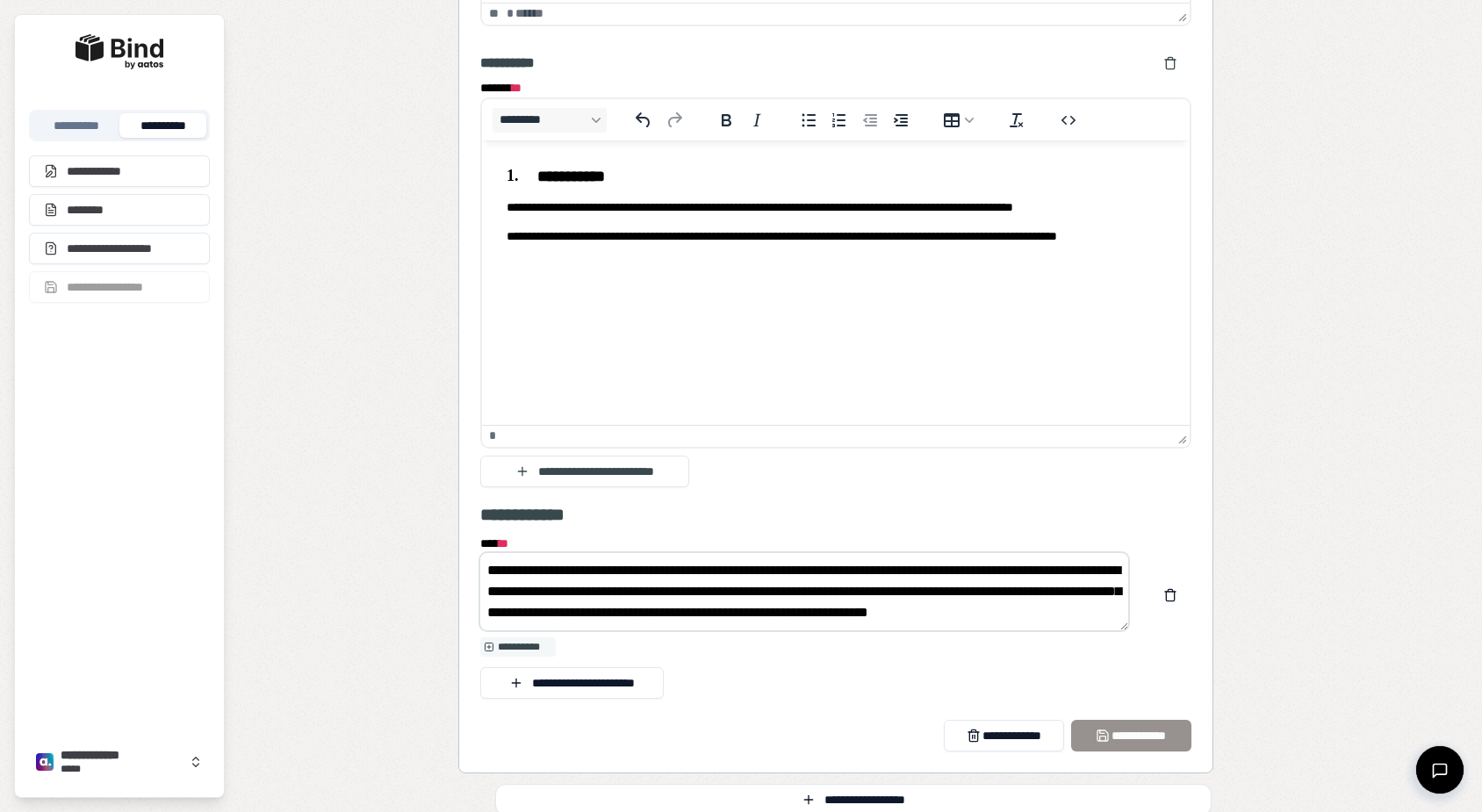 scroll, scrollTop: 11, scrollLeft: 0, axis: vertical 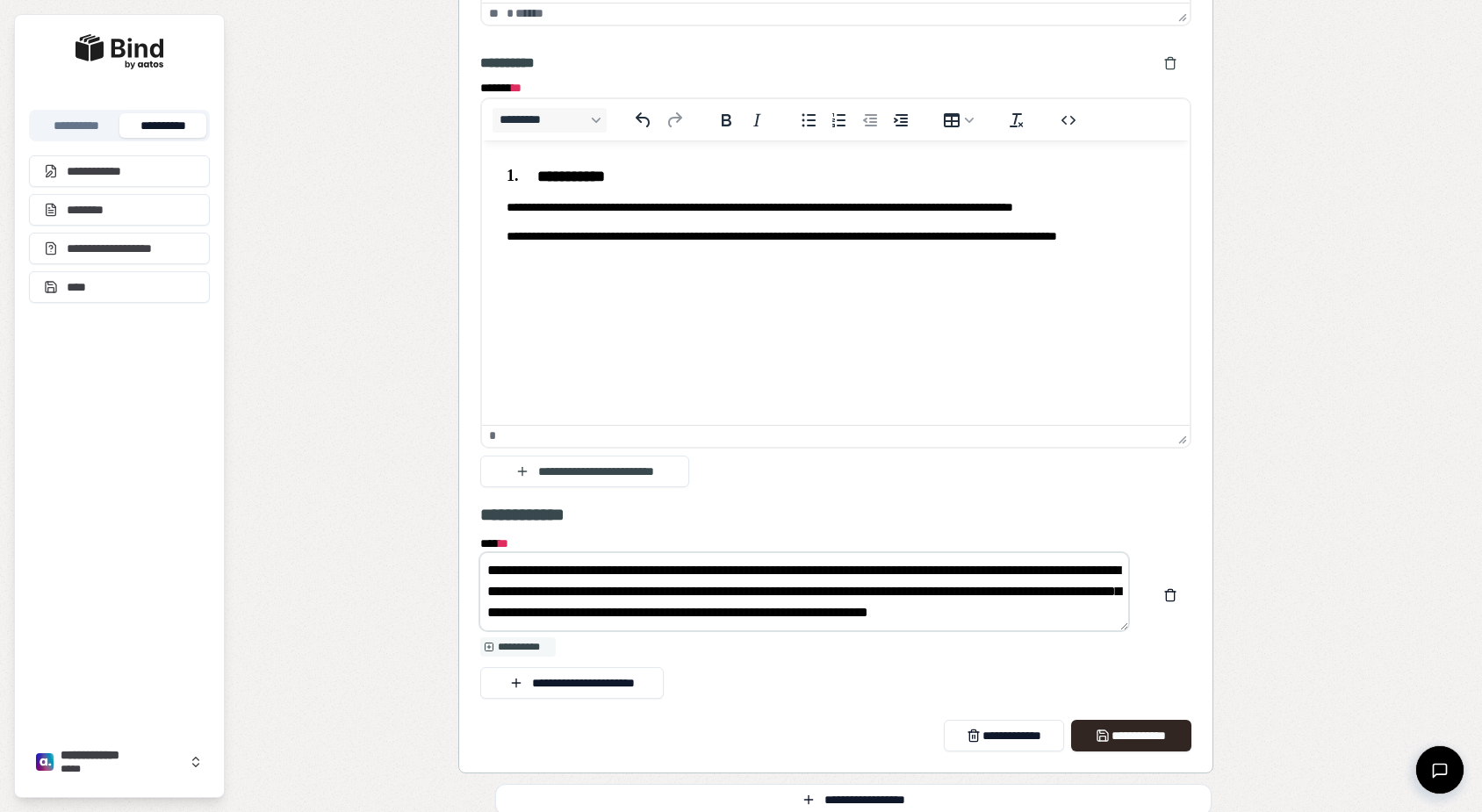 click on "**********" at bounding box center [804, 592] 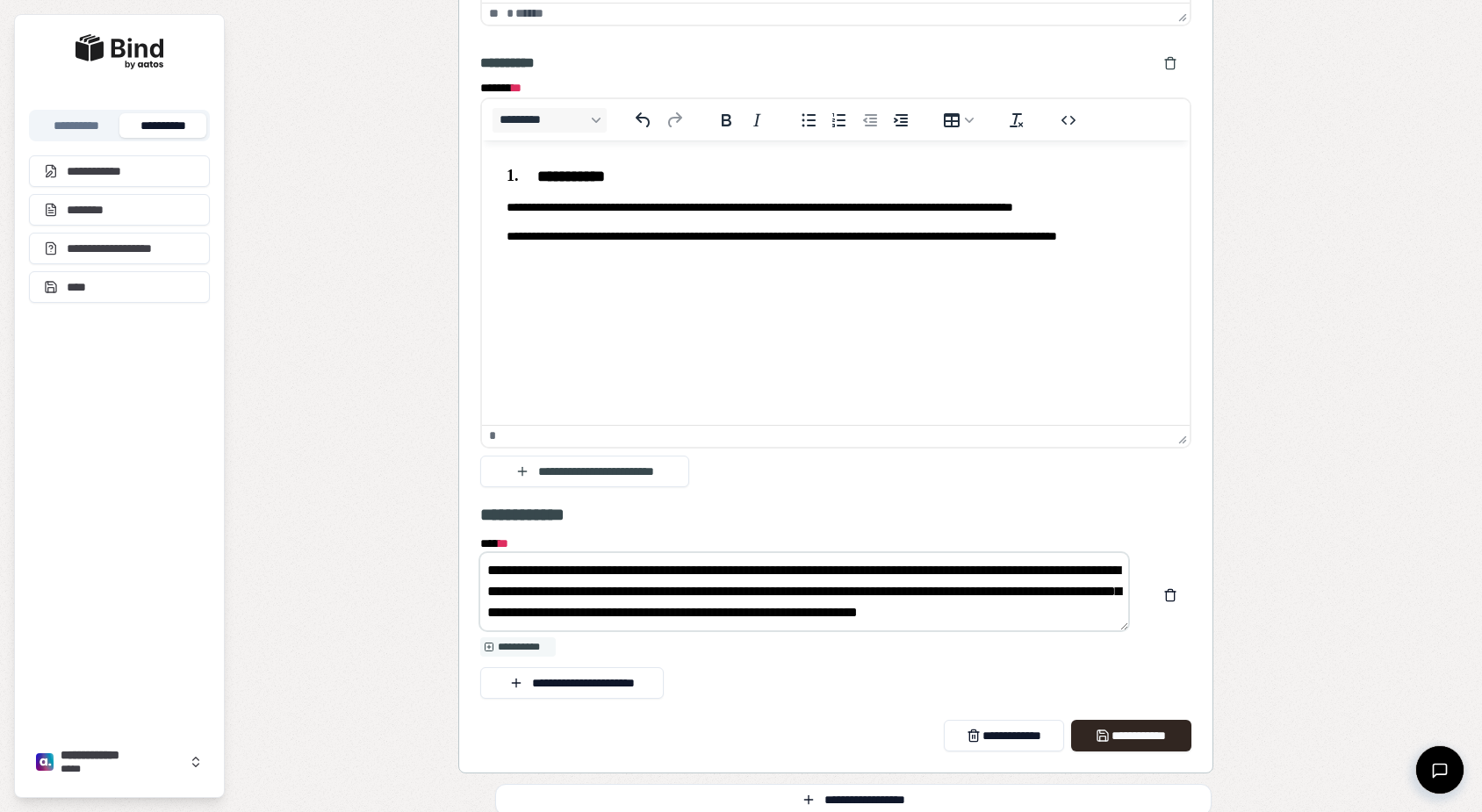 scroll, scrollTop: 21, scrollLeft: 0, axis: vertical 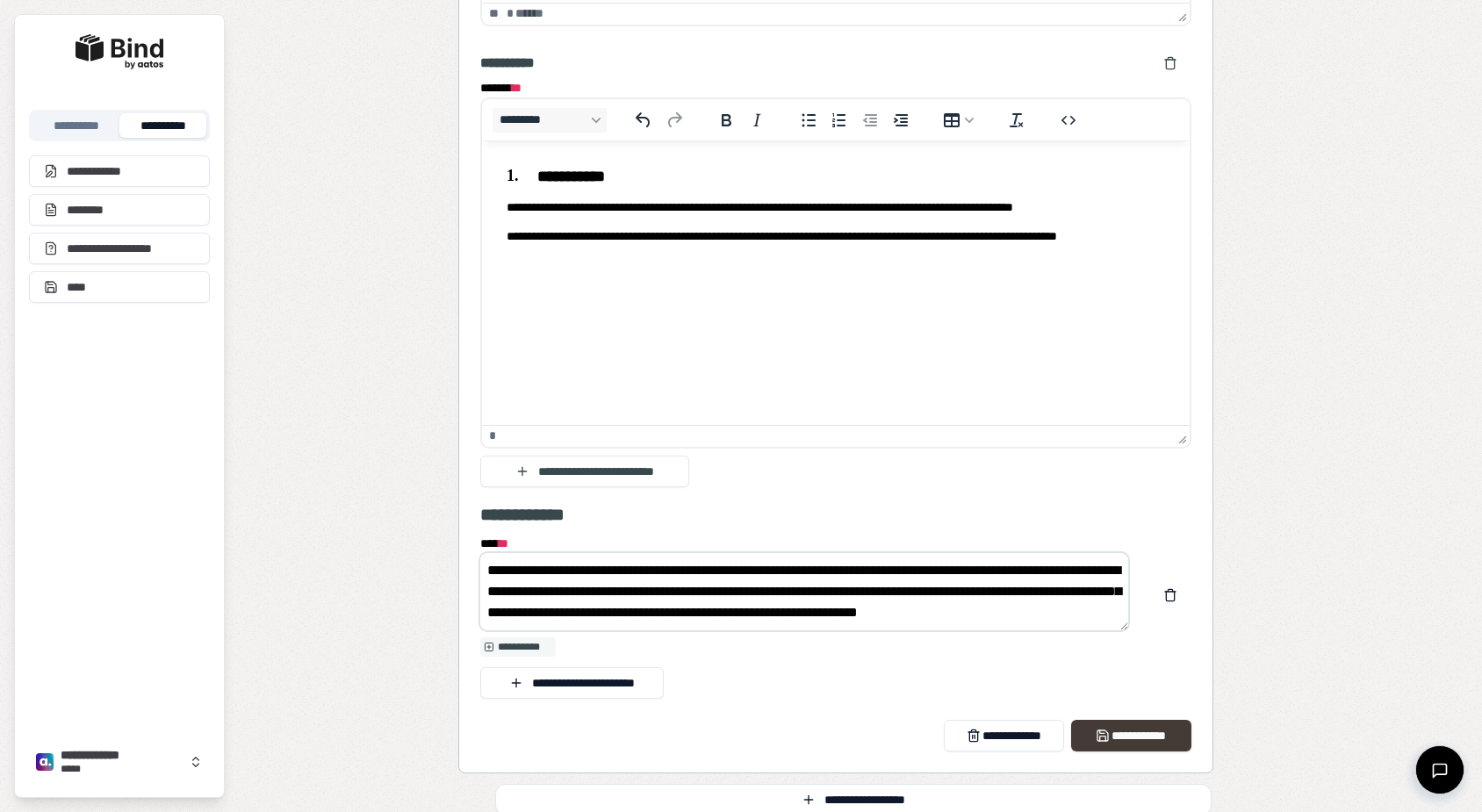 type on "**********" 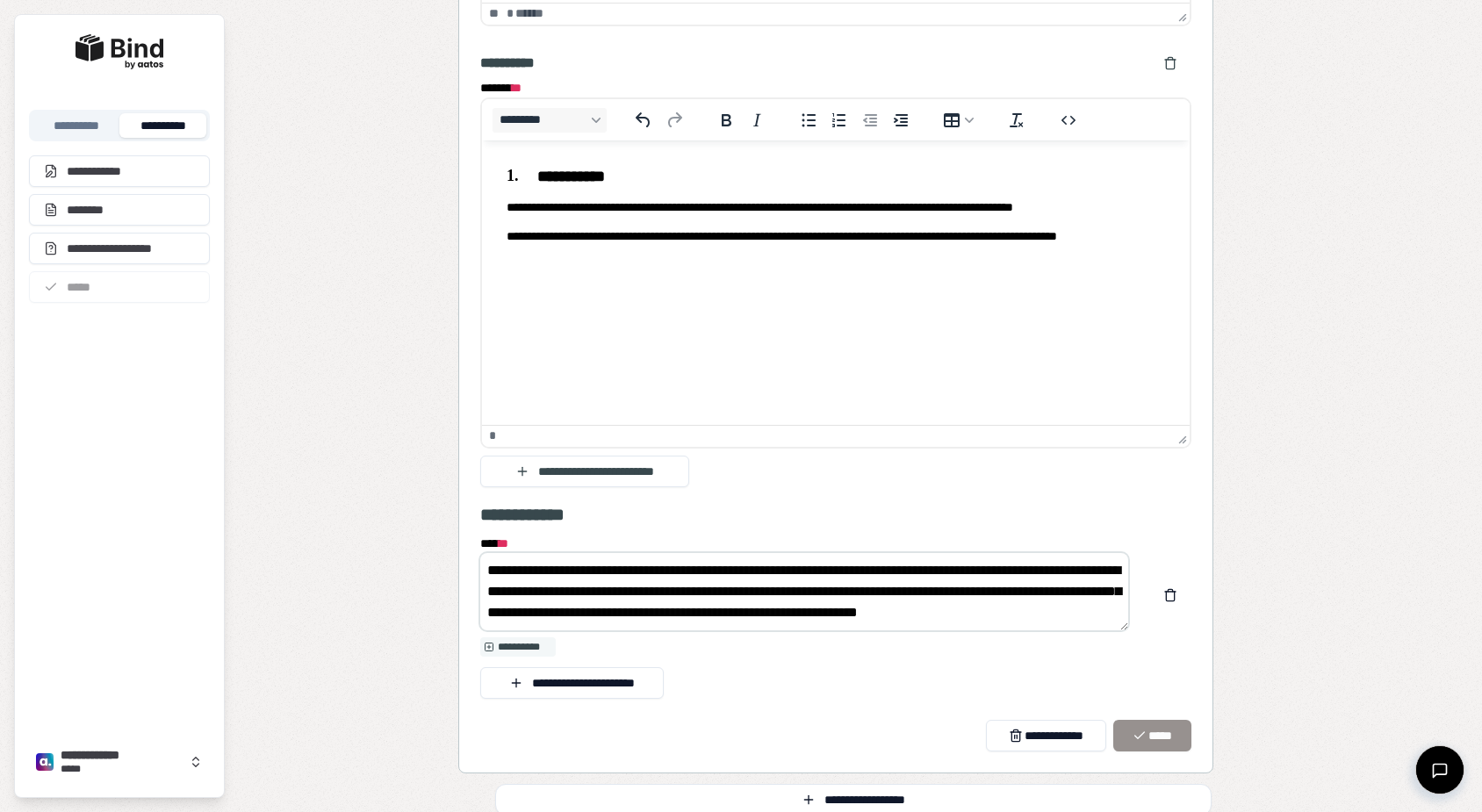 scroll, scrollTop: 680, scrollLeft: 0, axis: vertical 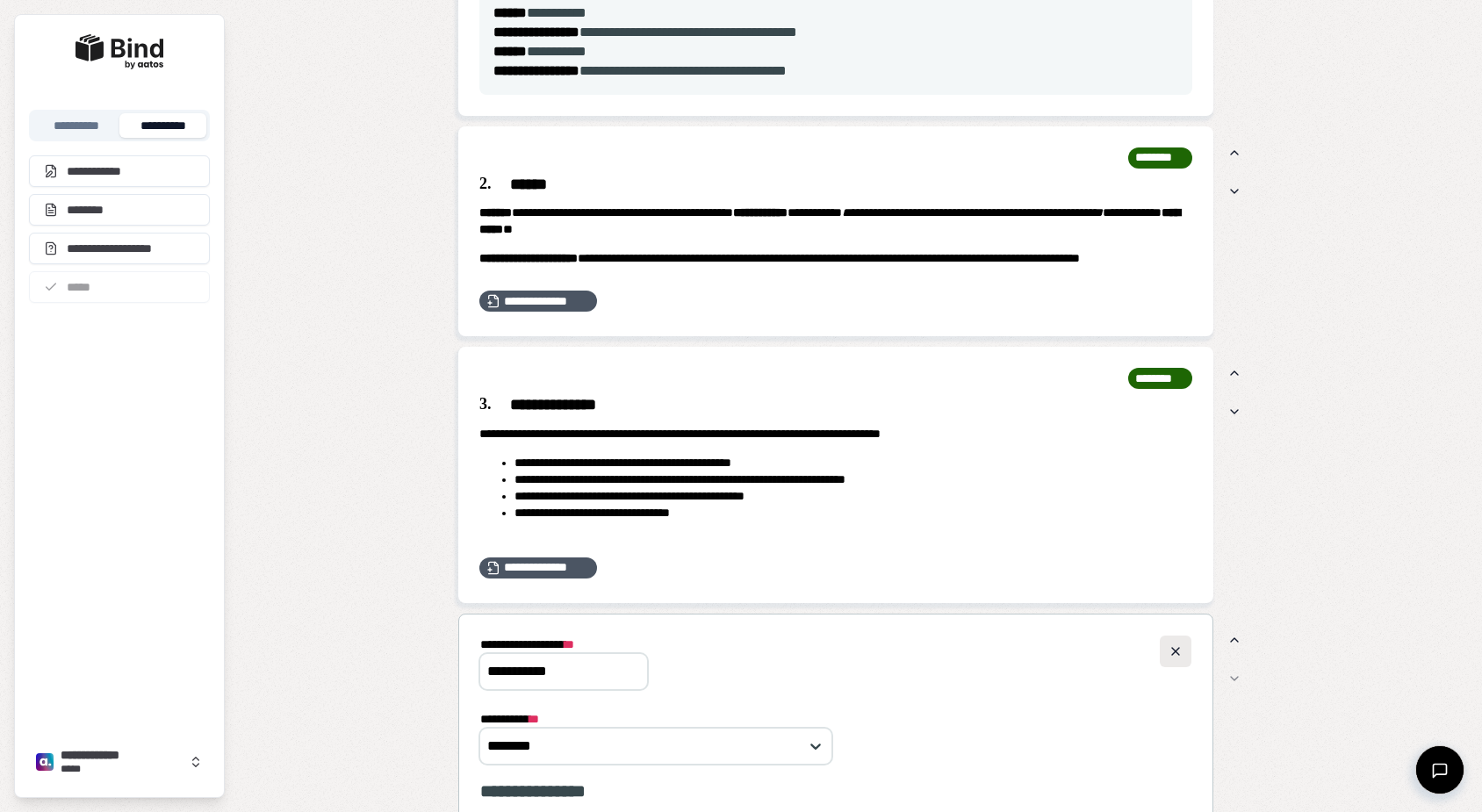 click at bounding box center (1176, 651) 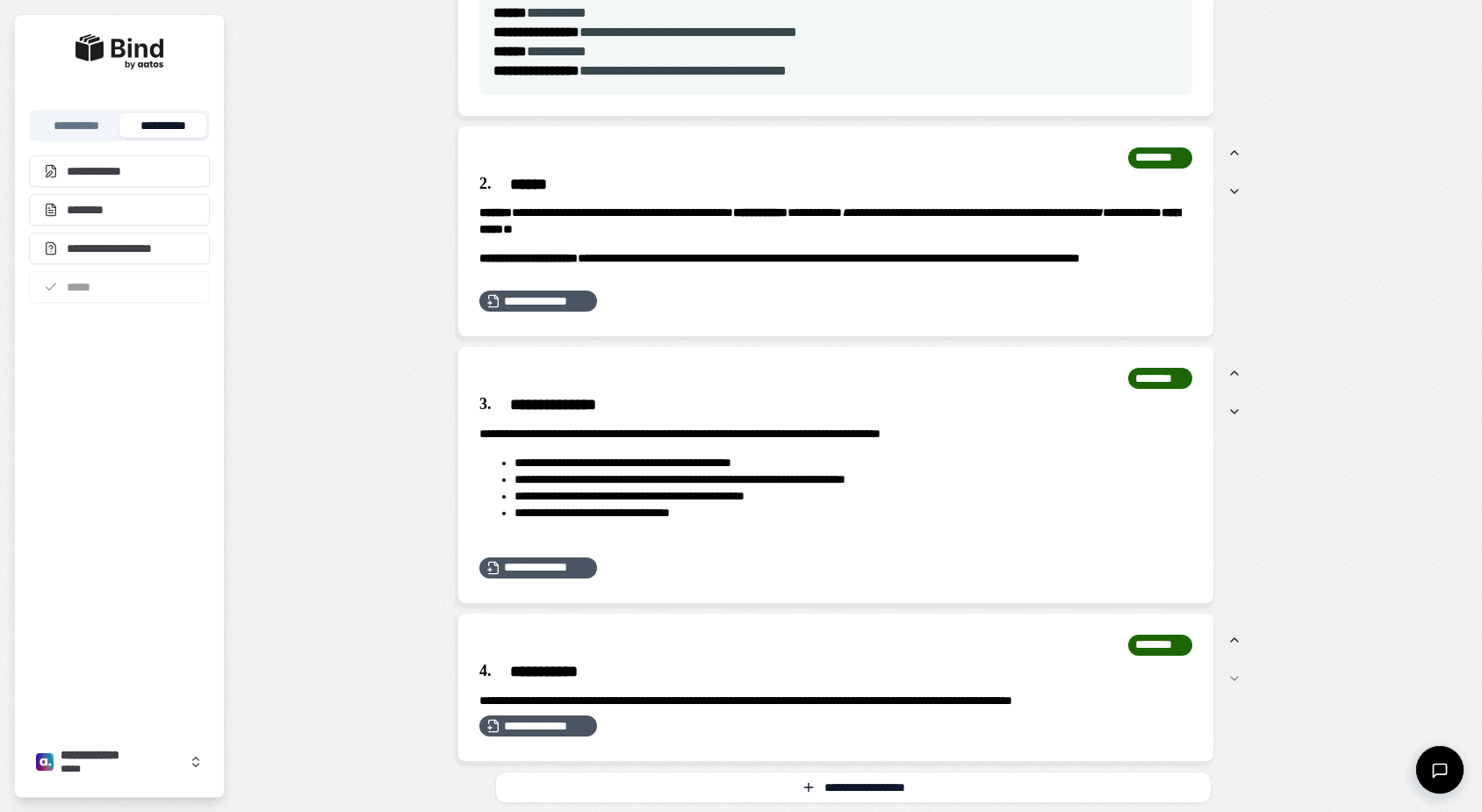 scroll, scrollTop: 827, scrollLeft: 0, axis: vertical 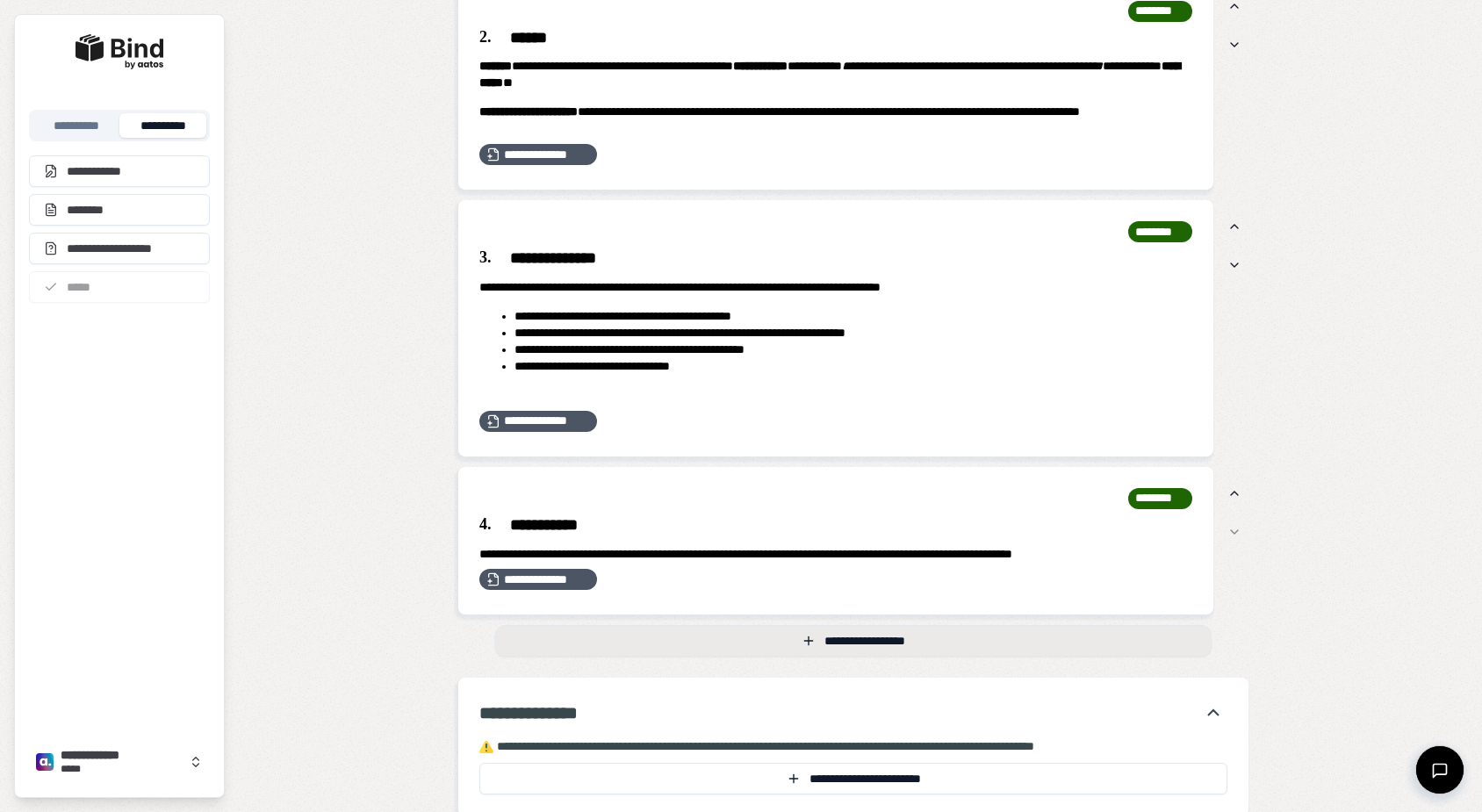 click on "**********" at bounding box center (853, 641) 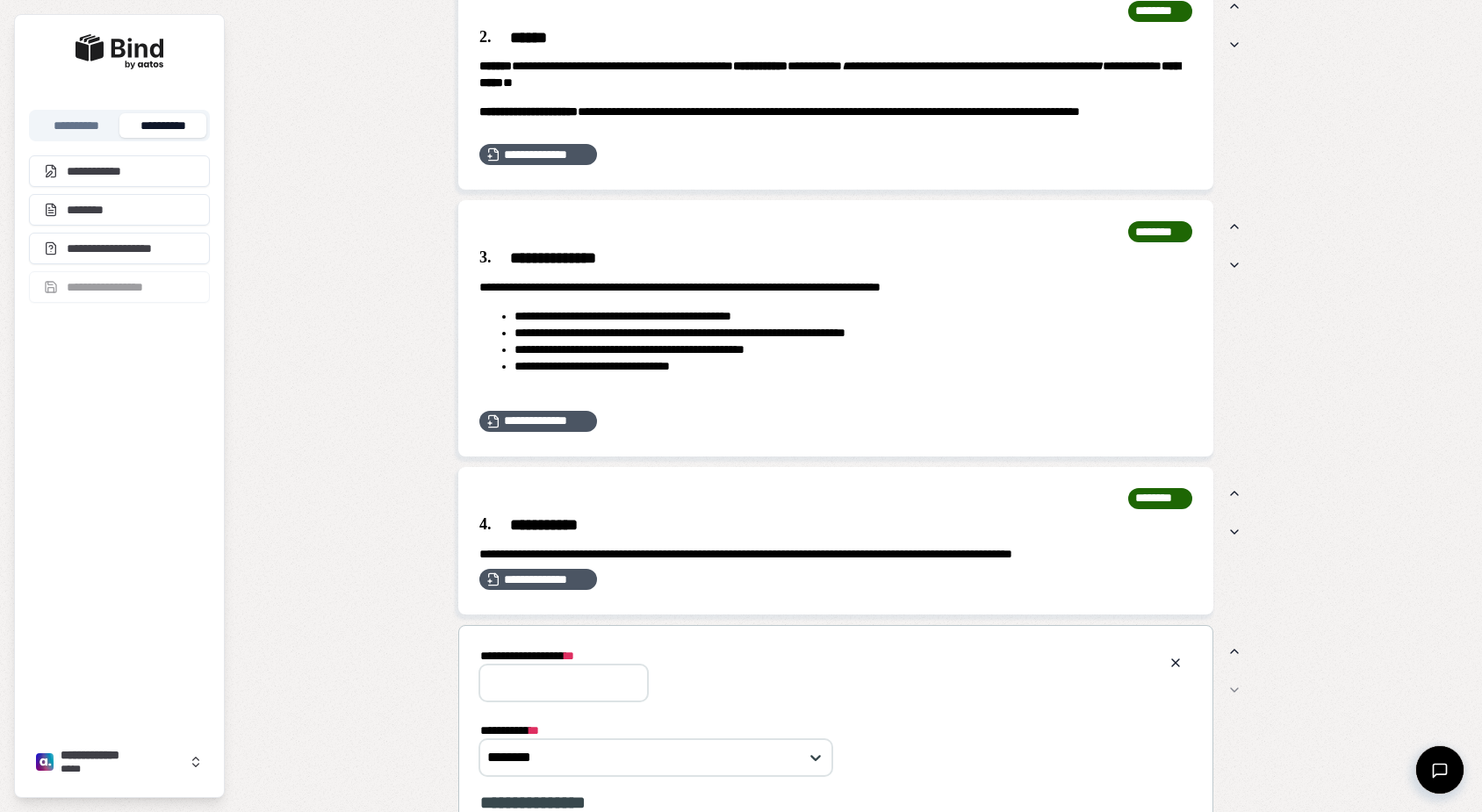 scroll, scrollTop: 931, scrollLeft: 0, axis: vertical 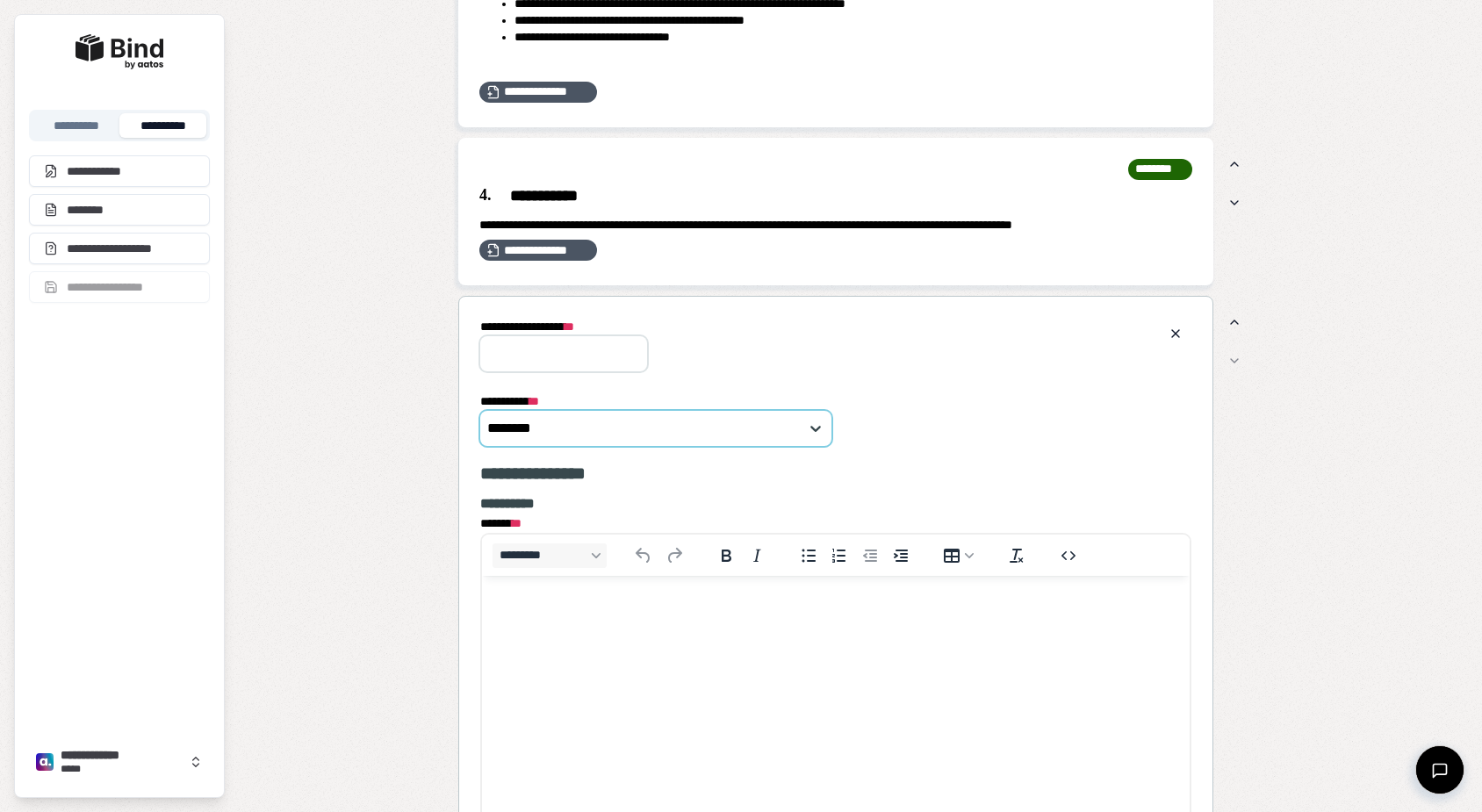 click at bounding box center (646, 428) 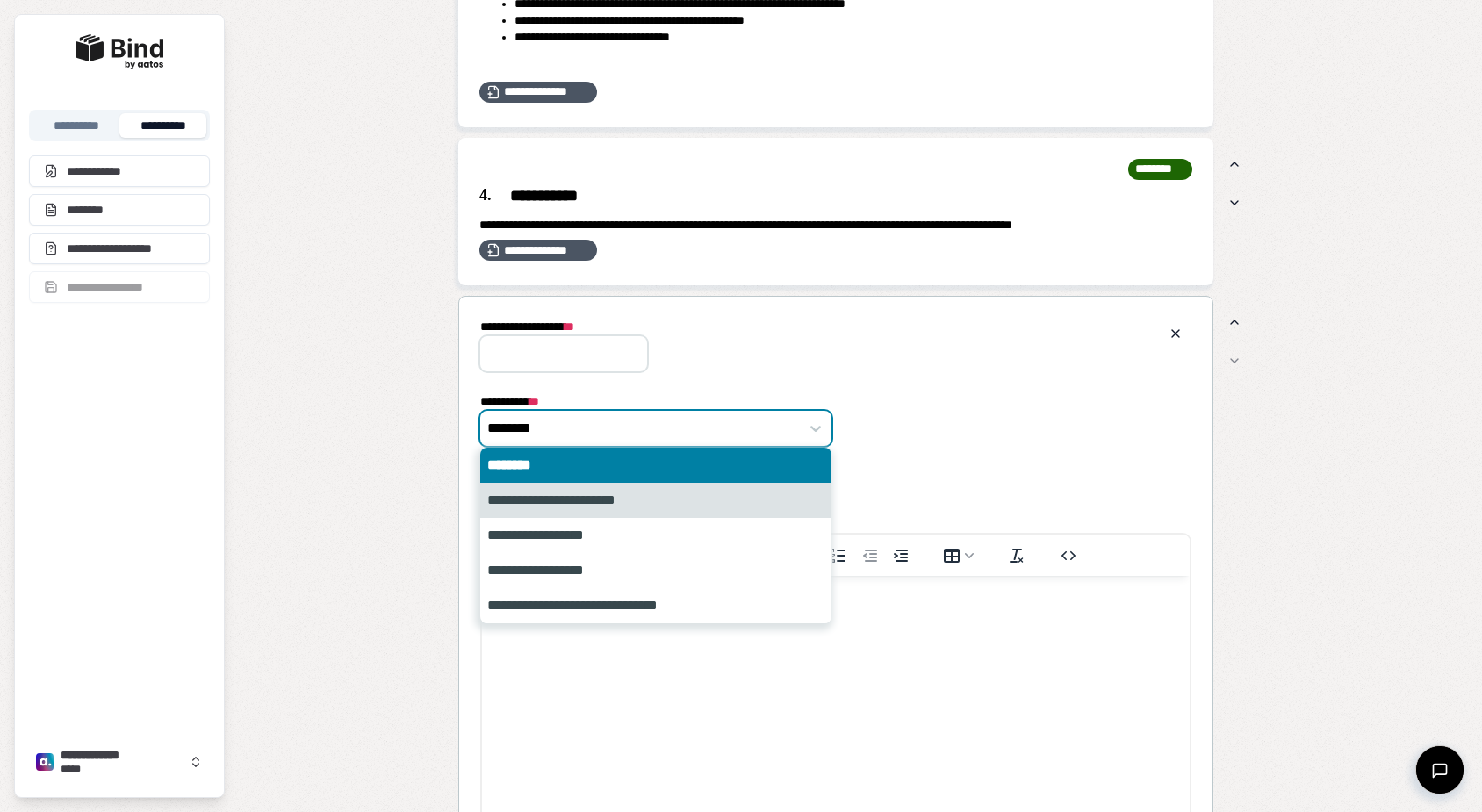 click on "**********" at bounding box center [656, 500] 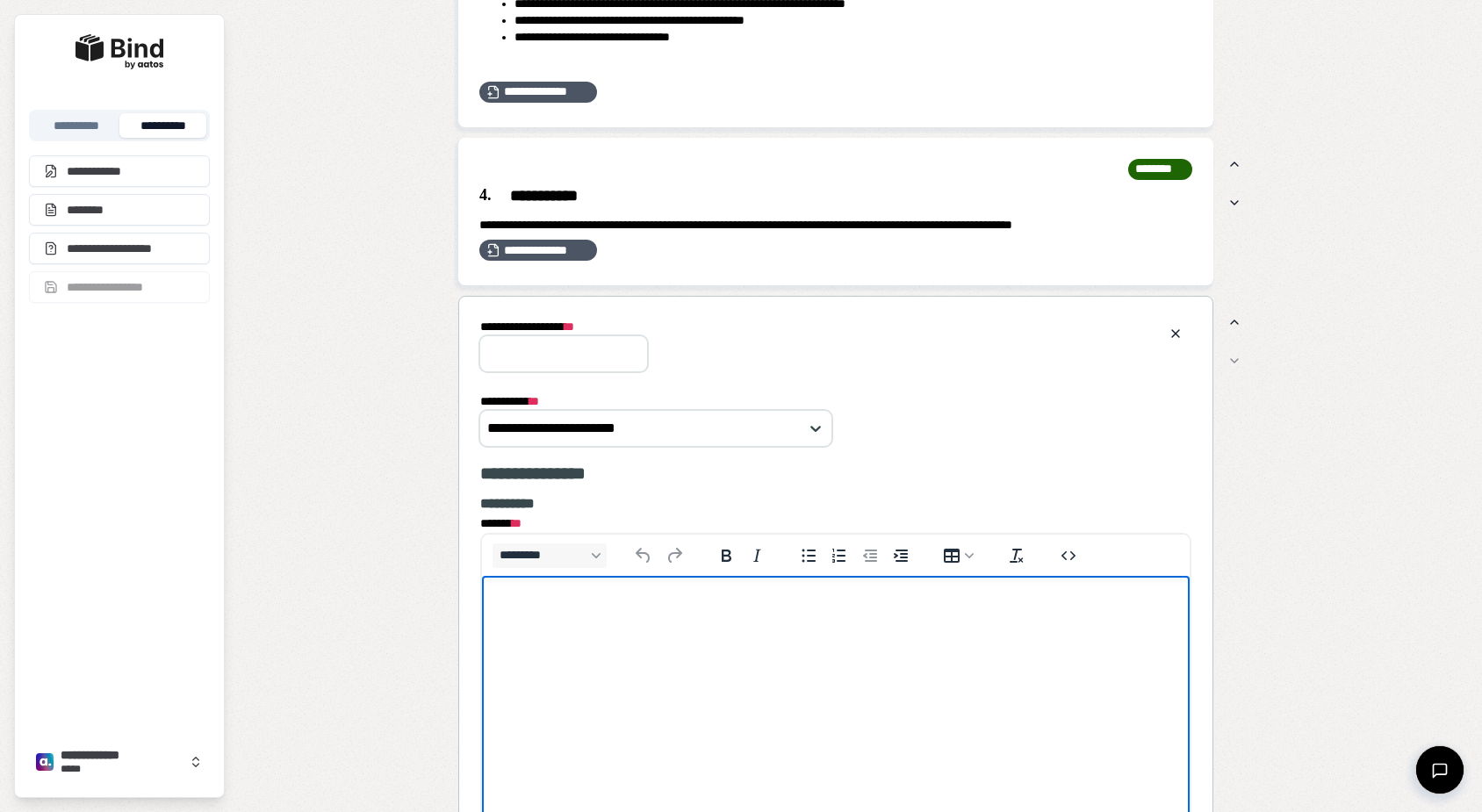 click at bounding box center [836, 610] 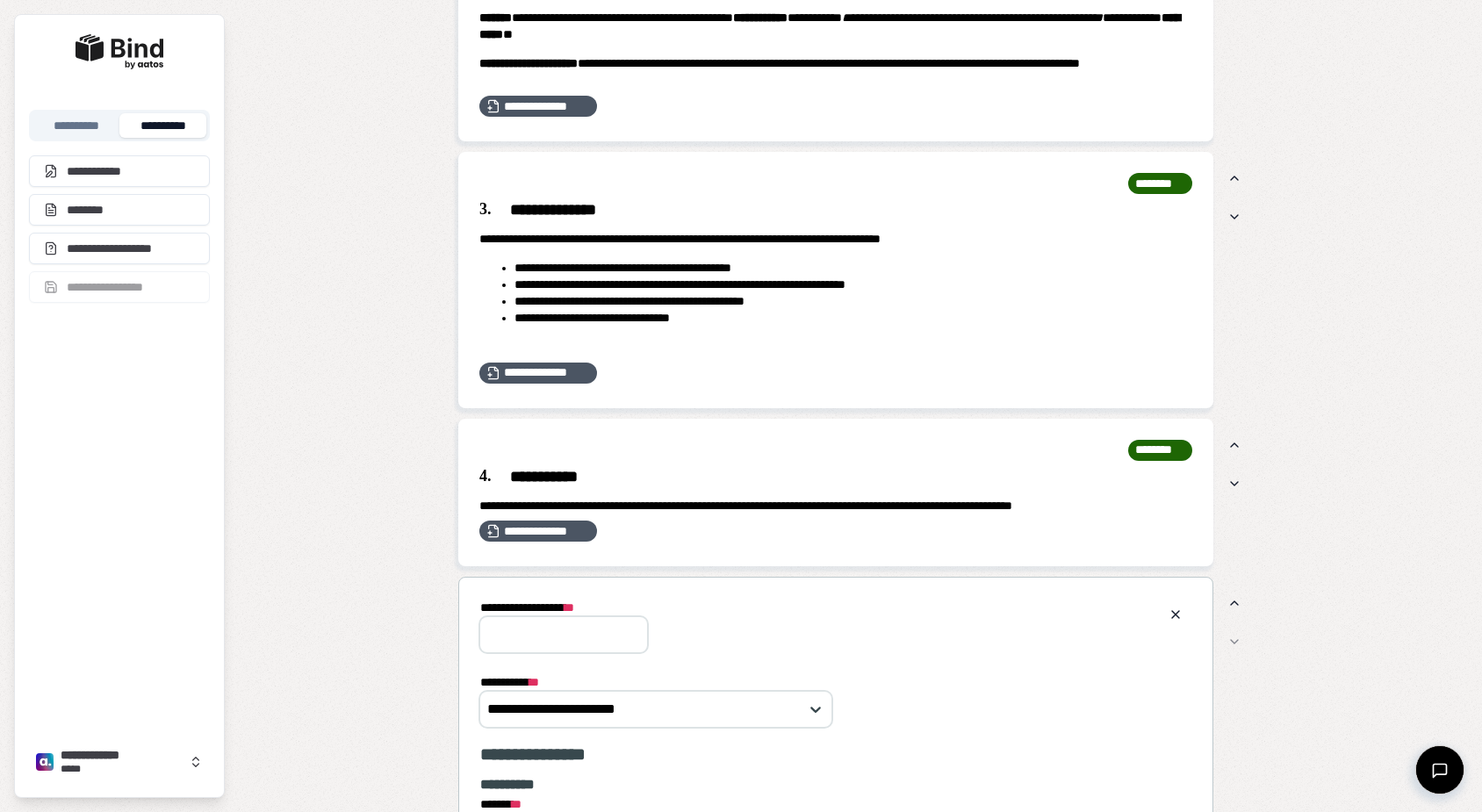 scroll, scrollTop: 995, scrollLeft: 0, axis: vertical 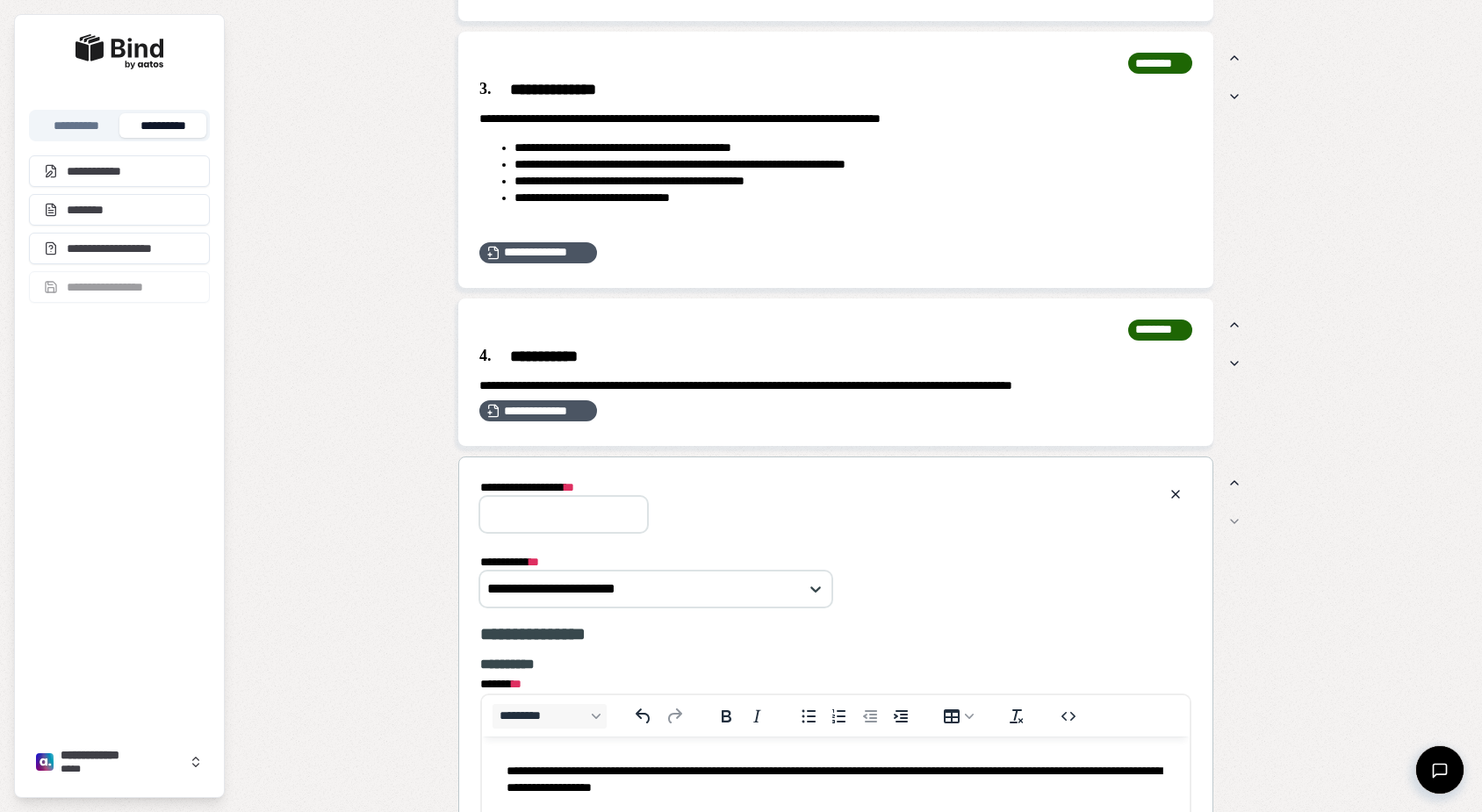 click on "**********" at bounding box center (564, 514) 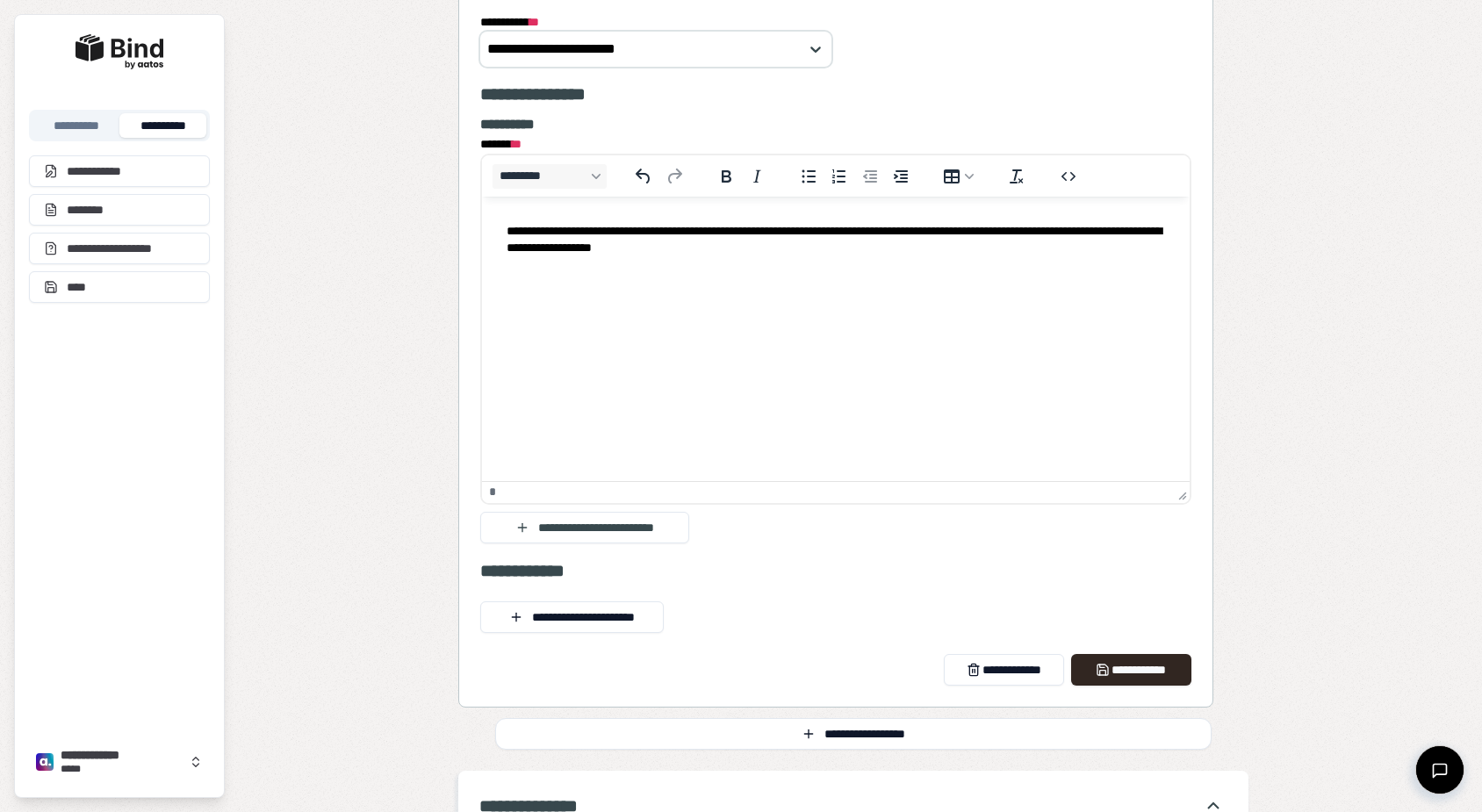 scroll, scrollTop: 1543, scrollLeft: 0, axis: vertical 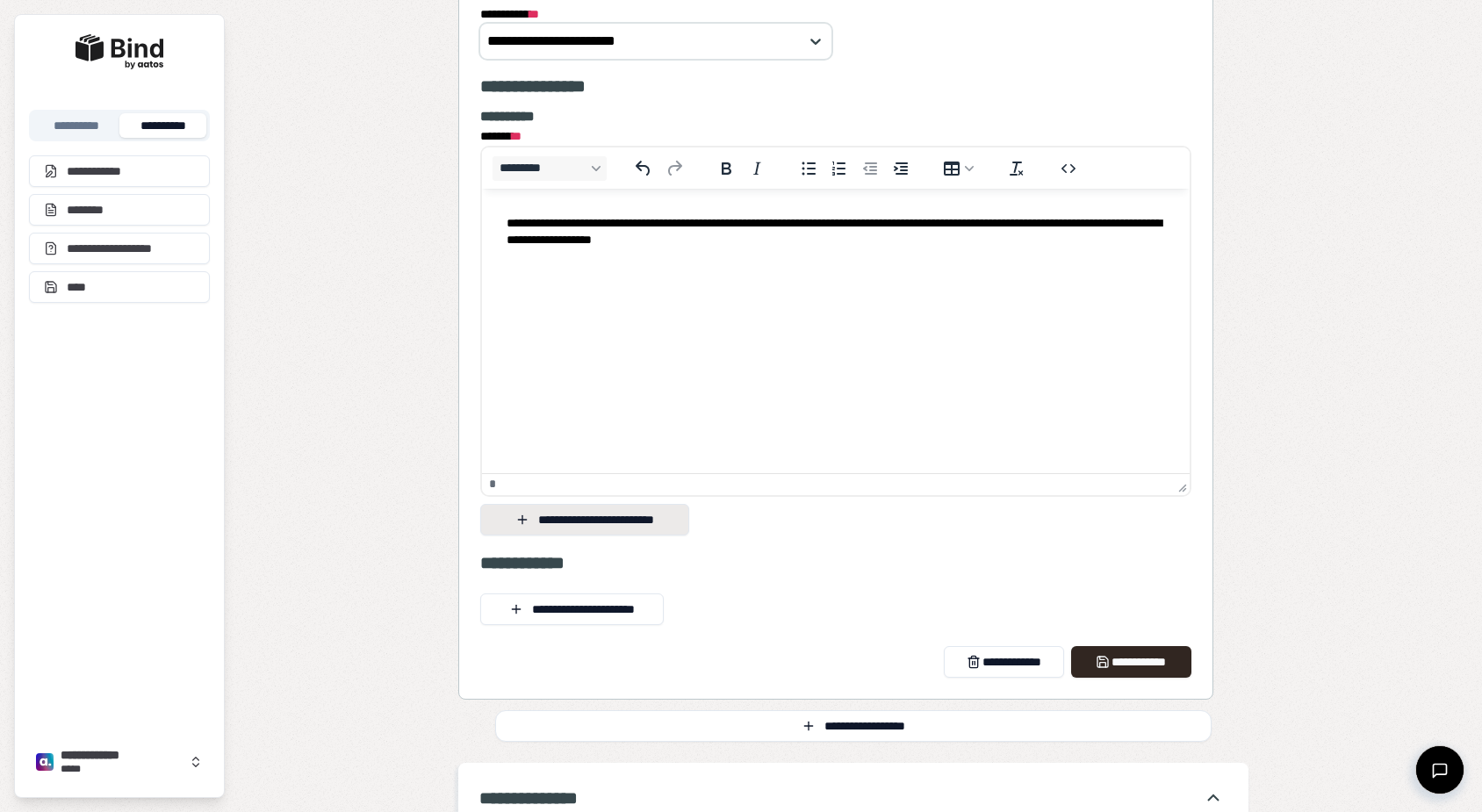 type on "**********" 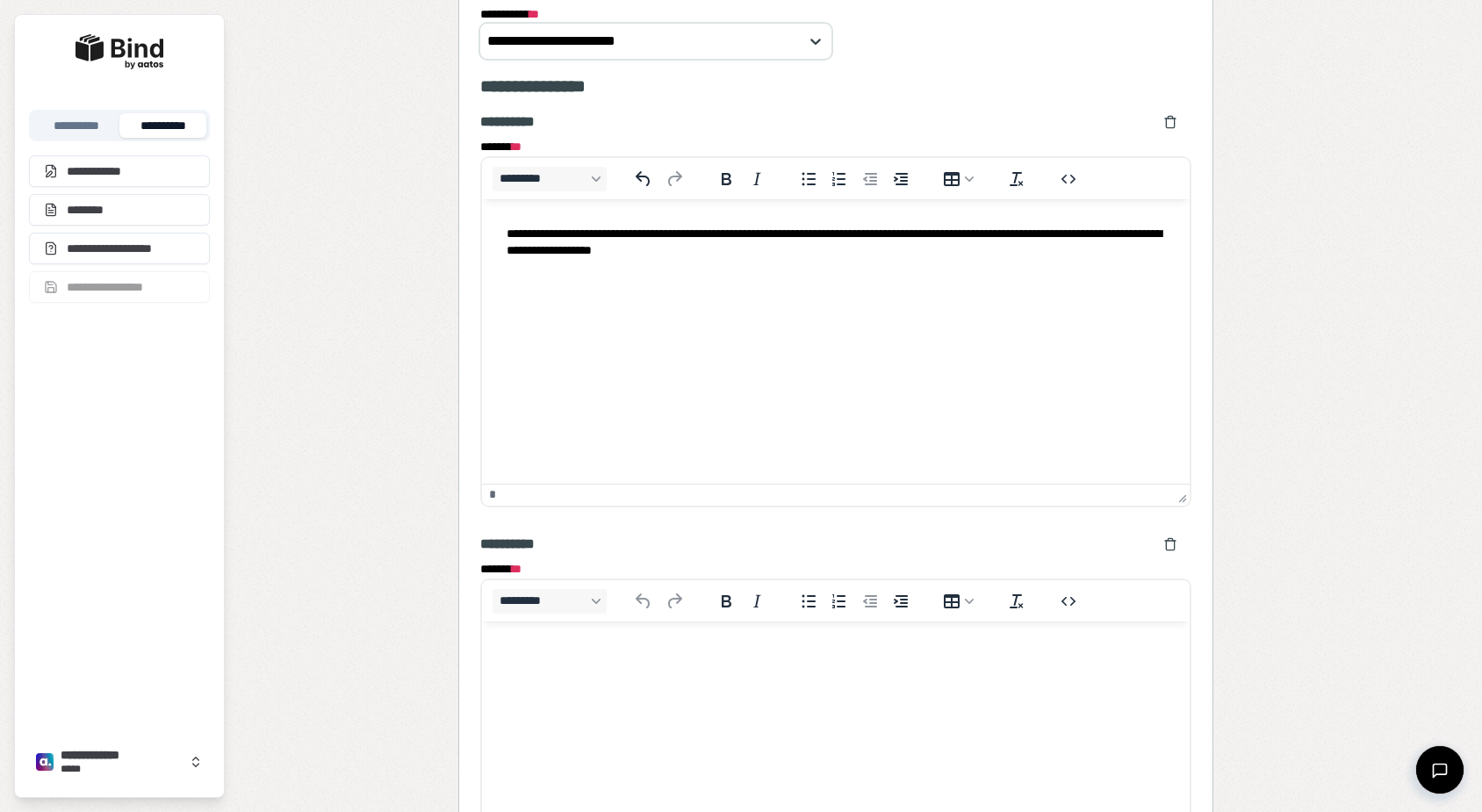scroll, scrollTop: 0, scrollLeft: 0, axis: both 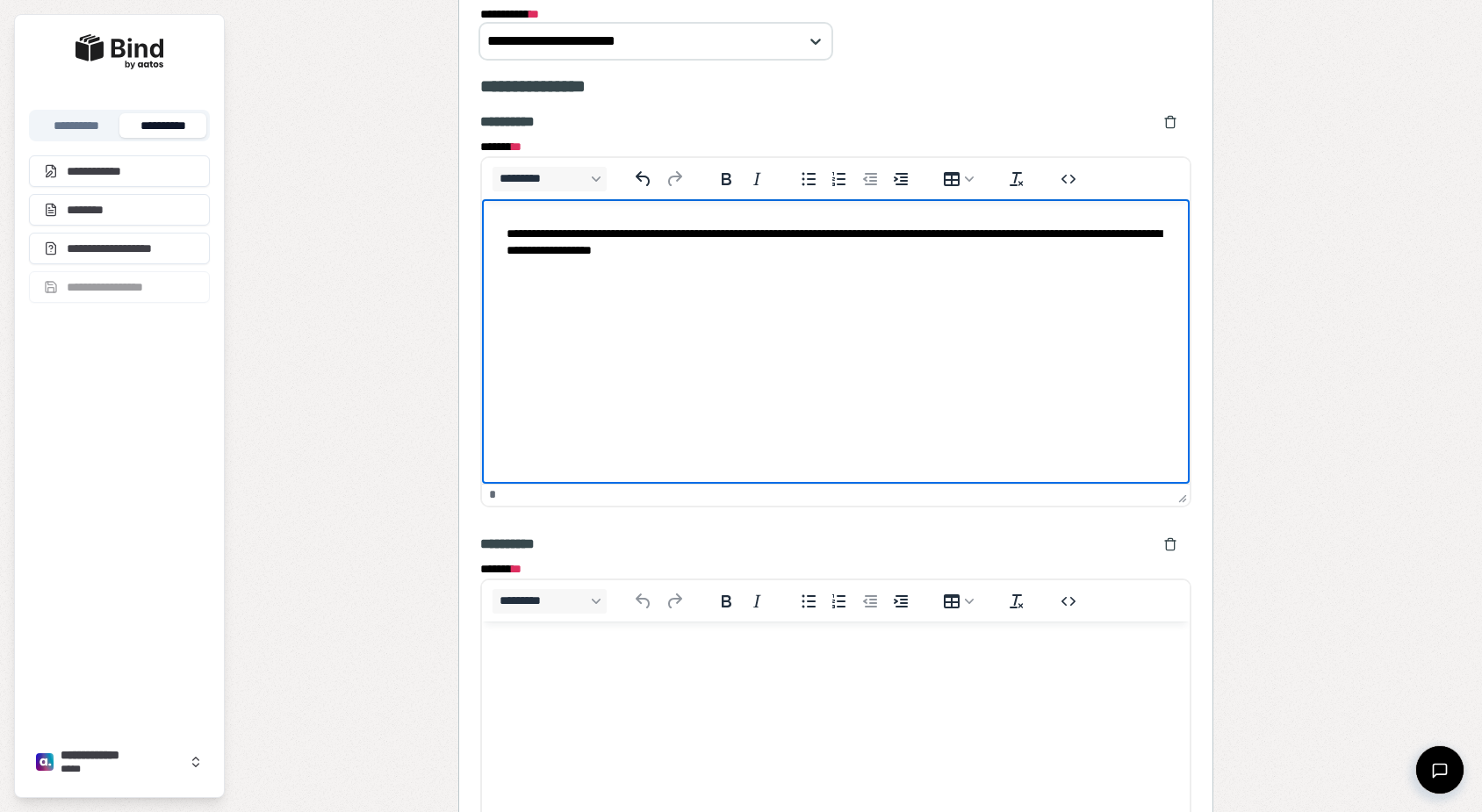 click on "**********" at bounding box center [836, 242] 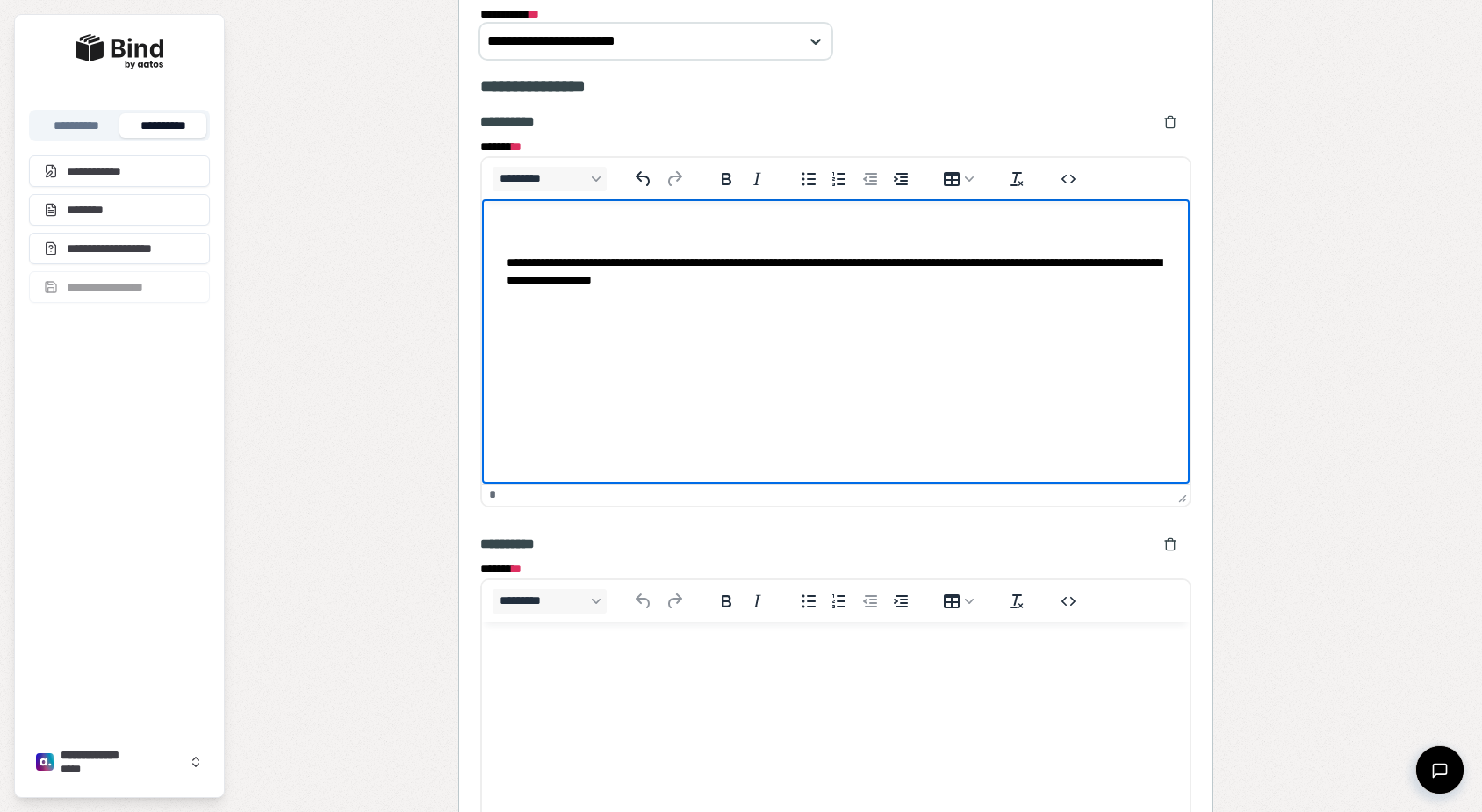 type 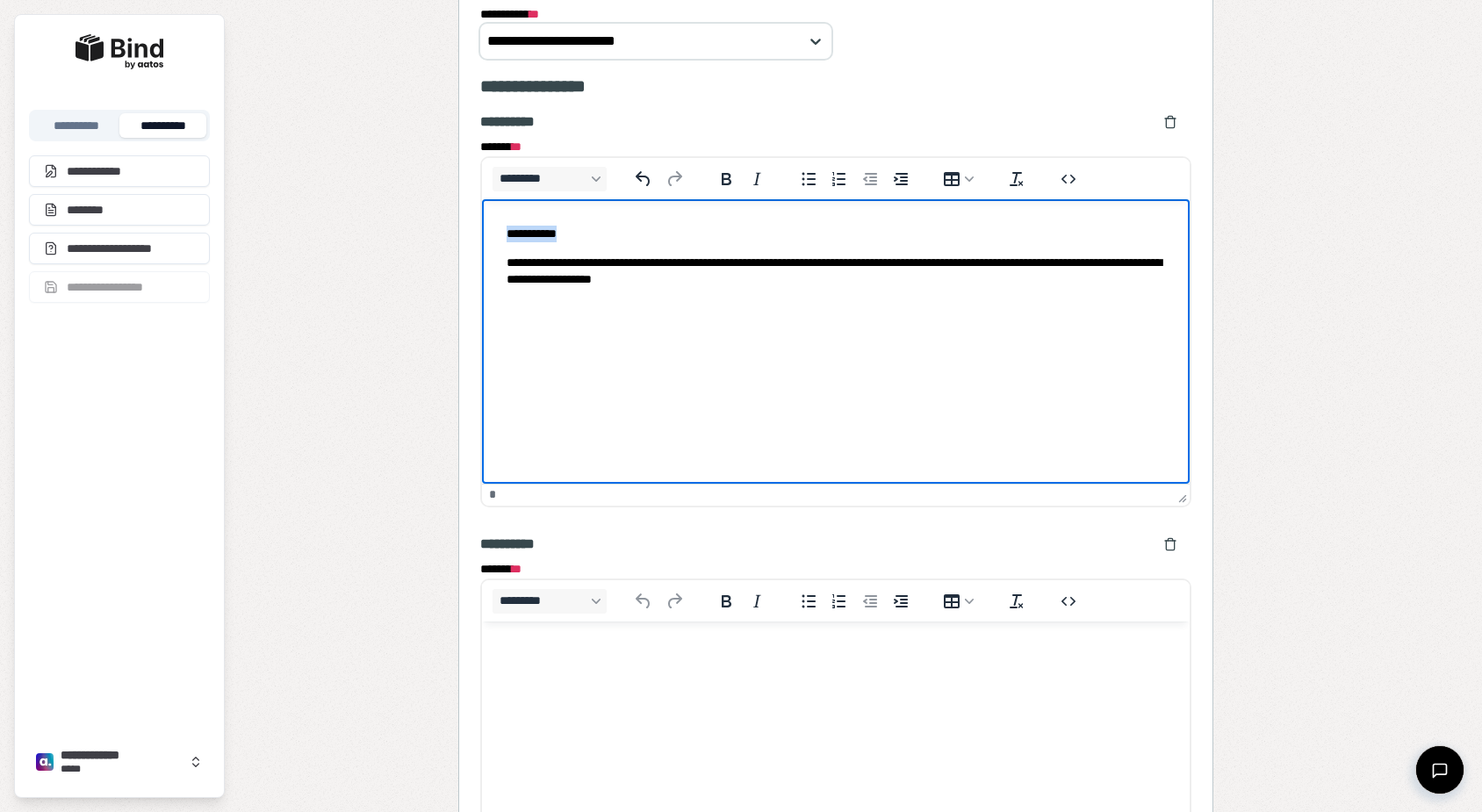 drag, startPoint x: 594, startPoint y: 234, endPoint x: 464, endPoint y: 218, distance: 130.98091 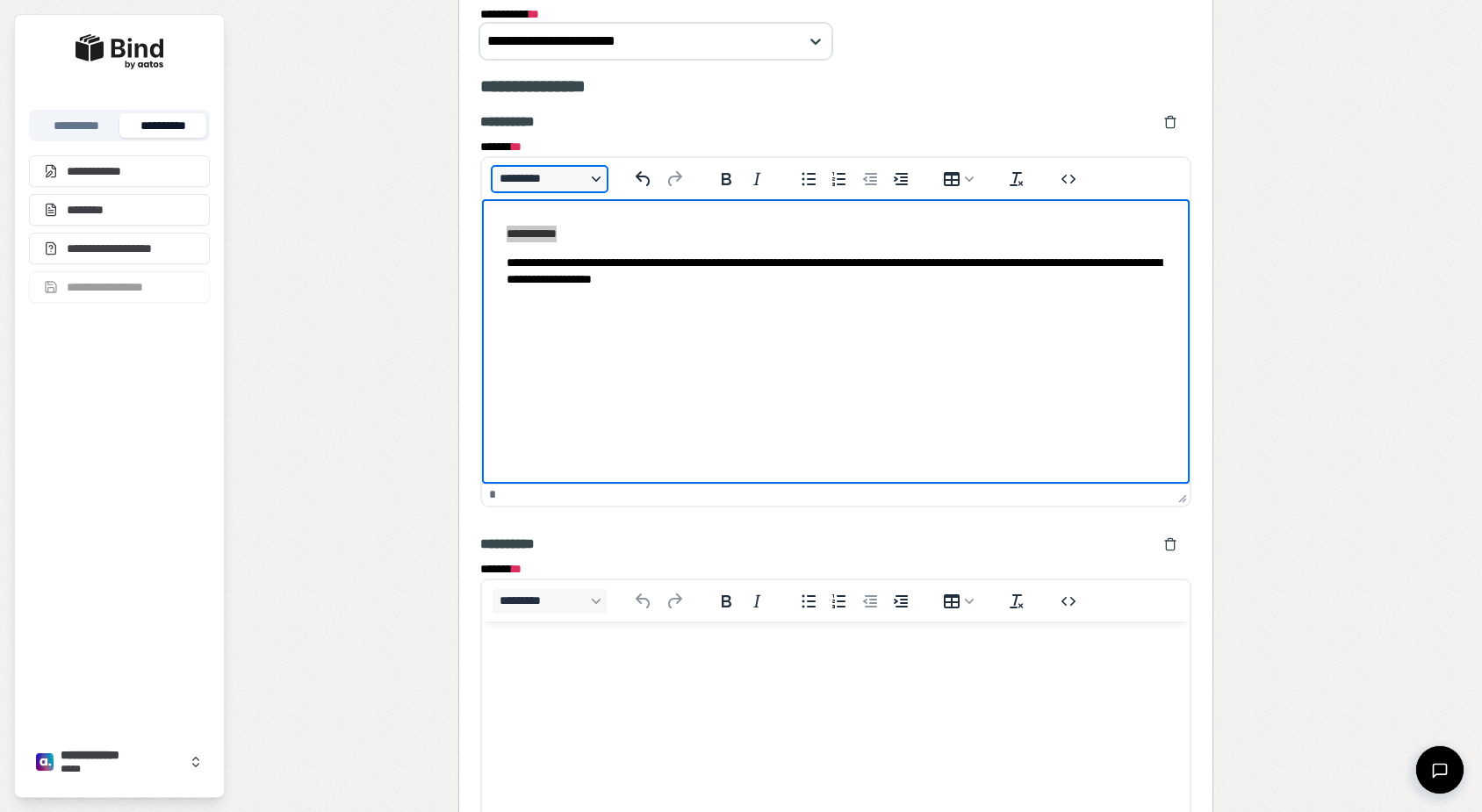 click on "*********" at bounding box center [550, 179] 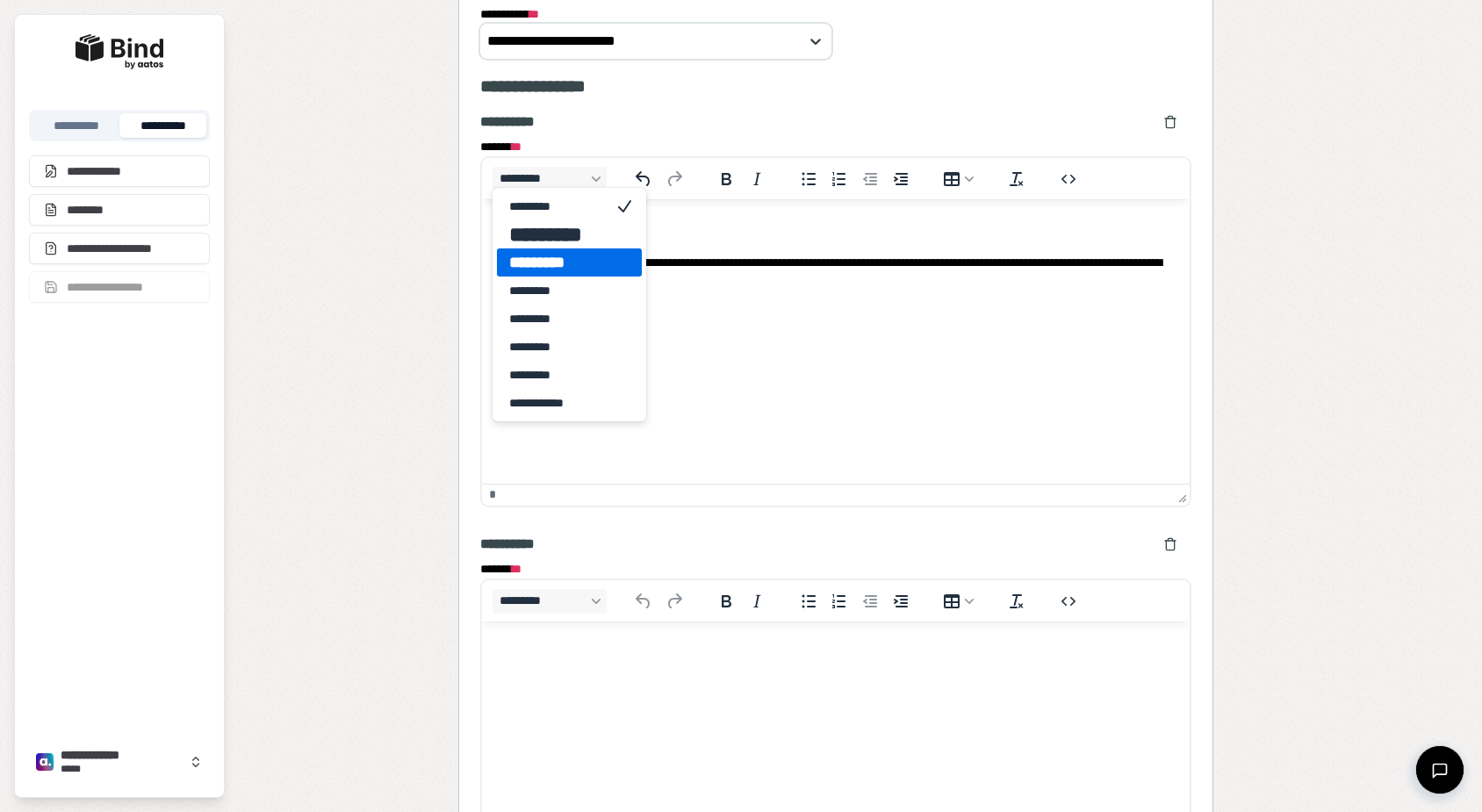 click on "*********" at bounding box center [557, 262] 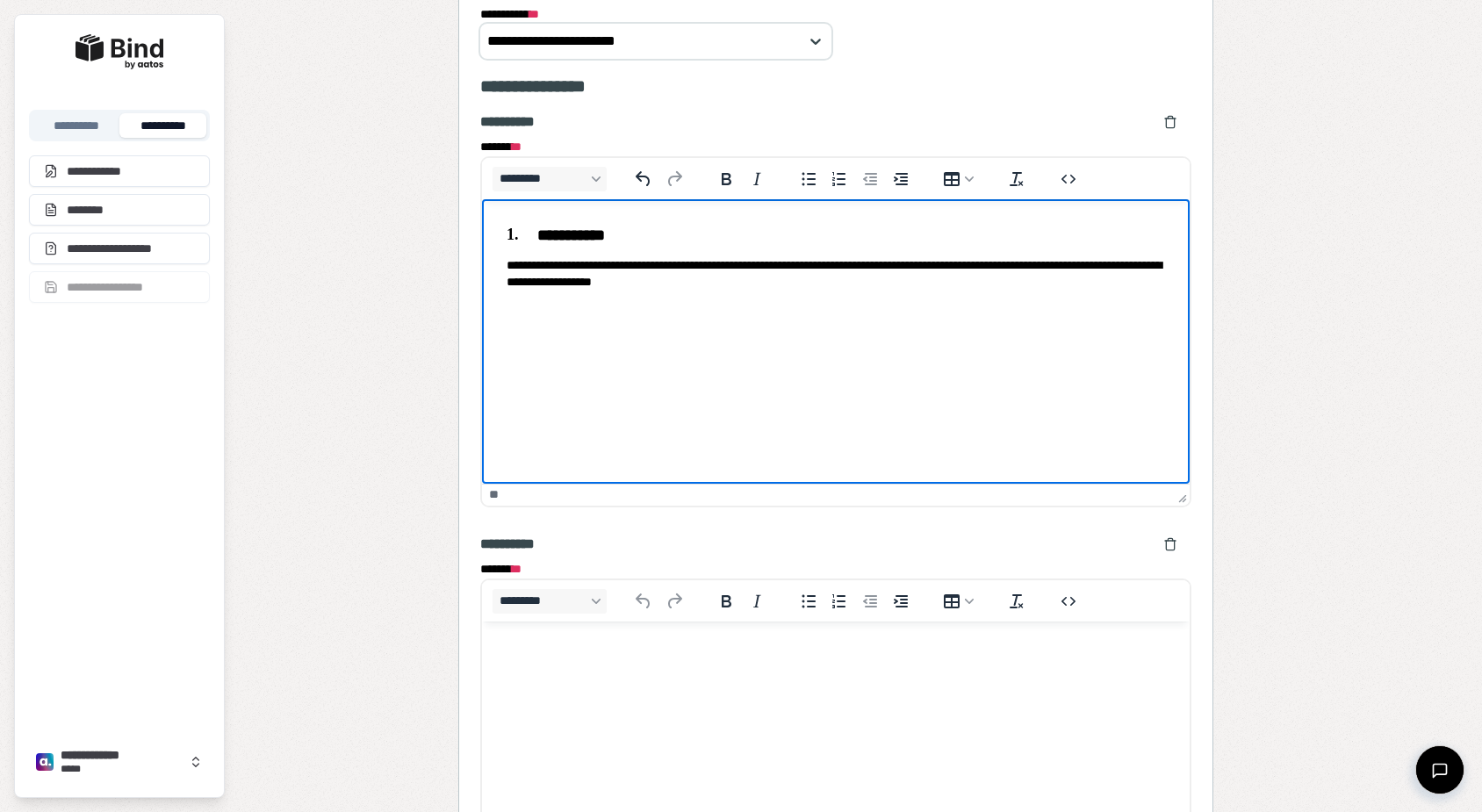 click at bounding box center (836, 656) 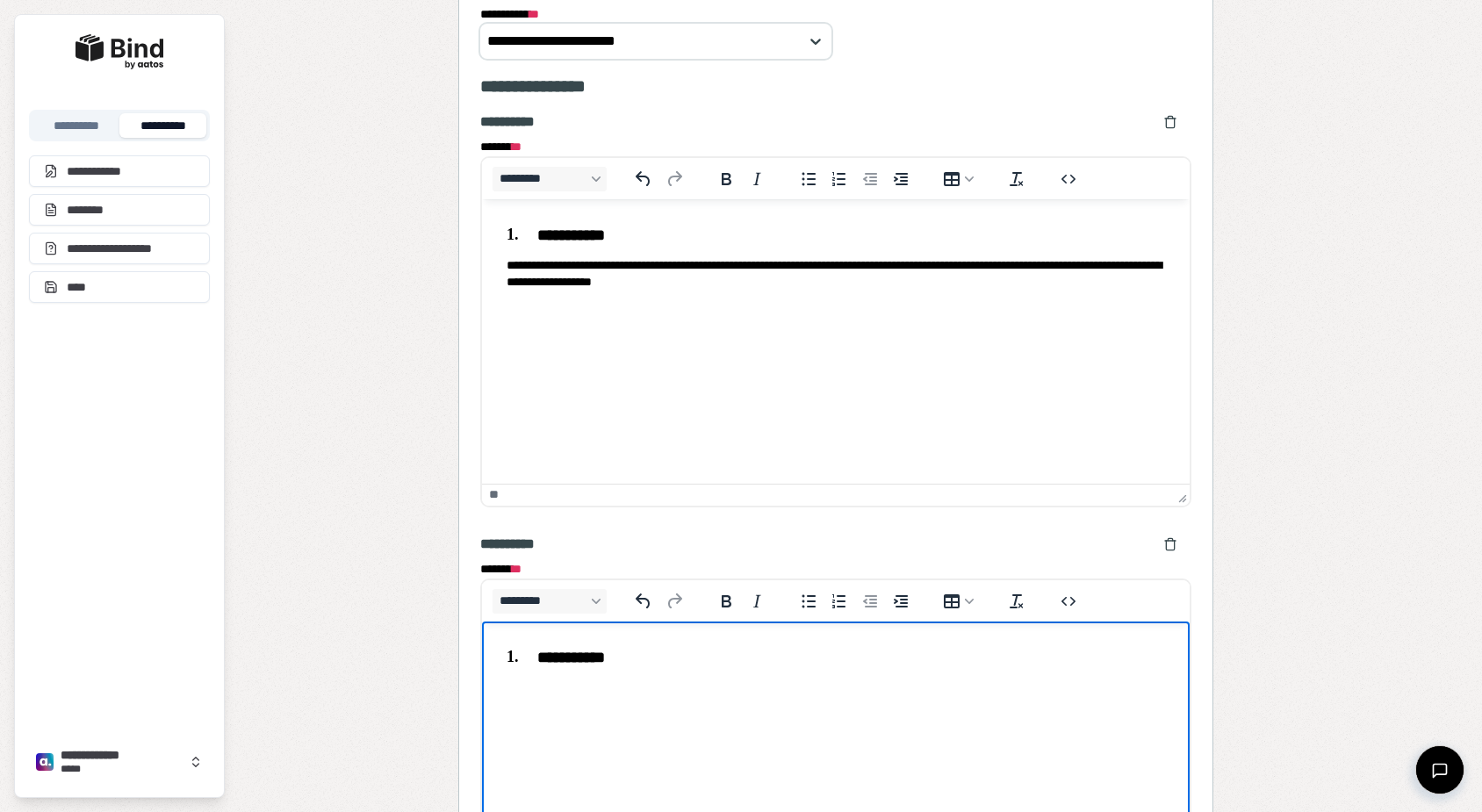 click on "**********" at bounding box center [836, 258] 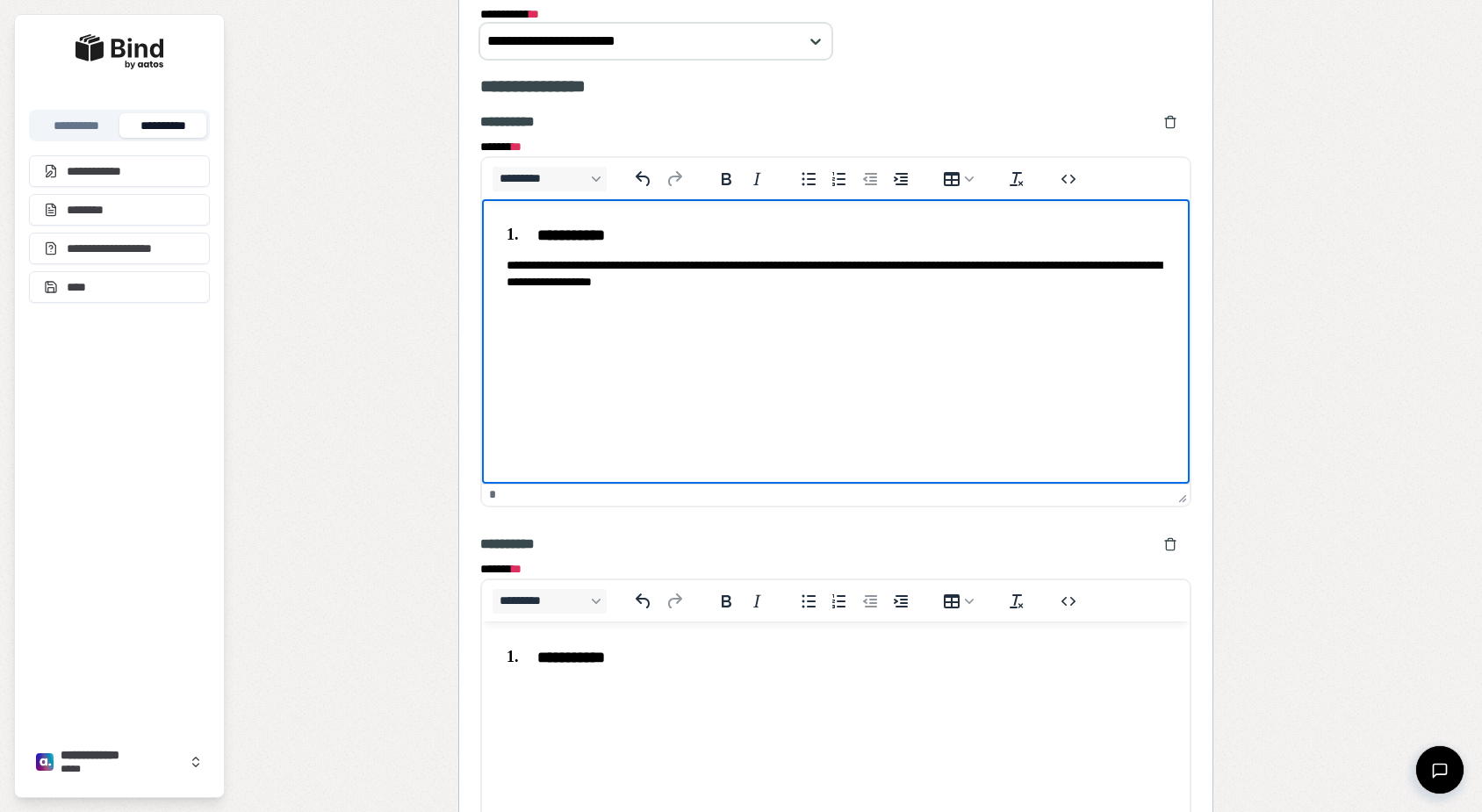 click on "**********" at bounding box center (836, 274) 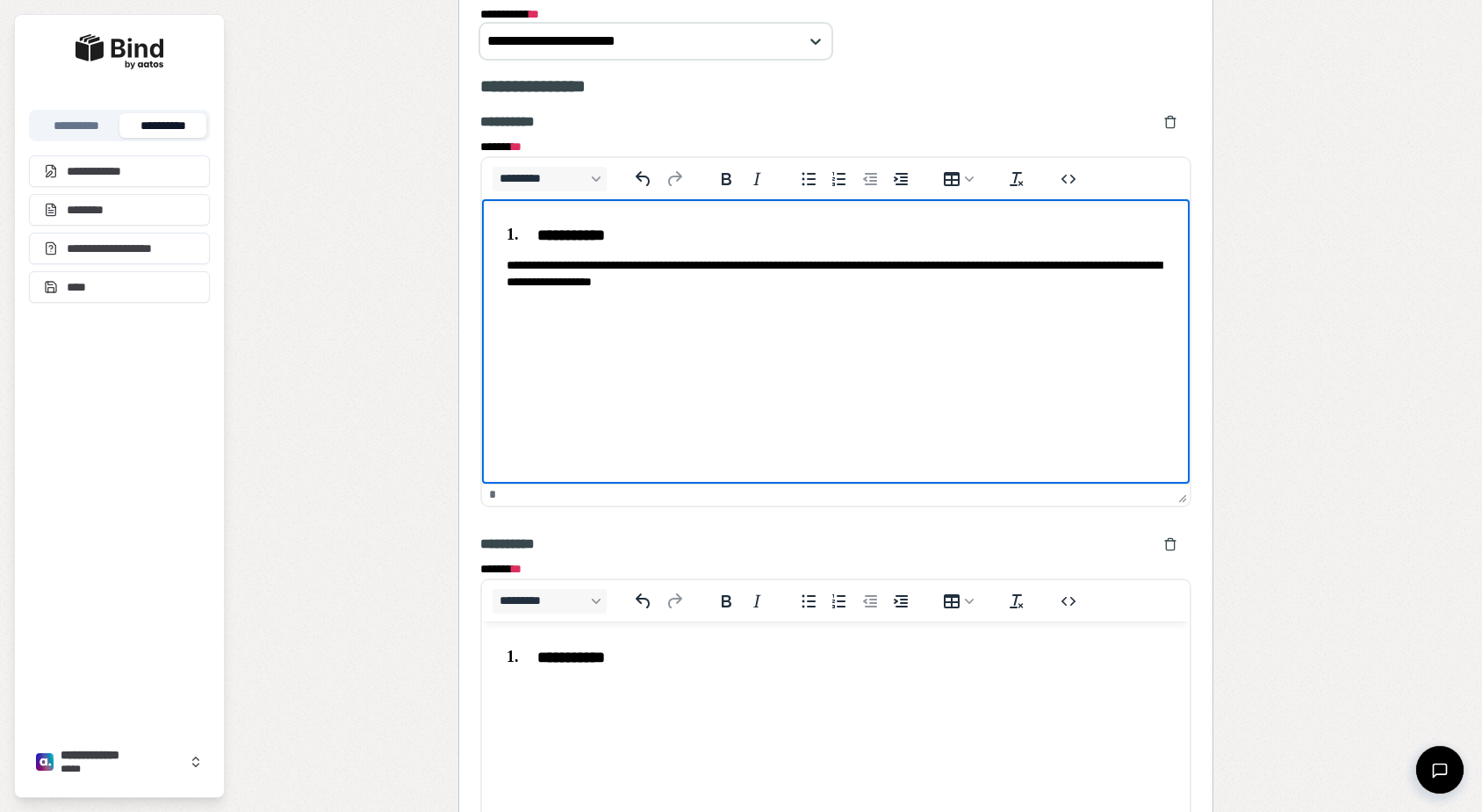 click on "**********" at bounding box center (836, 274) 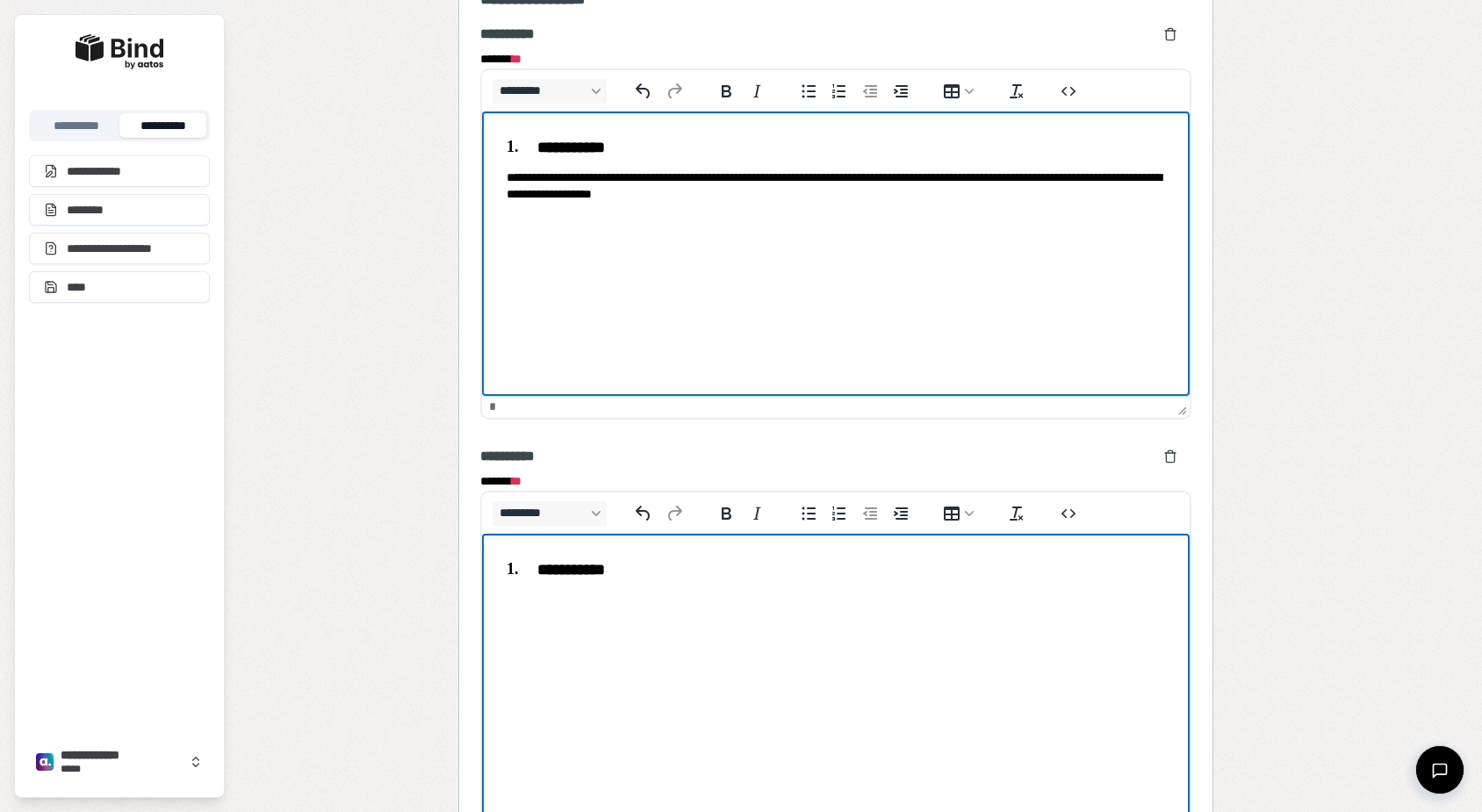 click on "**********" at bounding box center [836, 569] 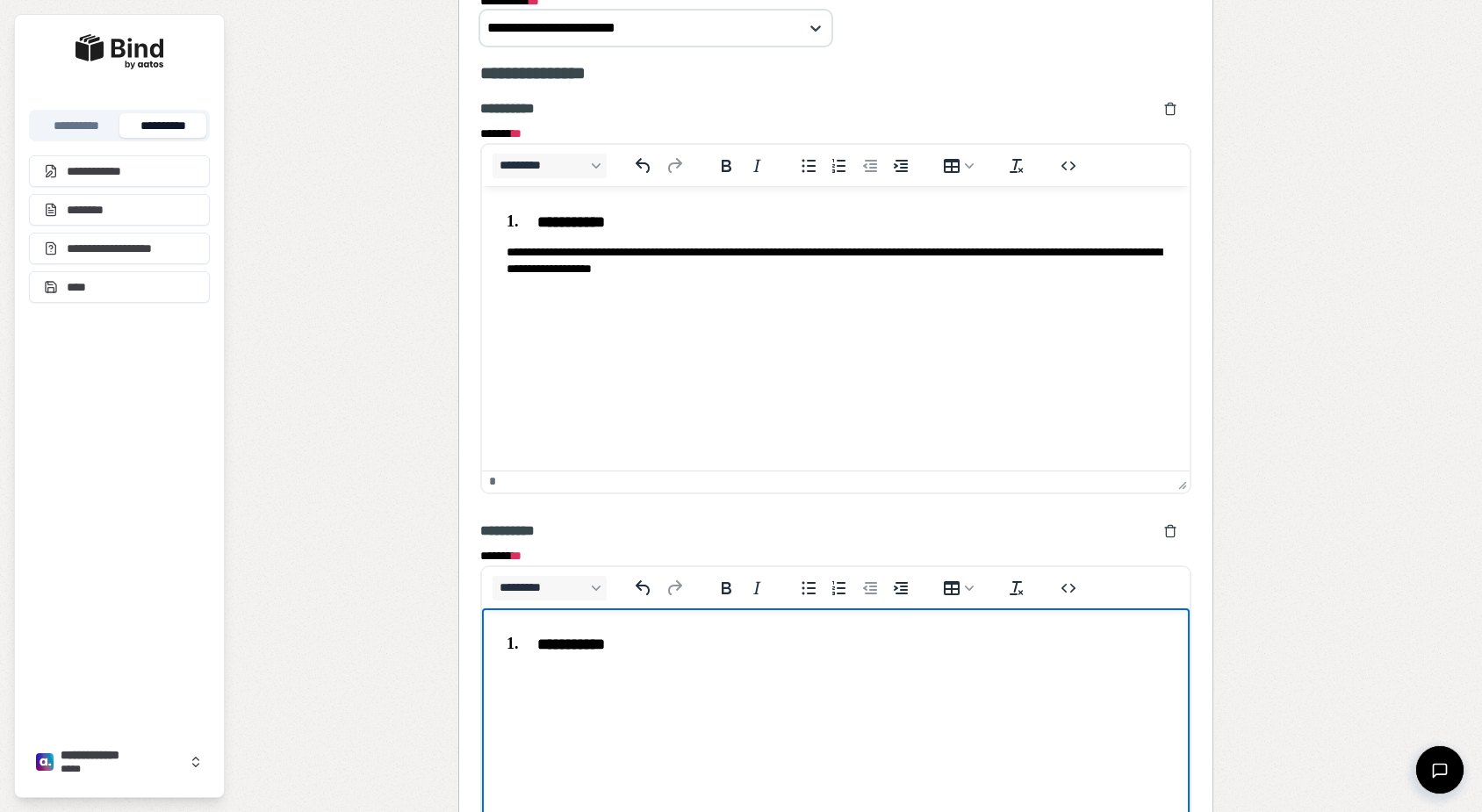scroll, scrollTop: 1534, scrollLeft: 0, axis: vertical 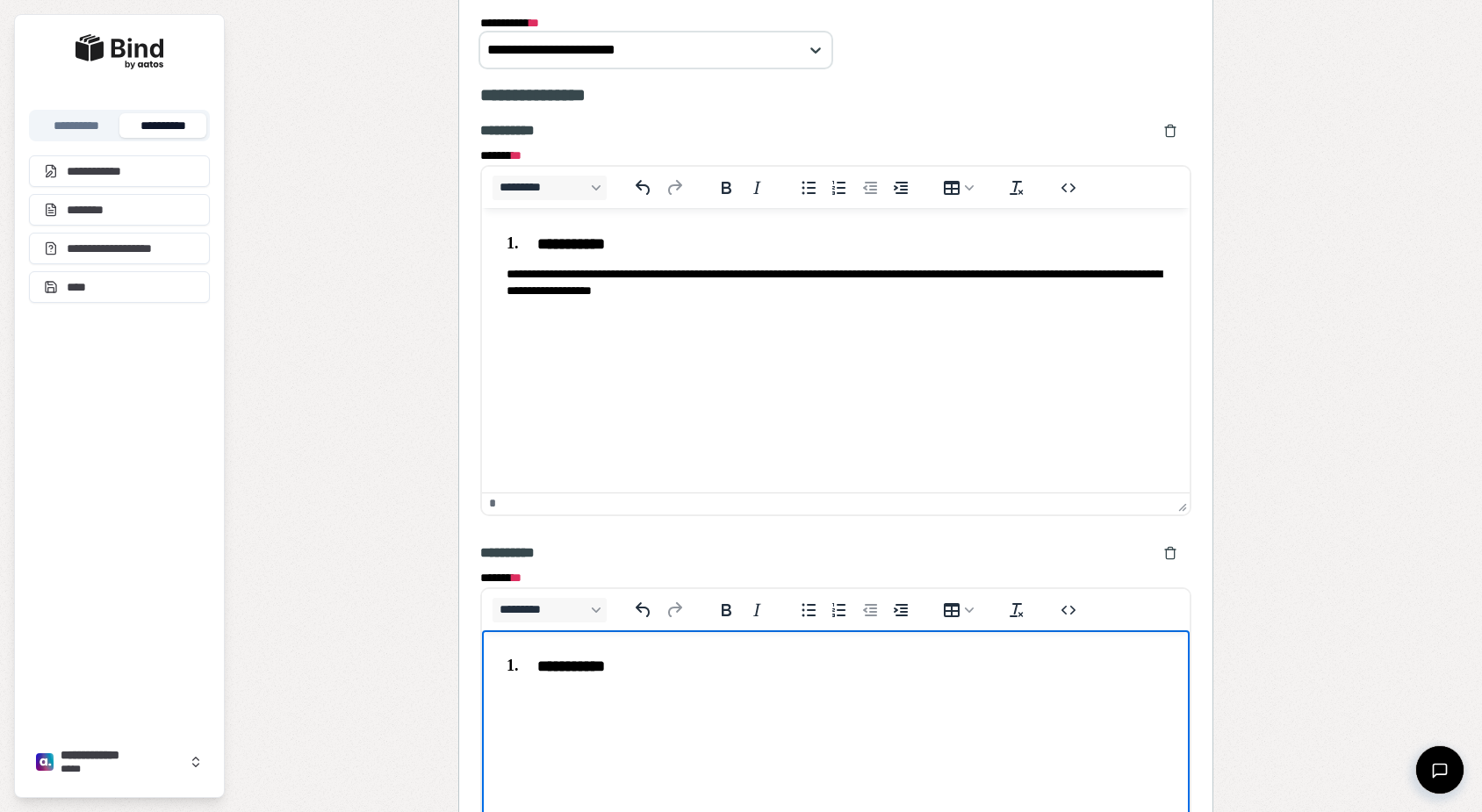 click on "**********" at bounding box center (836, 283) 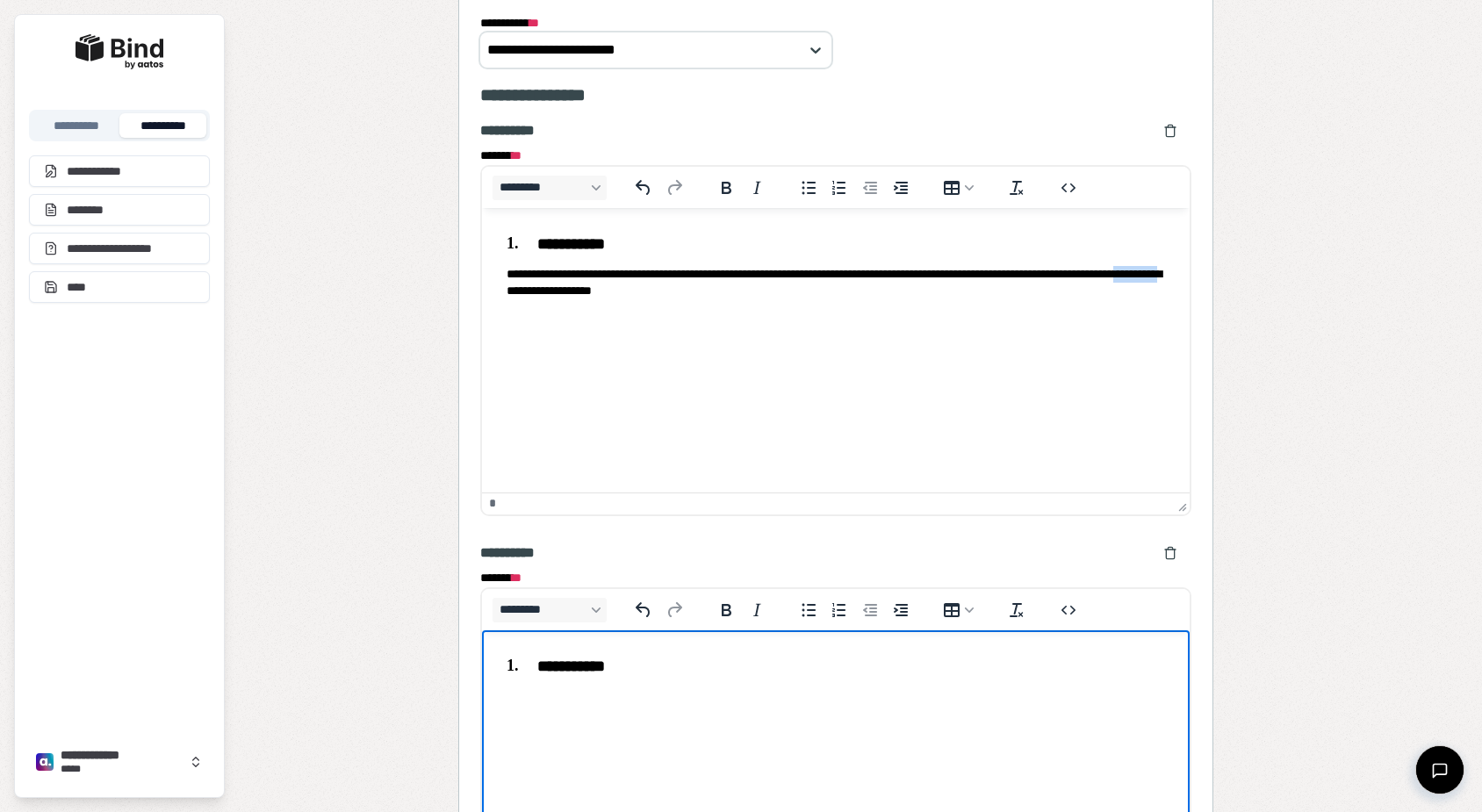 click on "**********" at bounding box center [836, 283] 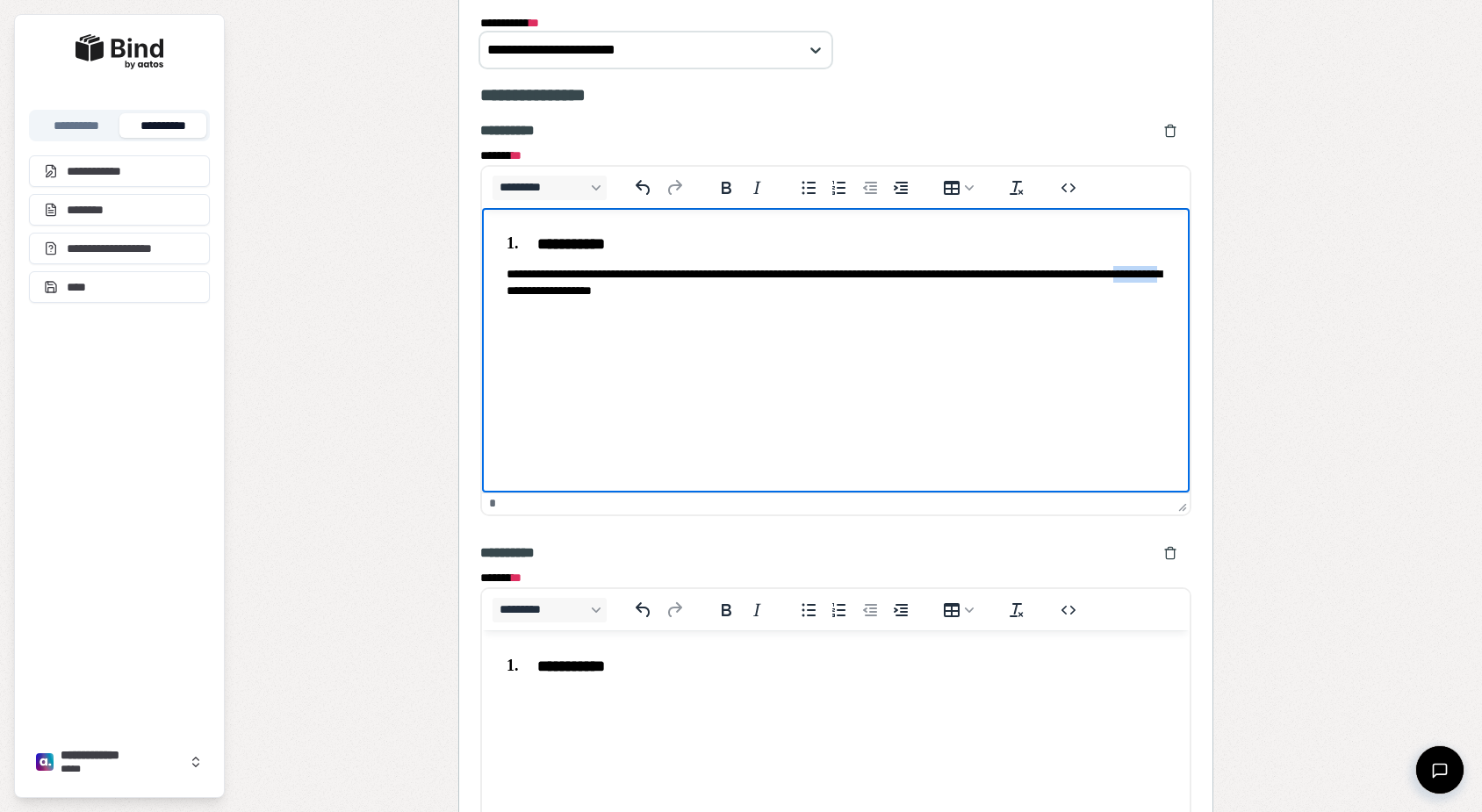 click on "**********" at bounding box center (836, 283) 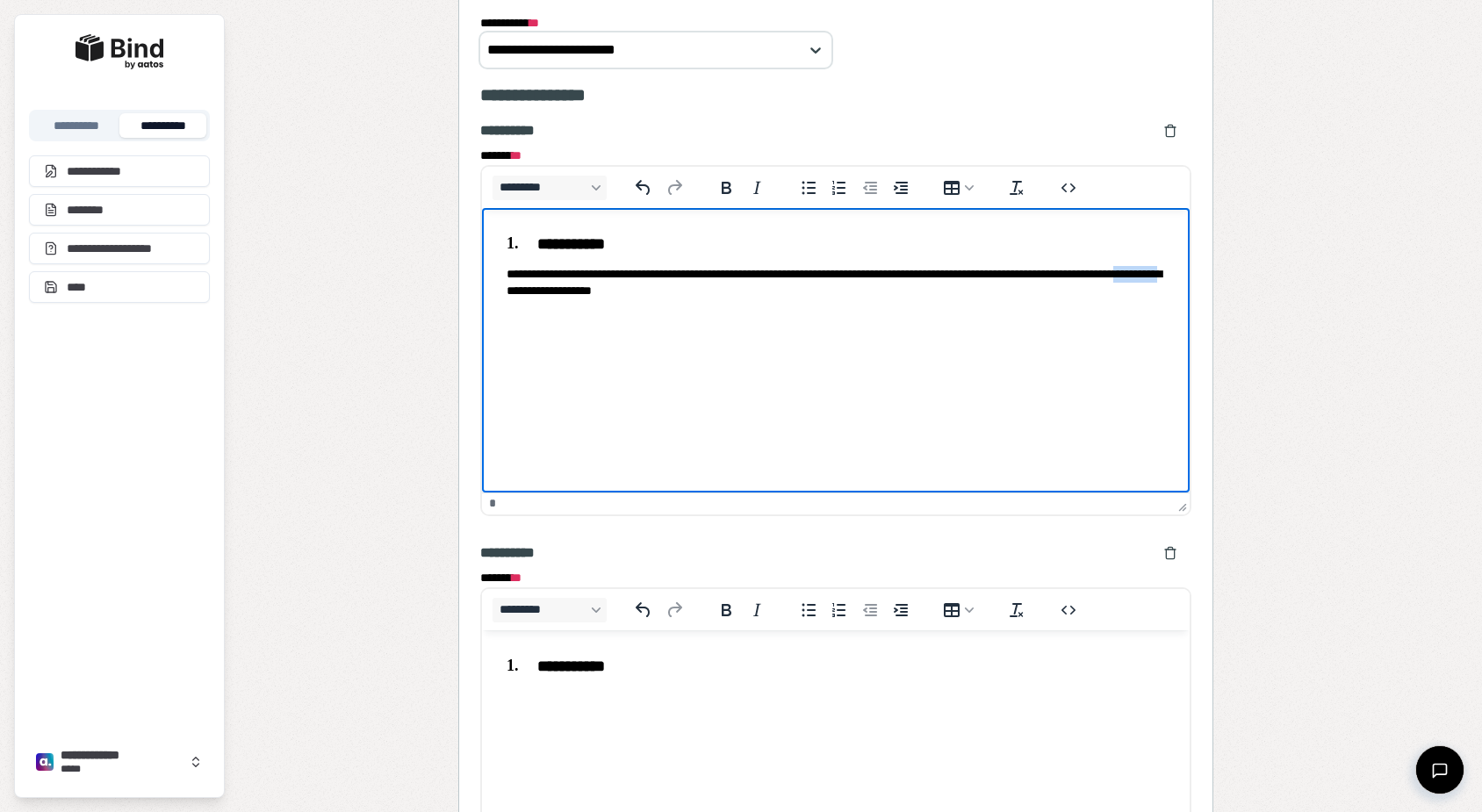 click on "**********" at bounding box center [836, 283] 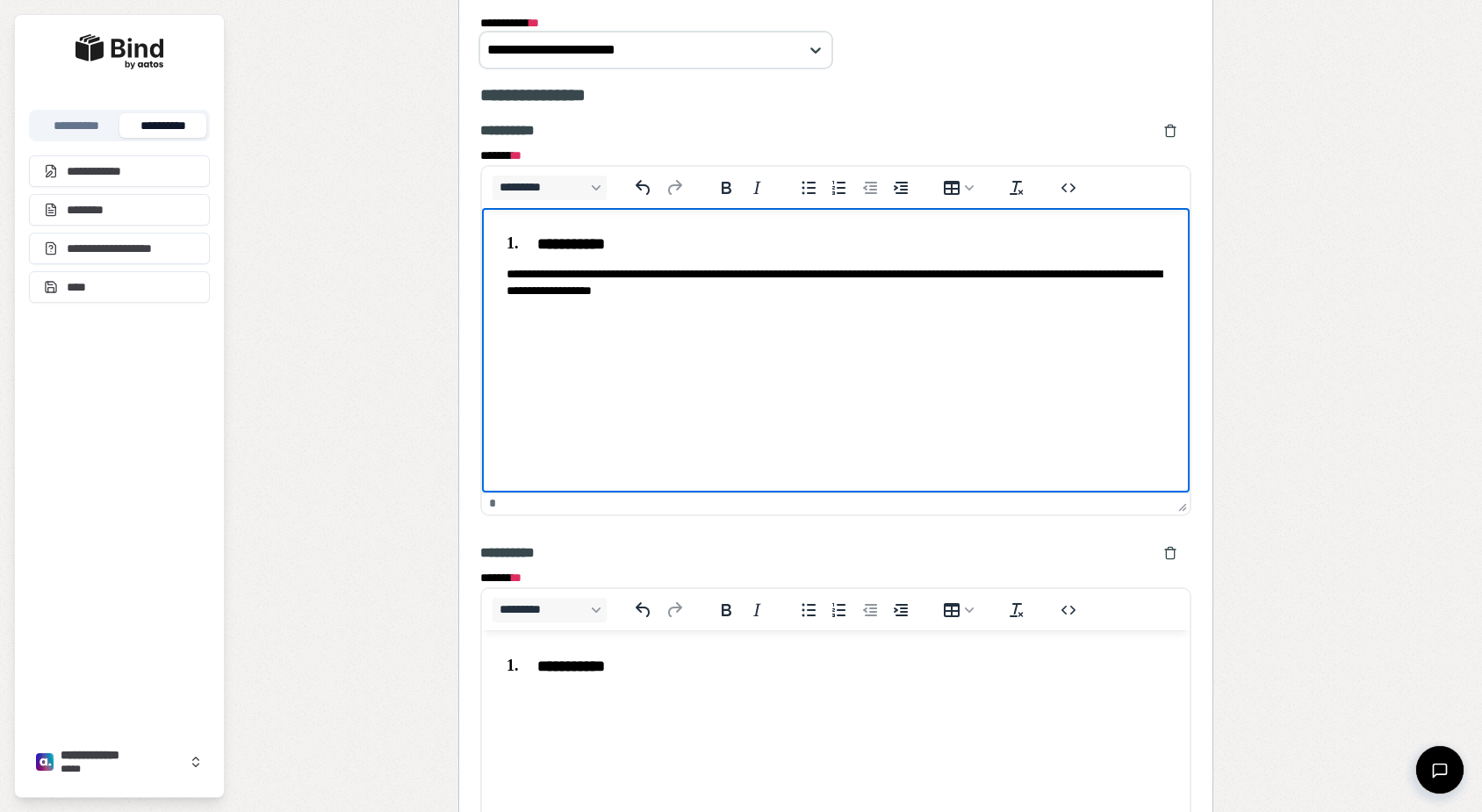 click on "**********" at bounding box center [836, 665] 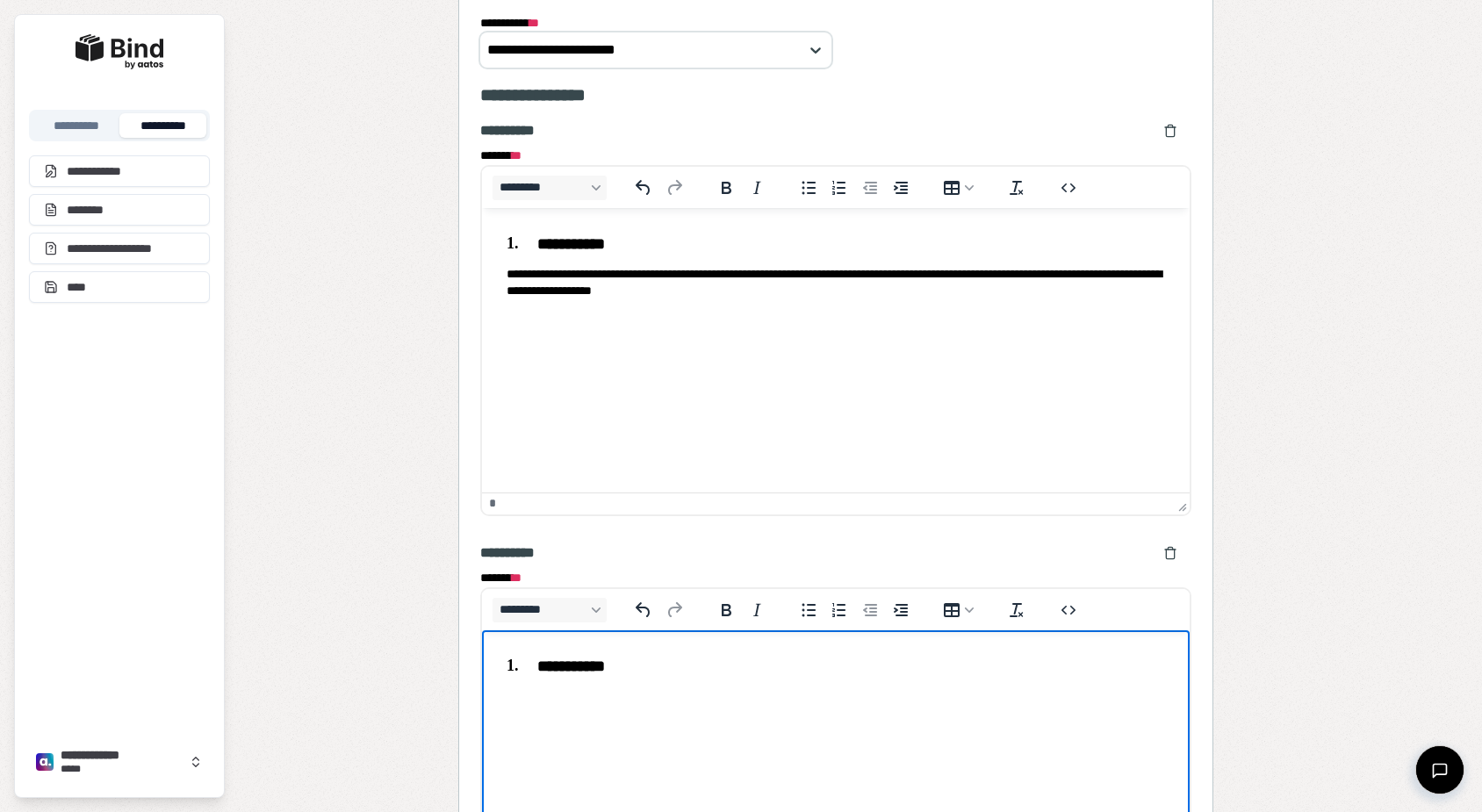 click on "**********" at bounding box center (836, 665) 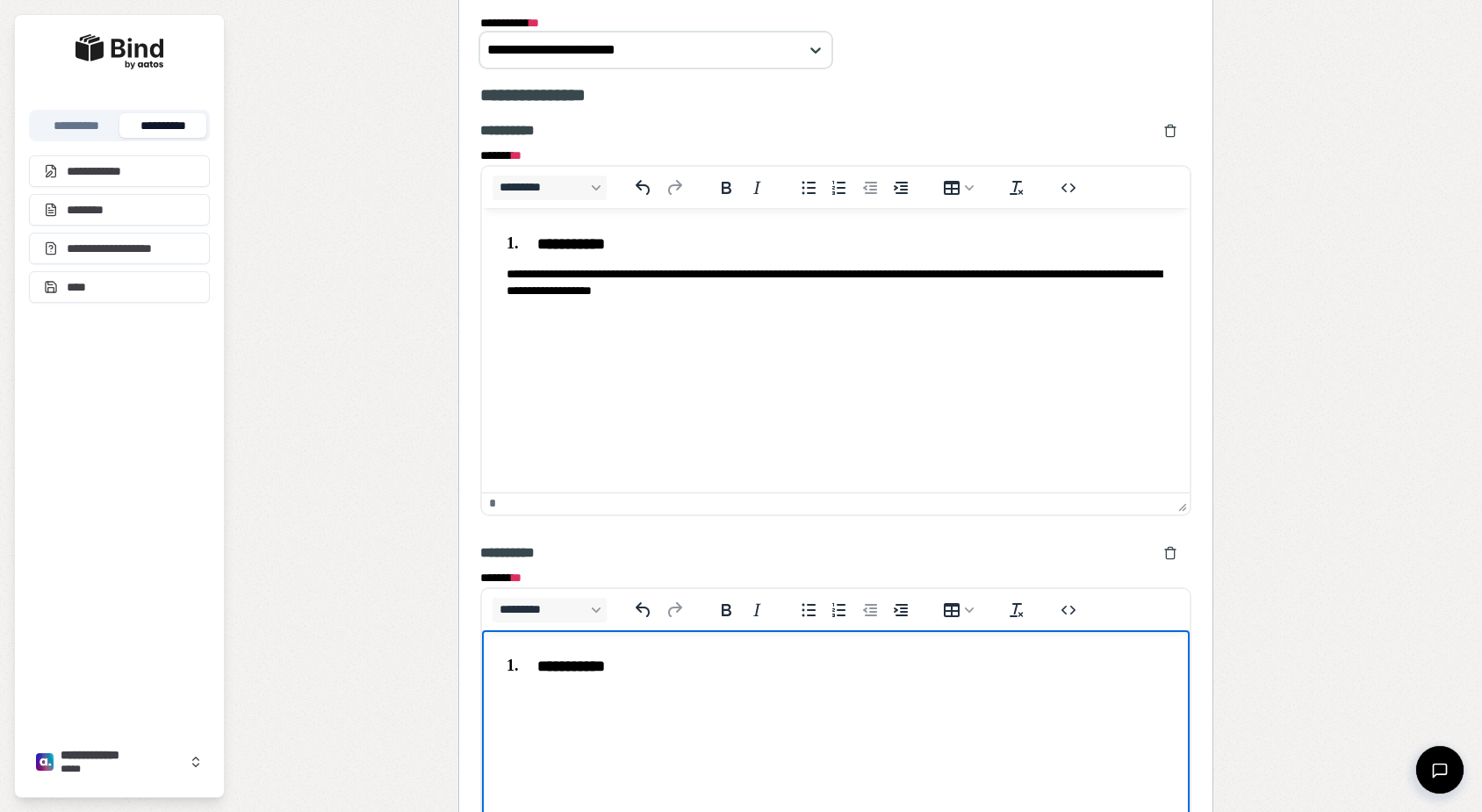 click on "**********" at bounding box center (836, 665) 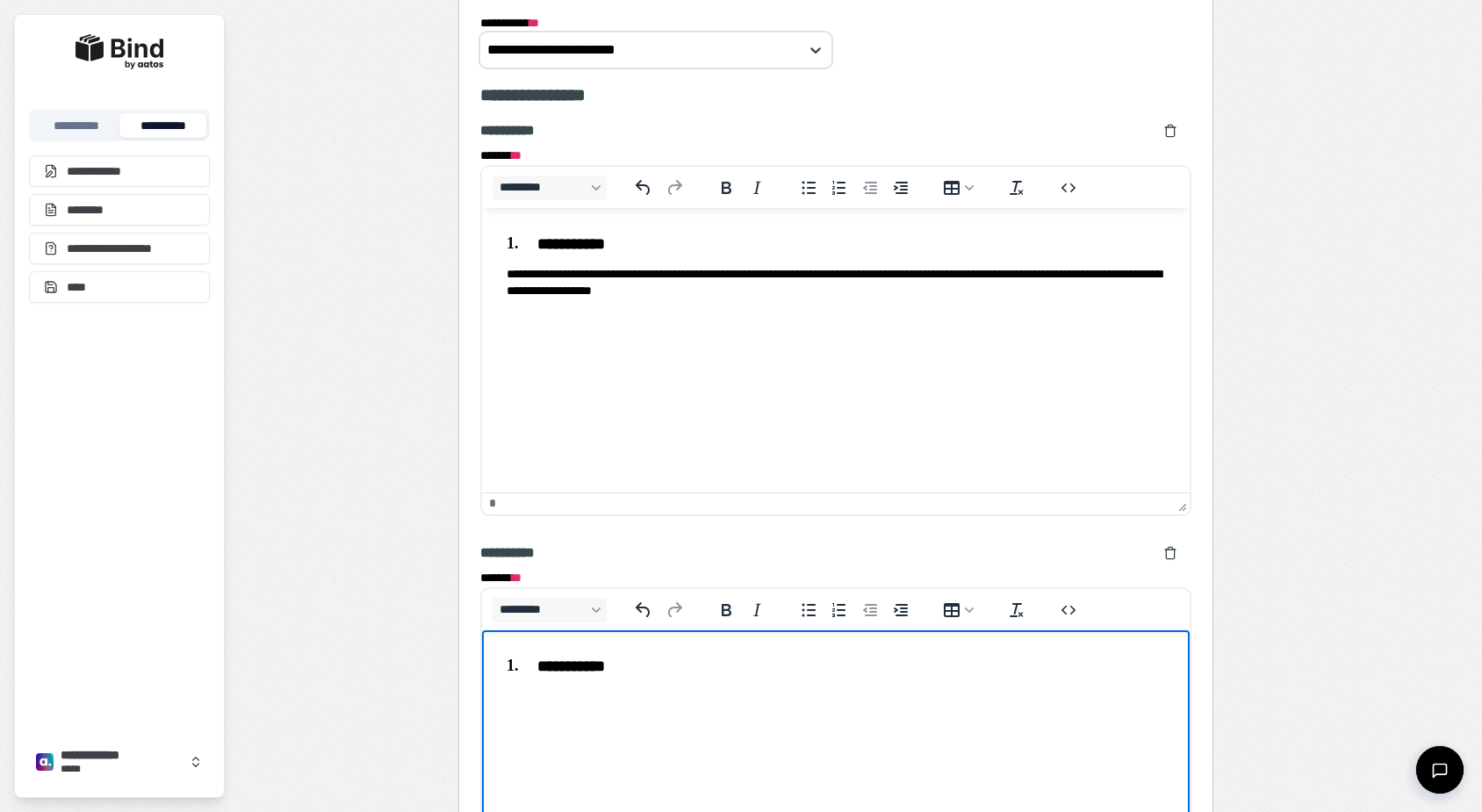 paste 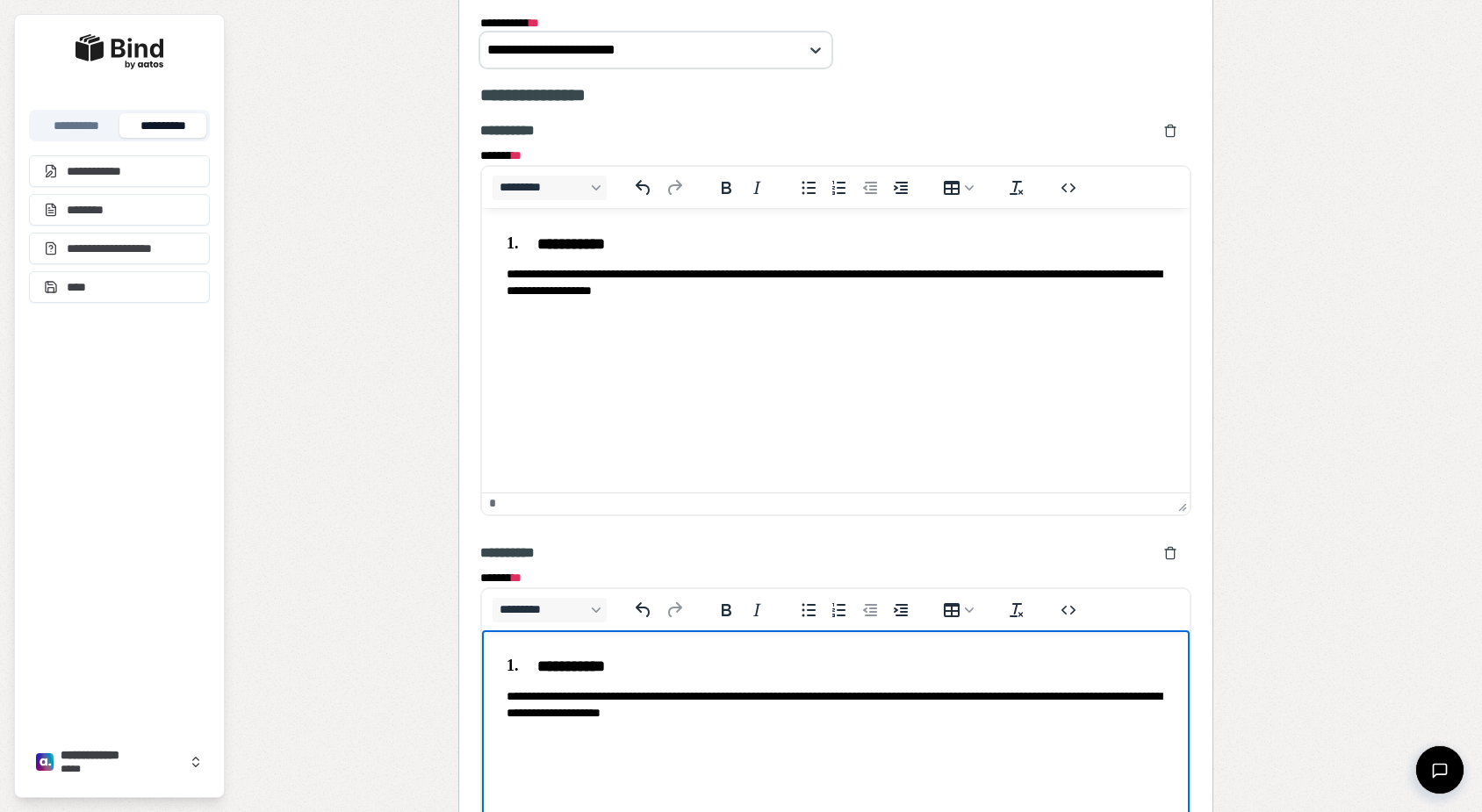 click on "**********" at bounding box center (836, 705) 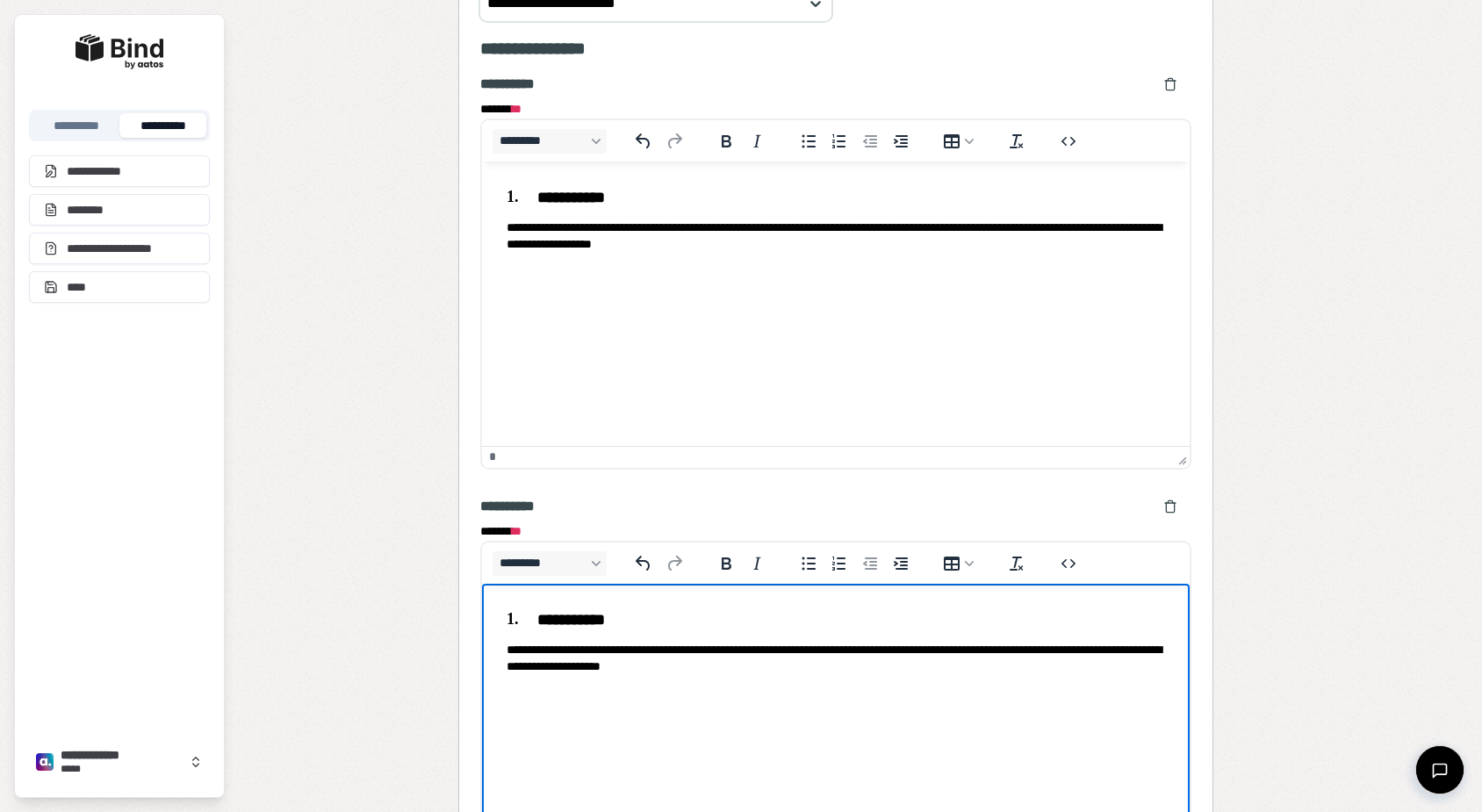 click on "**********" at bounding box center (836, 643) 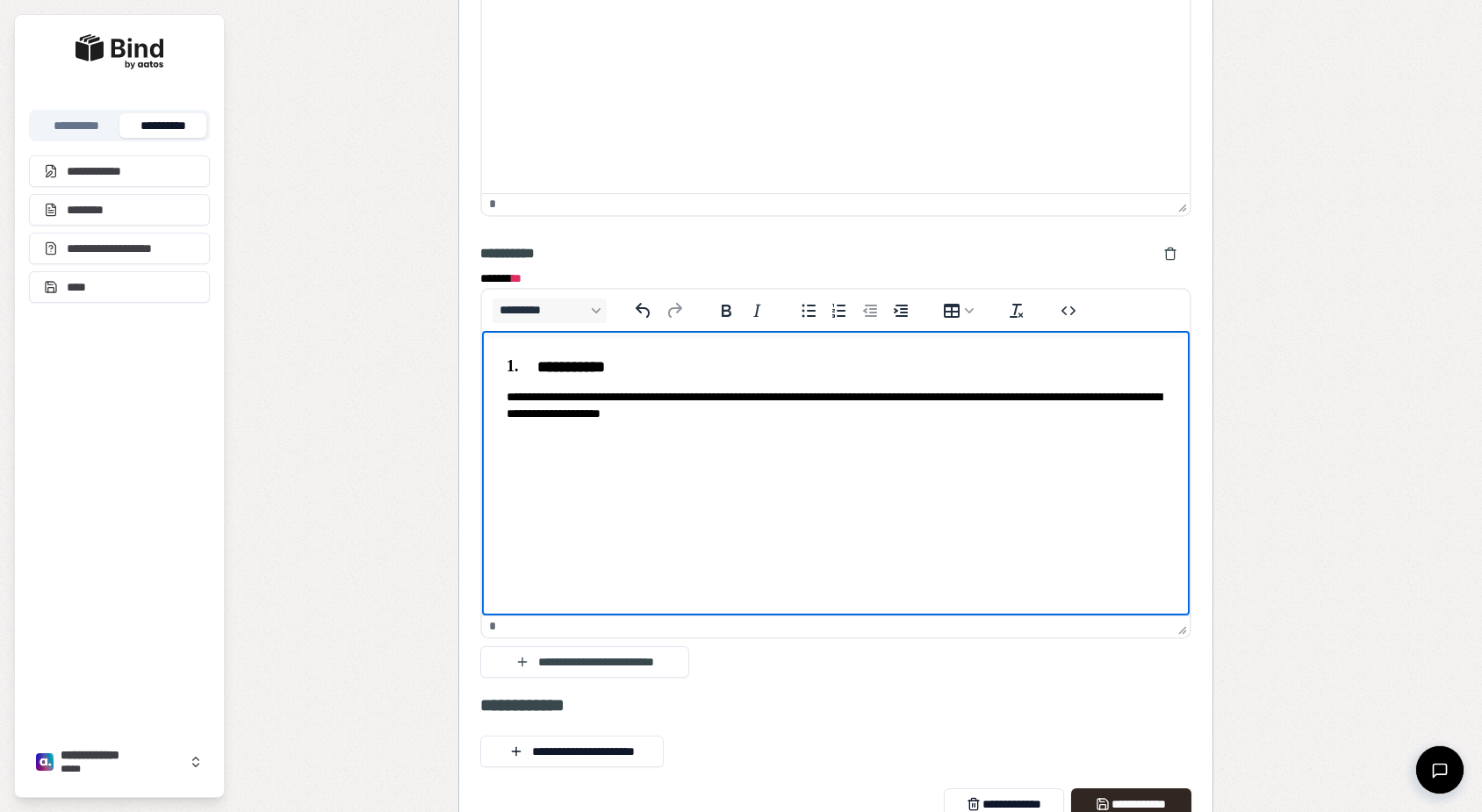 scroll, scrollTop: 1850, scrollLeft: 0, axis: vertical 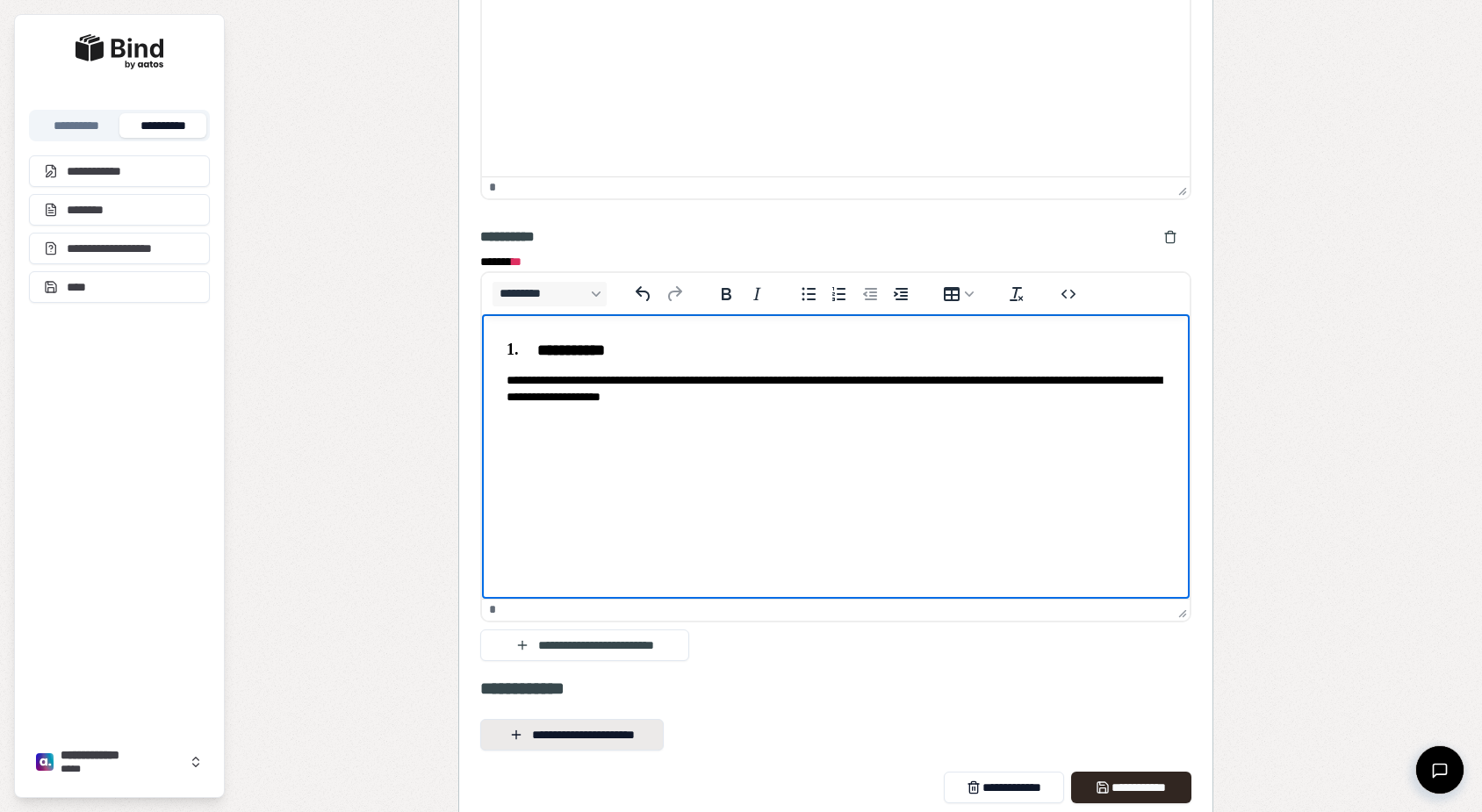 click on "**********" at bounding box center [572, 735] 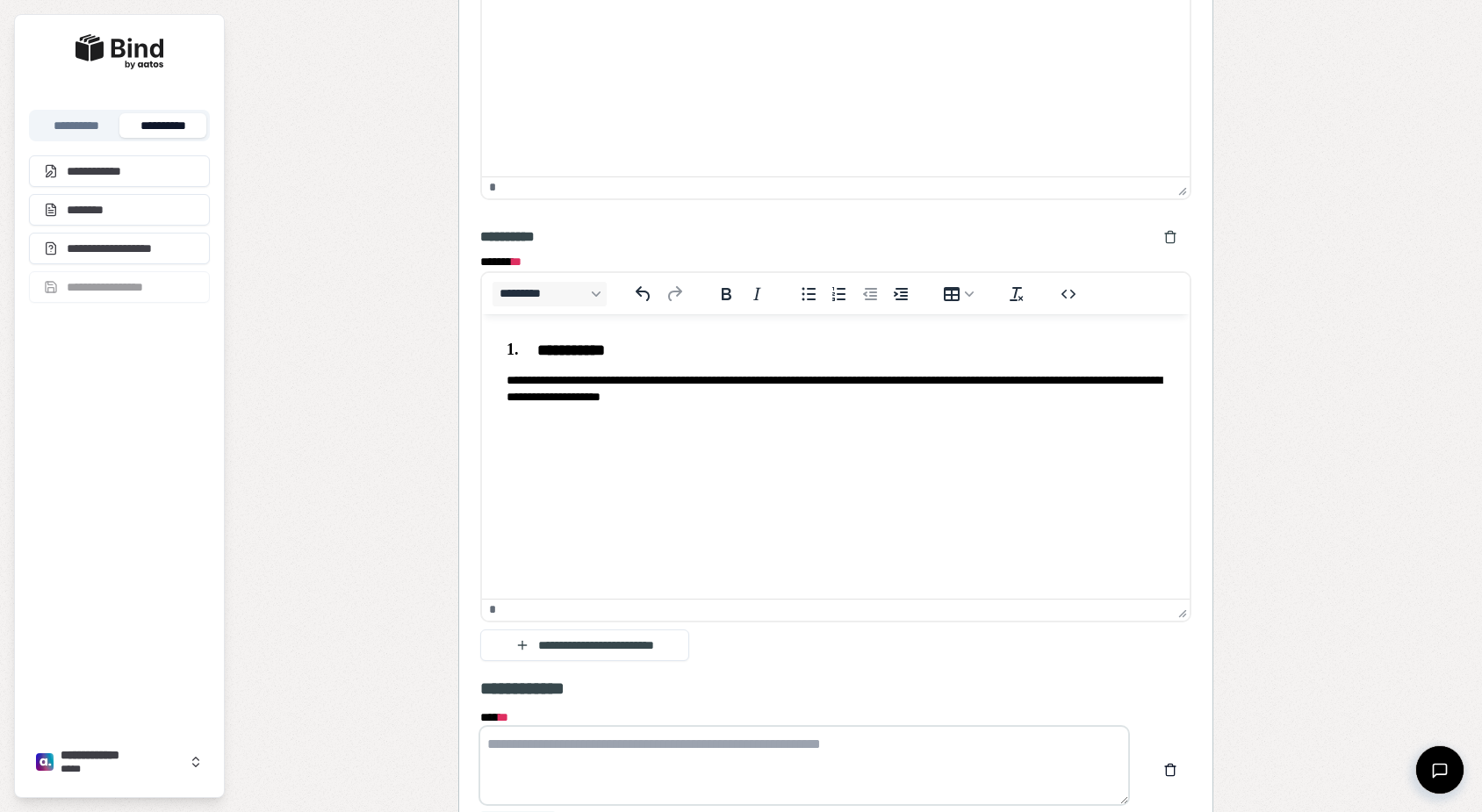 scroll, scrollTop: 1936, scrollLeft: 0, axis: vertical 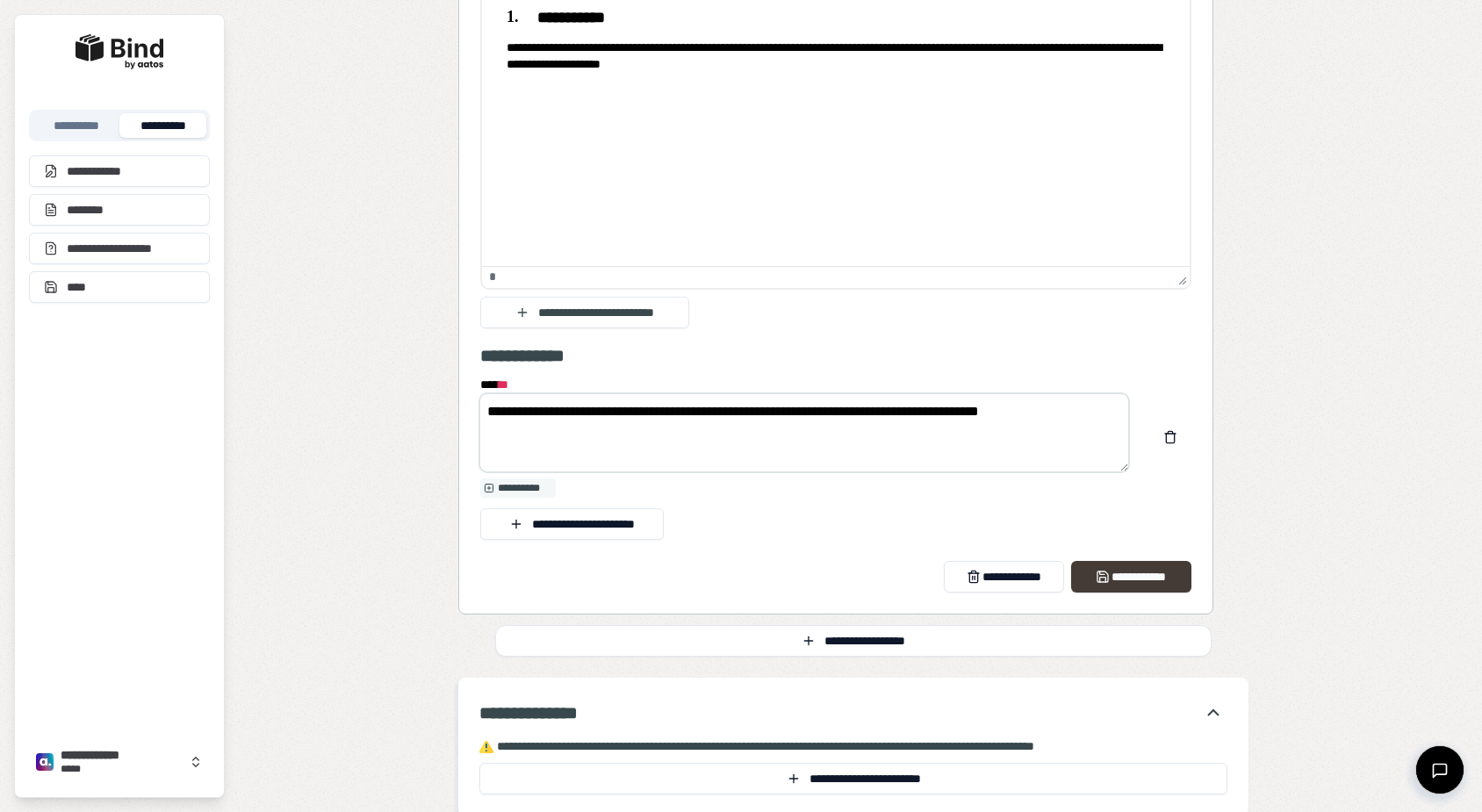 type on "**********" 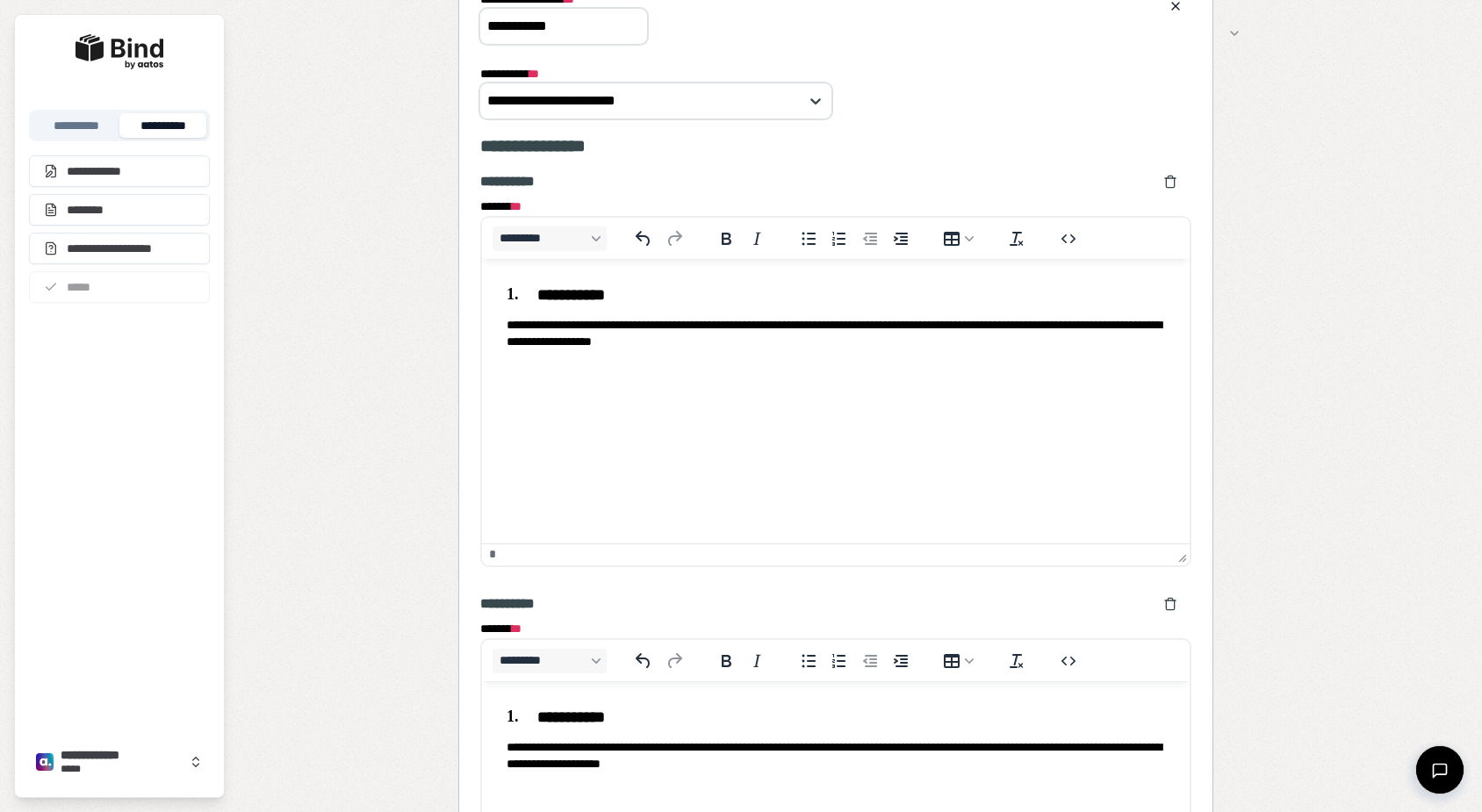 scroll, scrollTop: 1297, scrollLeft: 0, axis: vertical 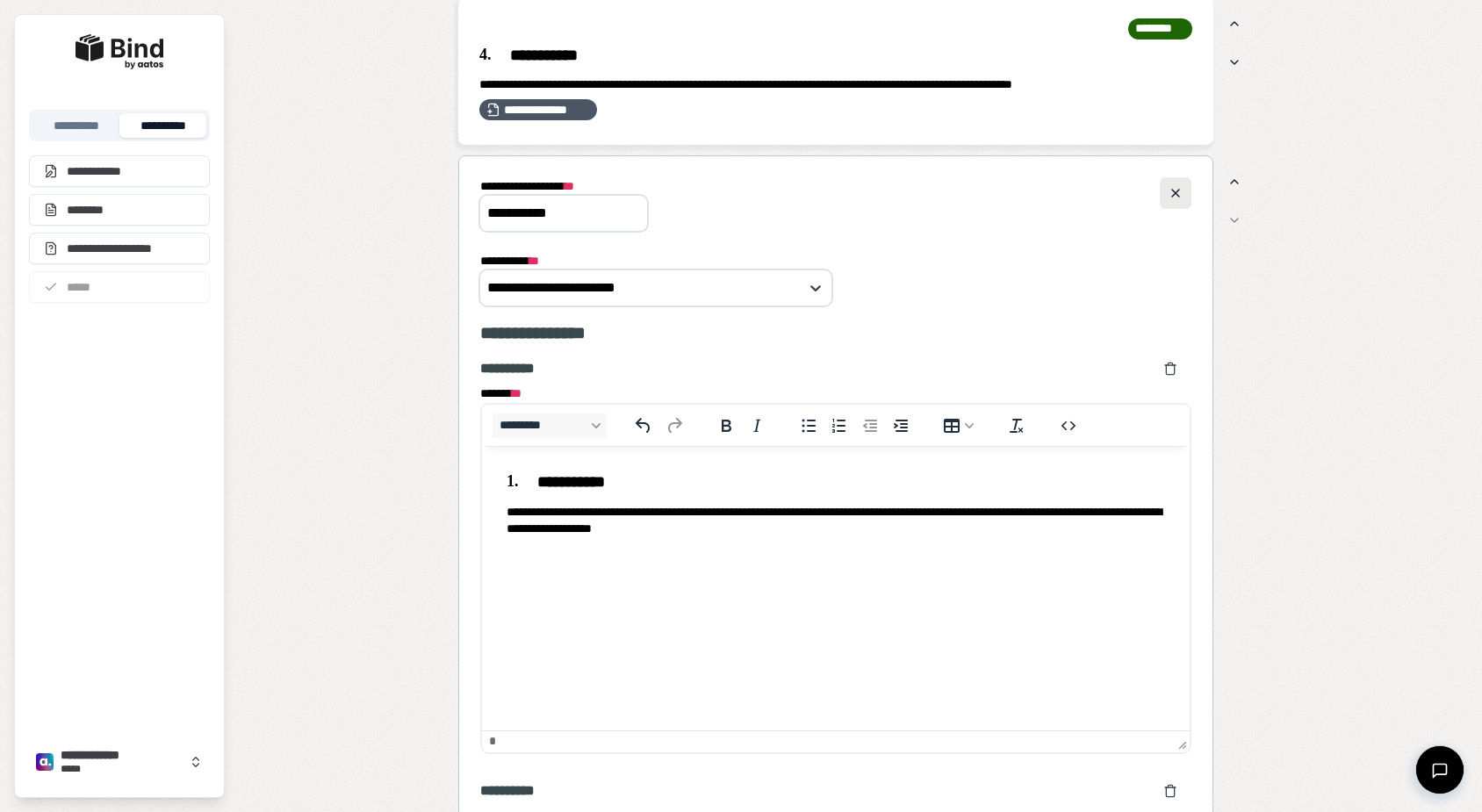 click at bounding box center (1176, 193) 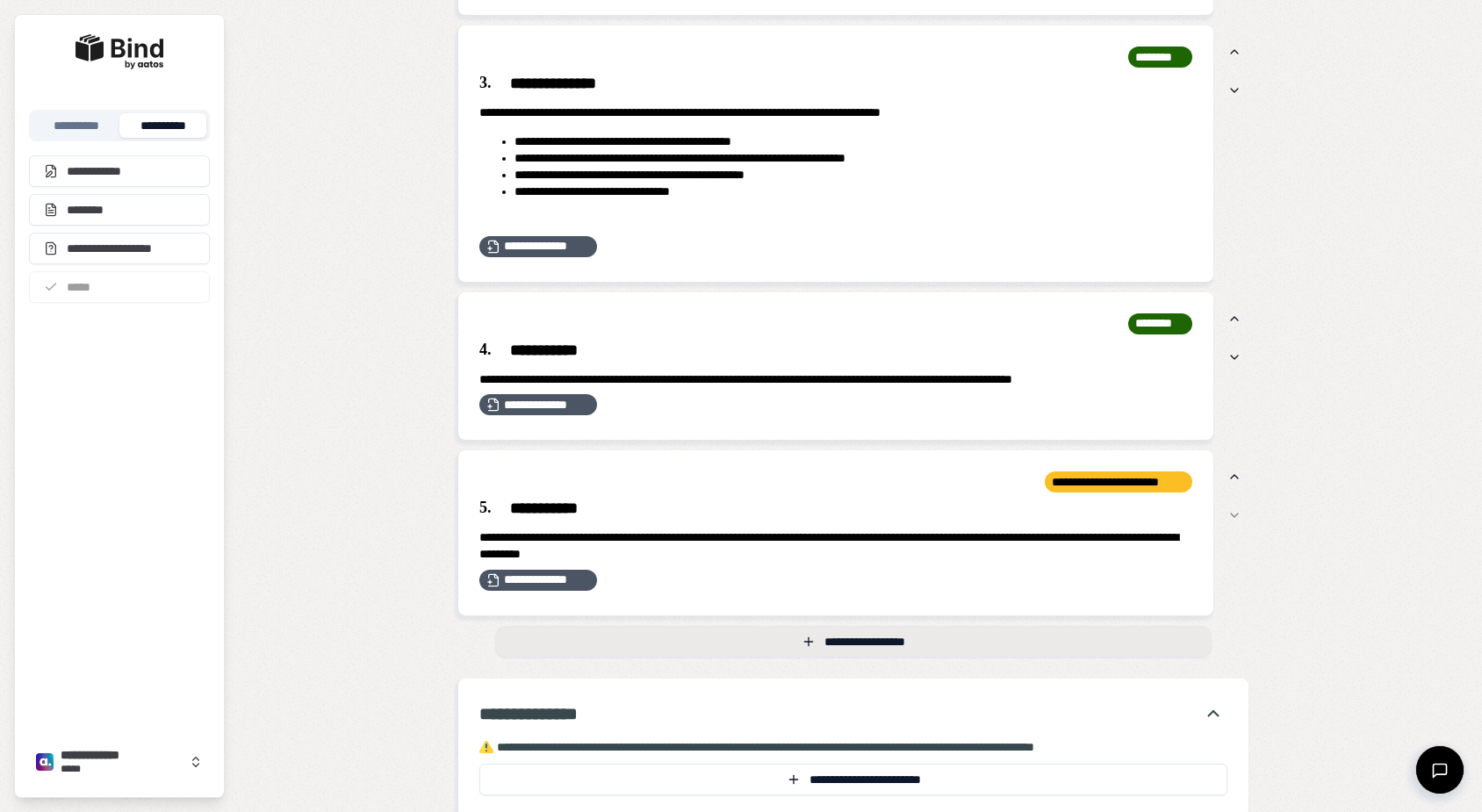 click on "**********" at bounding box center (853, 642) 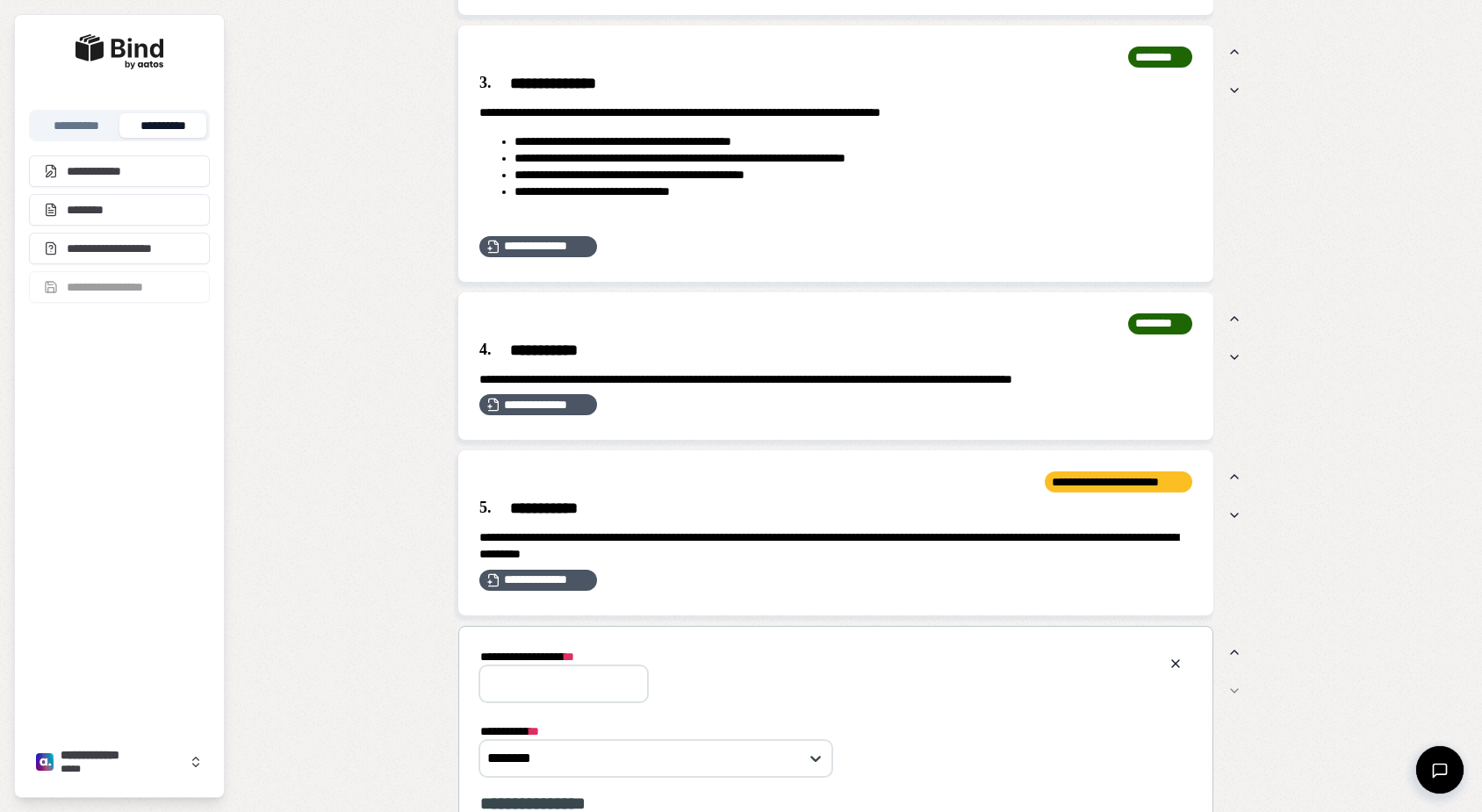 scroll, scrollTop: 0, scrollLeft: 0, axis: both 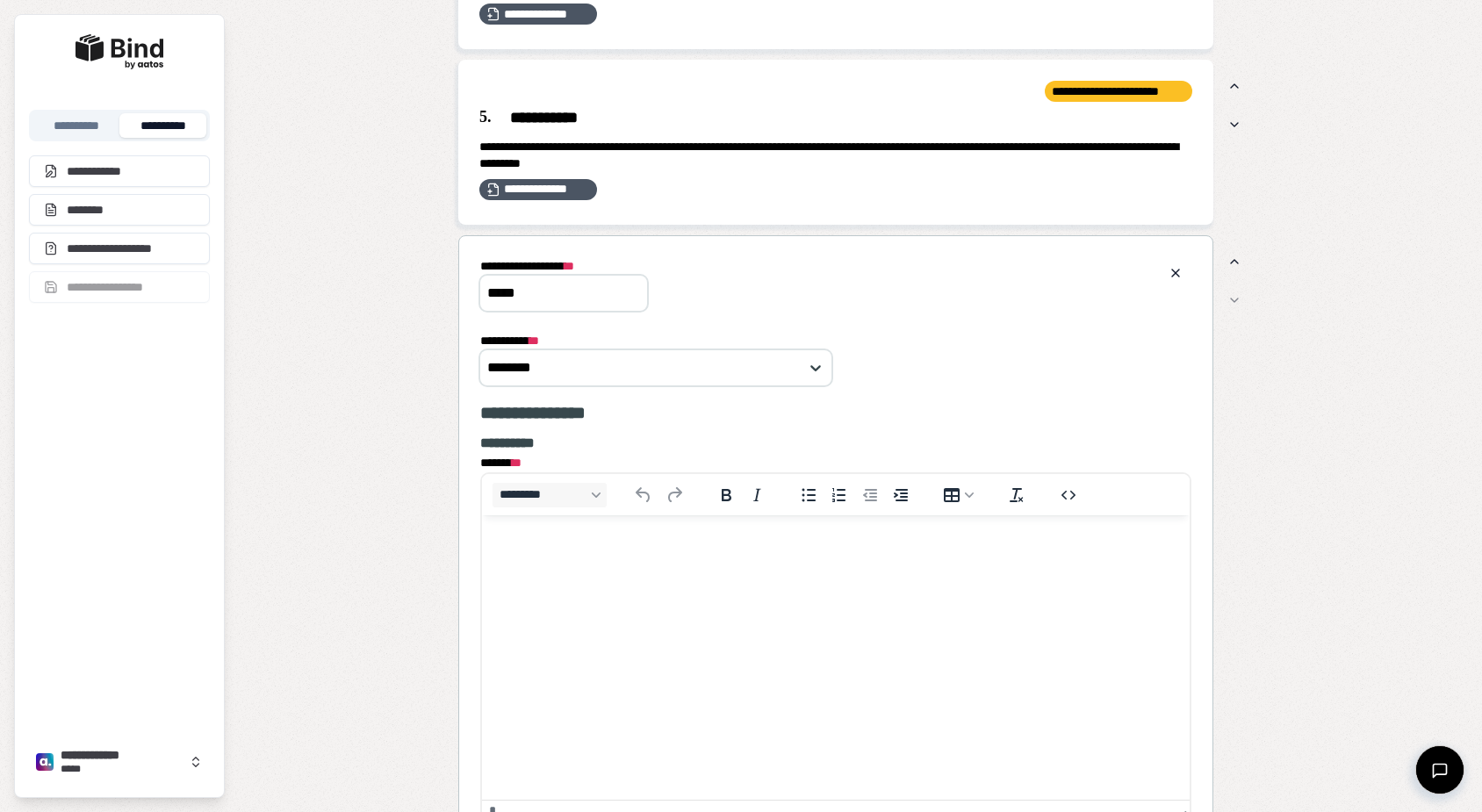 type on "*****" 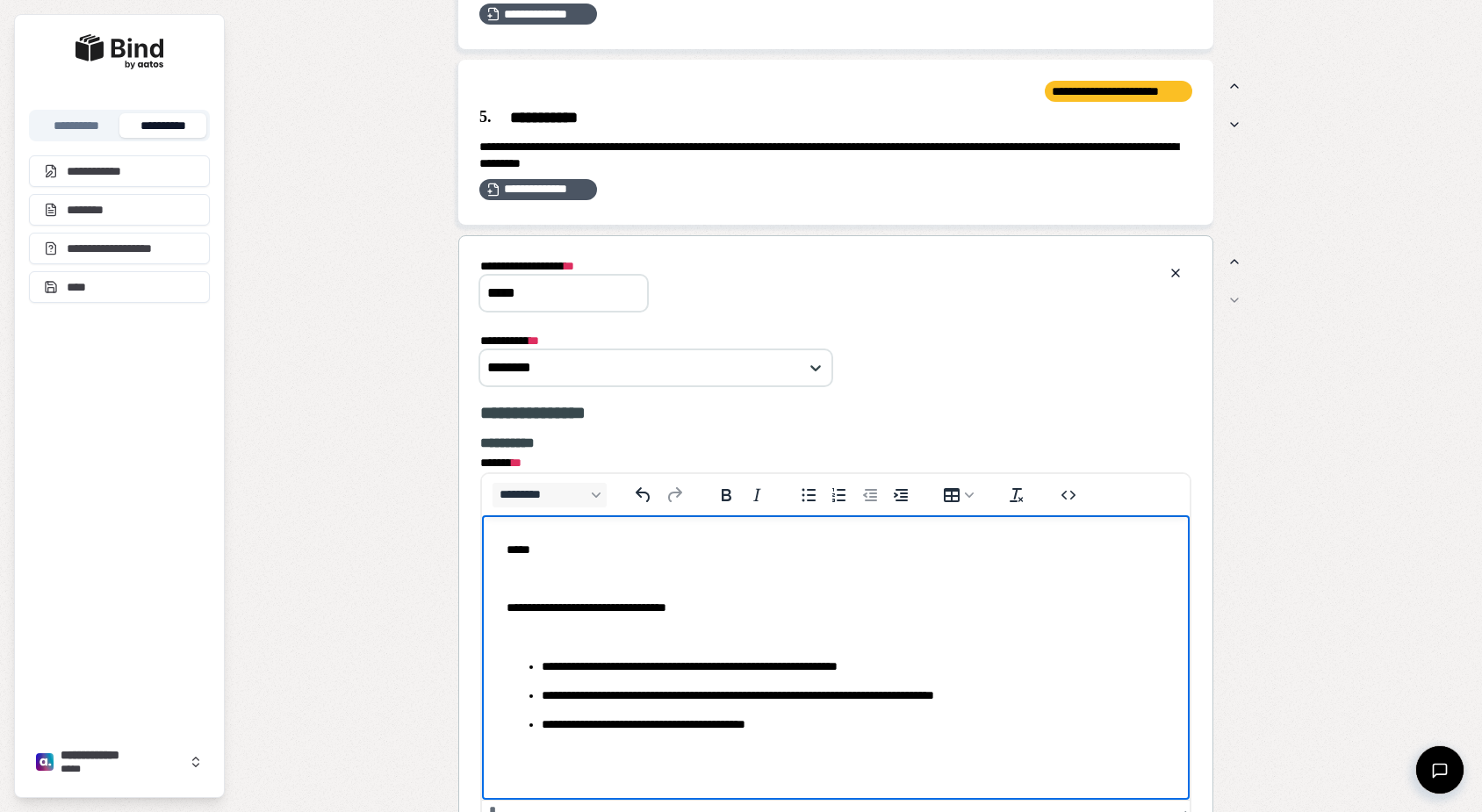 click at bounding box center [836, 578] 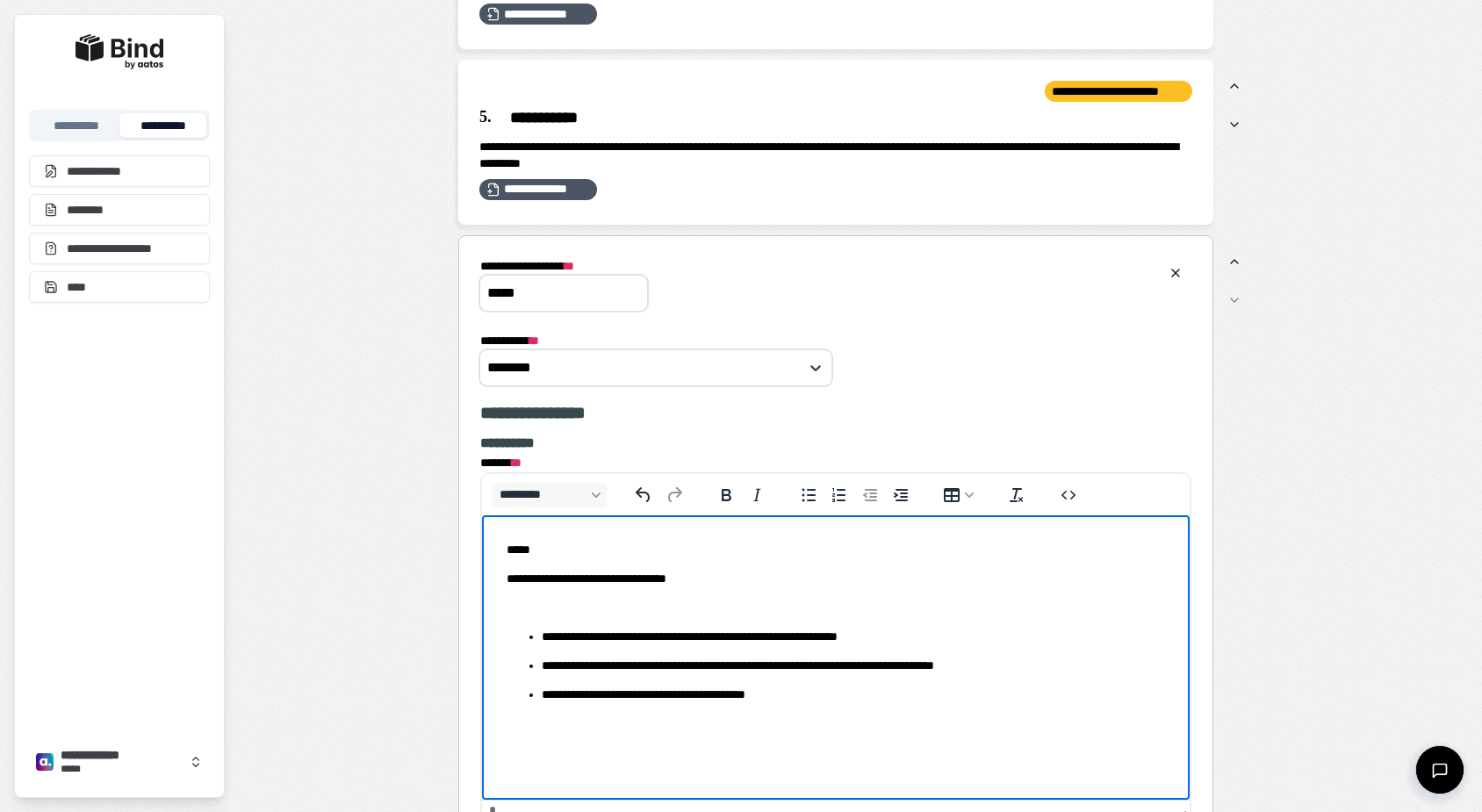 click on "**********" at bounding box center [836, 636] 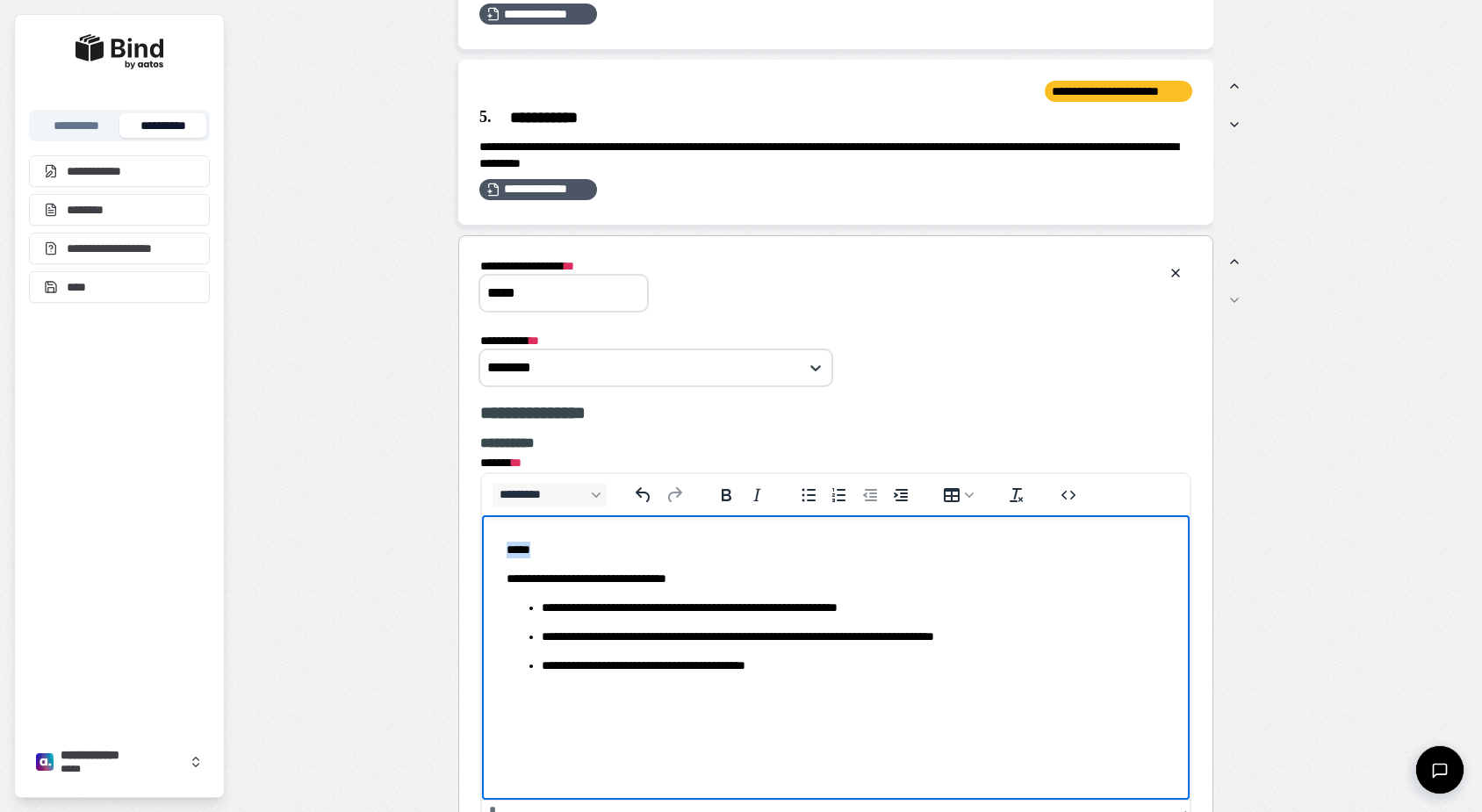 drag, startPoint x: 543, startPoint y: 548, endPoint x: 450, endPoint y: 547, distance: 93.005376 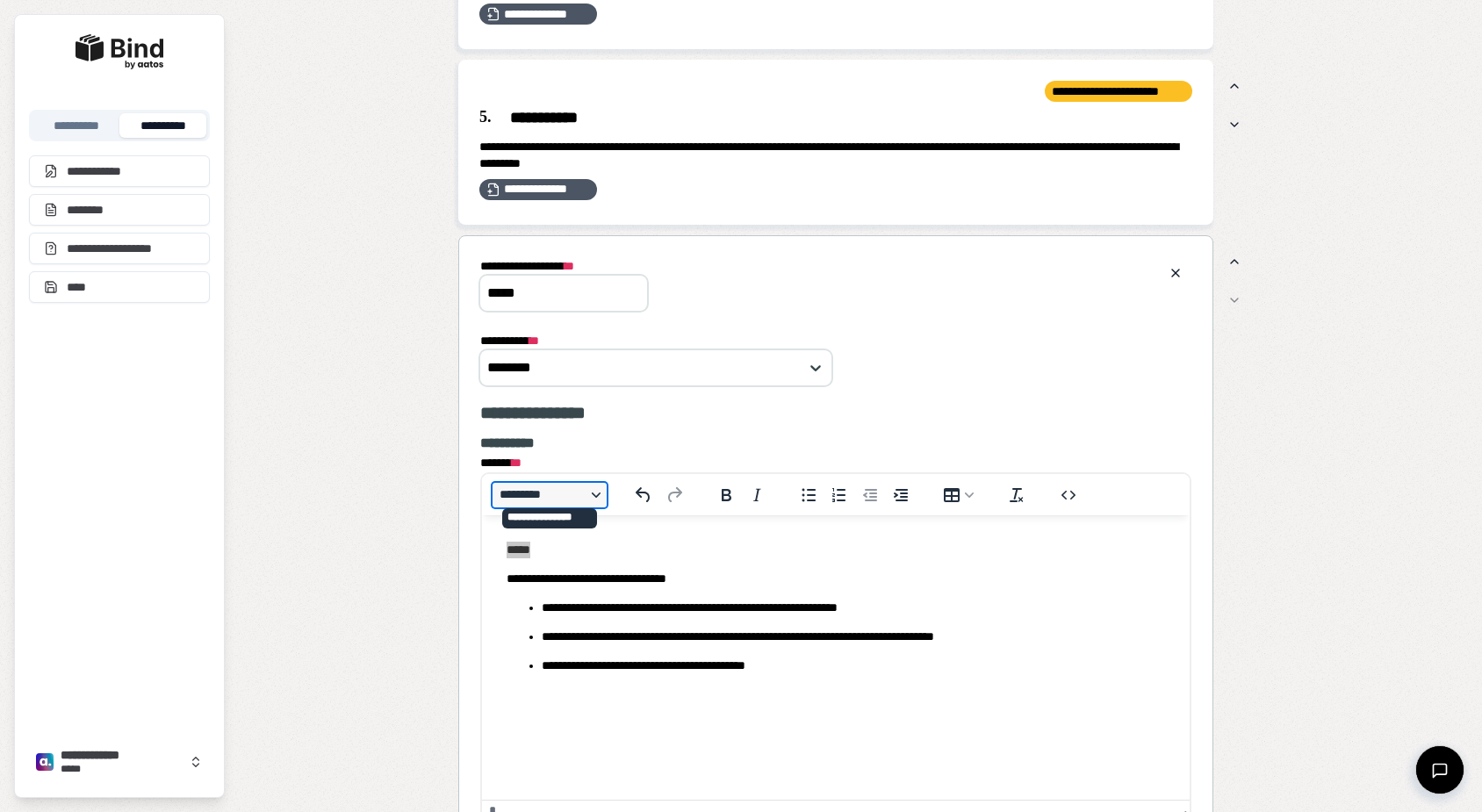 click on "*********" at bounding box center (550, 495) 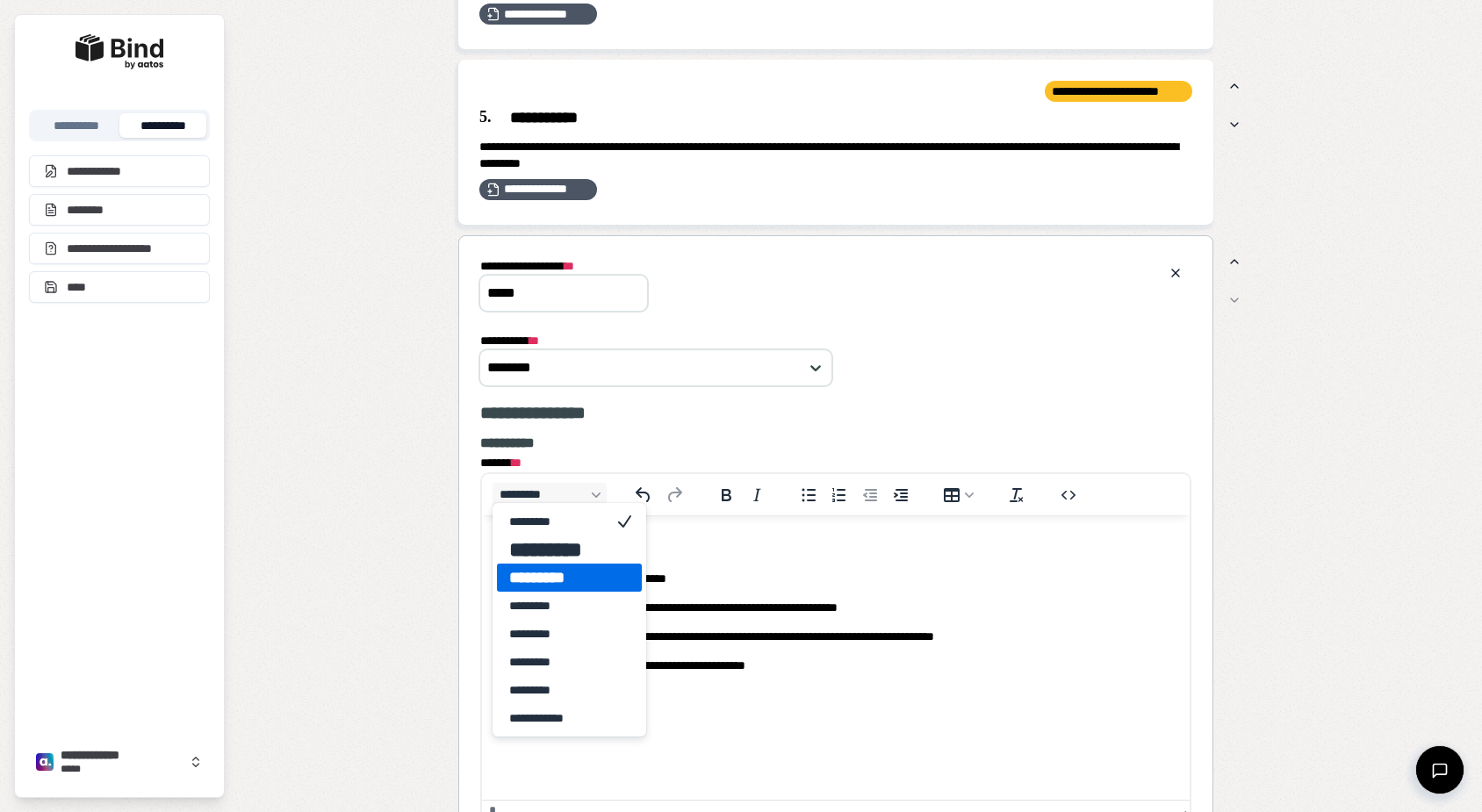 click on "*********" at bounding box center [557, 578] 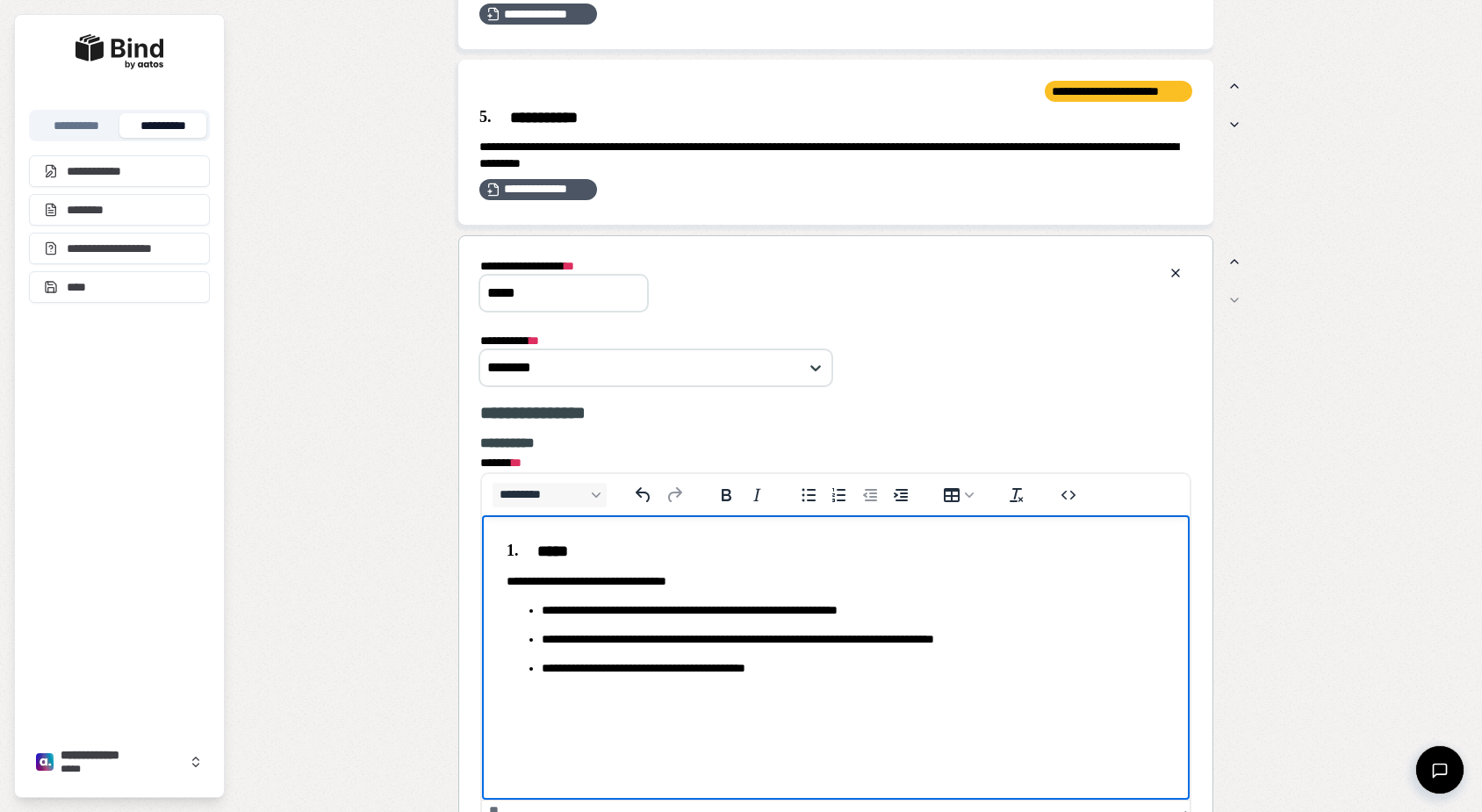 click on "**********" at bounding box center [836, 622] 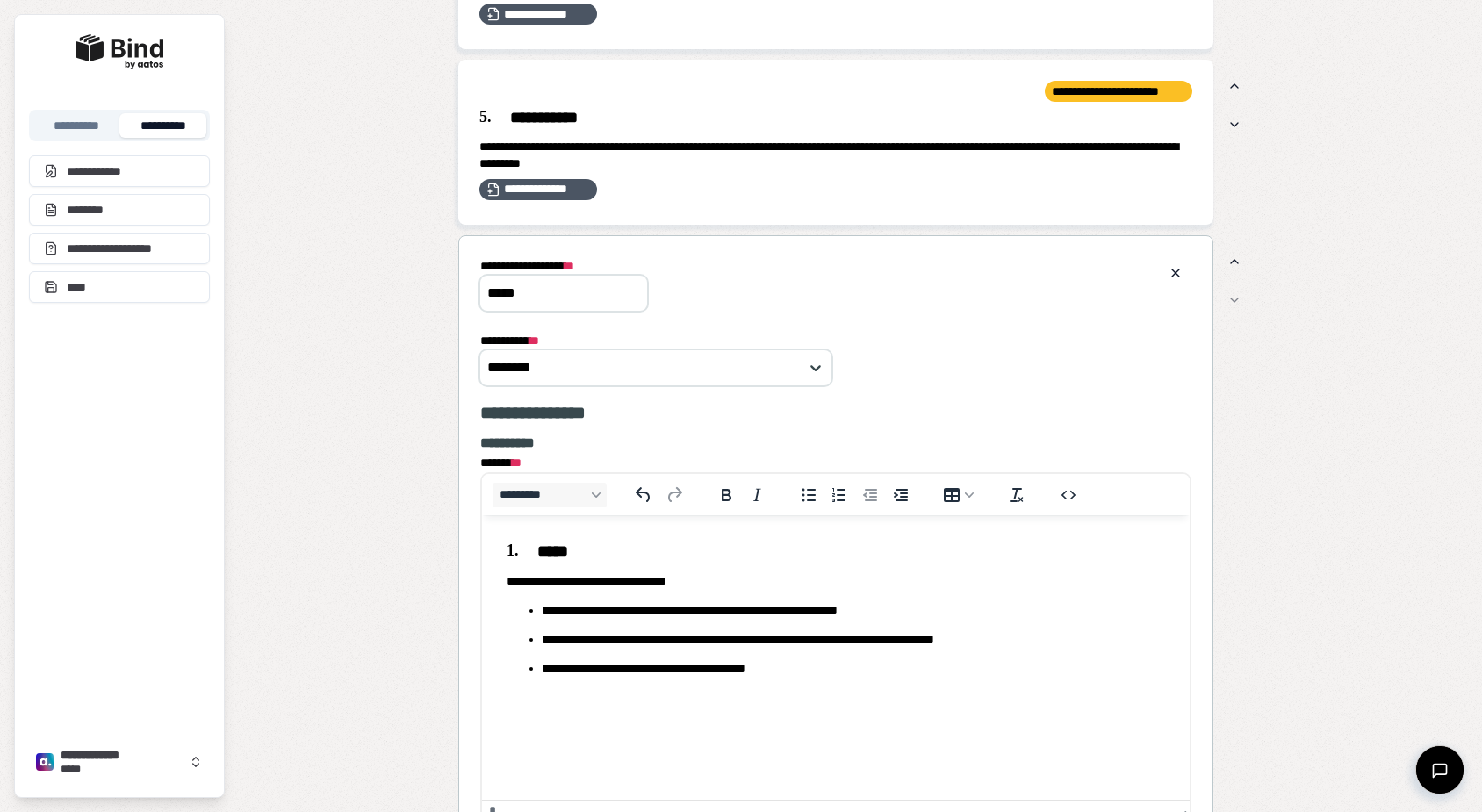 click on "******* * *" at bounding box center [836, 443] 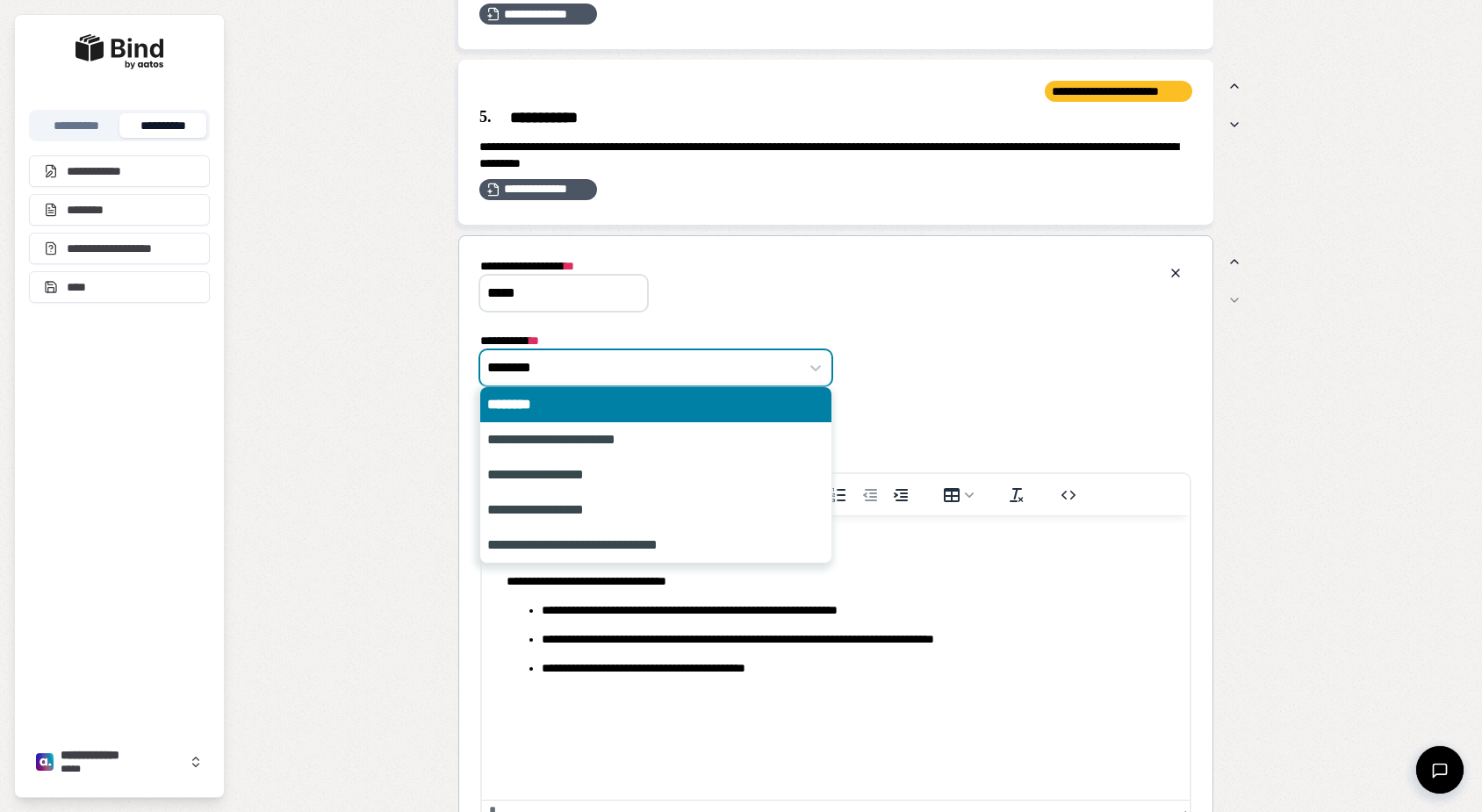 click at bounding box center [646, 368] 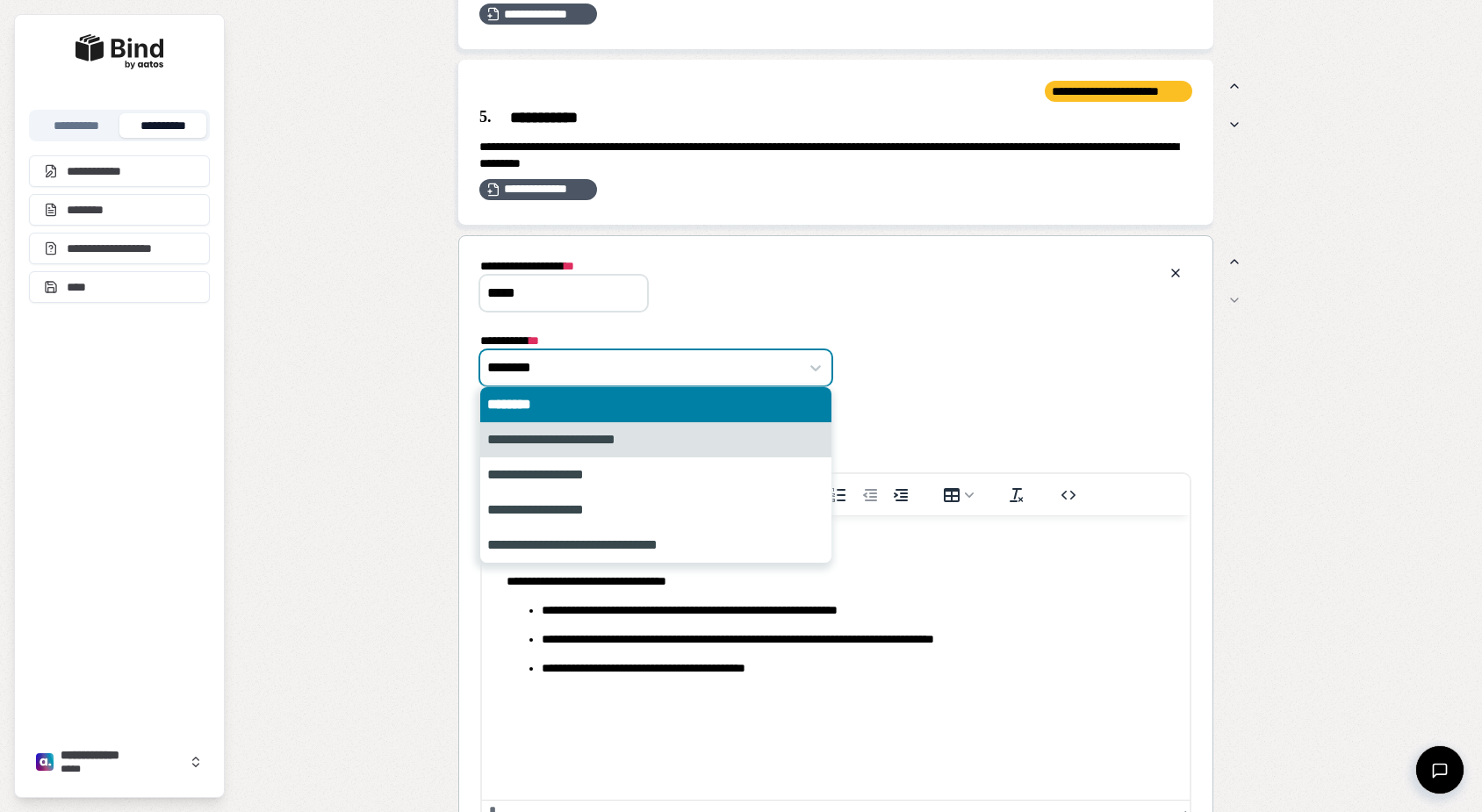 click on "**********" at bounding box center [656, 440] 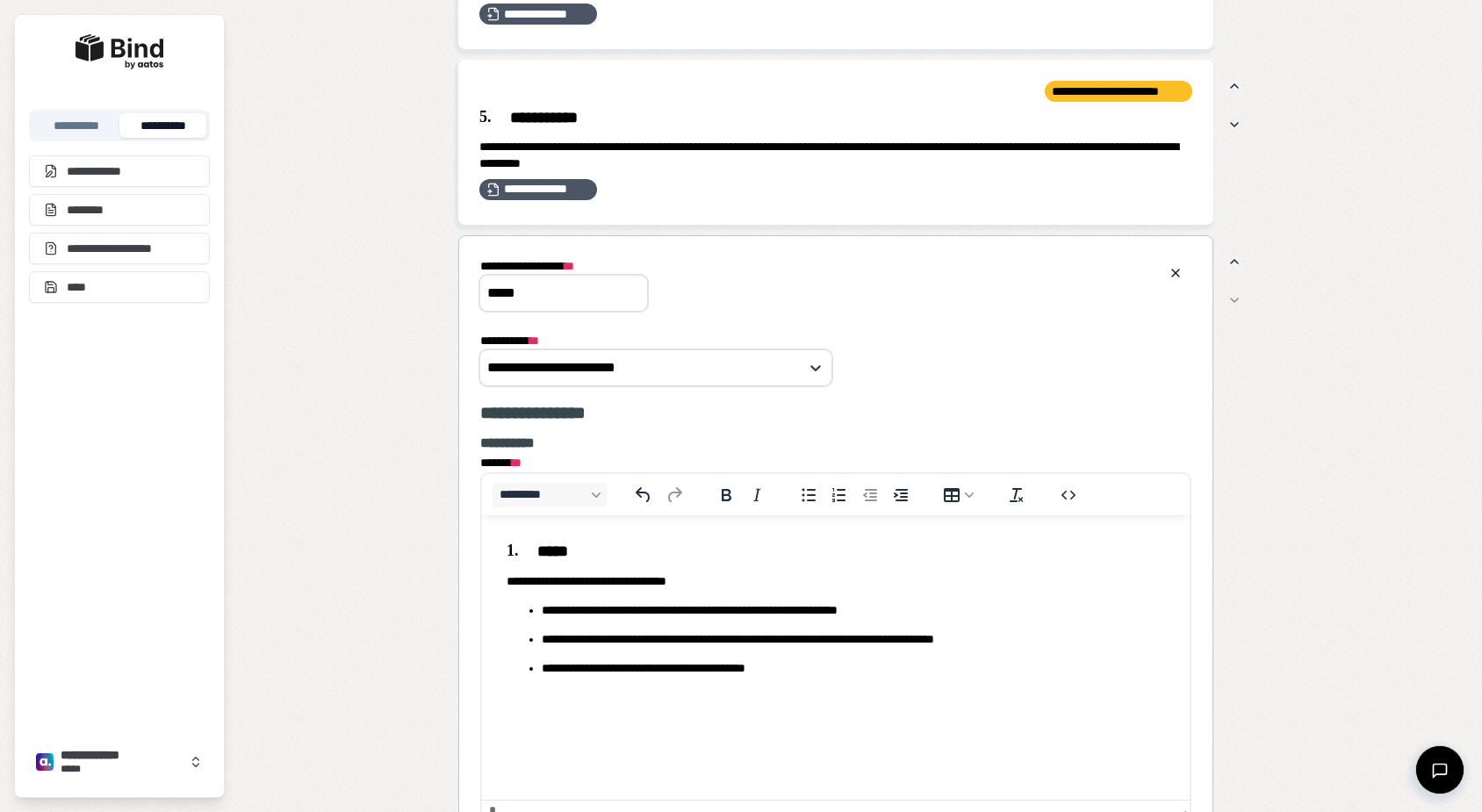 click on "**********" at bounding box center [836, 630] 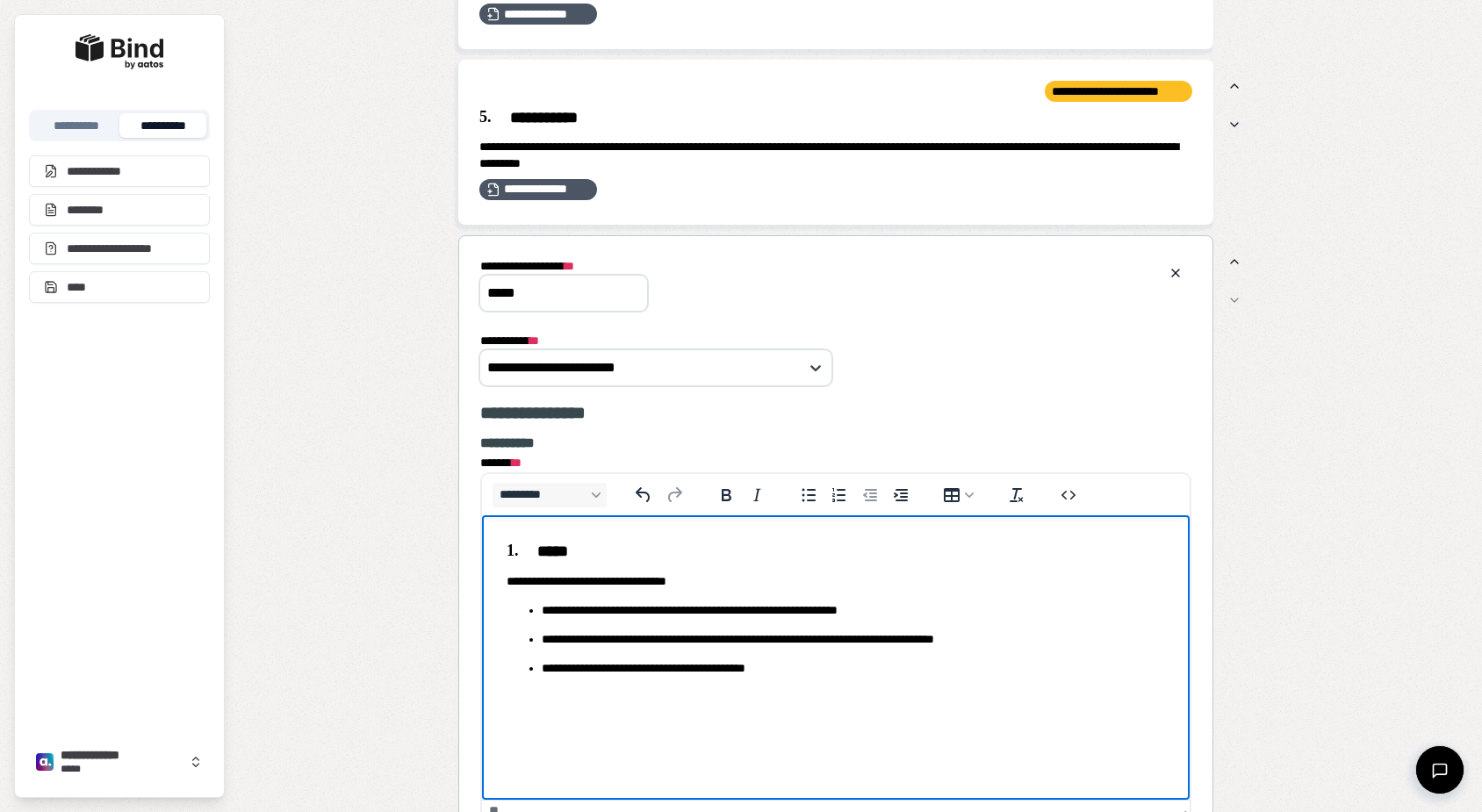 type 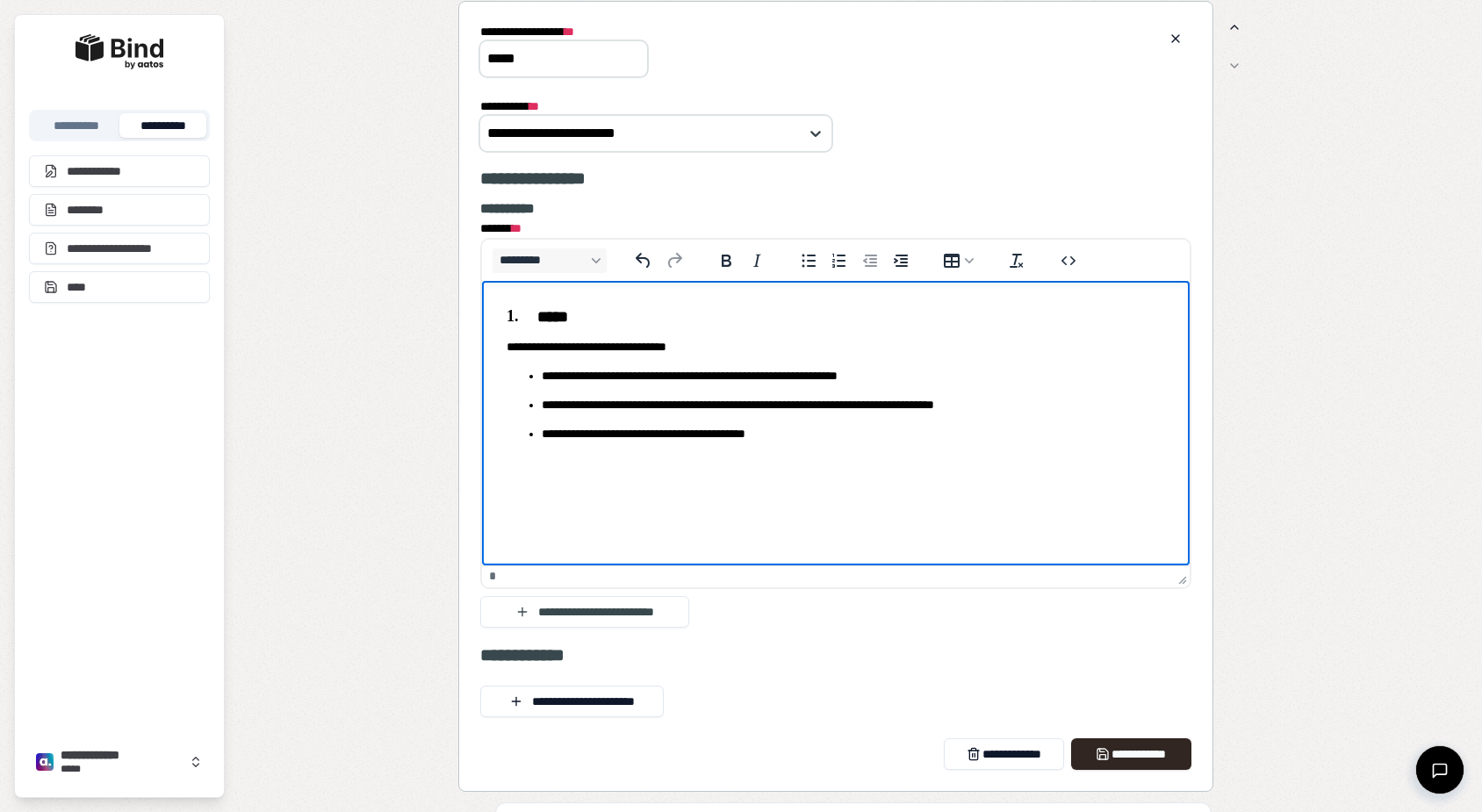 scroll, scrollTop: 1721, scrollLeft: 0, axis: vertical 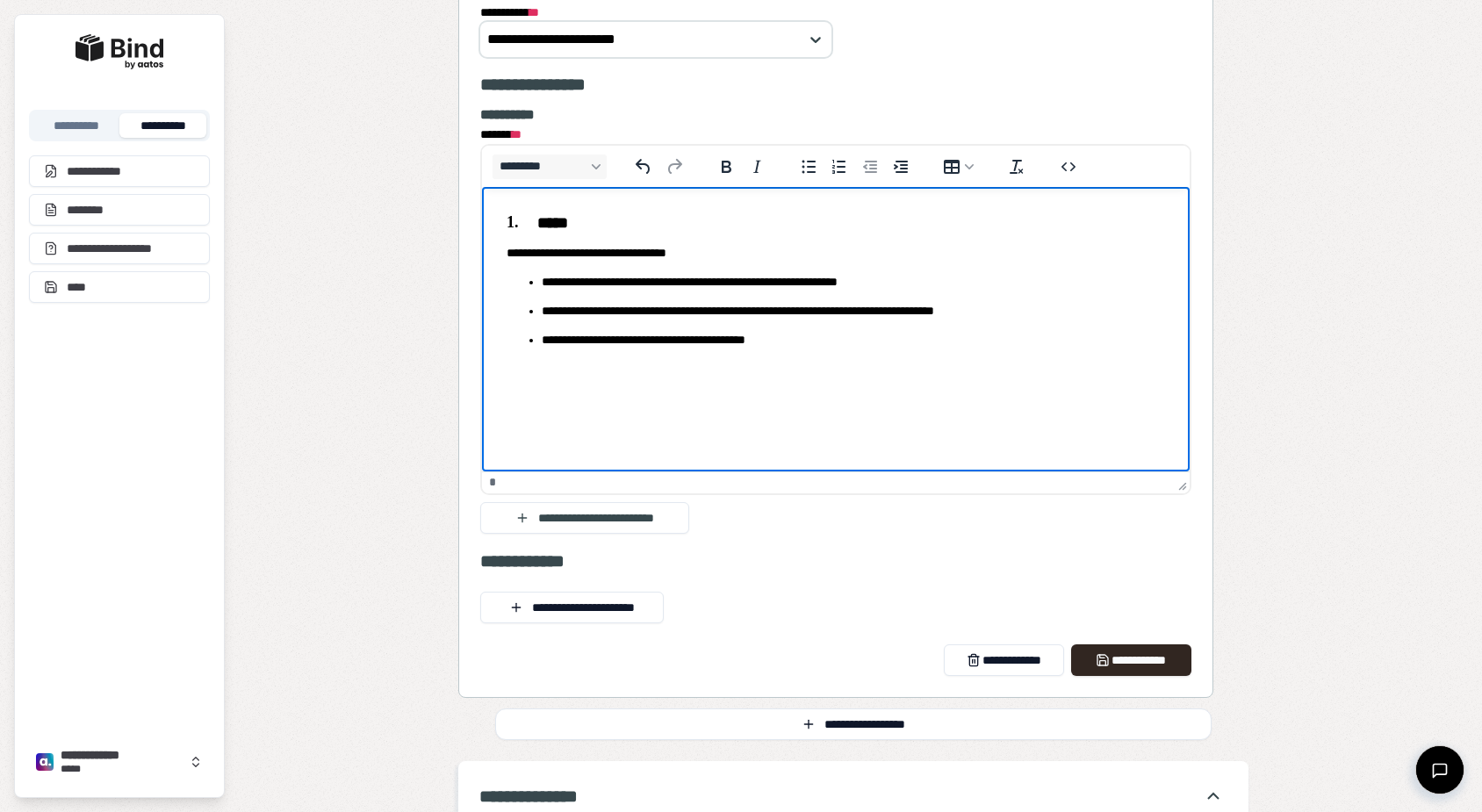 click on "**********" at bounding box center (836, 302) 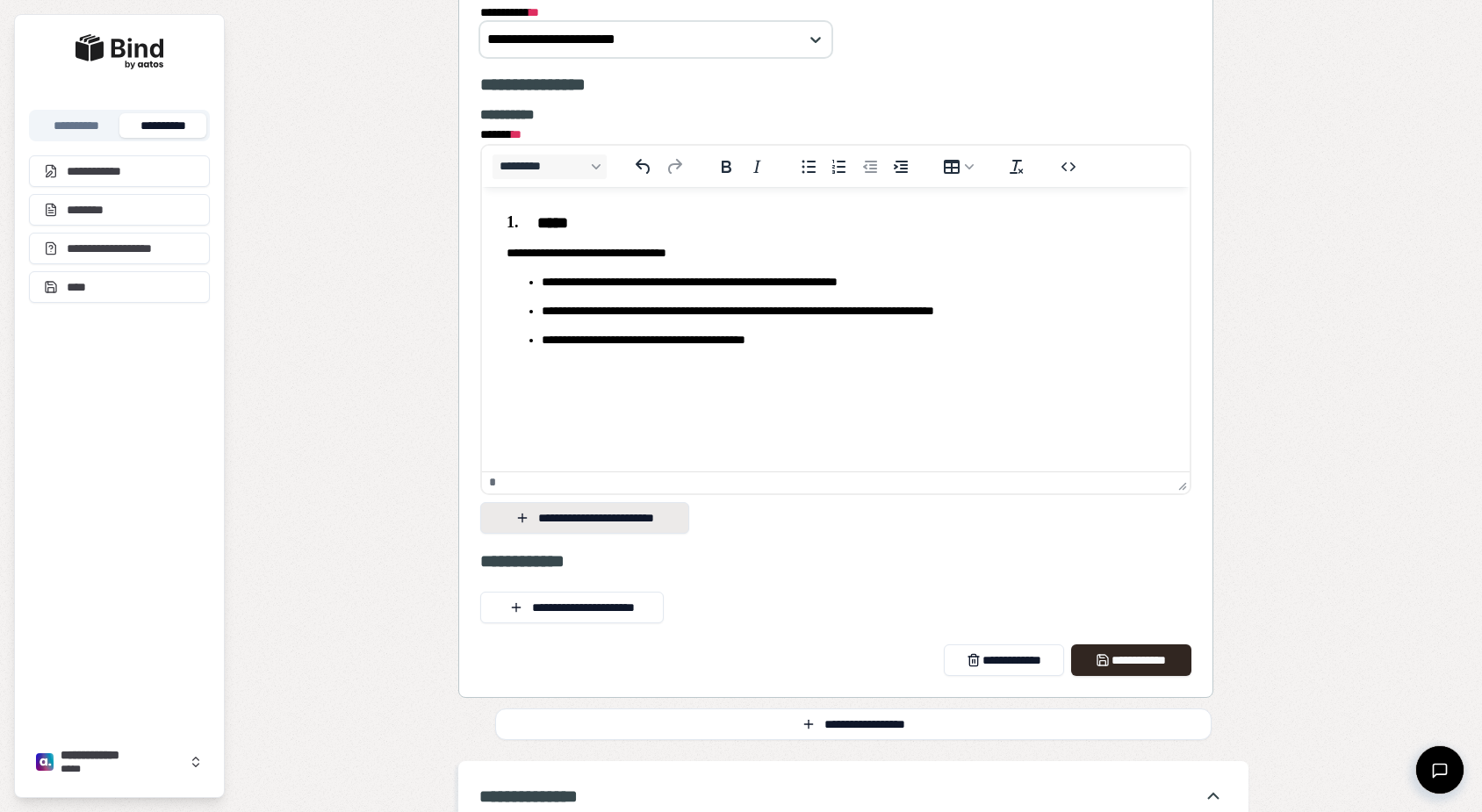 click on "**********" at bounding box center [585, 518] 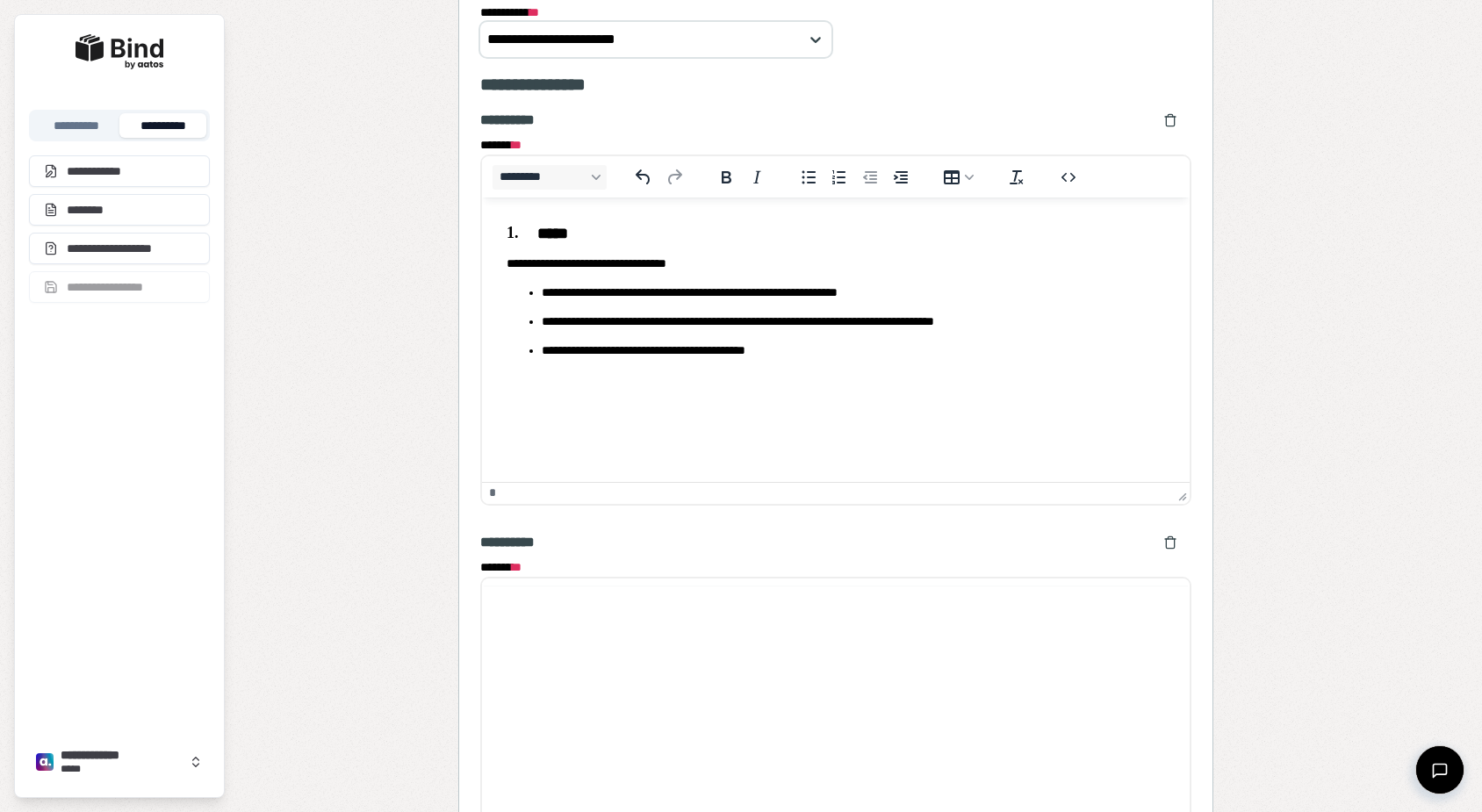 scroll, scrollTop: 0, scrollLeft: 0, axis: both 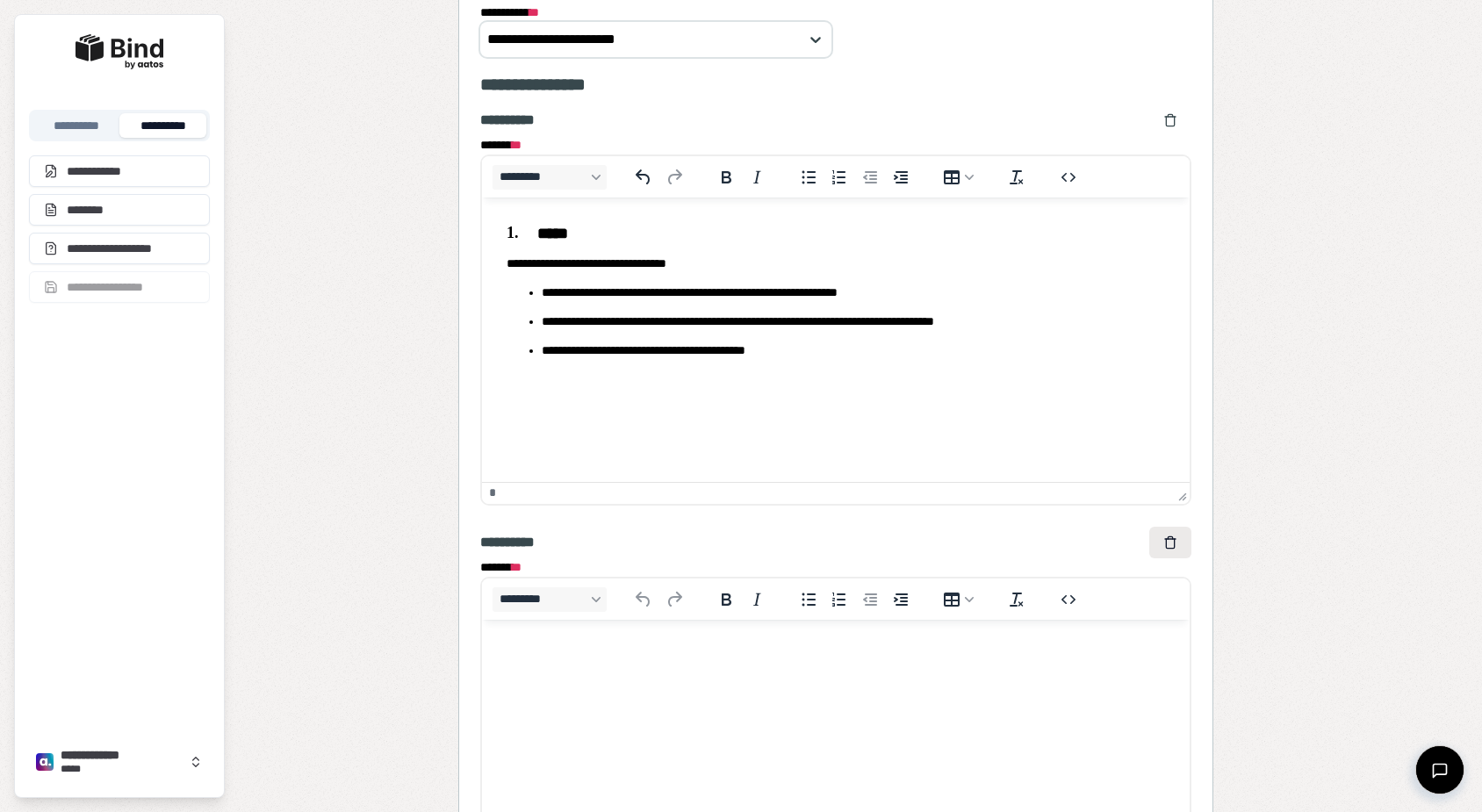 click at bounding box center (1170, 543) 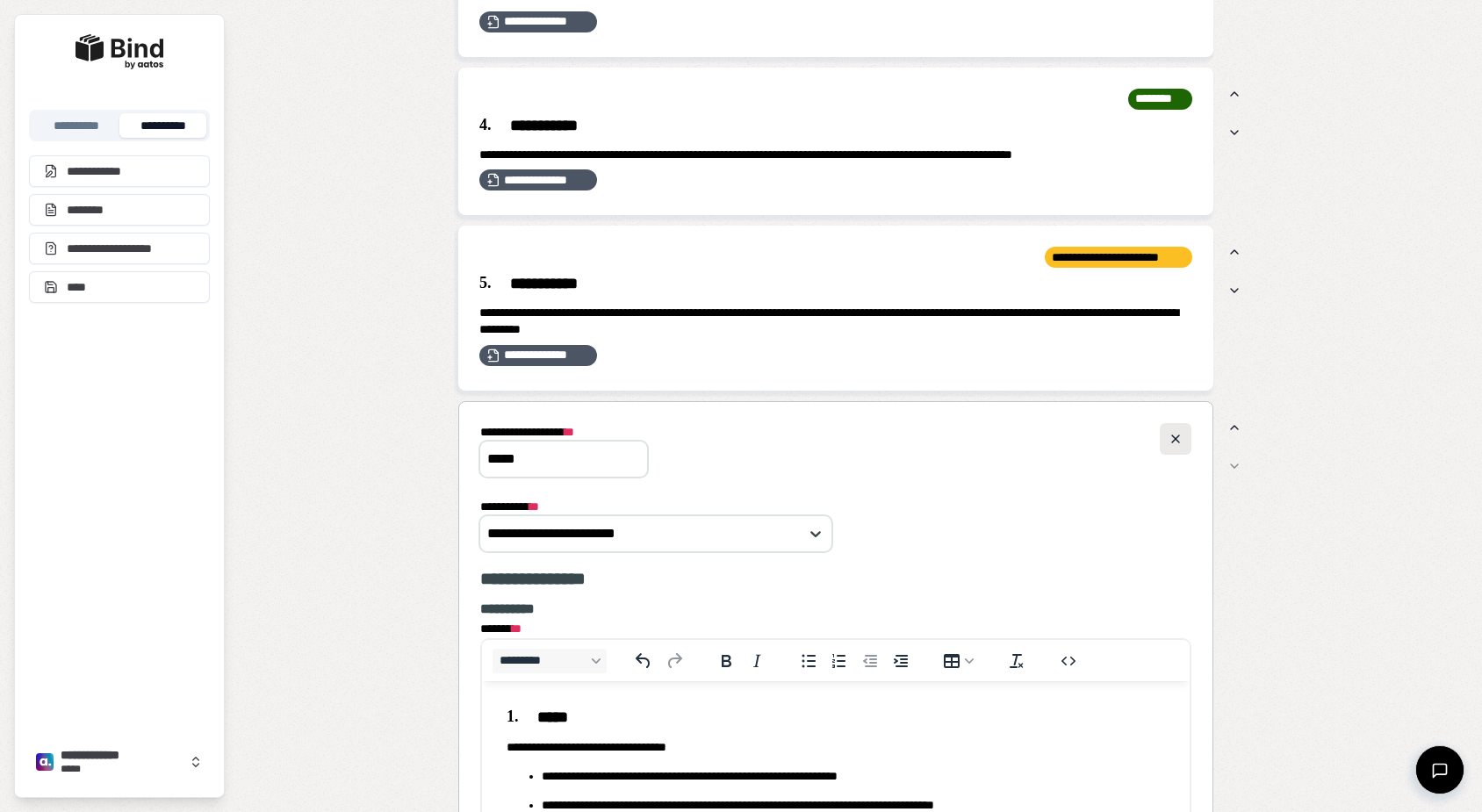 scroll, scrollTop: 1778, scrollLeft: 0, axis: vertical 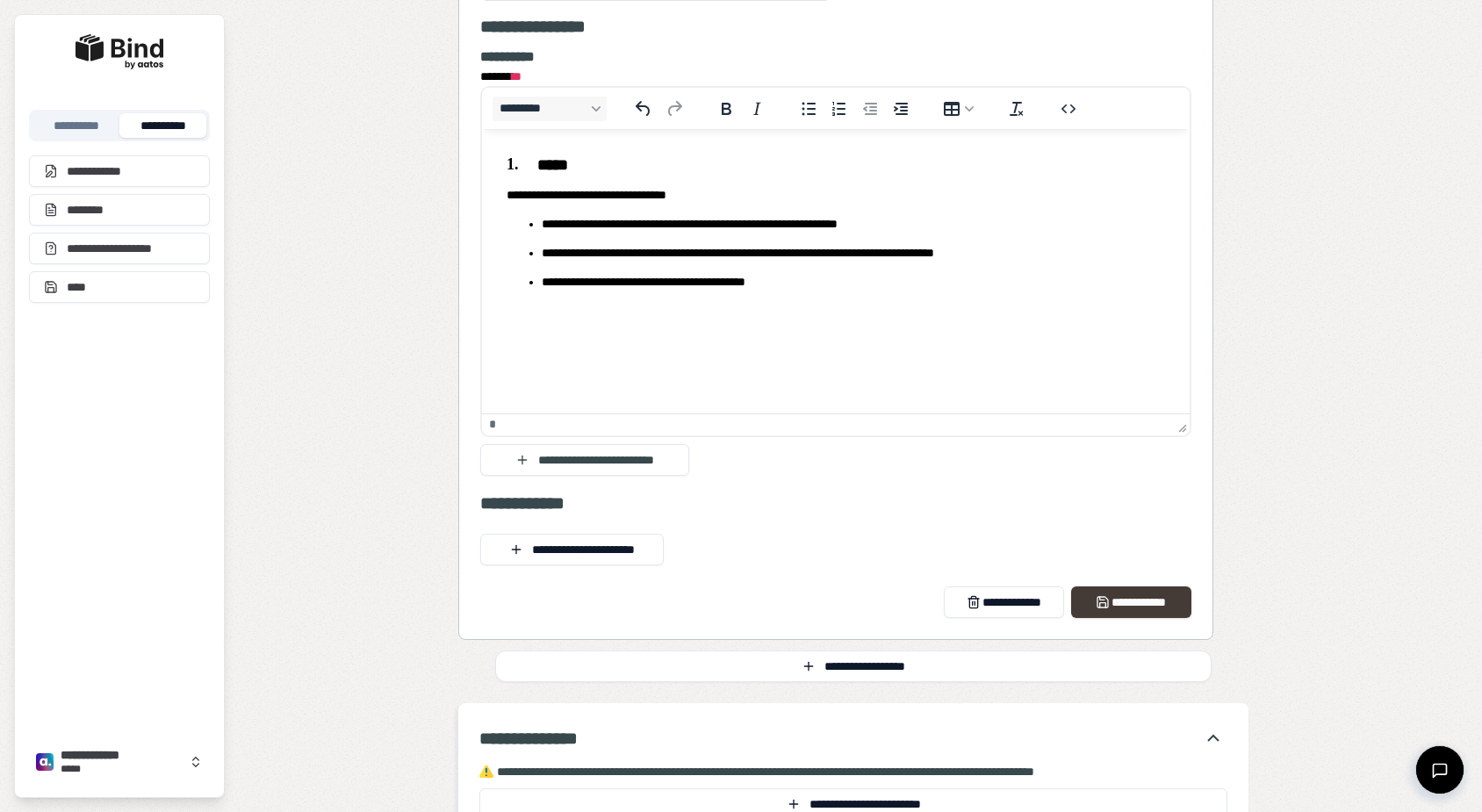 click on "**********" at bounding box center (1131, 602) 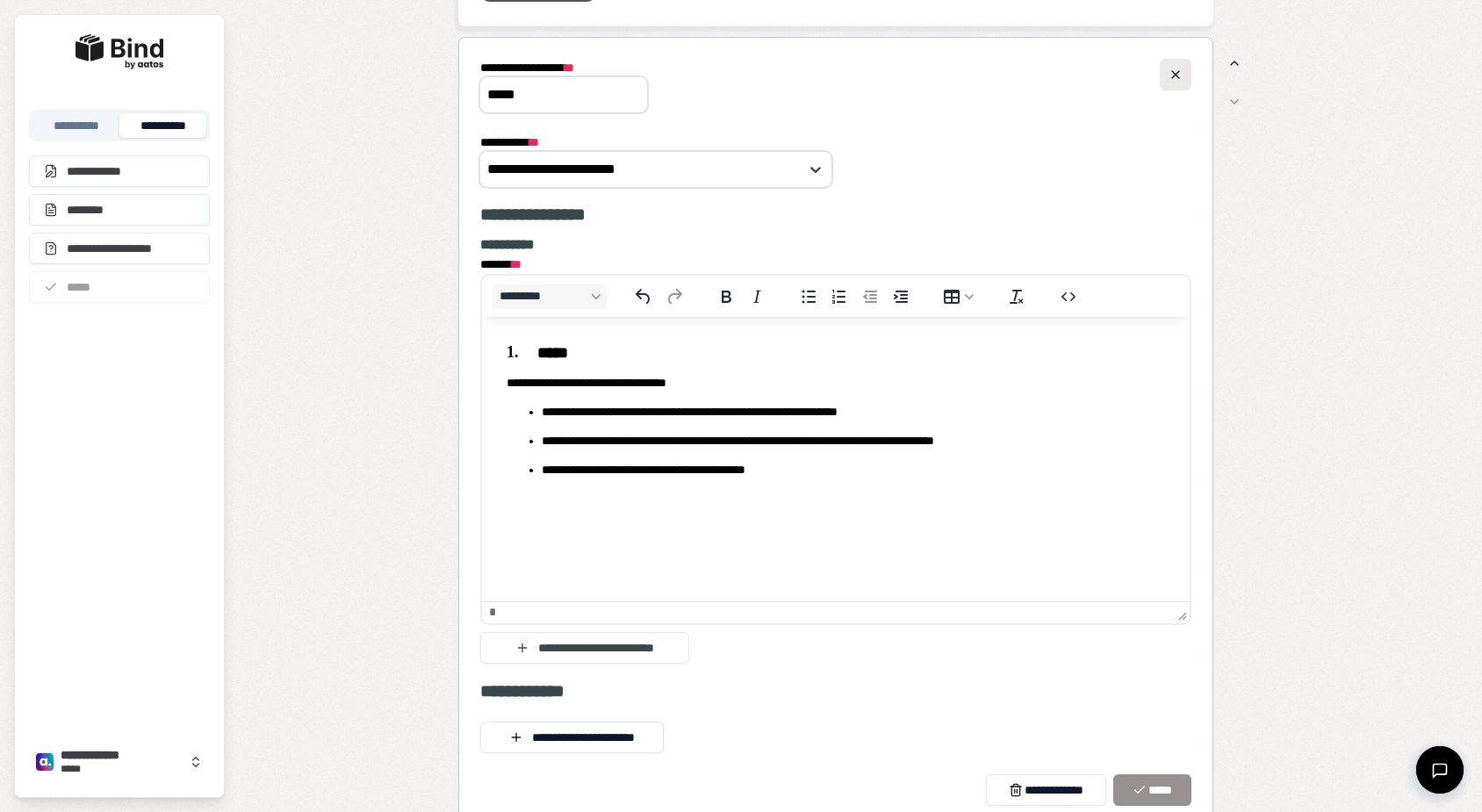 click at bounding box center (1176, 75) 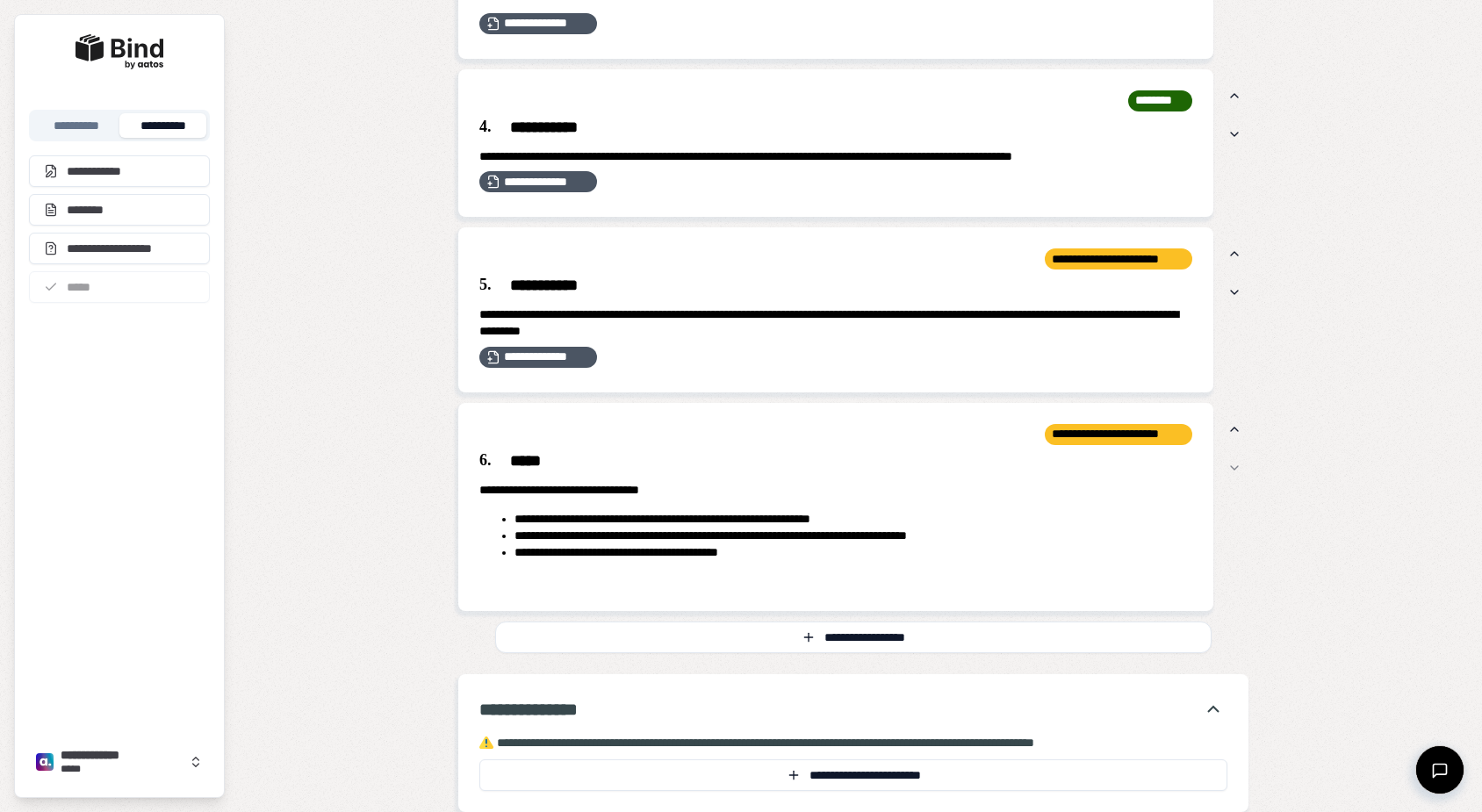 scroll, scrollTop: 1220, scrollLeft: 0, axis: vertical 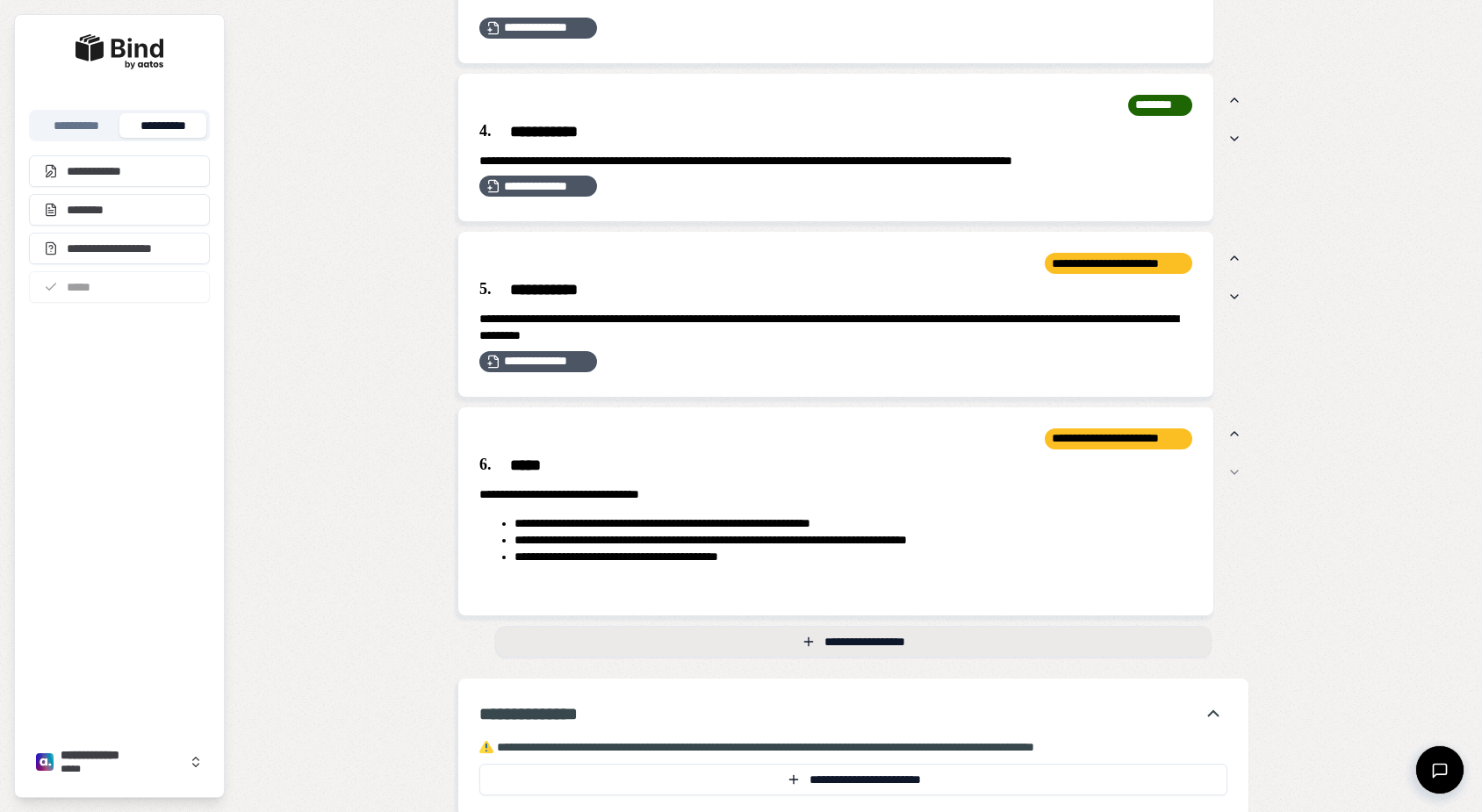 click on "**********" at bounding box center [853, 642] 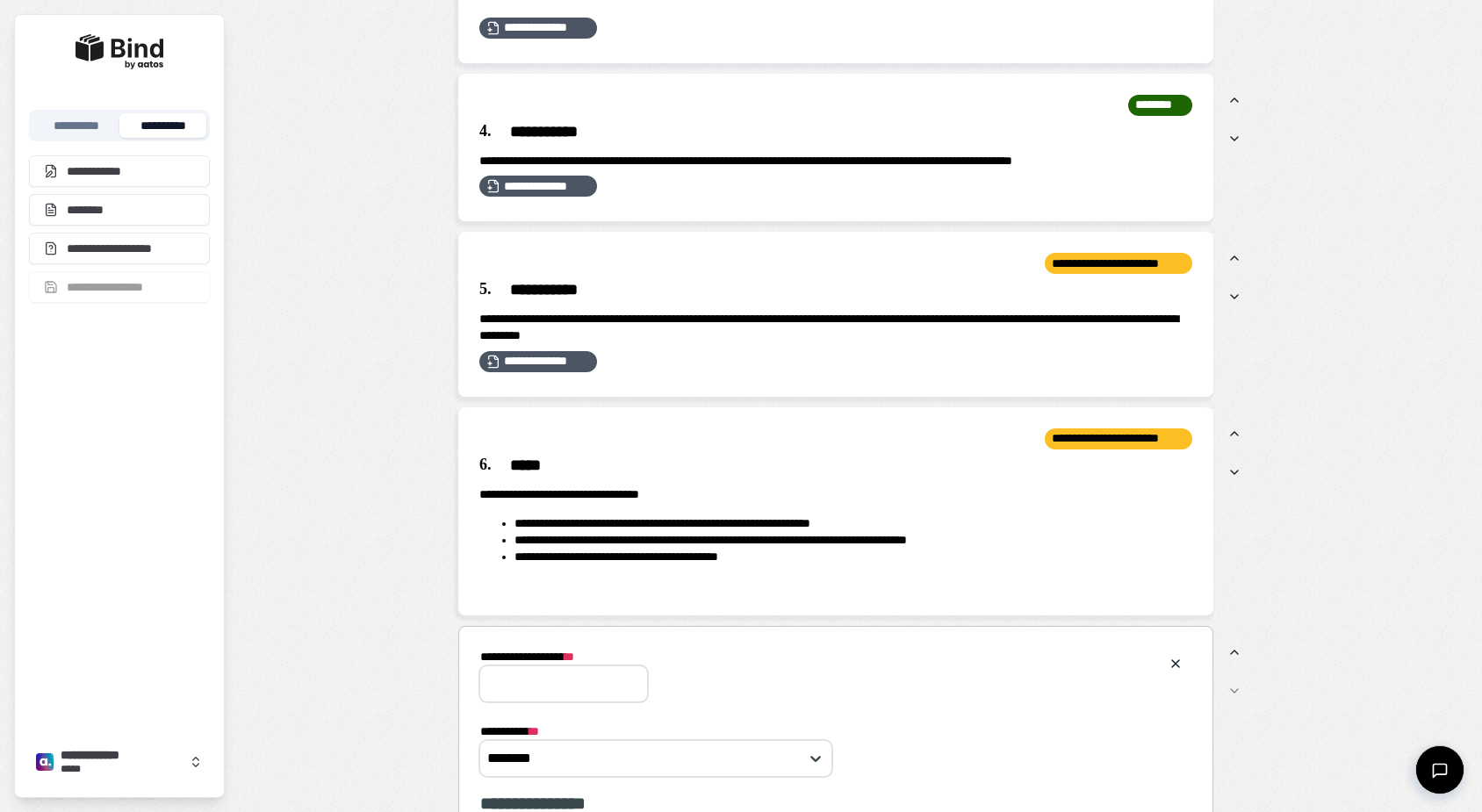 scroll, scrollTop: 1315, scrollLeft: 0, axis: vertical 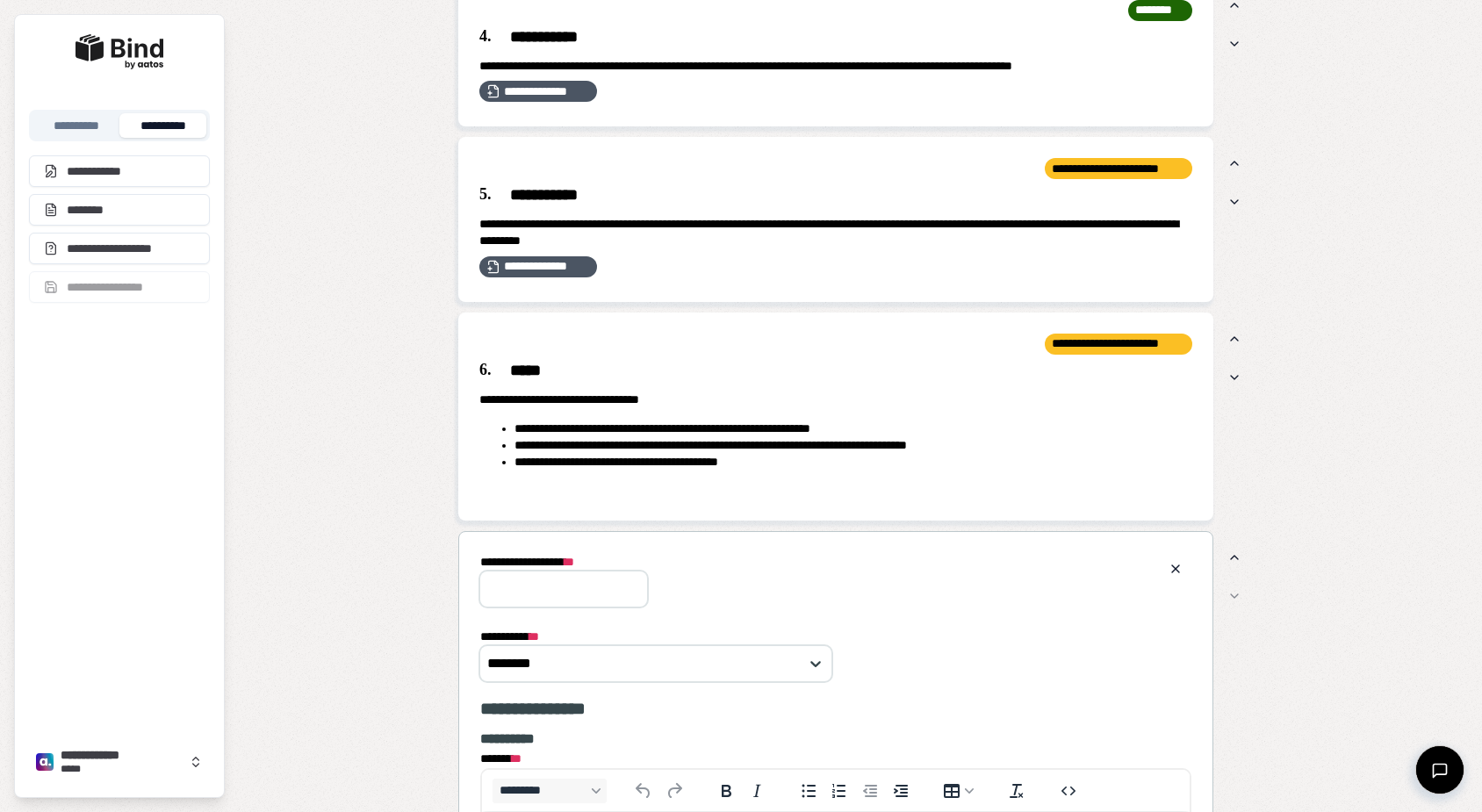 click on "**********" at bounding box center (564, 562) 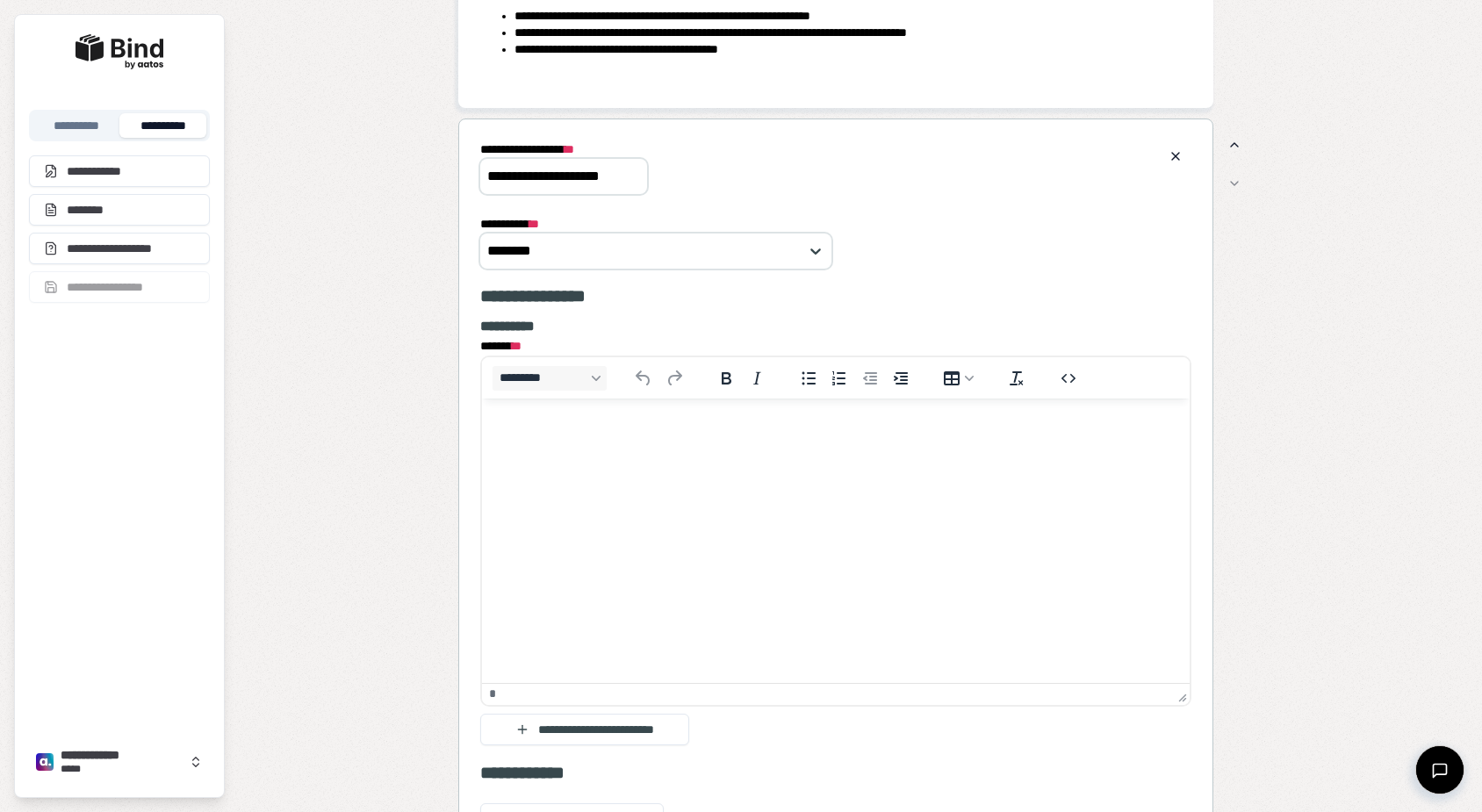 scroll, scrollTop: 1738, scrollLeft: 0, axis: vertical 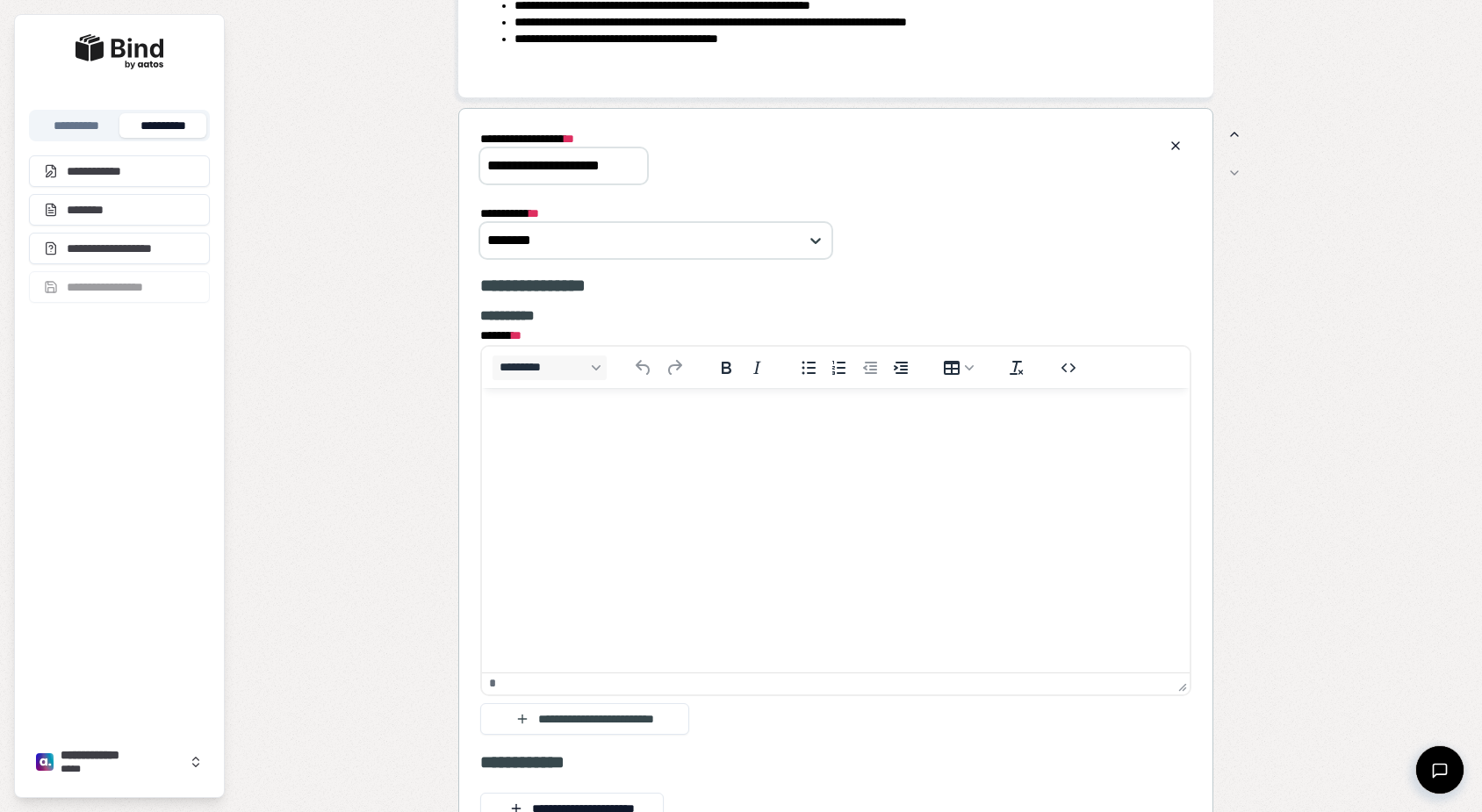 type on "**********" 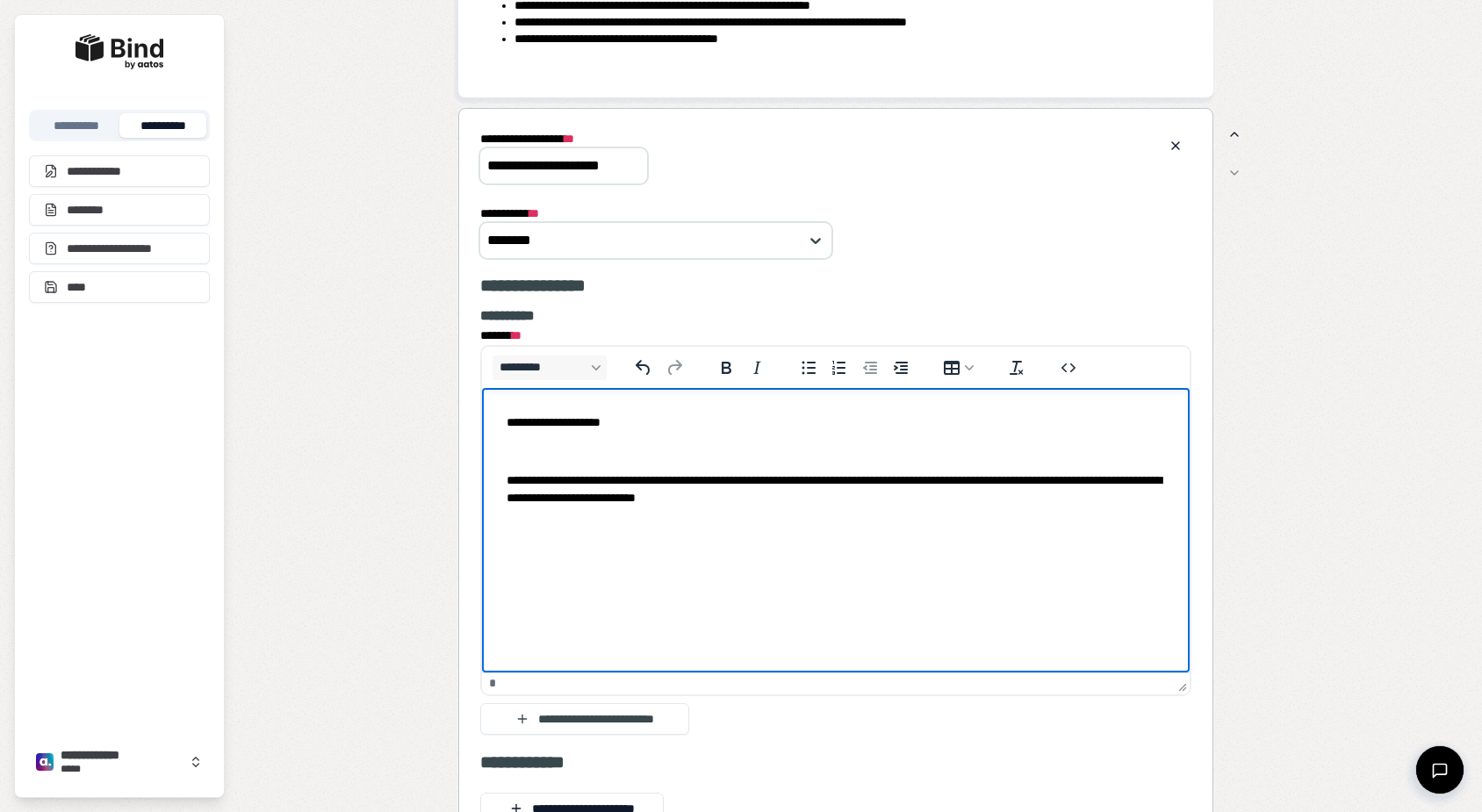 click at bounding box center (836, 450) 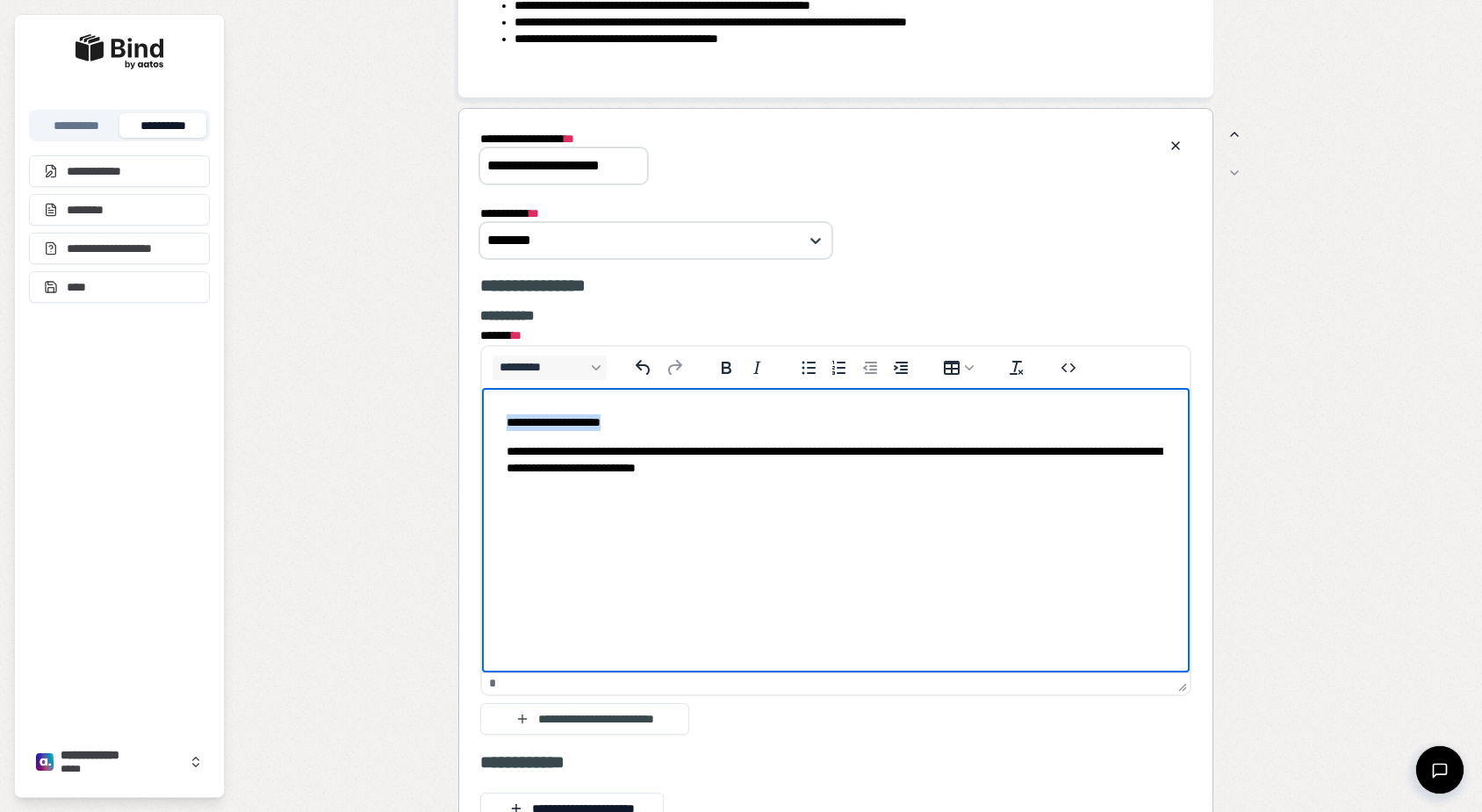 drag, startPoint x: 644, startPoint y: 421, endPoint x: 445, endPoint y: 419, distance: 199.01005 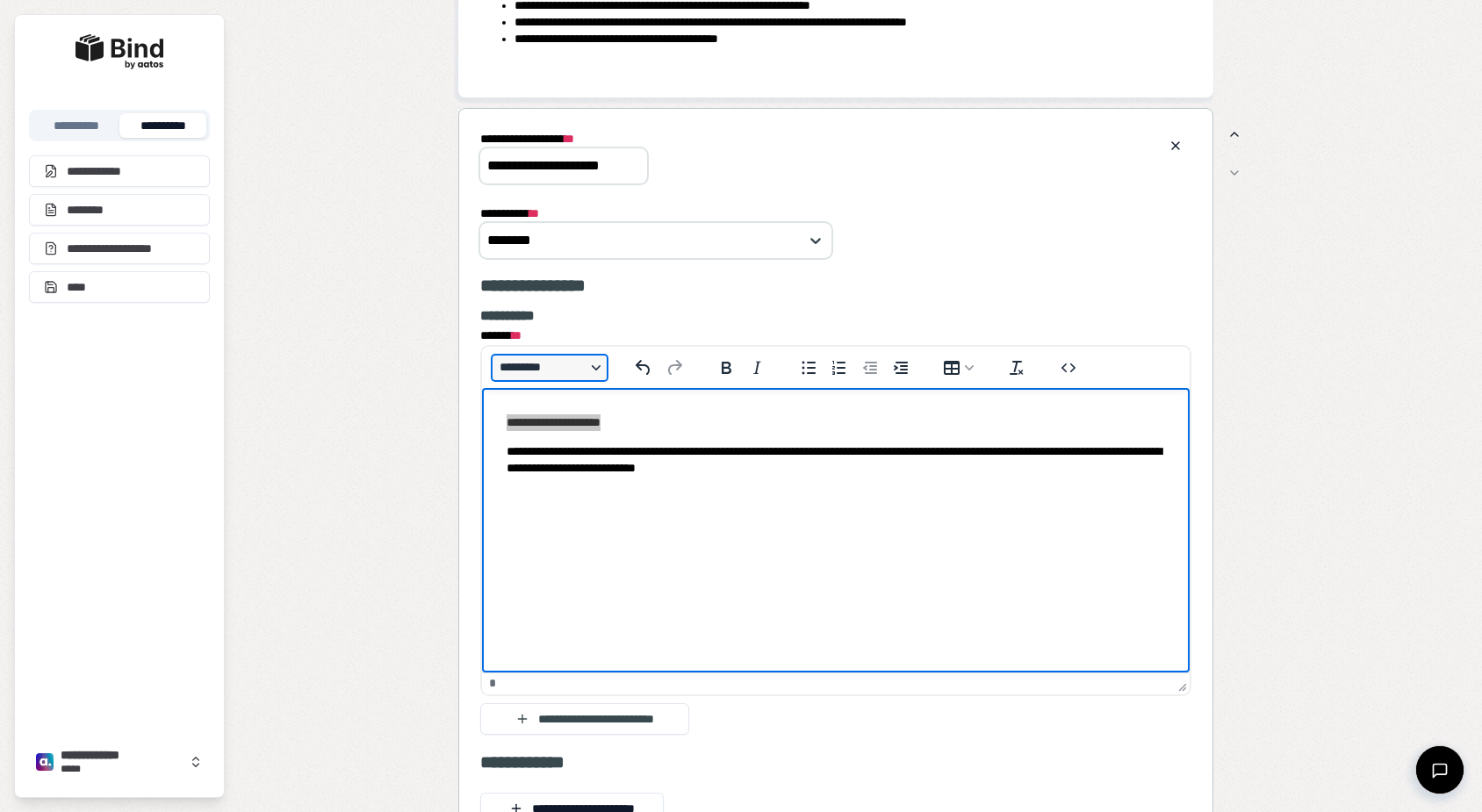 click on "*********" at bounding box center (550, 368) 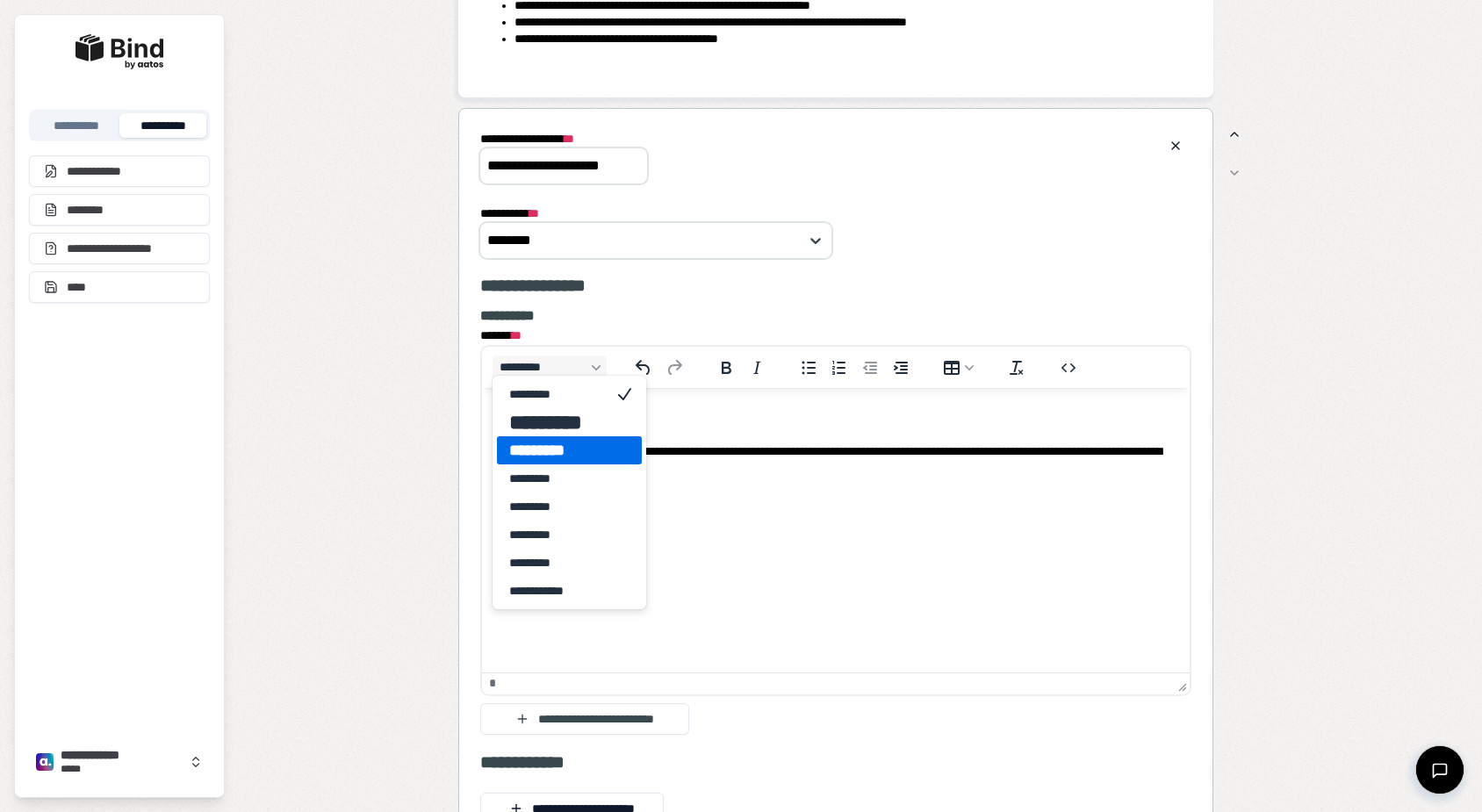 click on "*********" at bounding box center (557, 450) 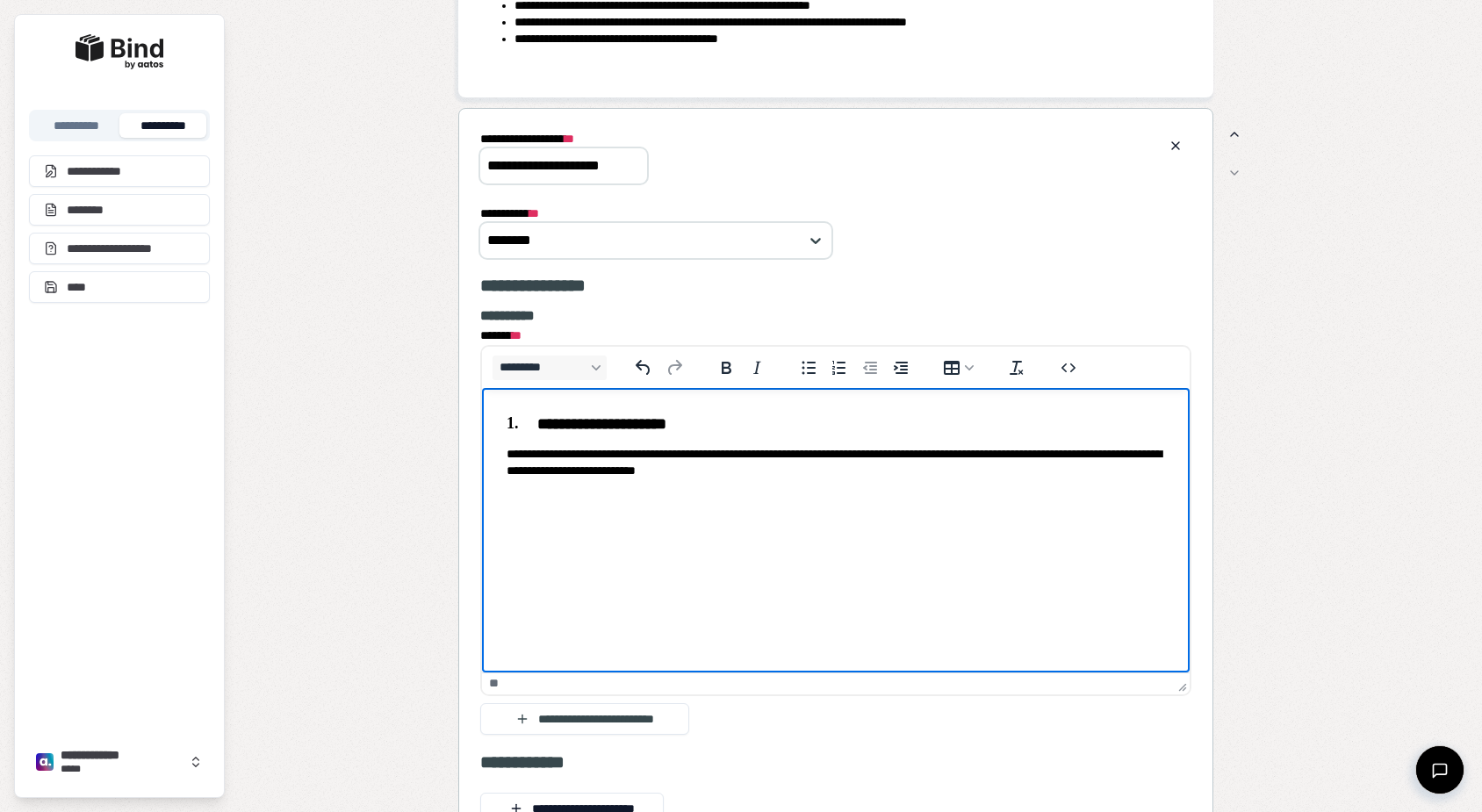 click on "**********" at bounding box center [836, 446] 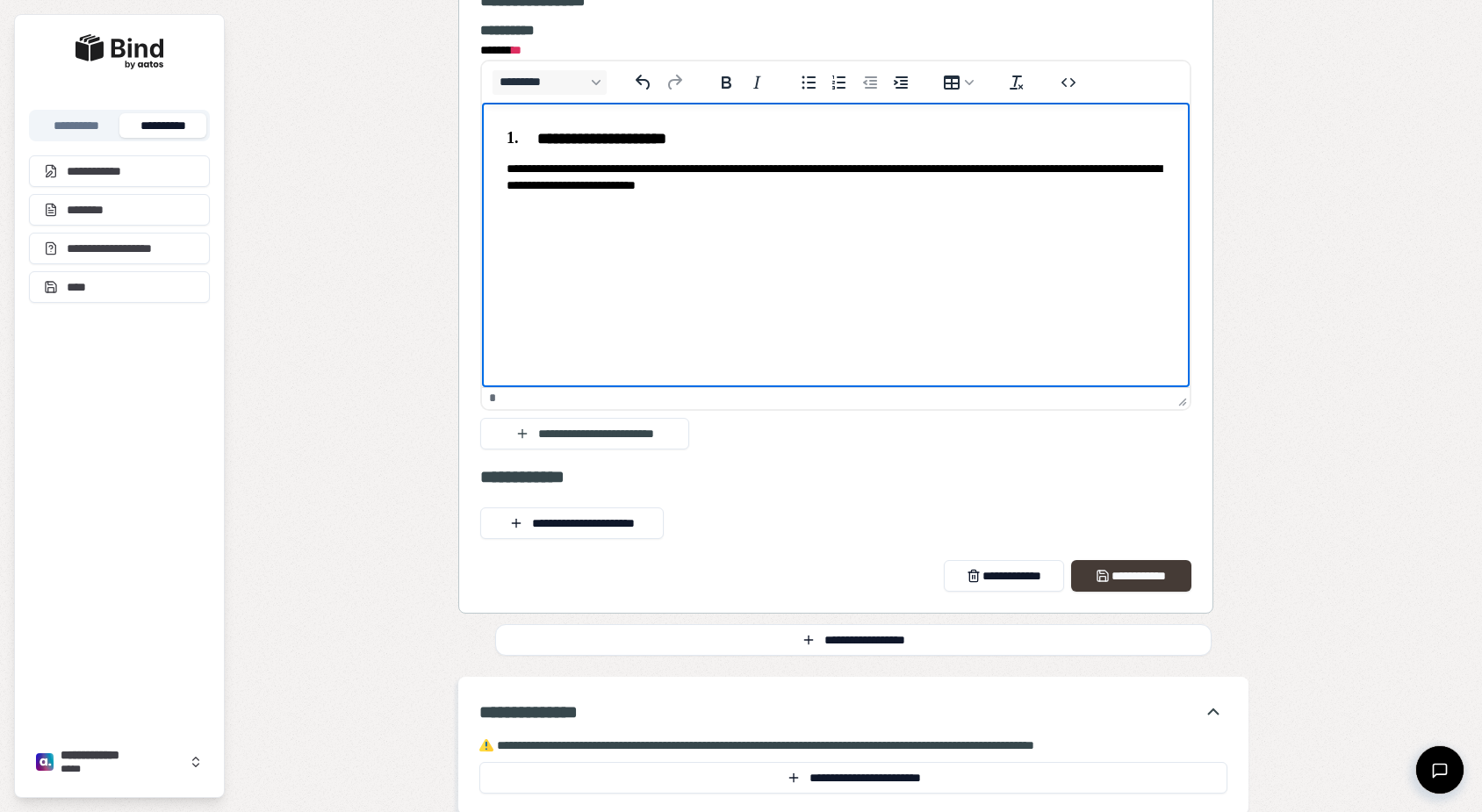 scroll, scrollTop: 2022, scrollLeft: 0, axis: vertical 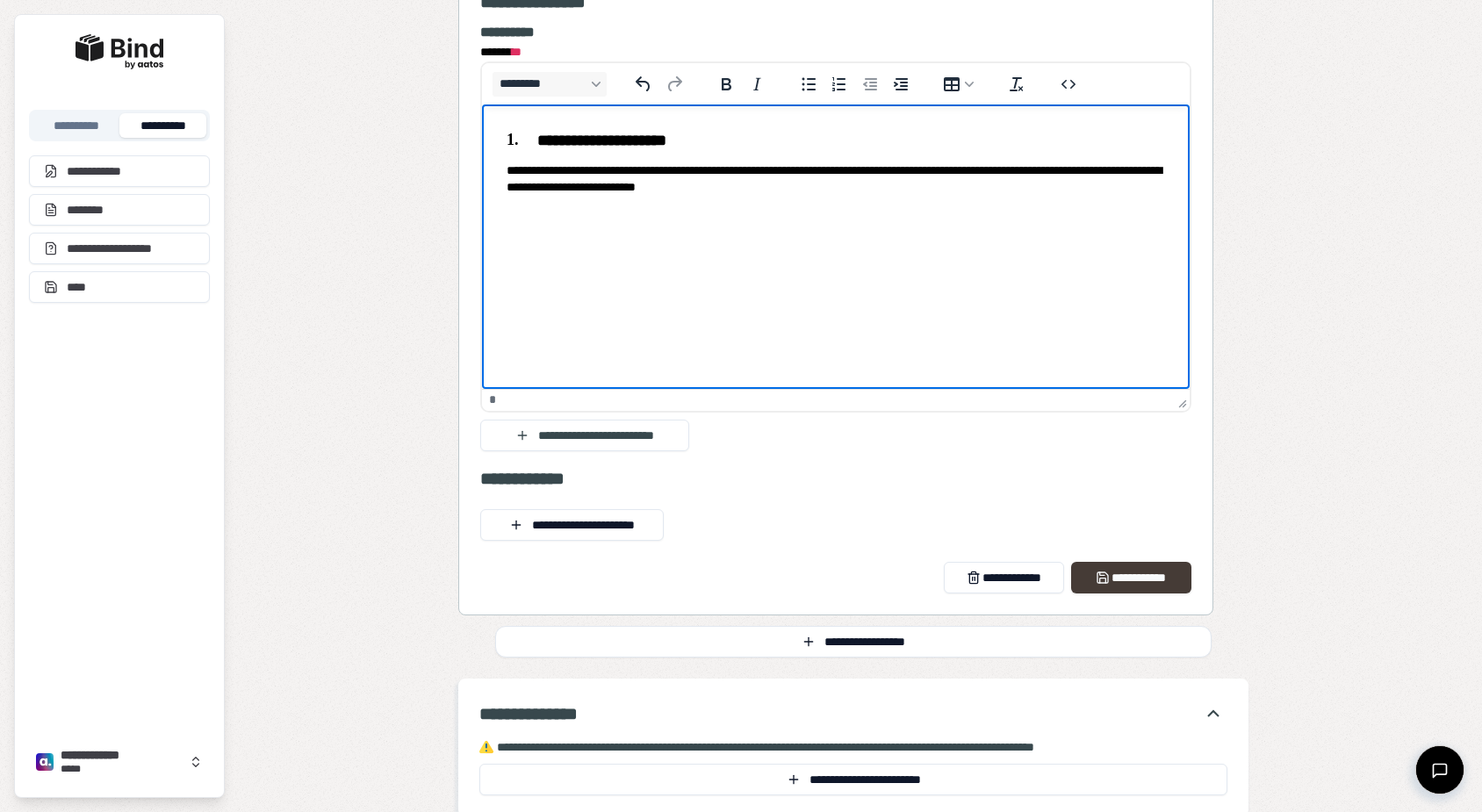 click on "**********" at bounding box center (1131, 578) 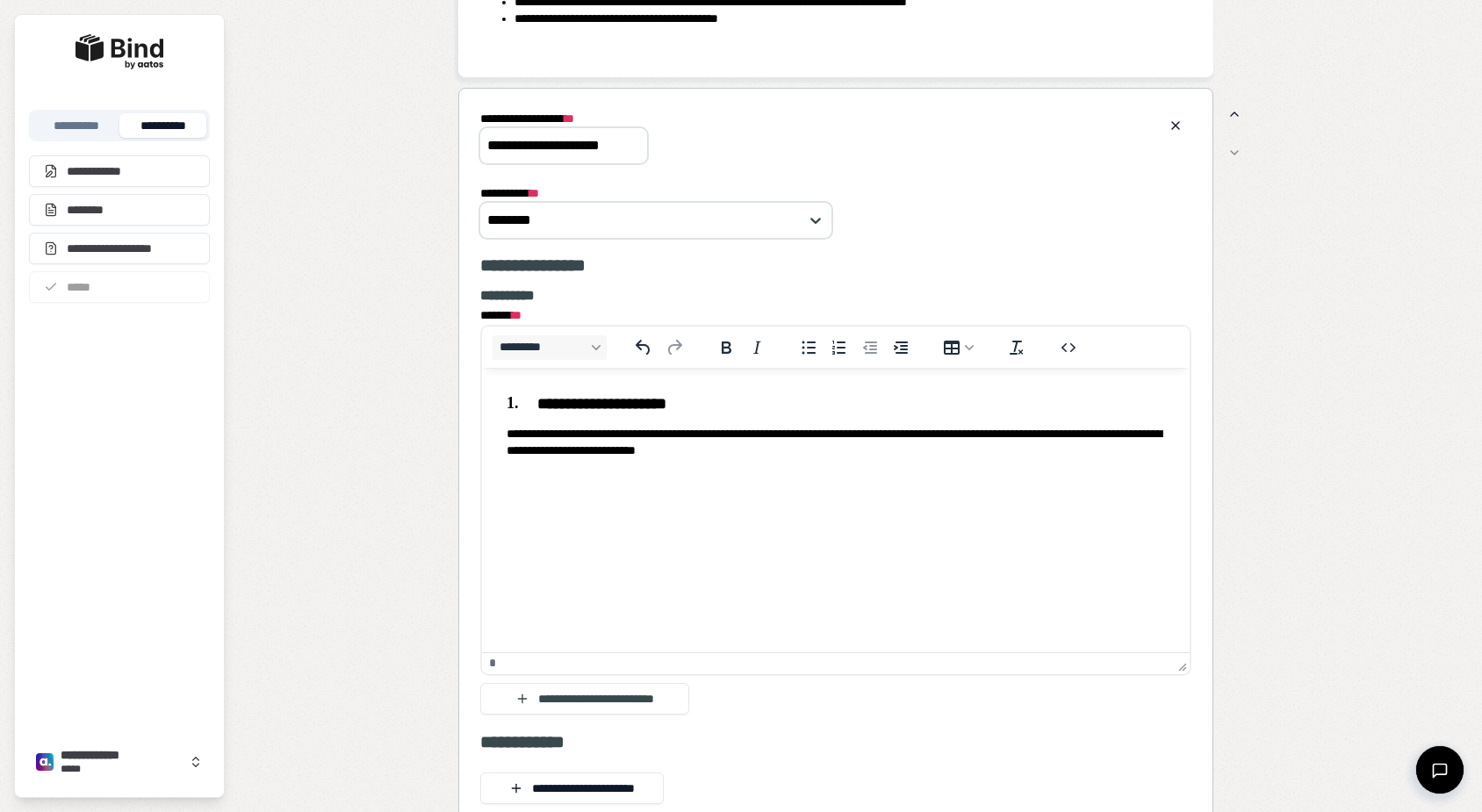 scroll, scrollTop: 1486, scrollLeft: 0, axis: vertical 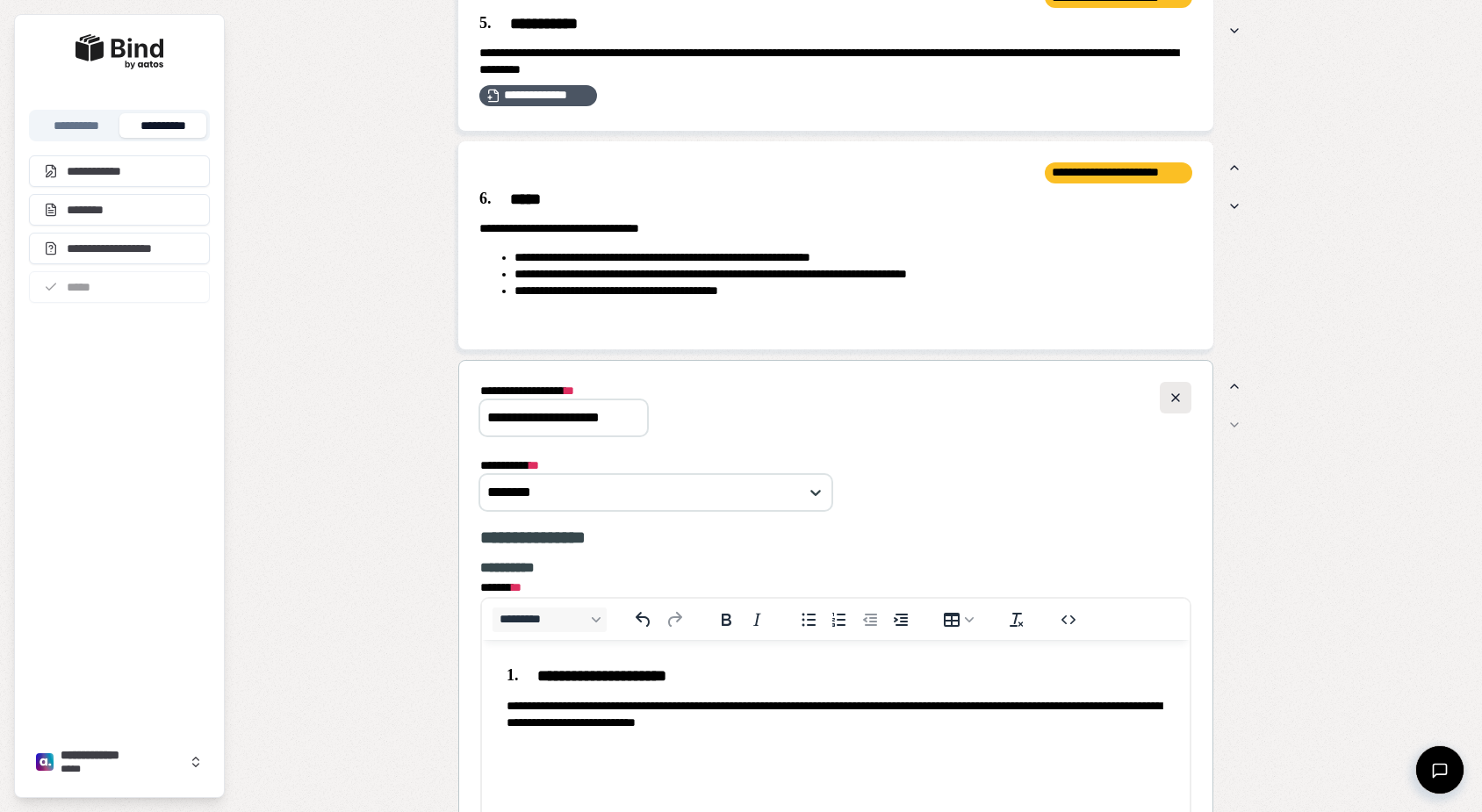 click at bounding box center [1176, 398] 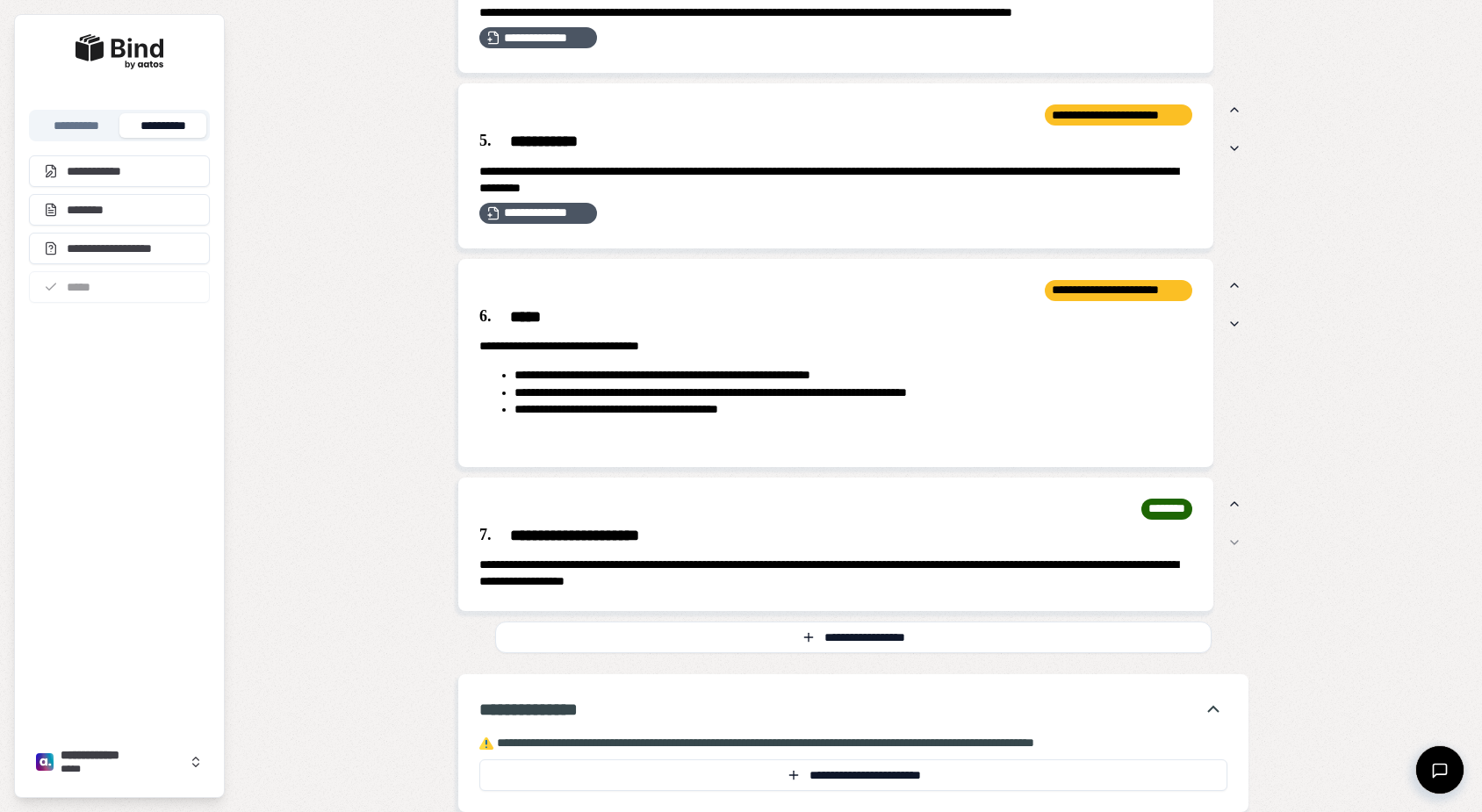 scroll, scrollTop: 1363, scrollLeft: 0, axis: vertical 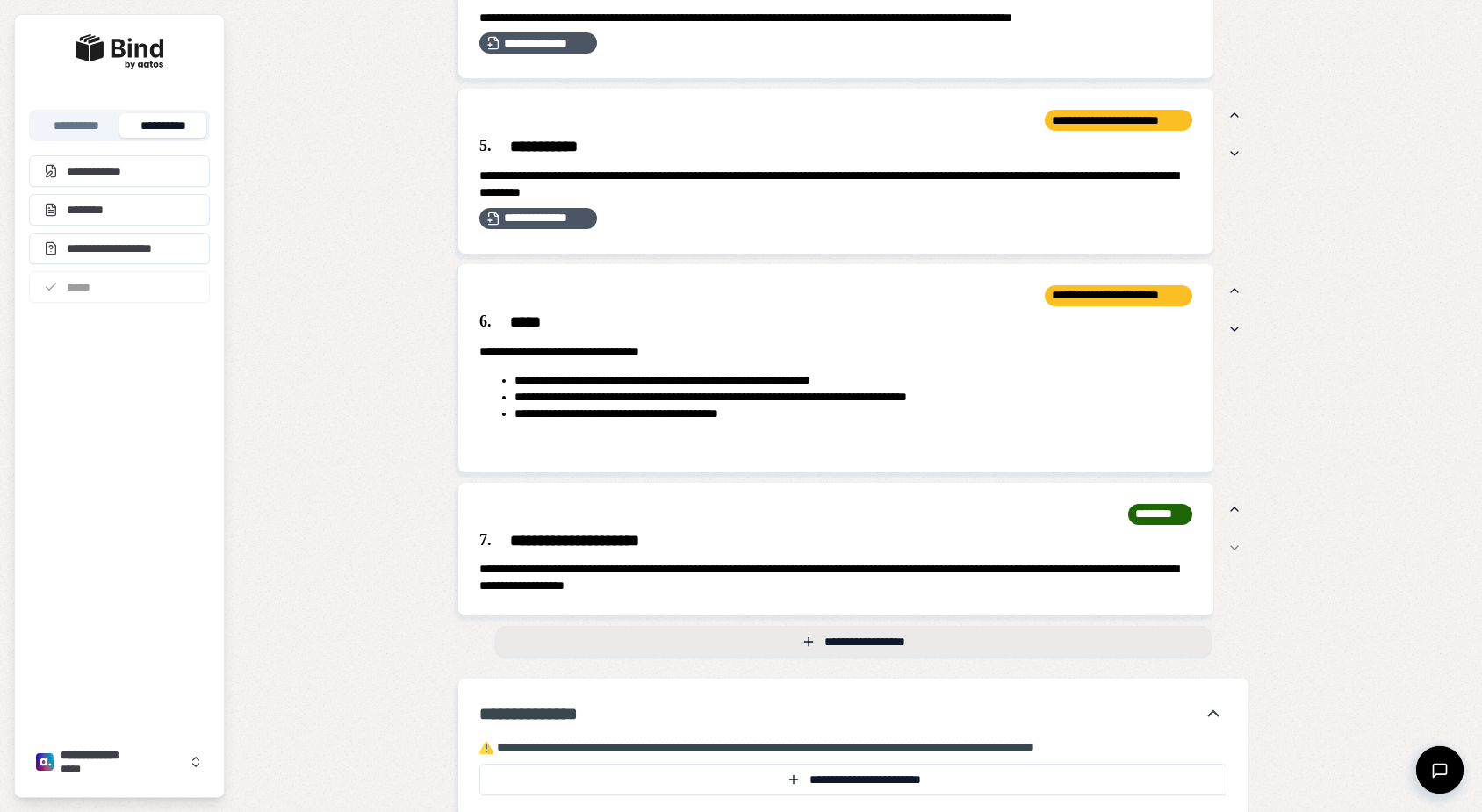click on "**********" at bounding box center [853, 642] 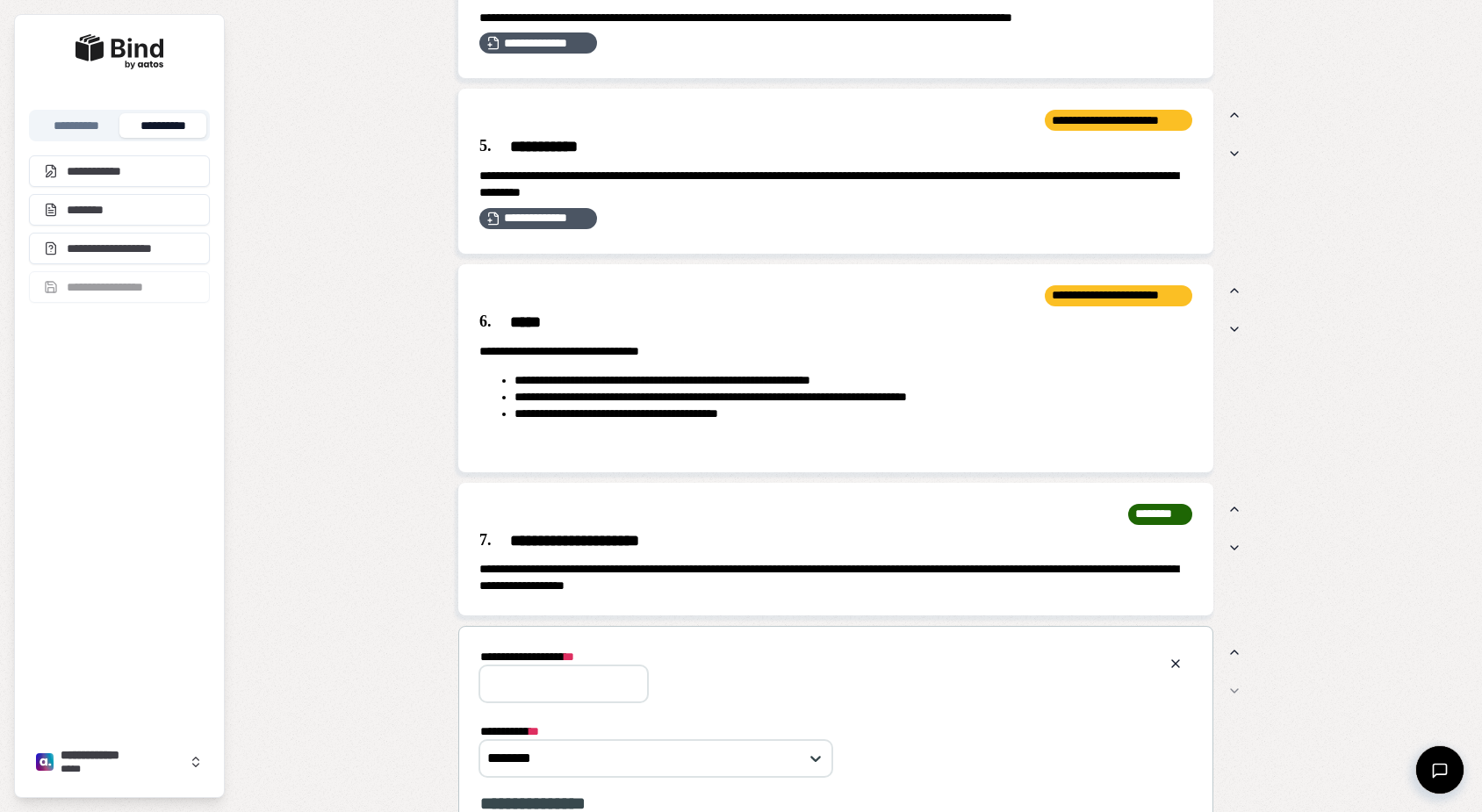 click on "**********" at bounding box center [564, 684] 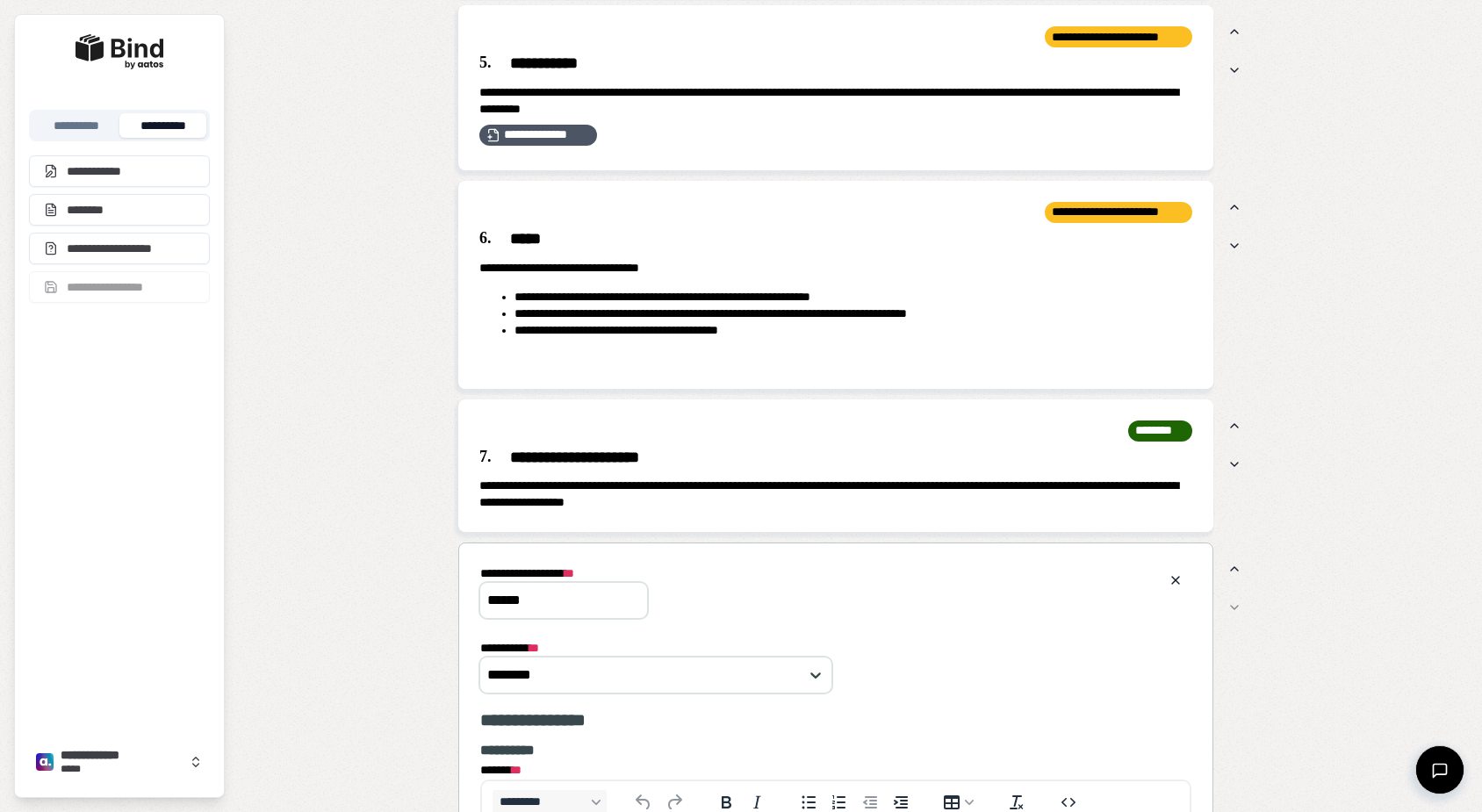 scroll, scrollTop: 0, scrollLeft: 0, axis: both 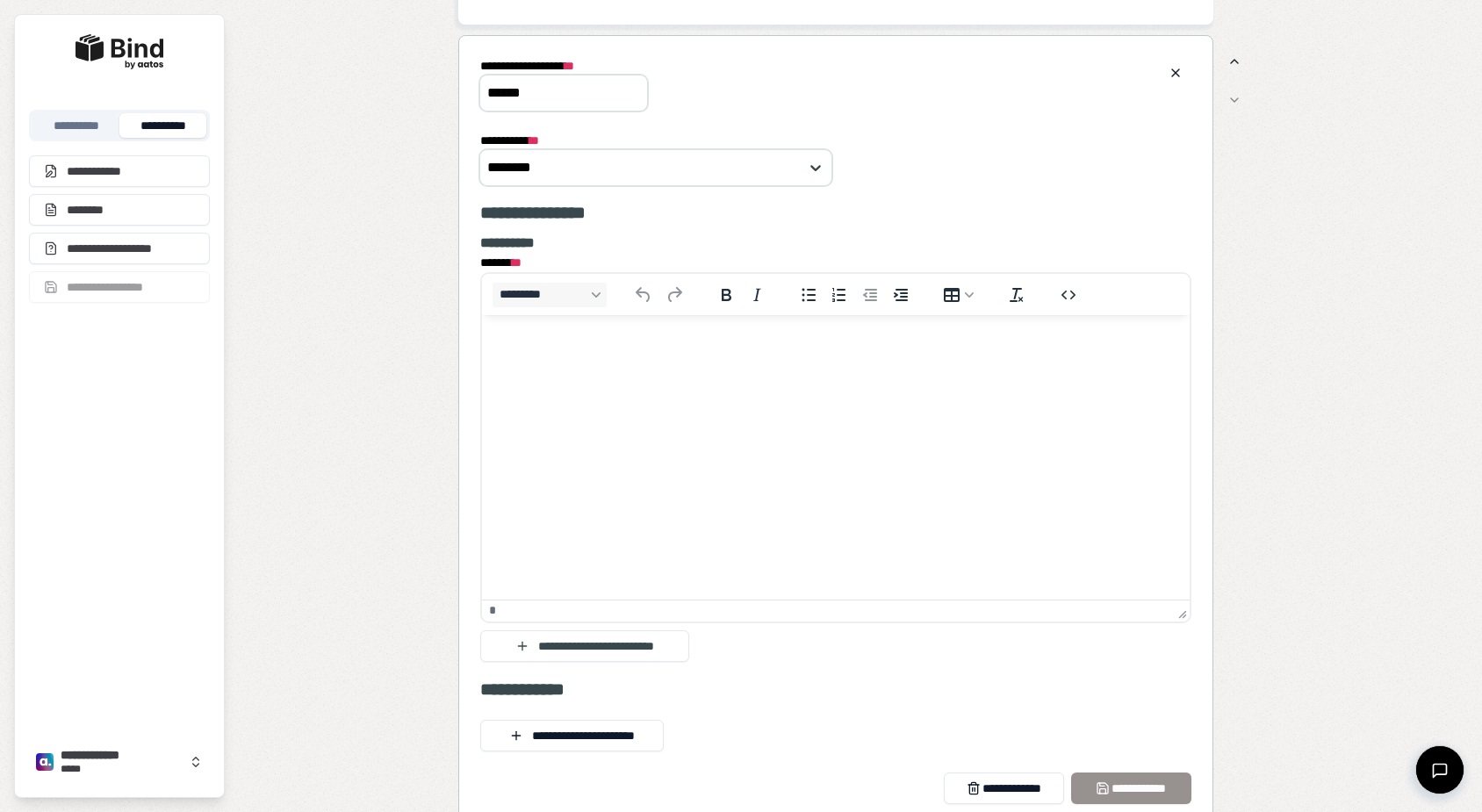 type on "******" 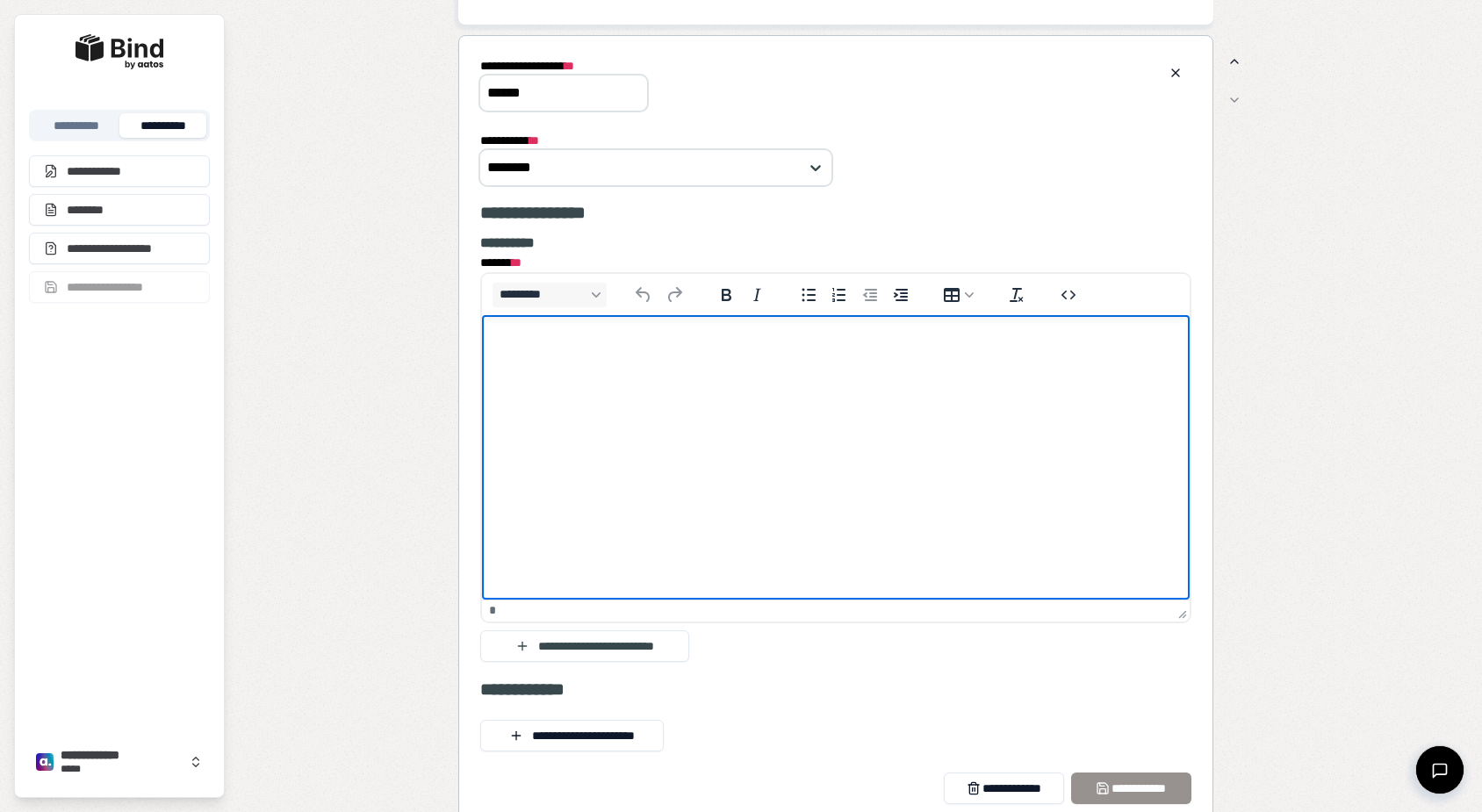type 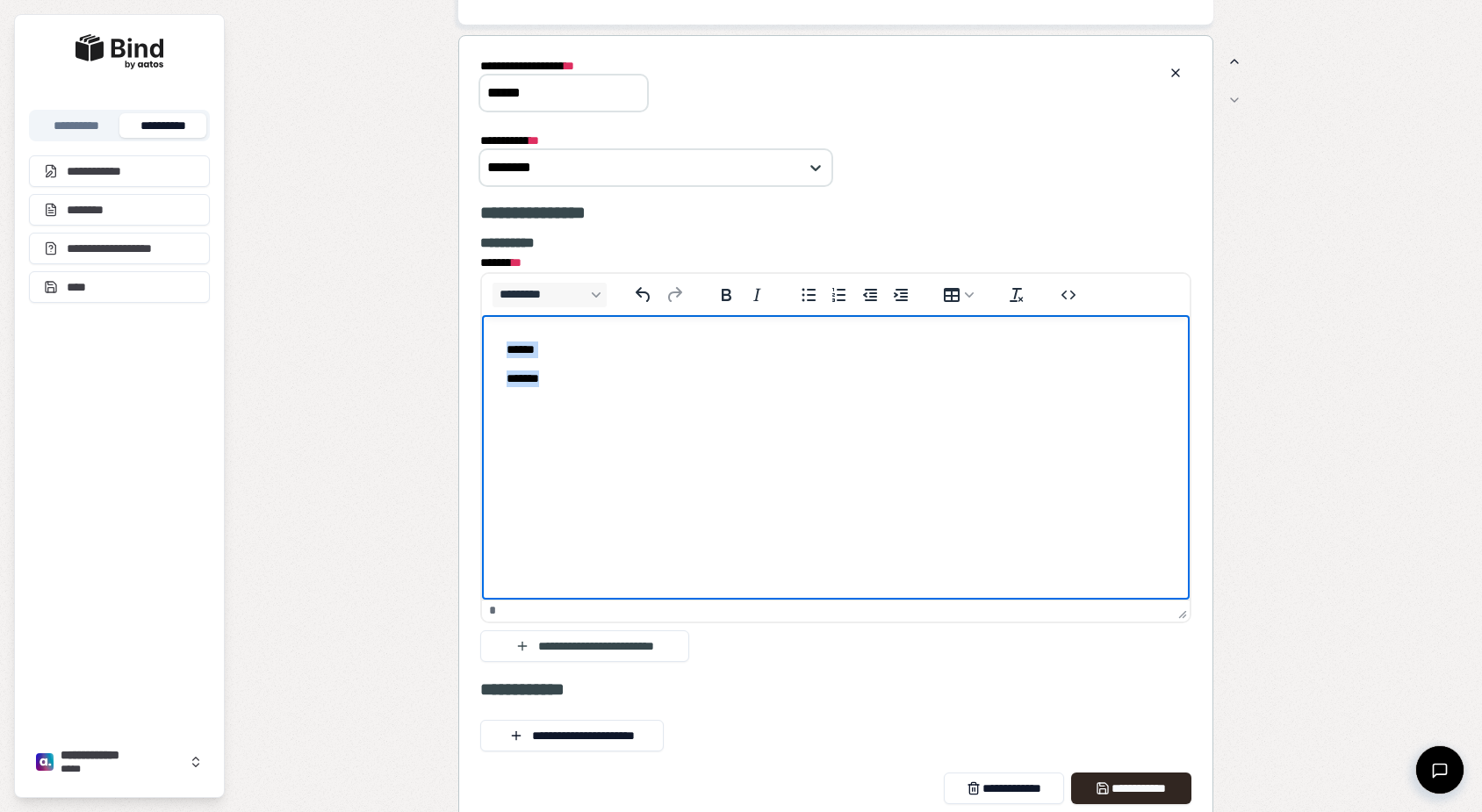 drag, startPoint x: 566, startPoint y: 384, endPoint x: 468, endPoint y: 340, distance: 107.424392 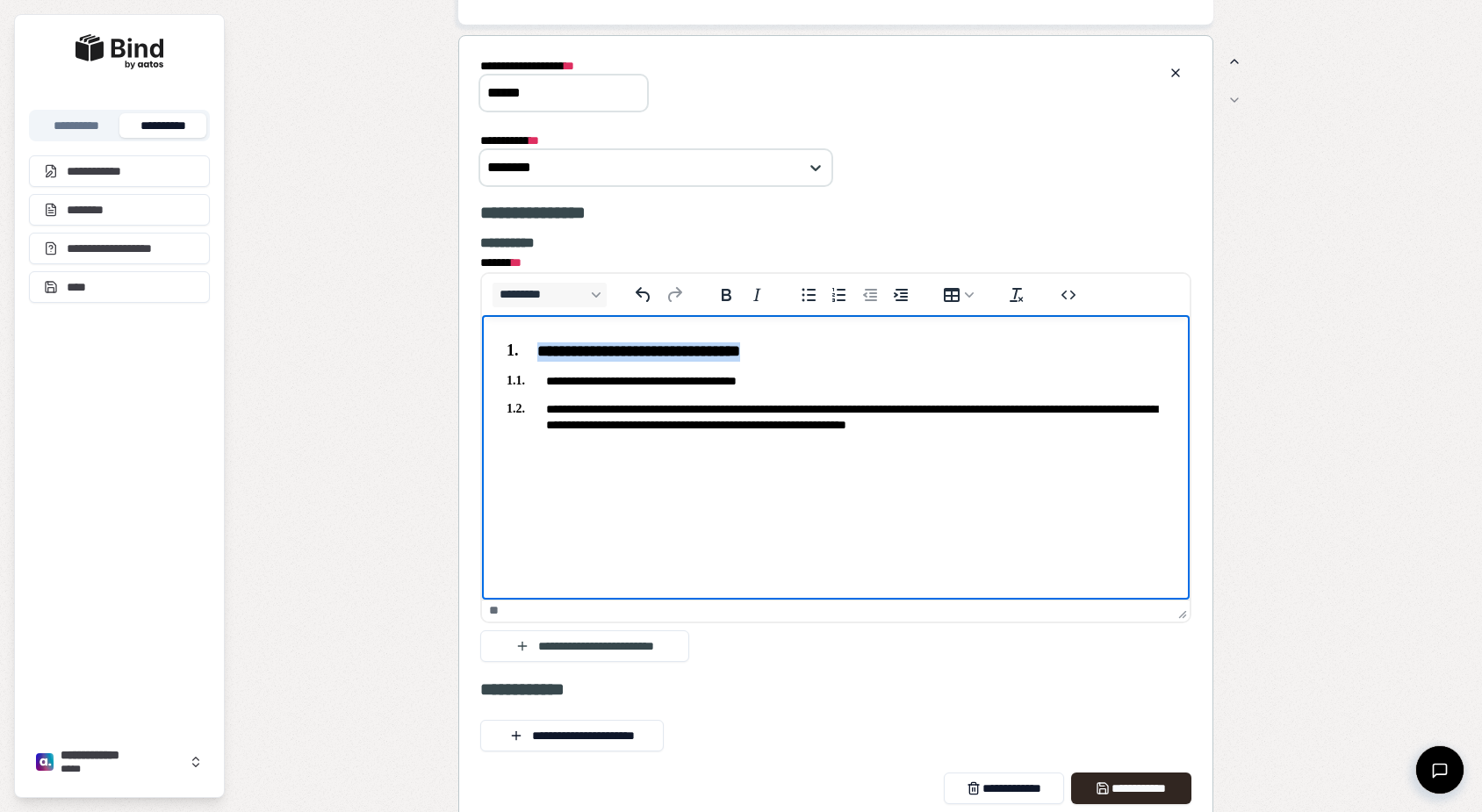 drag, startPoint x: 837, startPoint y: 345, endPoint x: 362, endPoint y: 346, distance: 475.0011 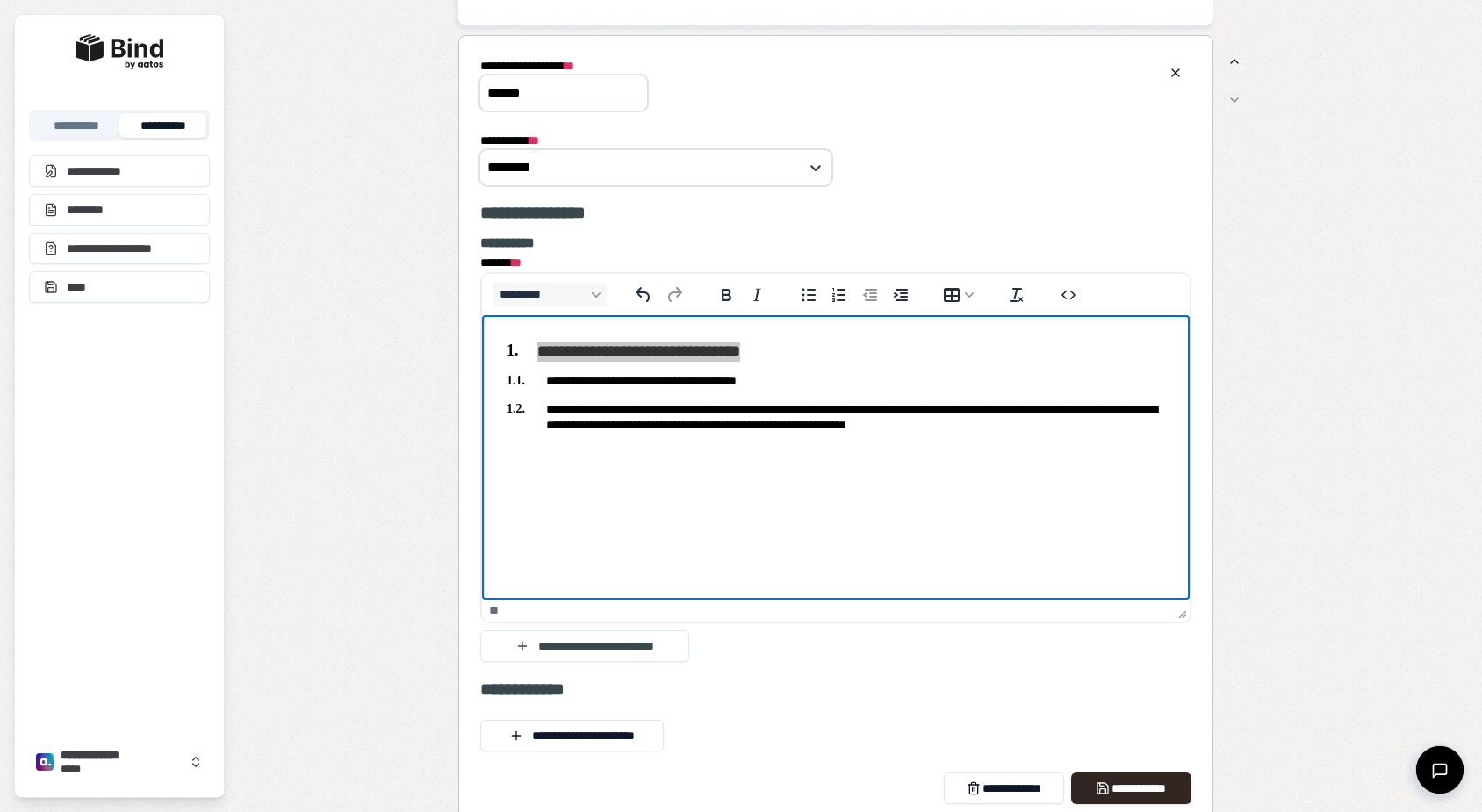 click on "******" at bounding box center (564, 93) 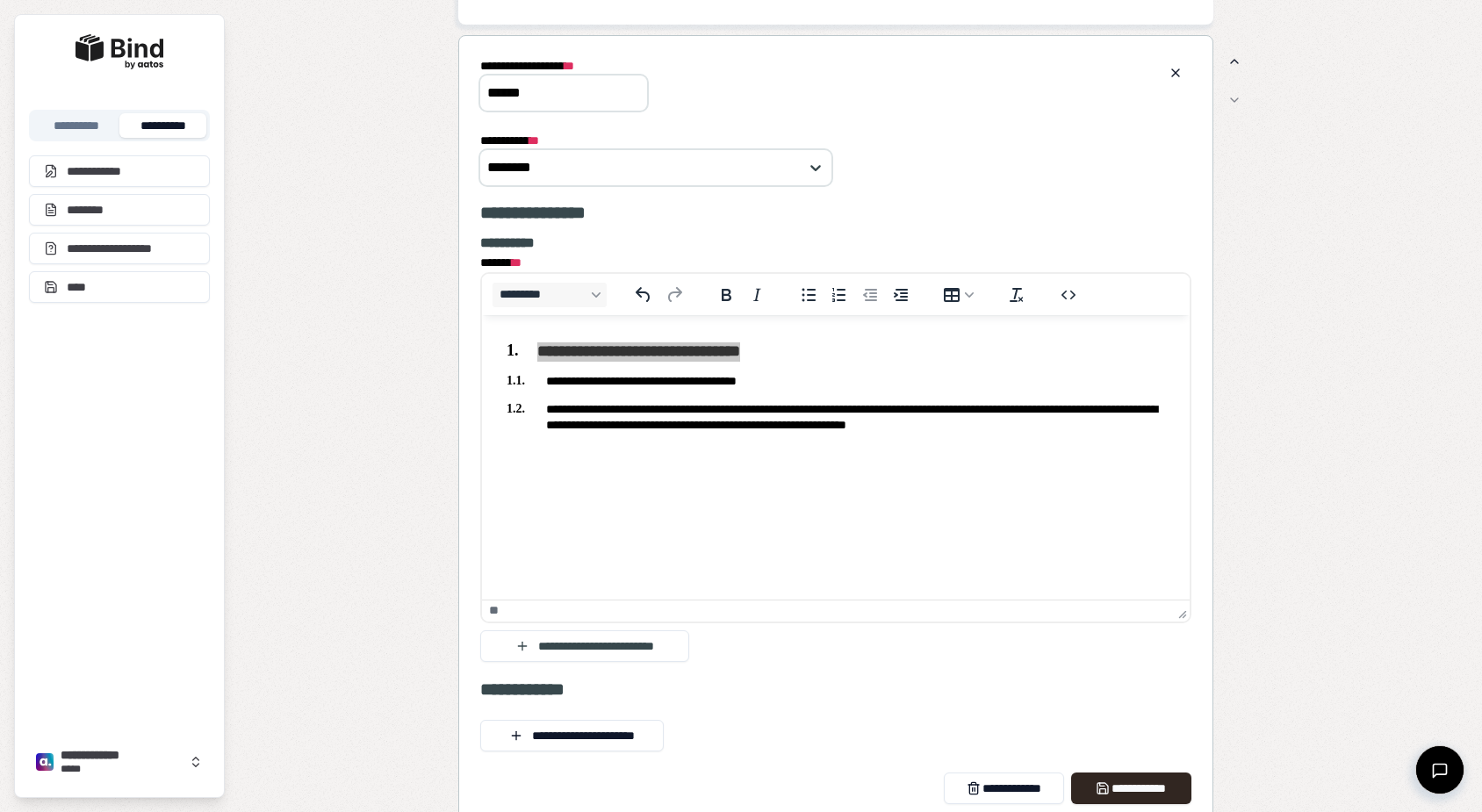 click on "******" at bounding box center [564, 93] 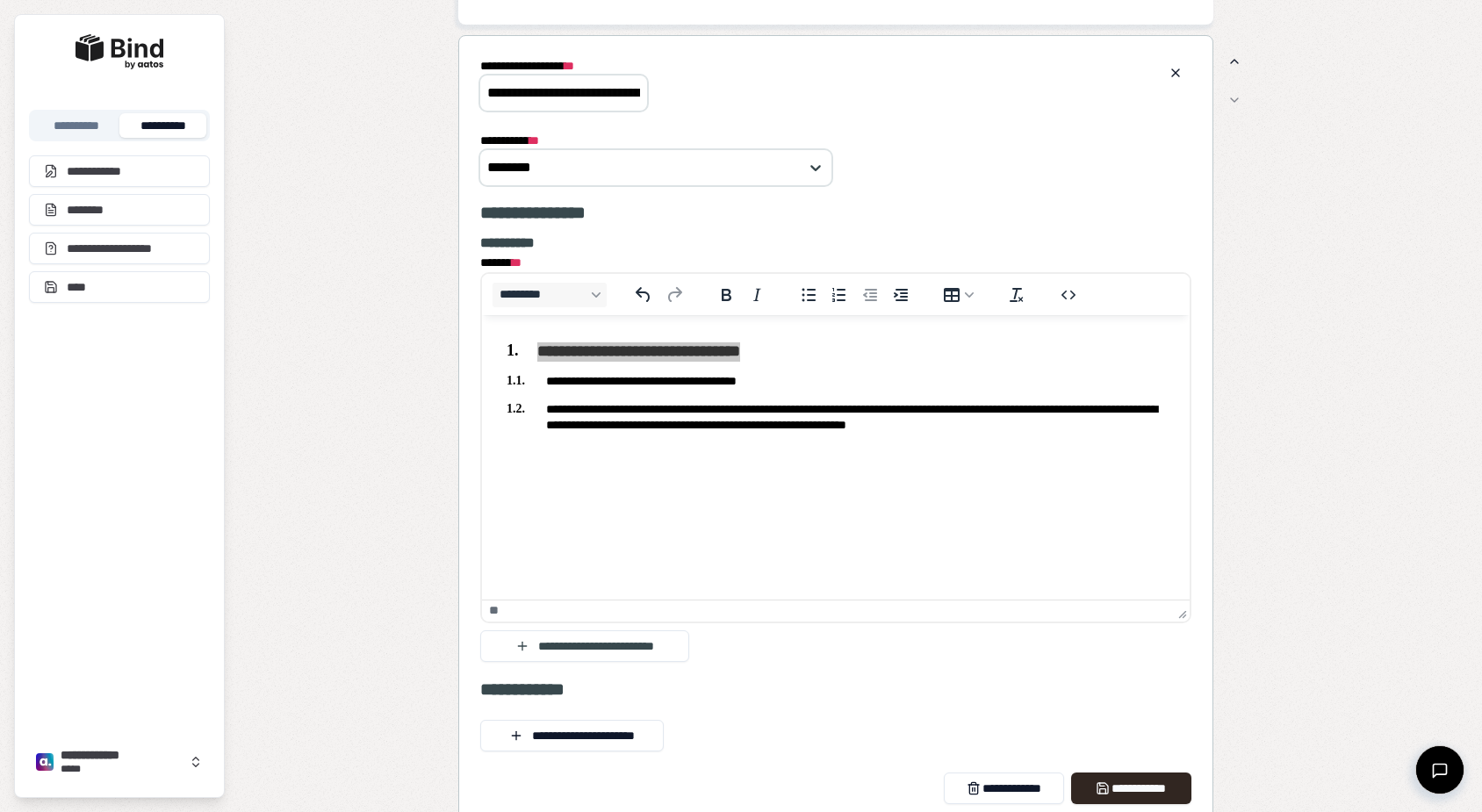 type on "**********" 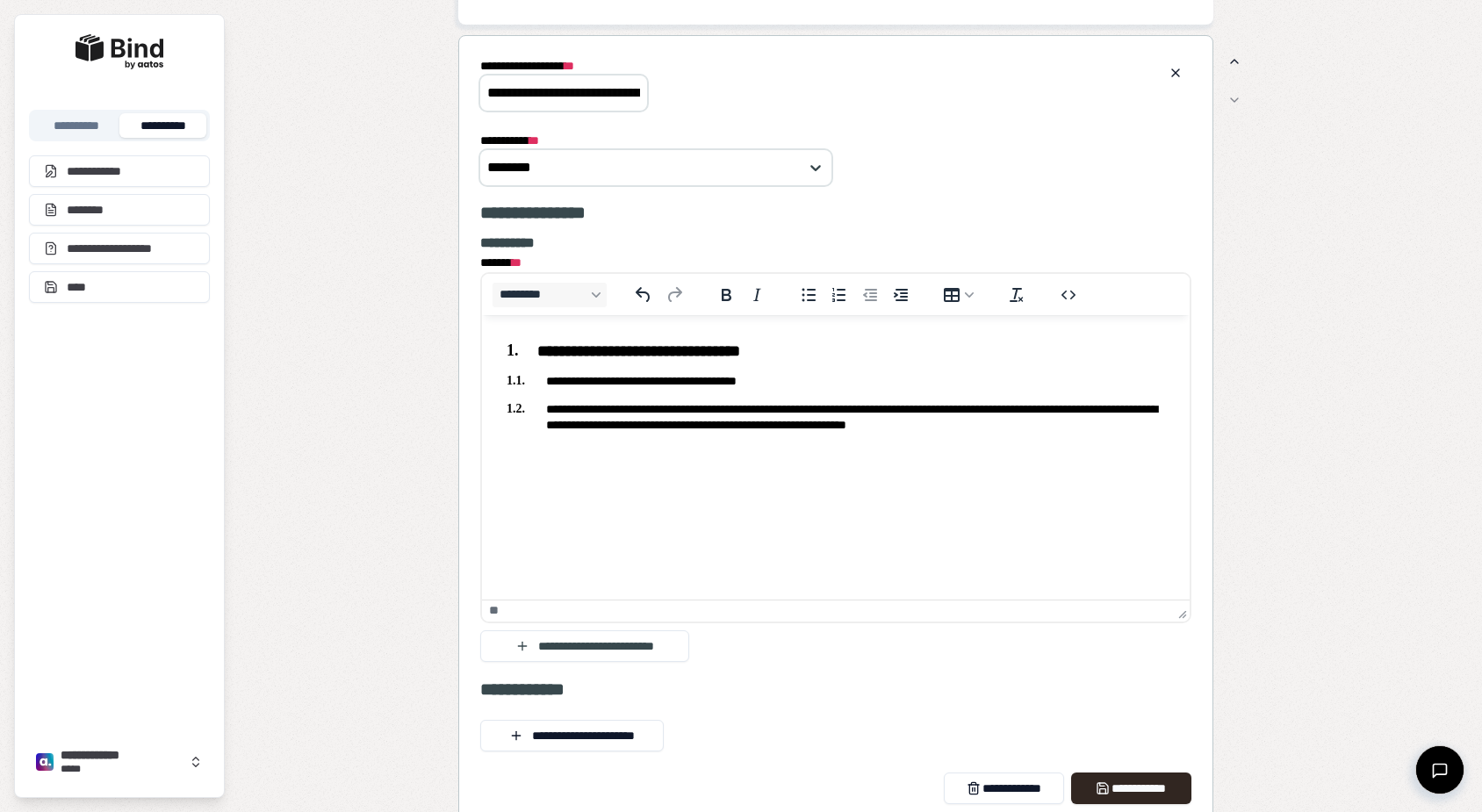 click on "**********" at bounding box center [836, 384] 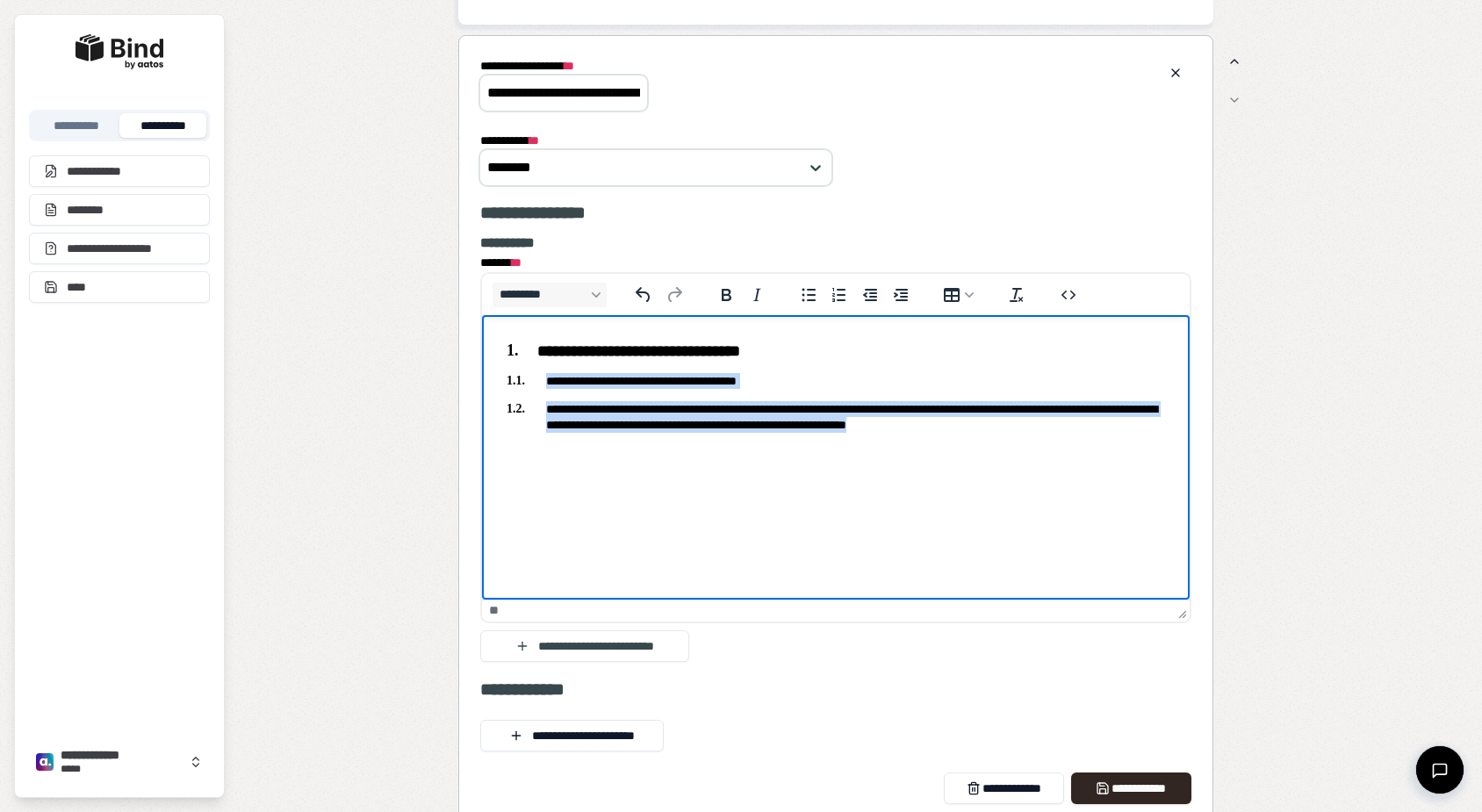 drag, startPoint x: 1062, startPoint y: 436, endPoint x: 400, endPoint y: 384, distance: 664.0392 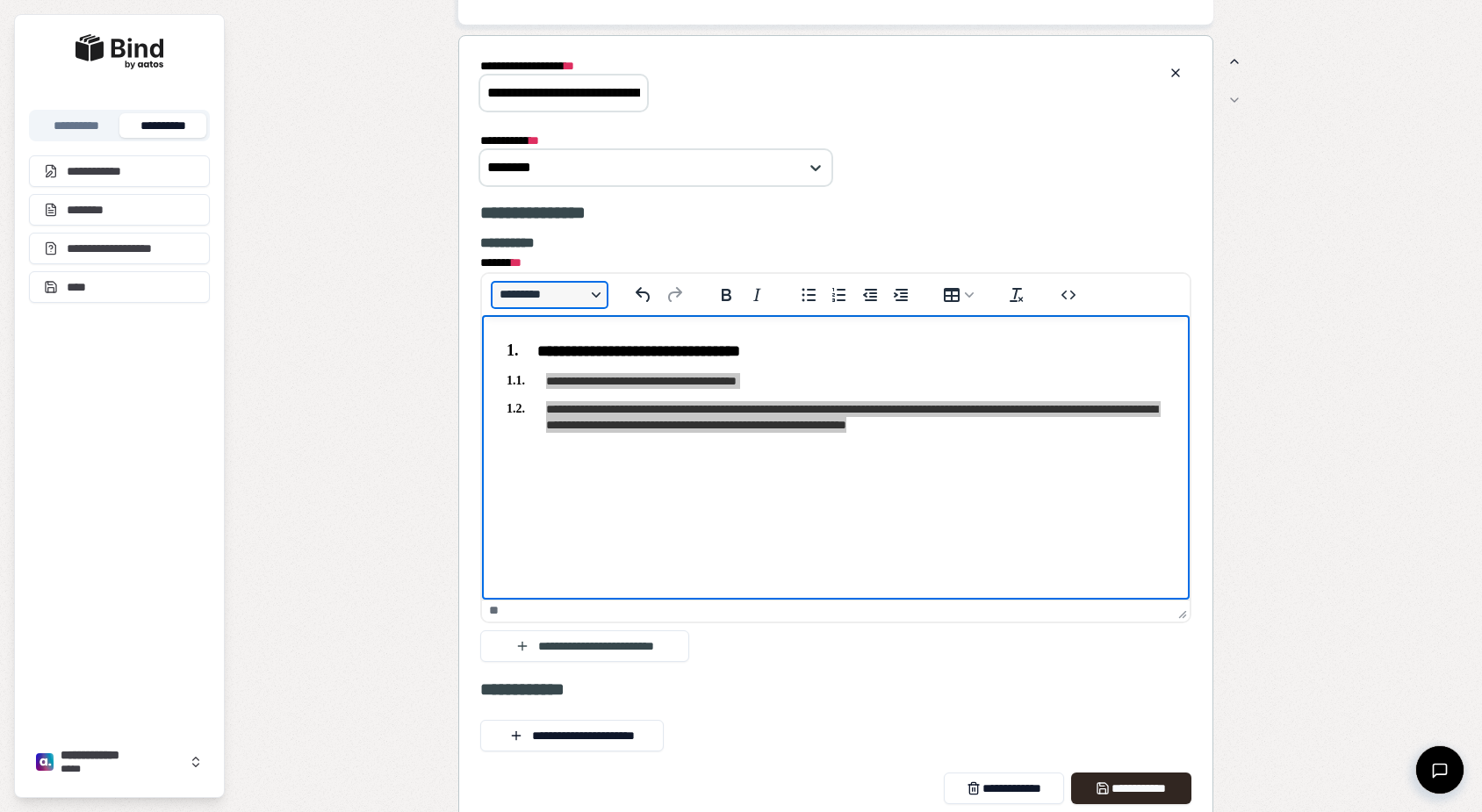 click on "*********" at bounding box center [550, 295] 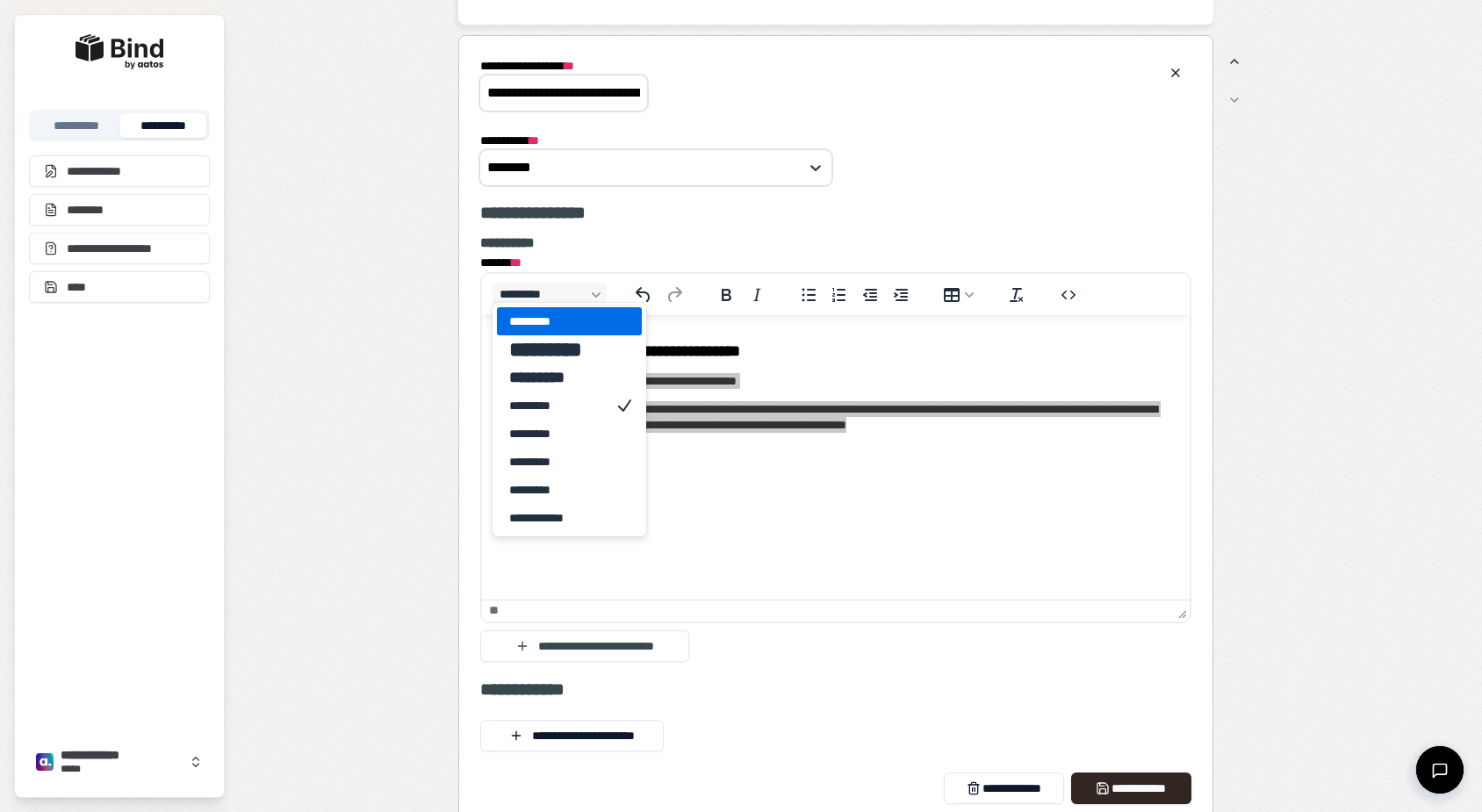 click on "*********" at bounding box center [557, 321] 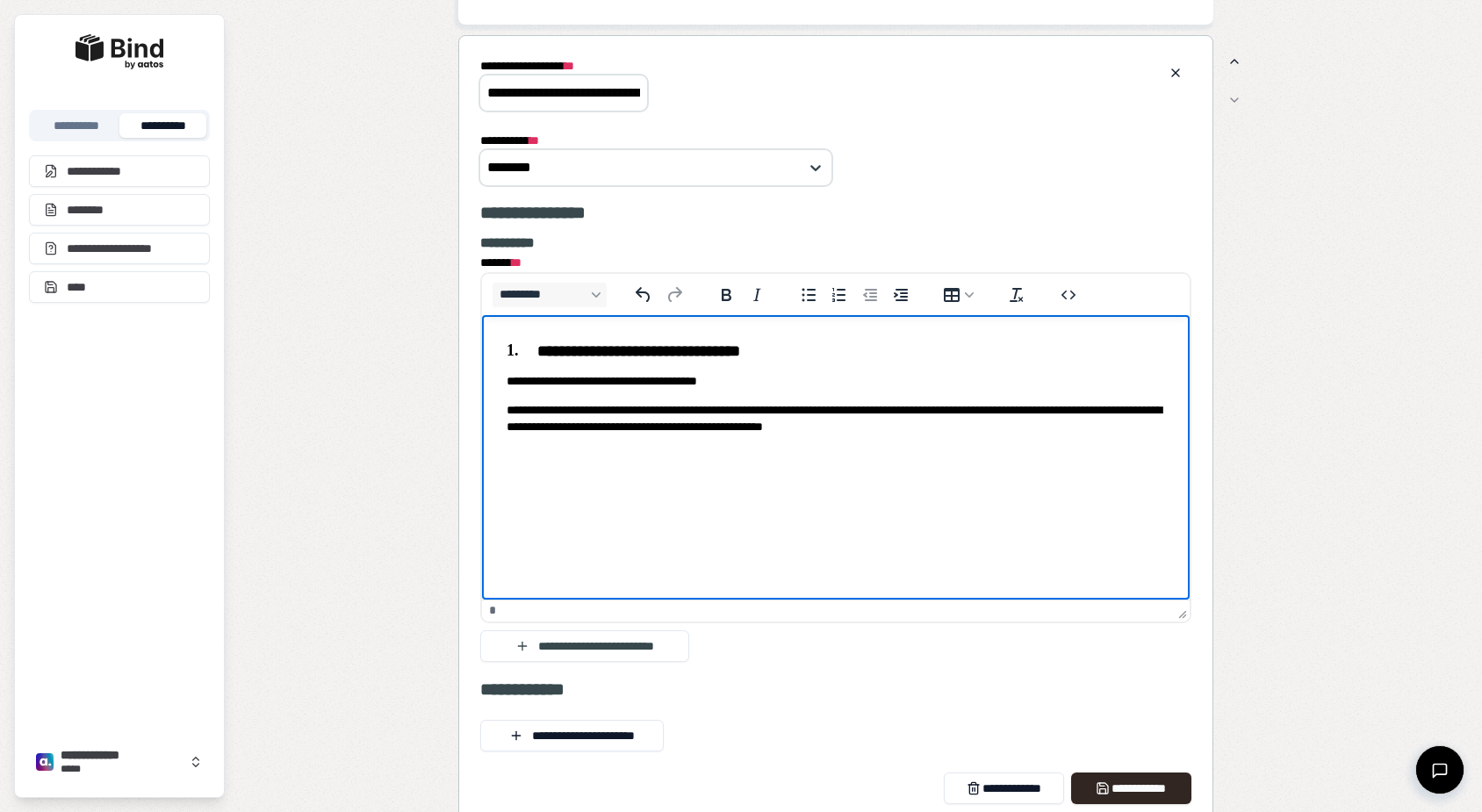 click on "**********" at bounding box center [836, 388] 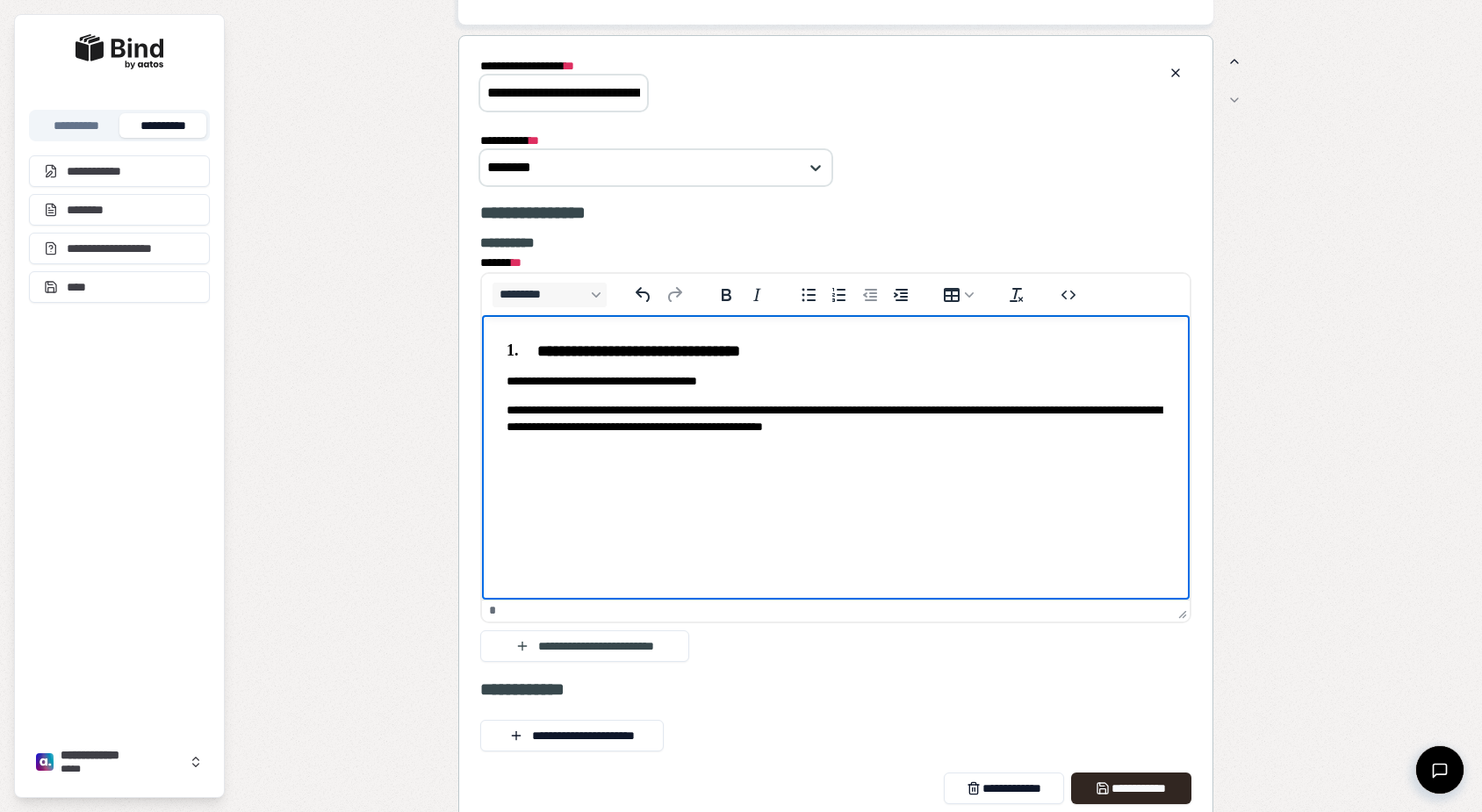 click on "**********" at bounding box center [836, 388] 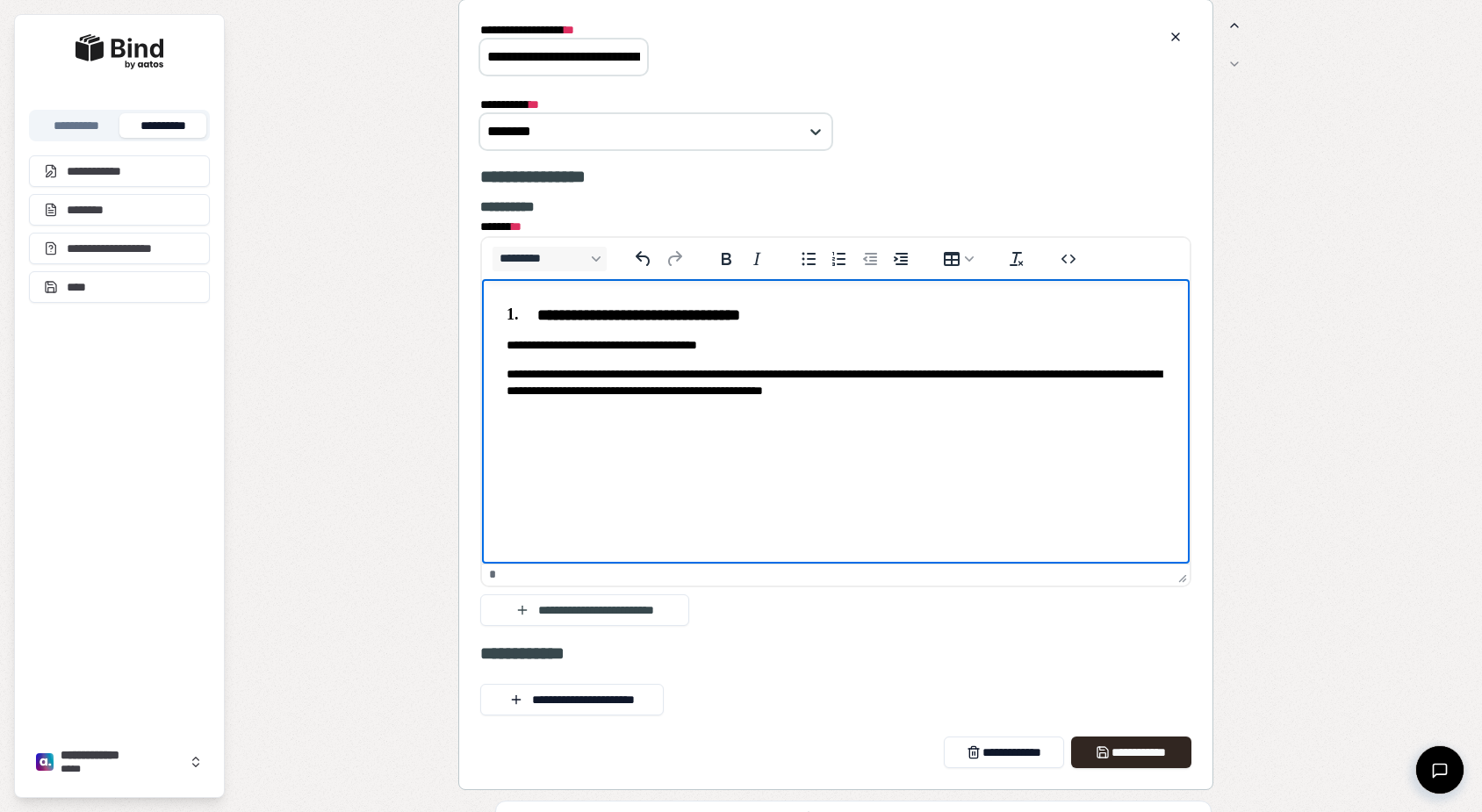 scroll, scrollTop: 1991, scrollLeft: 0, axis: vertical 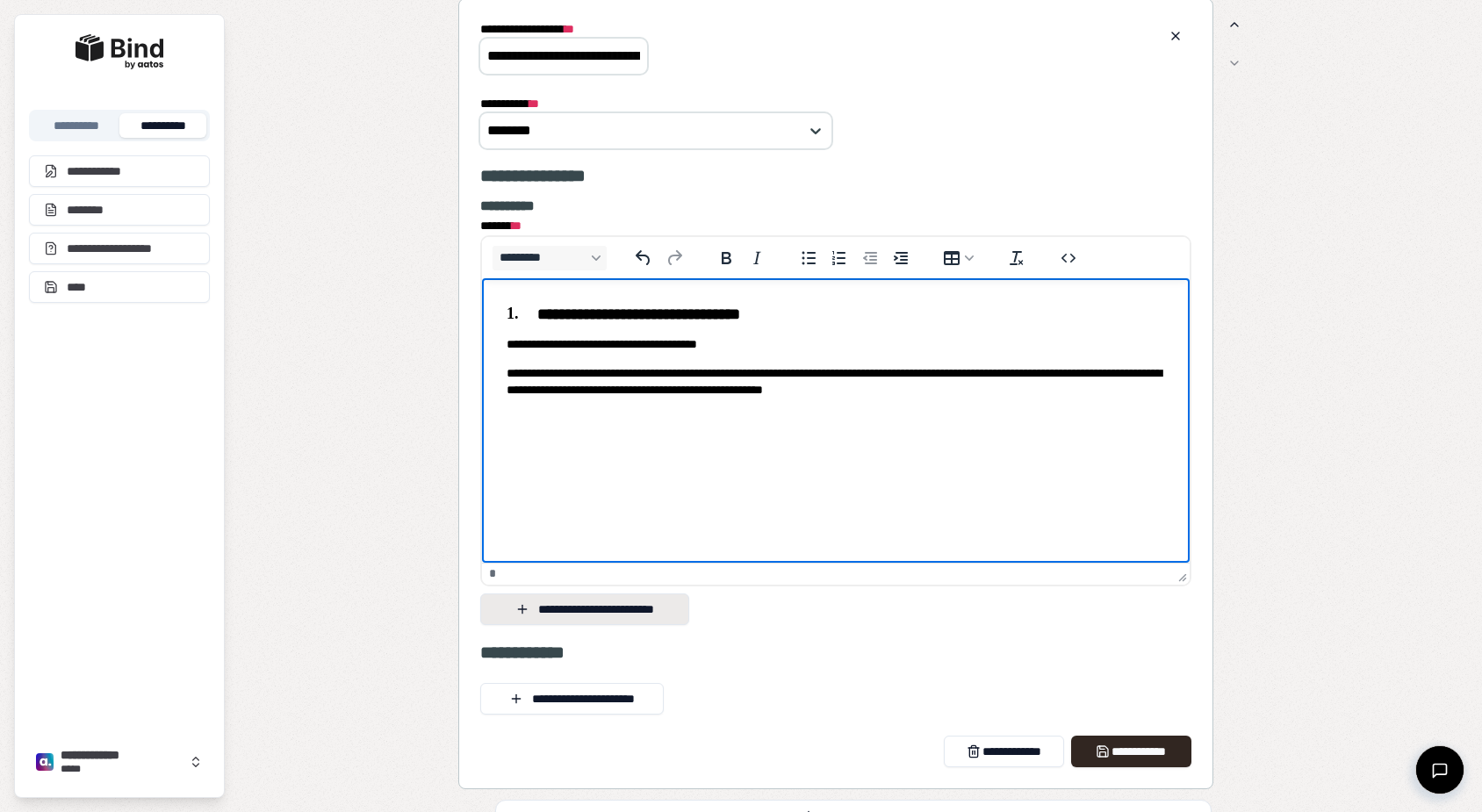 click on "**********" at bounding box center [585, 609] 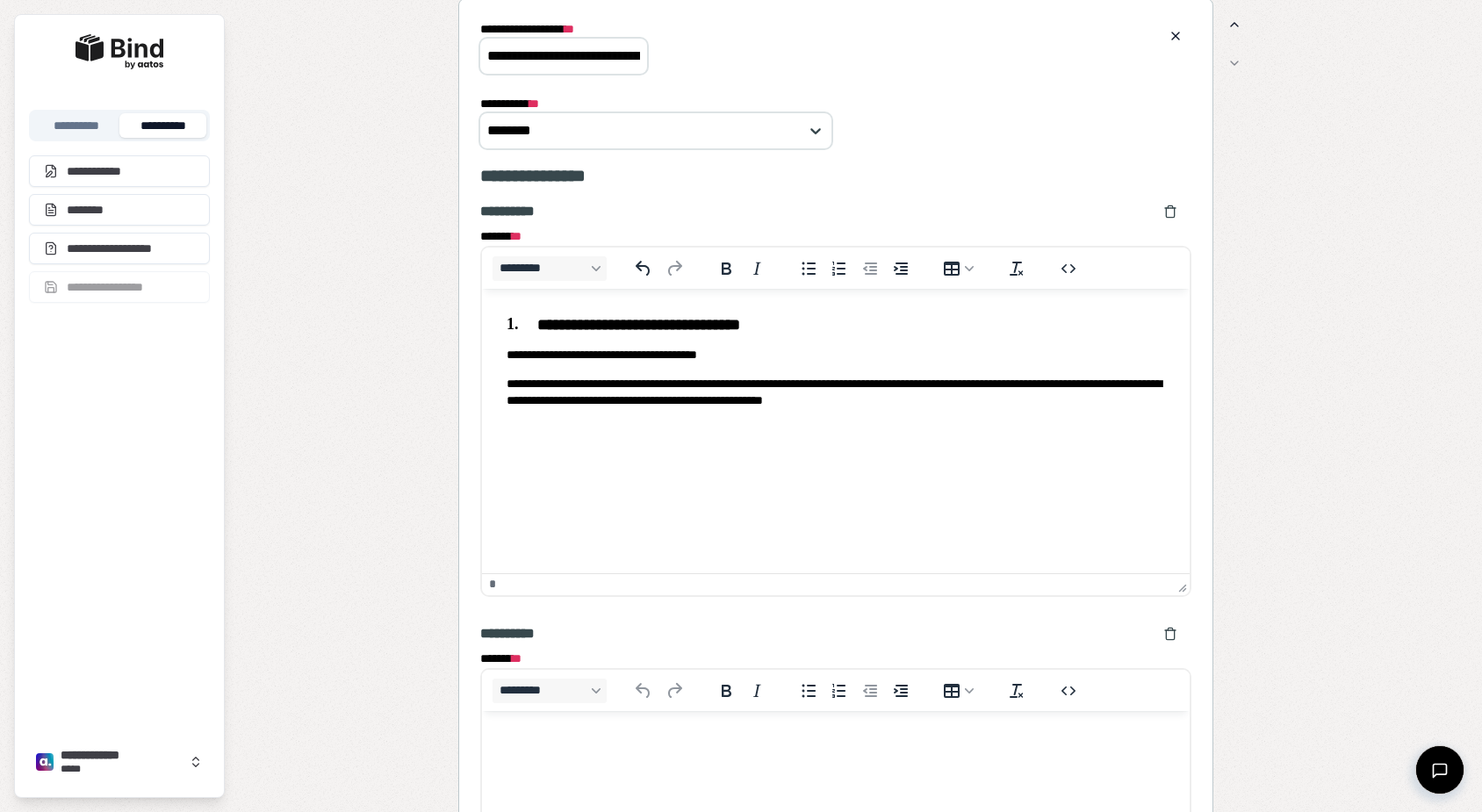 scroll, scrollTop: 0, scrollLeft: 0, axis: both 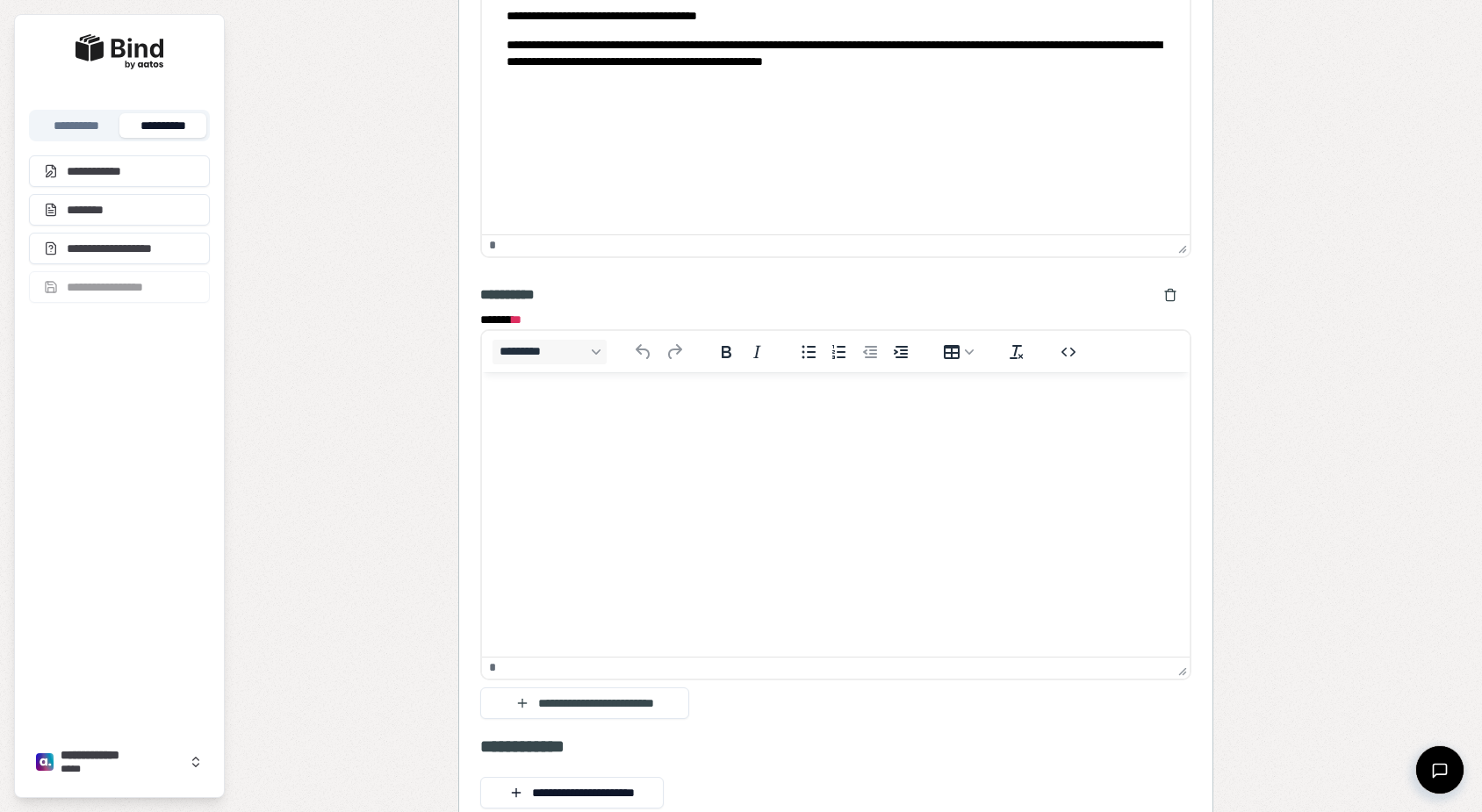 click at bounding box center [836, 406] 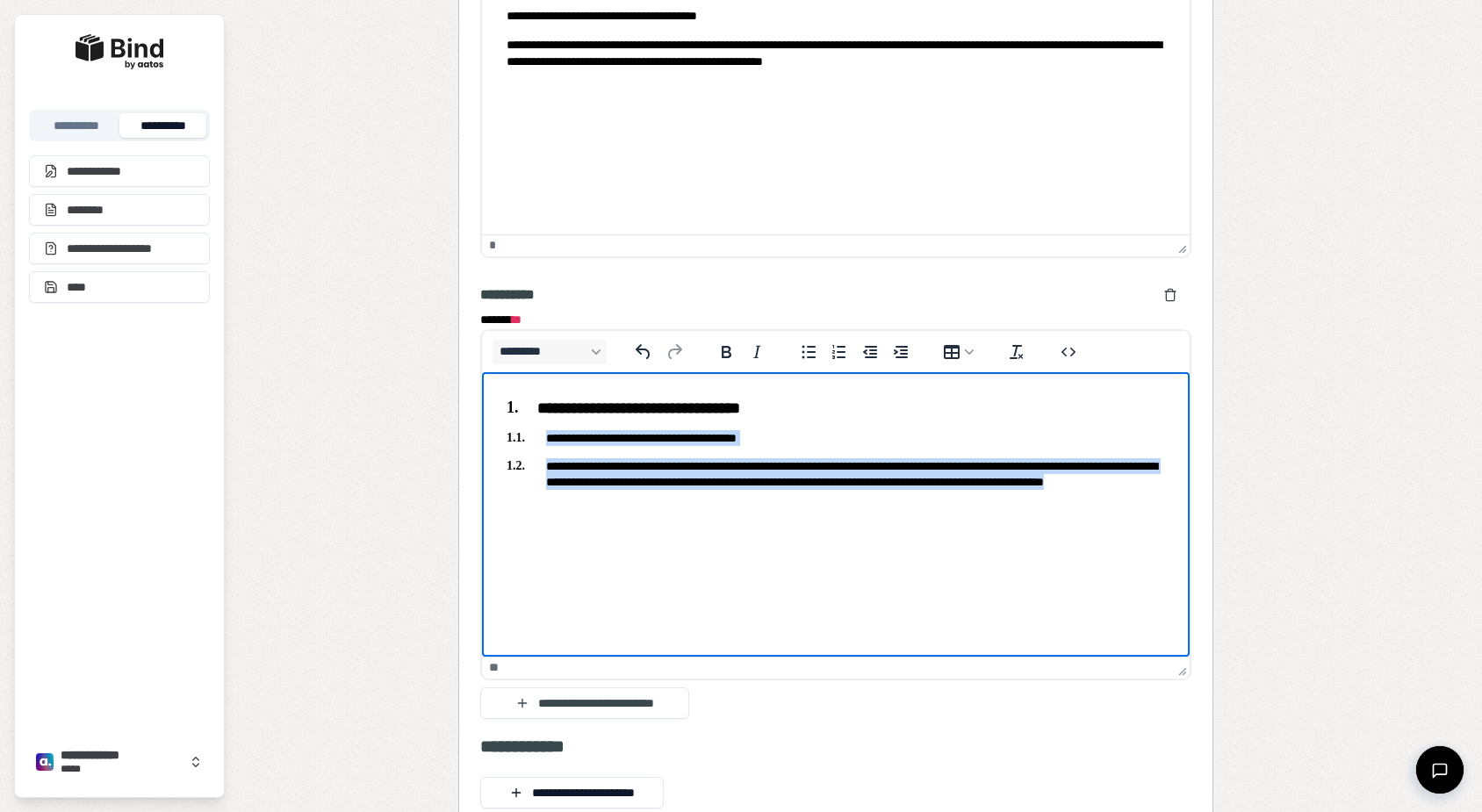 drag, startPoint x: 687, startPoint y: 499, endPoint x: 548, endPoint y: 440, distance: 151.00331 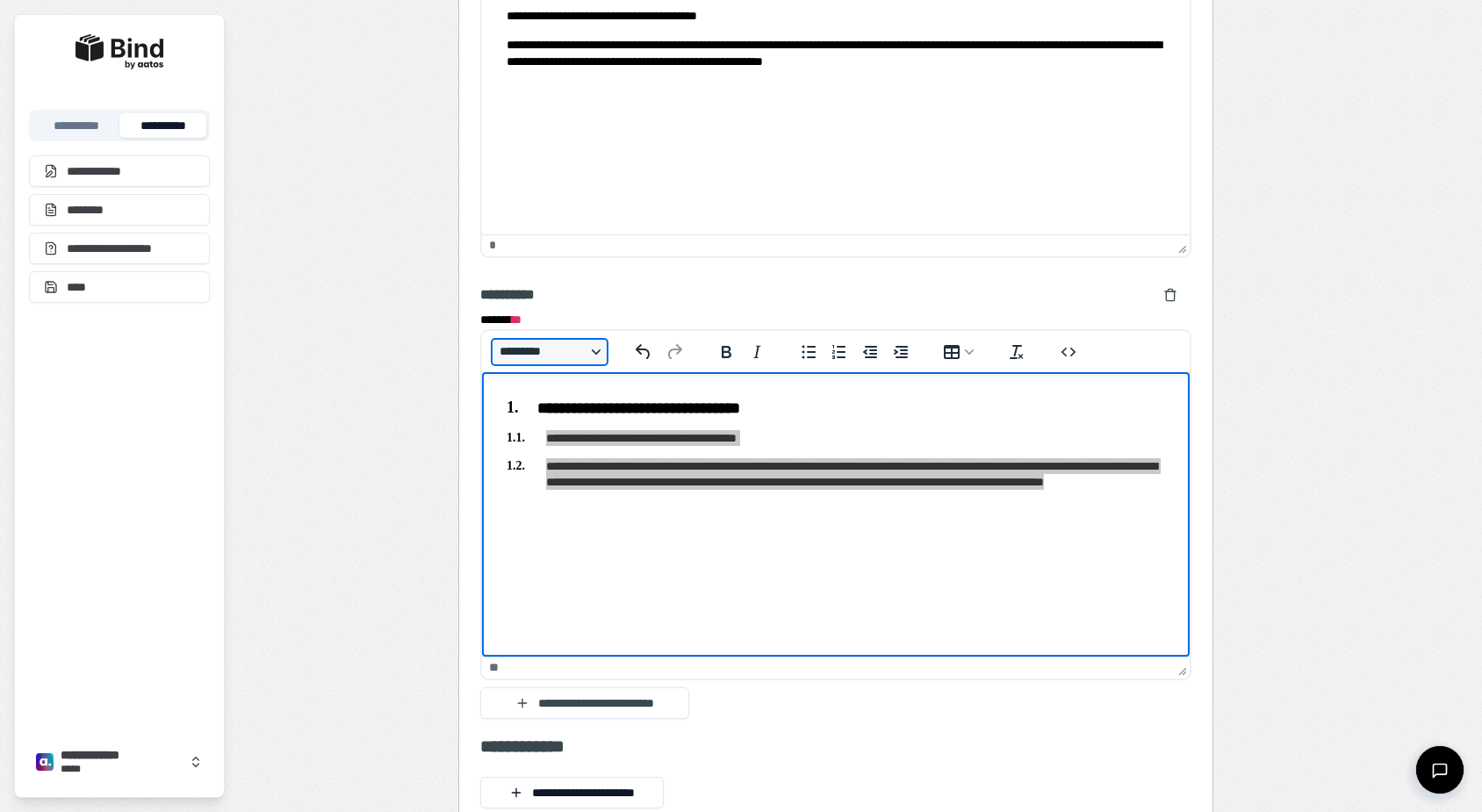 click on "*********" at bounding box center [550, 352] 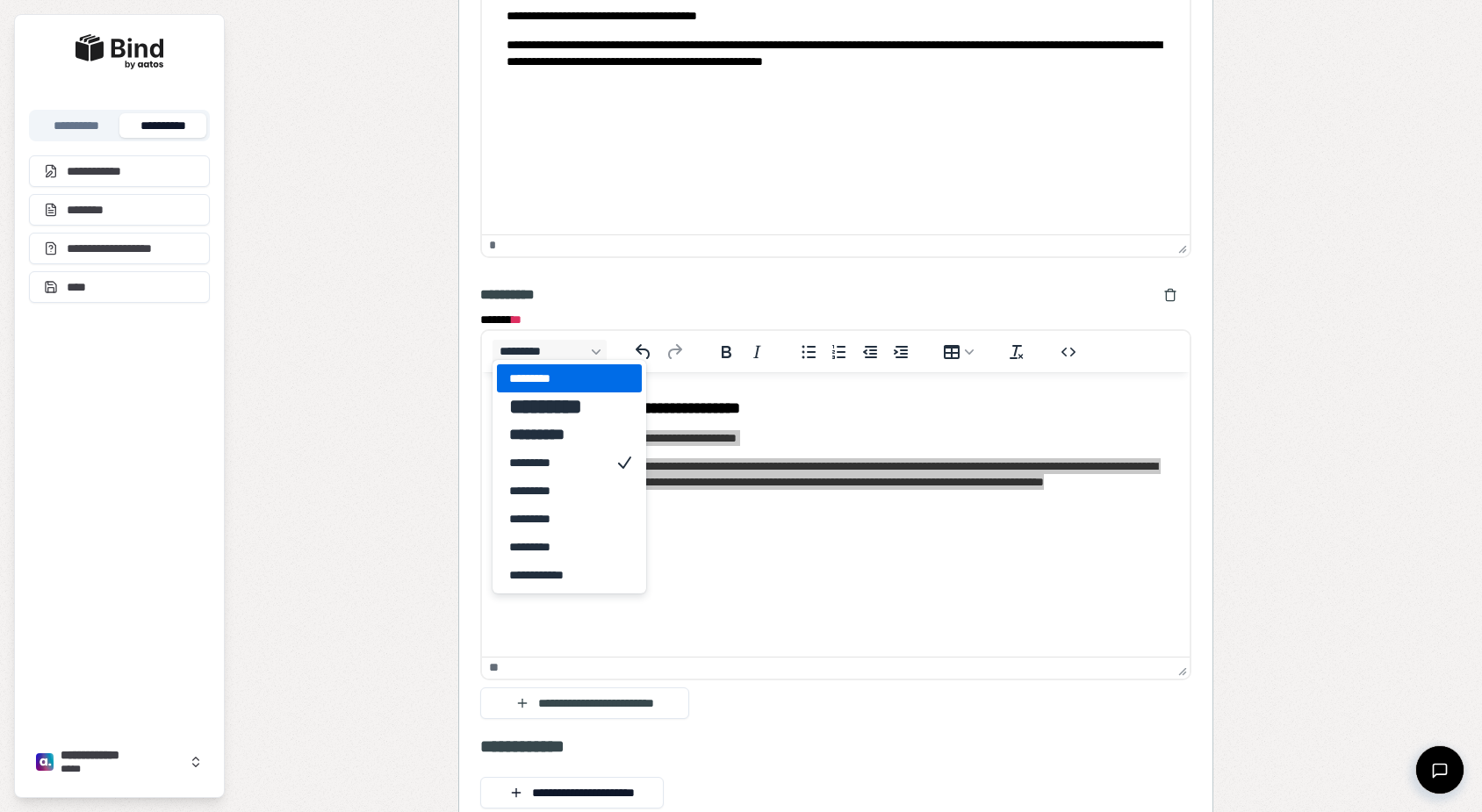 click on "*********" at bounding box center (557, 378) 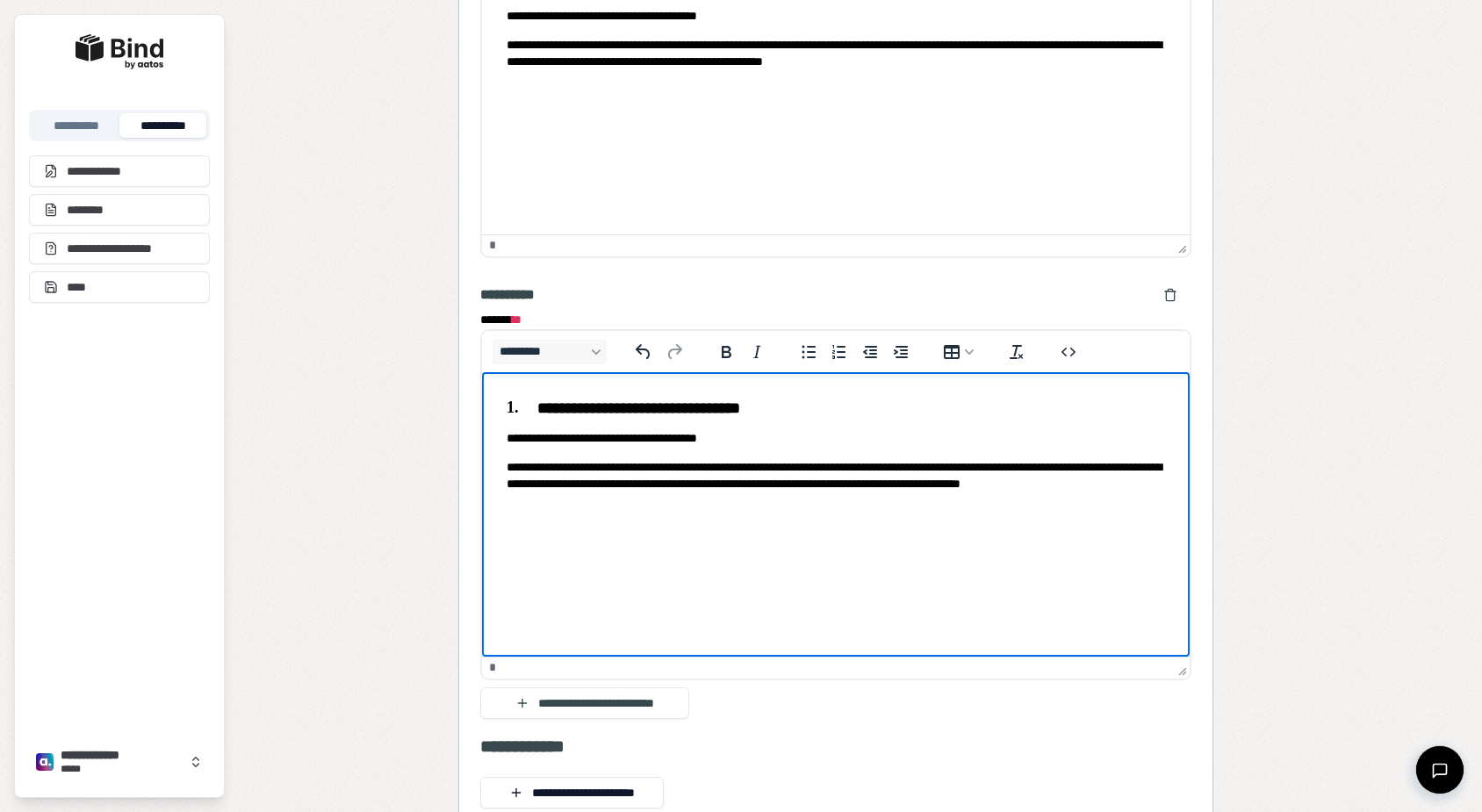 click on "**********" at bounding box center (836, 454) 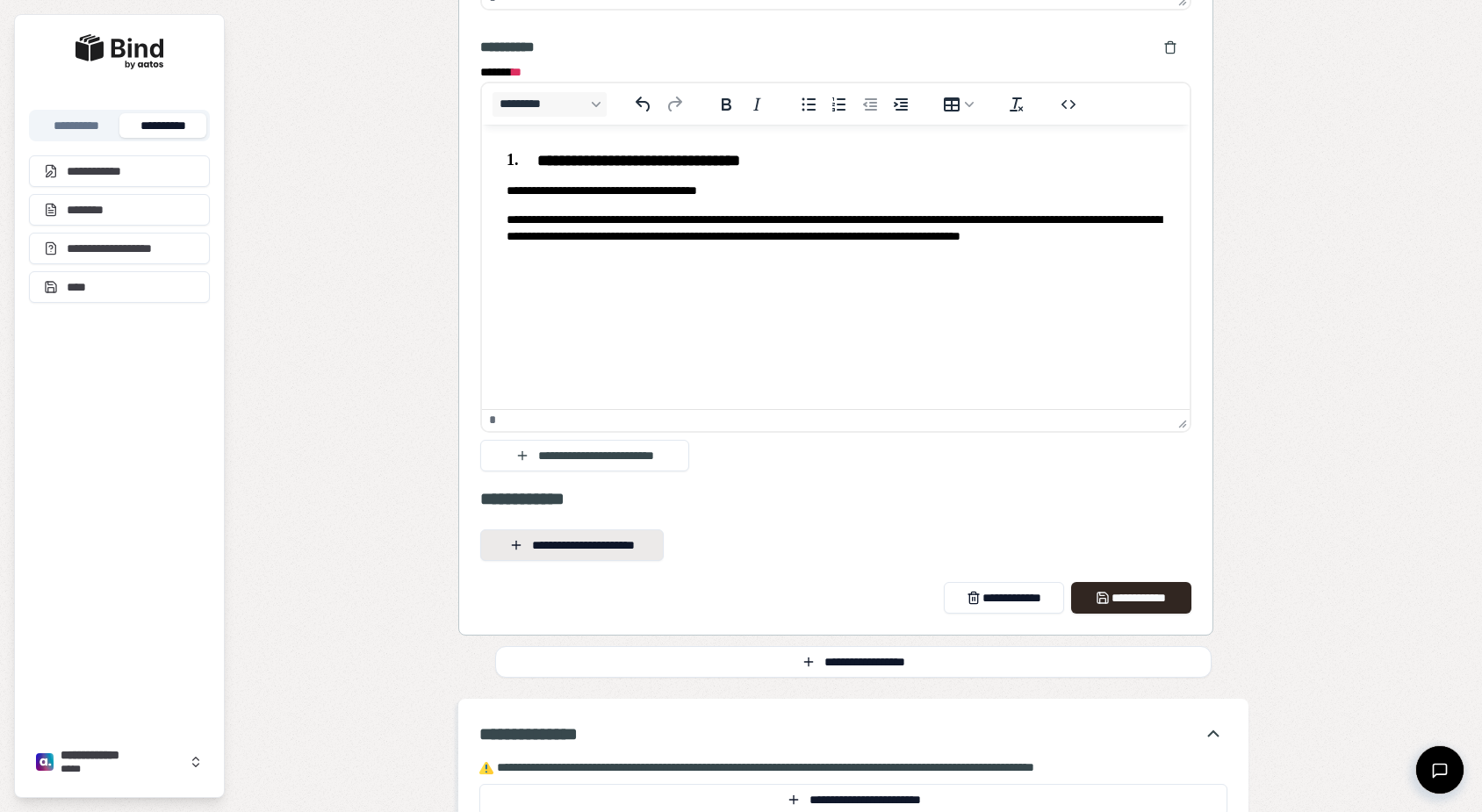 click on "**********" at bounding box center [572, 545] 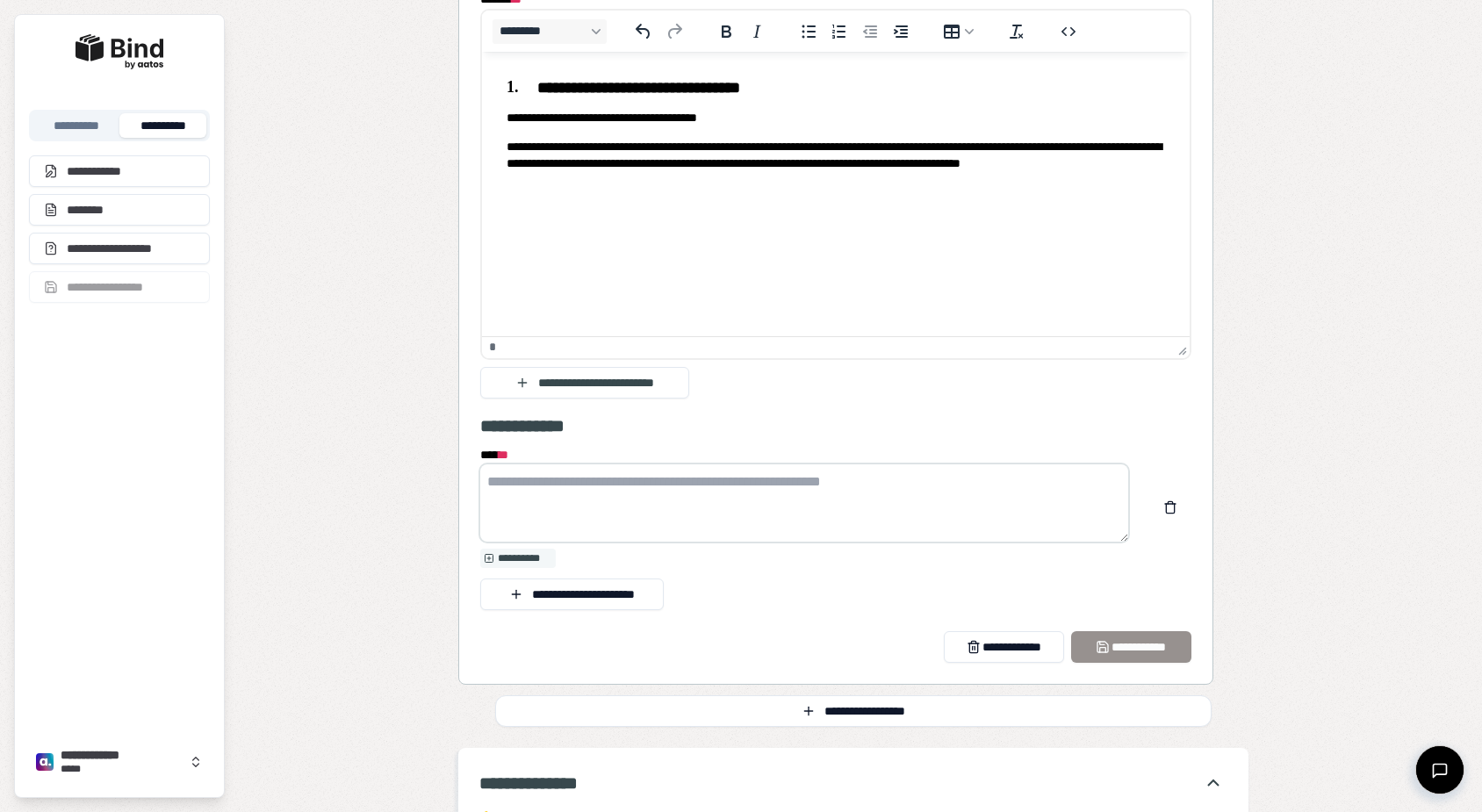 scroll, scrollTop: 2710, scrollLeft: 0, axis: vertical 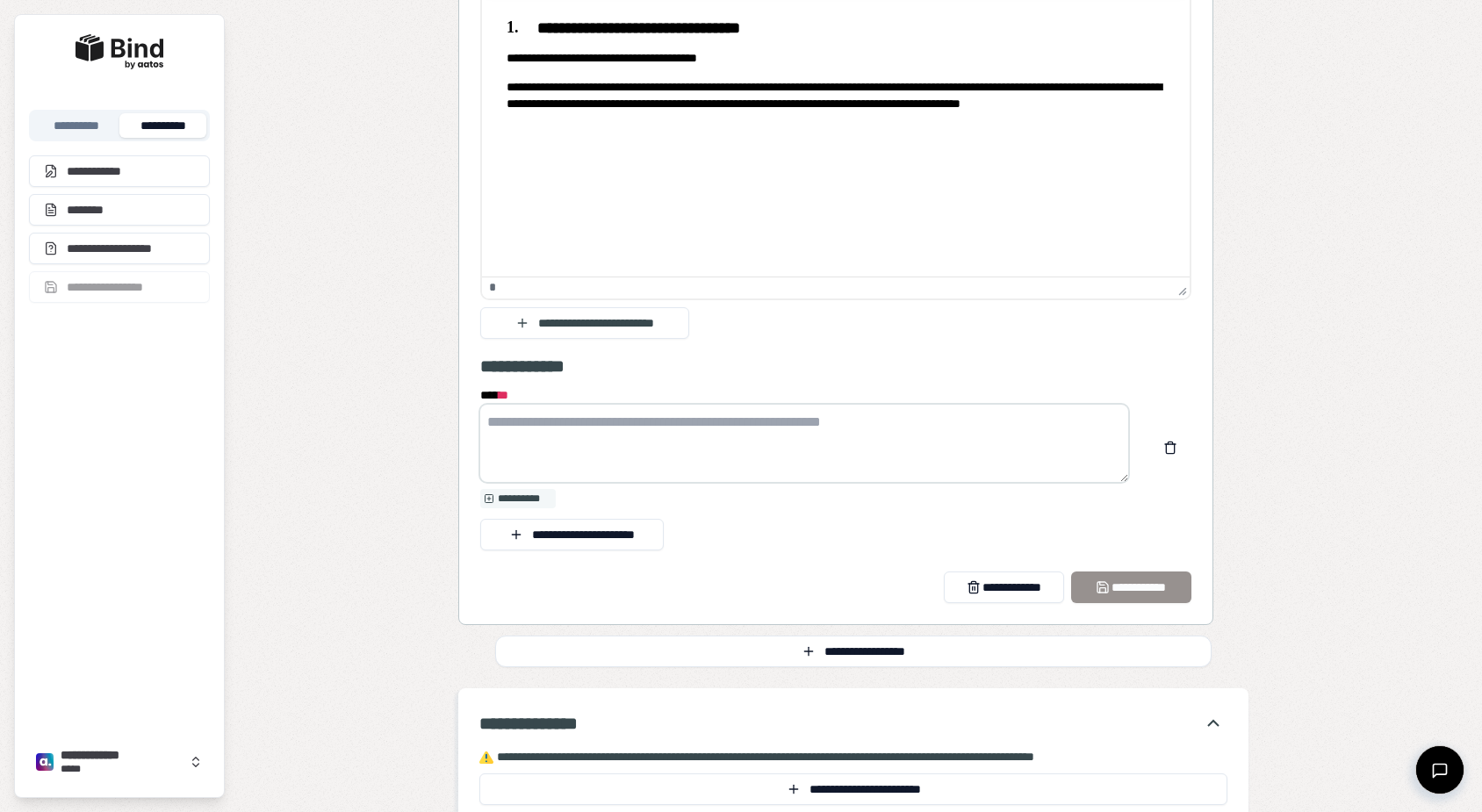 click on "**** *" at bounding box center (804, 443) 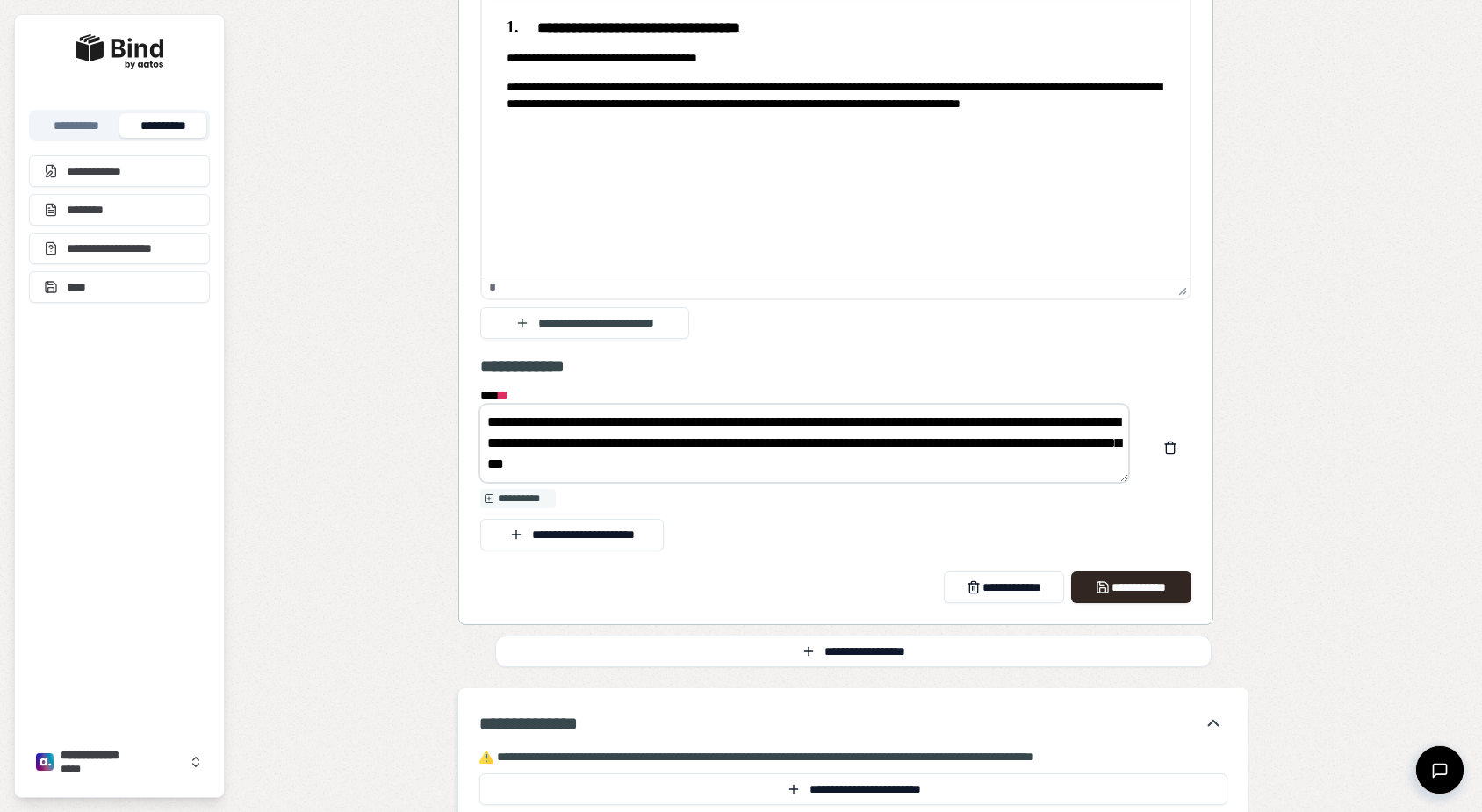 type on "**********" 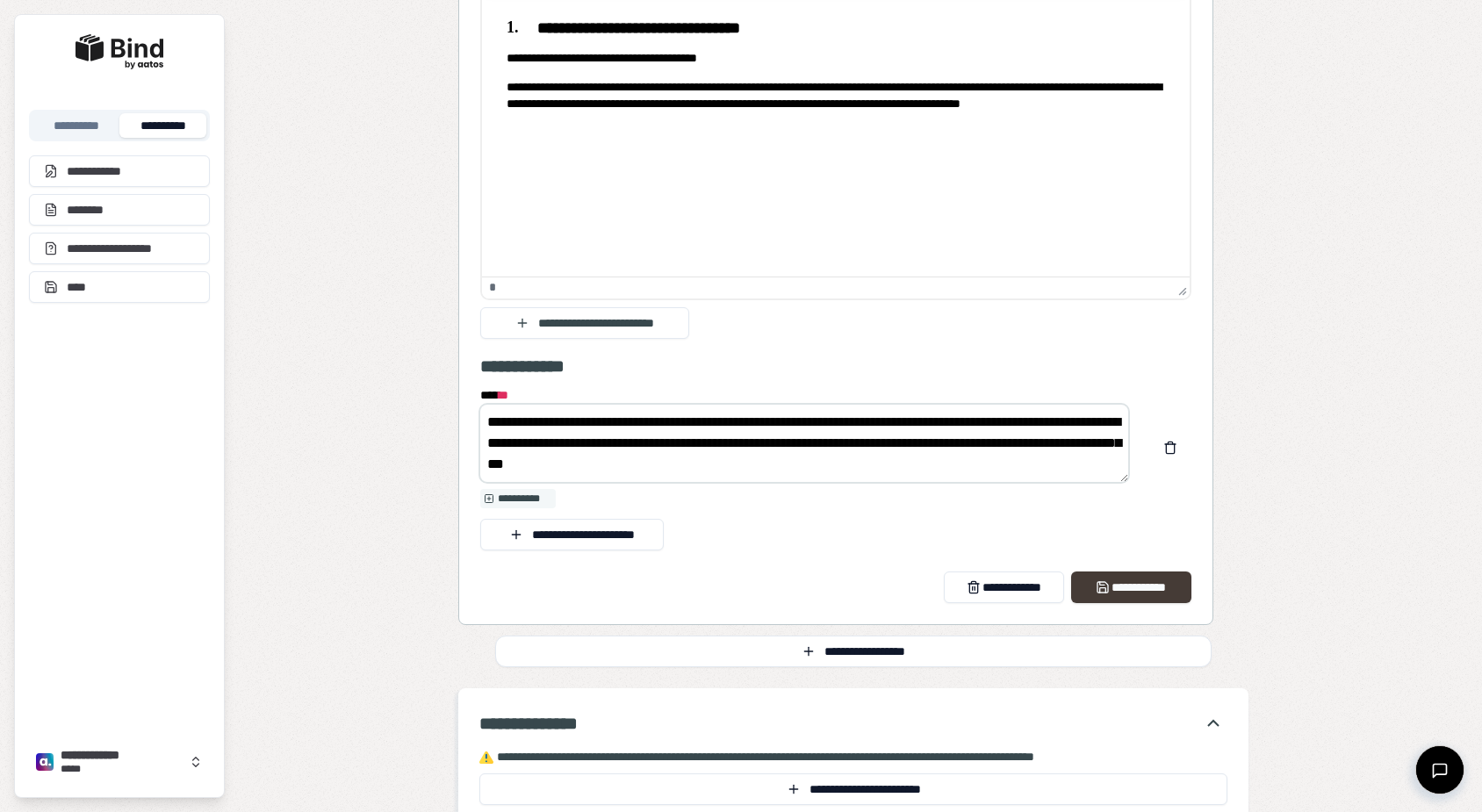click on "**********" at bounding box center [1131, 587] 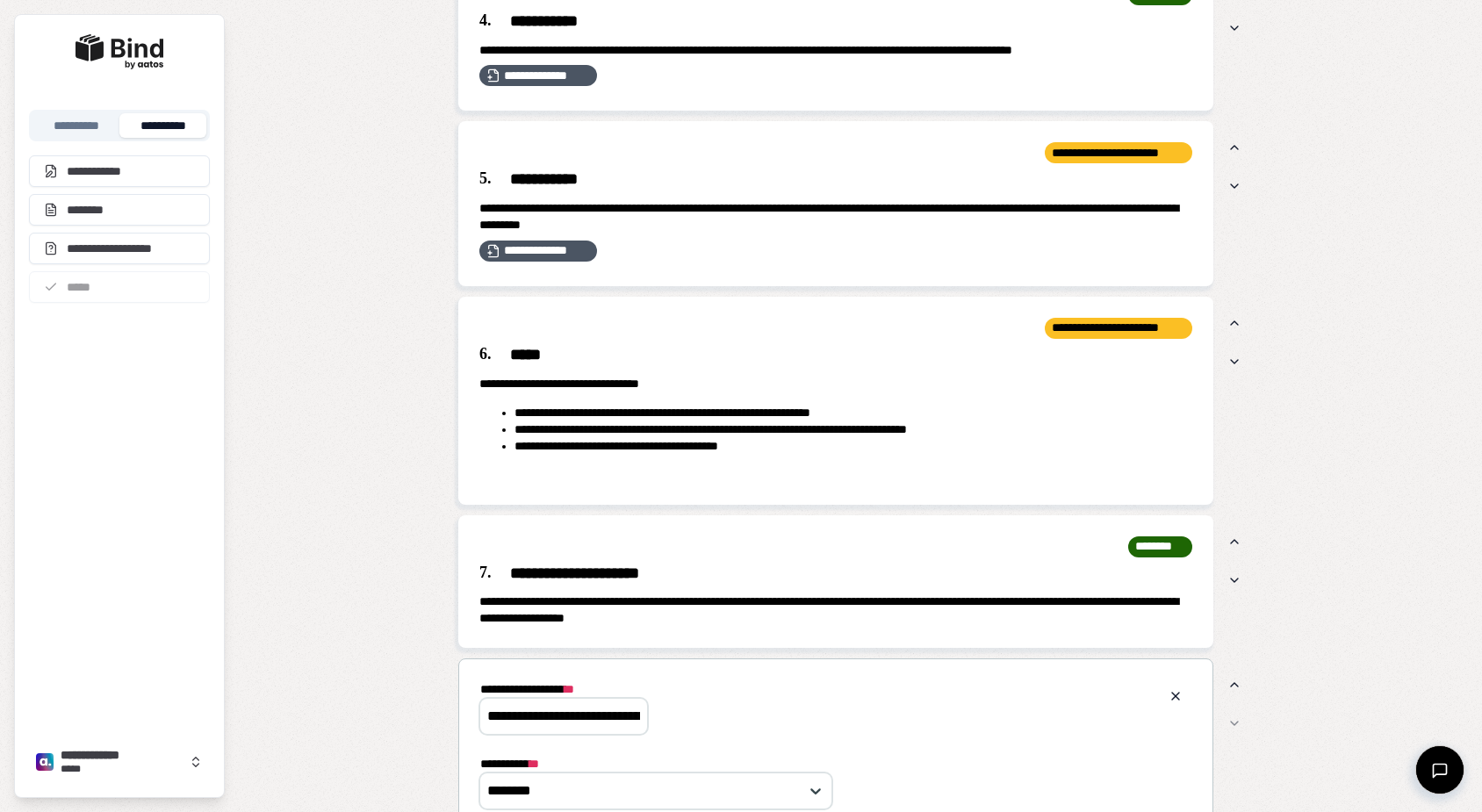 scroll, scrollTop: 1333, scrollLeft: 0, axis: vertical 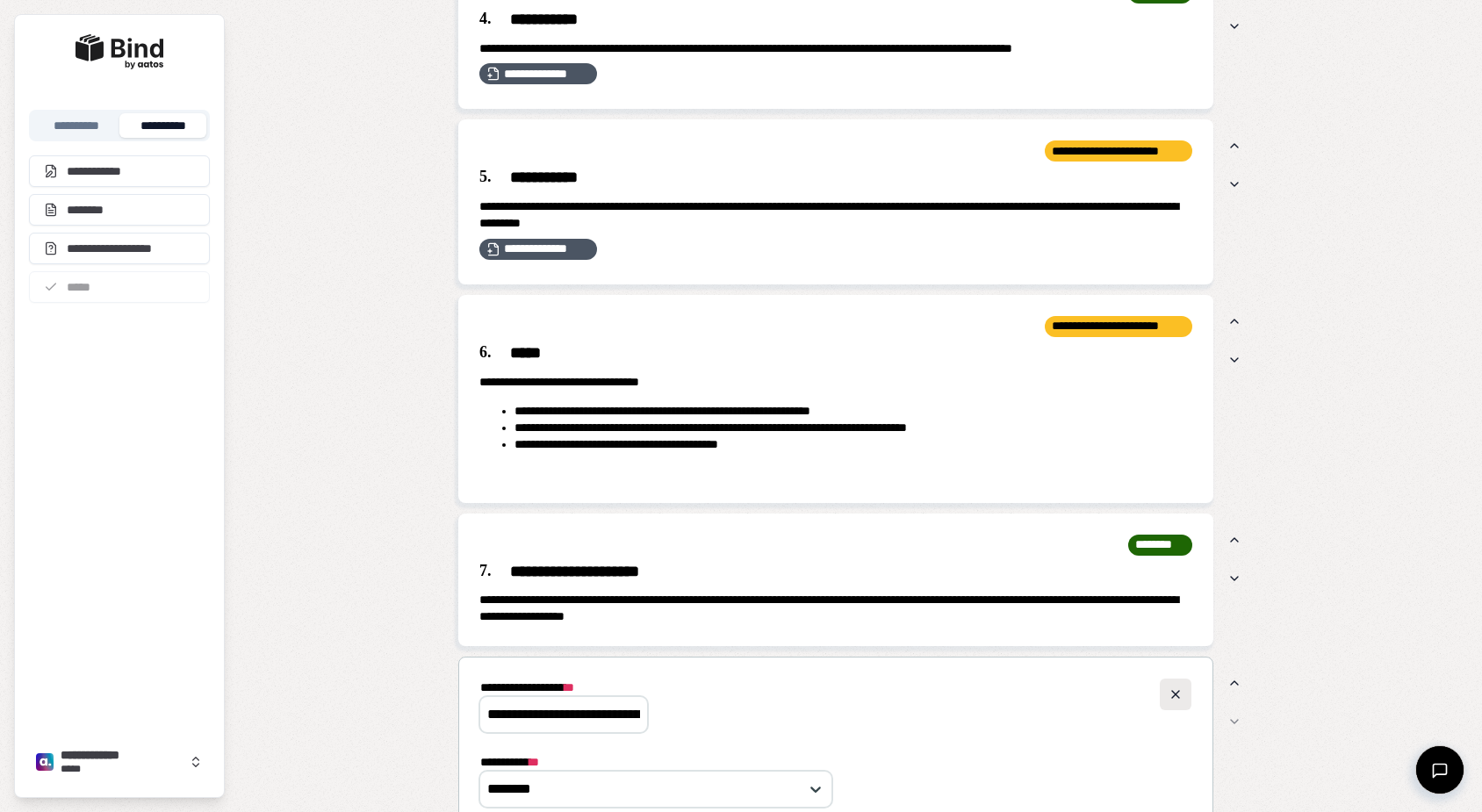 click at bounding box center [1176, 694] 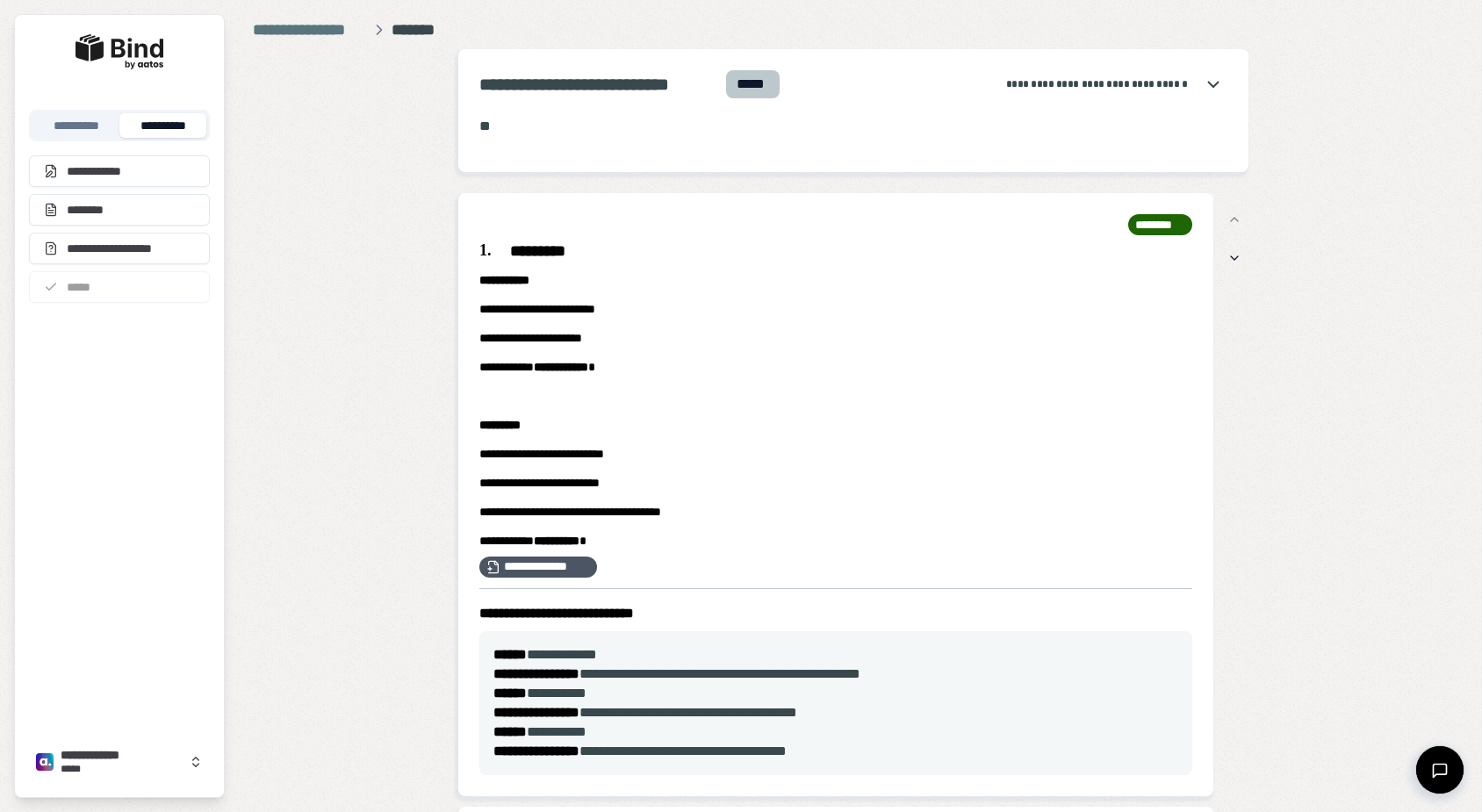 scroll, scrollTop: 0, scrollLeft: 0, axis: both 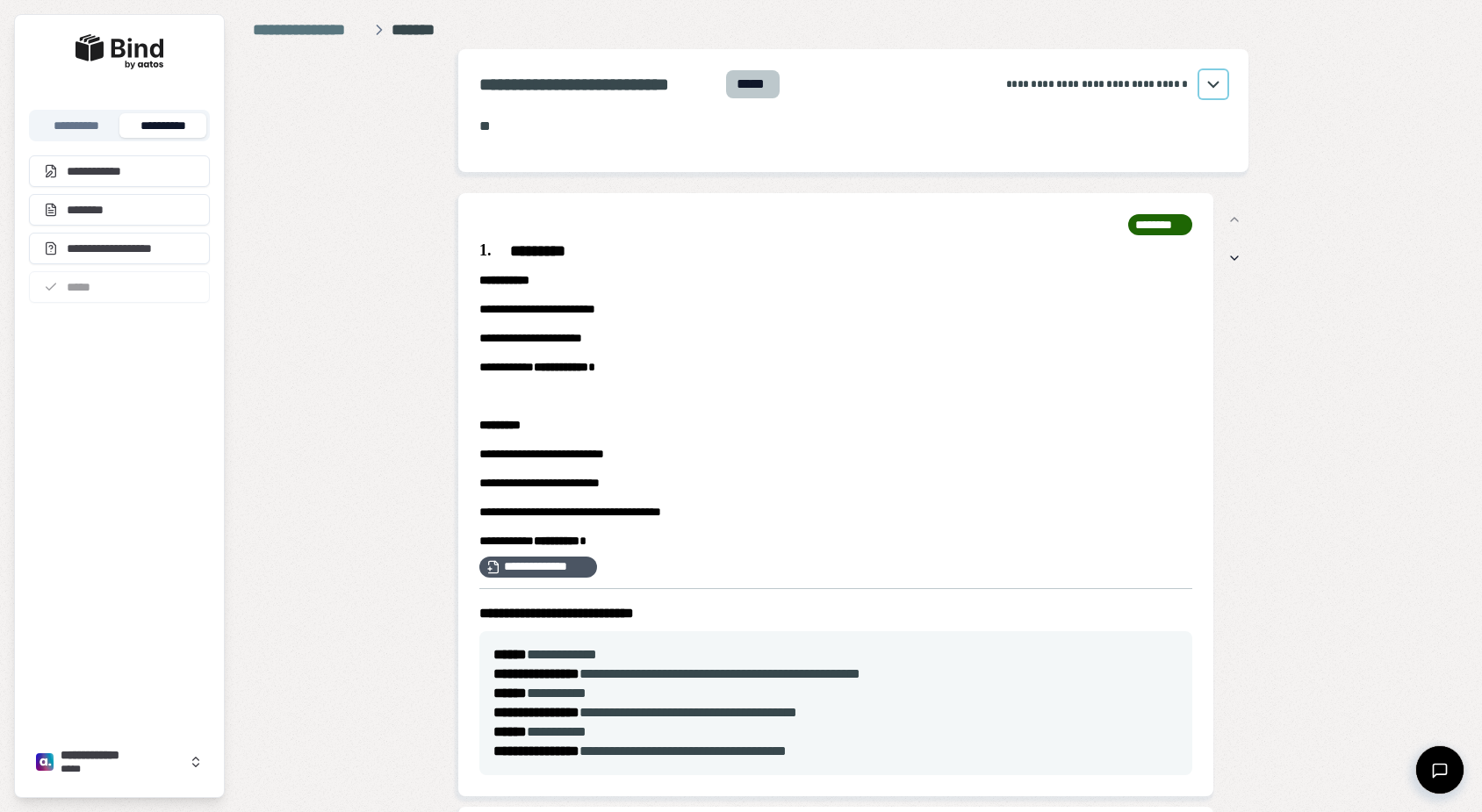 click at bounding box center (1213, 84) 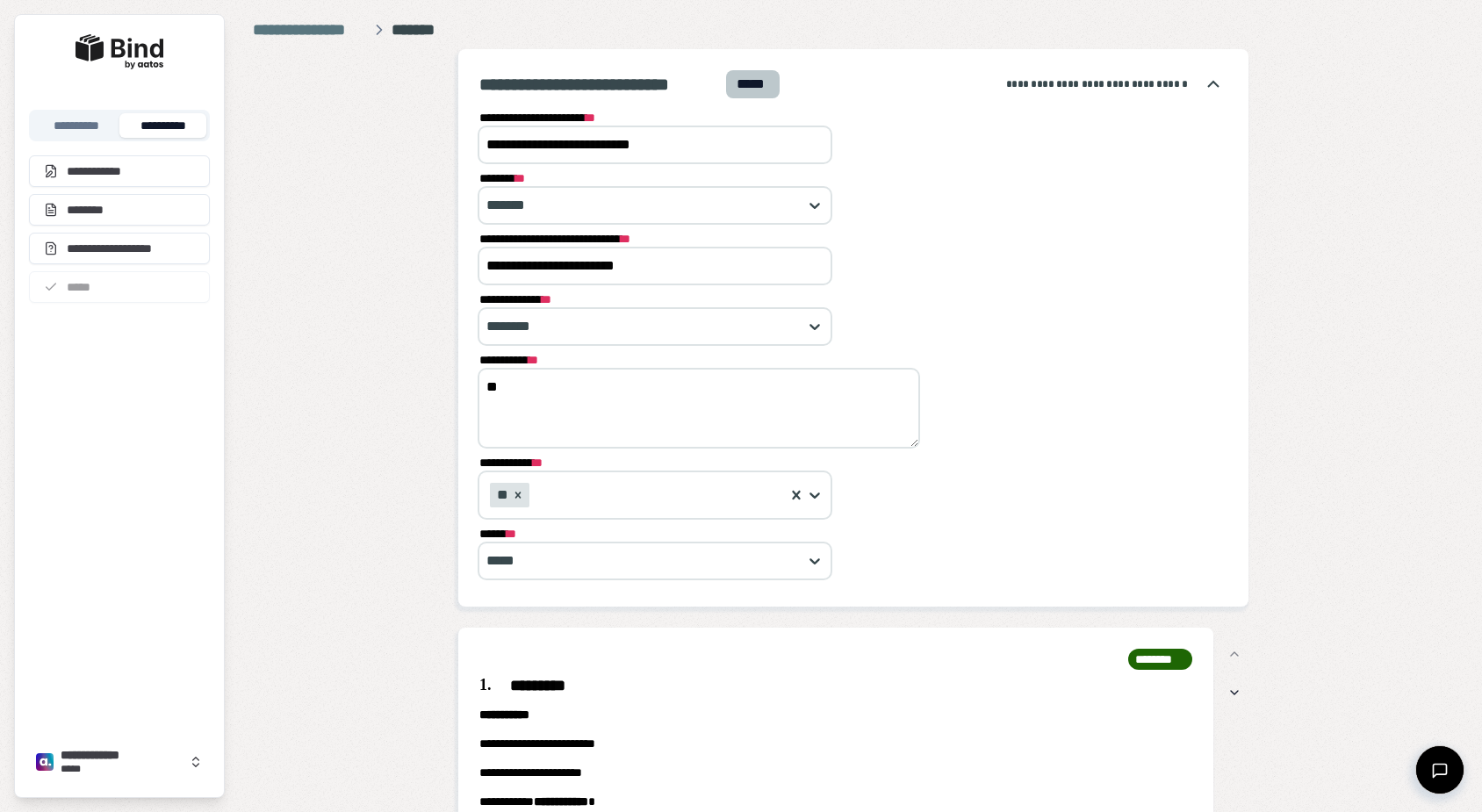 click on "**" at bounding box center (699, 408) 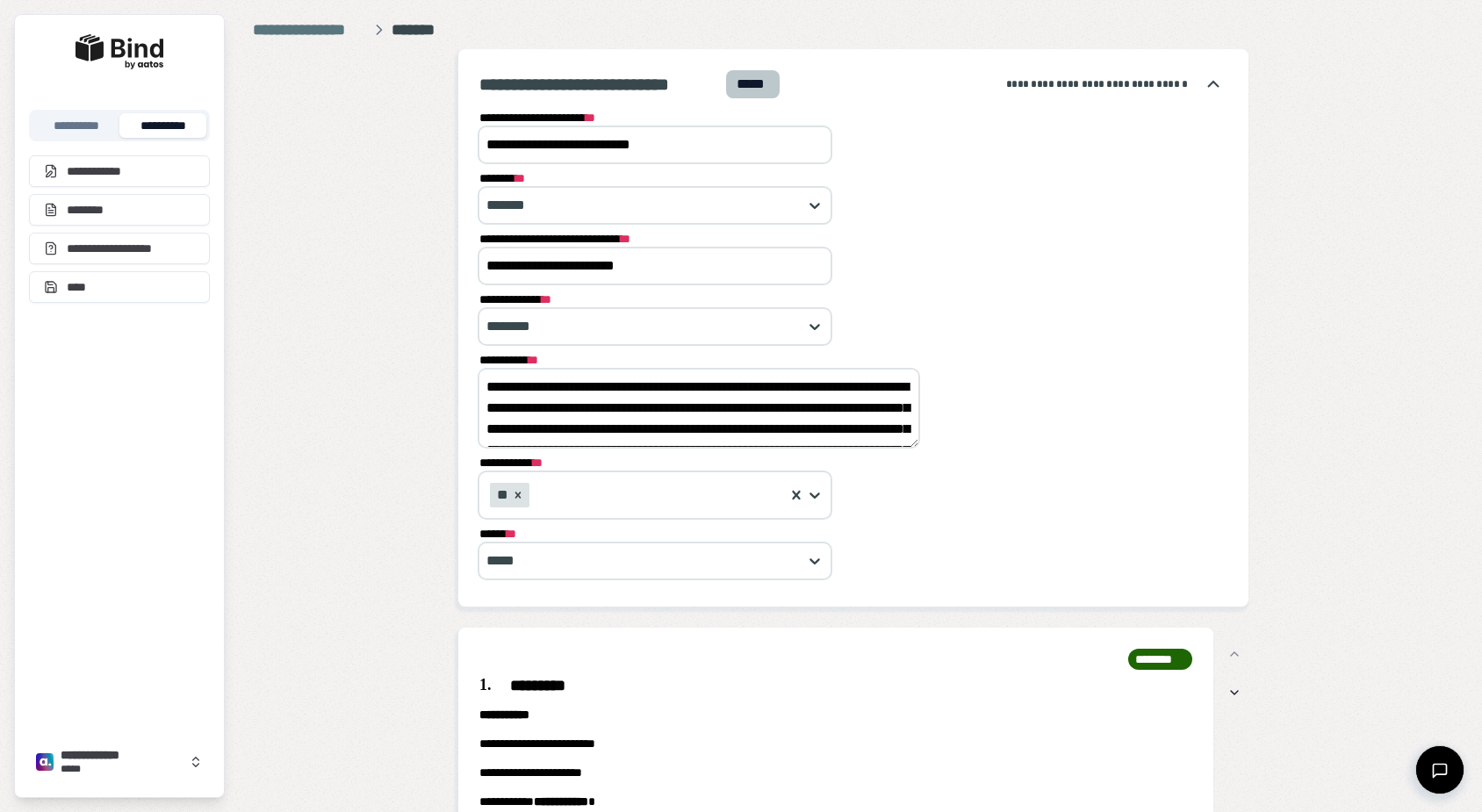 scroll, scrollTop: 0, scrollLeft: 0, axis: both 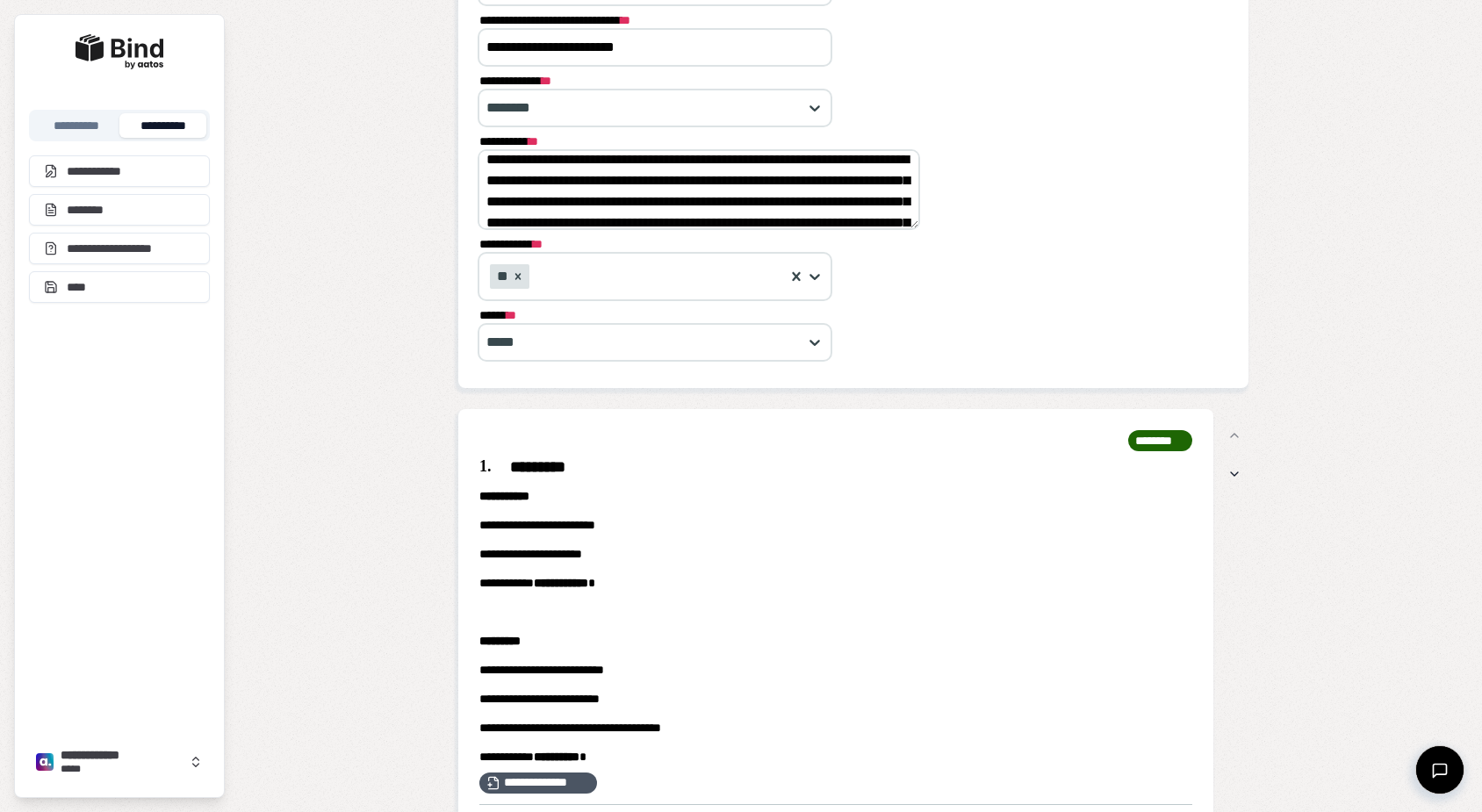 click on "**********" at bounding box center (699, 190) 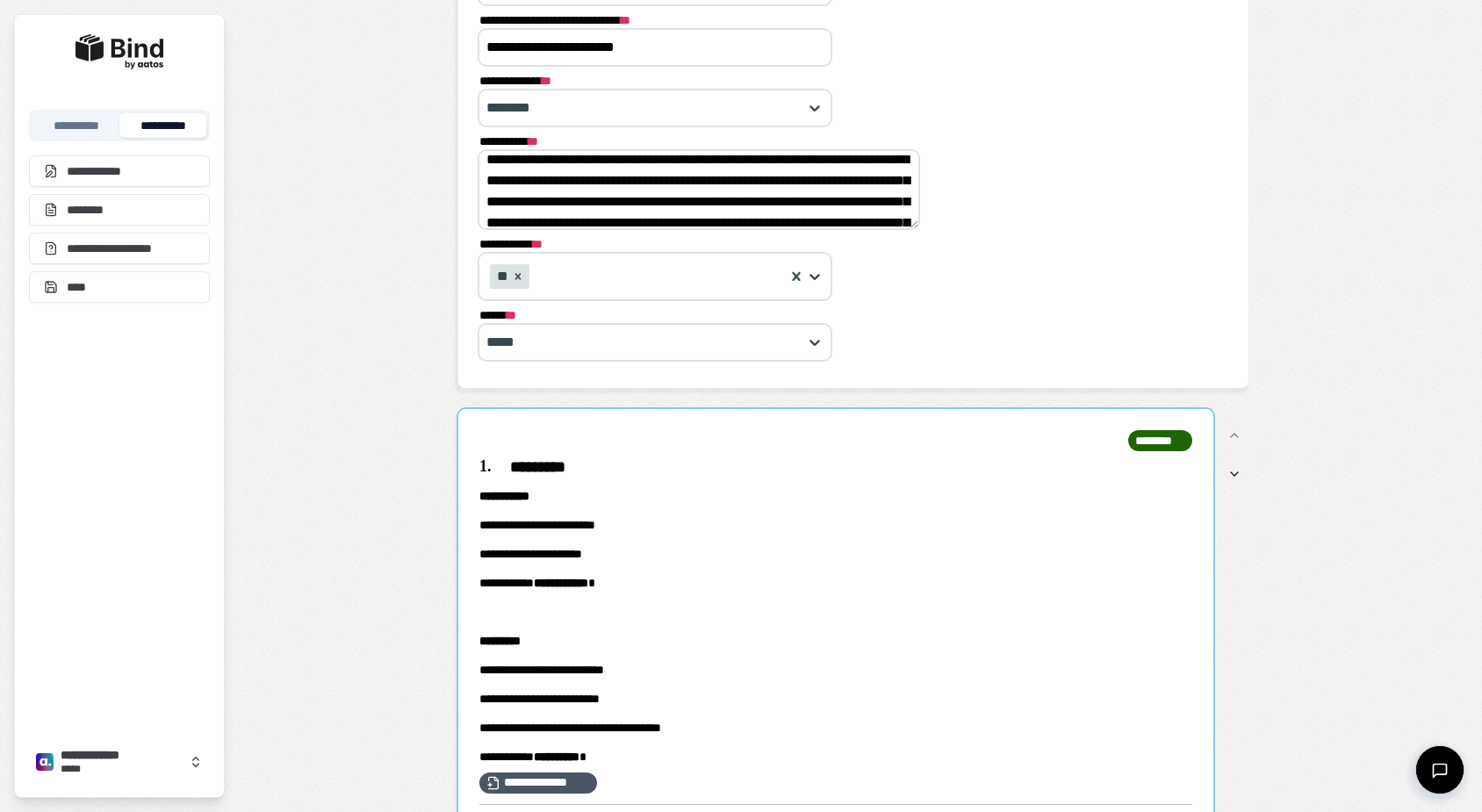 type on "**********" 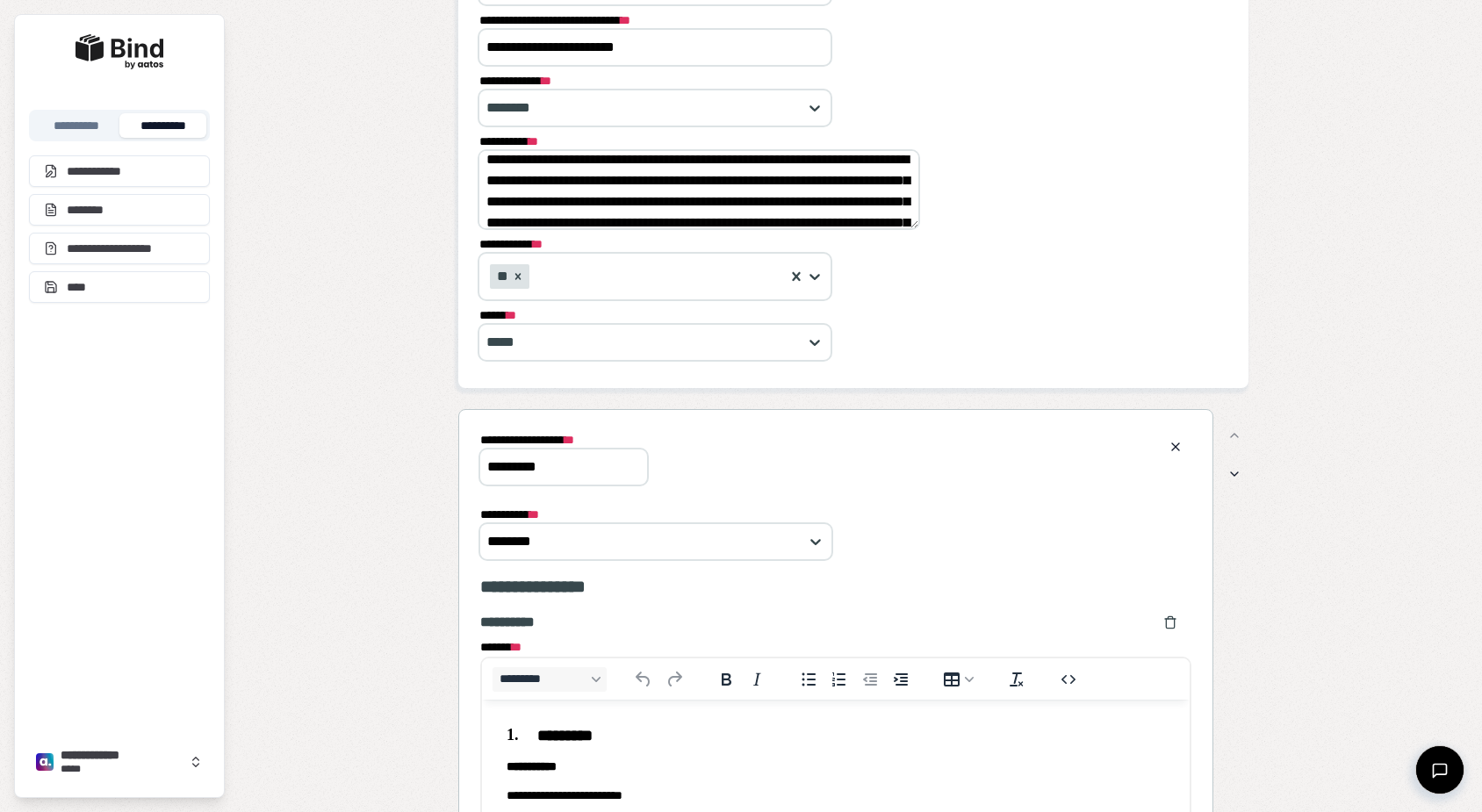 scroll, scrollTop: 0, scrollLeft: 0, axis: both 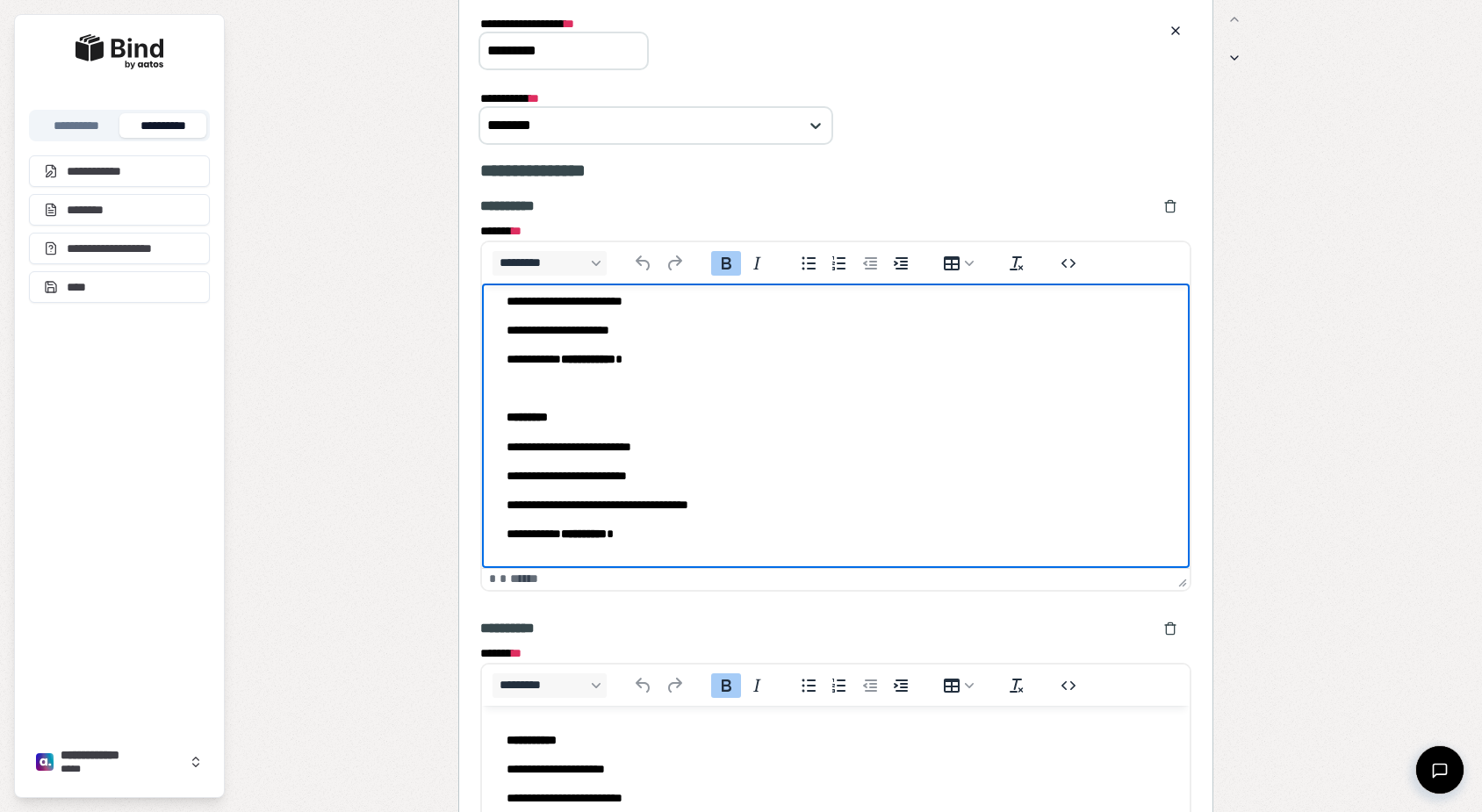 click on "*********" at bounding box center (527, 417) 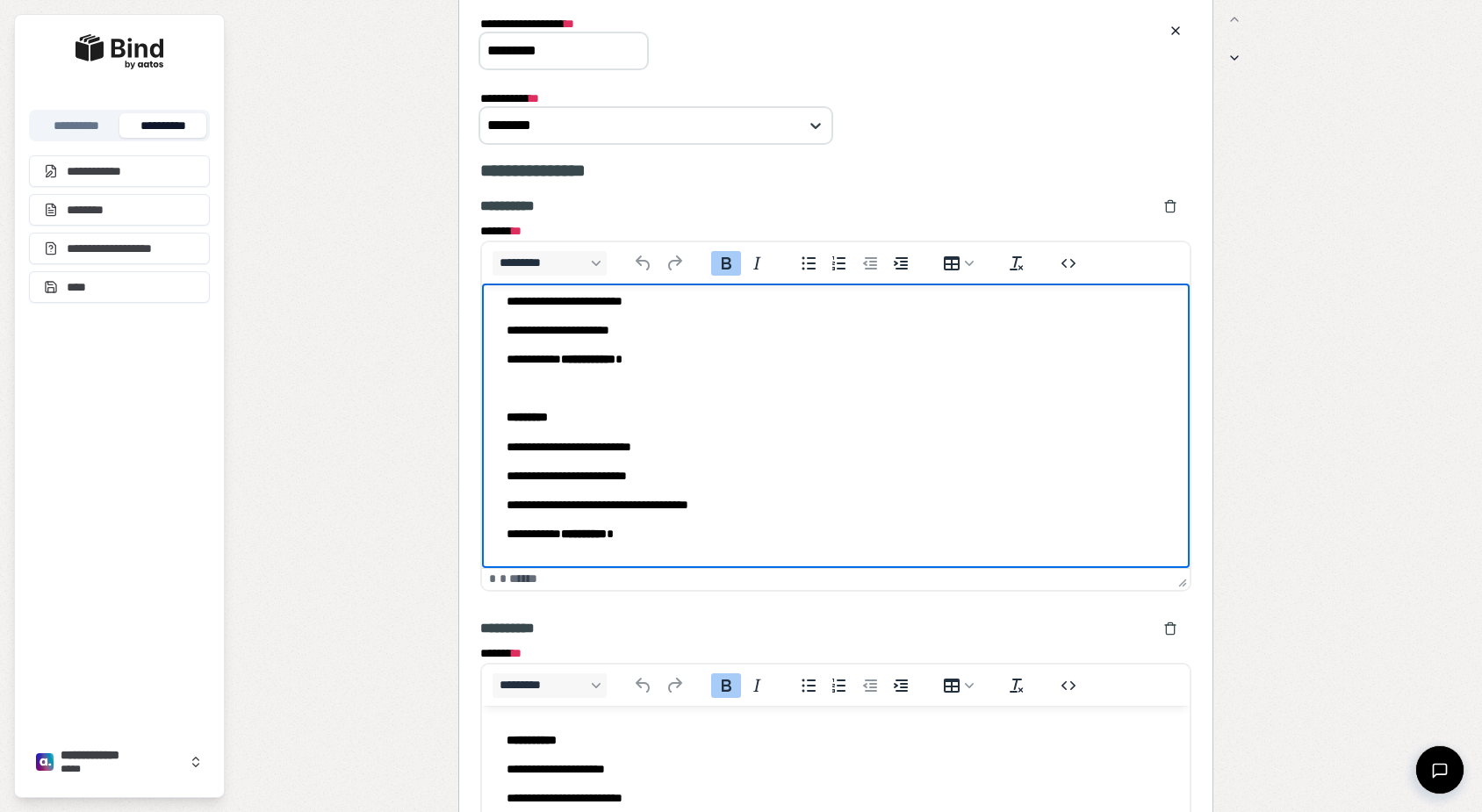 click on "*********" at bounding box center [527, 417] 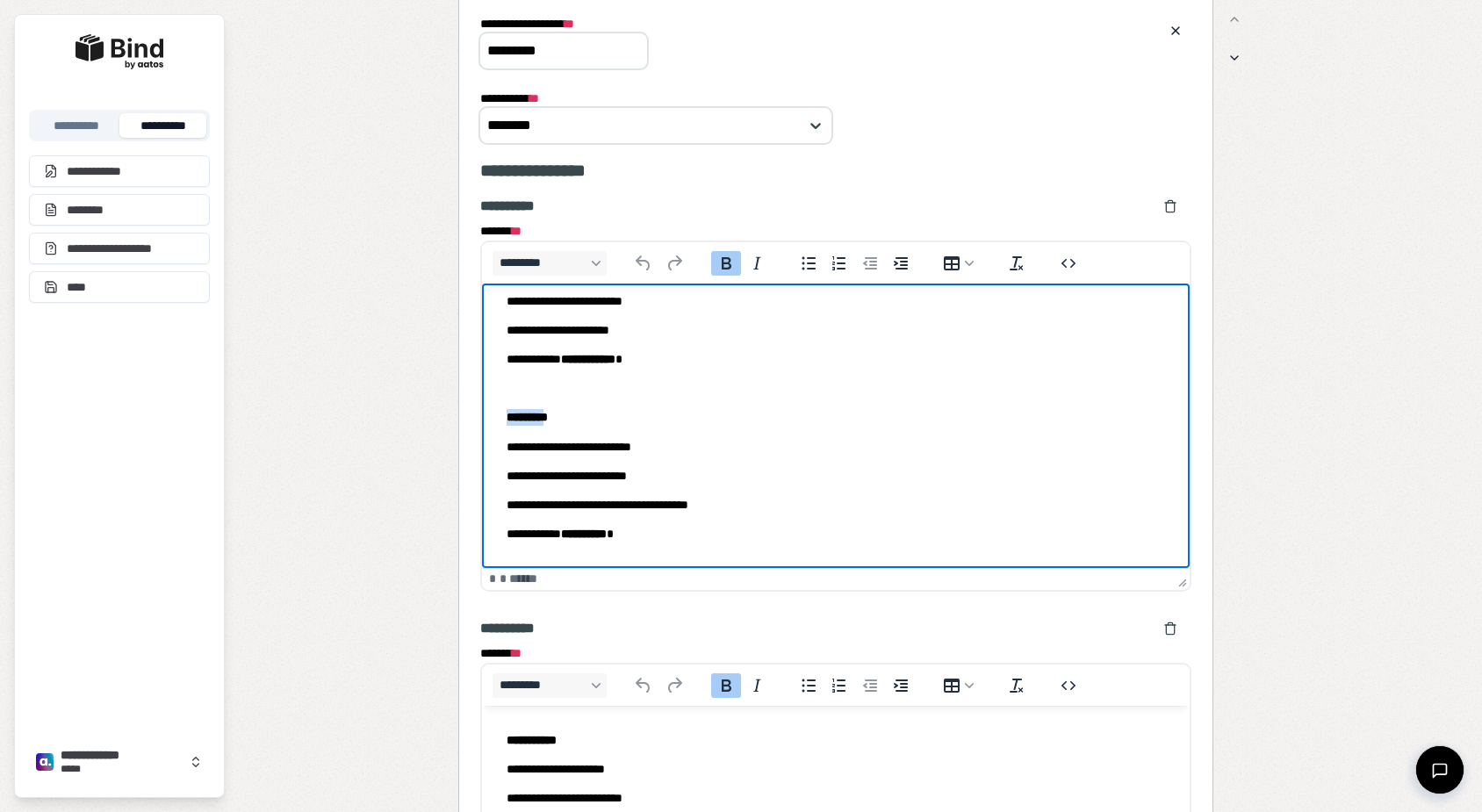 type 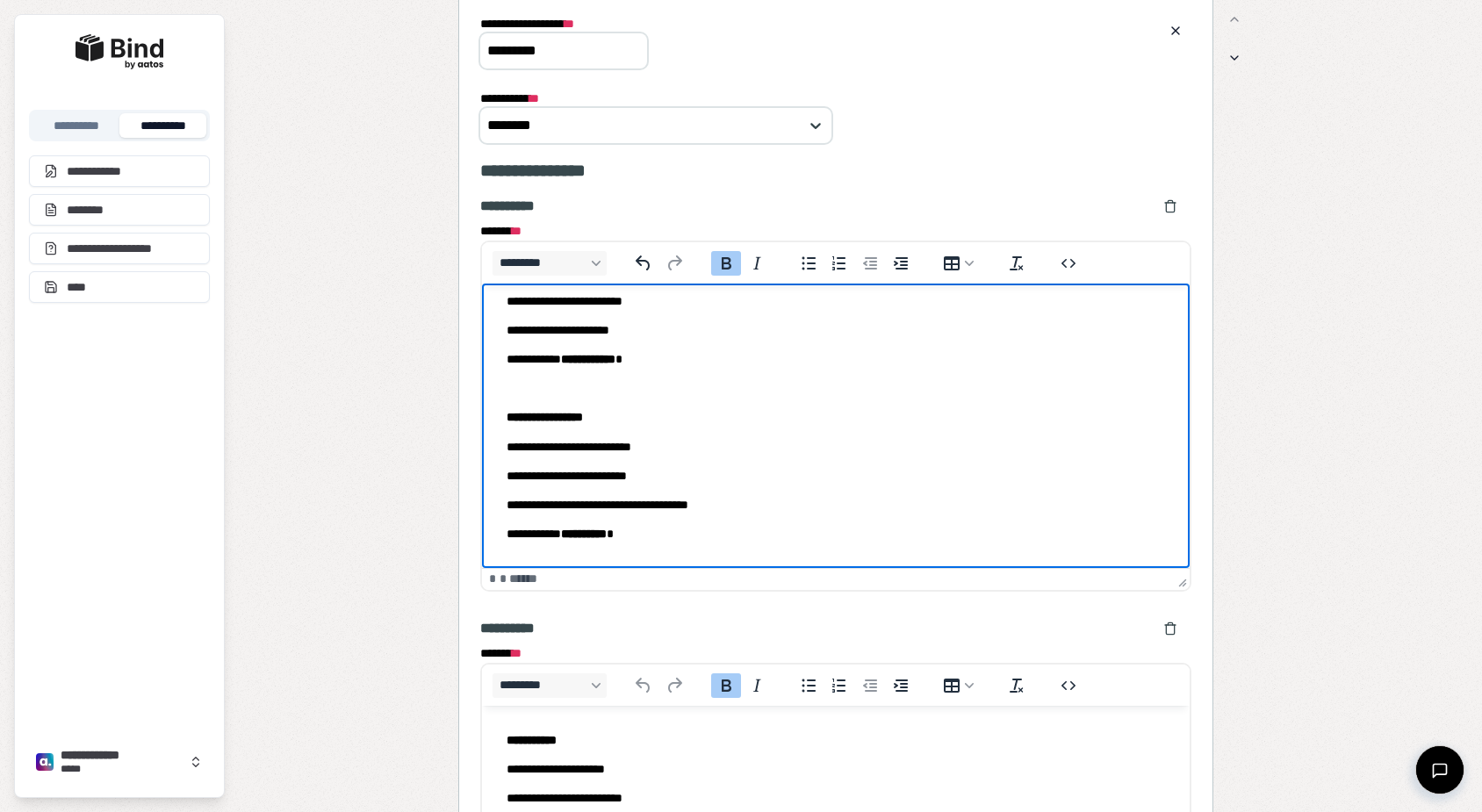 click on "**********" at bounding box center [584, 534] 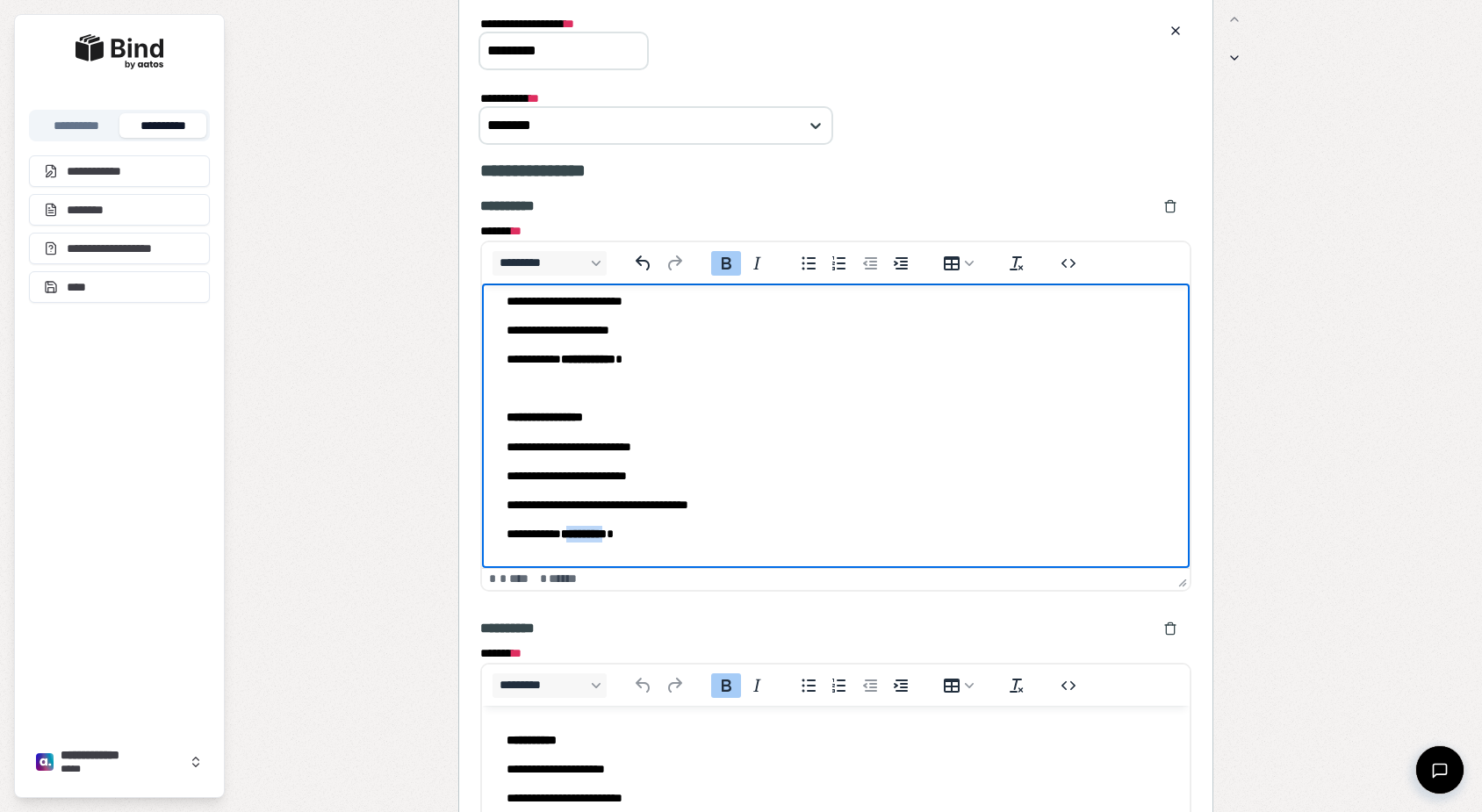 click on "**********" at bounding box center [584, 534] 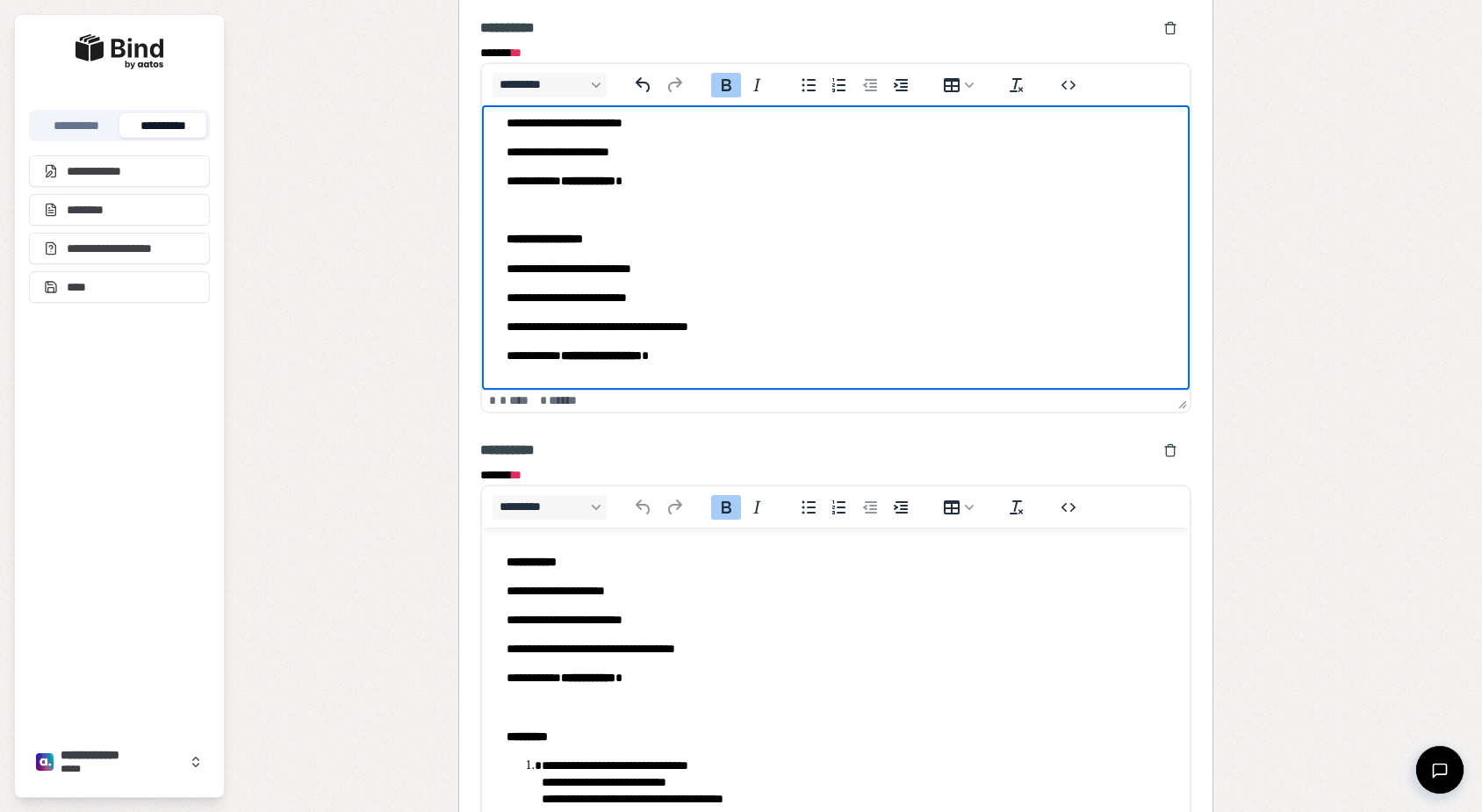 scroll, scrollTop: 994, scrollLeft: 0, axis: vertical 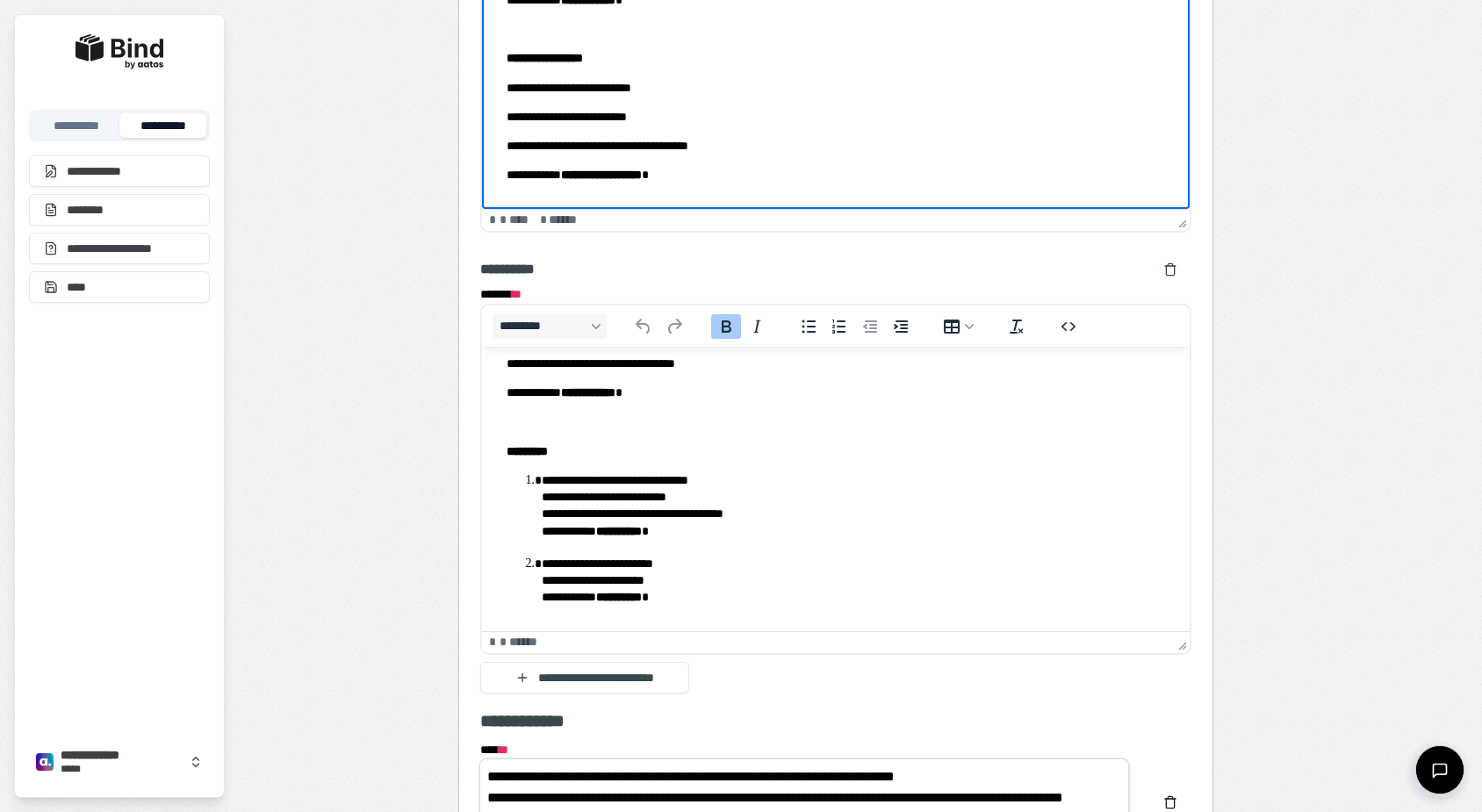 click on "**********" at bounding box center [836, 437] 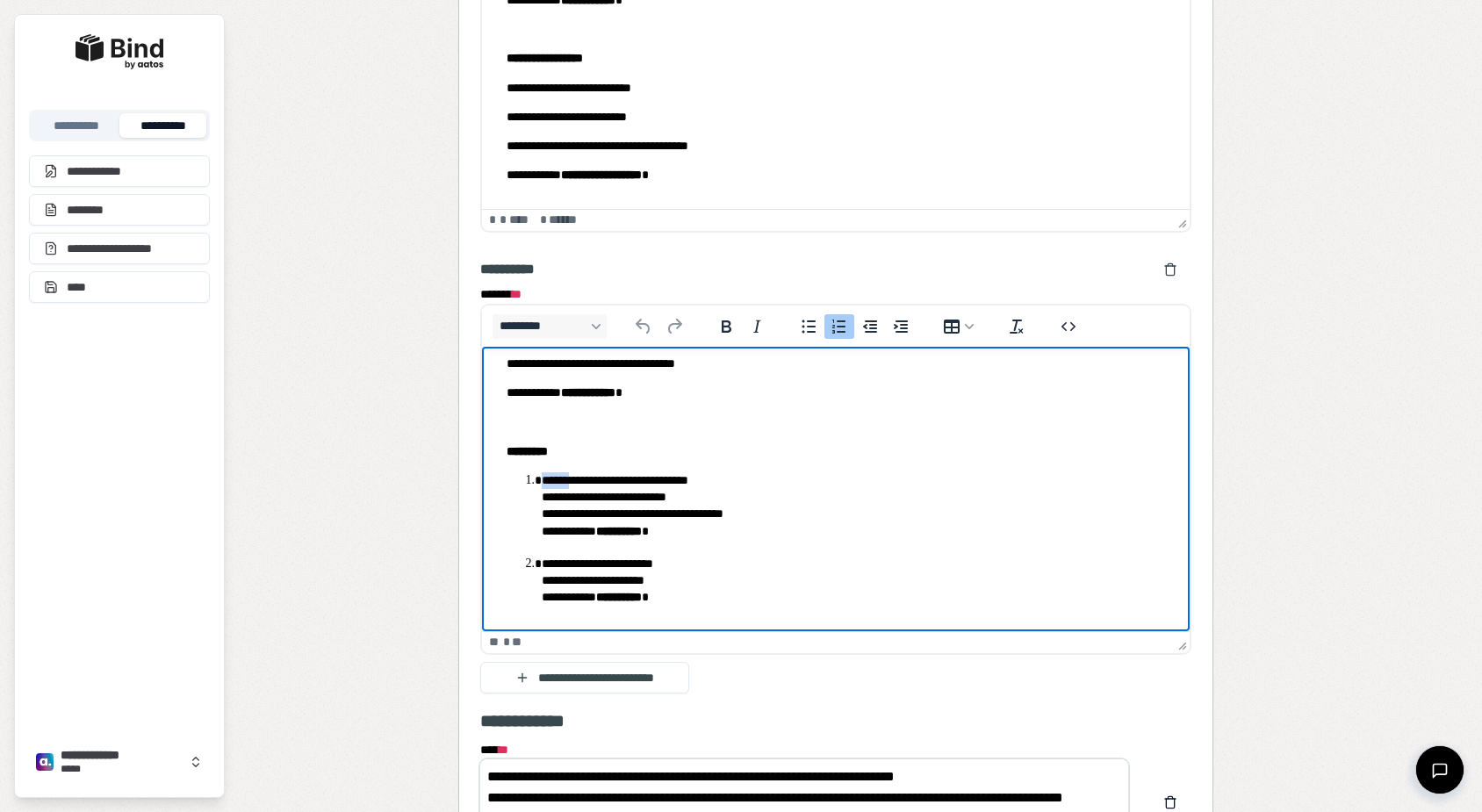 click on "**********" at bounding box center [836, 437] 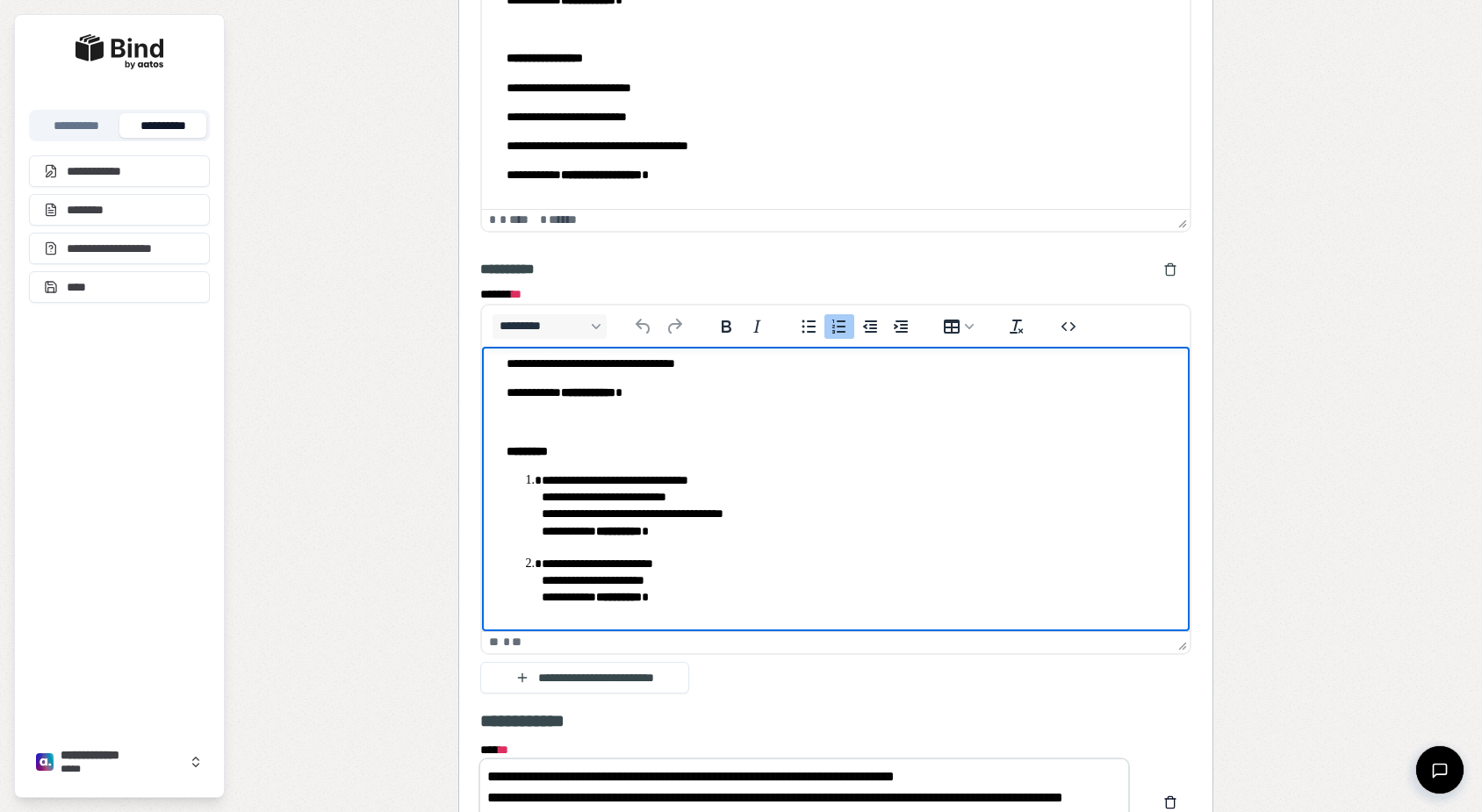 click on "*********" at bounding box center [527, 451] 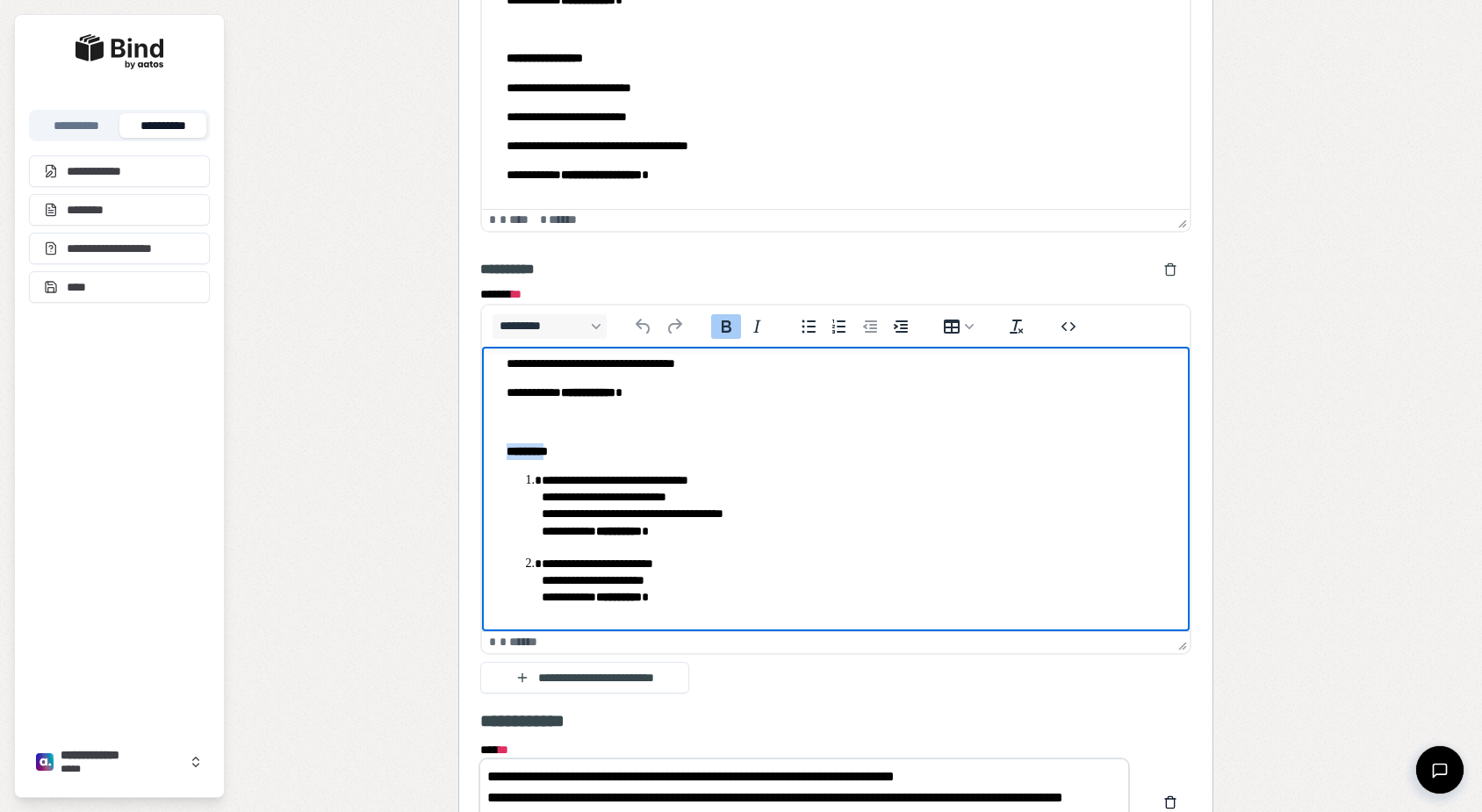 click on "*********" at bounding box center (527, 451) 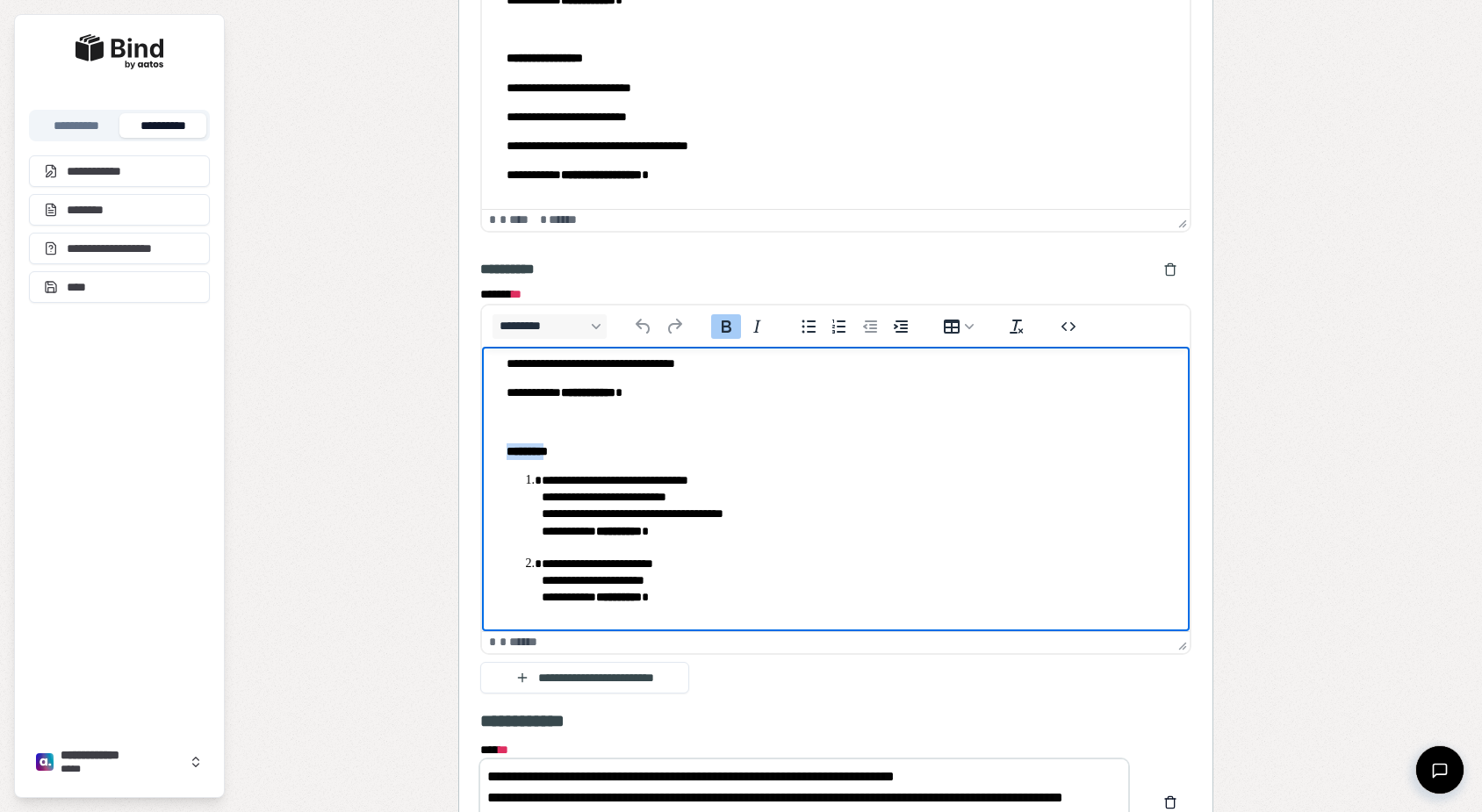 type 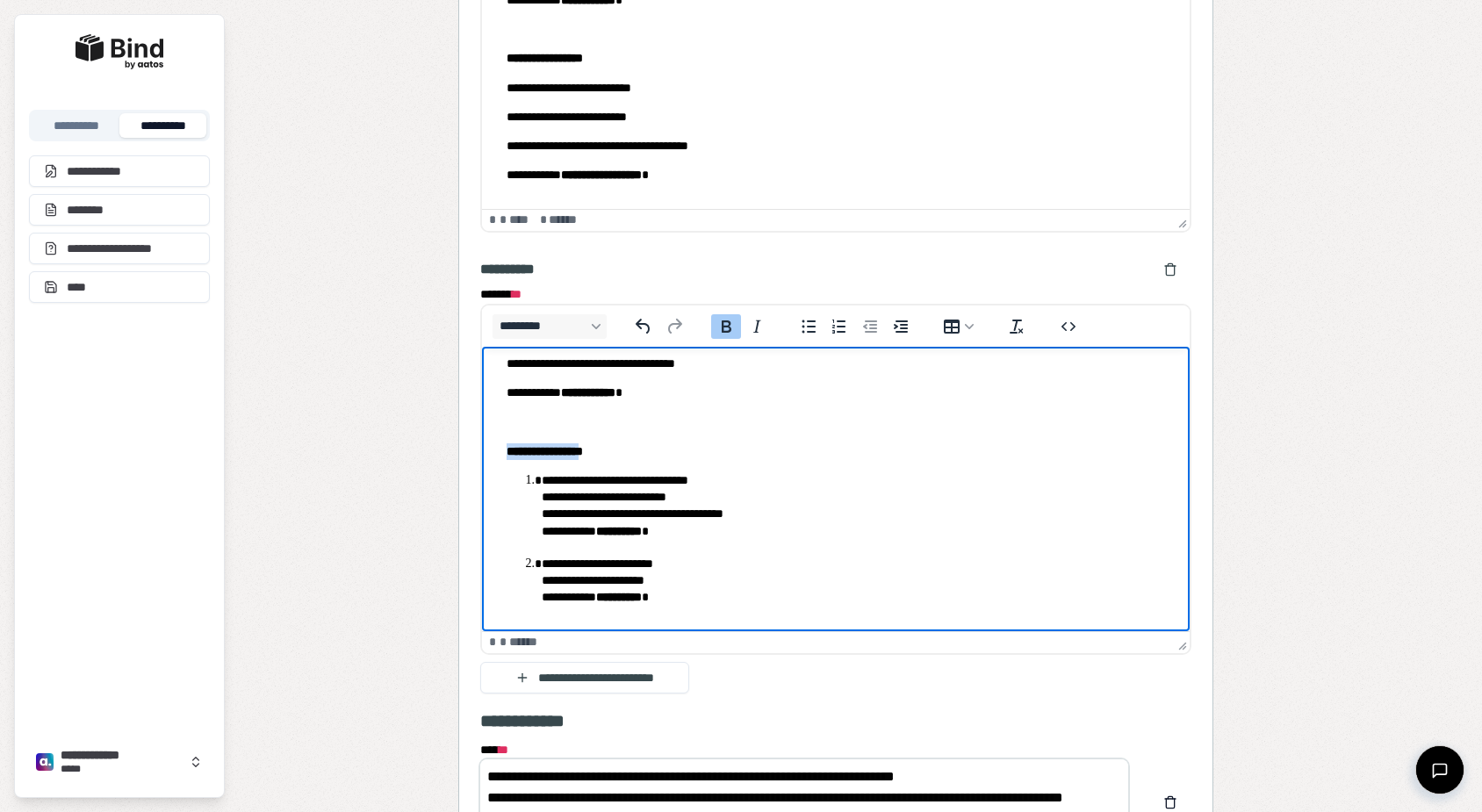 drag, startPoint x: 614, startPoint y: 453, endPoint x: 506, endPoint y: 451, distance: 108.01852 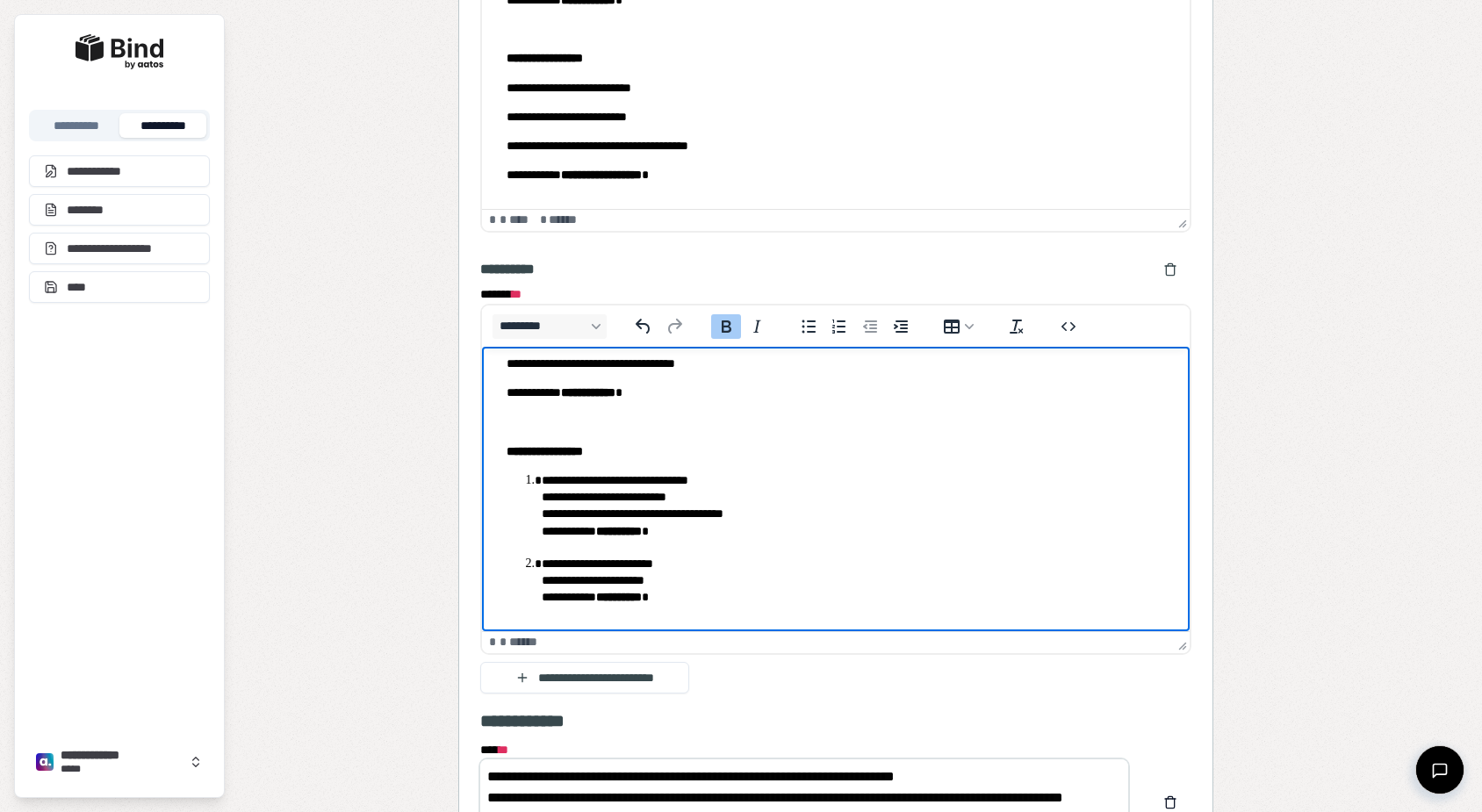 click on "**********" at bounding box center (619, 531) 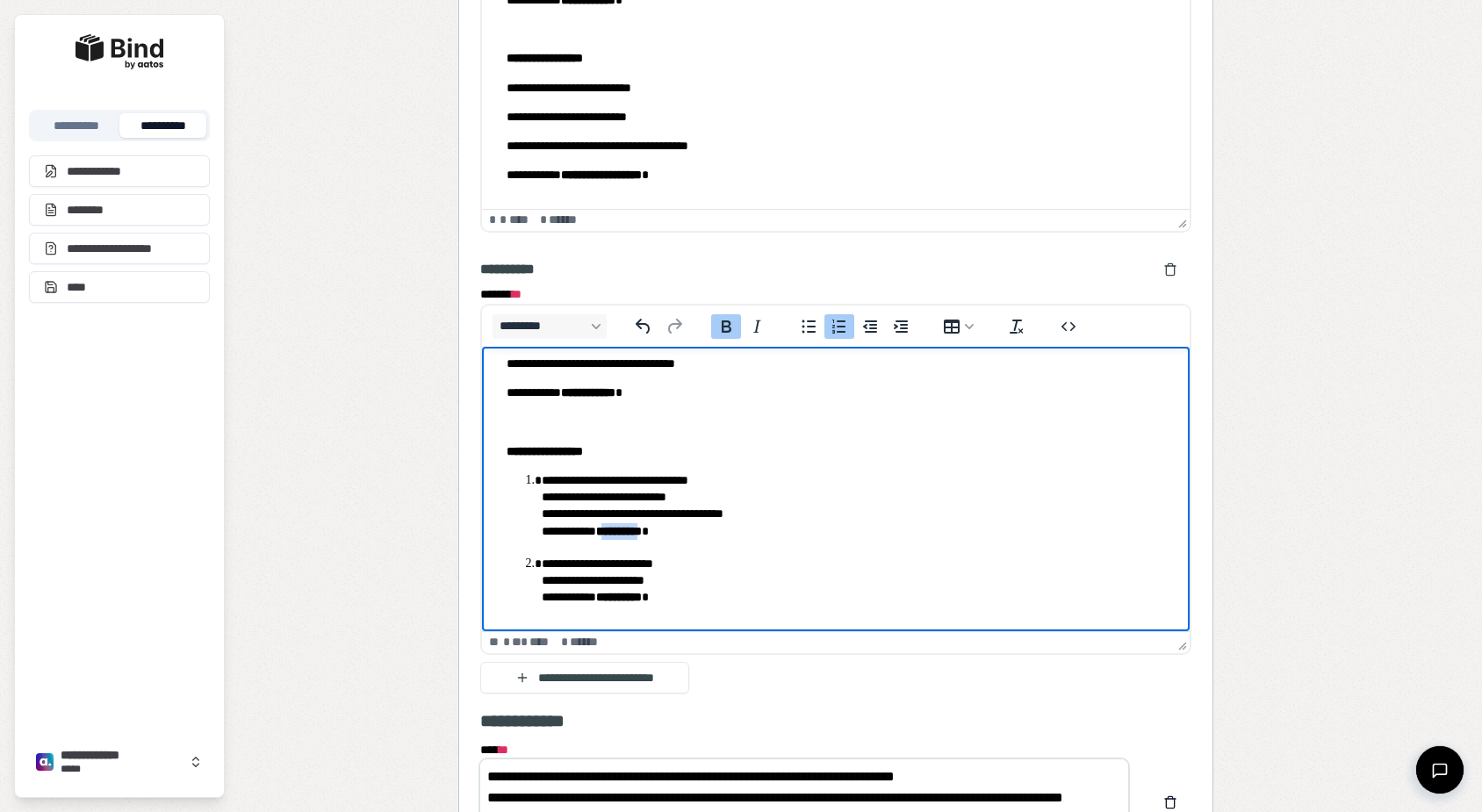 click on "**********" at bounding box center [619, 531] 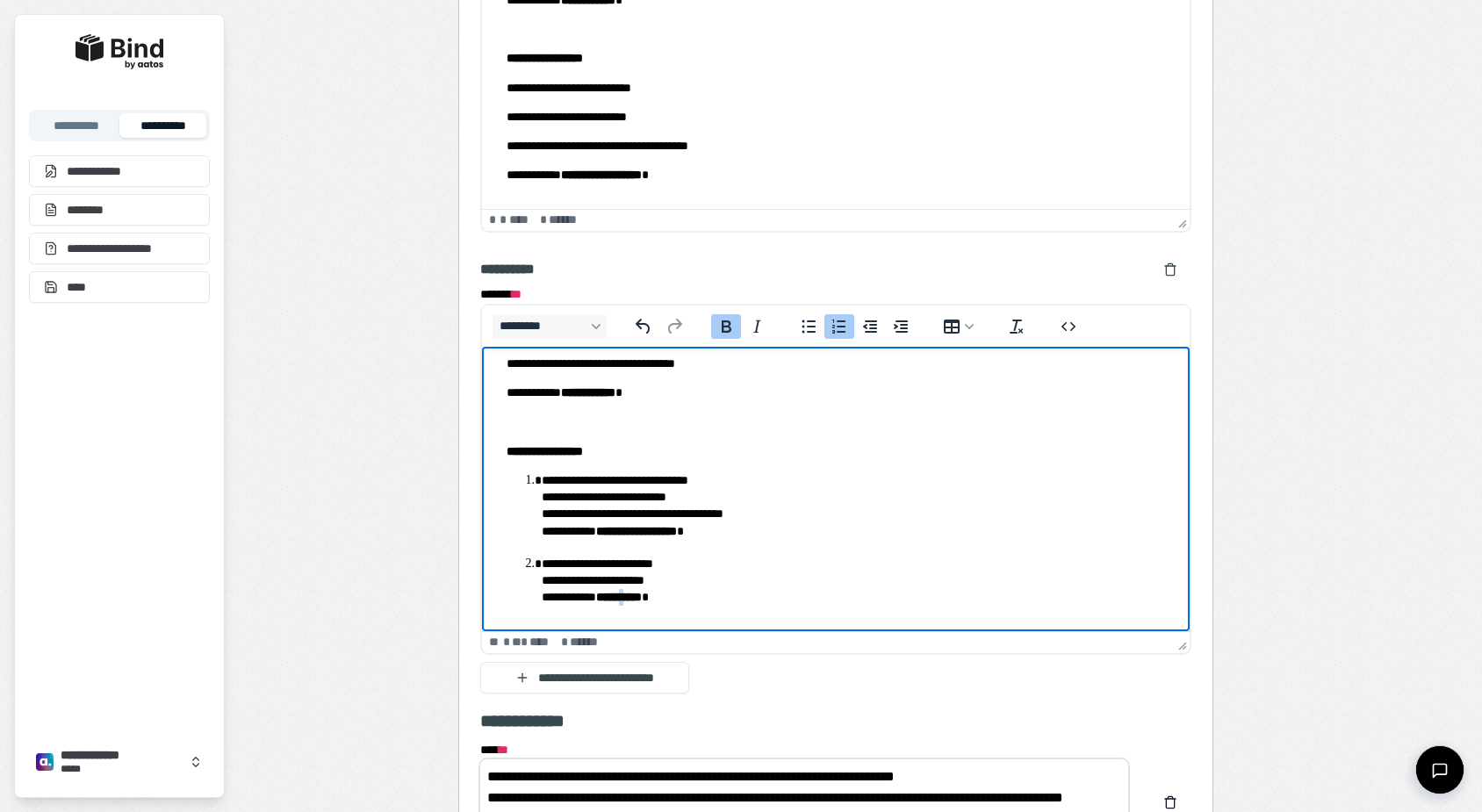 click on "**********" at bounding box center (619, 597) 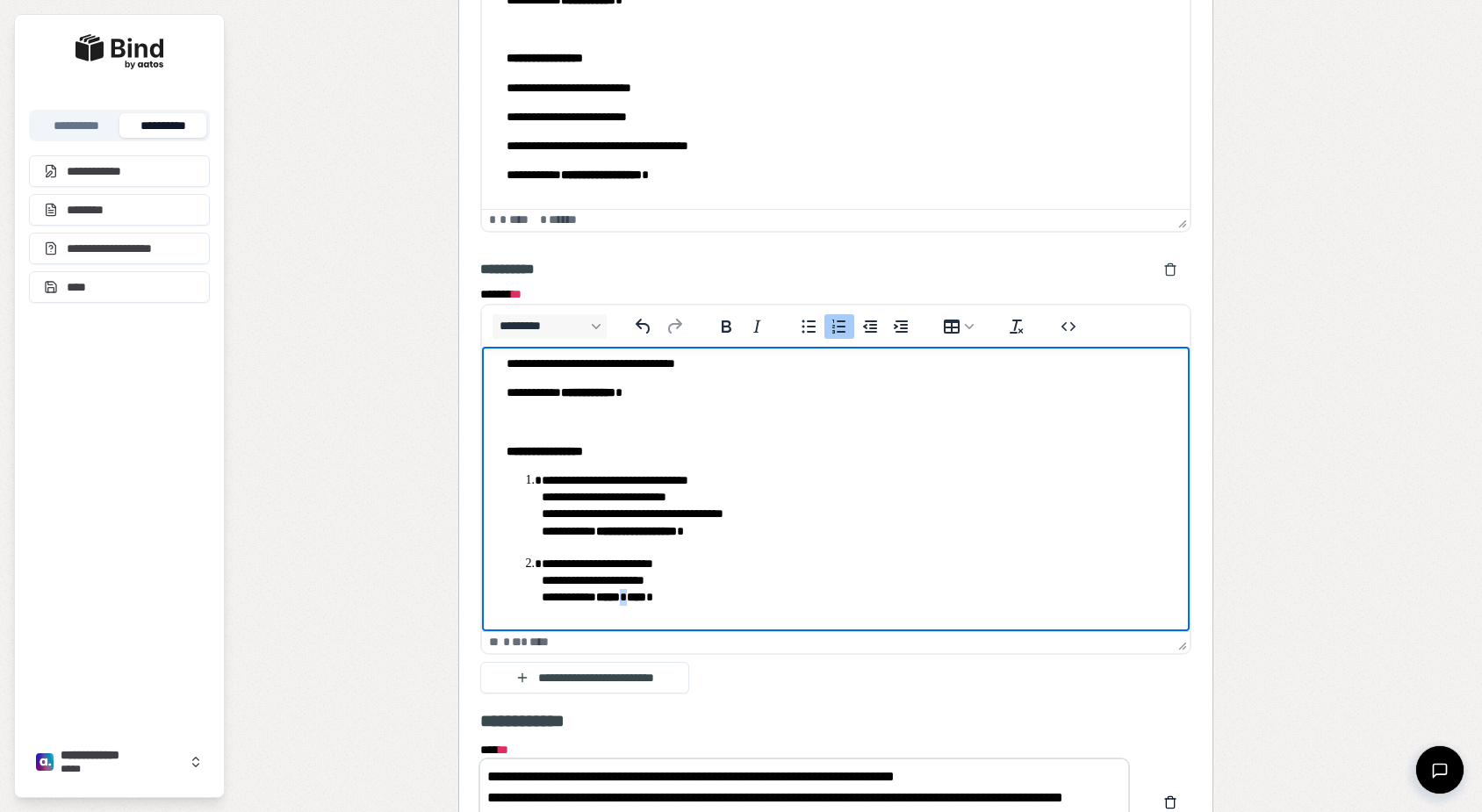 click on "***** * ****" at bounding box center [621, 597] 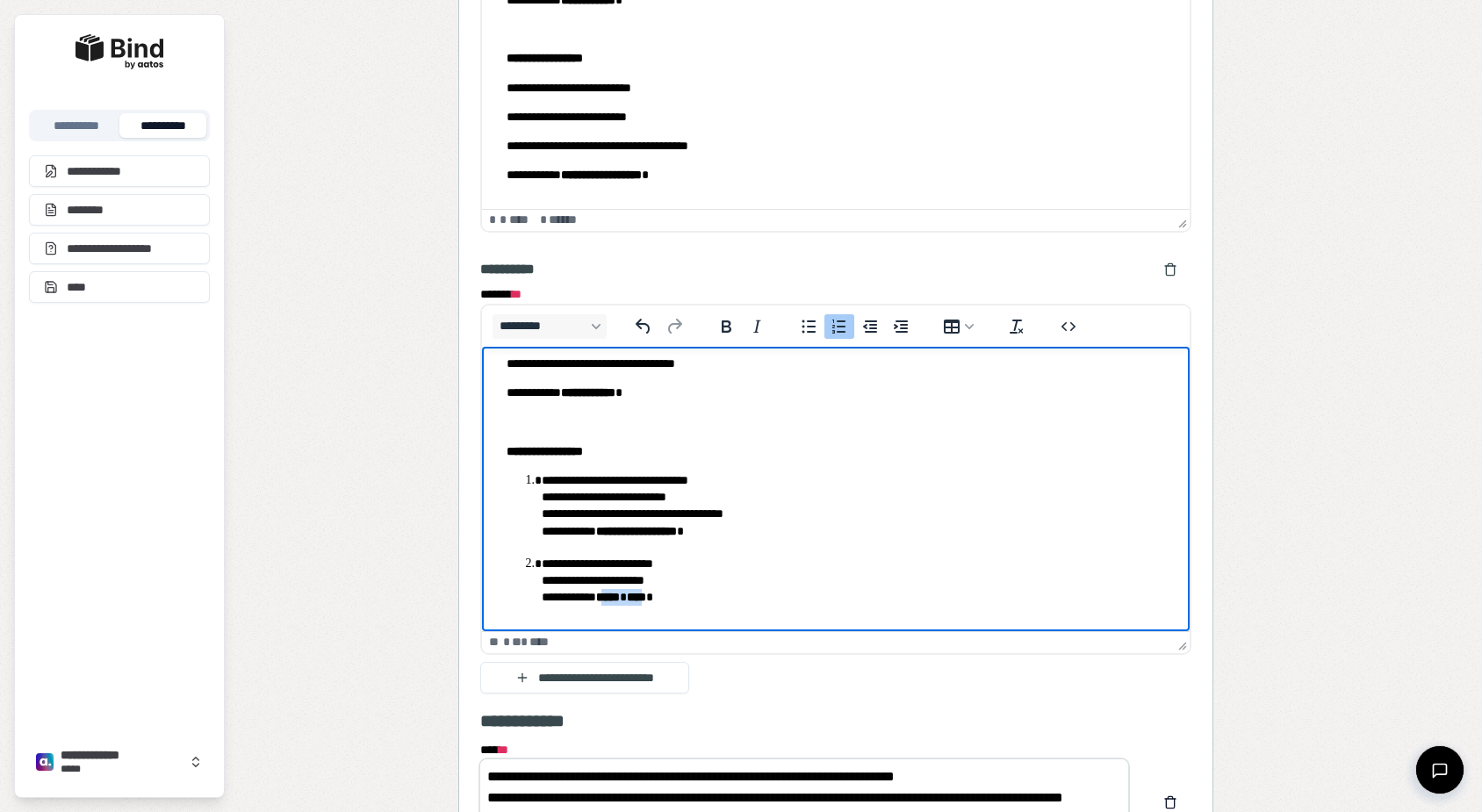 click on "***** * ****" at bounding box center (621, 597) 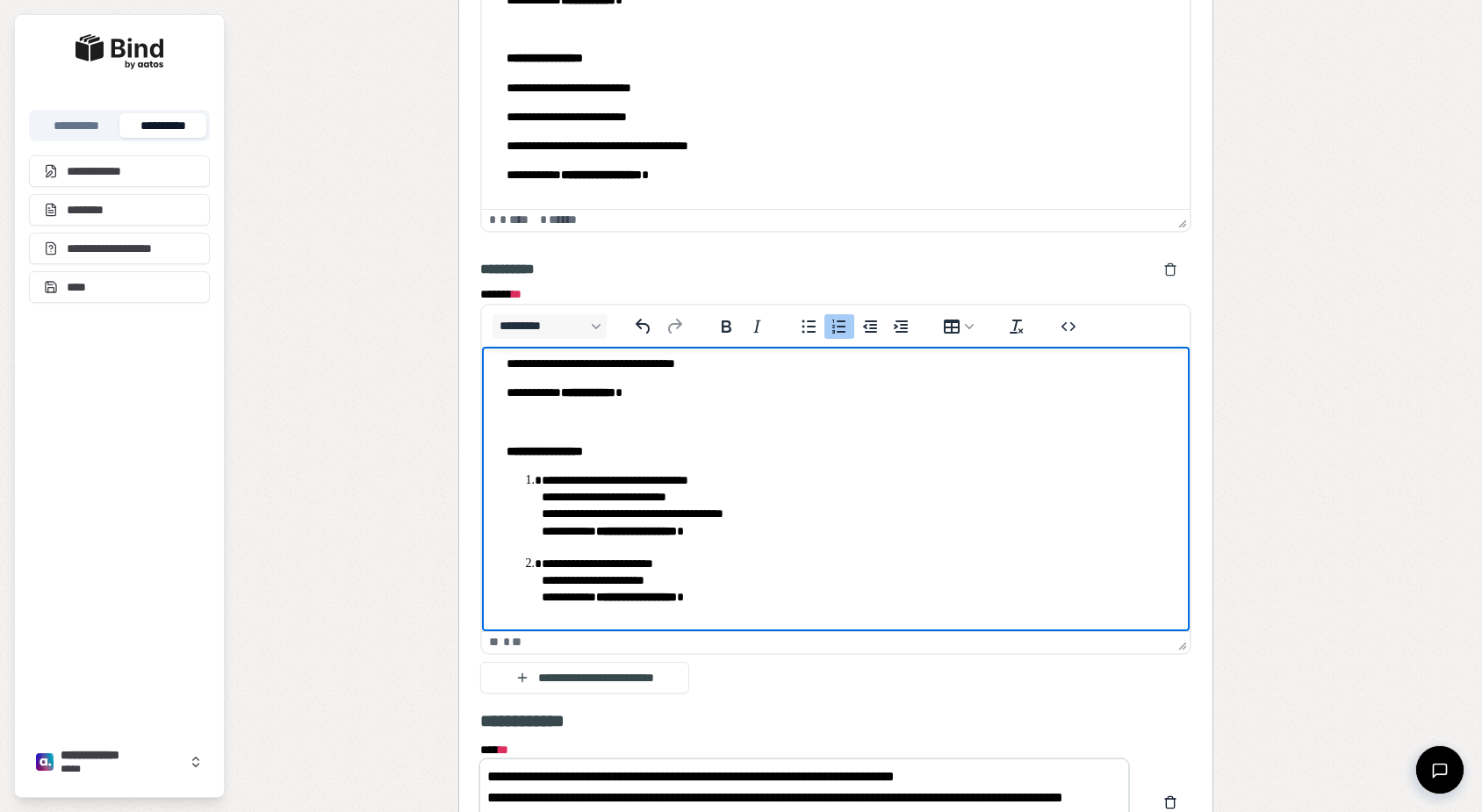 click on "[FIRST] [LAST] [ADDRESS] [CITY], [STATE] [POSTAL_CODE] [COUNTRY] [PHONE] [EMAIL] [CREDIT_CARD] [PASSPORT] [DRIVER_LICENSE] [BIRTH_DATE] [AGE] [TIME]" at bounding box center [836, 437] 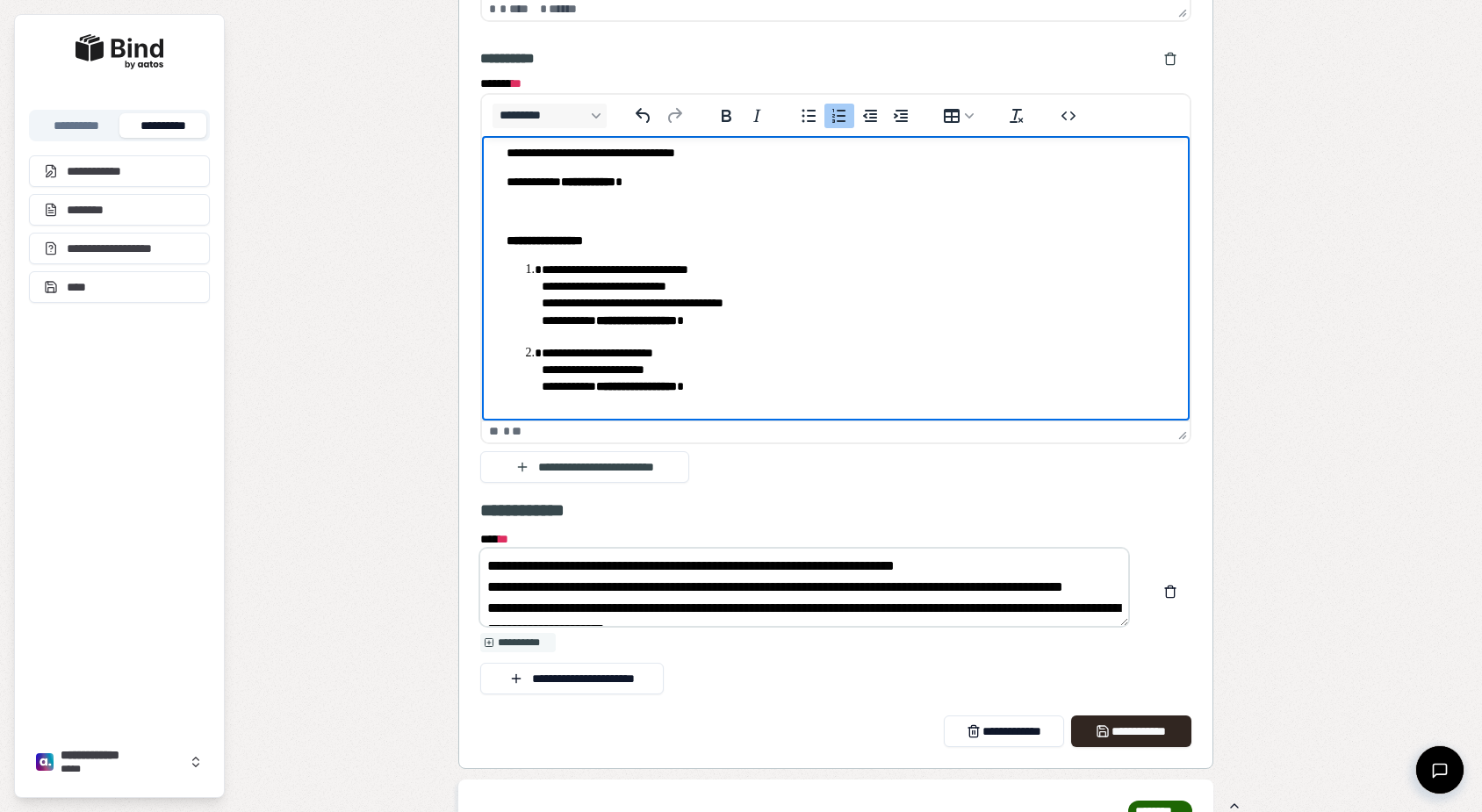 scroll, scrollTop: 1208, scrollLeft: 0, axis: vertical 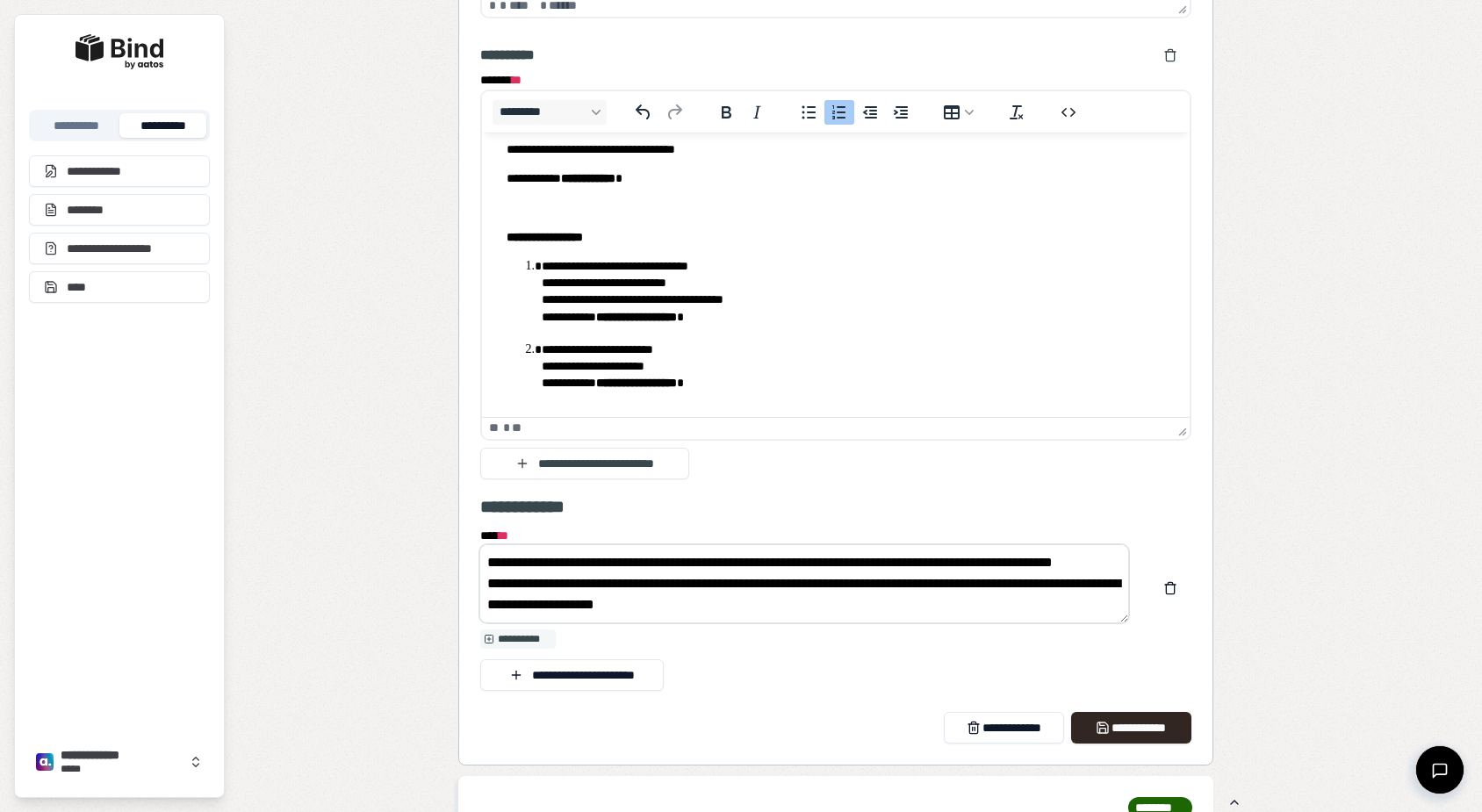 click on "**********" at bounding box center (804, 584) 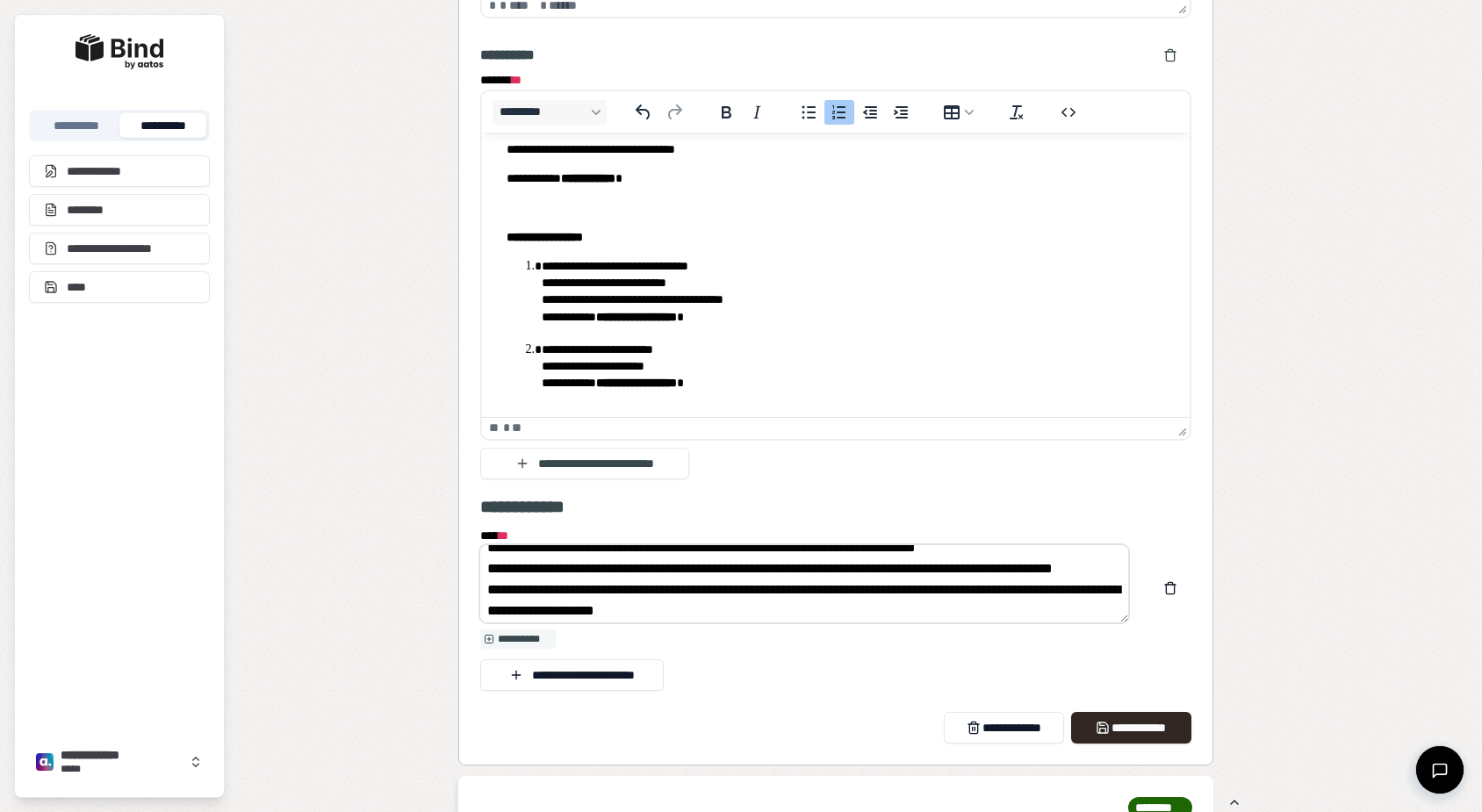 scroll, scrollTop: 120, scrollLeft: 0, axis: vertical 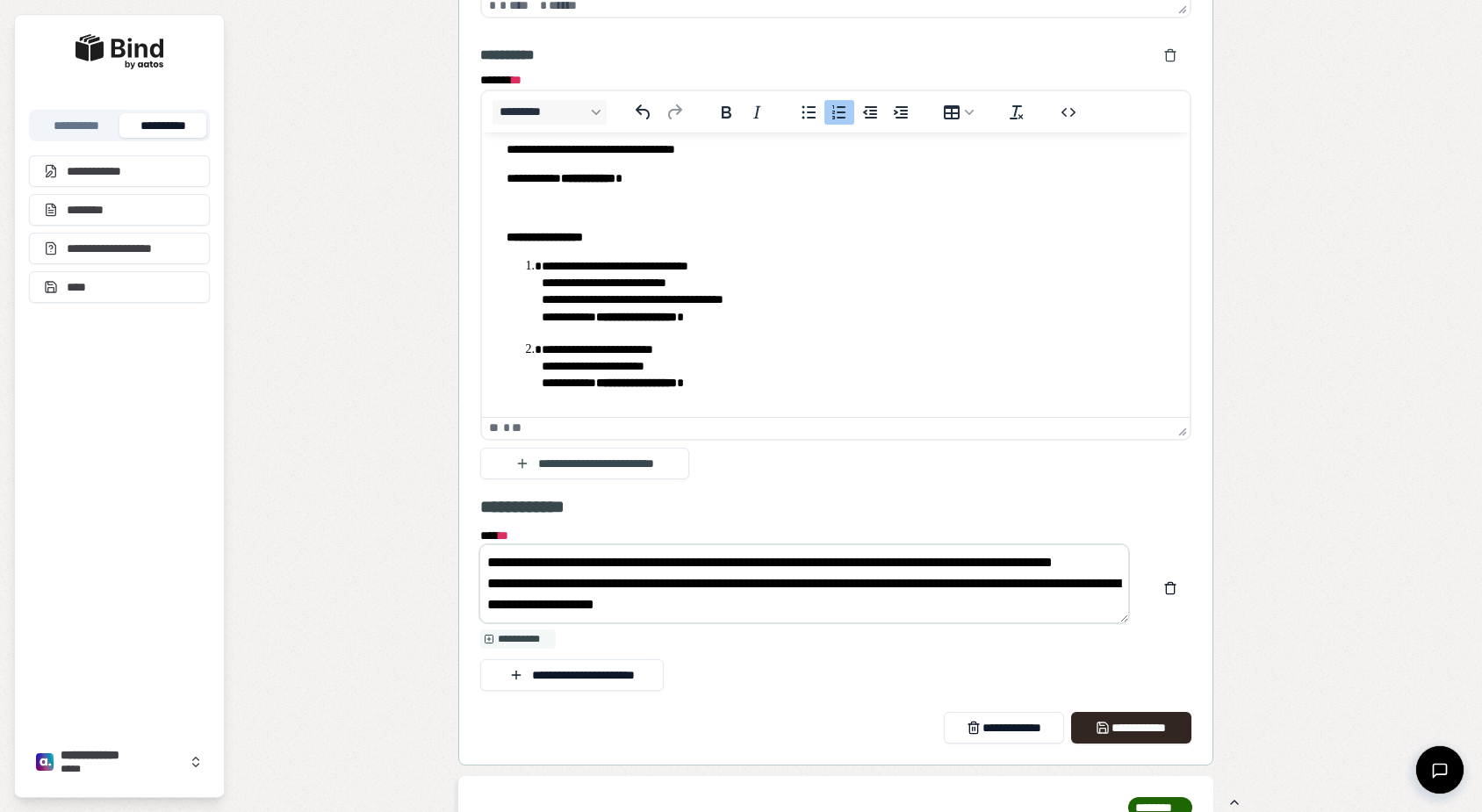click on "**********" at bounding box center [804, 584] 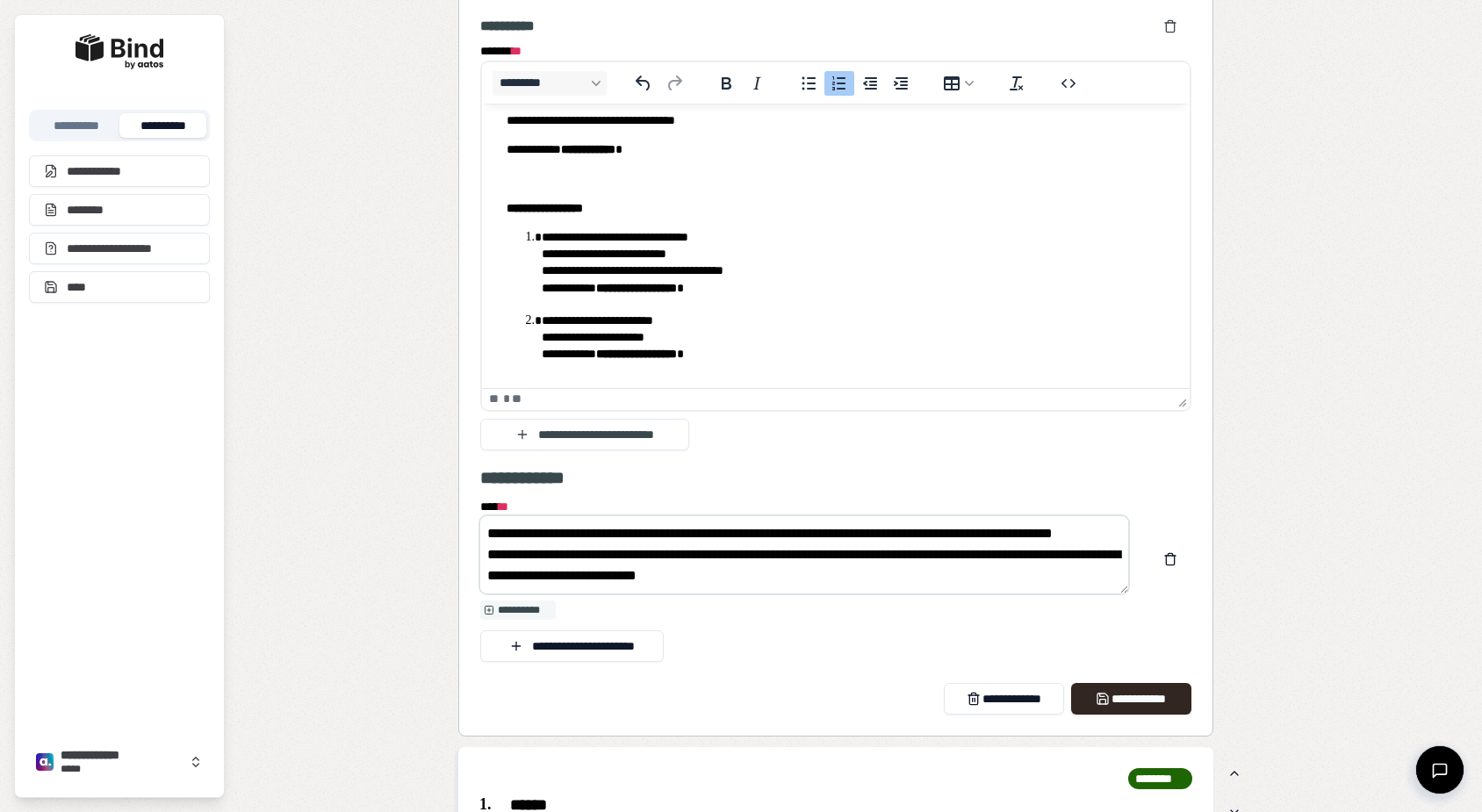scroll, scrollTop: 1239, scrollLeft: 0, axis: vertical 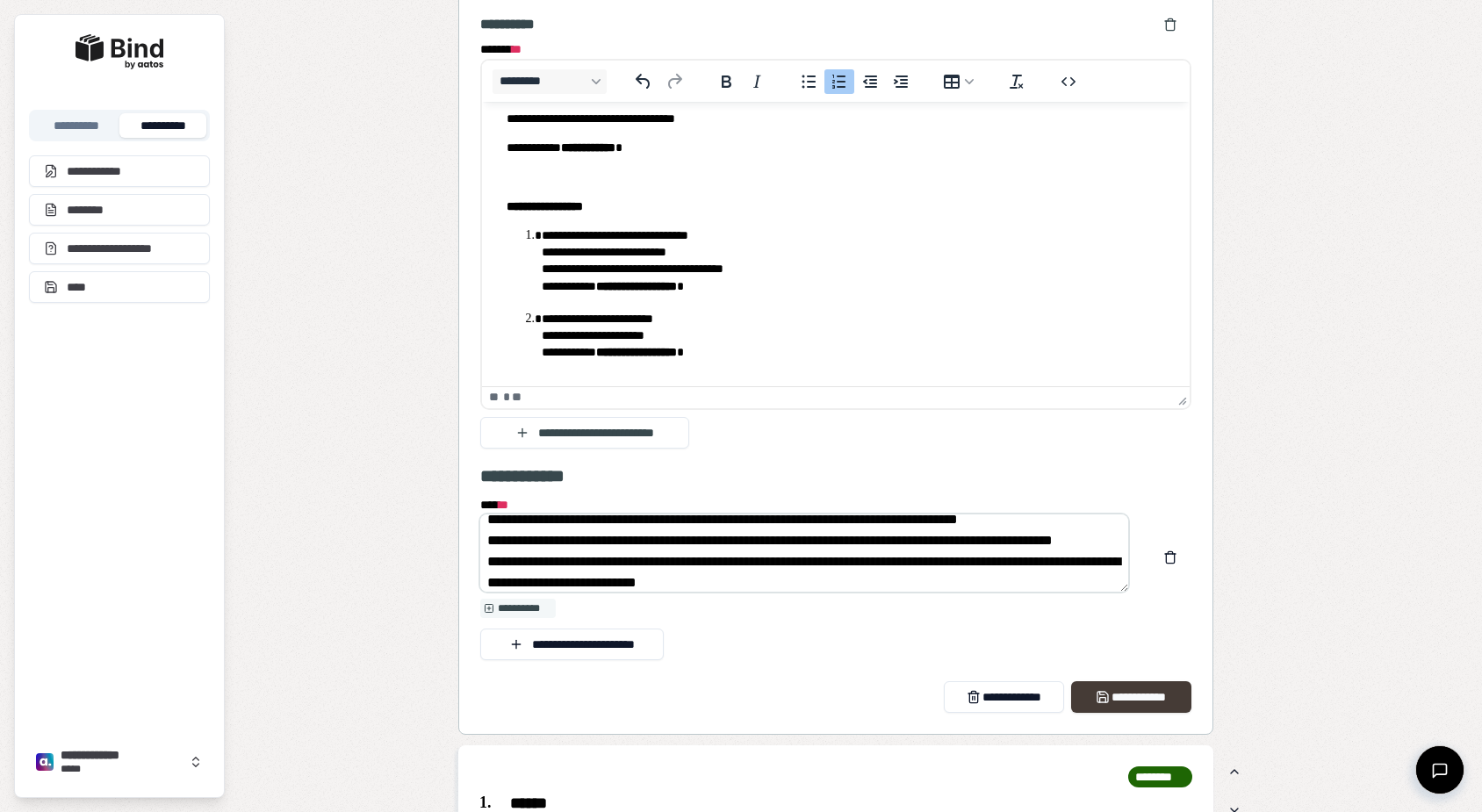 type on "**********" 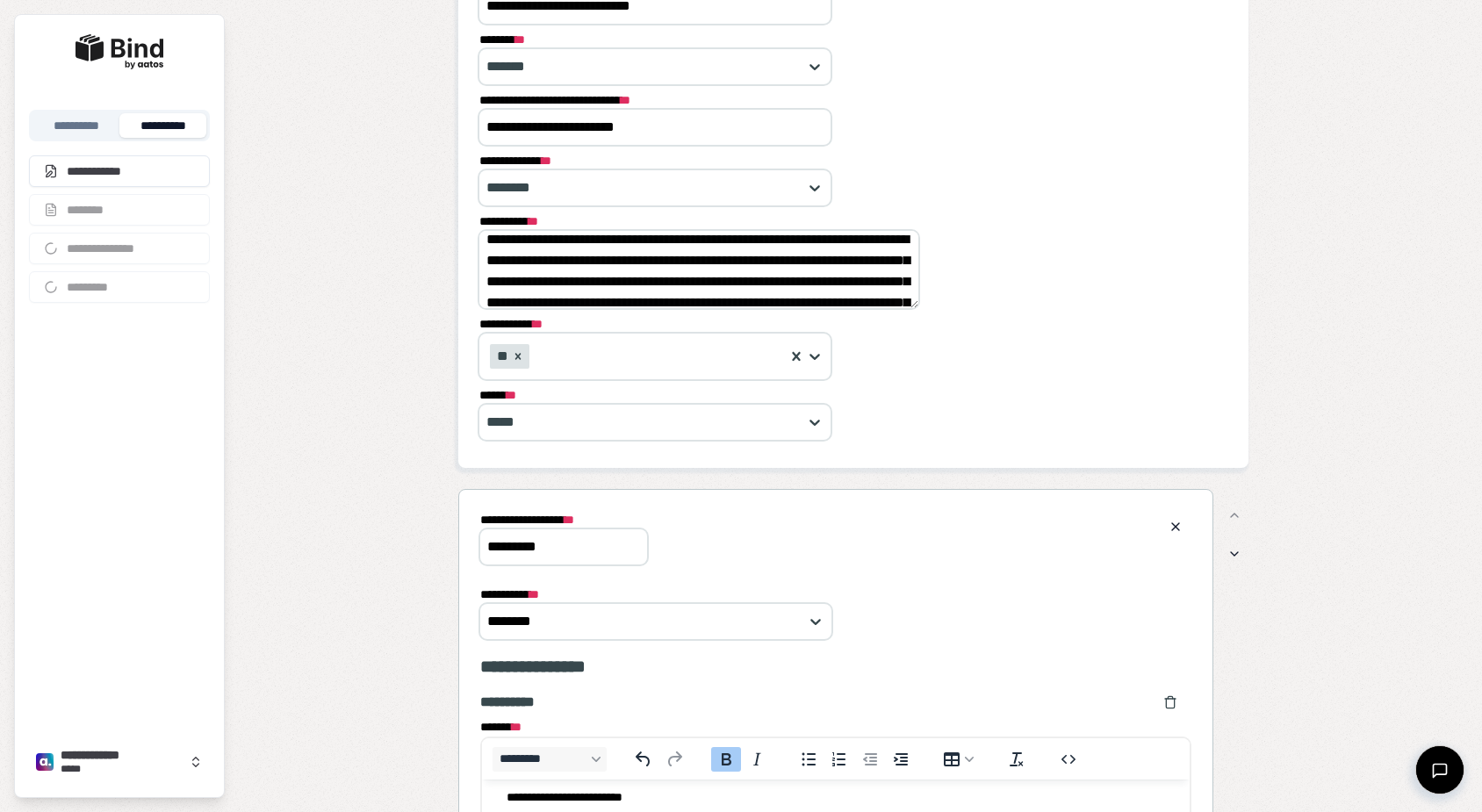 scroll, scrollTop: 0, scrollLeft: 0, axis: both 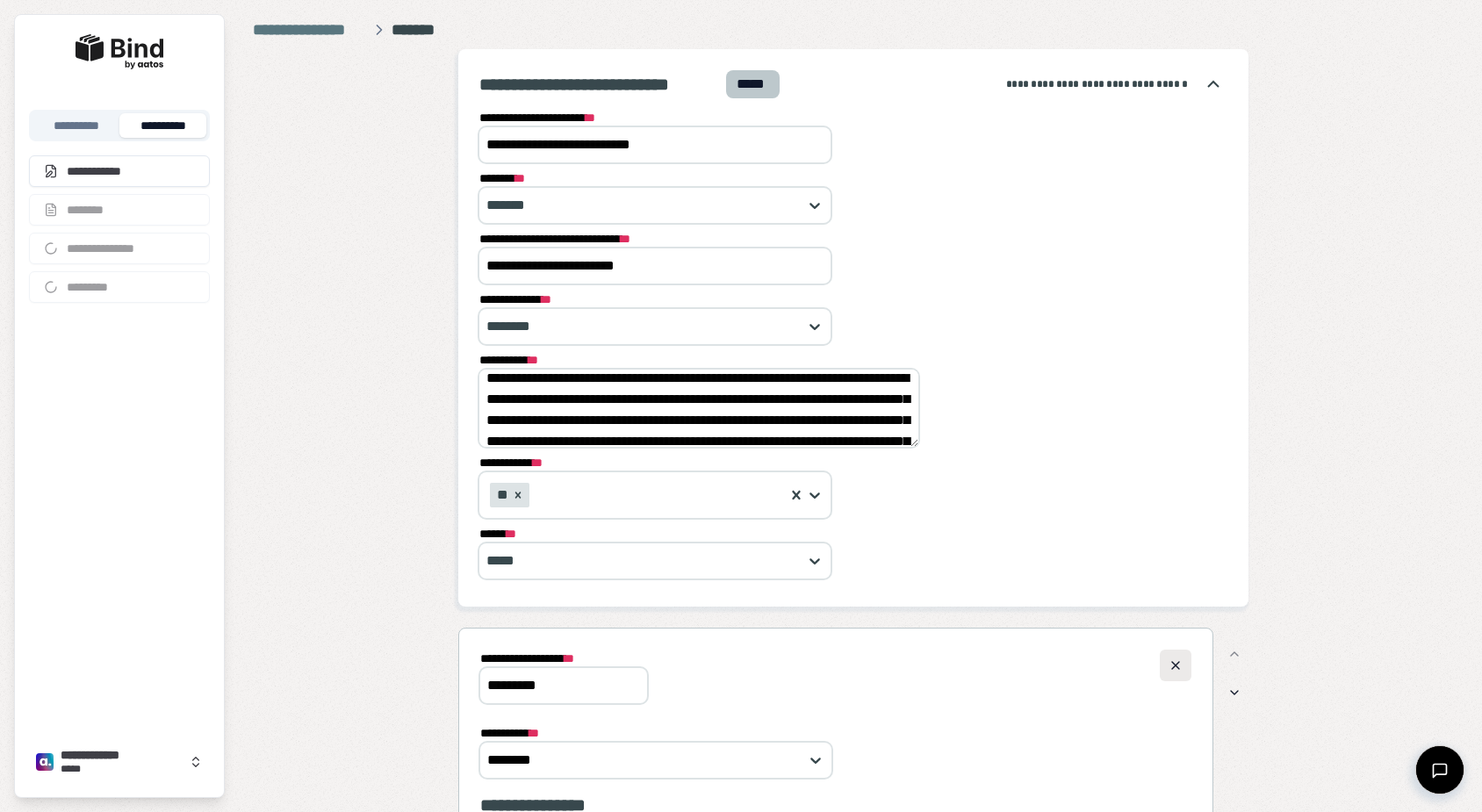 click at bounding box center (1176, 665) 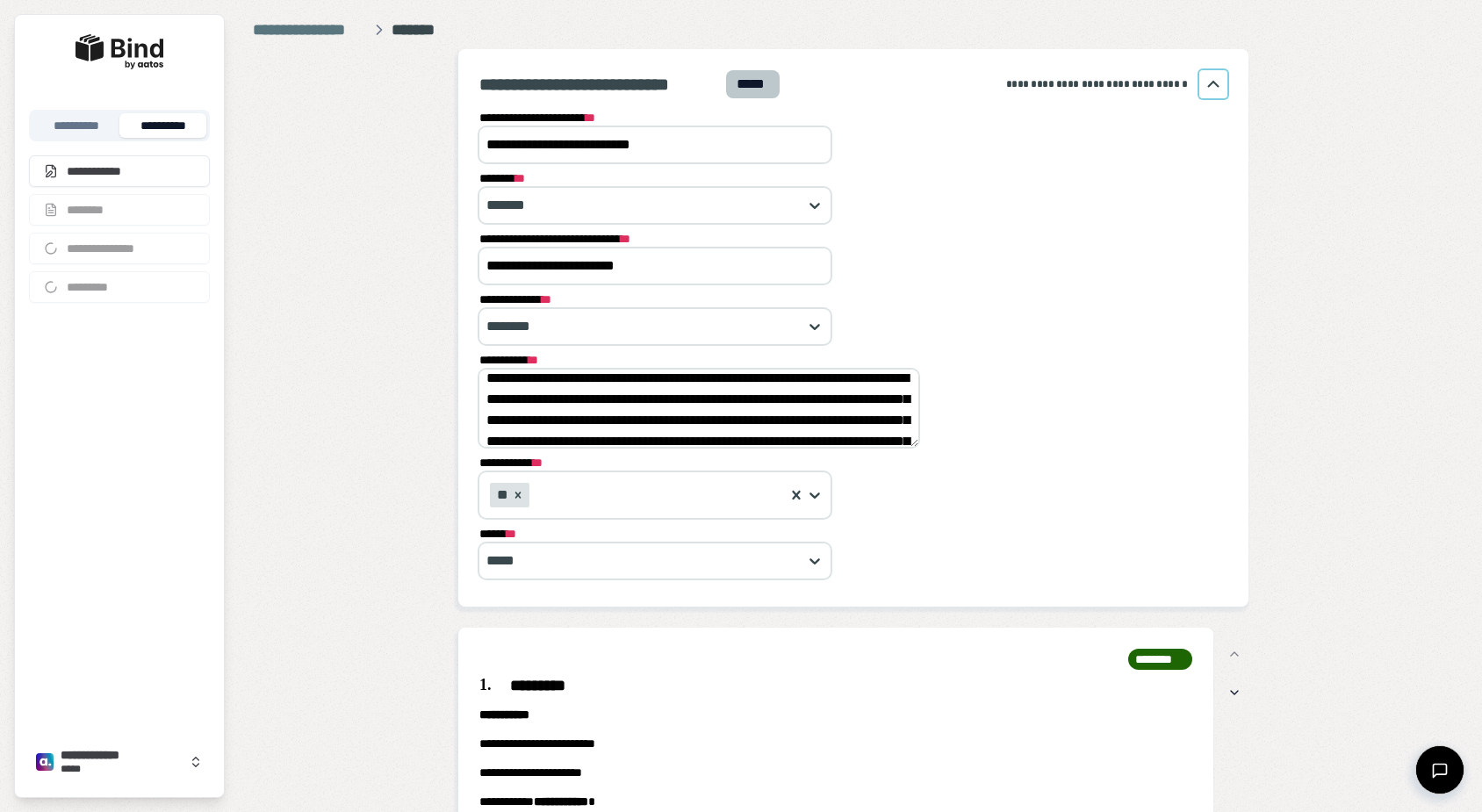 scroll, scrollTop: 0, scrollLeft: 0, axis: both 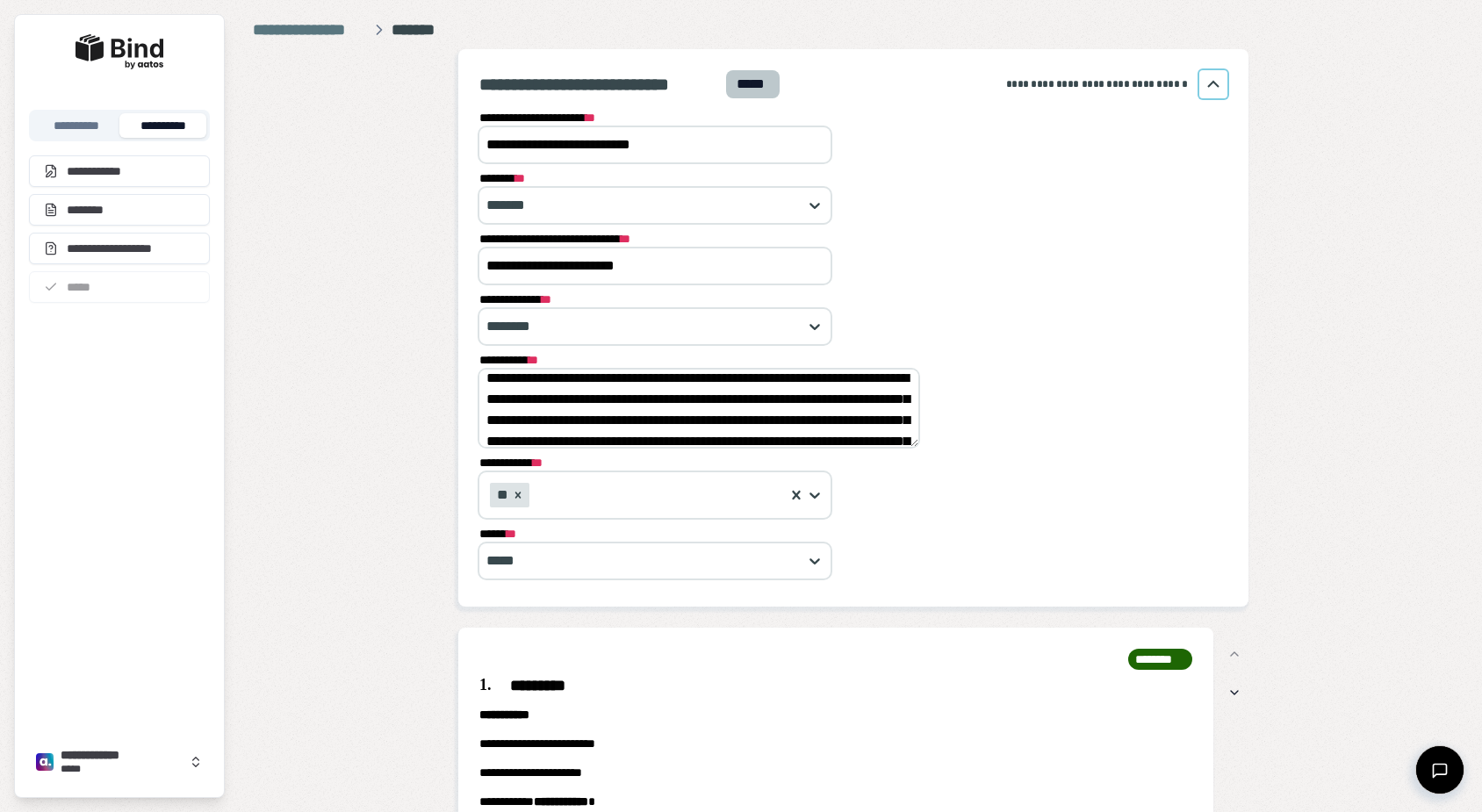 click 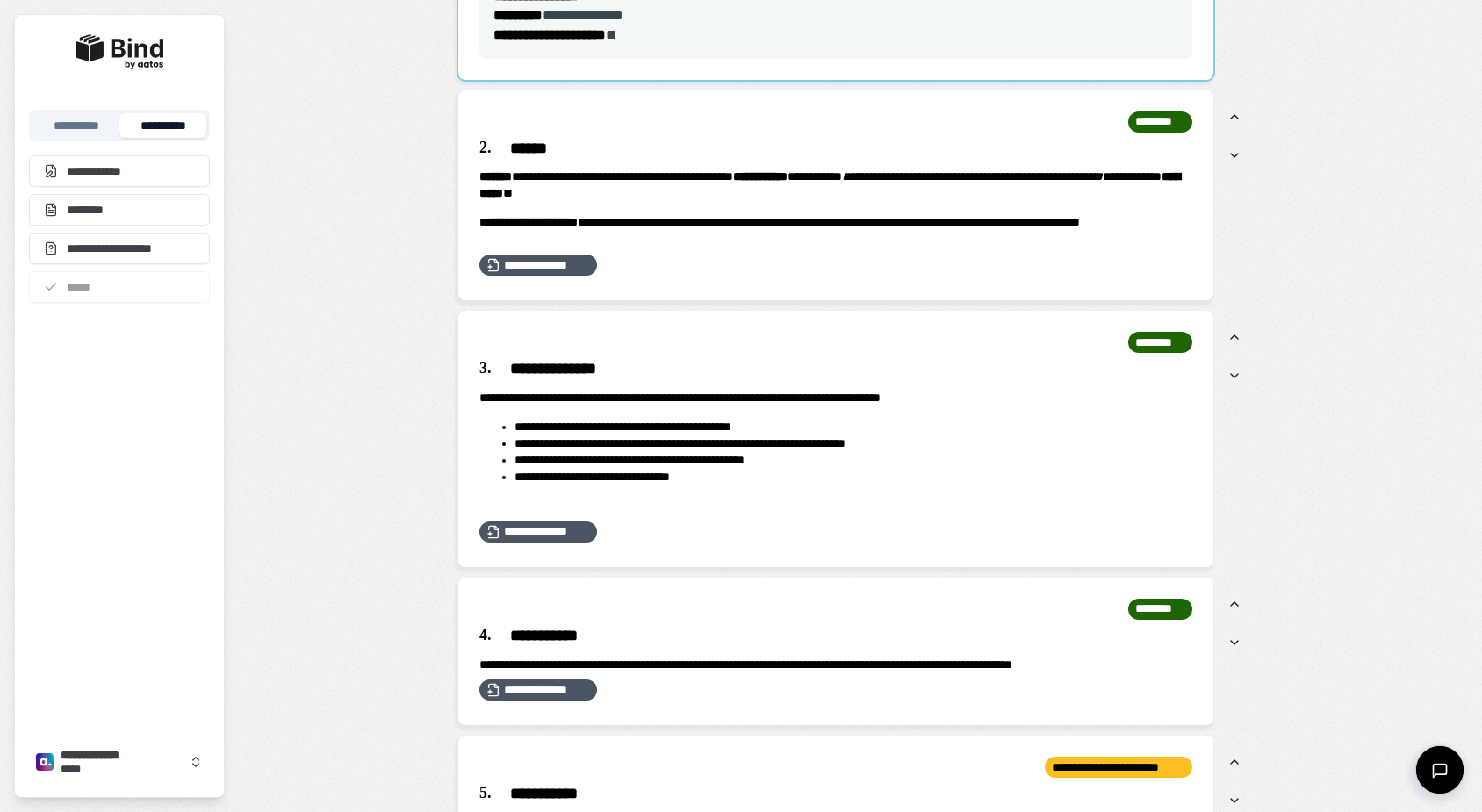 scroll, scrollTop: 948, scrollLeft: 0, axis: vertical 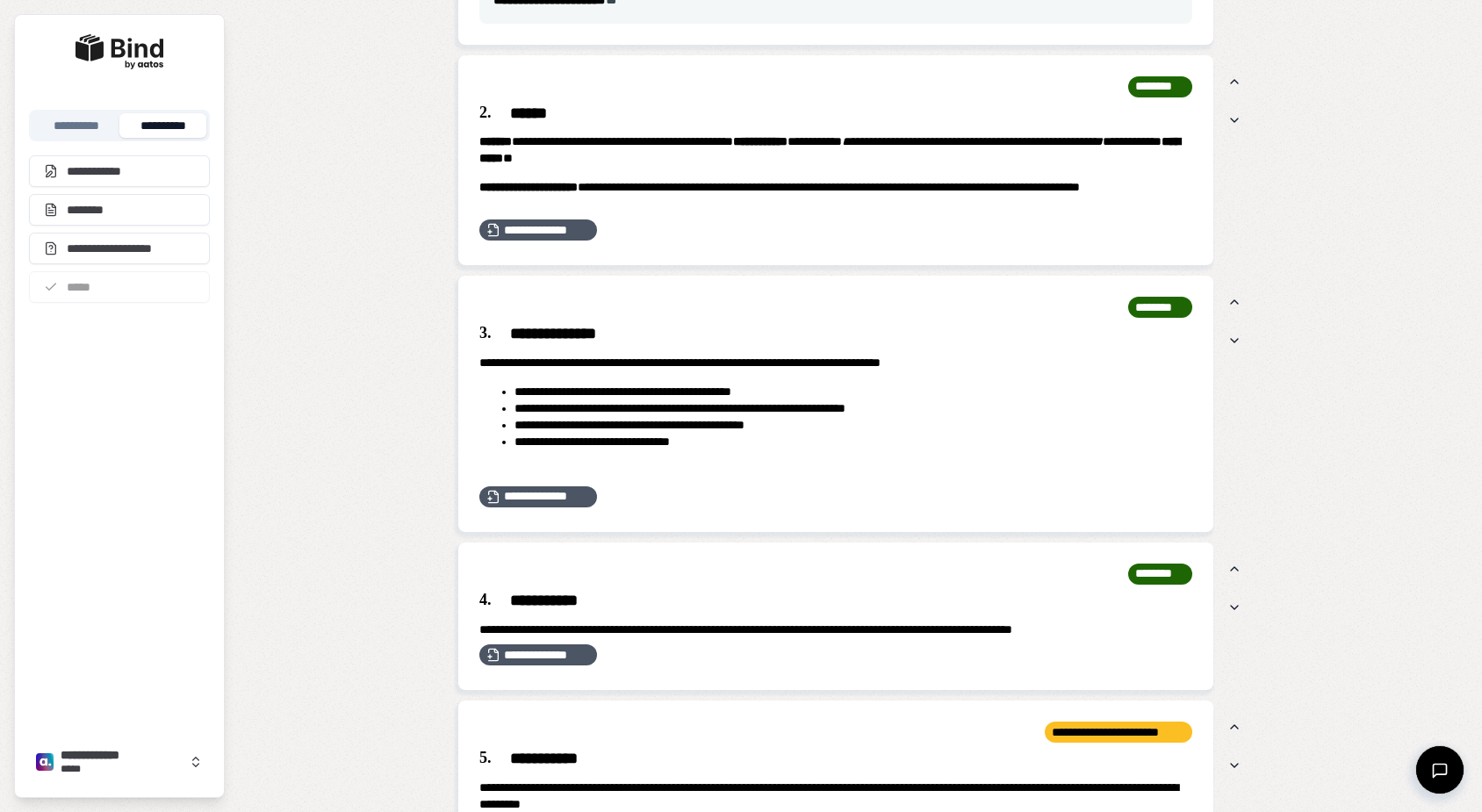 click on "******" at bounding box center (836, 113) 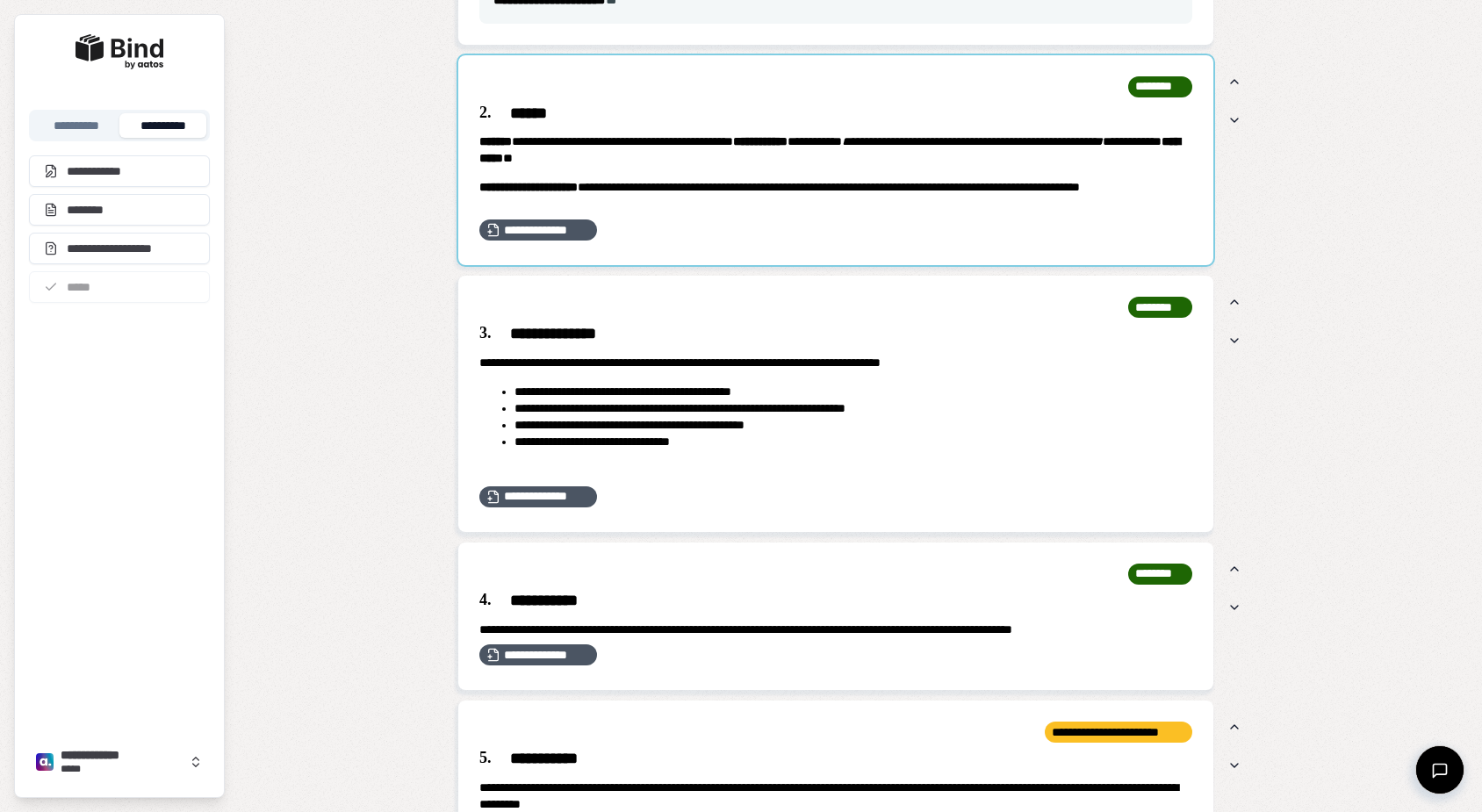 click at bounding box center (836, 161) 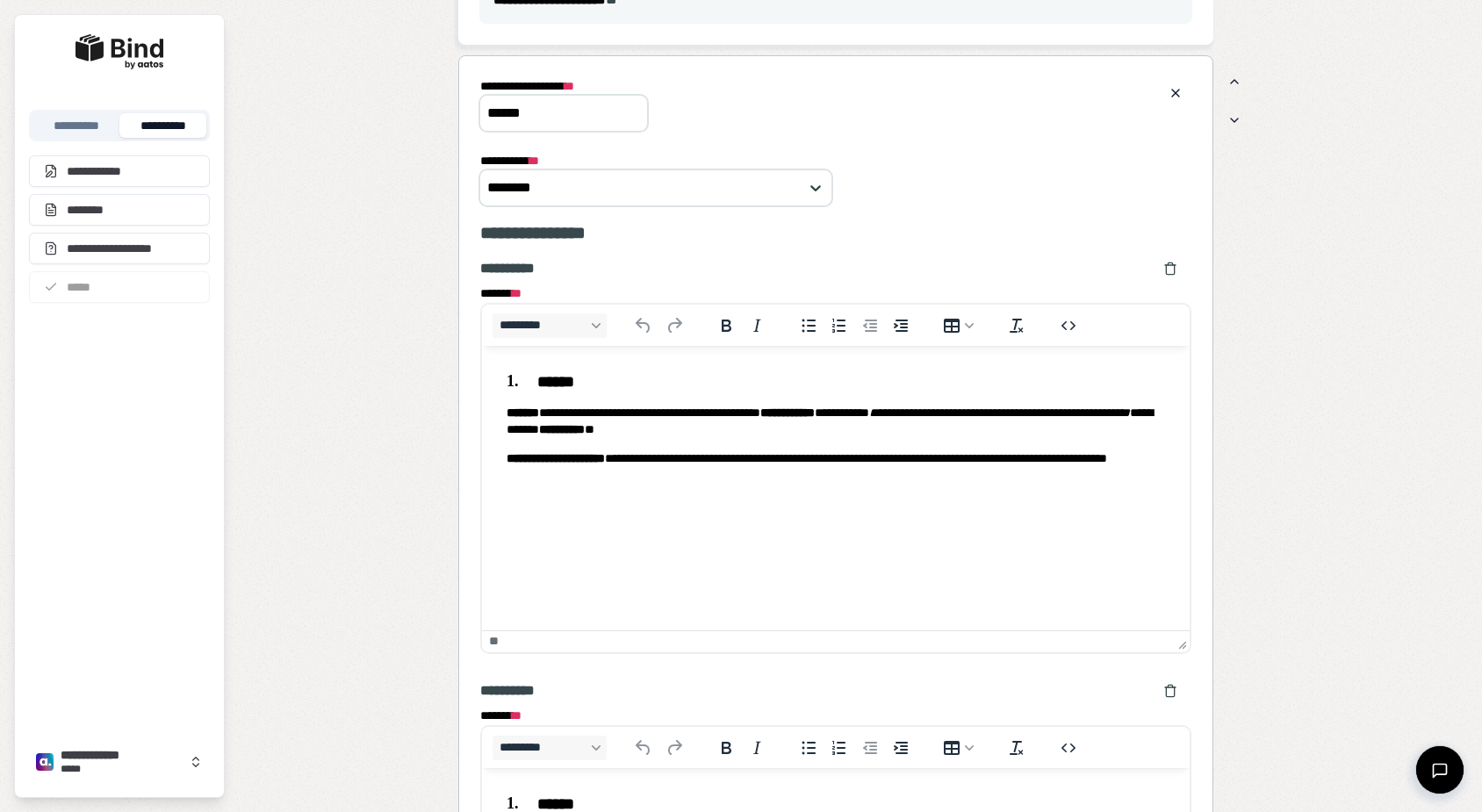 scroll, scrollTop: 0, scrollLeft: 0, axis: both 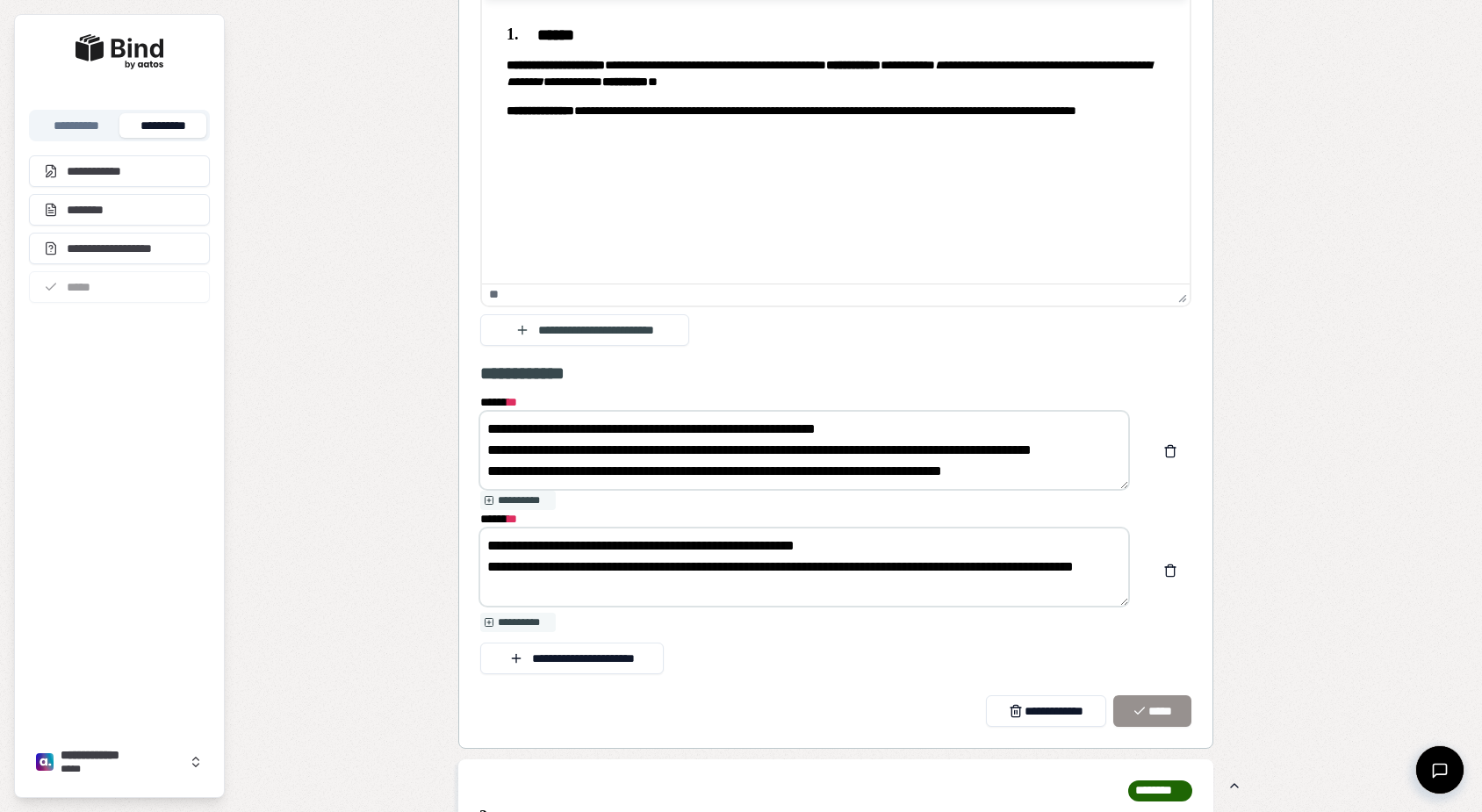 click on "[PHONE]
[EMAIL]" at bounding box center (804, 567) 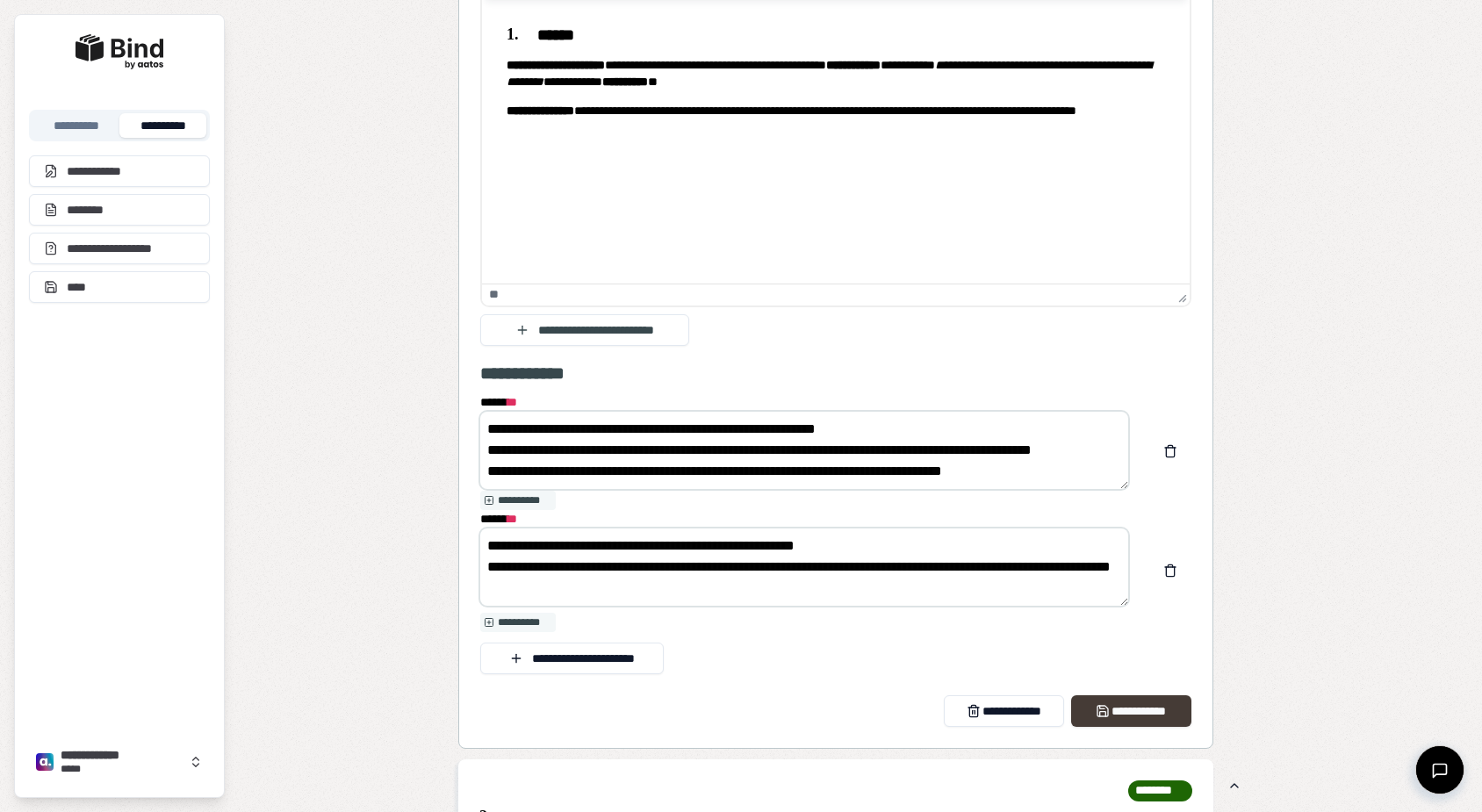 type on "**********" 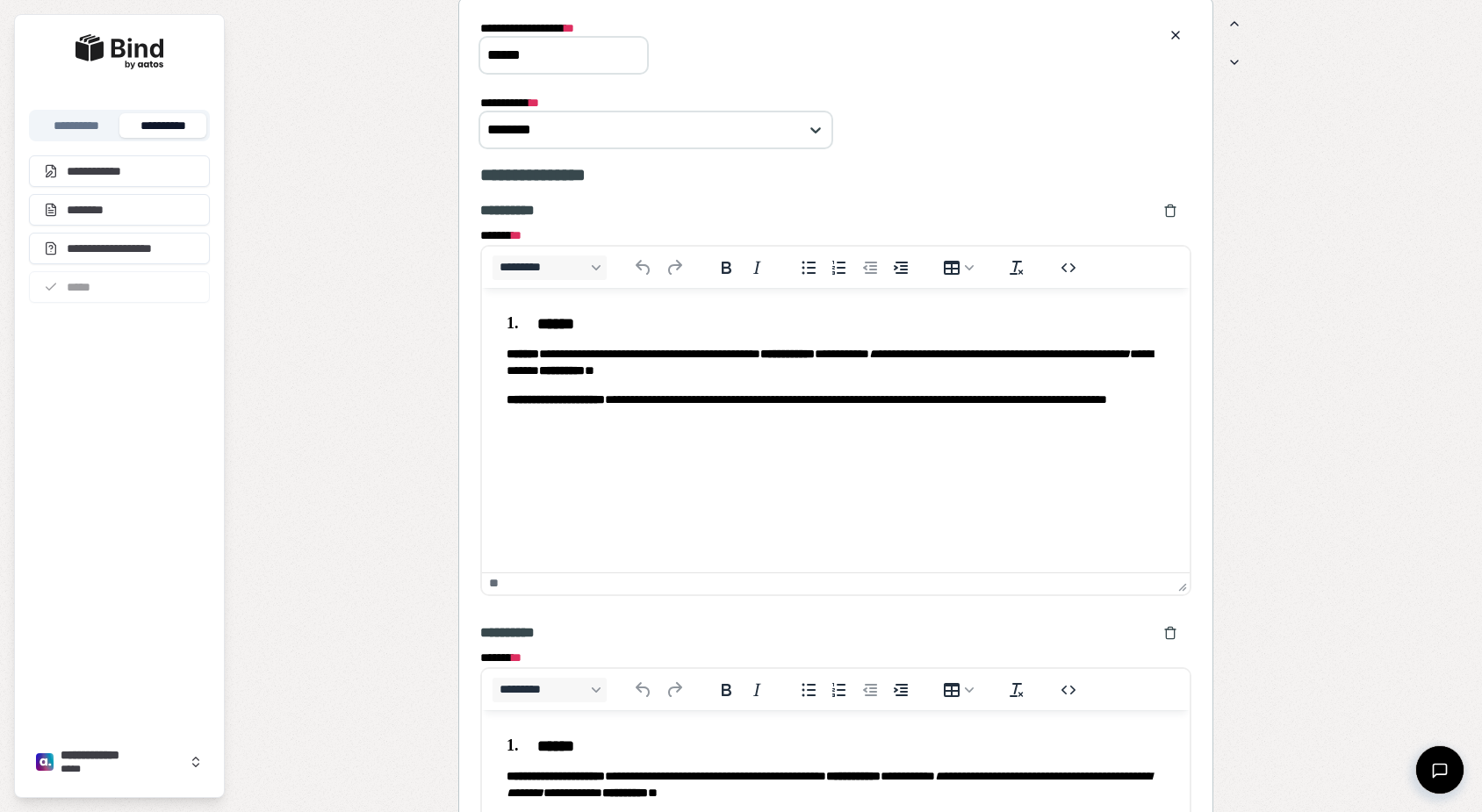 scroll, scrollTop: 952, scrollLeft: 0, axis: vertical 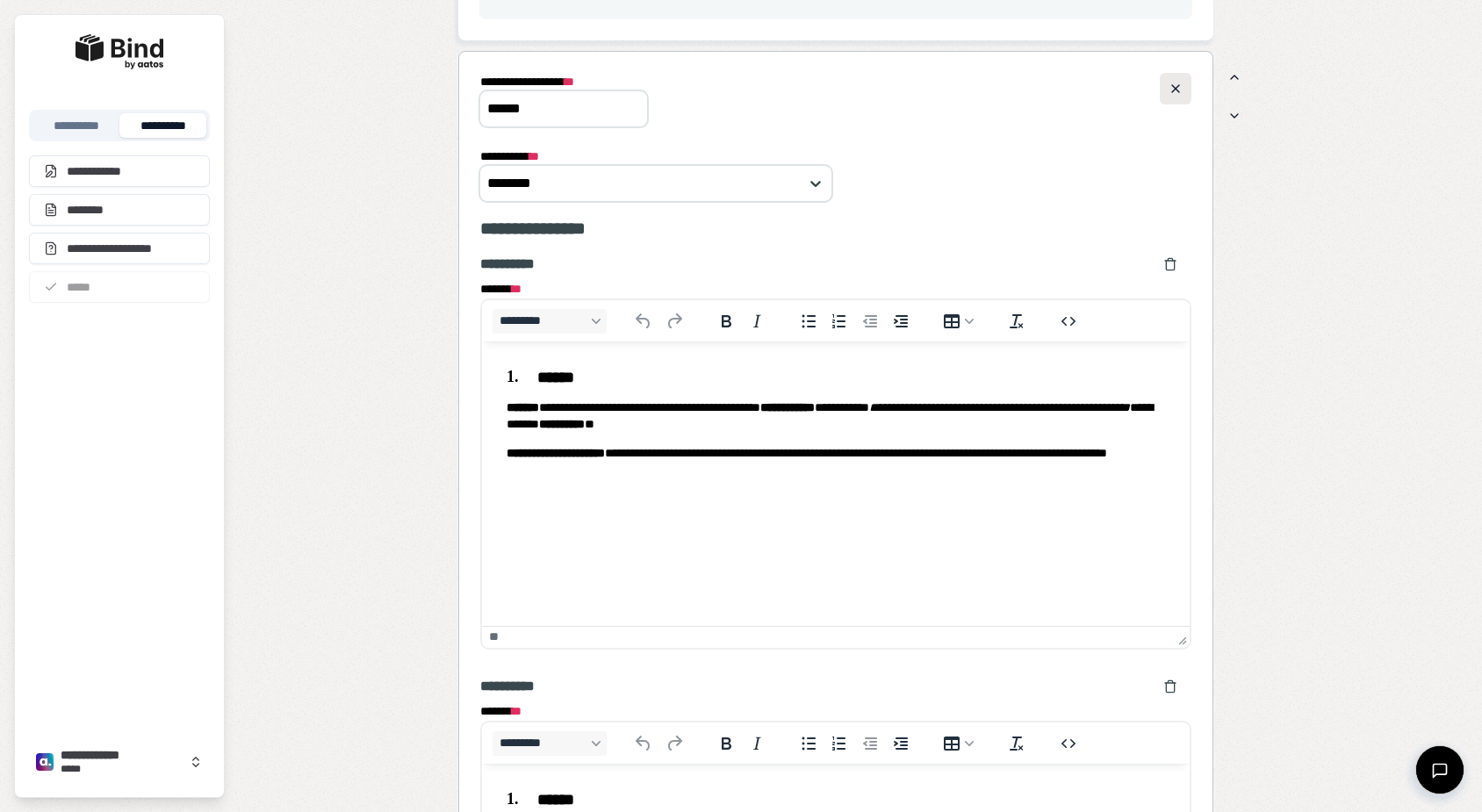 click at bounding box center [1176, 89] 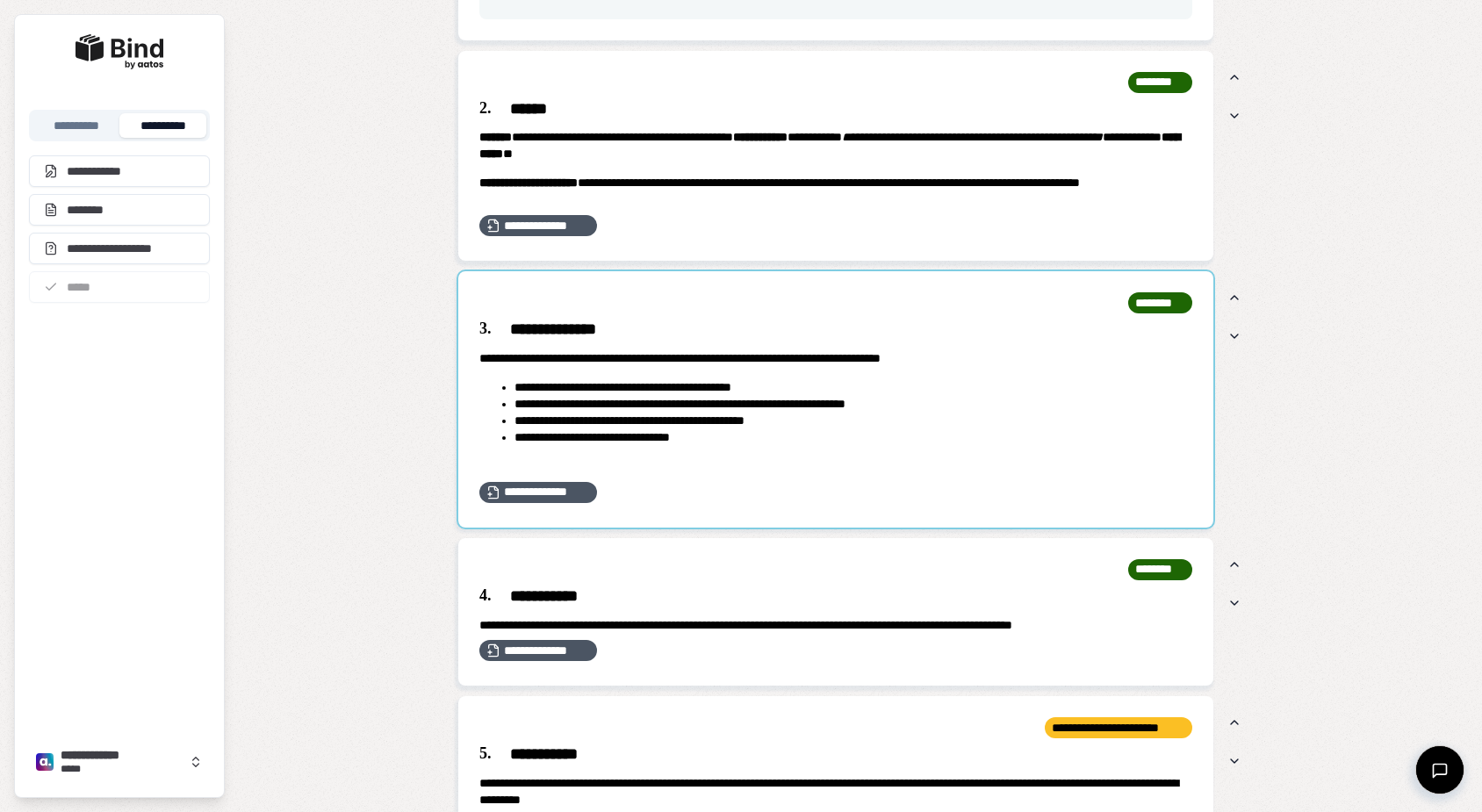 click at bounding box center (836, 399) 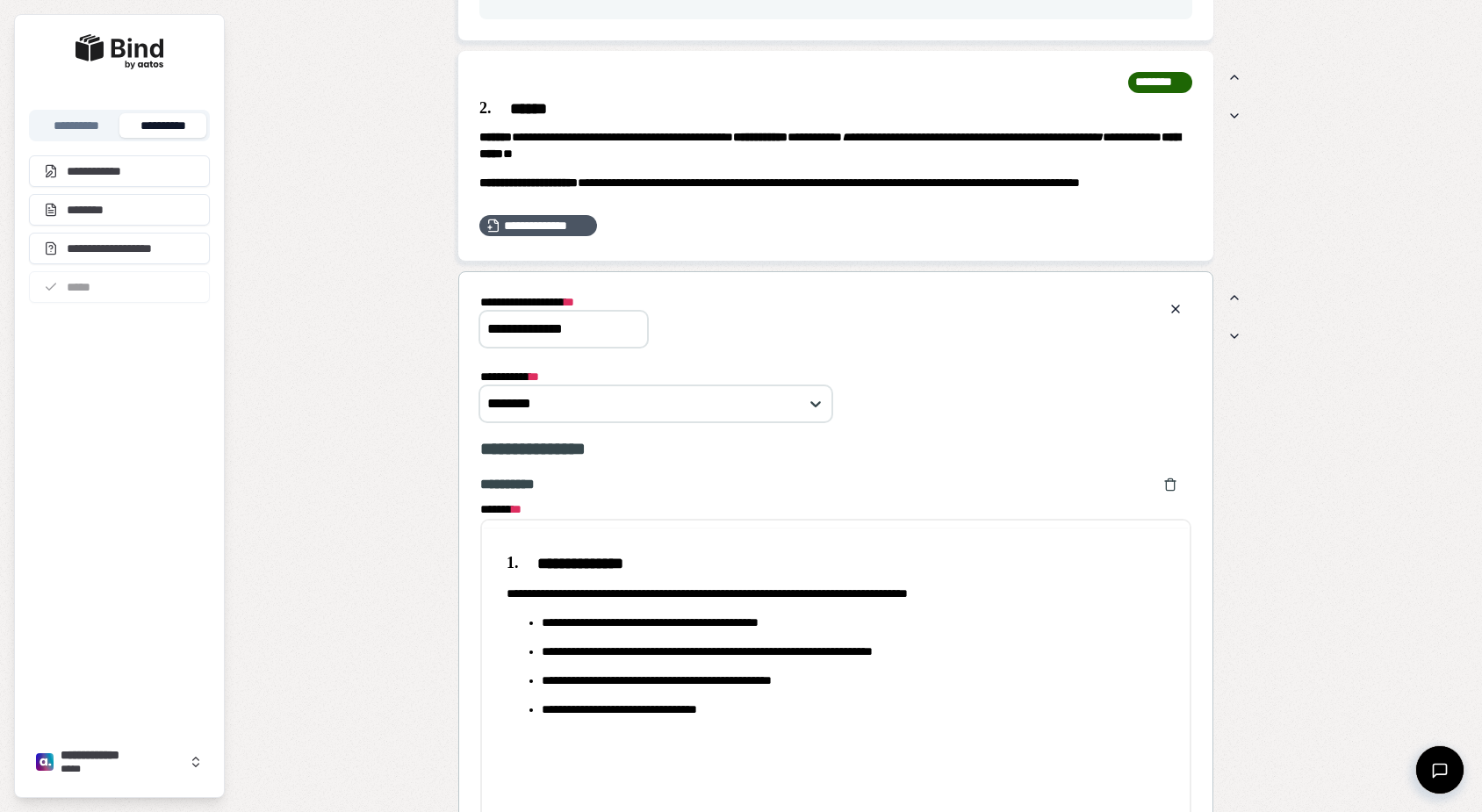 scroll, scrollTop: 0, scrollLeft: 0, axis: both 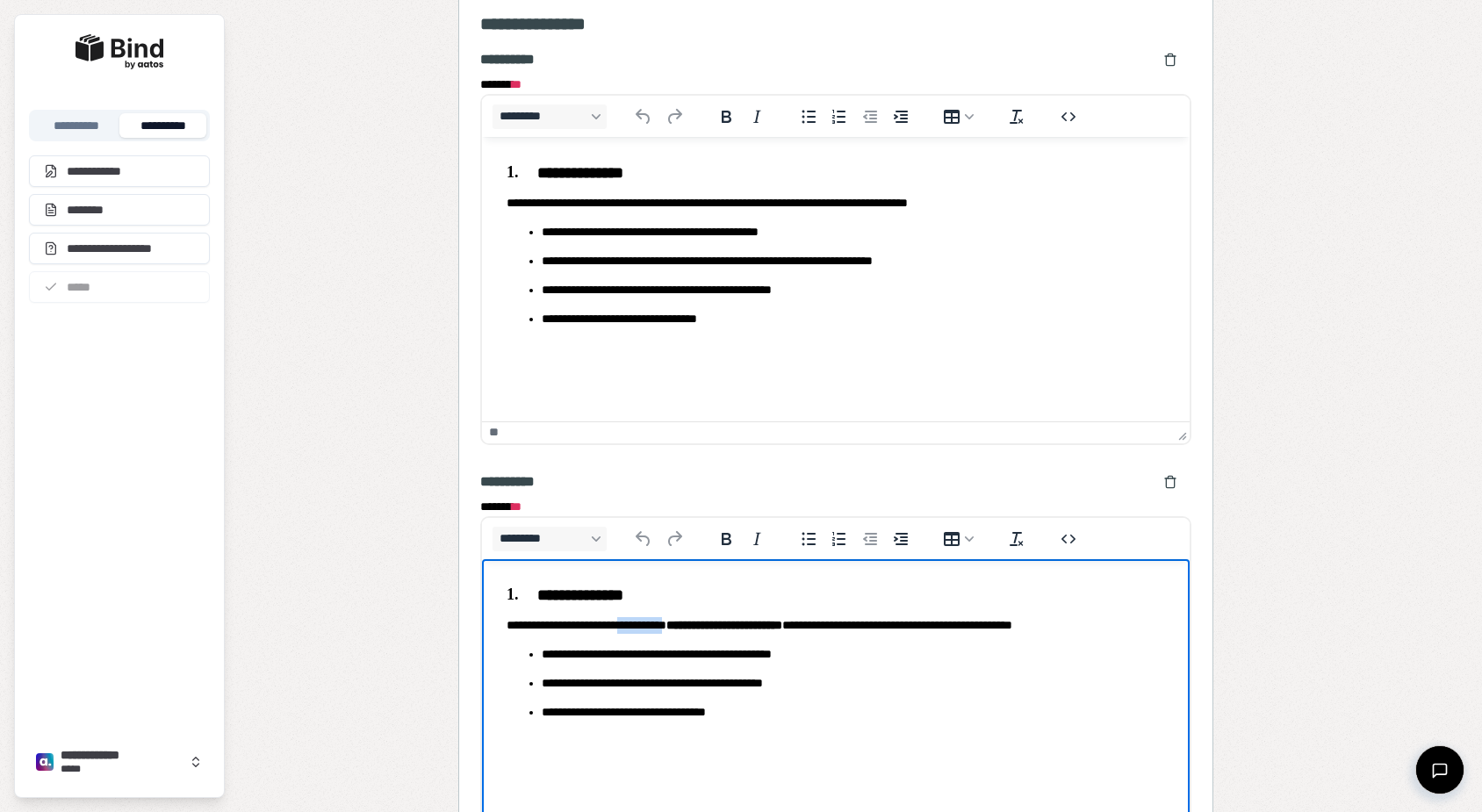 drag, startPoint x: 685, startPoint y: 628, endPoint x: 635, endPoint y: 625, distance: 50.08992 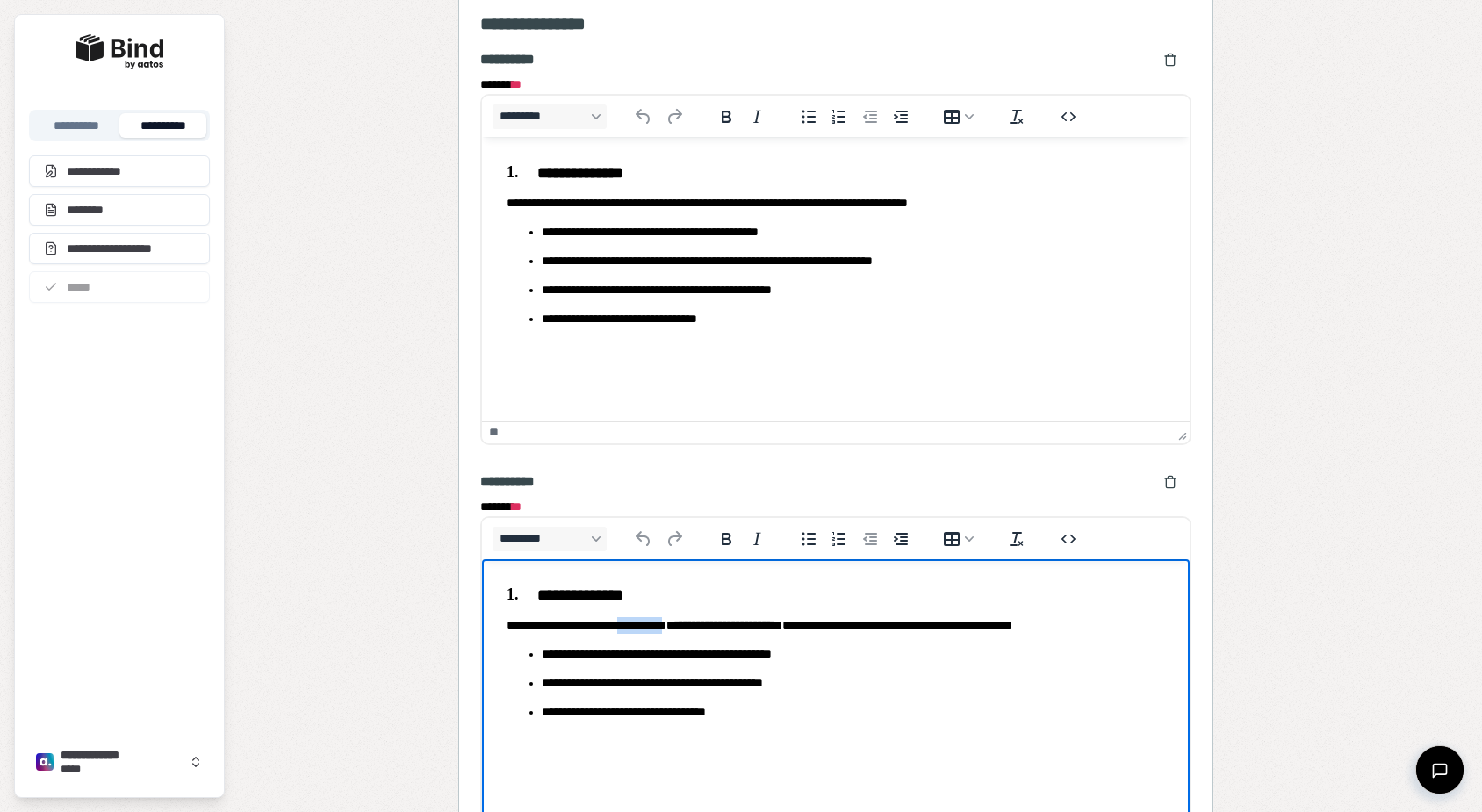 type 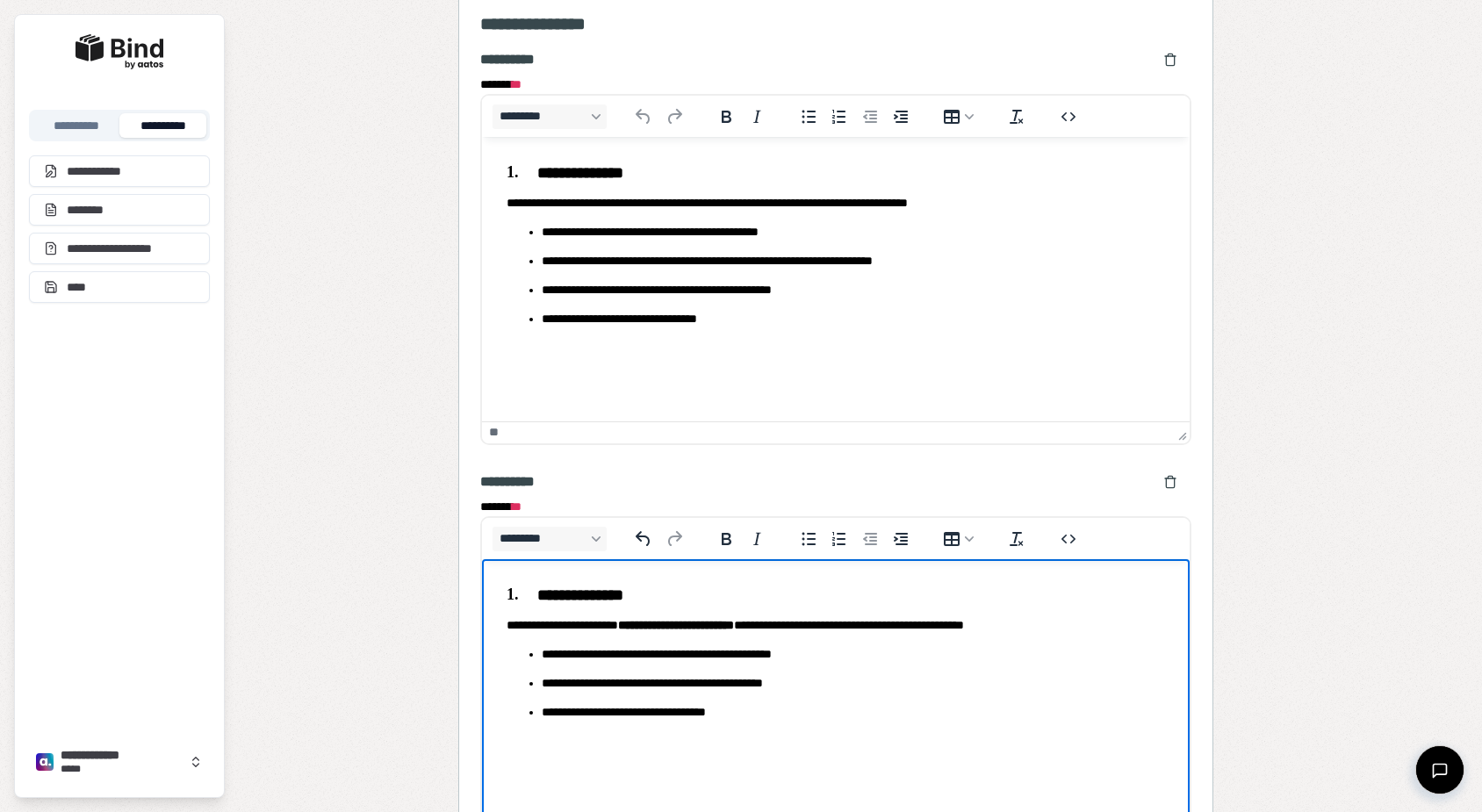 click on "**********" at bounding box center (853, 683) 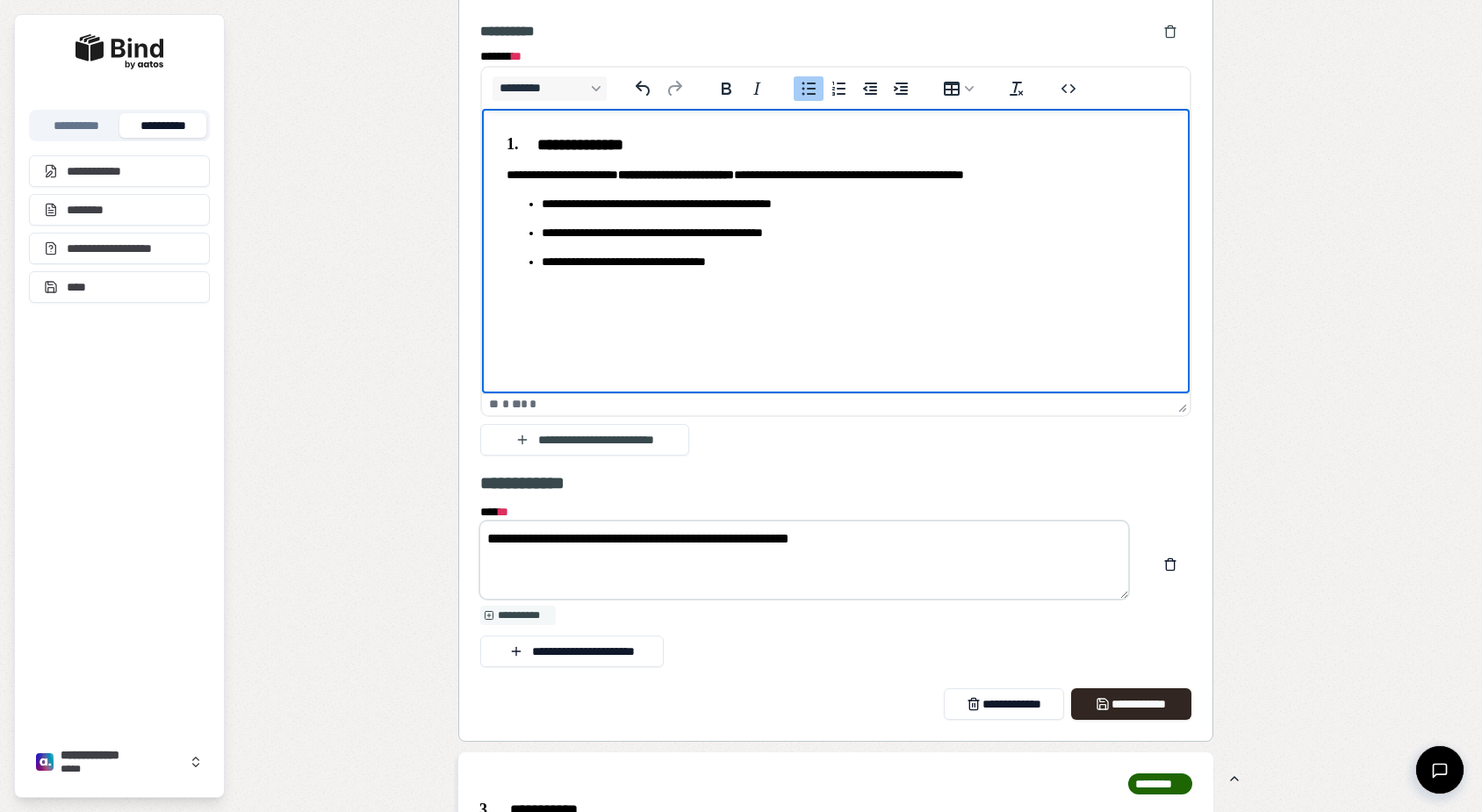 scroll, scrollTop: 1831, scrollLeft: 0, axis: vertical 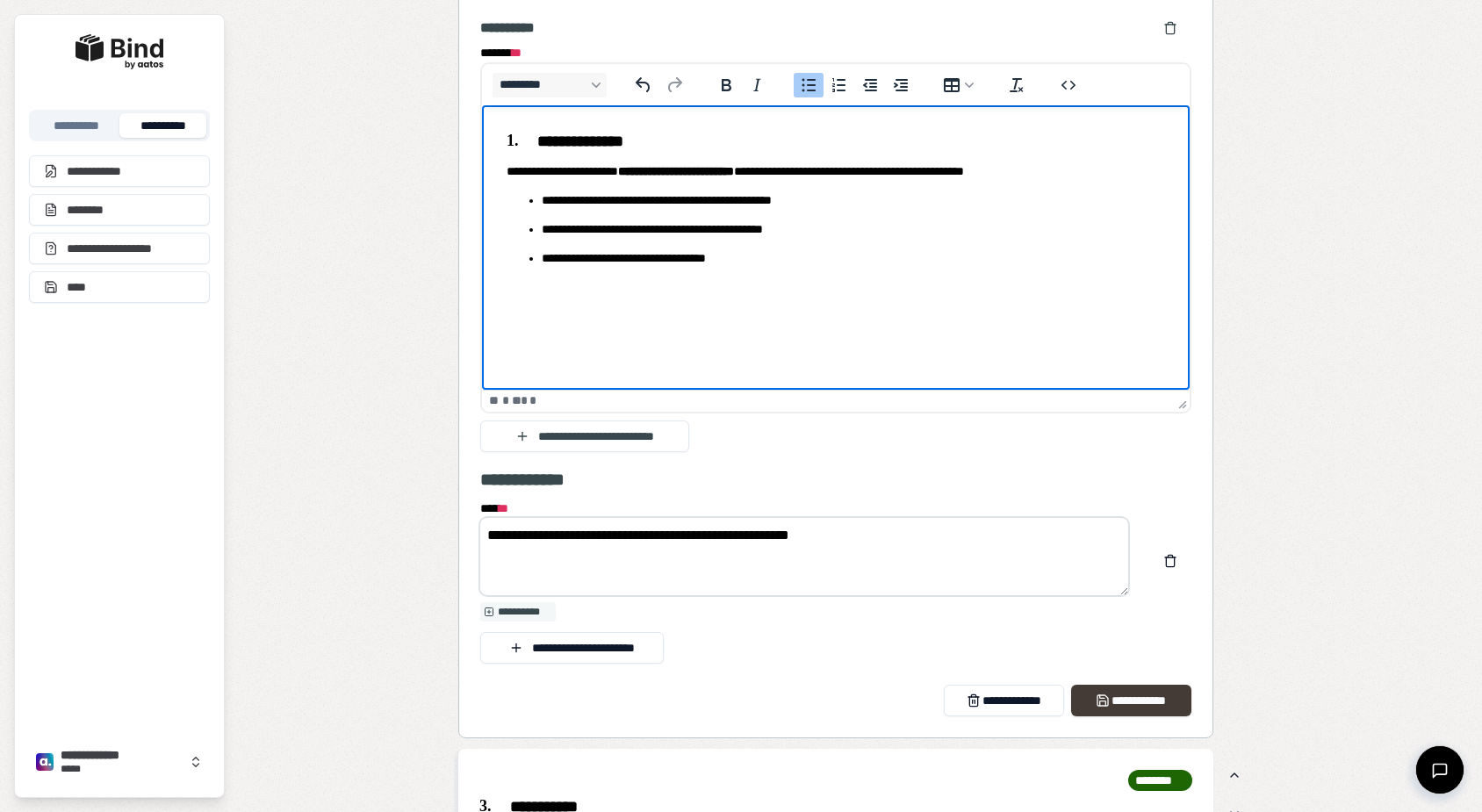 click on "**********" at bounding box center (1131, 701) 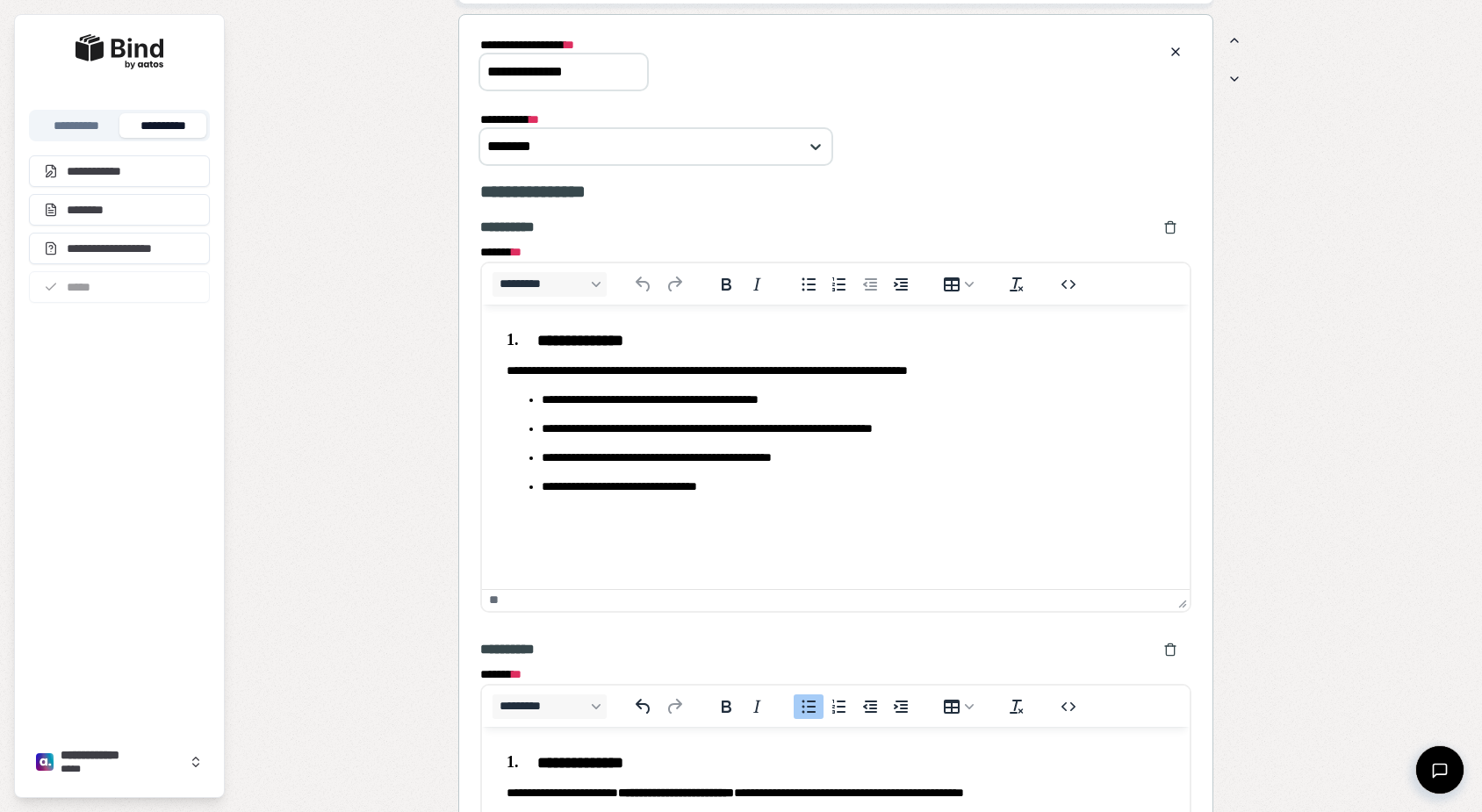 scroll, scrollTop: 963, scrollLeft: 0, axis: vertical 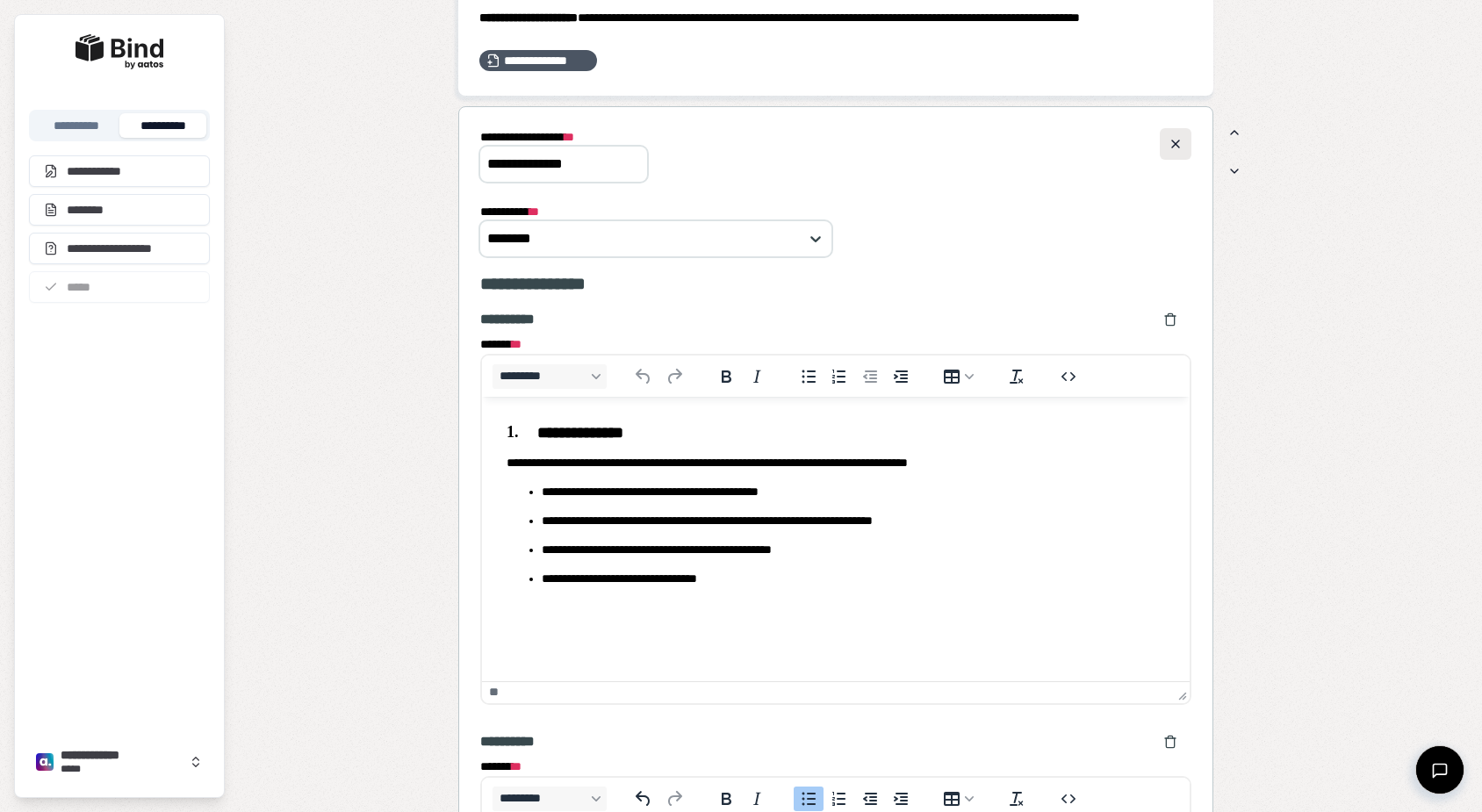 click at bounding box center (1176, 144) 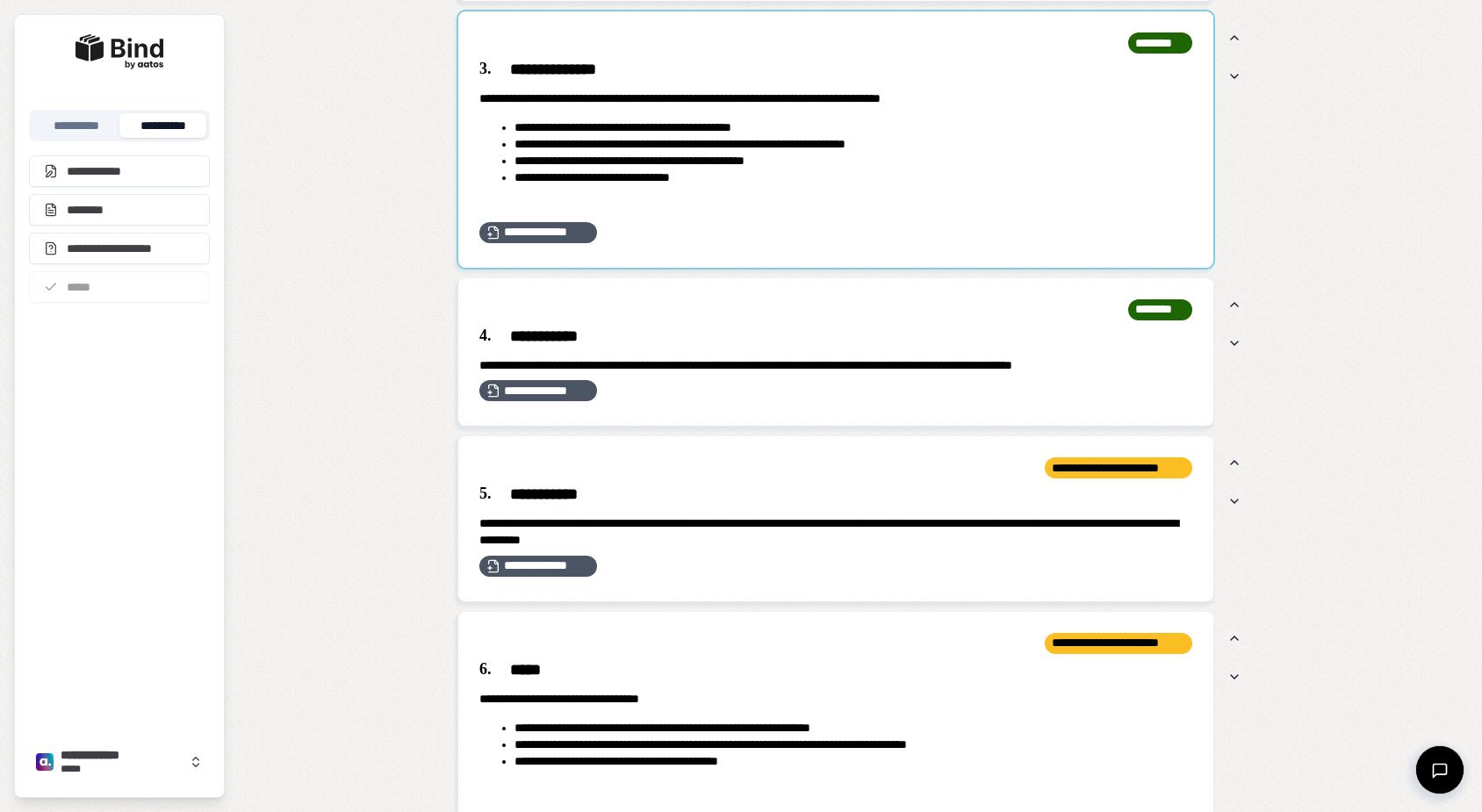 scroll, scrollTop: 1060, scrollLeft: 0, axis: vertical 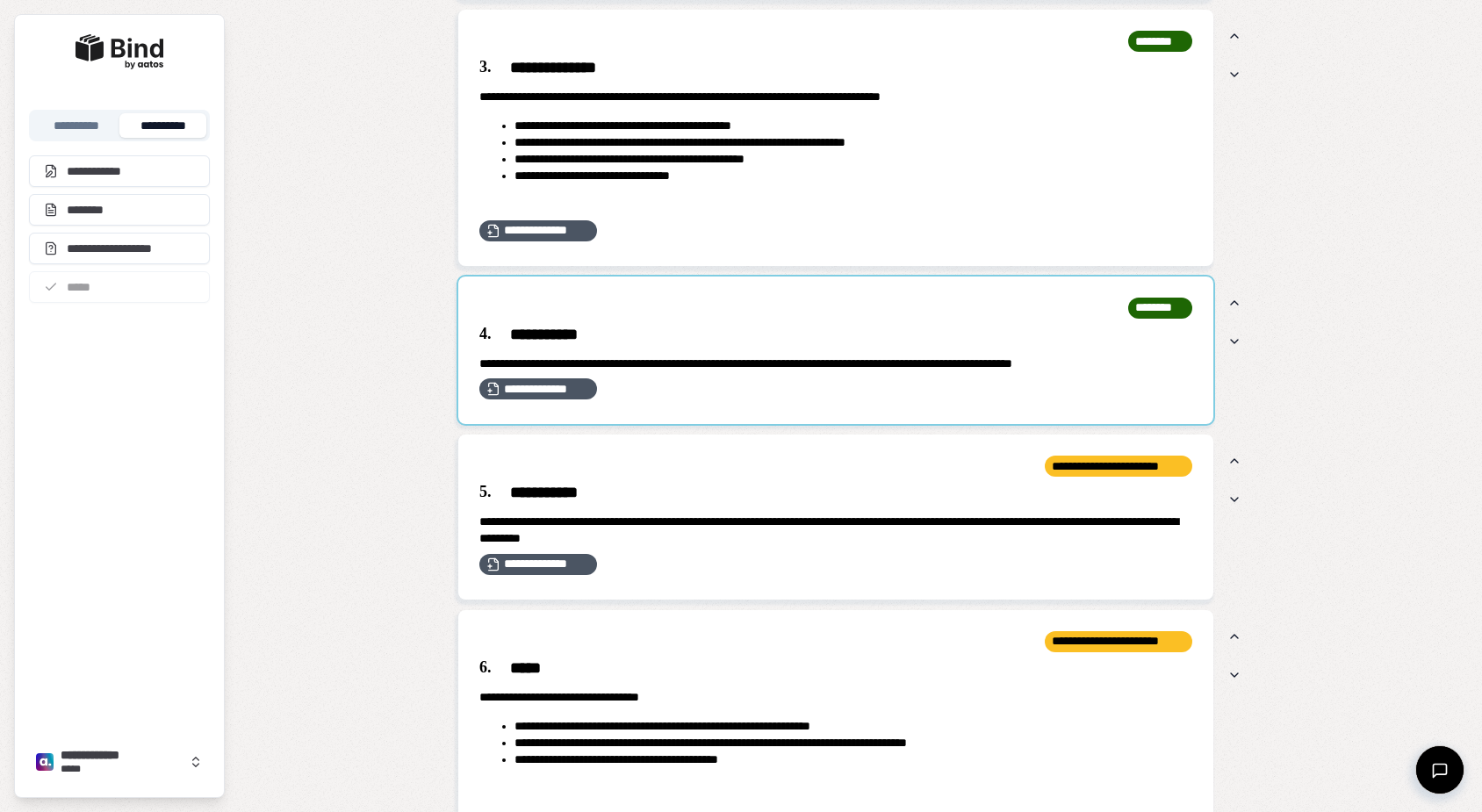 click at bounding box center (836, 350) 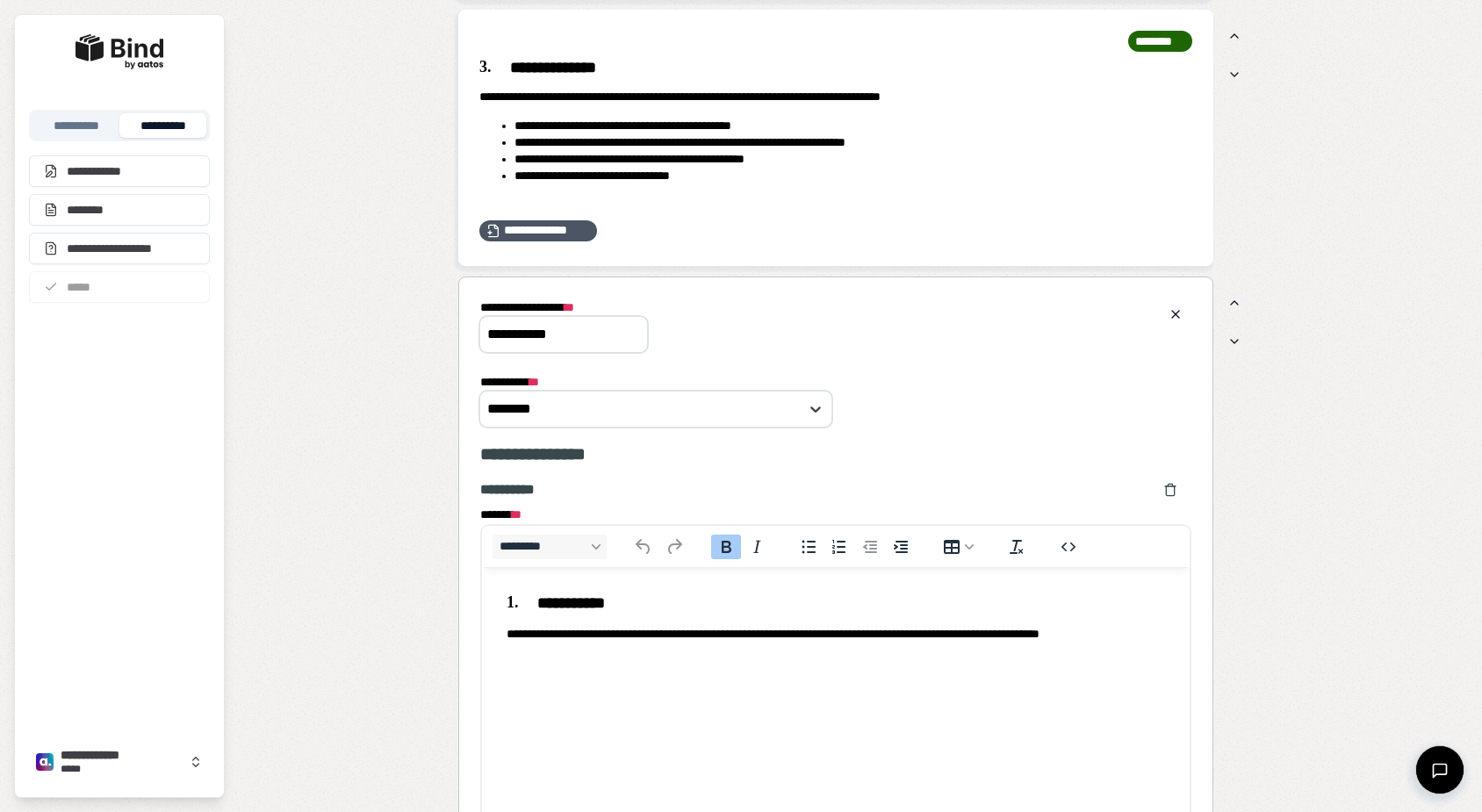 scroll, scrollTop: 0, scrollLeft: 0, axis: both 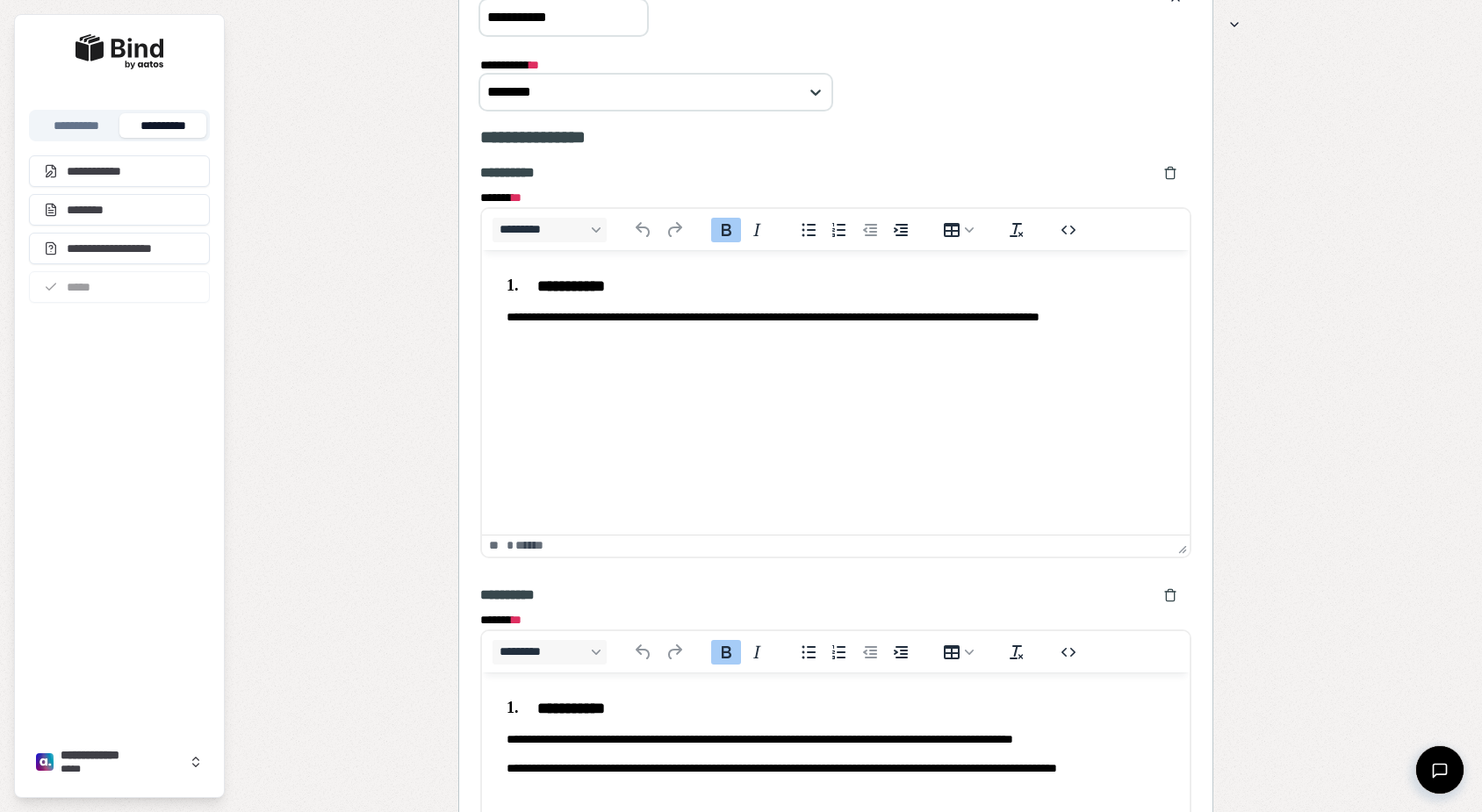 click on "**********" at bounding box center [836, 316] 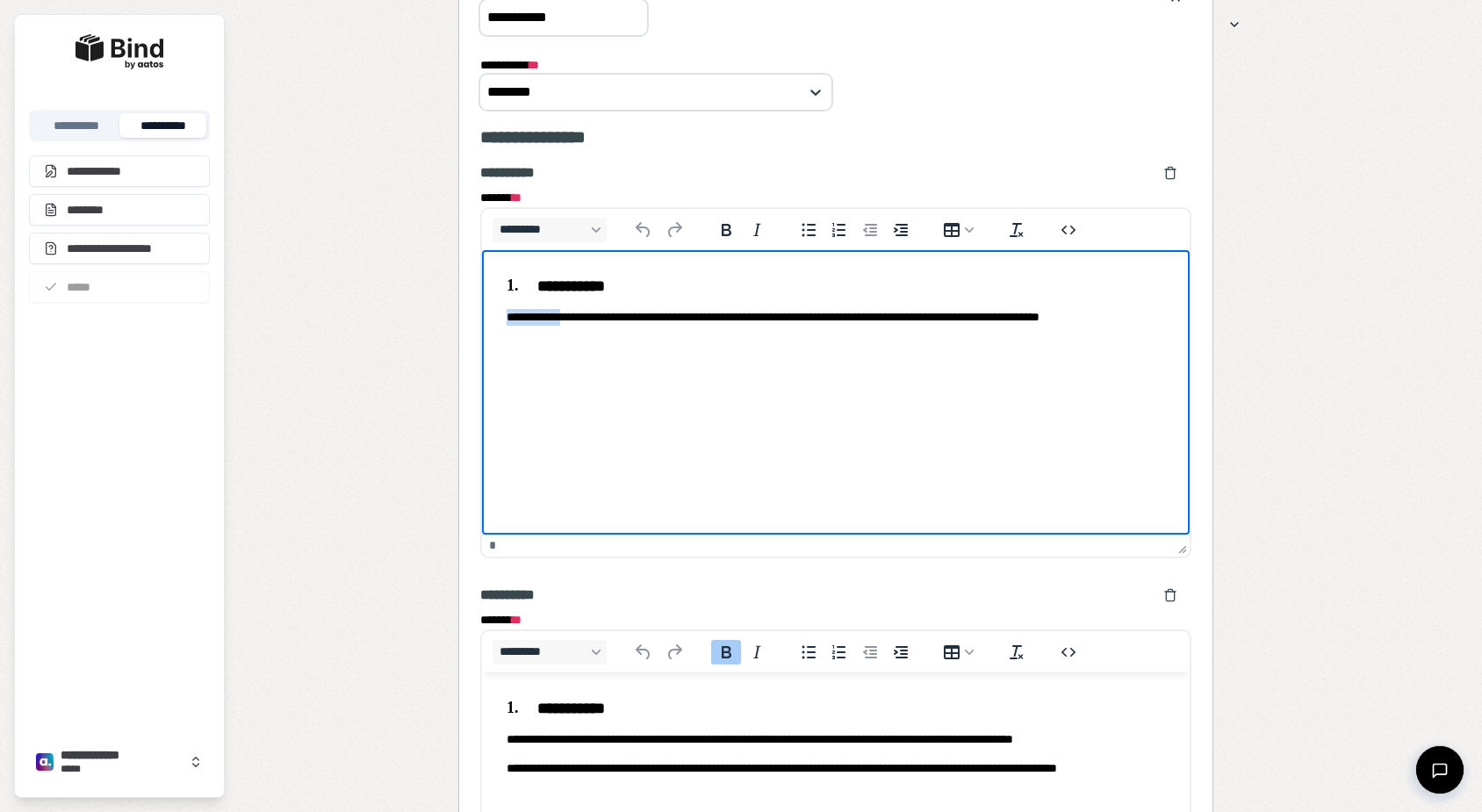 type 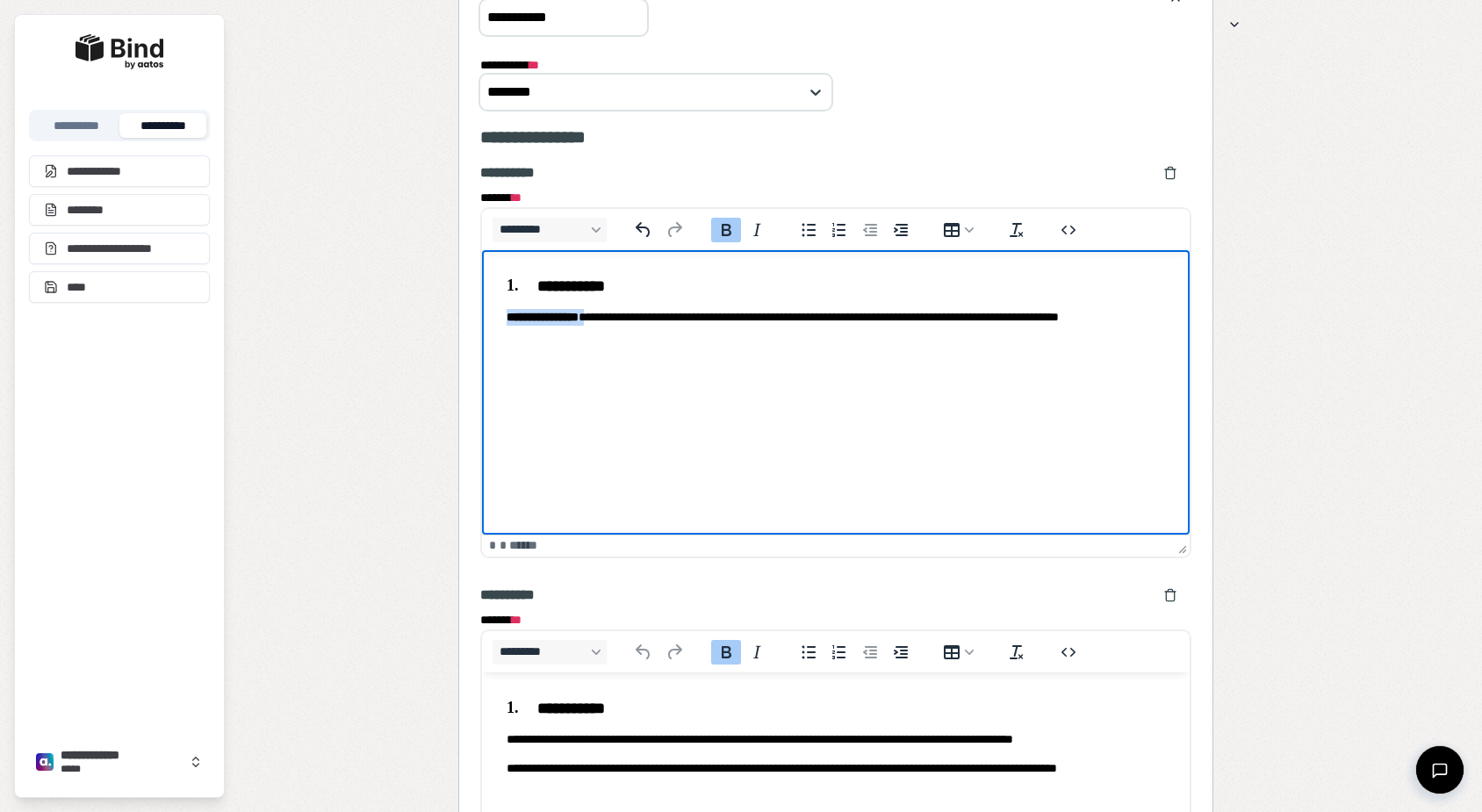 drag, startPoint x: 618, startPoint y: 314, endPoint x: 507, endPoint y: 310, distance: 111.07205 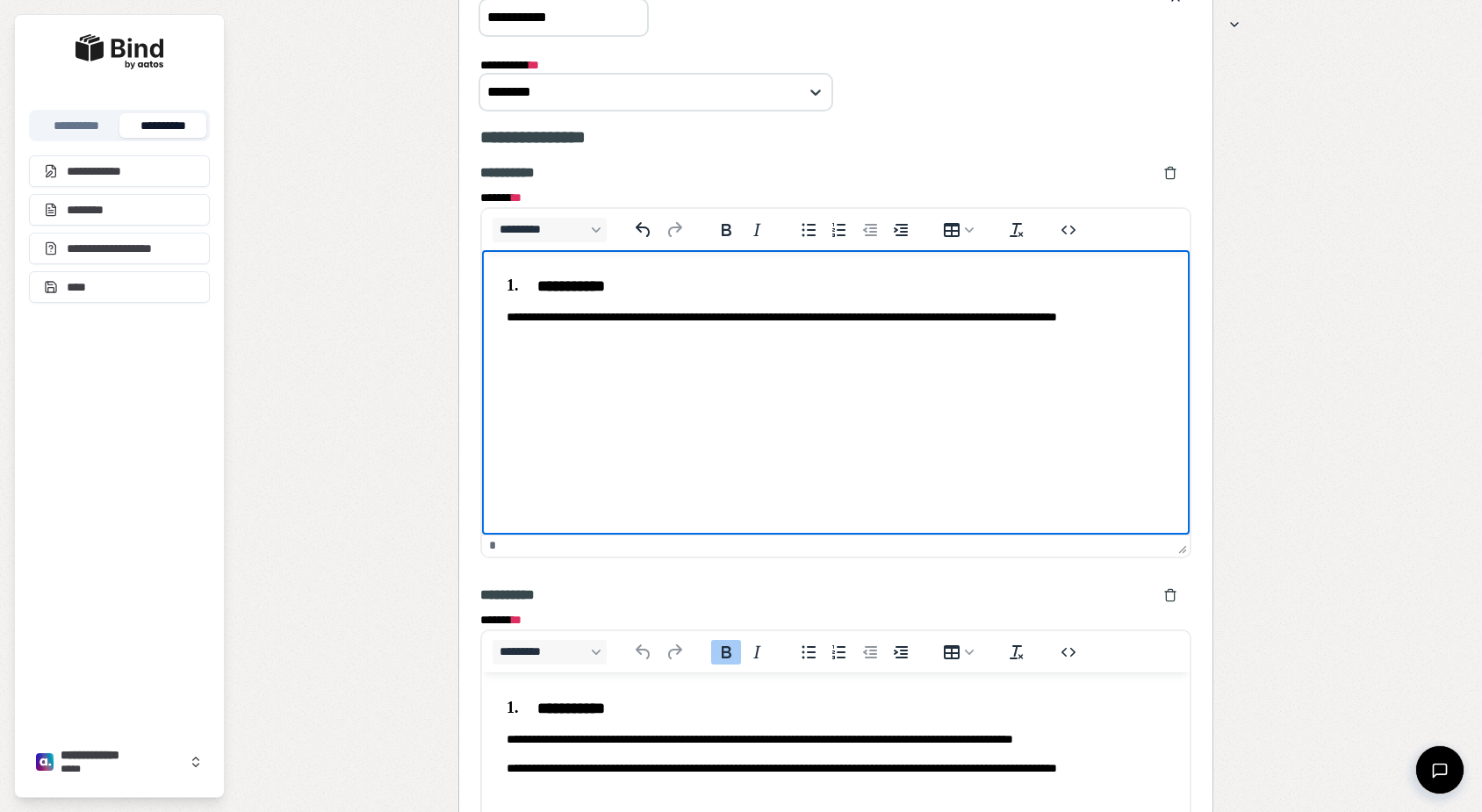 click on "**********" at bounding box center [836, 316] 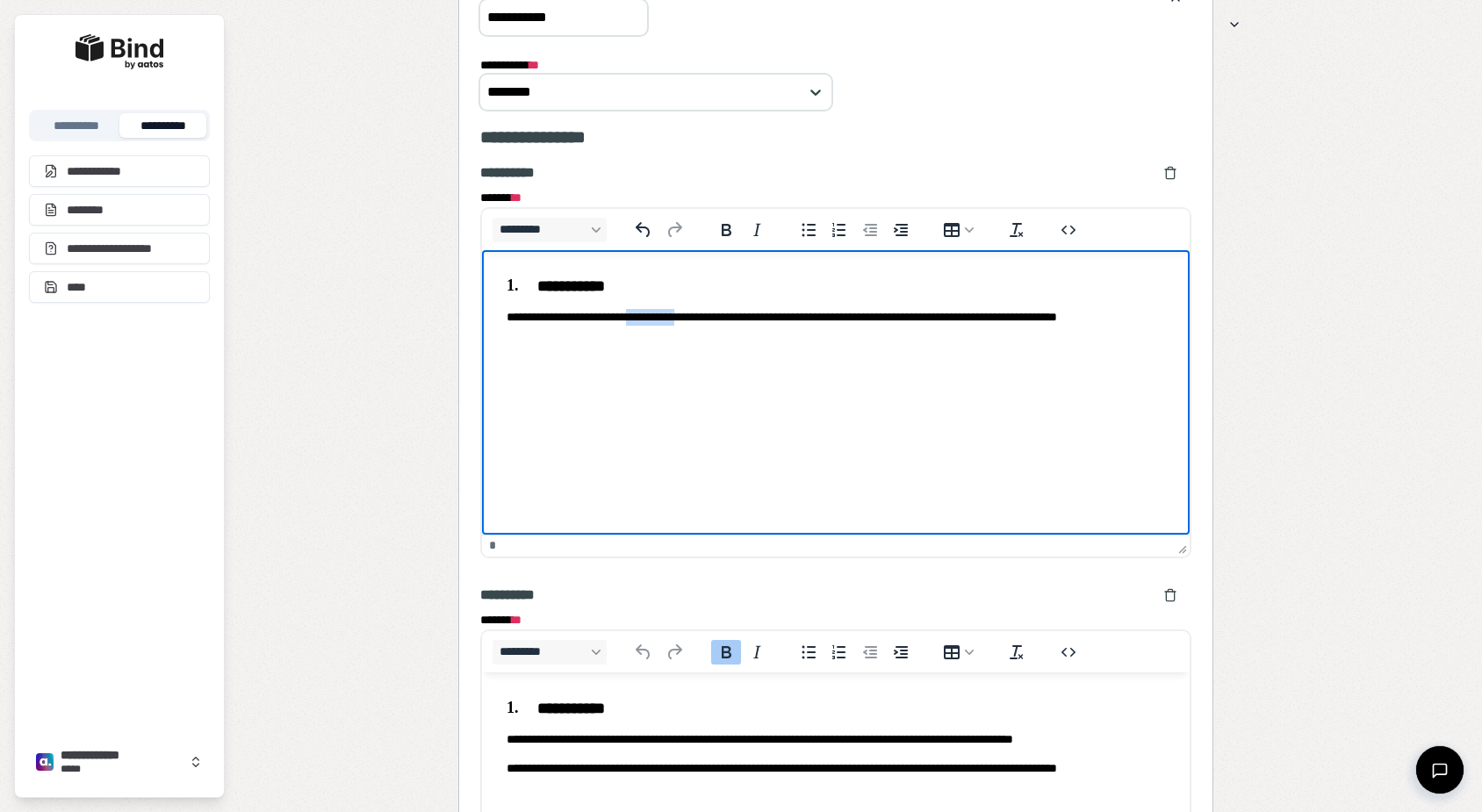 click on "**********" at bounding box center (836, 316) 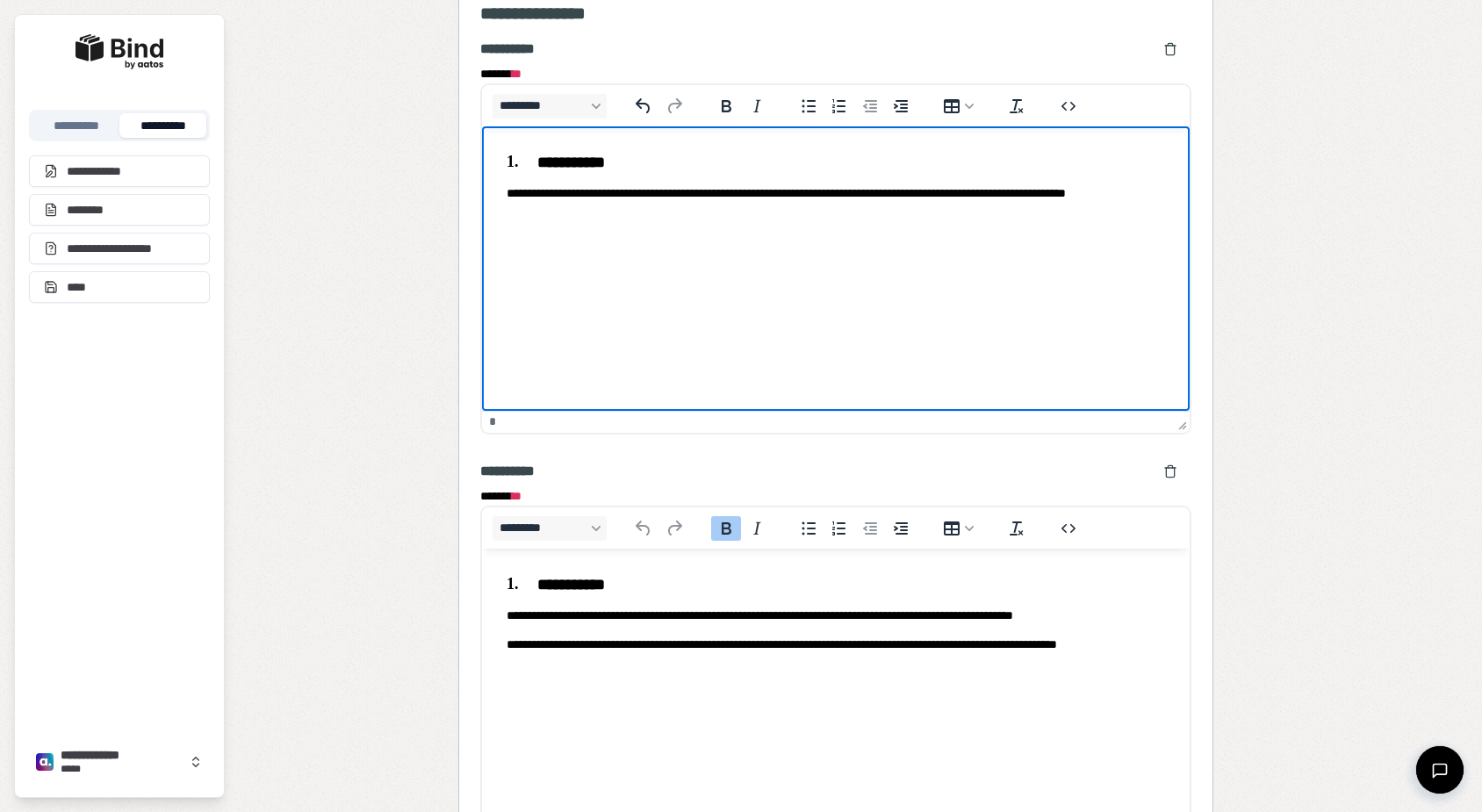 scroll, scrollTop: 1503, scrollLeft: 0, axis: vertical 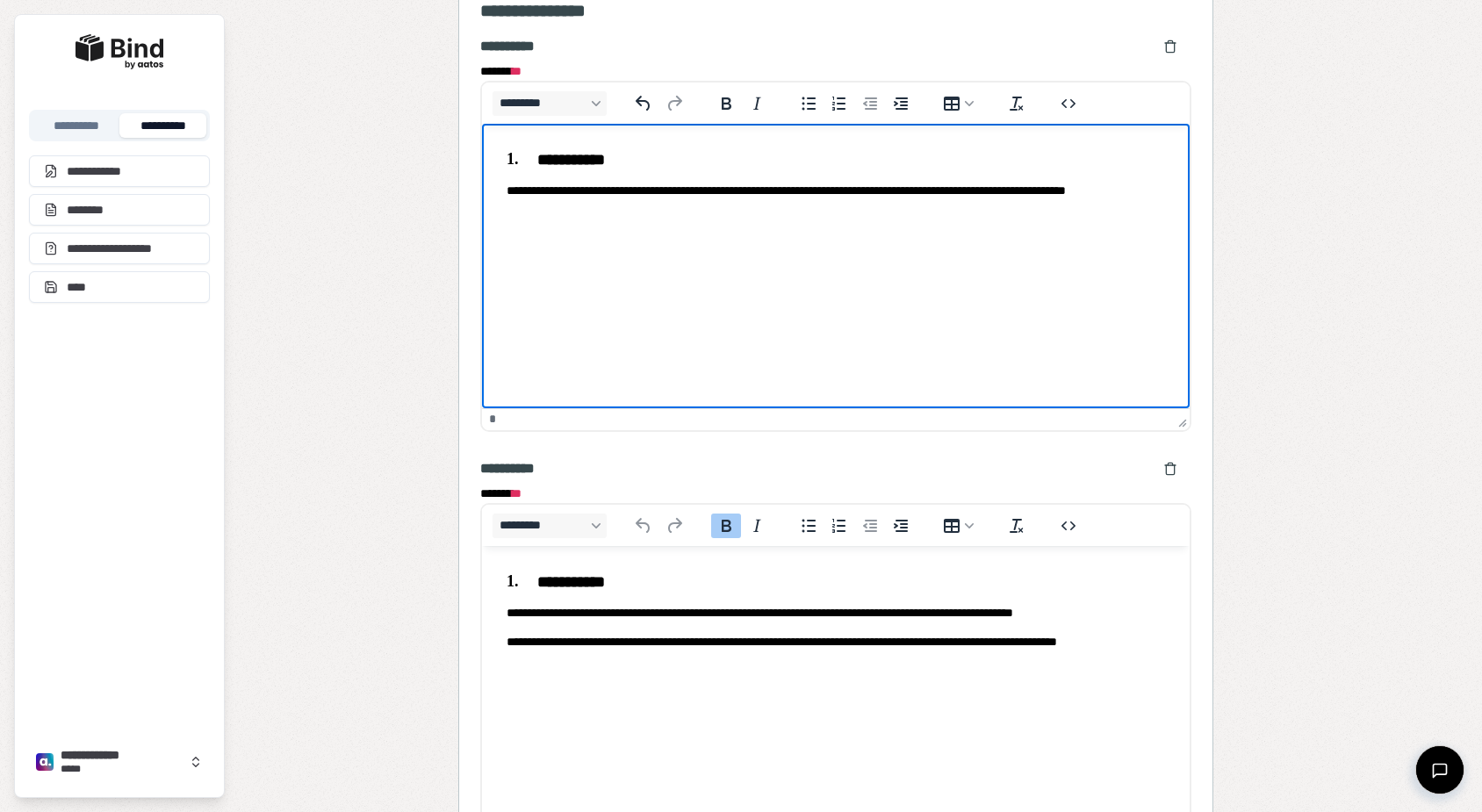 click on "**********" at bounding box center [836, 612] 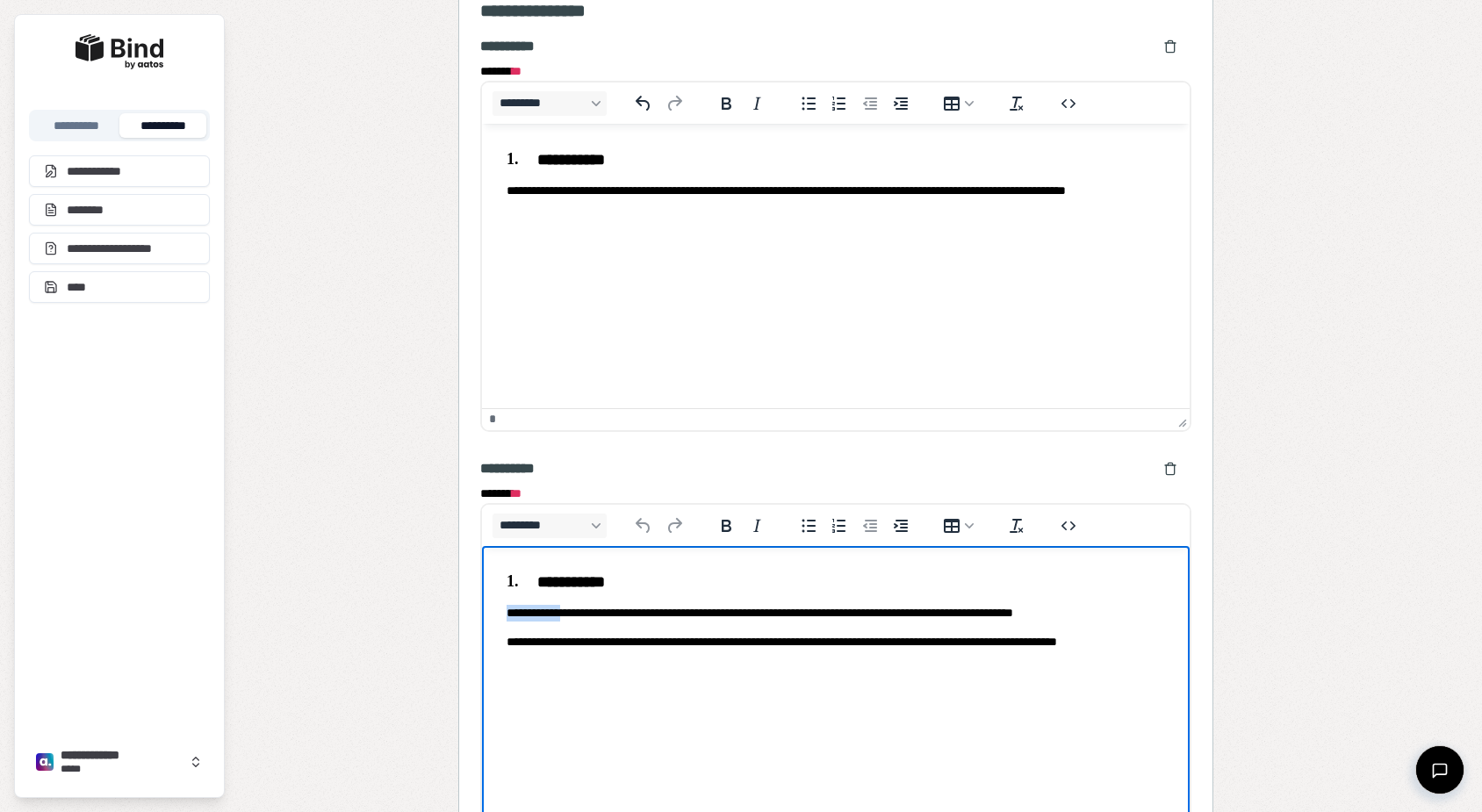click on "**********" at bounding box center [836, 612] 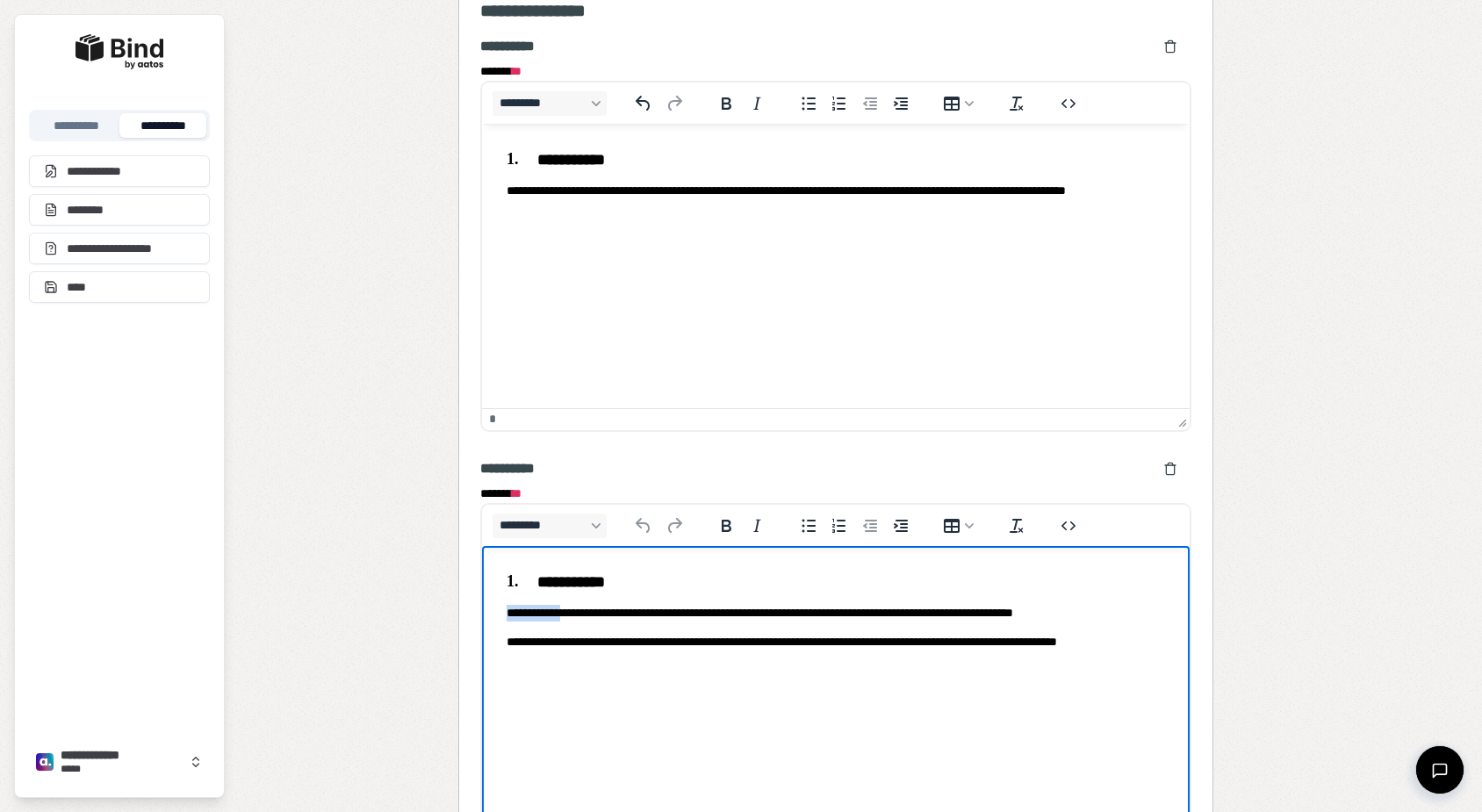 type 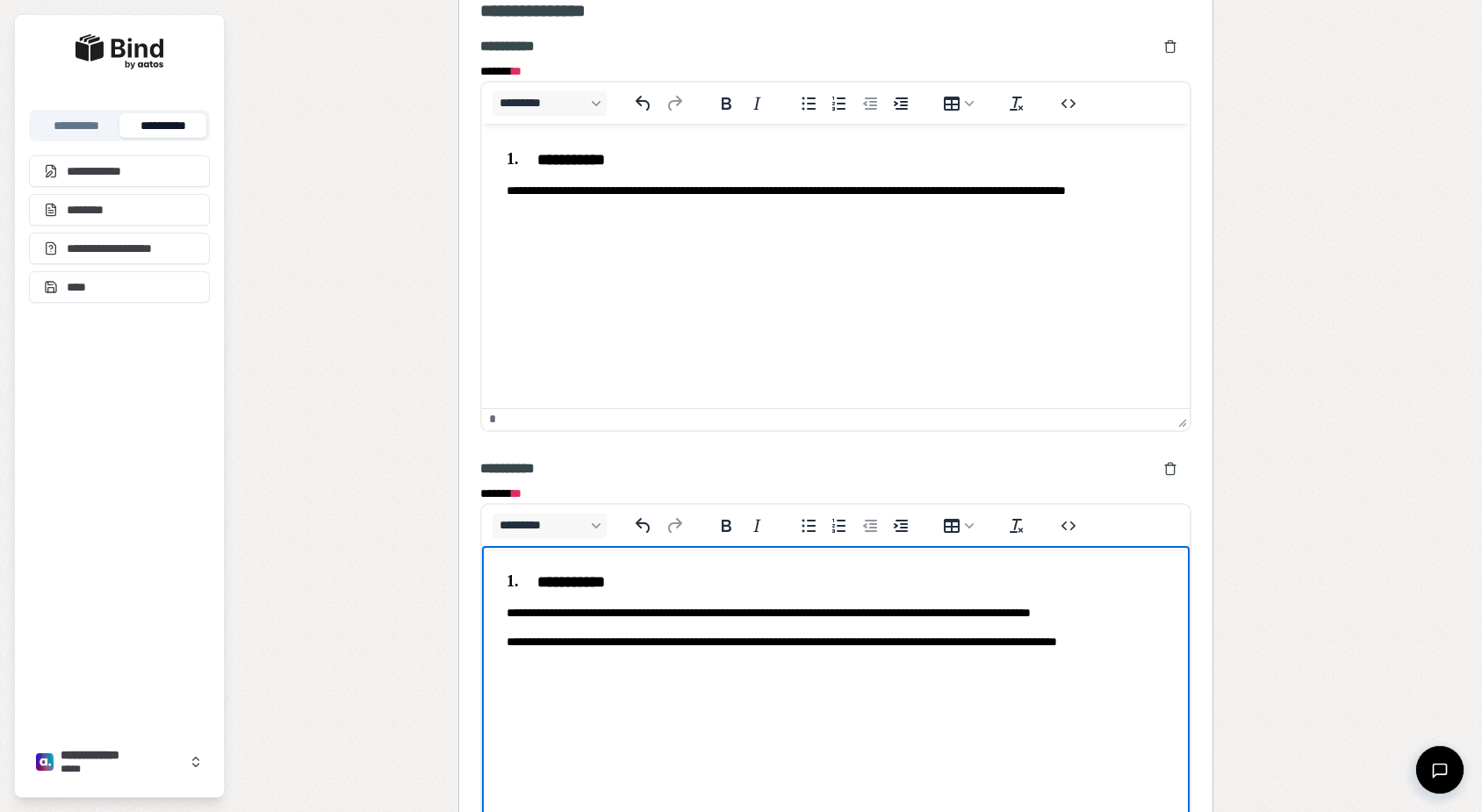 click on "**********" at bounding box center [836, 612] 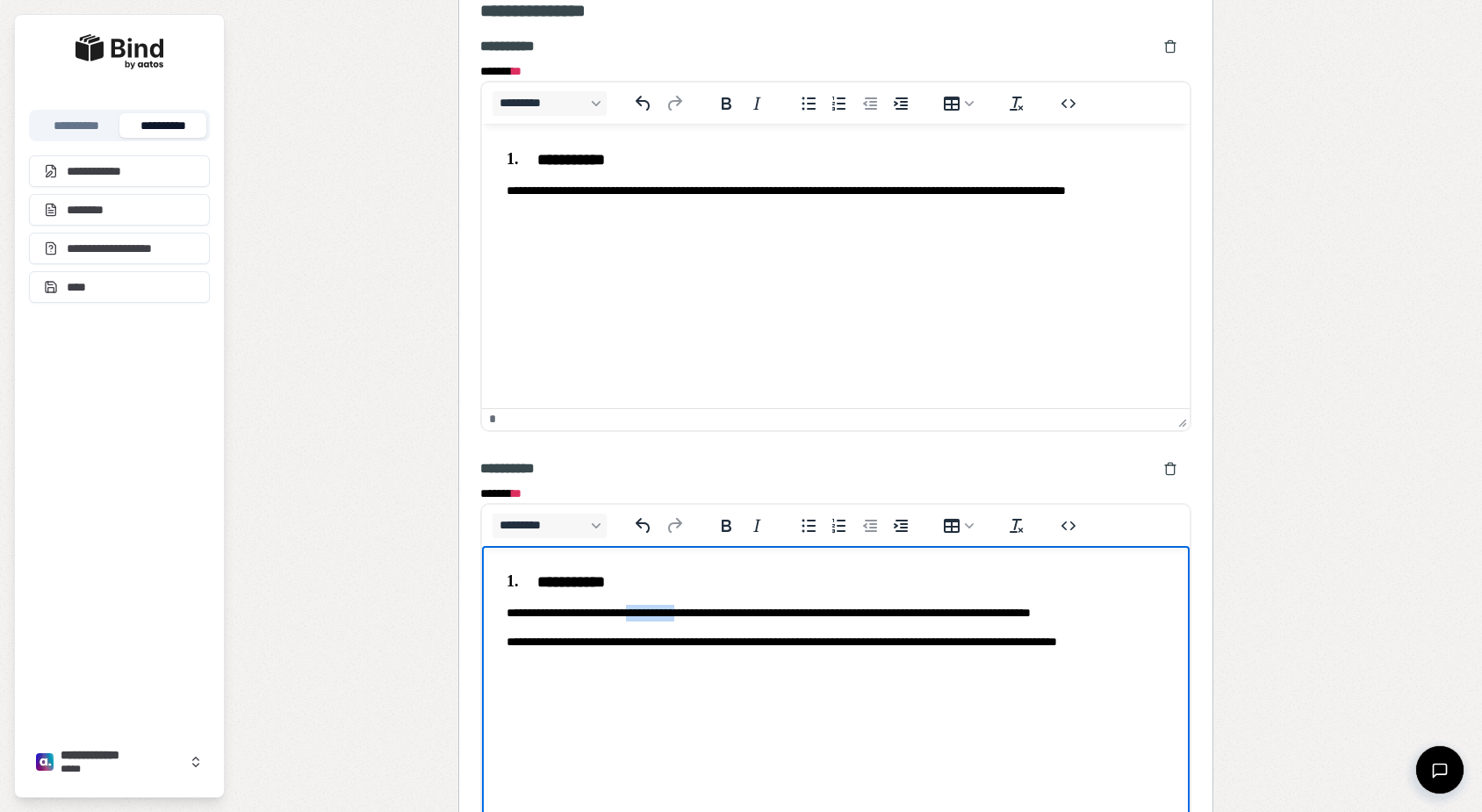 click on "**********" at bounding box center (836, 612) 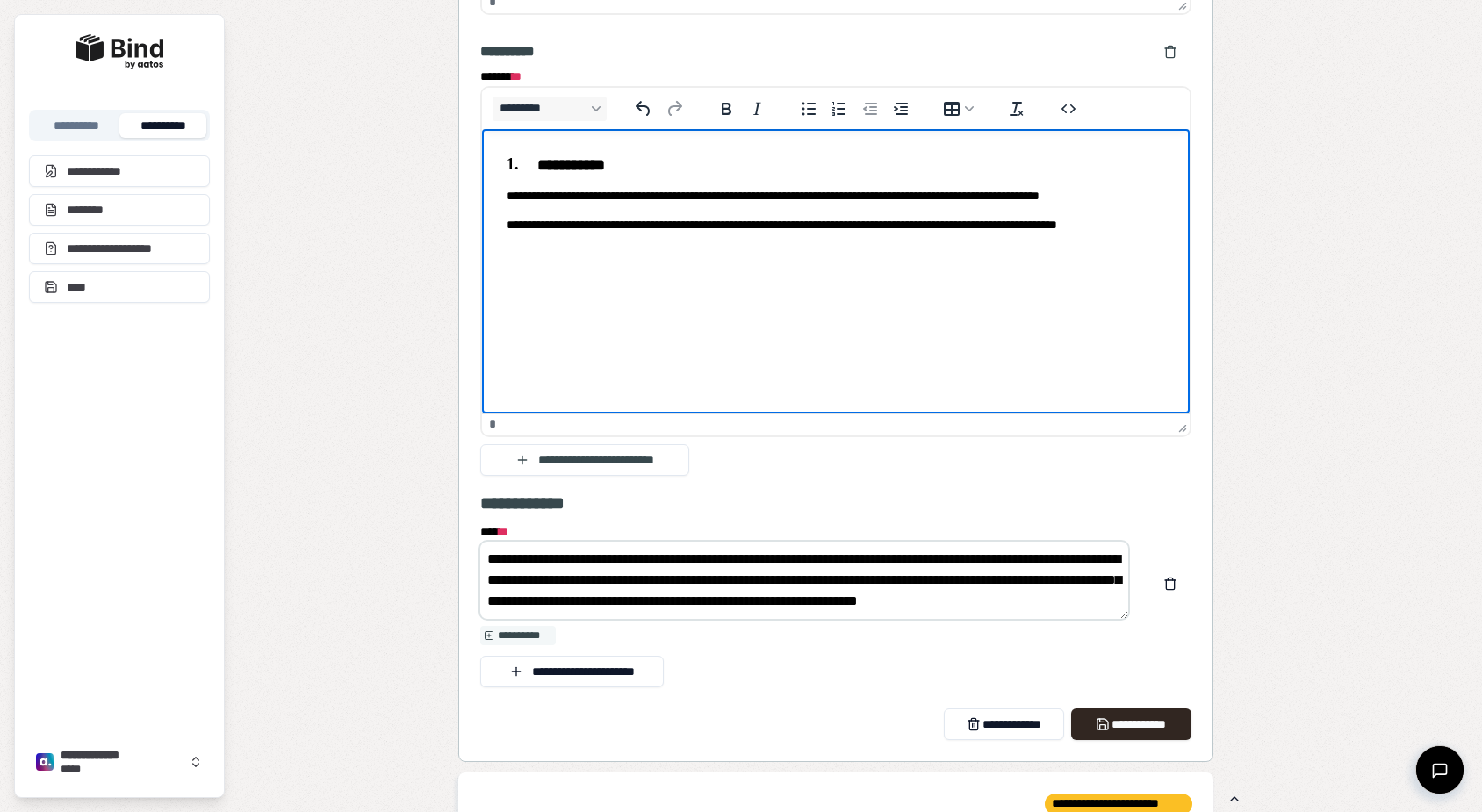 scroll, scrollTop: 1922, scrollLeft: 0, axis: vertical 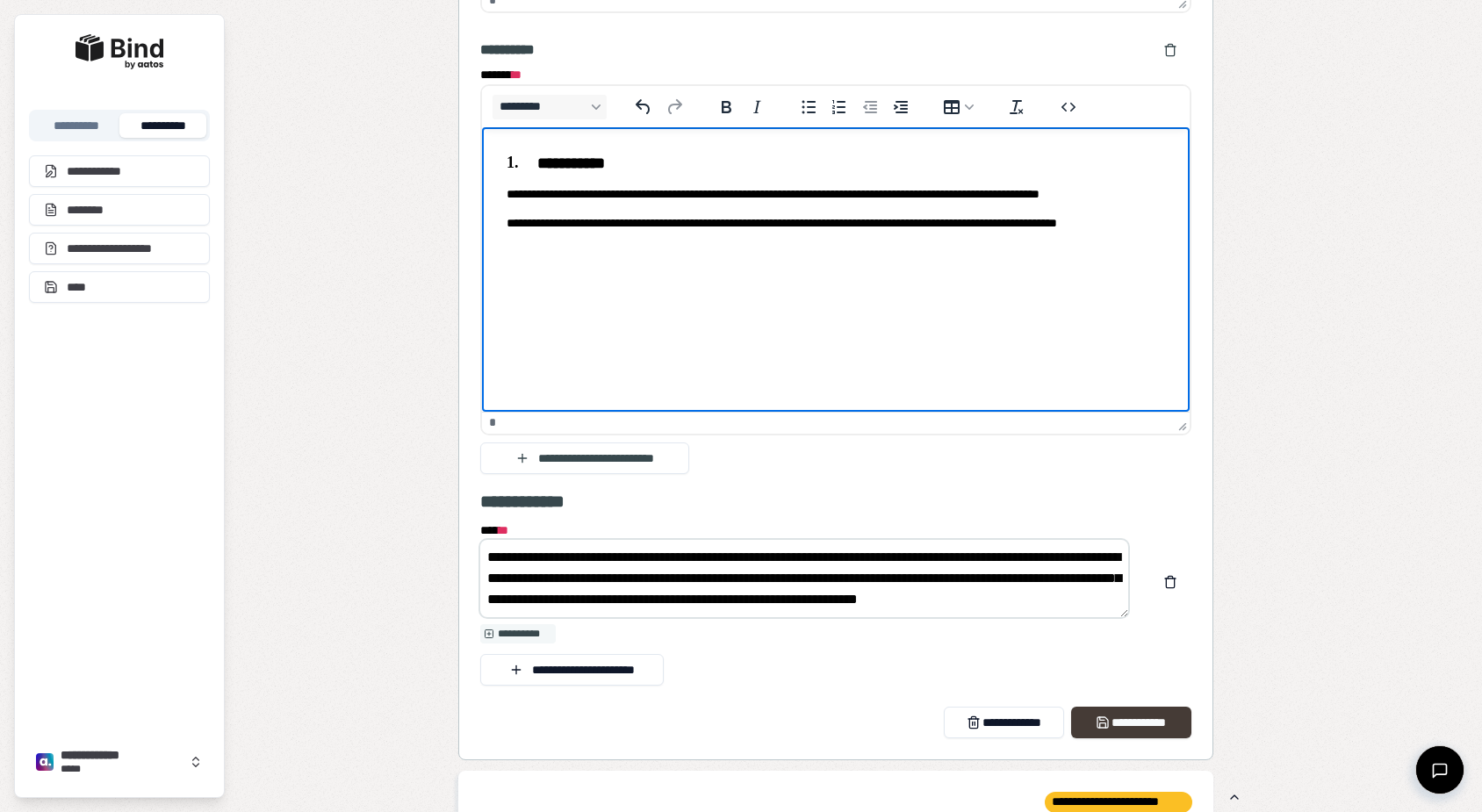 click on "**********" at bounding box center (1131, 722) 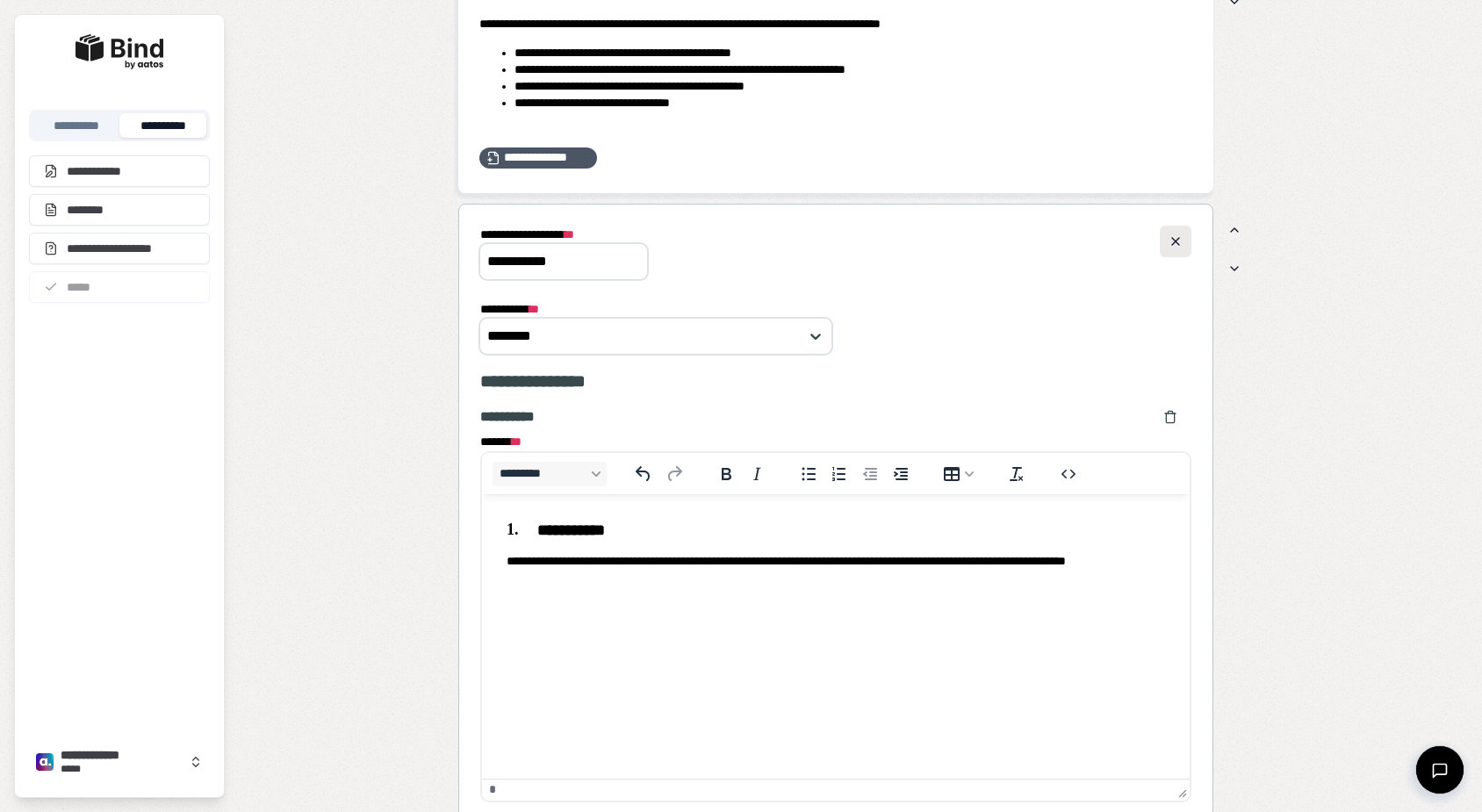 scroll, scrollTop: 1117, scrollLeft: 0, axis: vertical 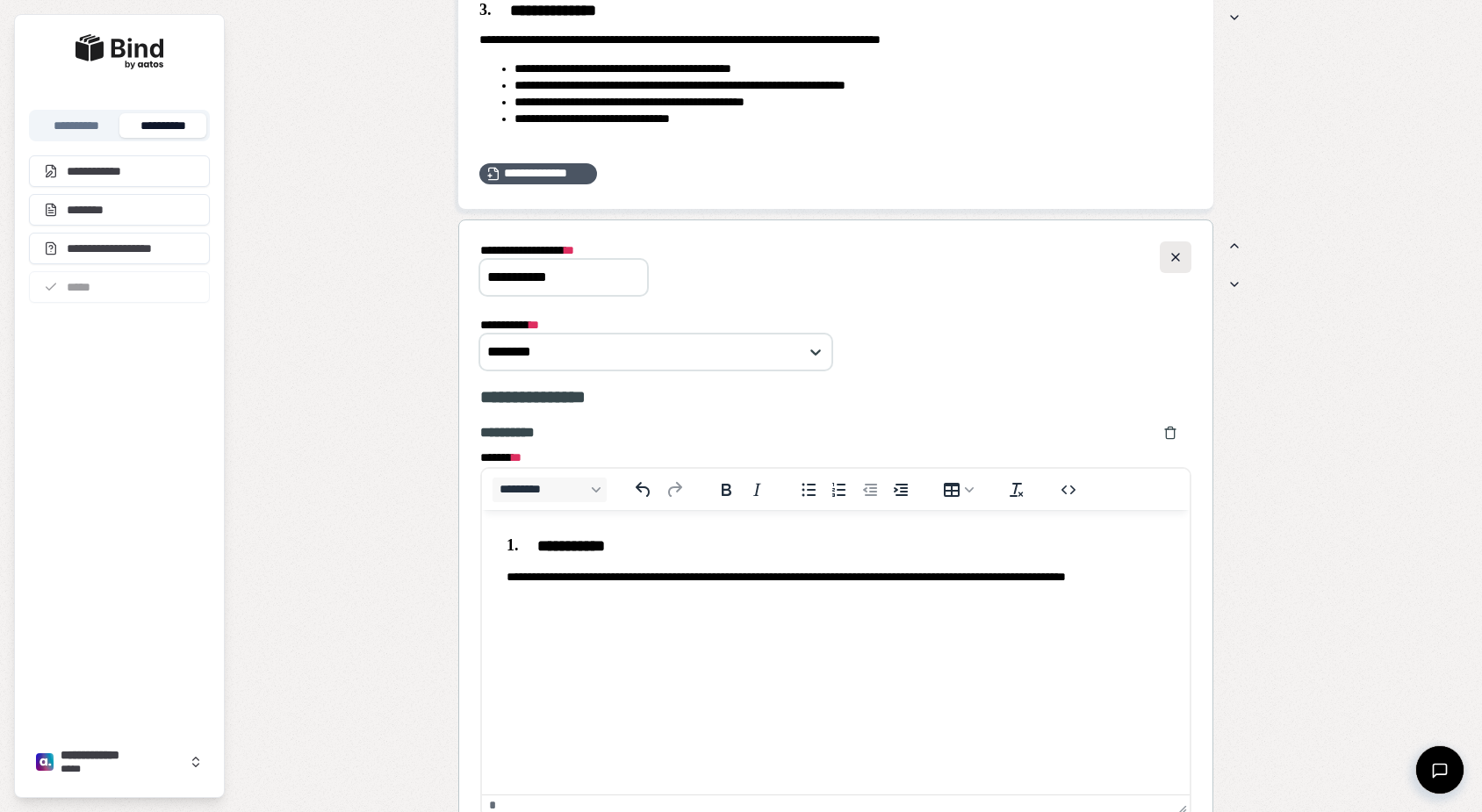 click at bounding box center [1176, 257] 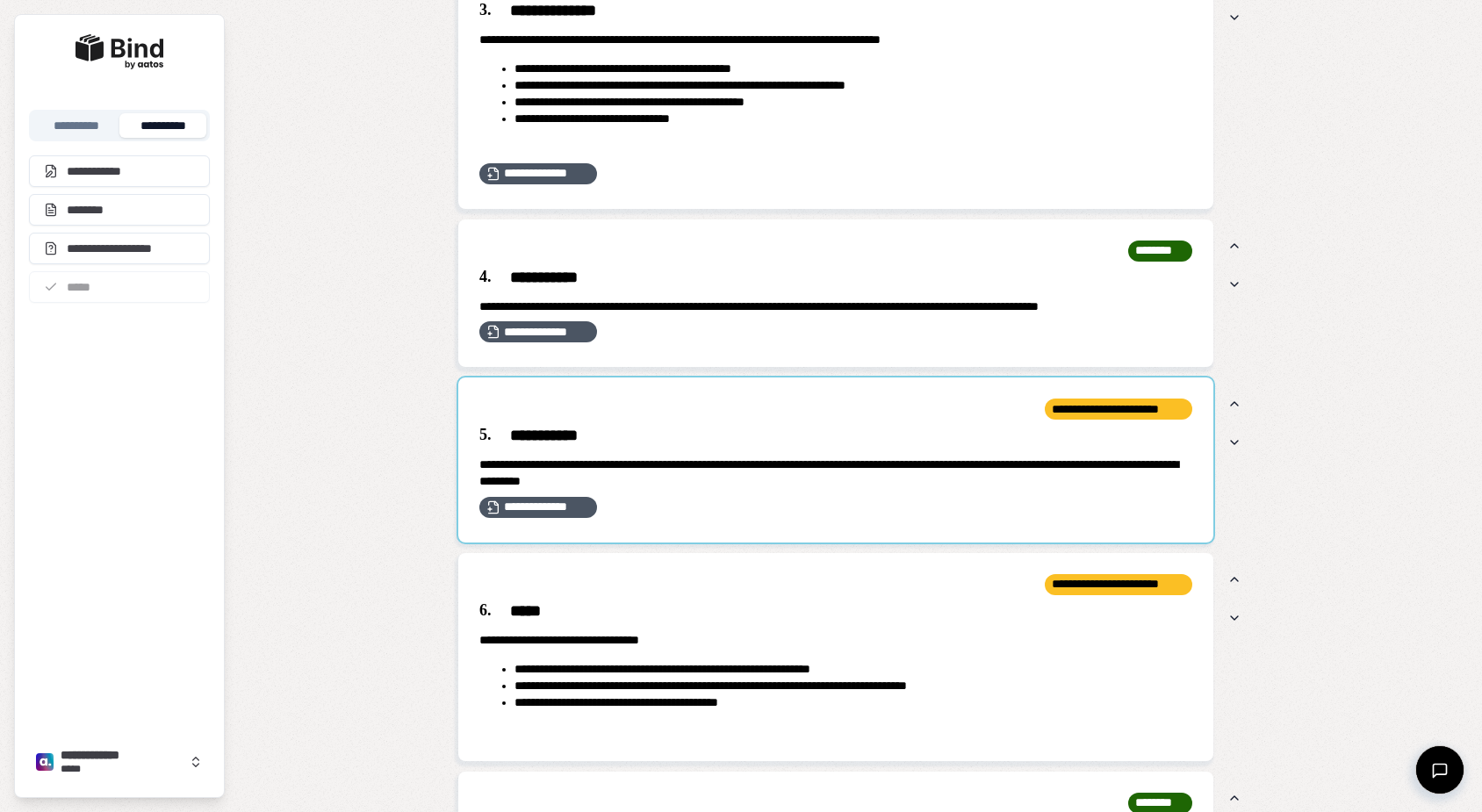 click at bounding box center (836, 460) 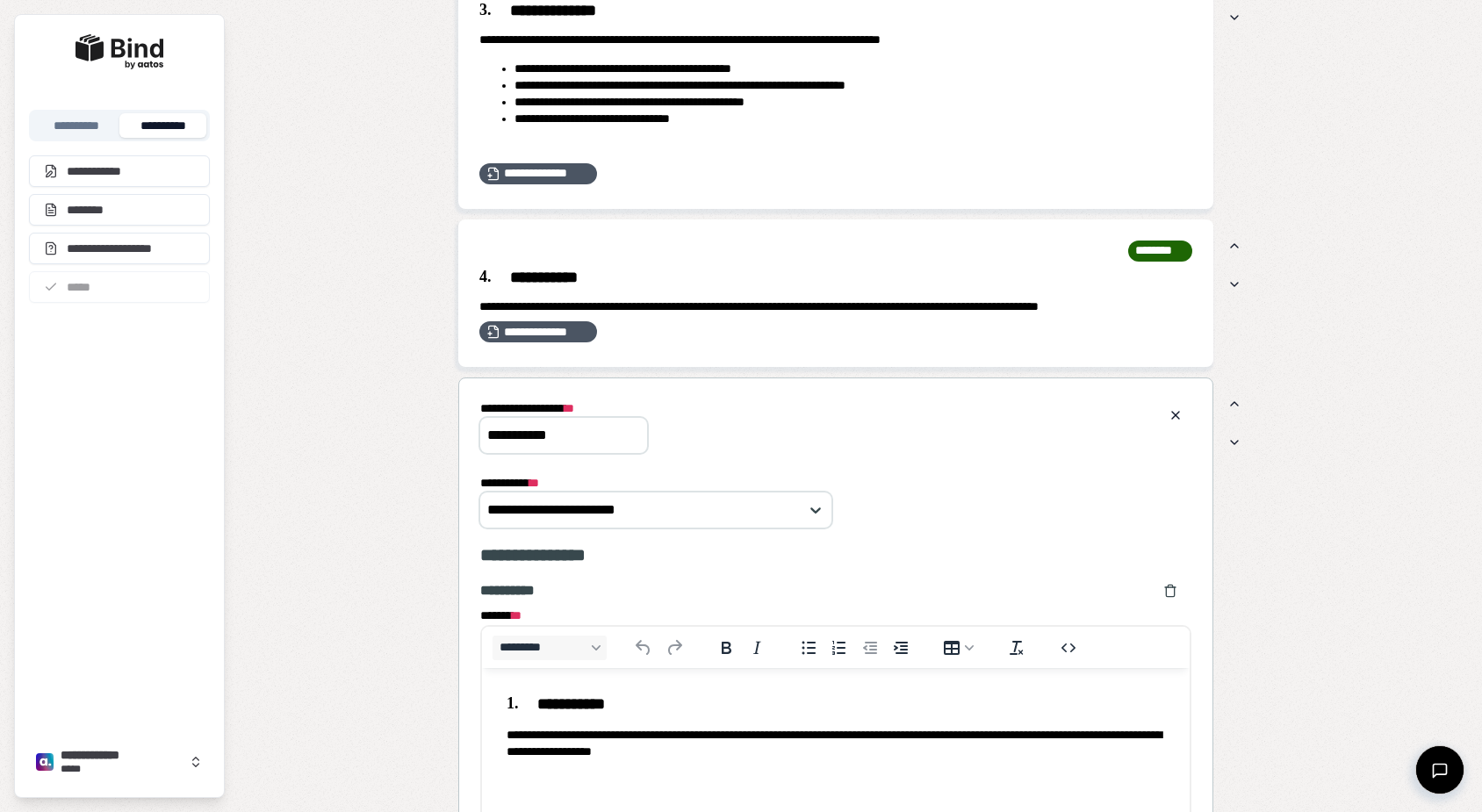 scroll, scrollTop: 0, scrollLeft: 0, axis: both 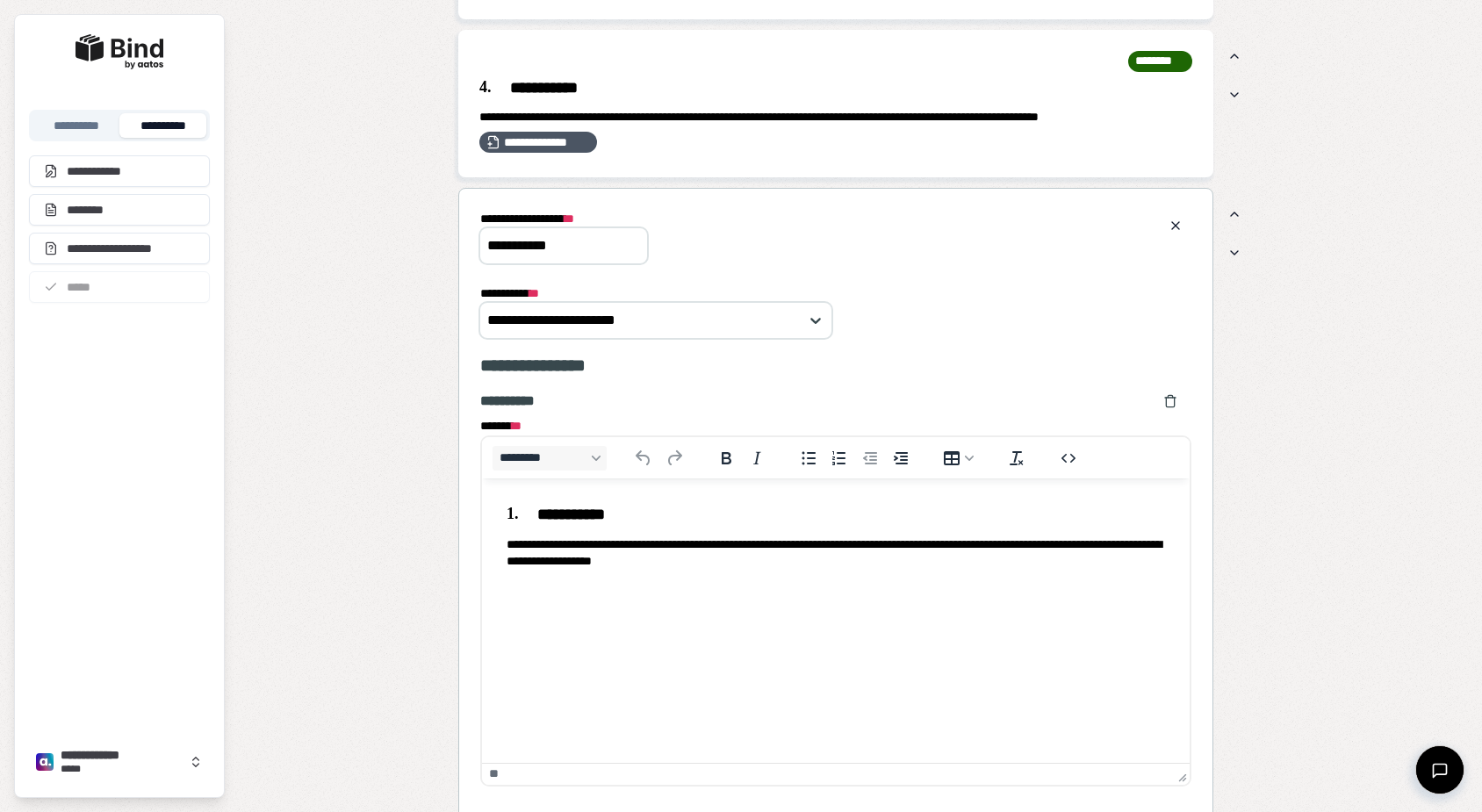 click on "**********" at bounding box center [836, 553] 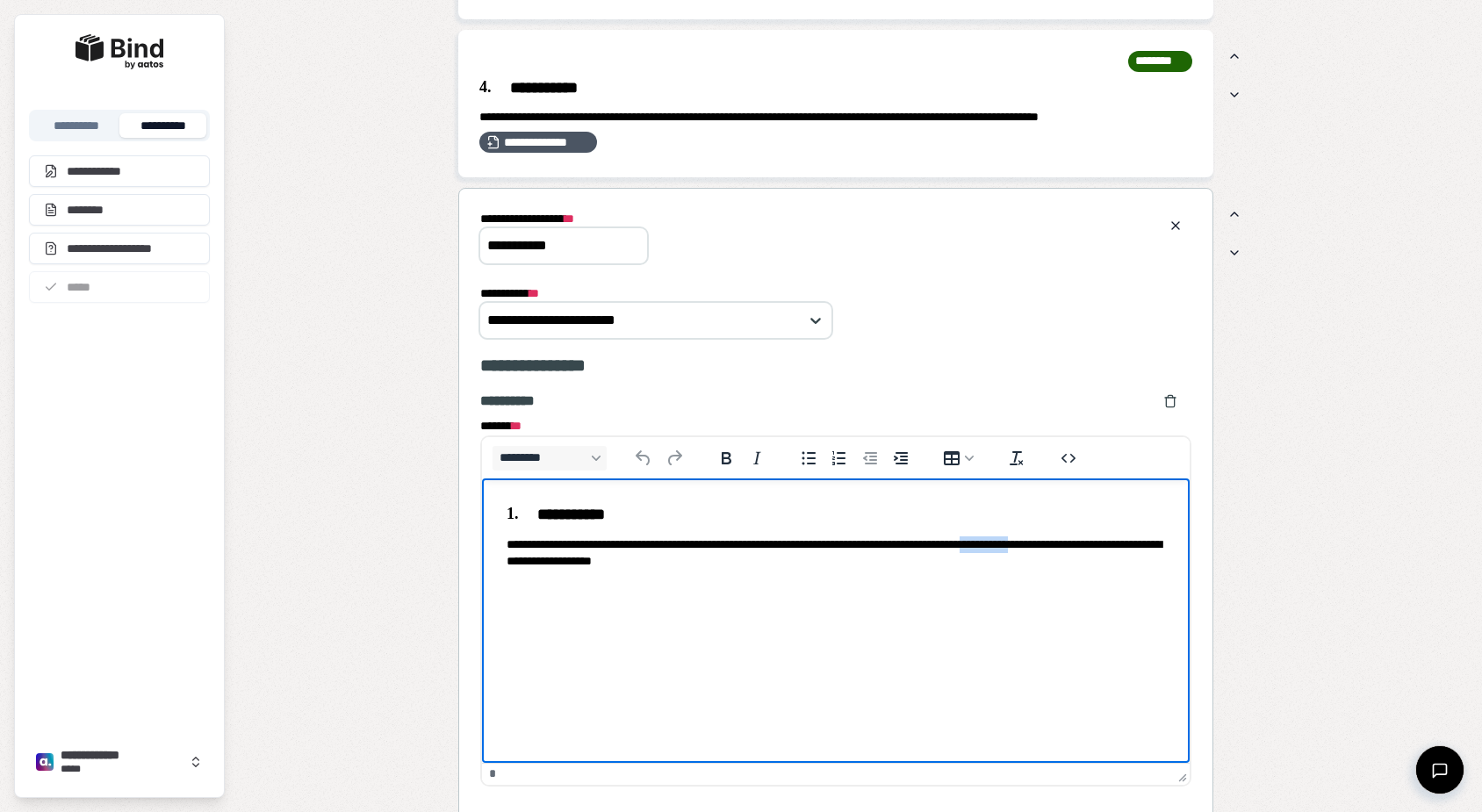 click on "**********" at bounding box center (836, 553) 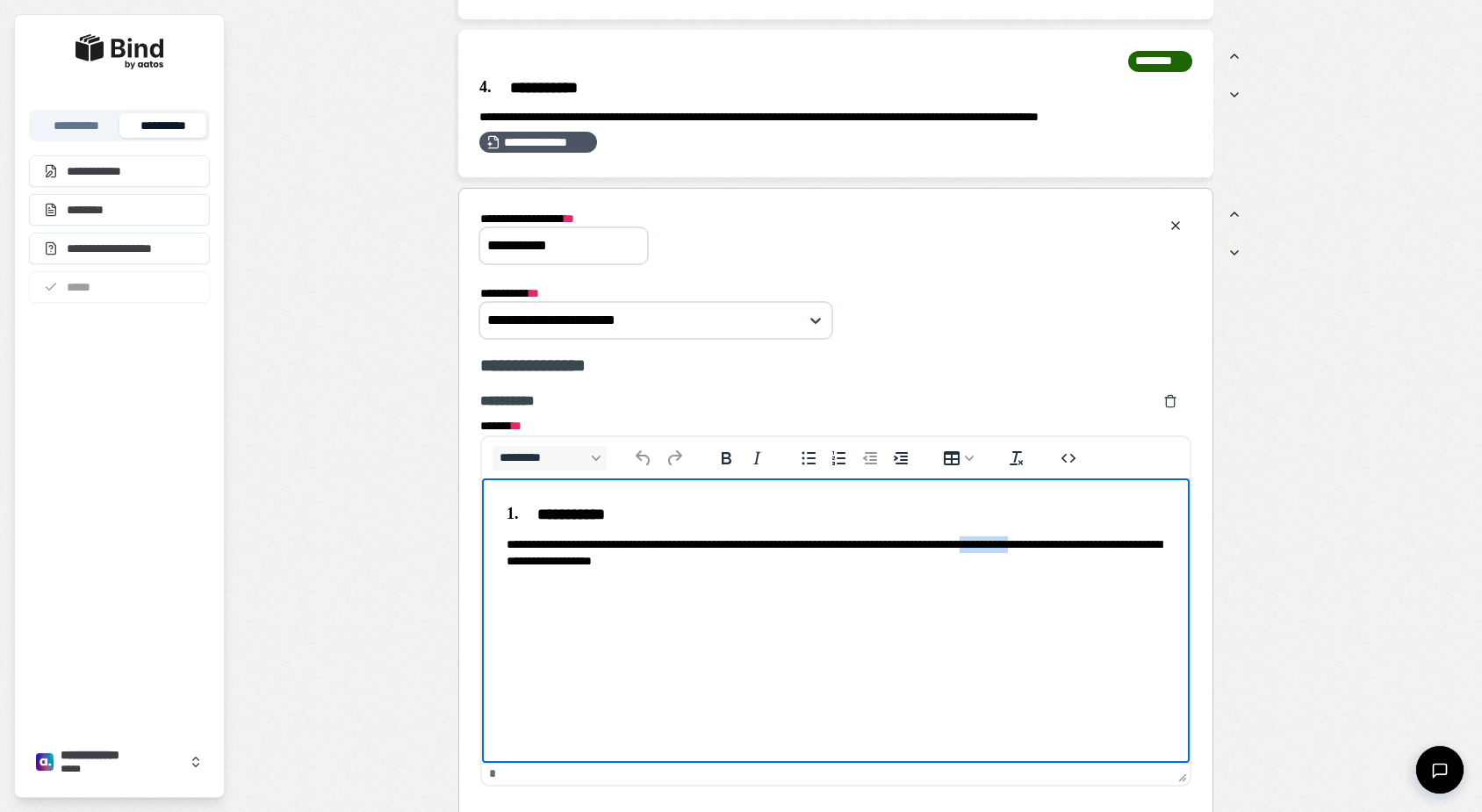 paste 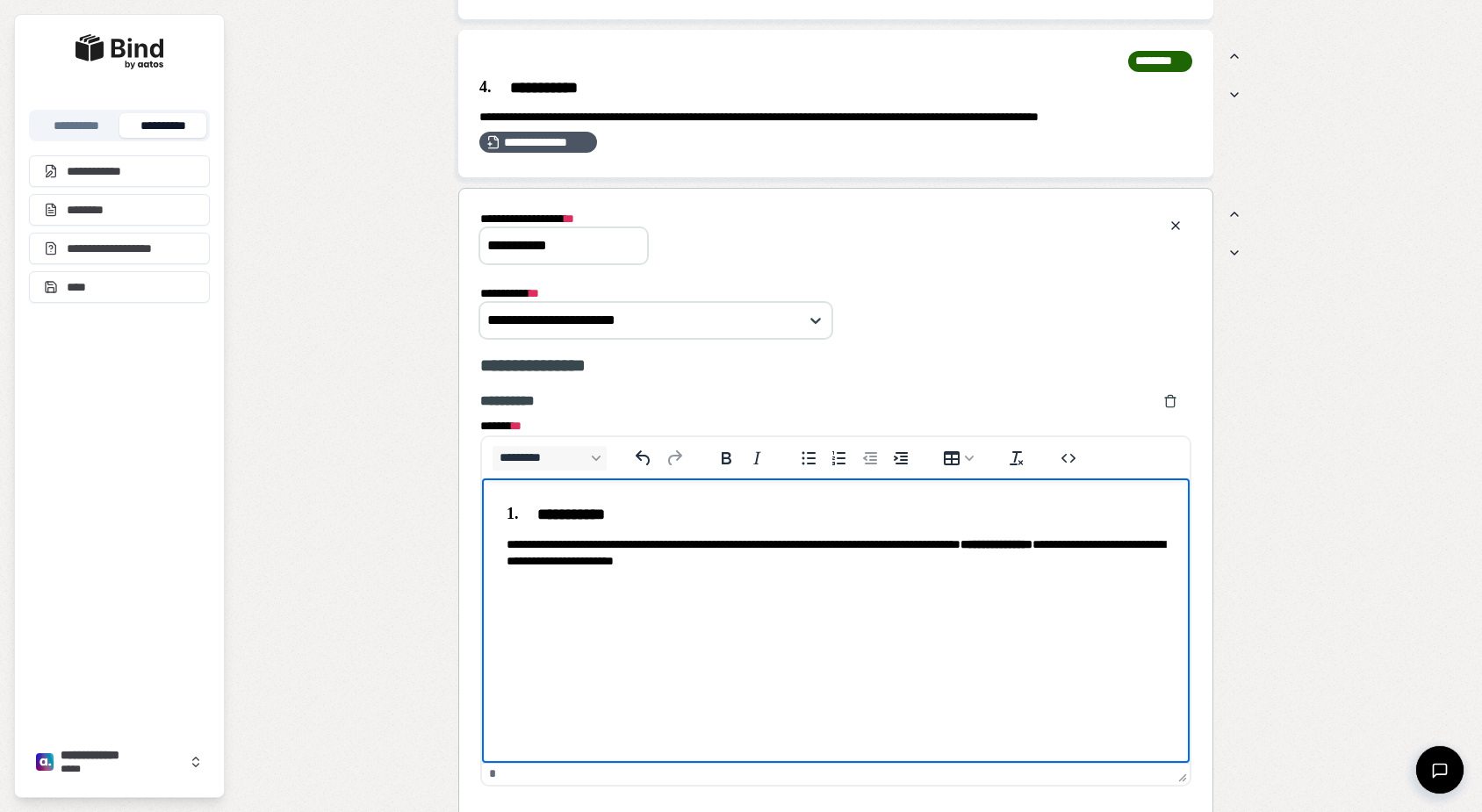 click on "**********" at bounding box center [996, 544] 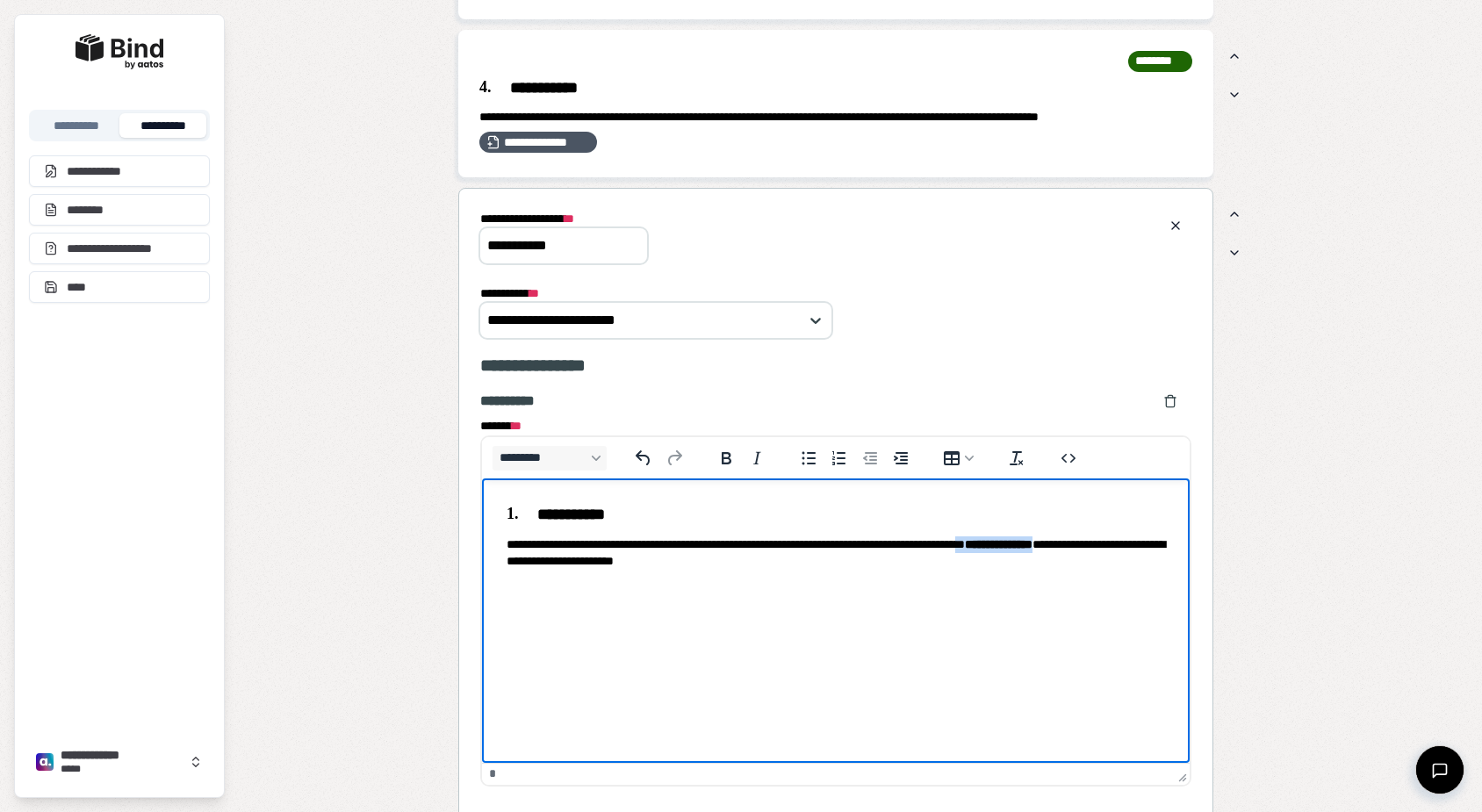 drag, startPoint x: 1143, startPoint y: 544, endPoint x: 1040, endPoint y: 547, distance: 103.04368 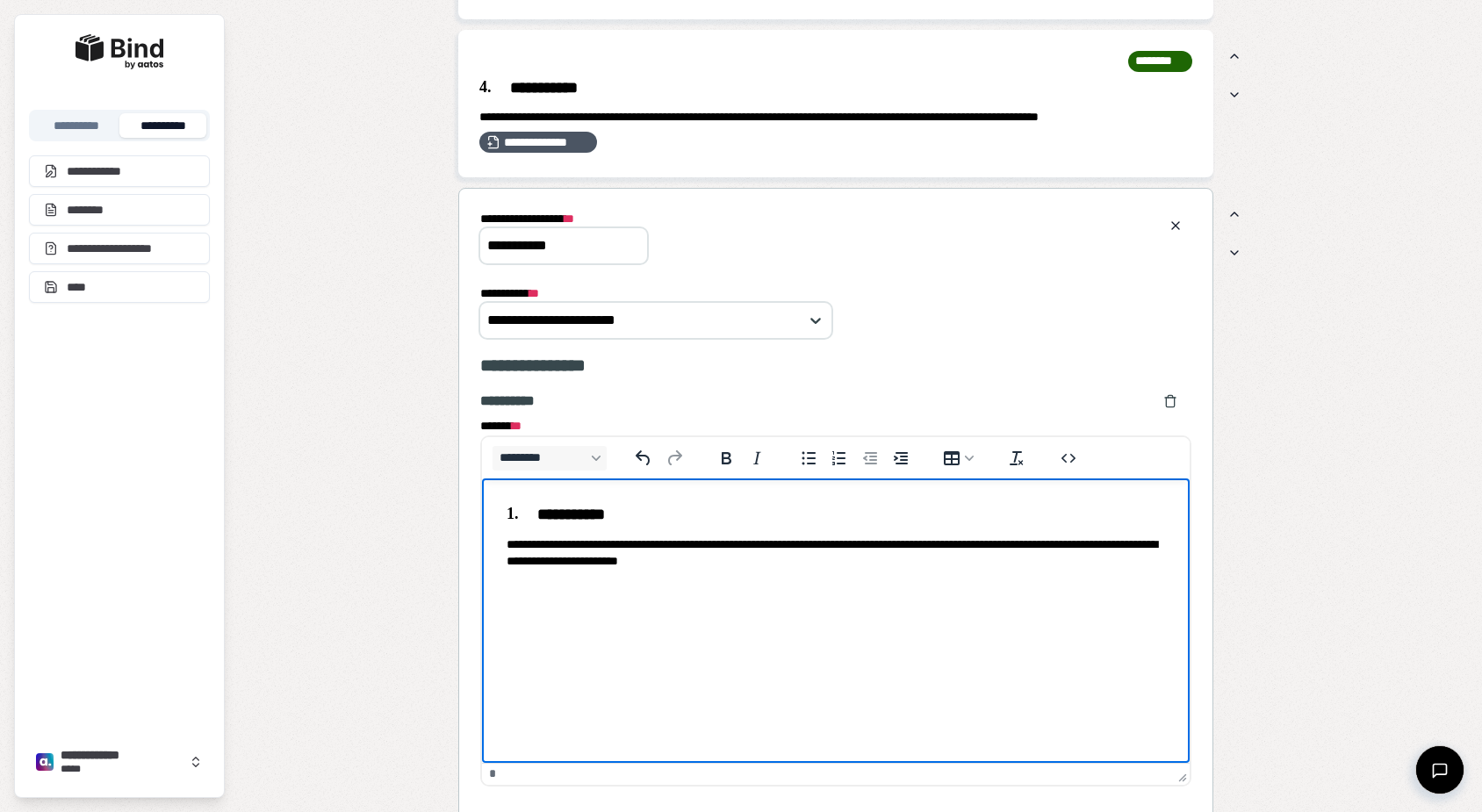 click on "**********" at bounding box center (836, 553) 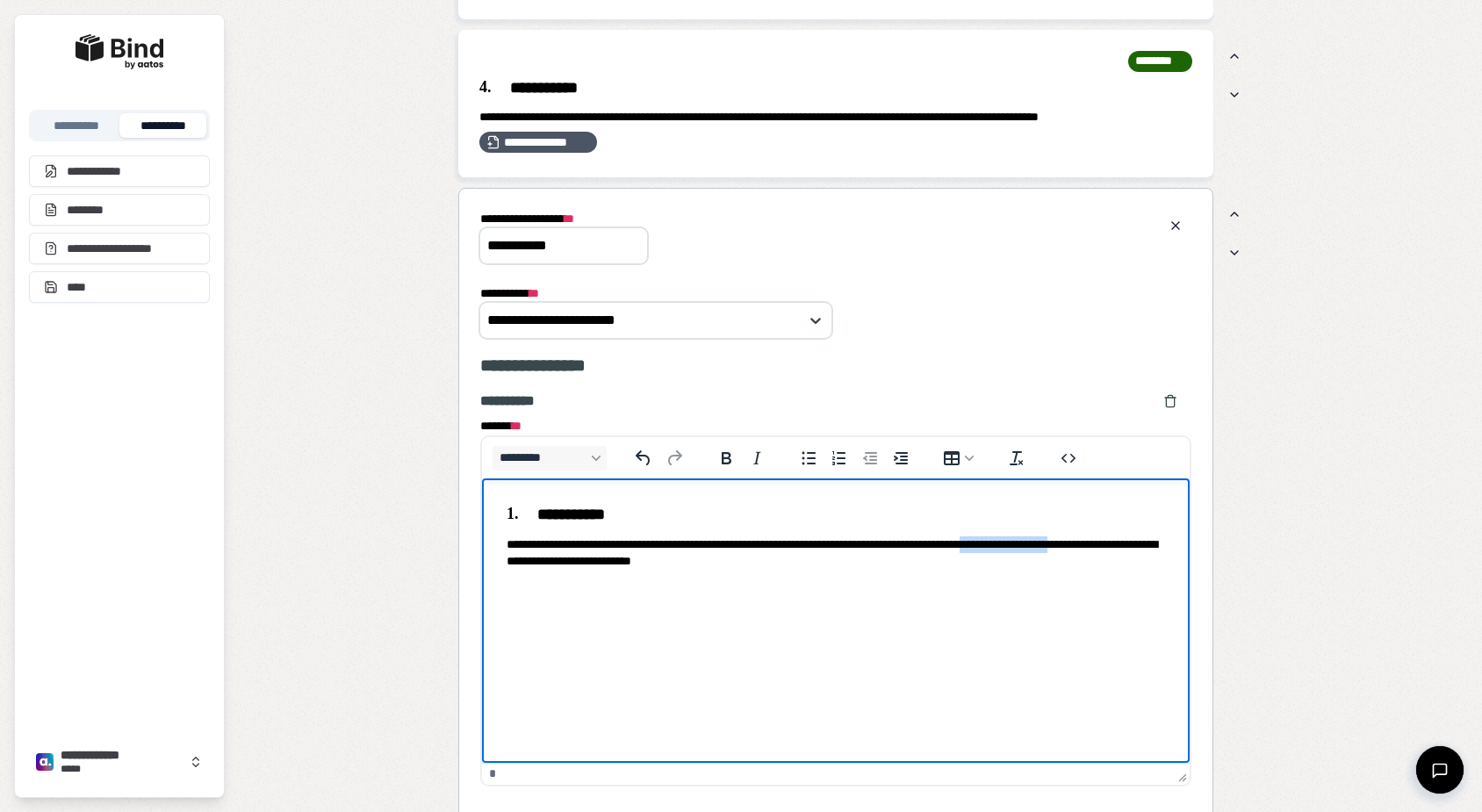 drag, startPoint x: 1156, startPoint y: 543, endPoint x: 1043, endPoint y: 546, distance: 113.04 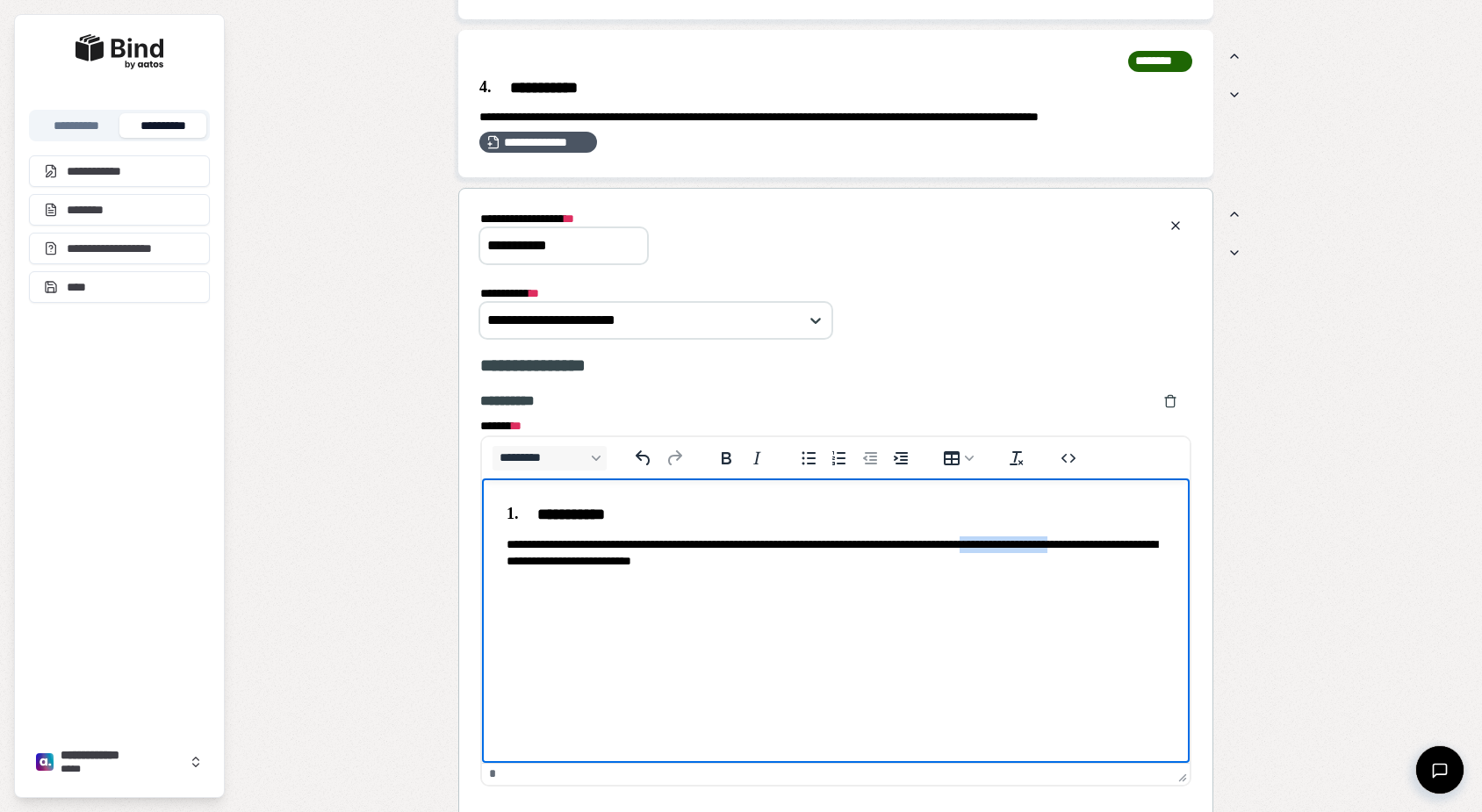 copy on "**********" 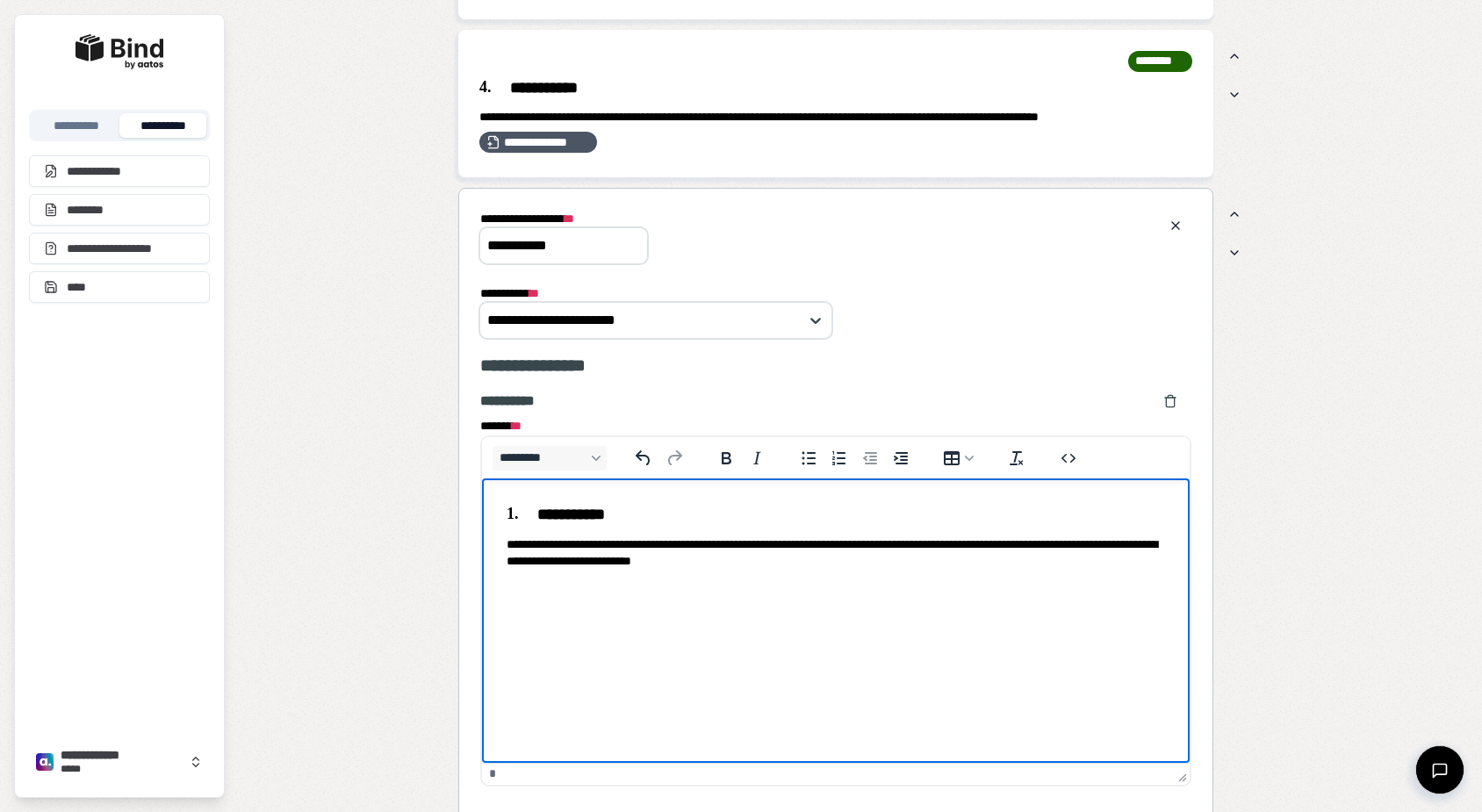 click on "**********" at bounding box center [836, 537] 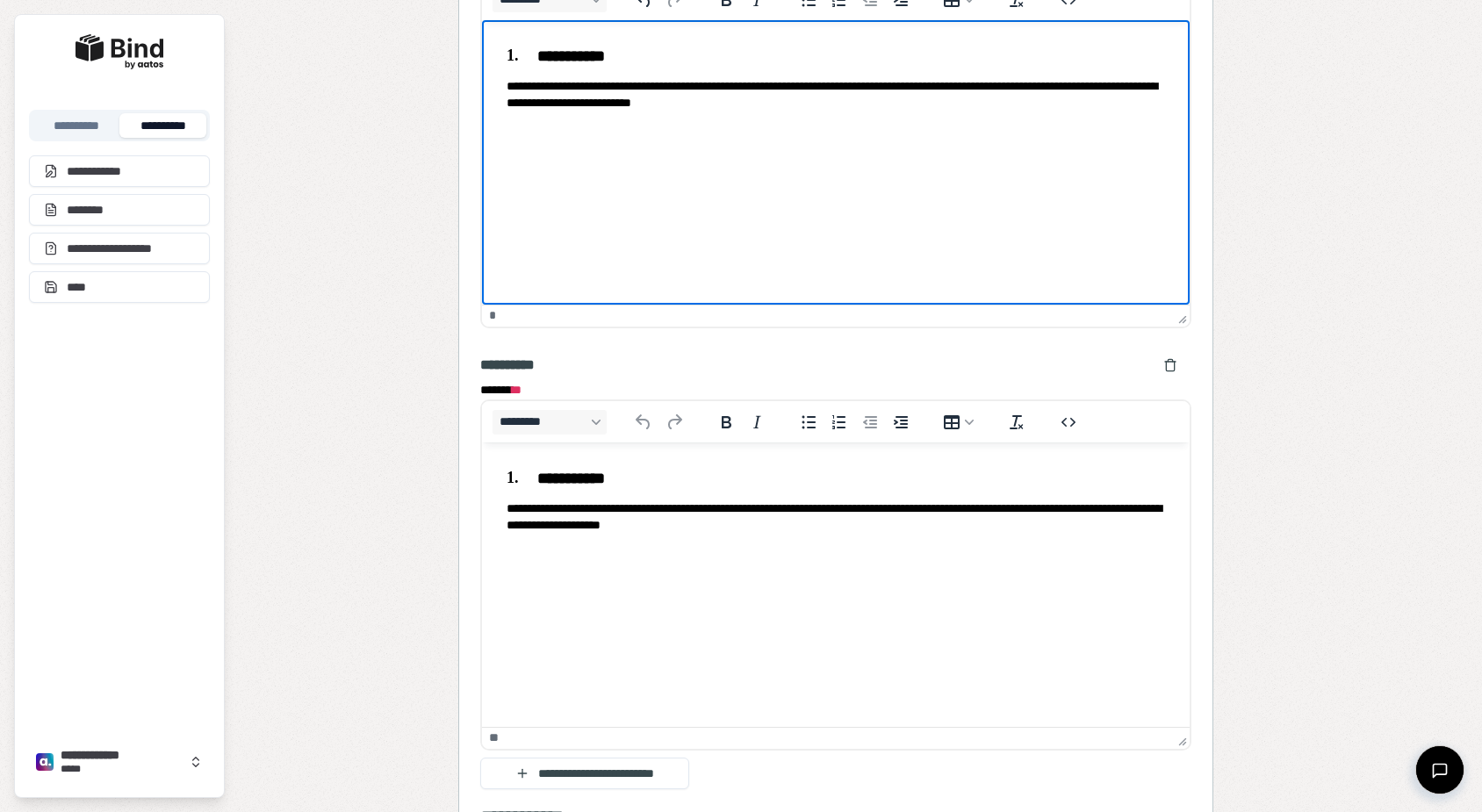 scroll, scrollTop: 1786, scrollLeft: 0, axis: vertical 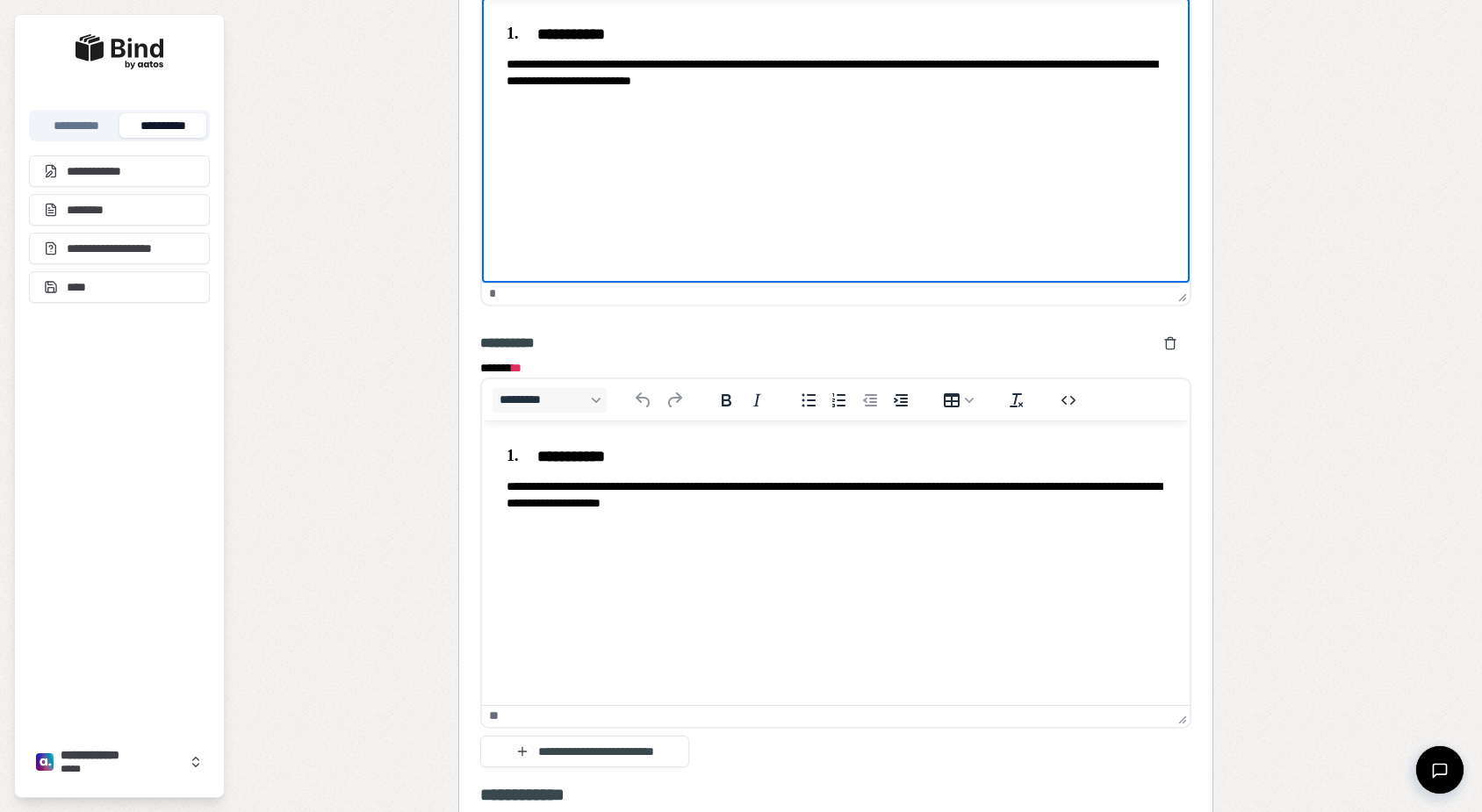 click on "**********" at bounding box center [836, 495] 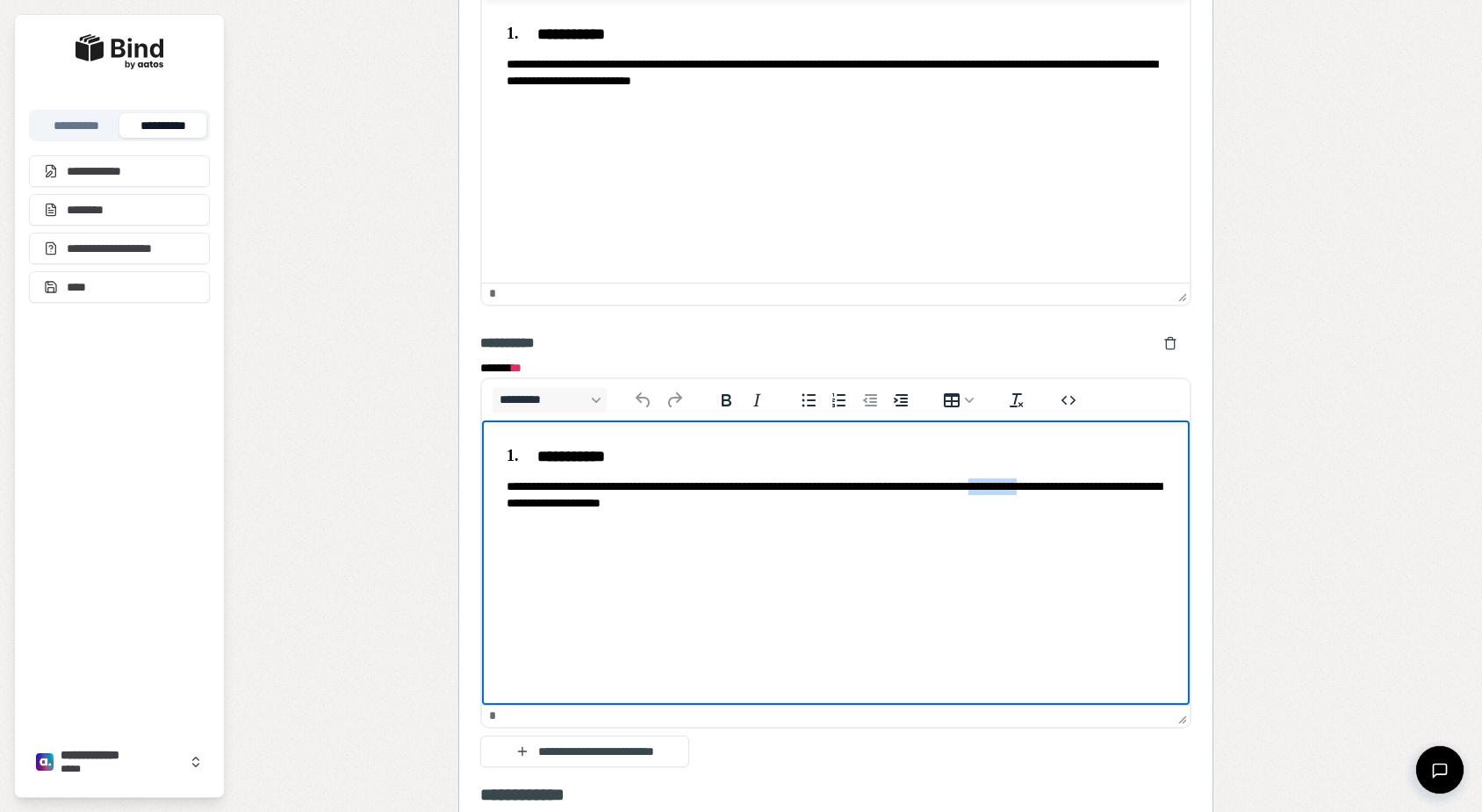 click on "**********" at bounding box center (836, 495) 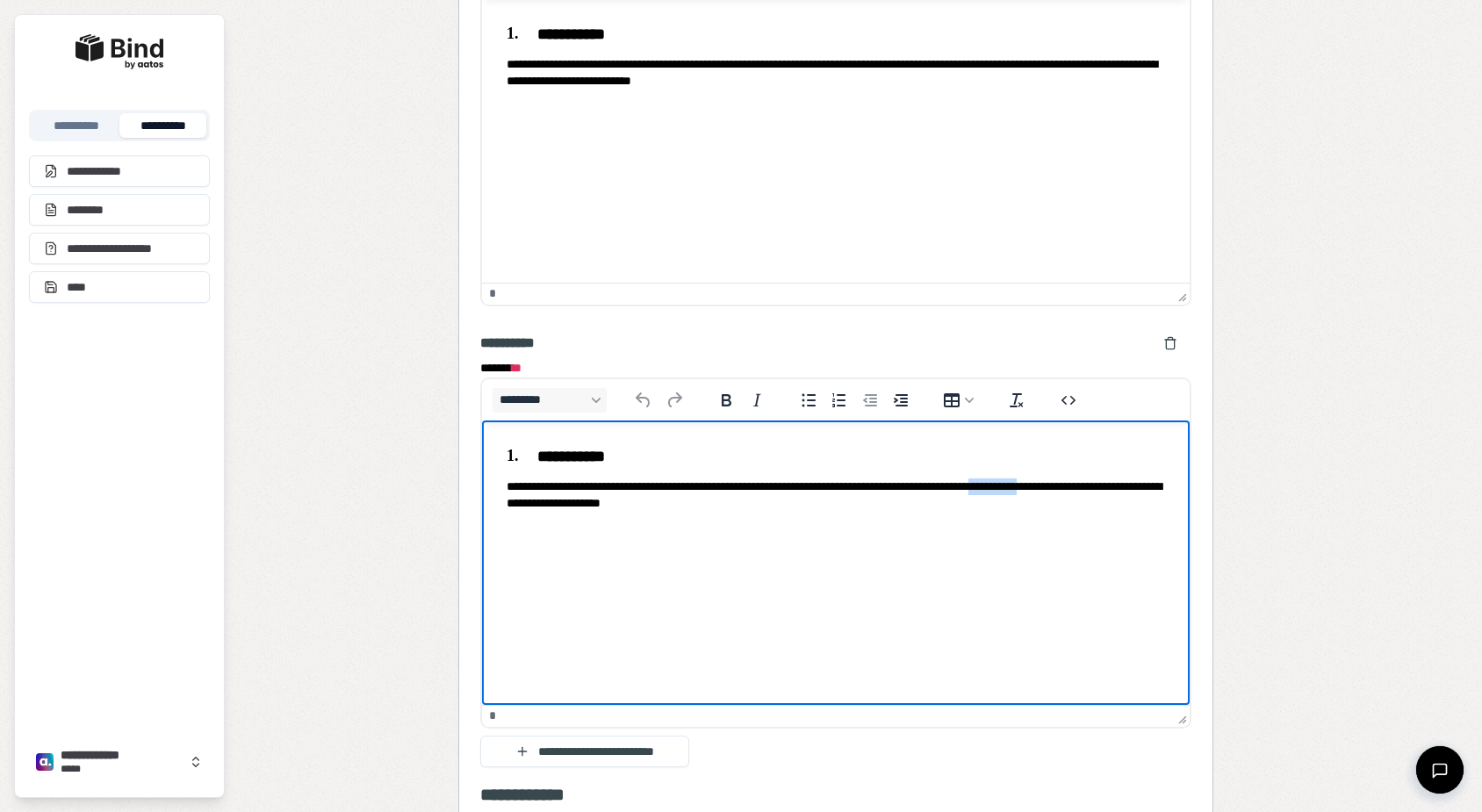 type 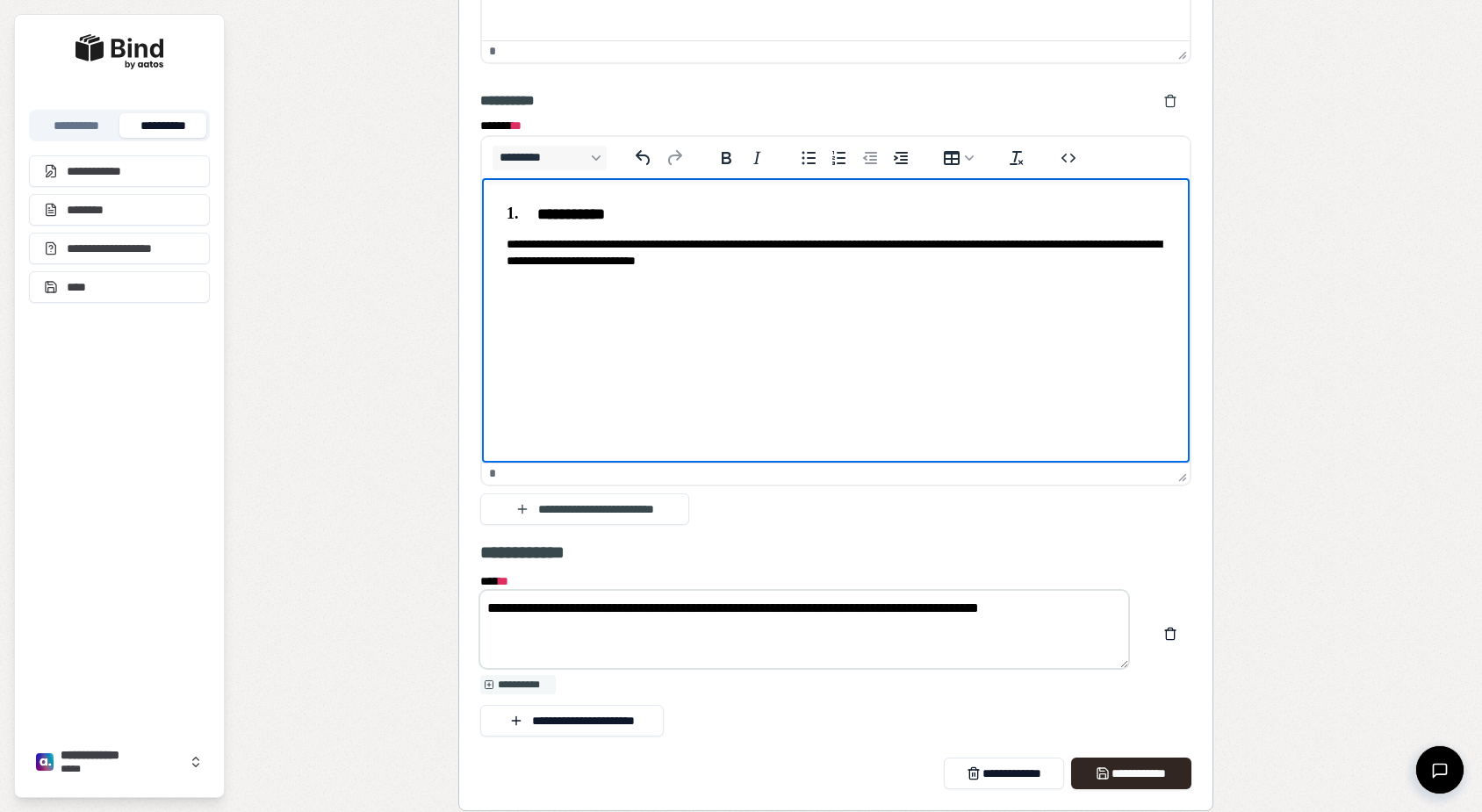 scroll, scrollTop: 2275, scrollLeft: 0, axis: vertical 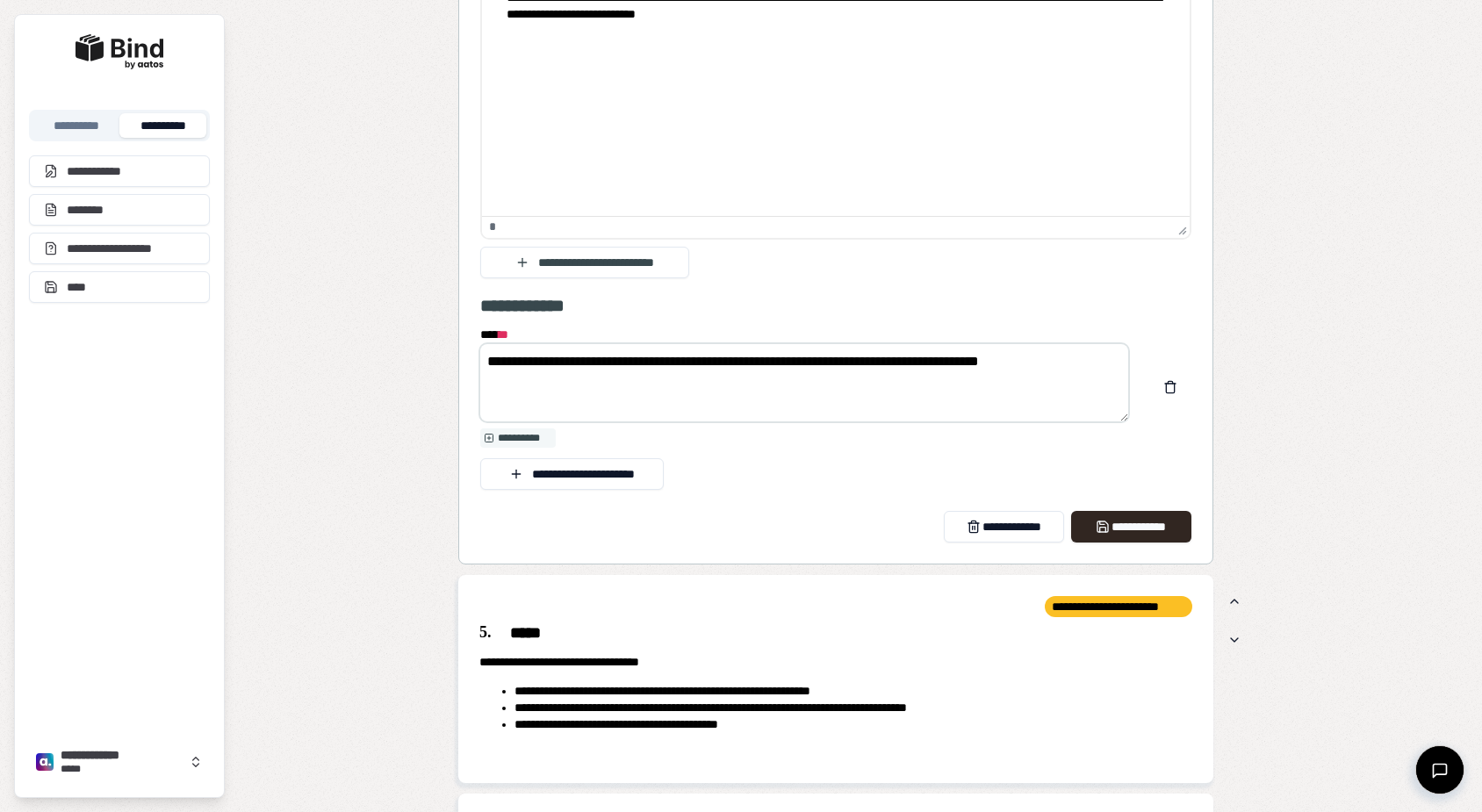 click on "**********" at bounding box center [804, 383] 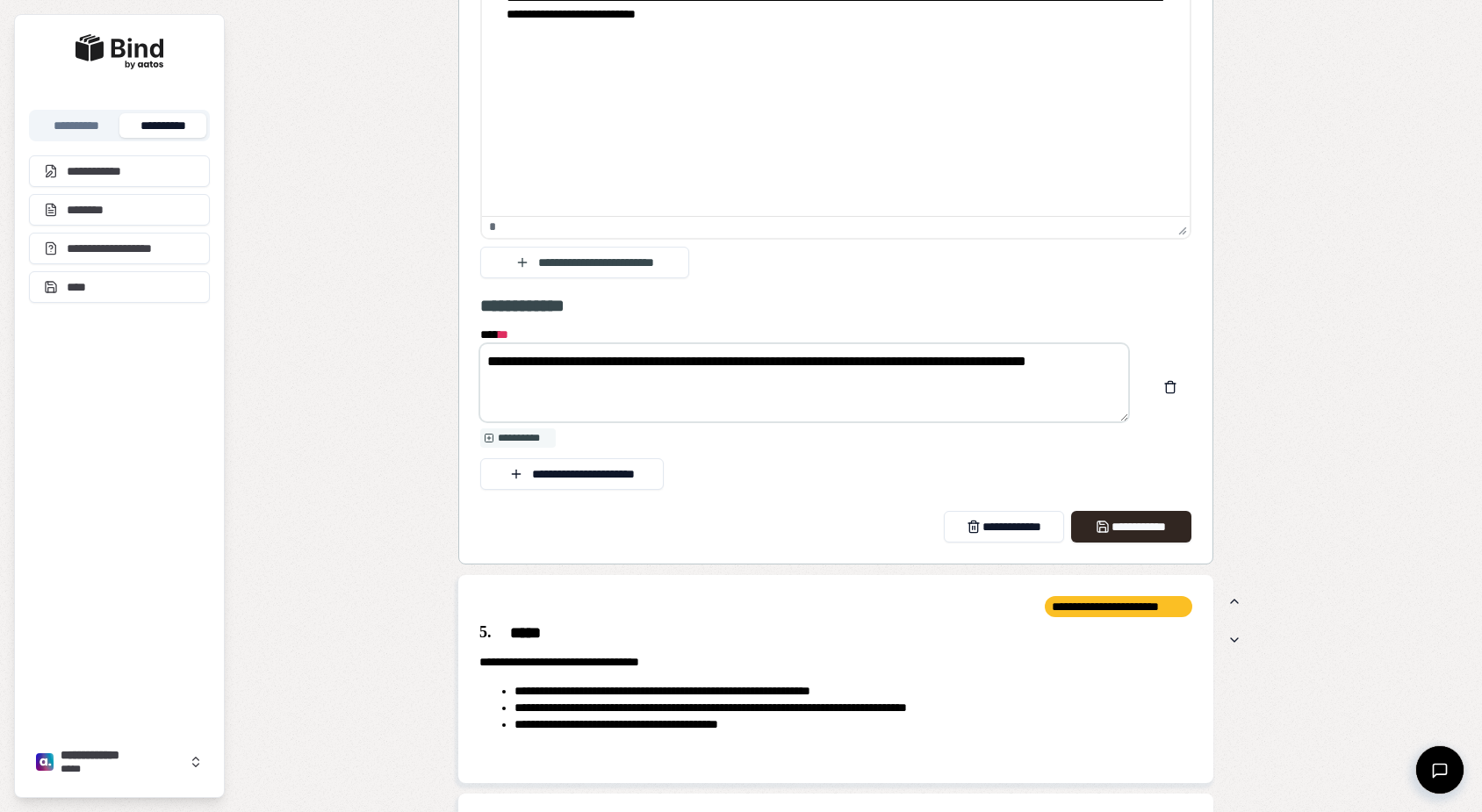 click on "**********" at bounding box center [804, 383] 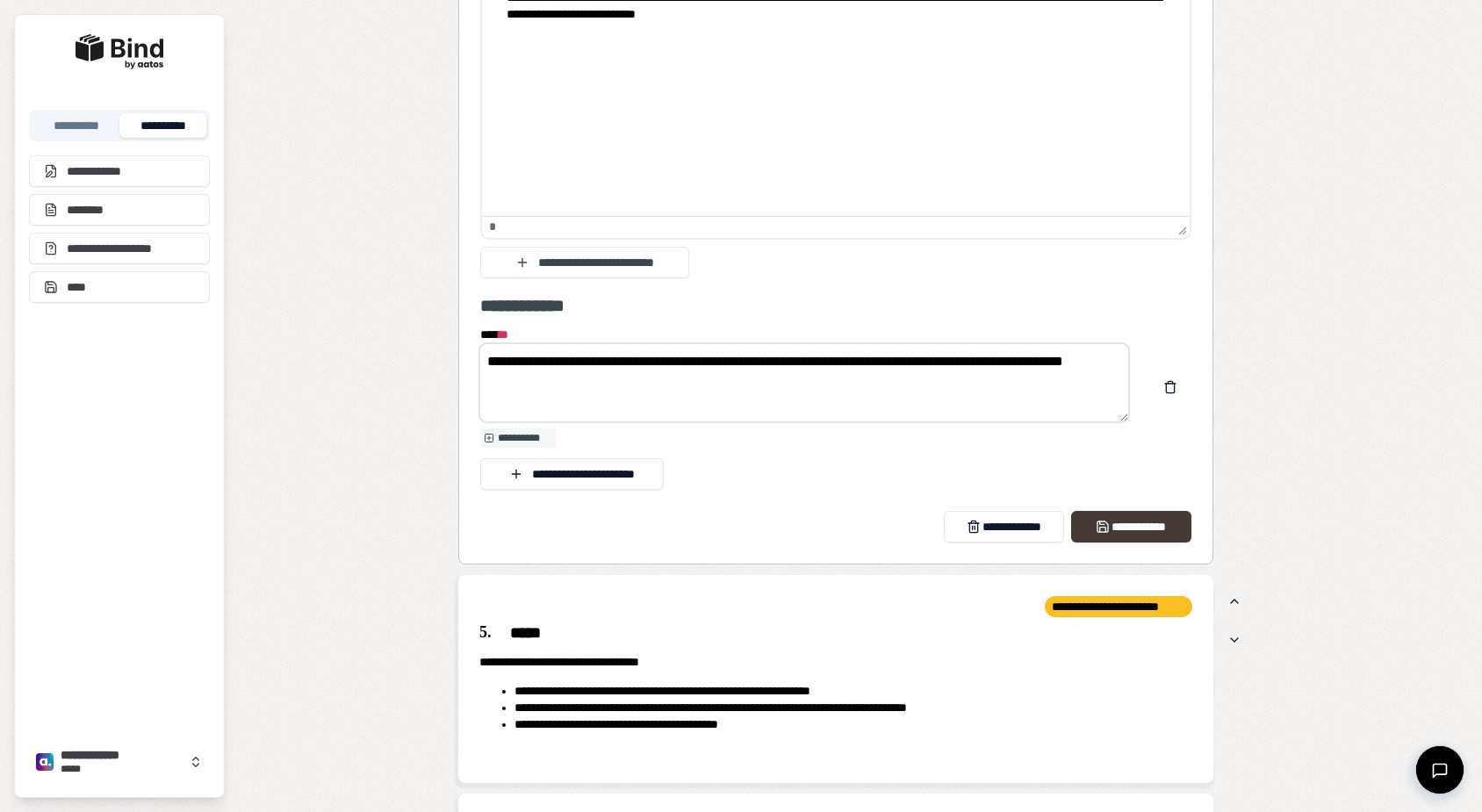 type on "**********" 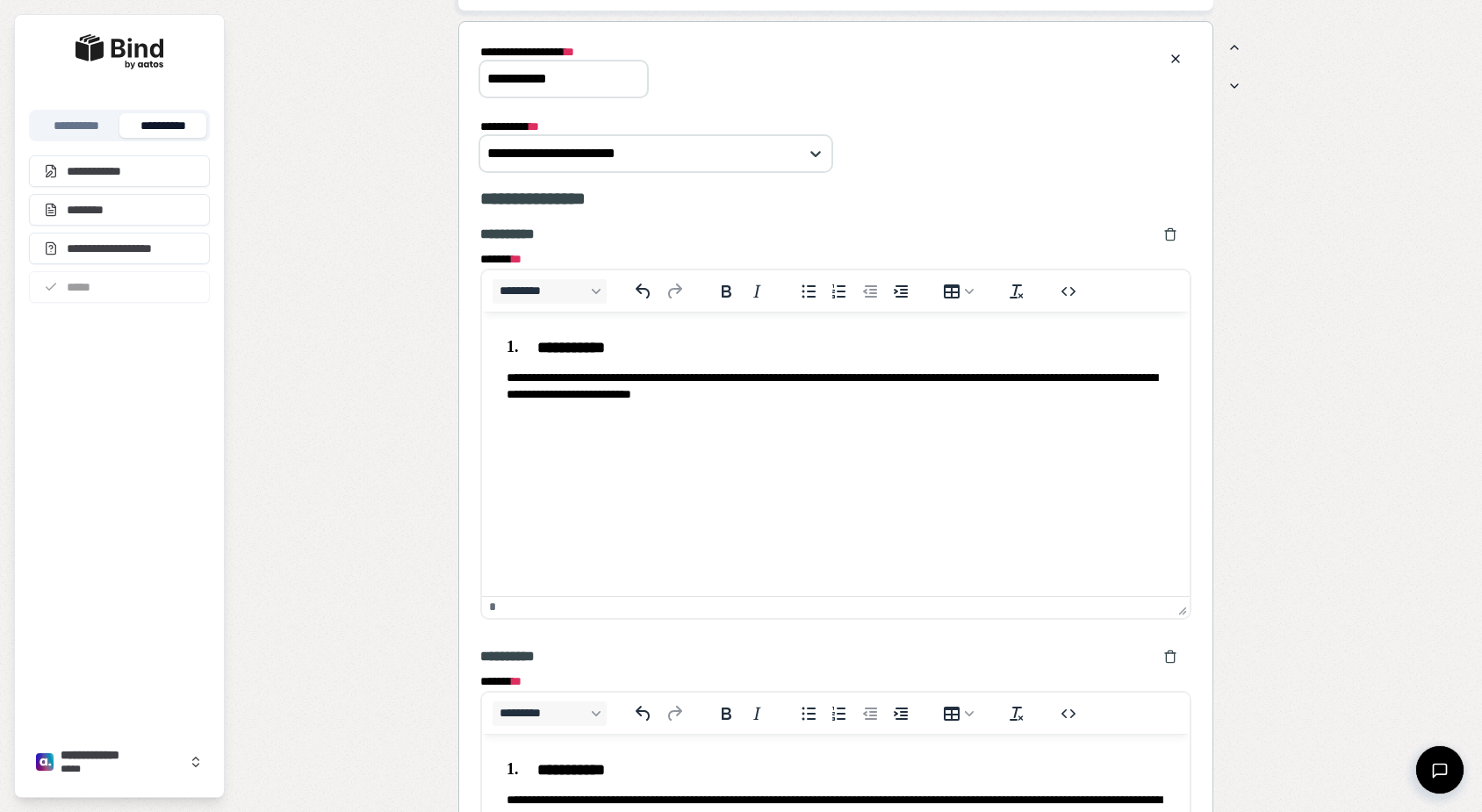 scroll, scrollTop: 1451, scrollLeft: 0, axis: vertical 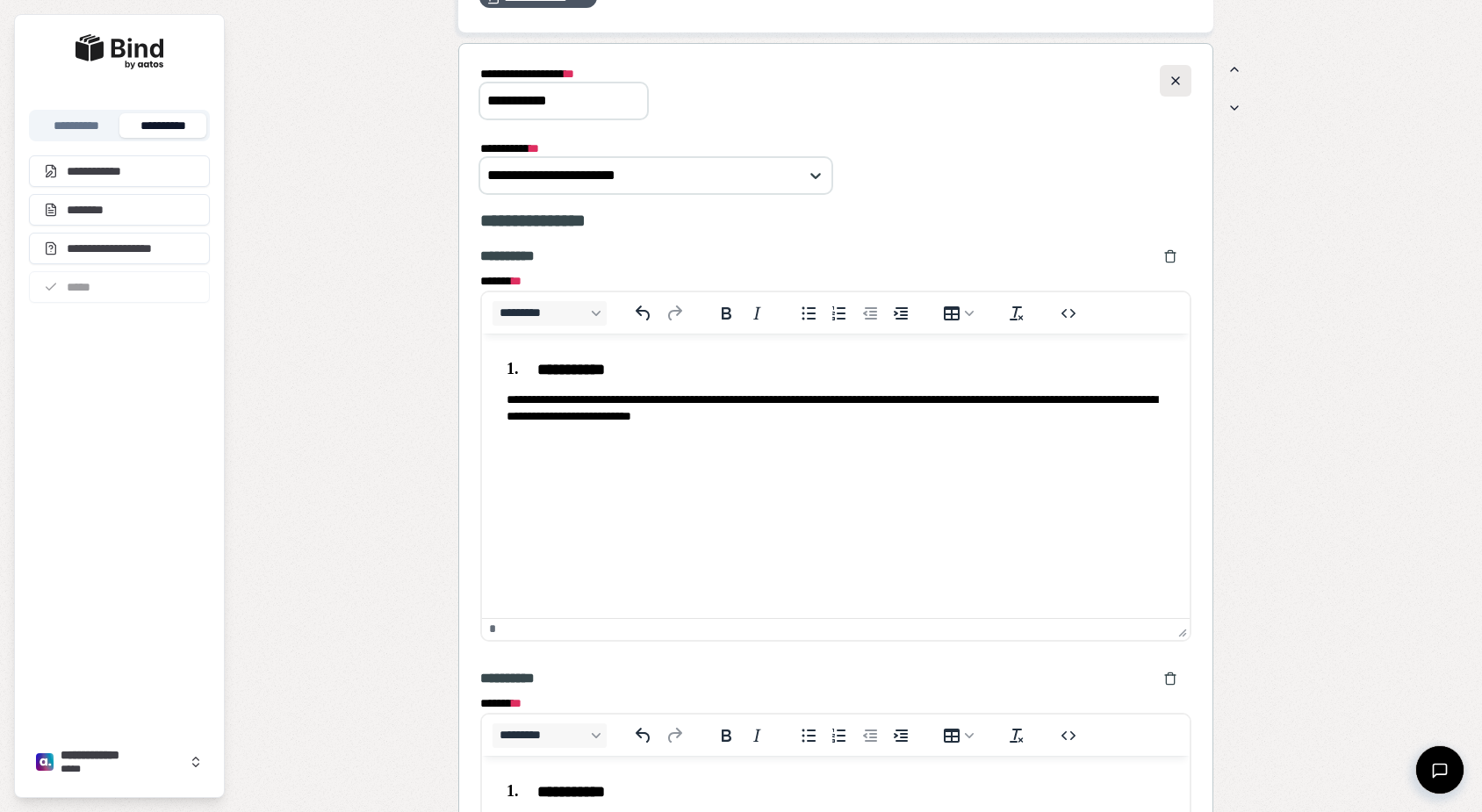 click at bounding box center [1176, 81] 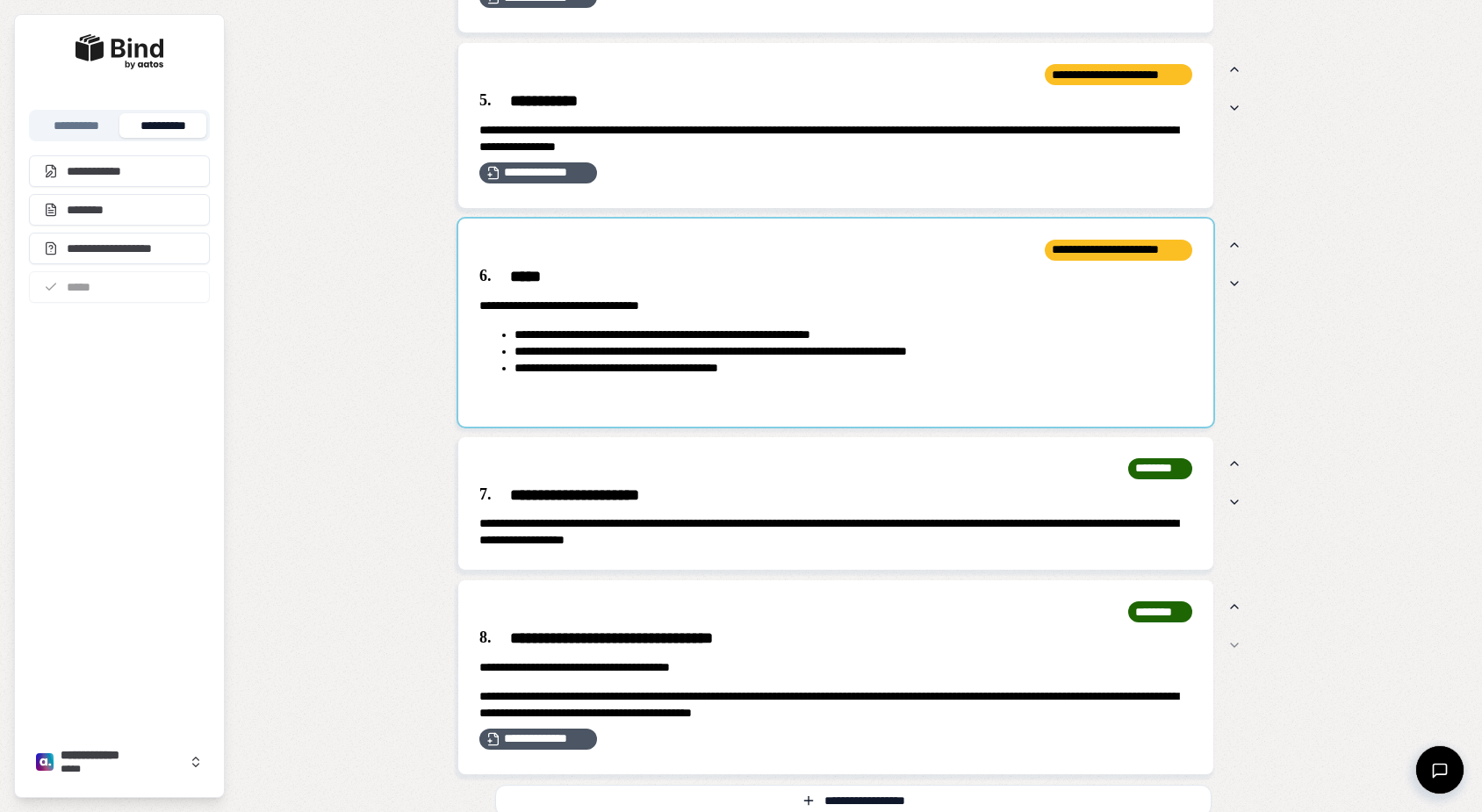 click at bounding box center (836, 322) 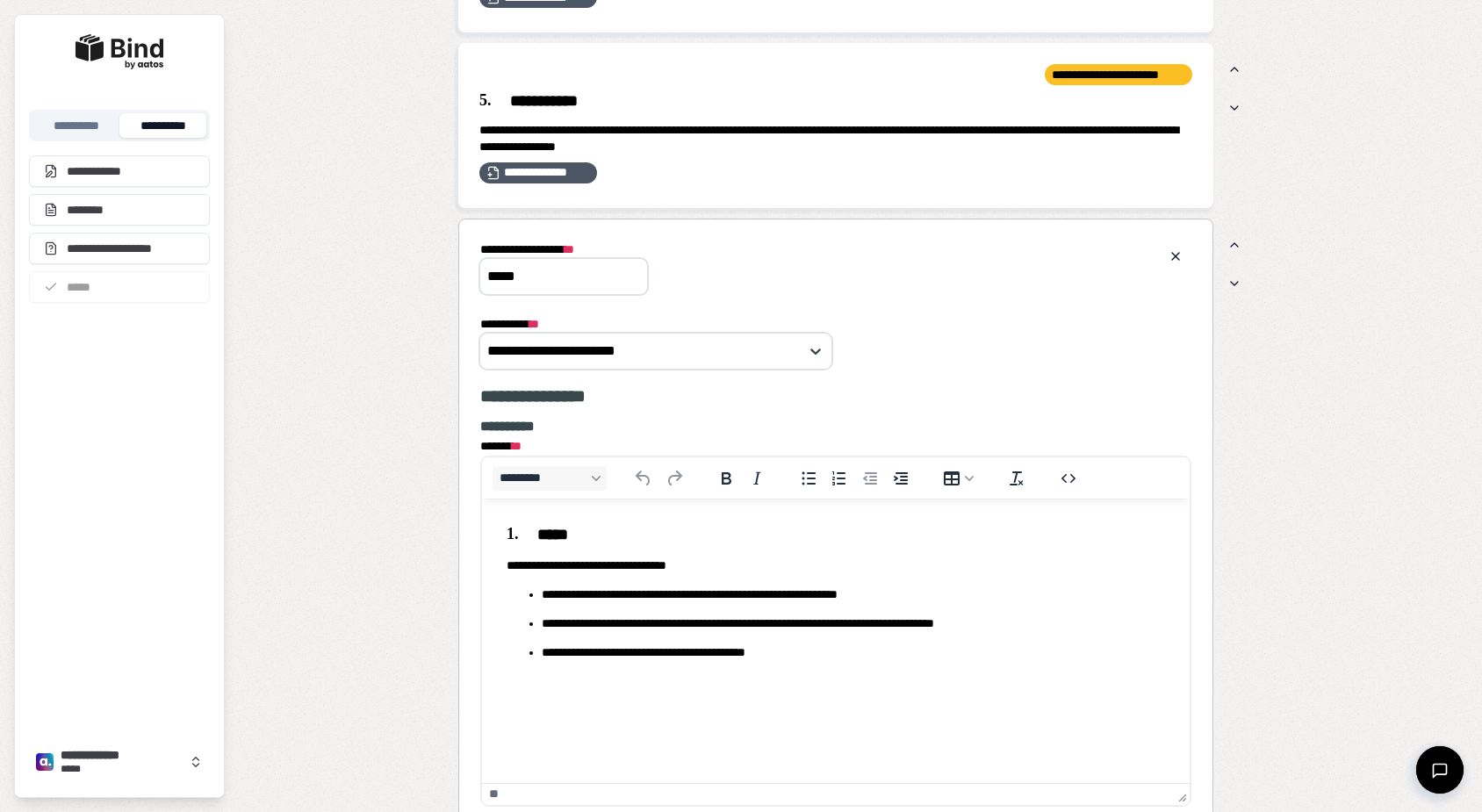 scroll, scrollTop: 0, scrollLeft: 0, axis: both 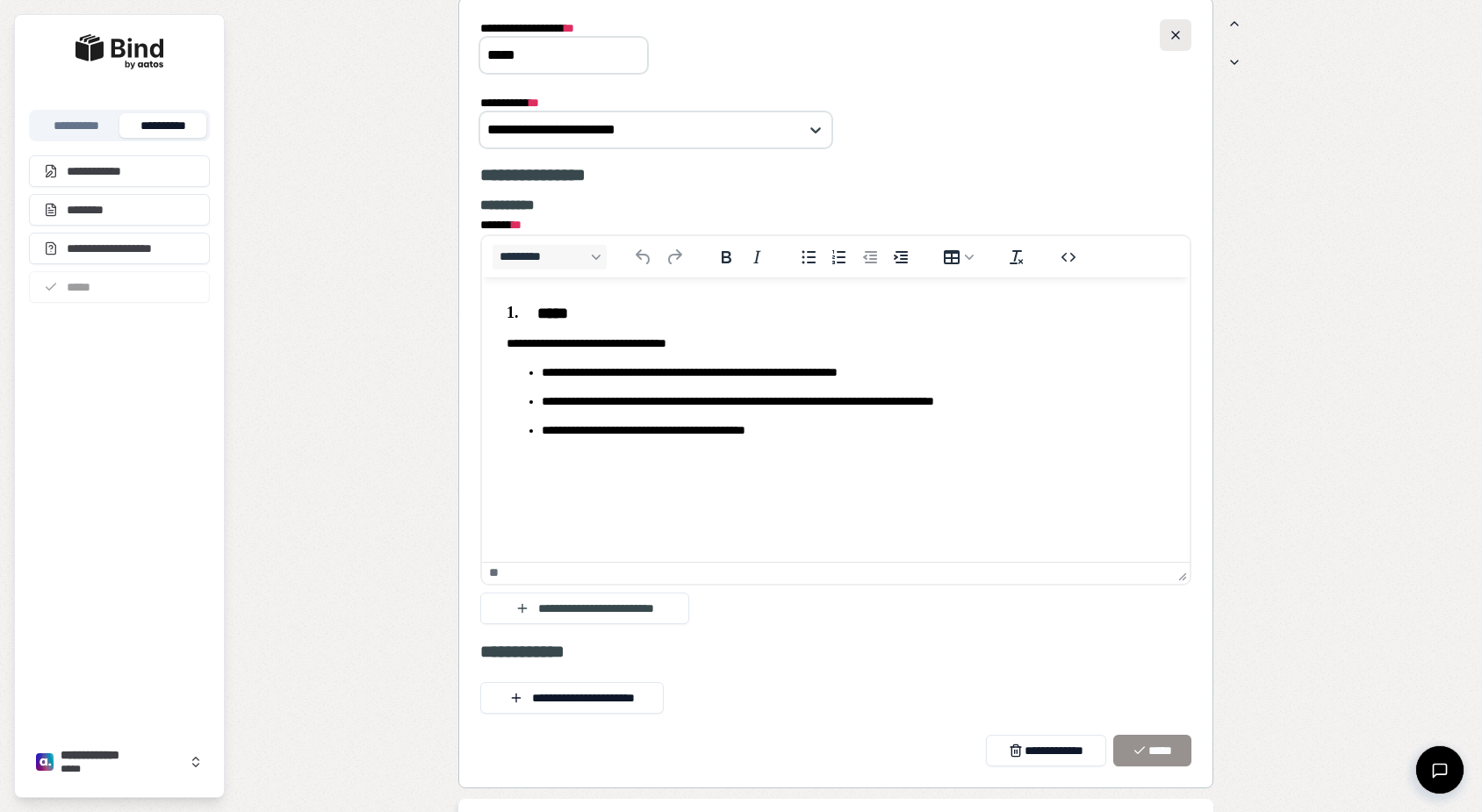 click at bounding box center (1176, 35) 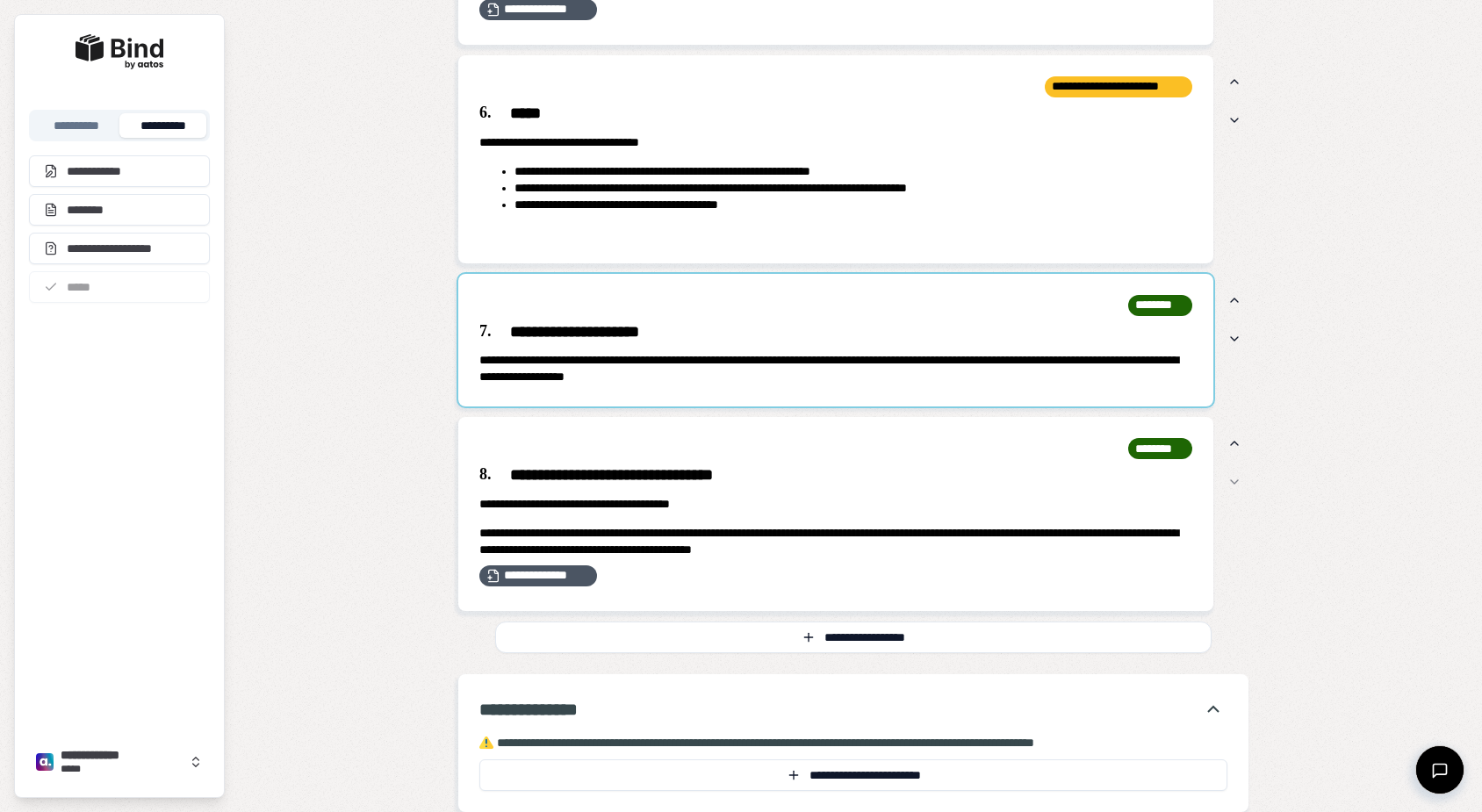 scroll, scrollTop: 0, scrollLeft: 0, axis: both 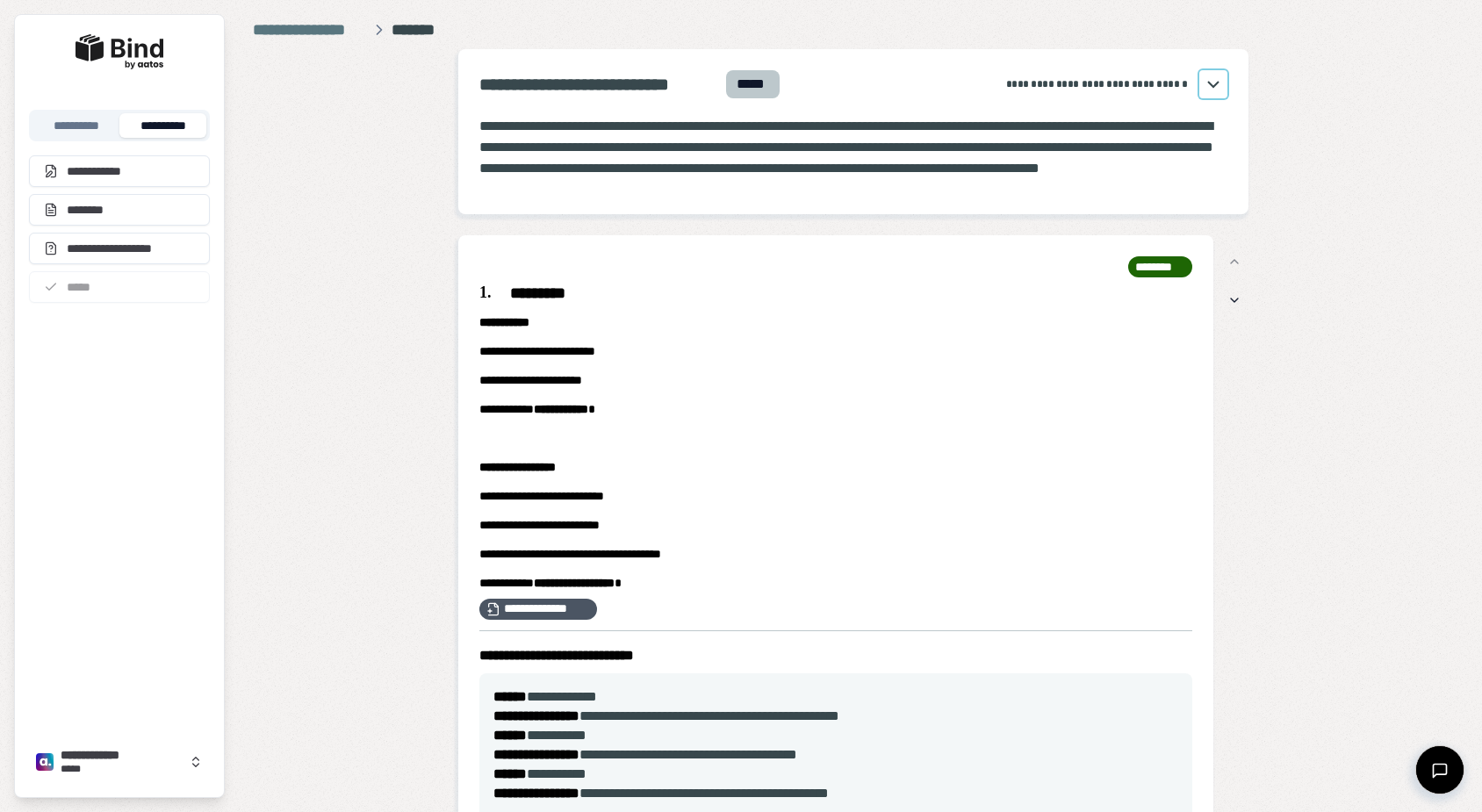click on "**********" at bounding box center [846, 147] 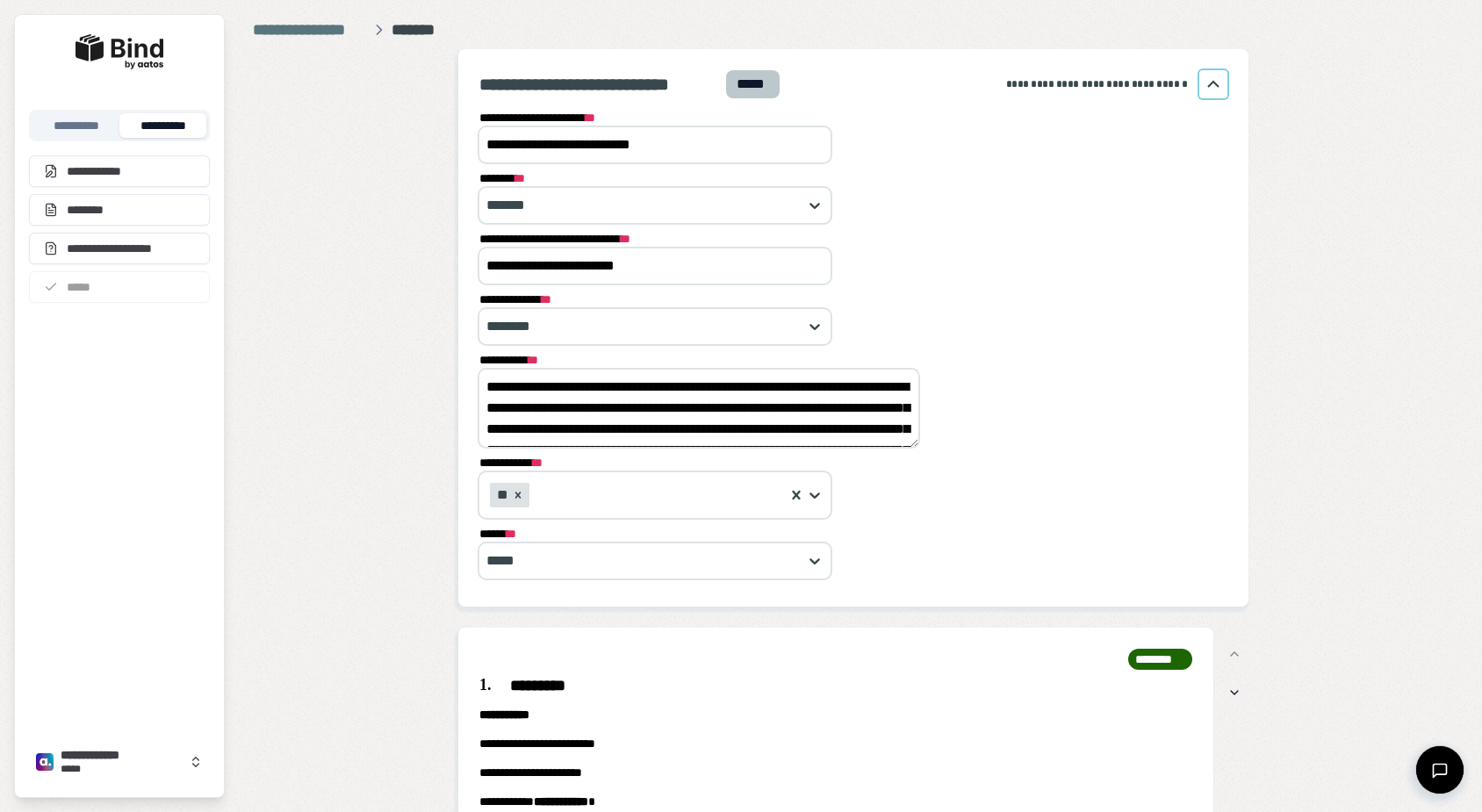 click on "**********" at bounding box center (699, 408) 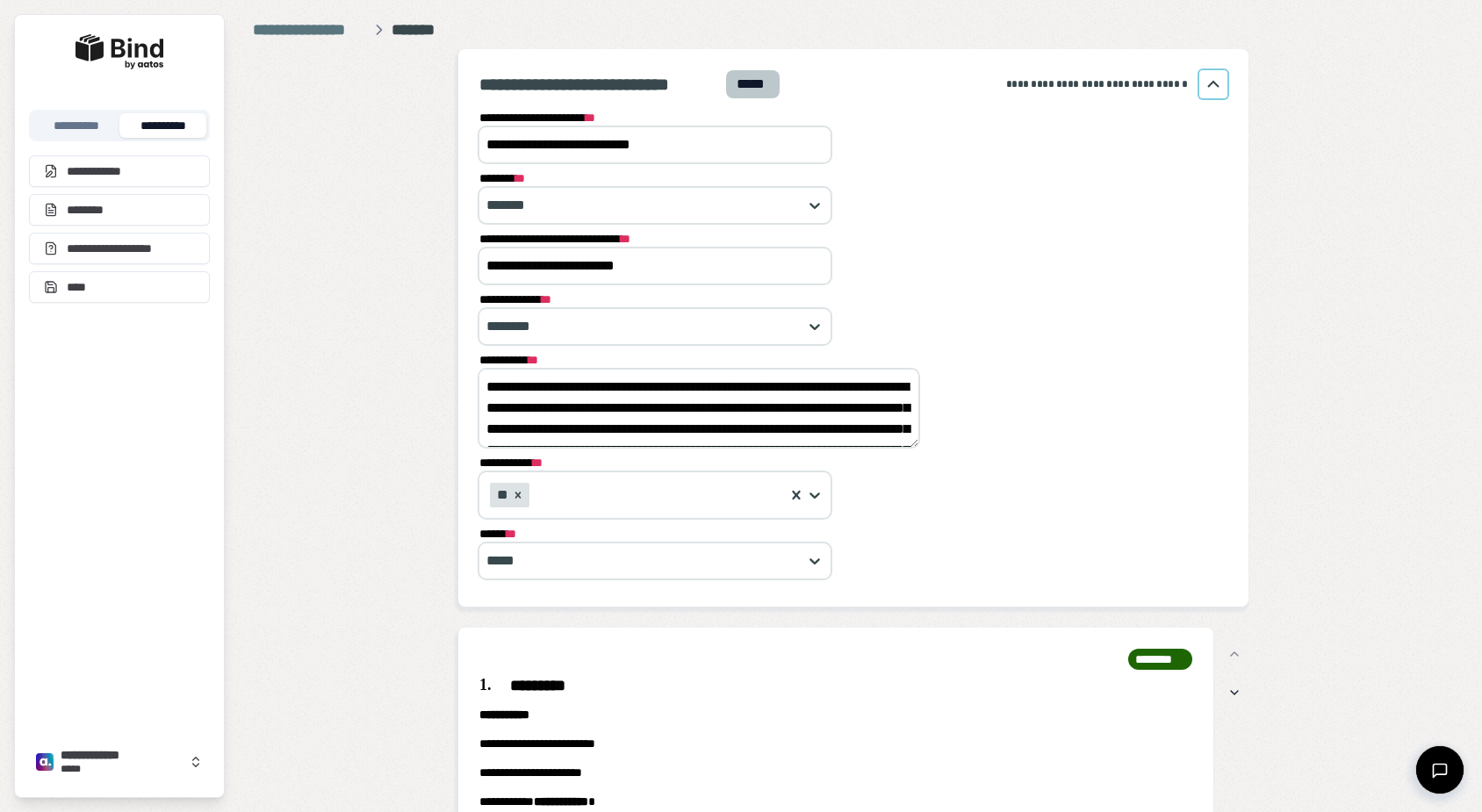 click on "**********" at bounding box center [699, 408] 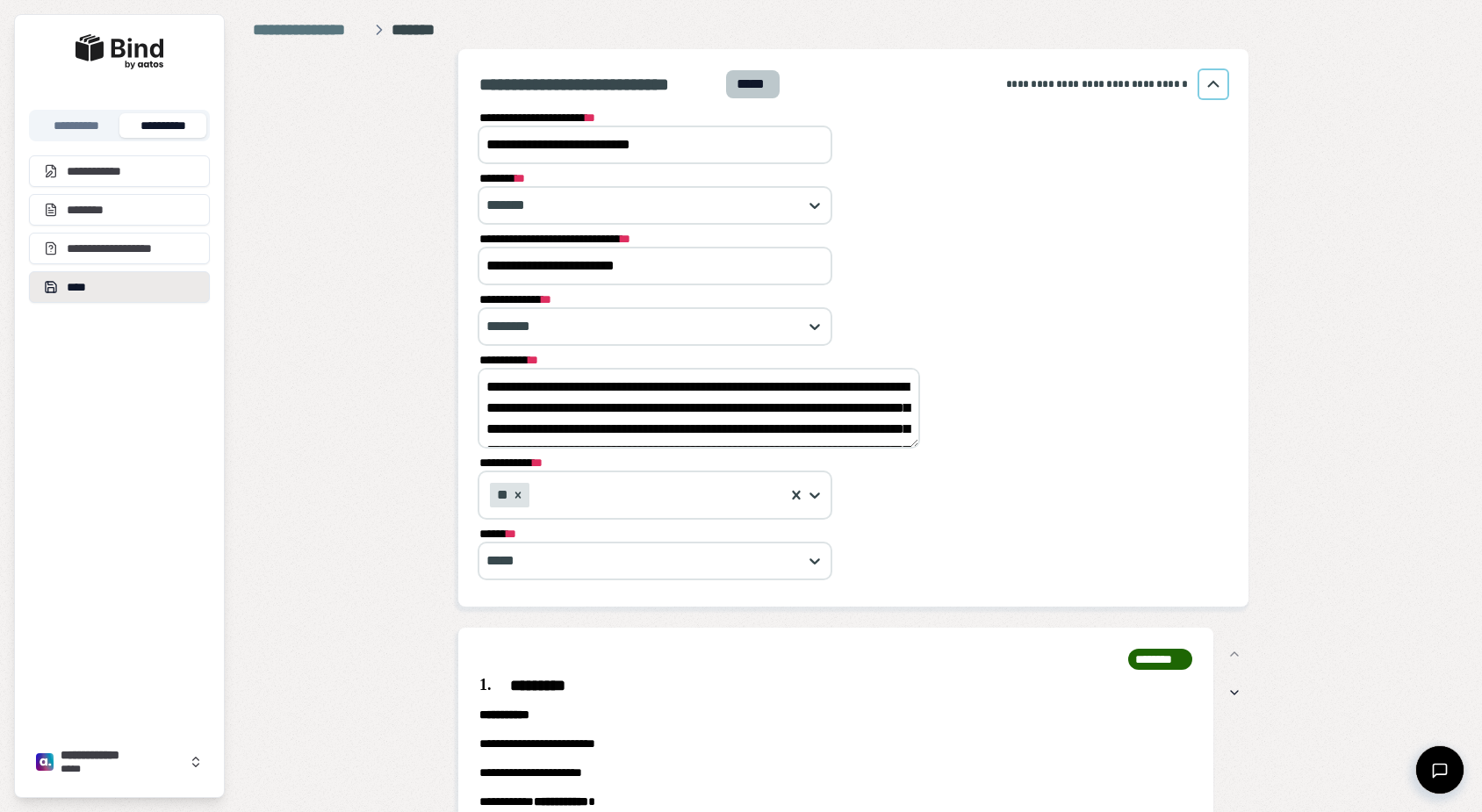type on "**********" 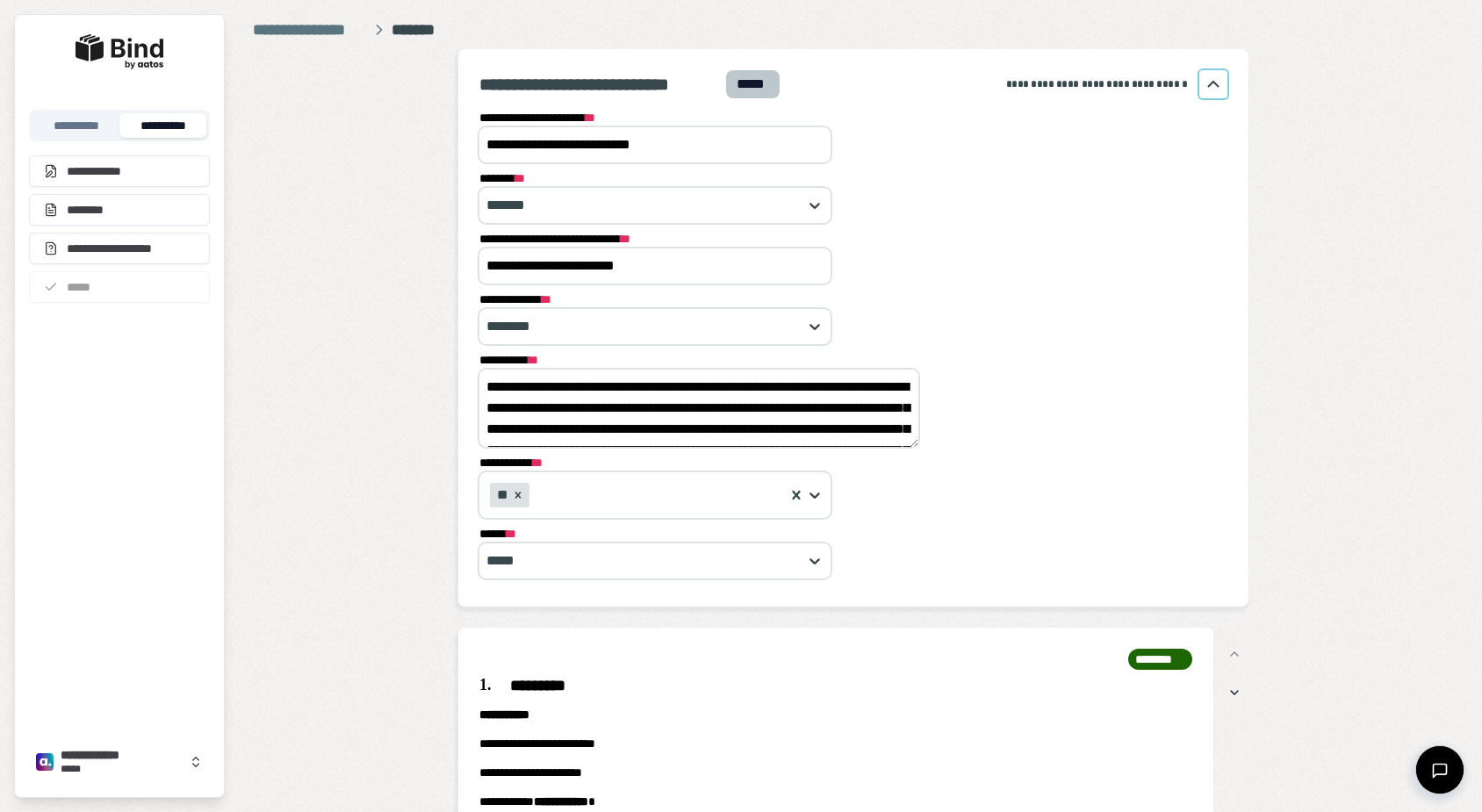 click 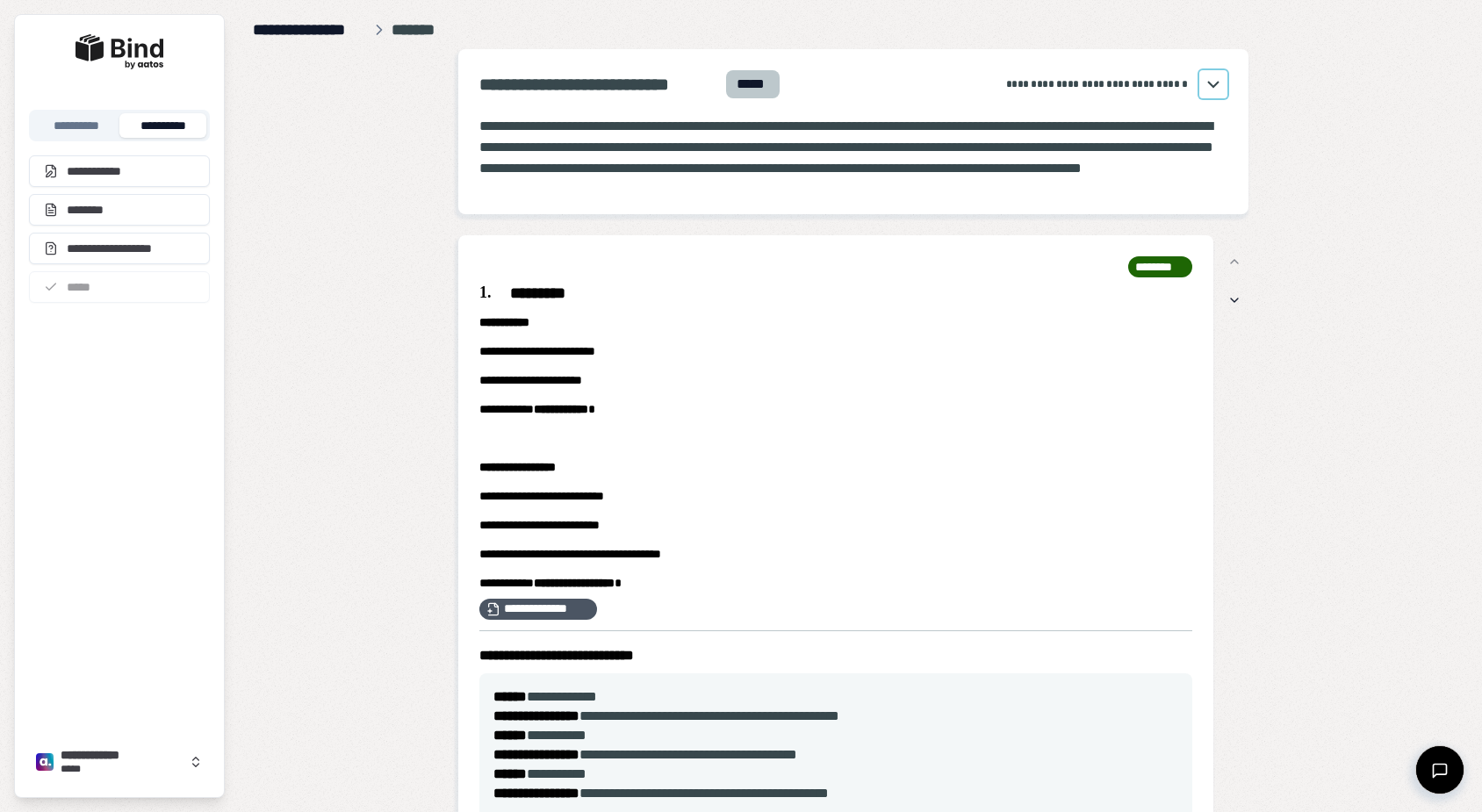 click on "**********" at bounding box center (310, 30) 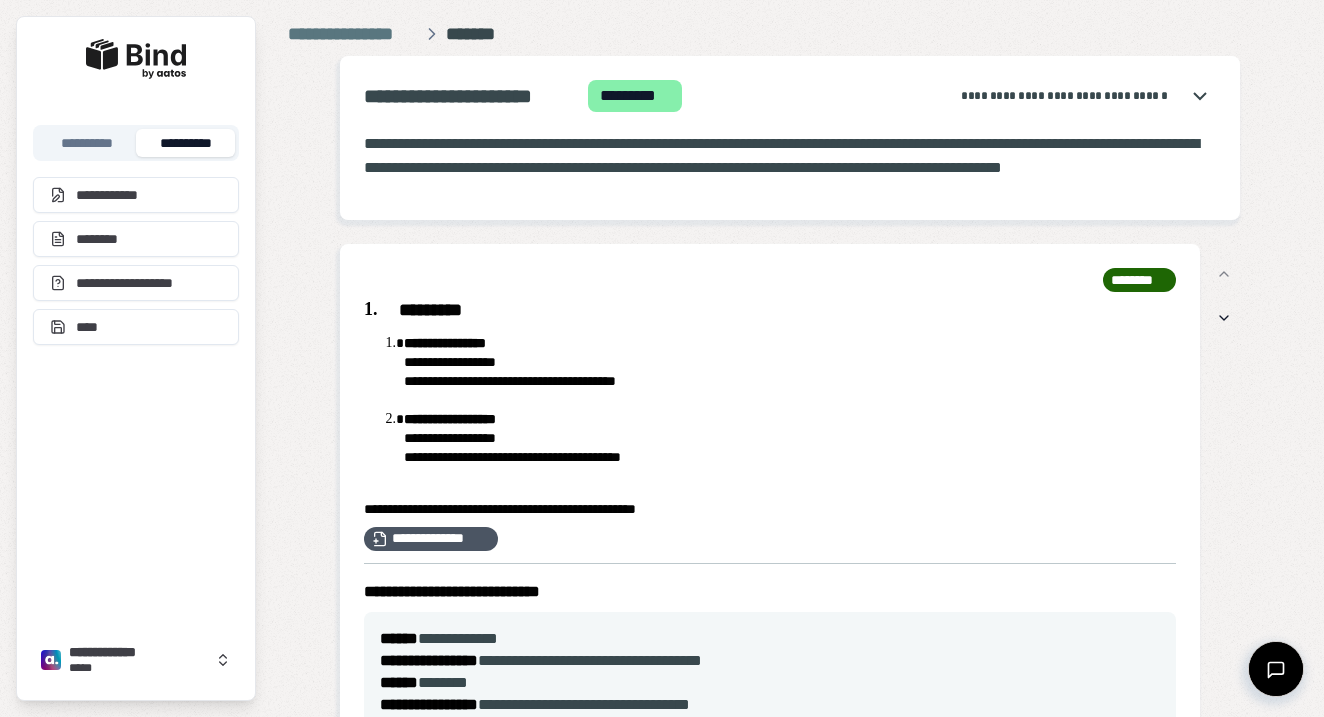 scroll, scrollTop: 0, scrollLeft: 0, axis: both 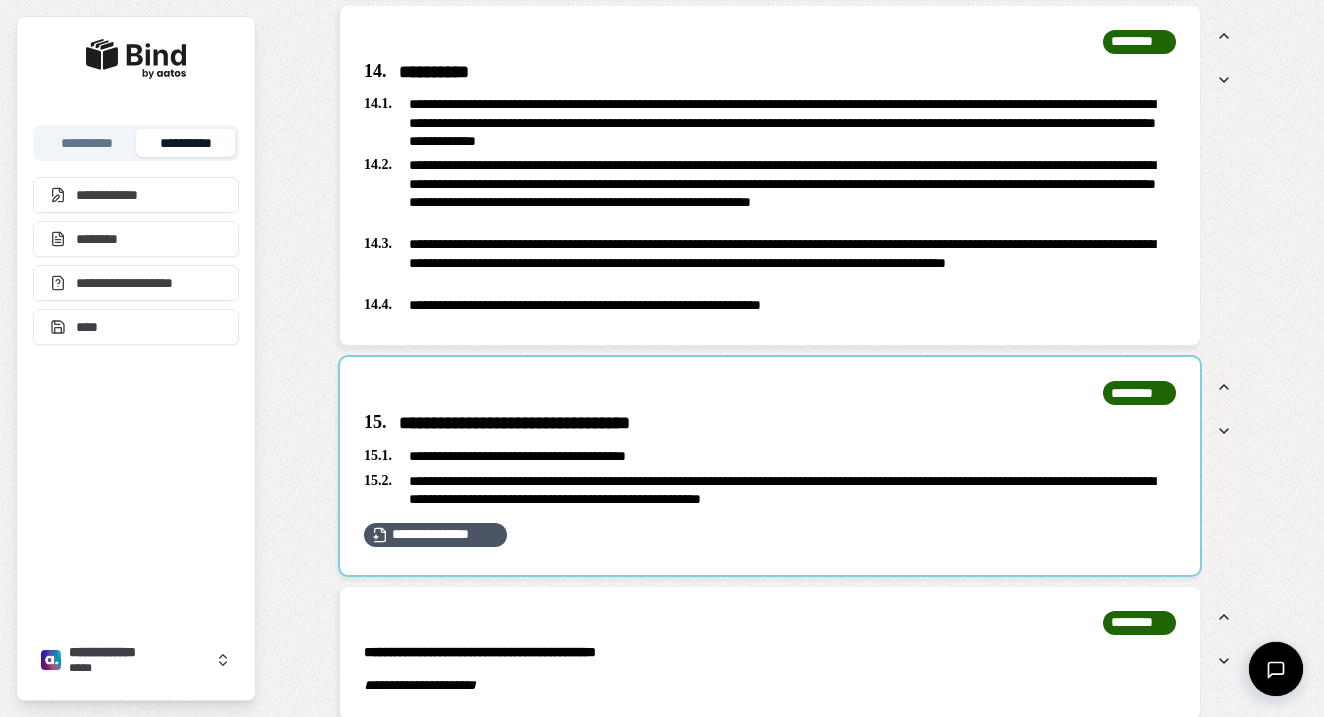 click at bounding box center (770, 466) 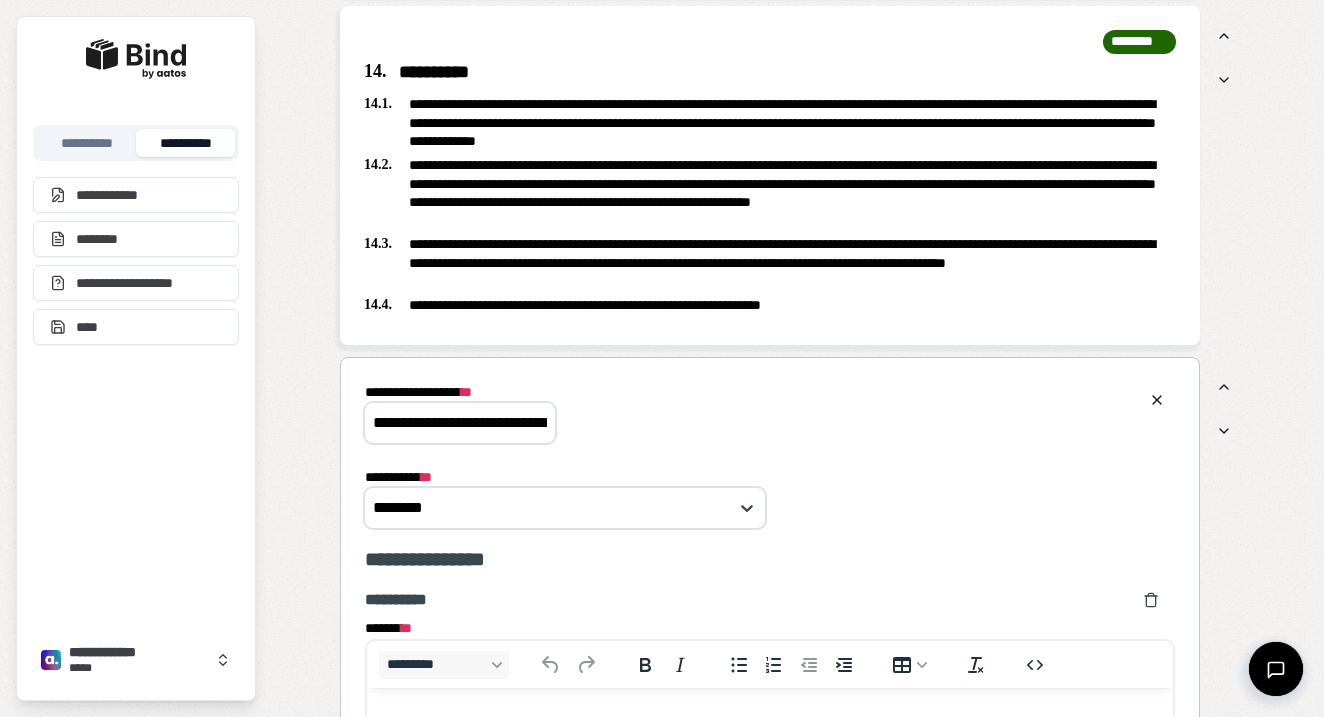 scroll, scrollTop: 0, scrollLeft: 0, axis: both 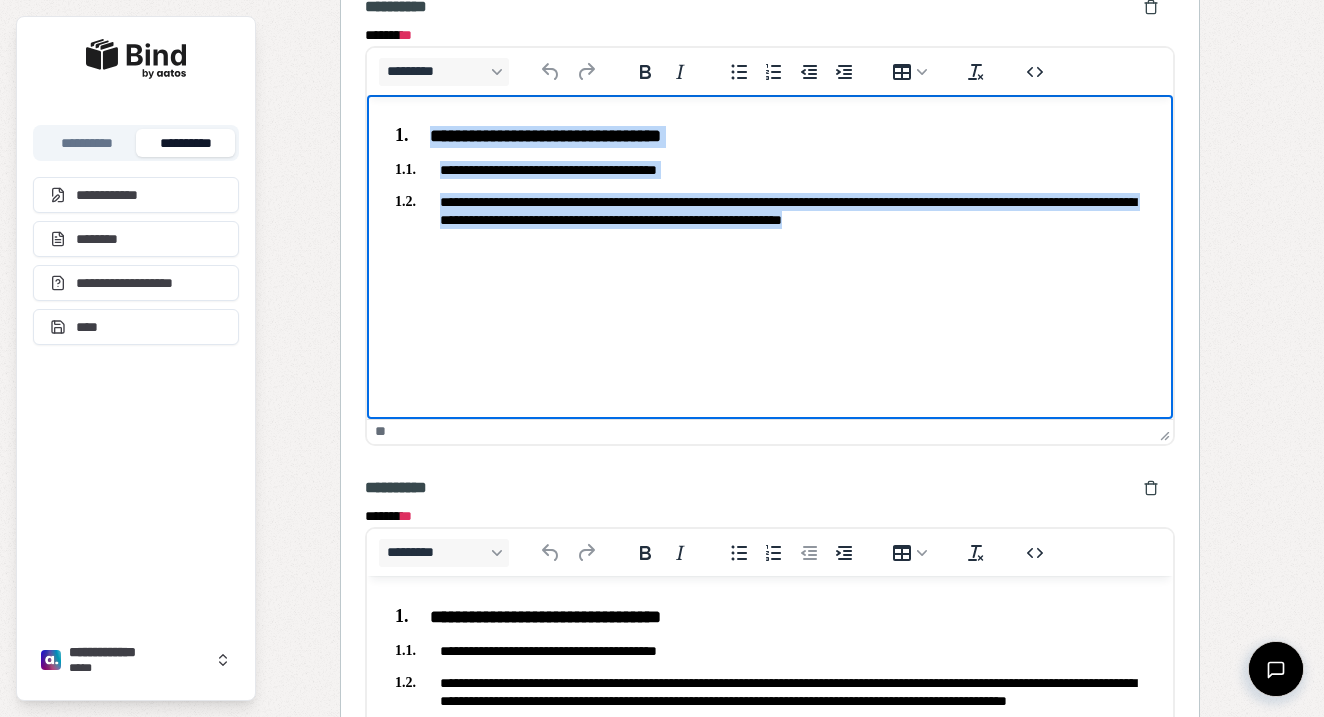 drag, startPoint x: 1050, startPoint y: 231, endPoint x: 434, endPoint y: 136, distance: 623.2824 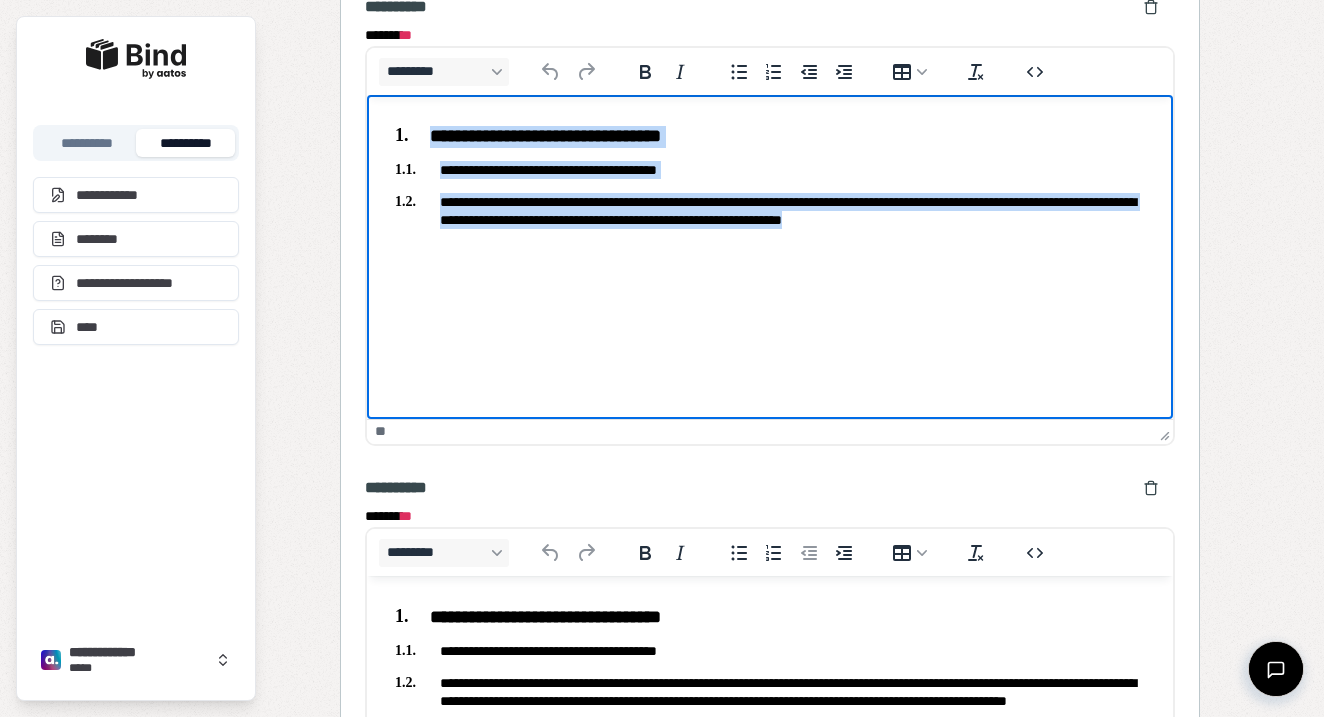 copy on "**********" 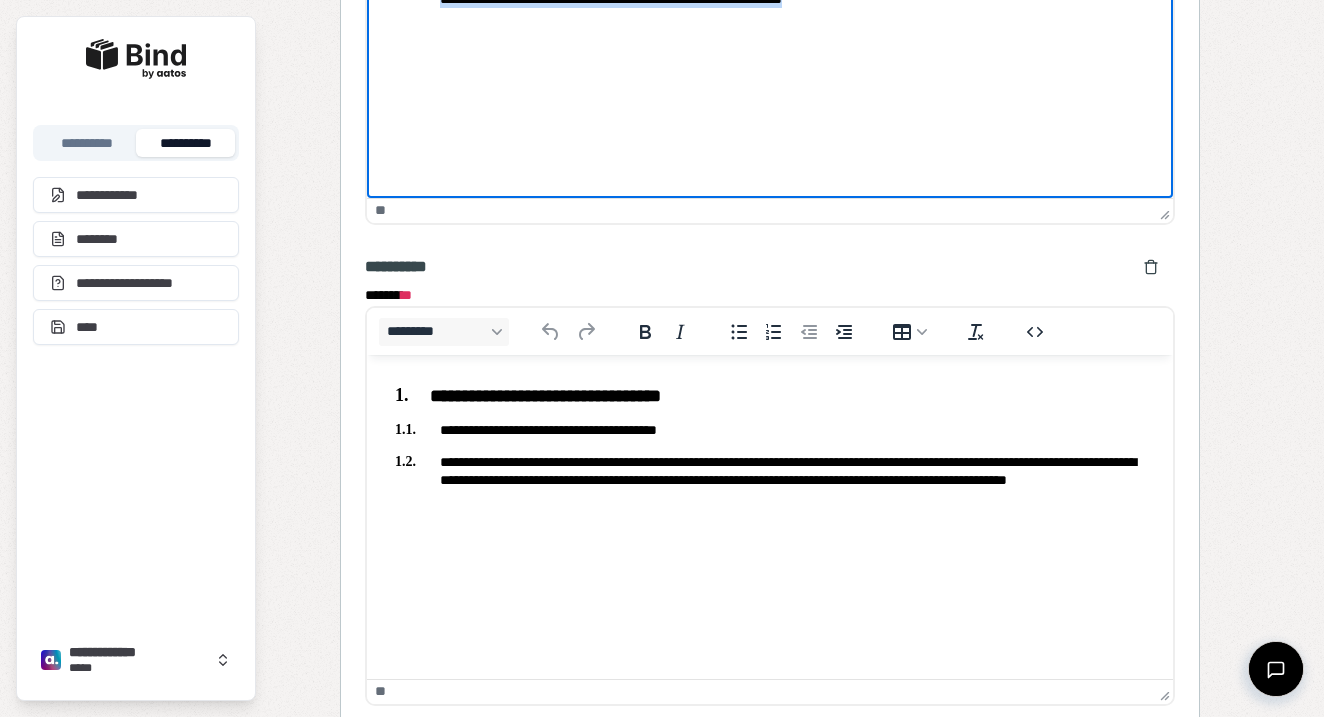 scroll, scrollTop: 5466, scrollLeft: 0, axis: vertical 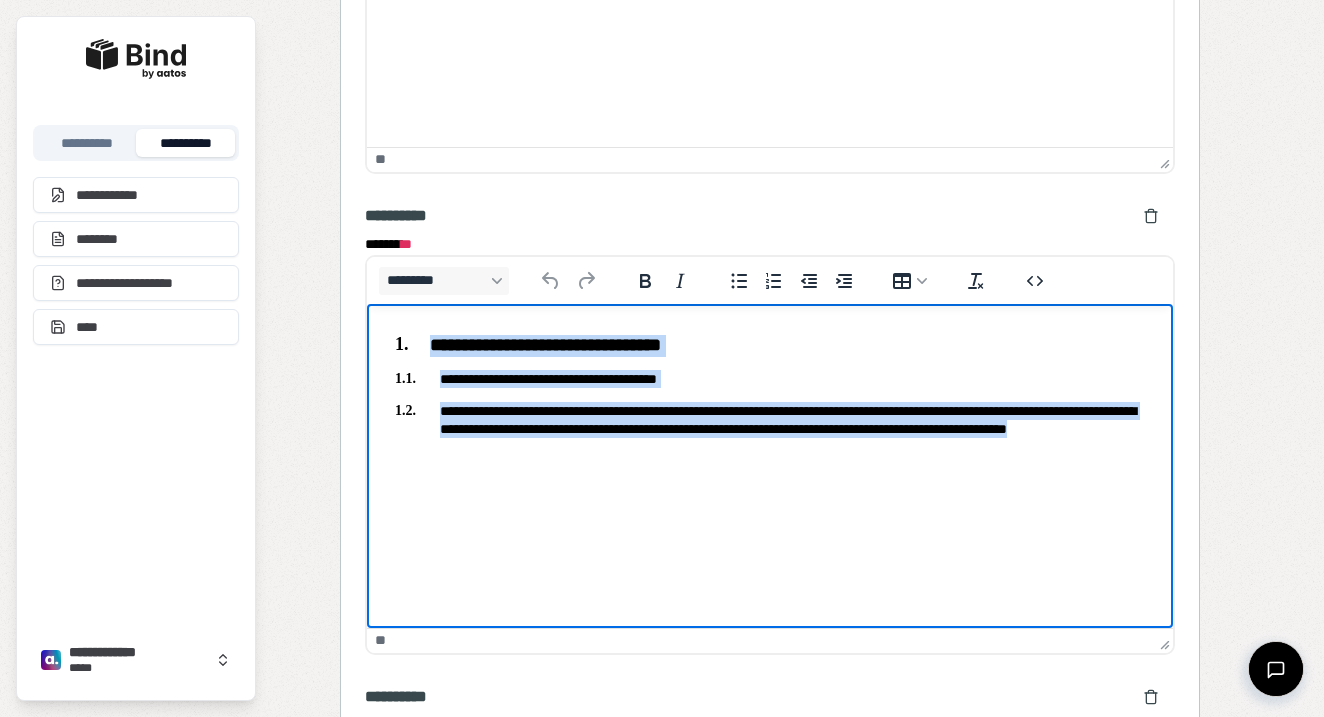 drag, startPoint x: 640, startPoint y: 453, endPoint x: 368, endPoint y: 328, distance: 299.34763 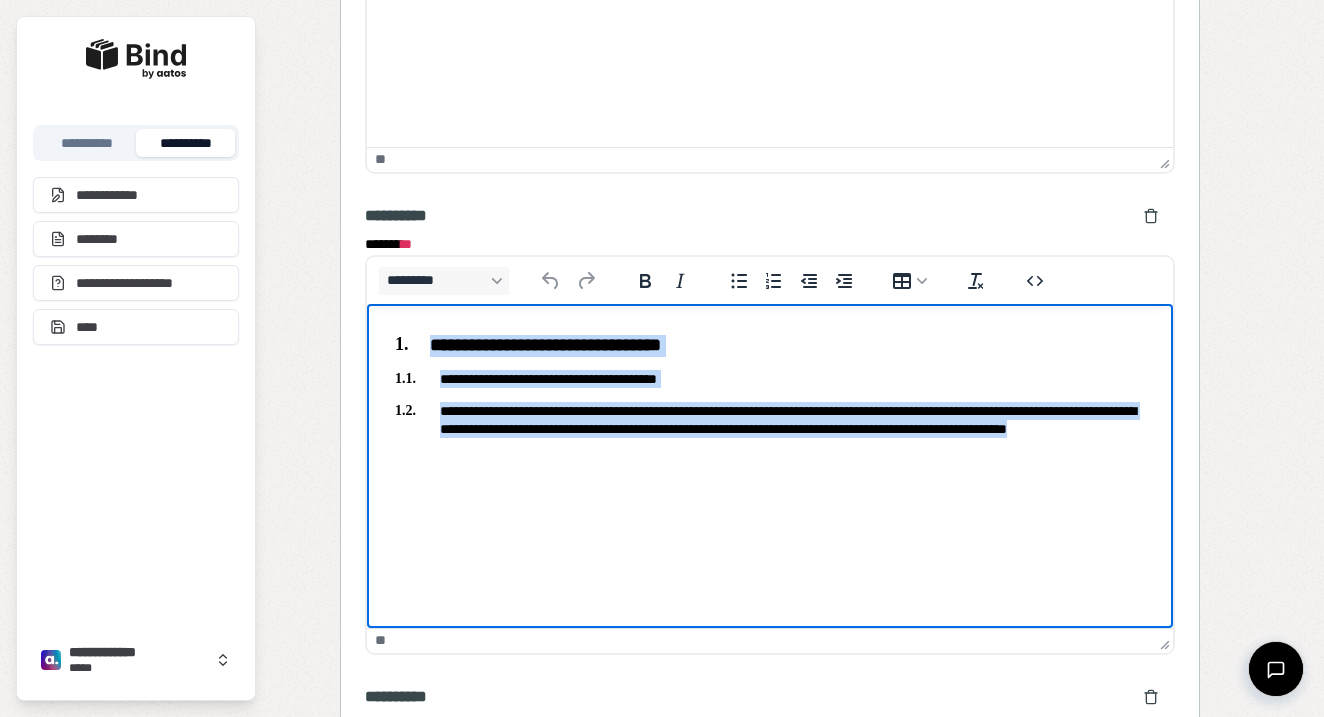 copy on "**********" 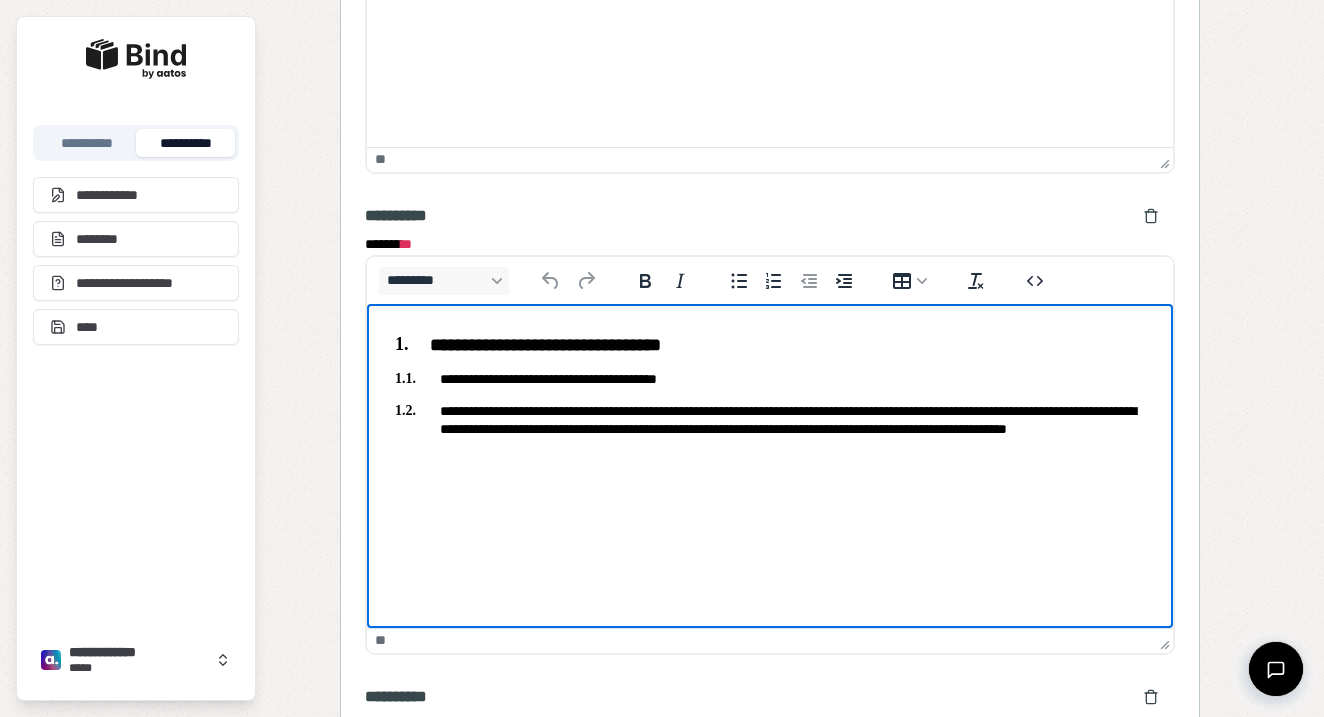 drag, startPoint x: 394, startPoint y: 792, endPoint x: 574, endPoint y: 593, distance: 268.33002 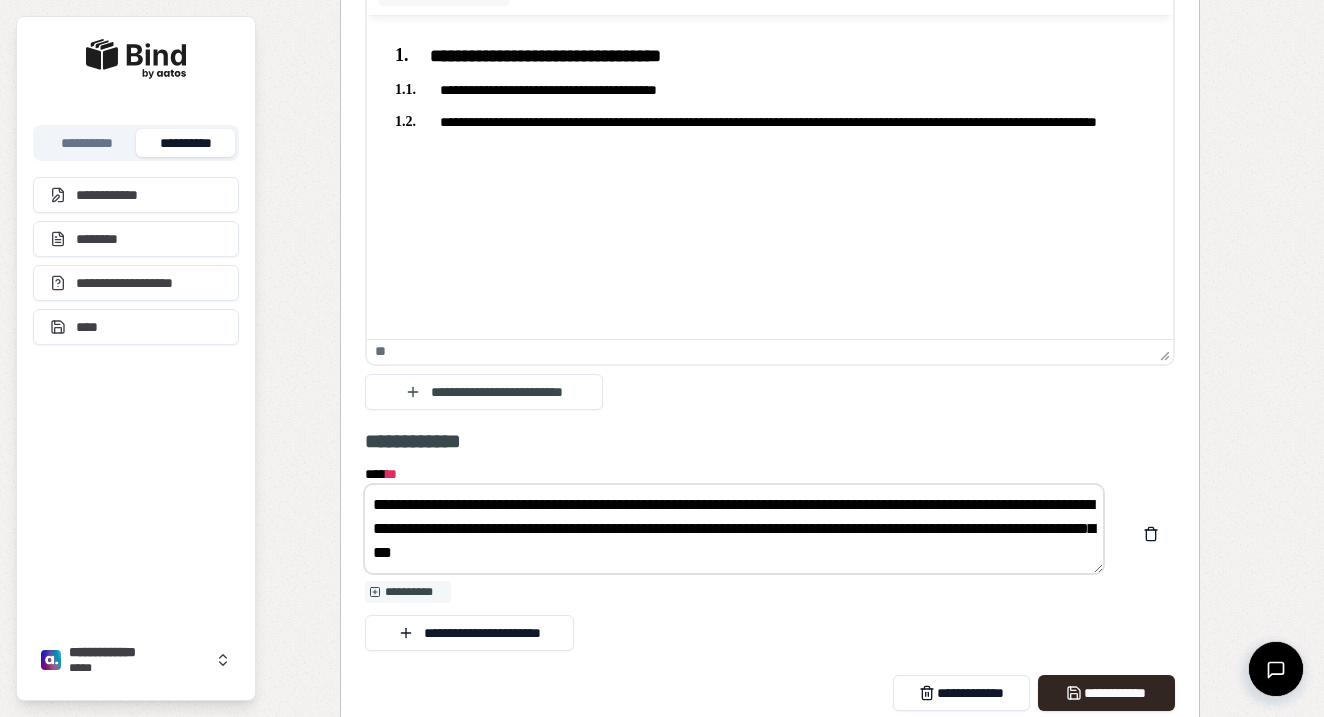 scroll, scrollTop: 6368, scrollLeft: 0, axis: vertical 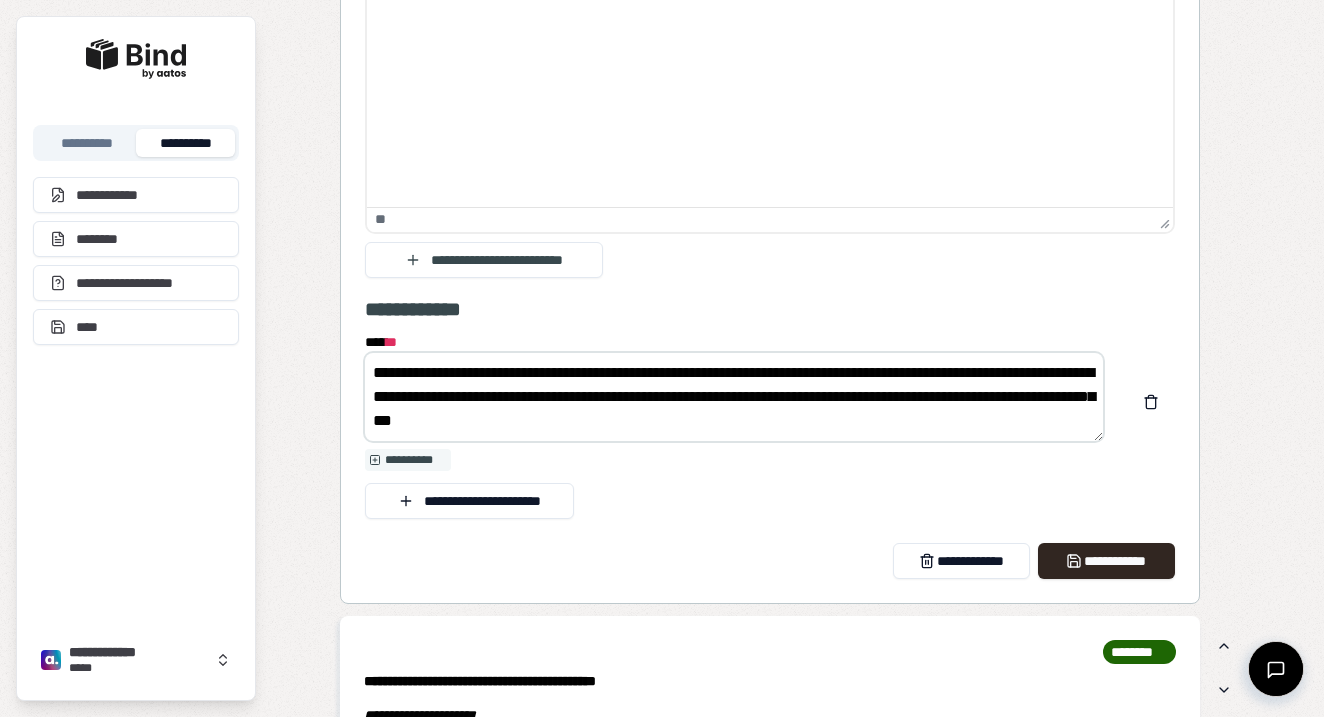 drag, startPoint x: 662, startPoint y: 451, endPoint x: 371, endPoint y: 385, distance: 298.3907 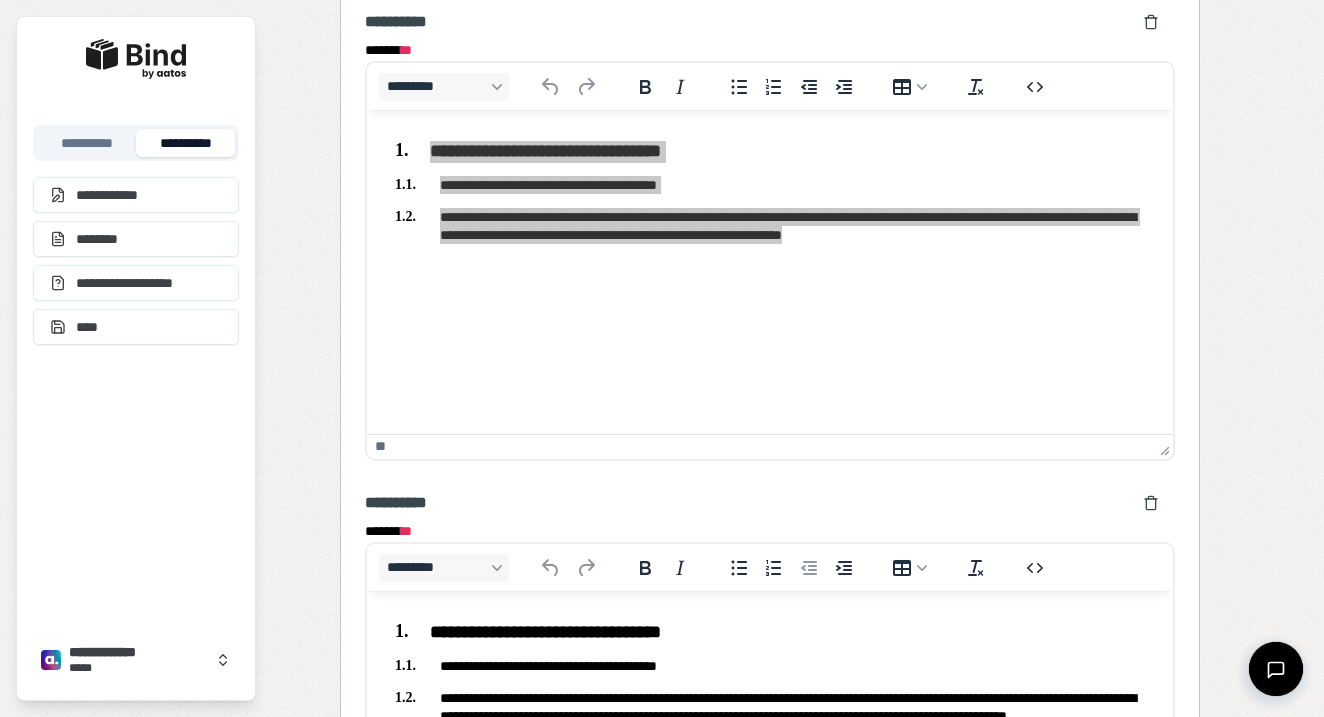 scroll, scrollTop: 4932, scrollLeft: 0, axis: vertical 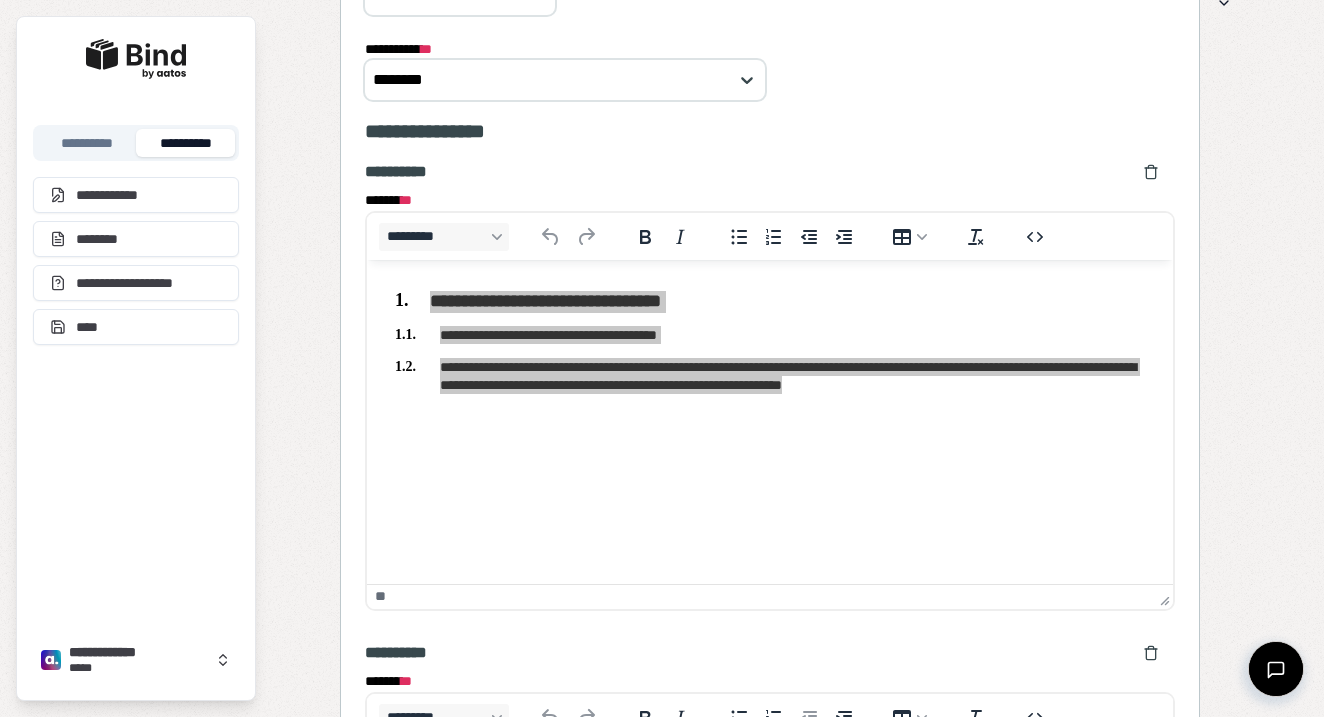 click at bounding box center (1157, -28) 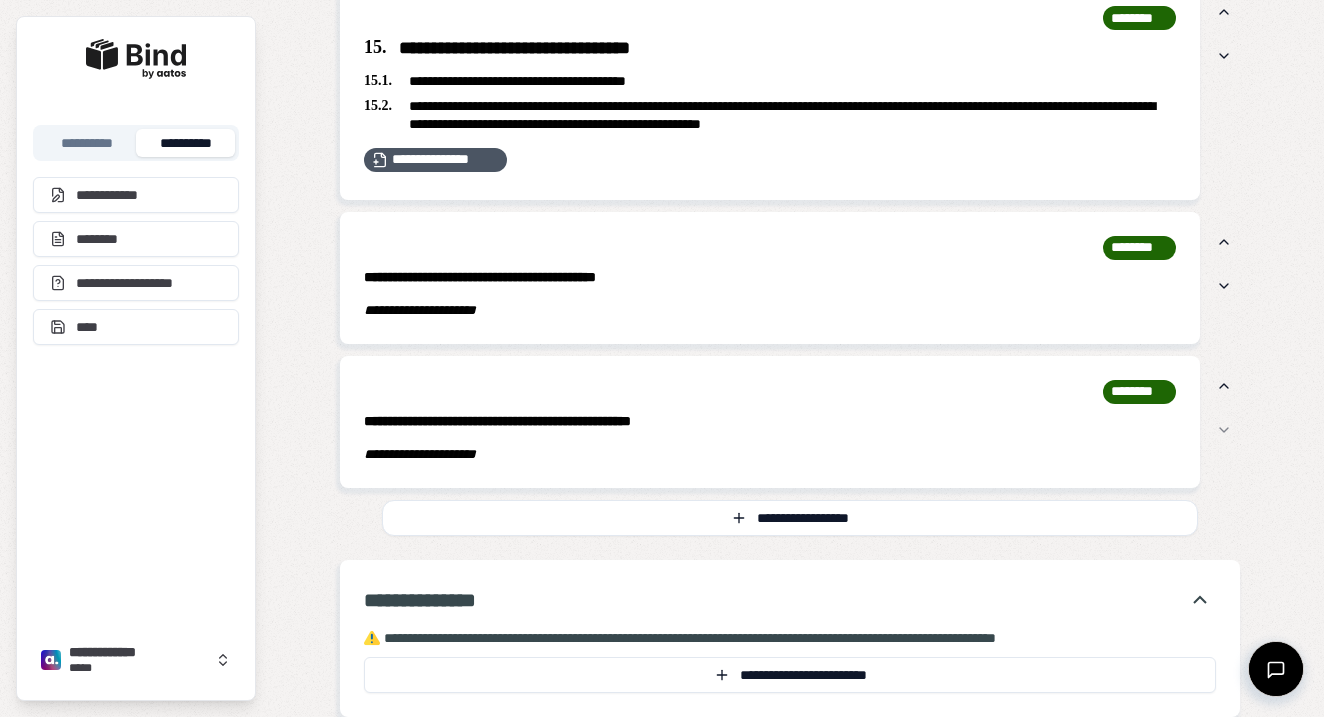 scroll, scrollTop: 4994, scrollLeft: 0, axis: vertical 